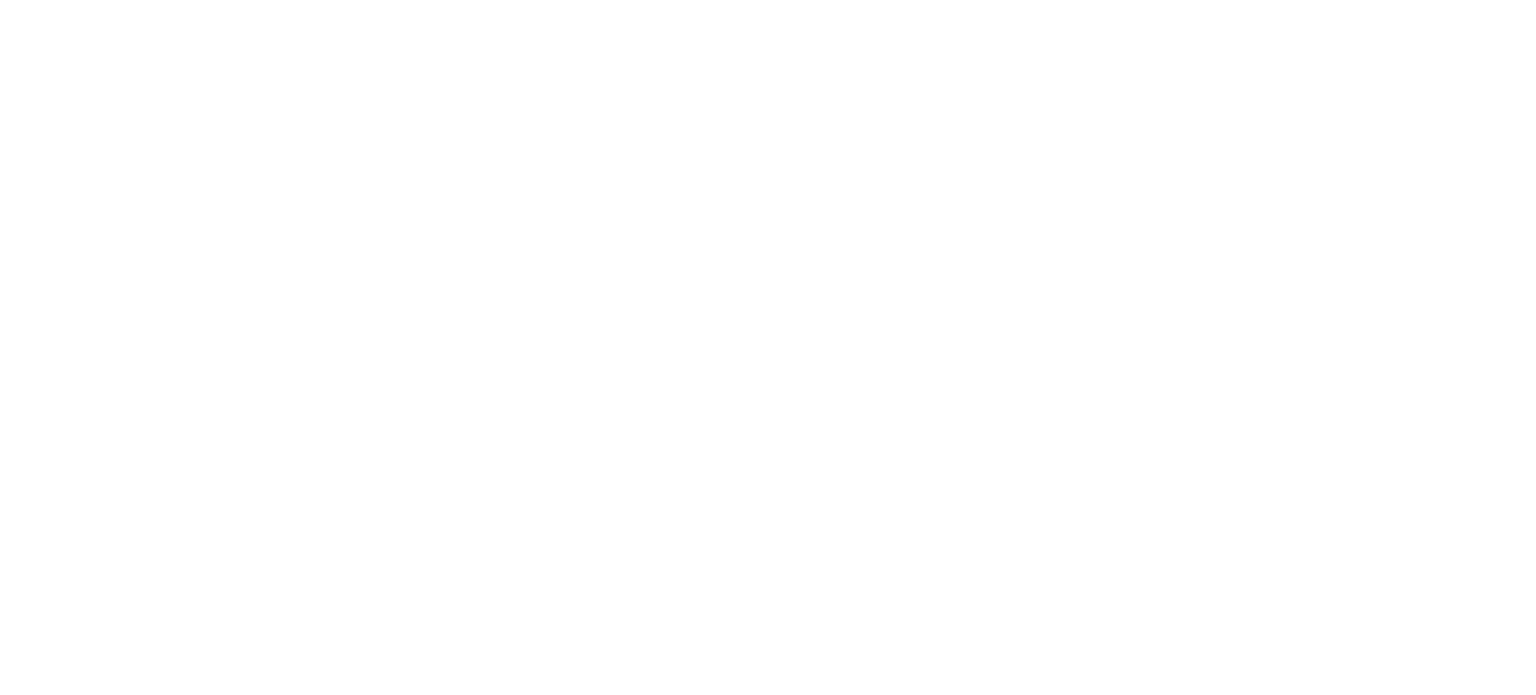 scroll, scrollTop: 0, scrollLeft: 0, axis: both 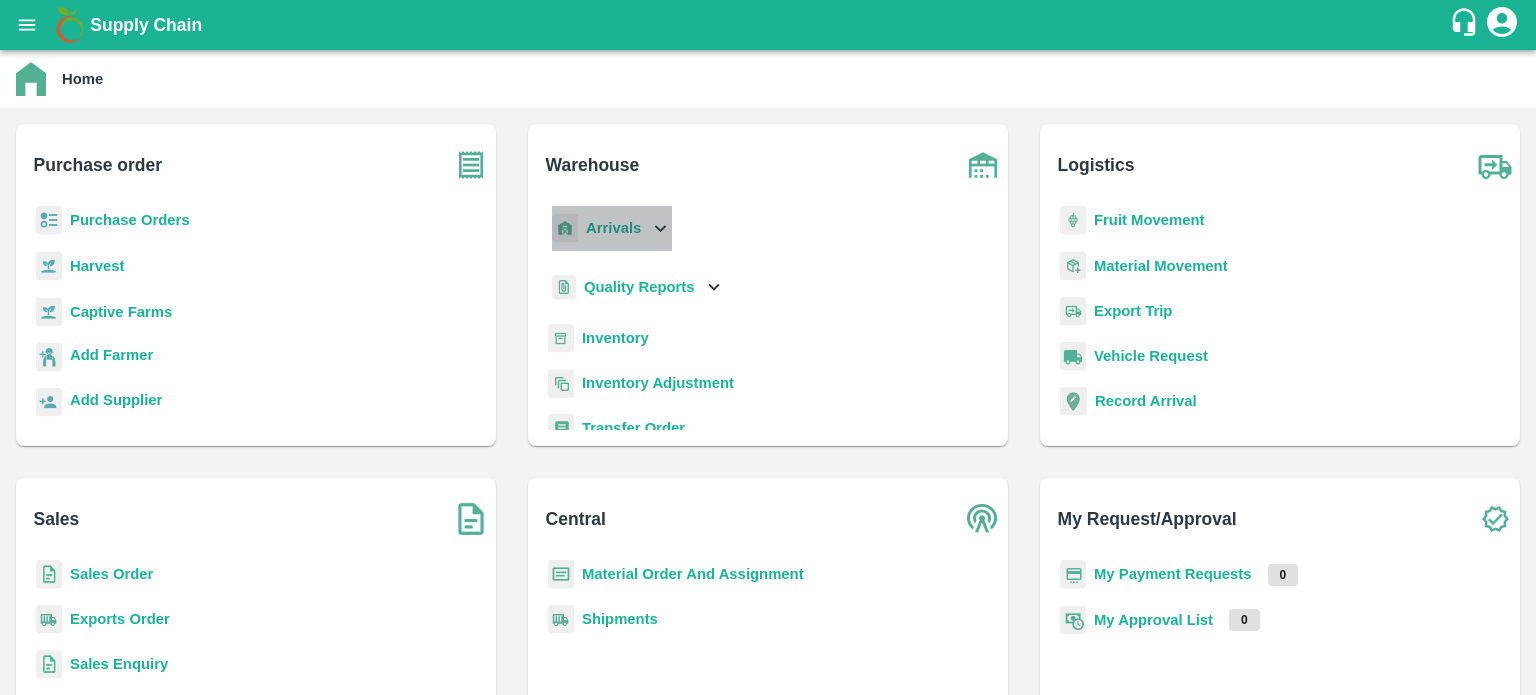 click 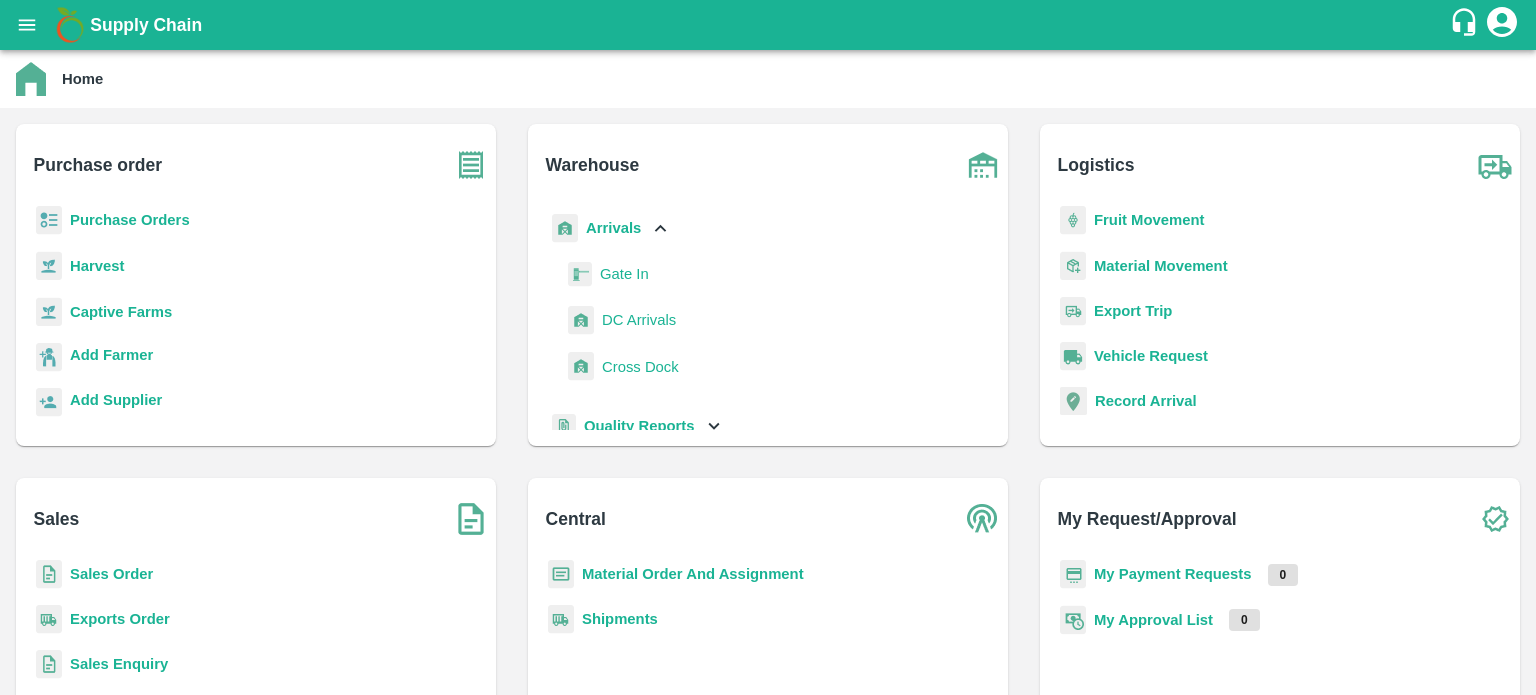 click on "DC Arrivals" at bounding box center [639, 320] 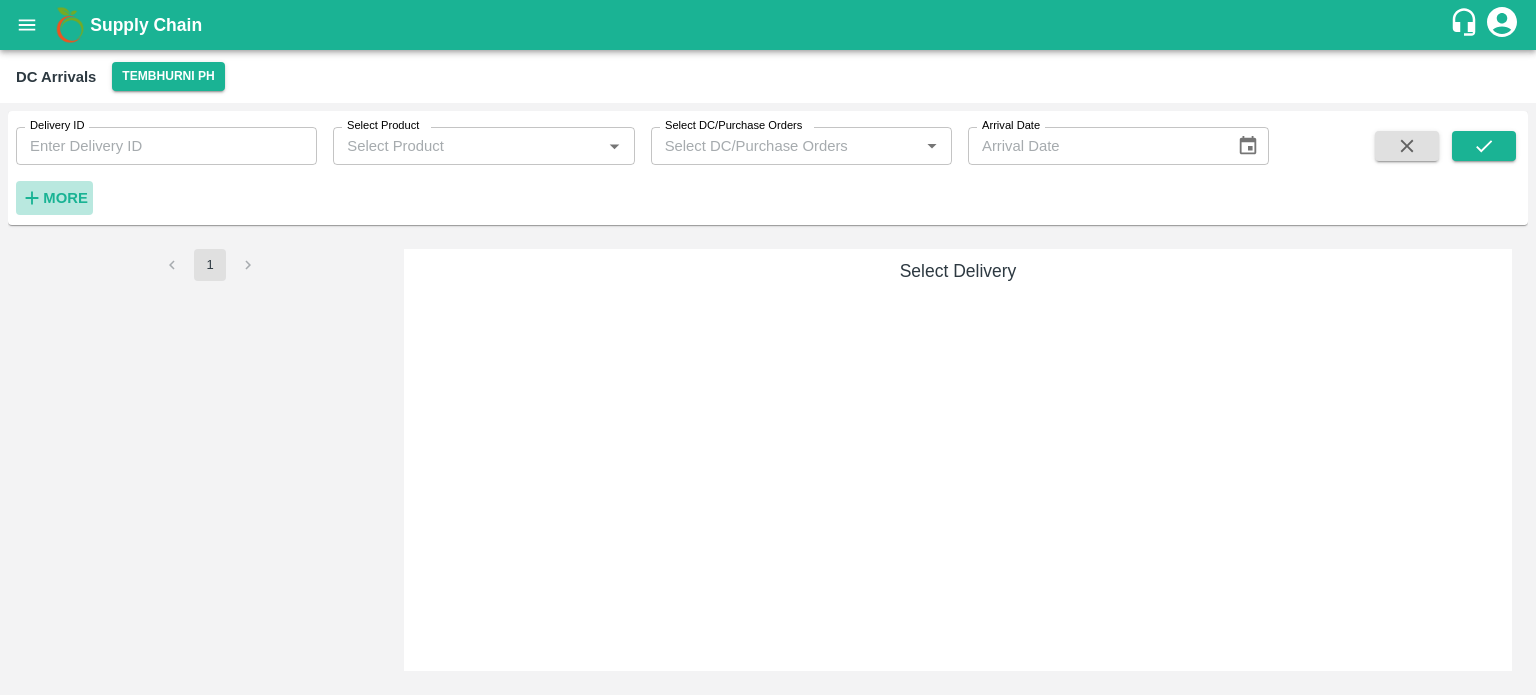 click on "More" at bounding box center [65, 198] 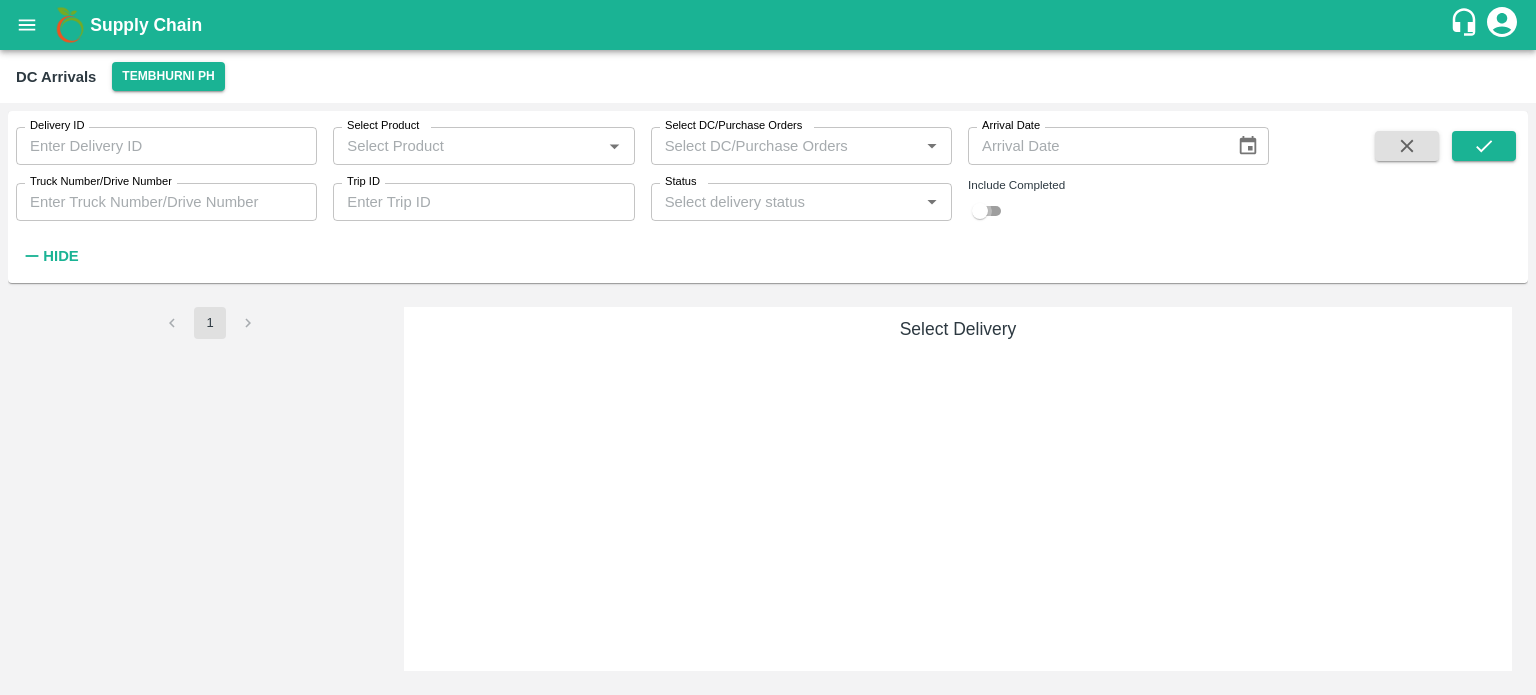 click at bounding box center [980, 211] 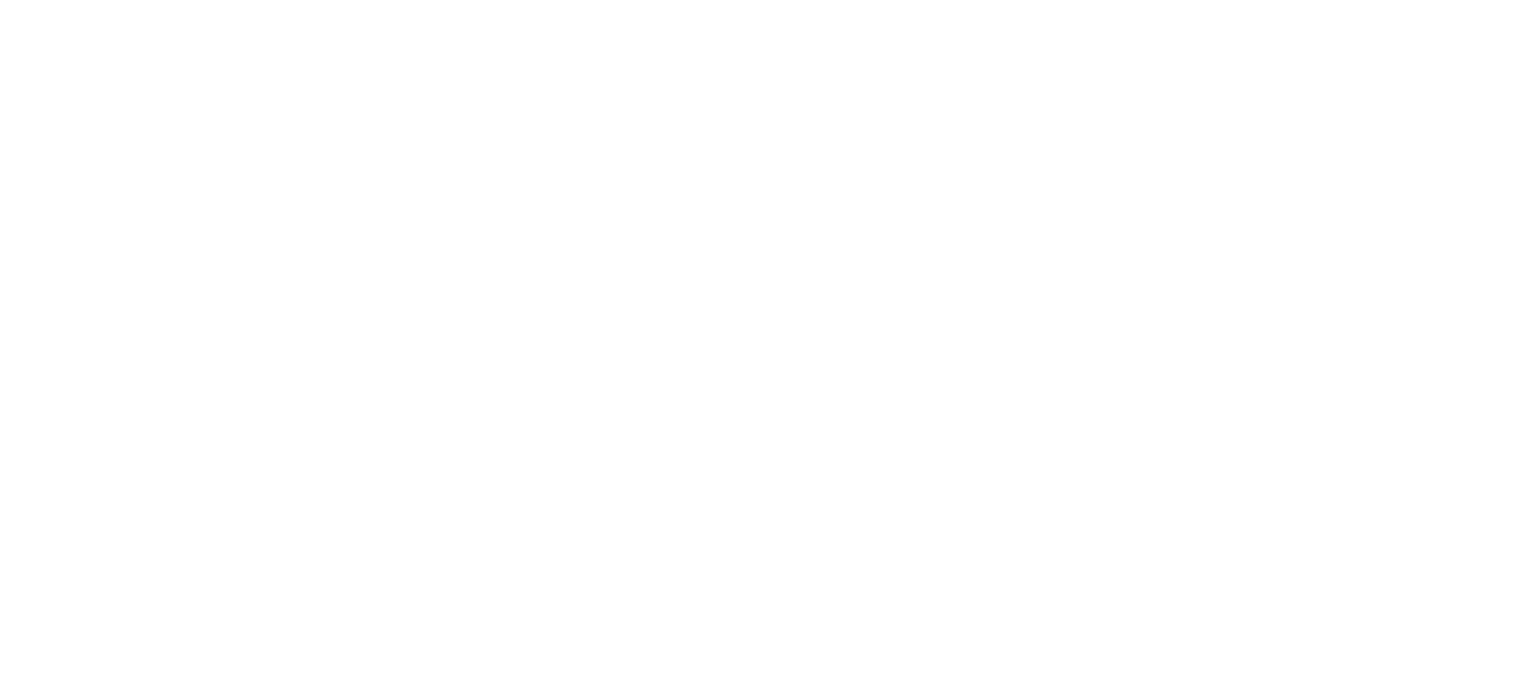 scroll, scrollTop: 0, scrollLeft: 0, axis: both 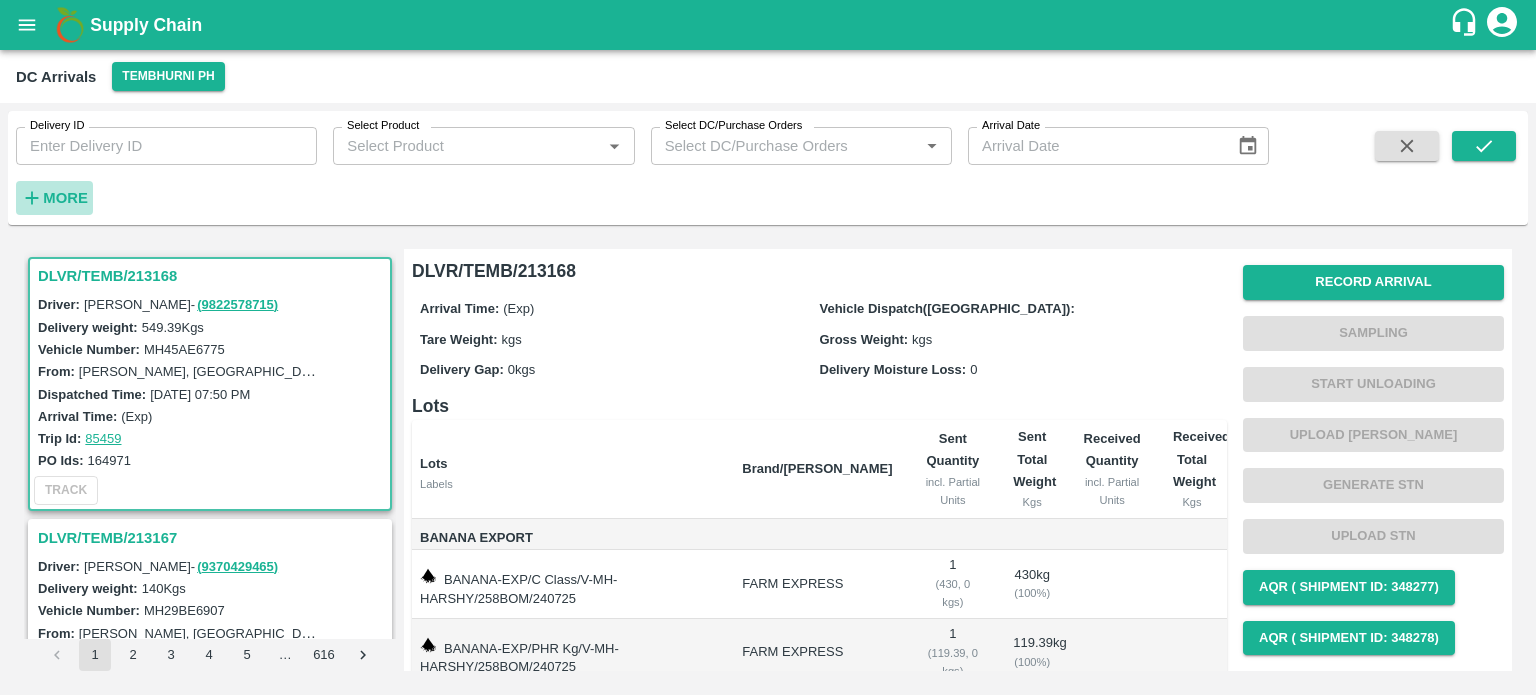 click 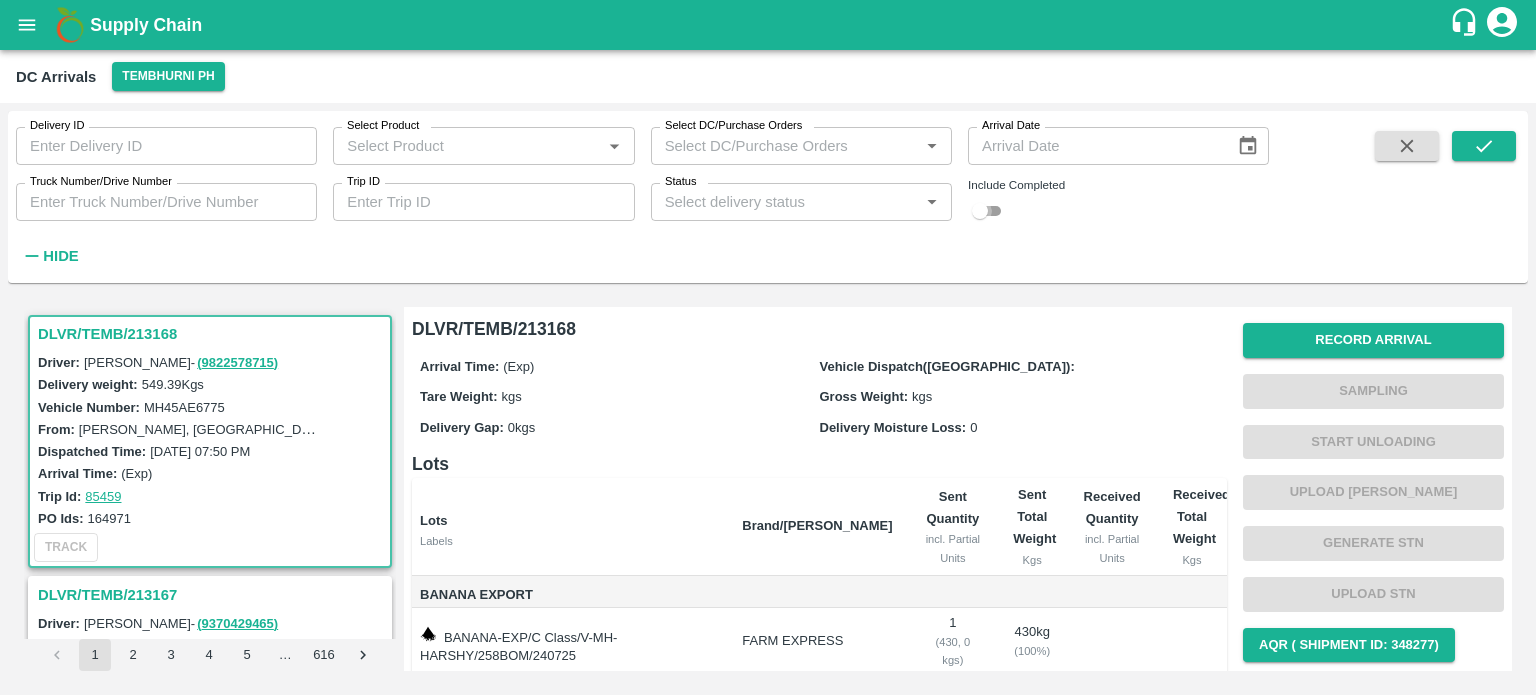 click at bounding box center (980, 211) 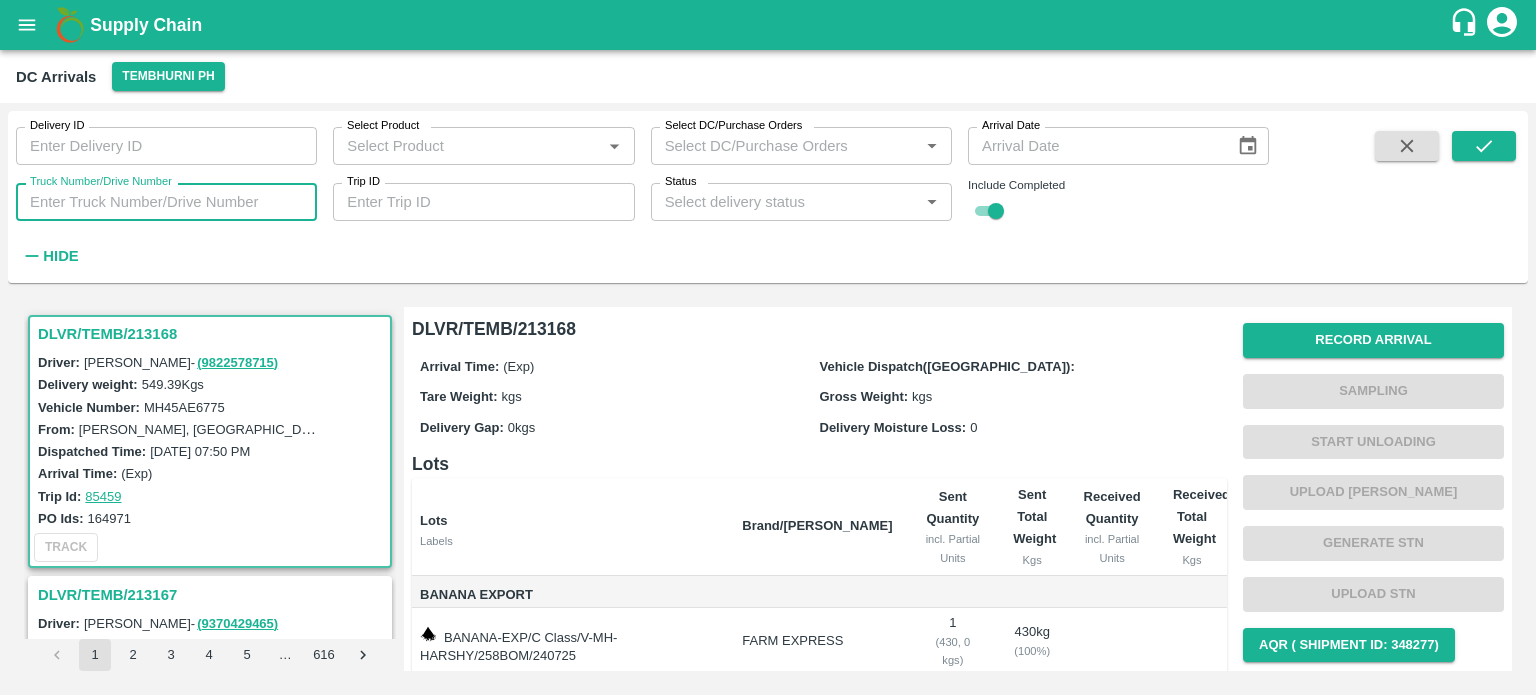 click on "Truck Number/Drive Number" at bounding box center [166, 202] 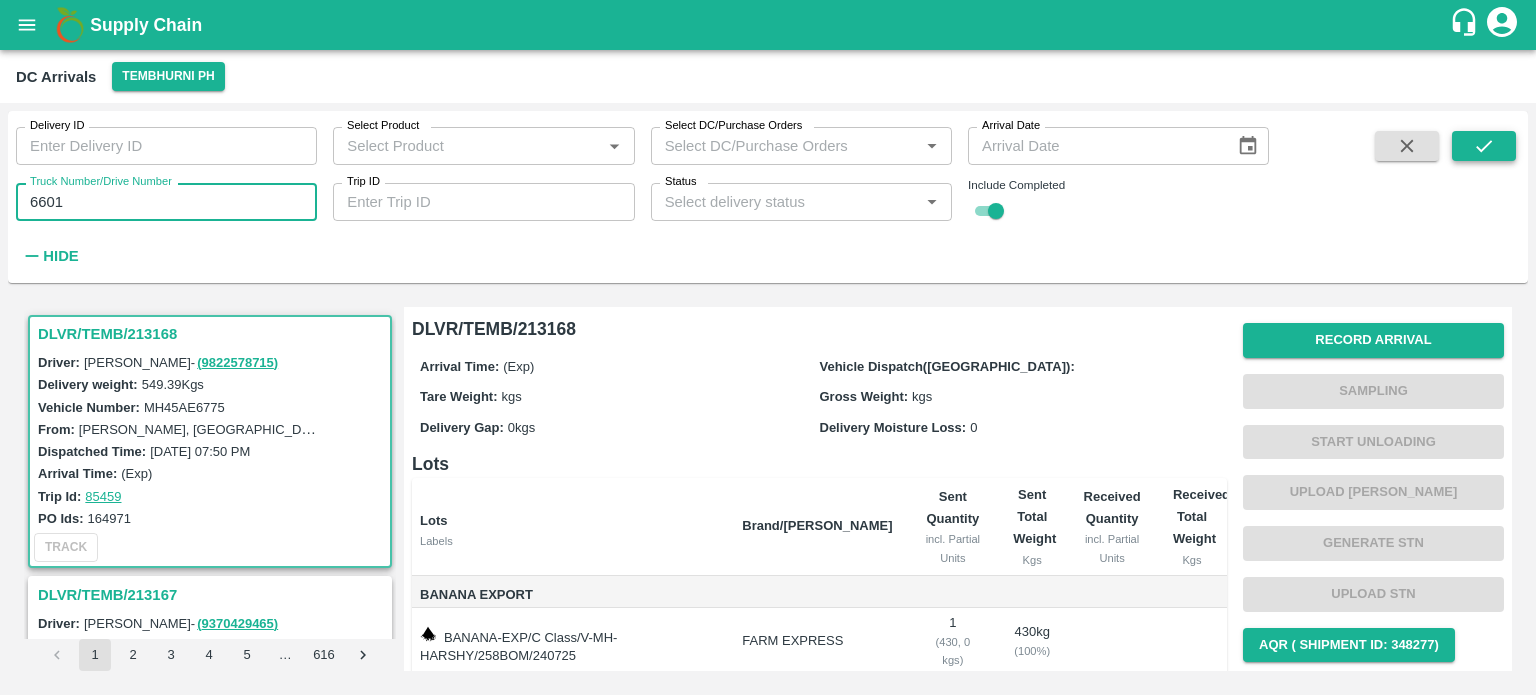 type on "6601" 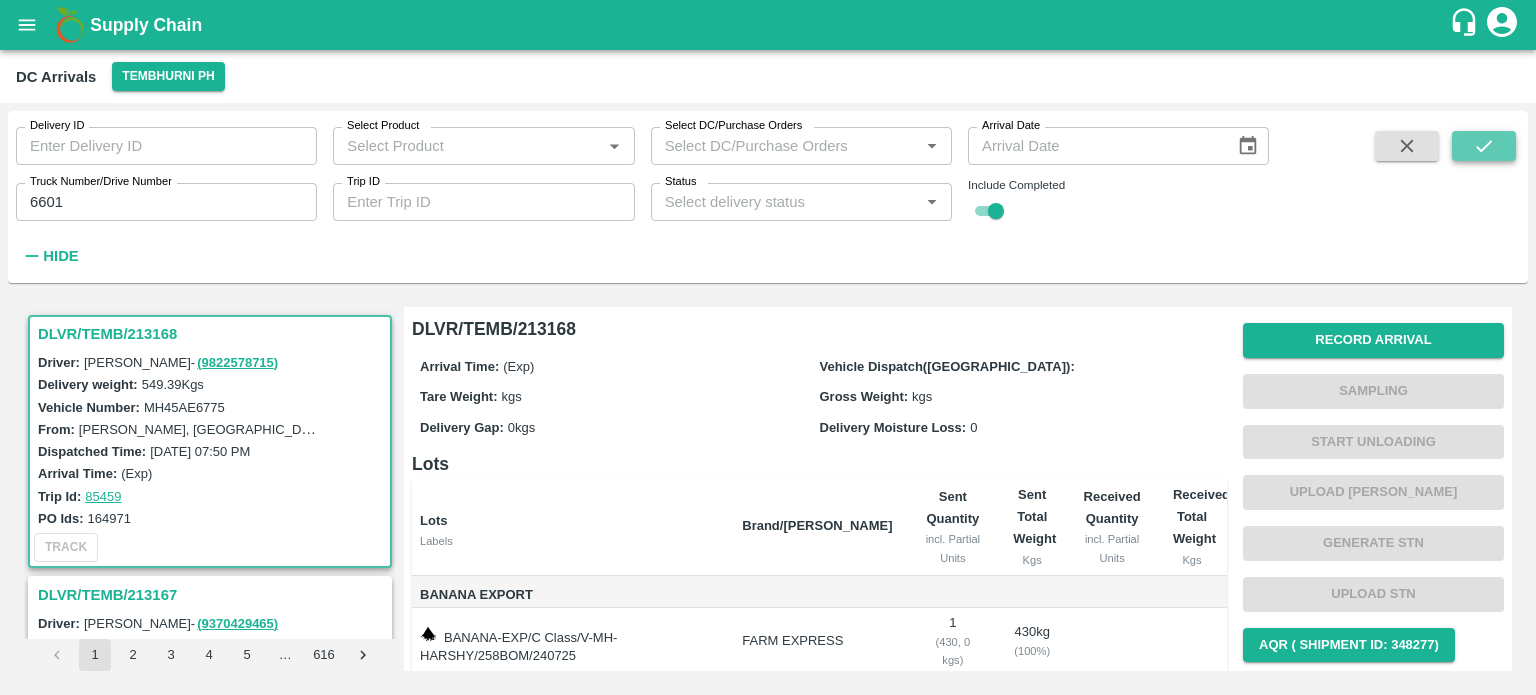 click 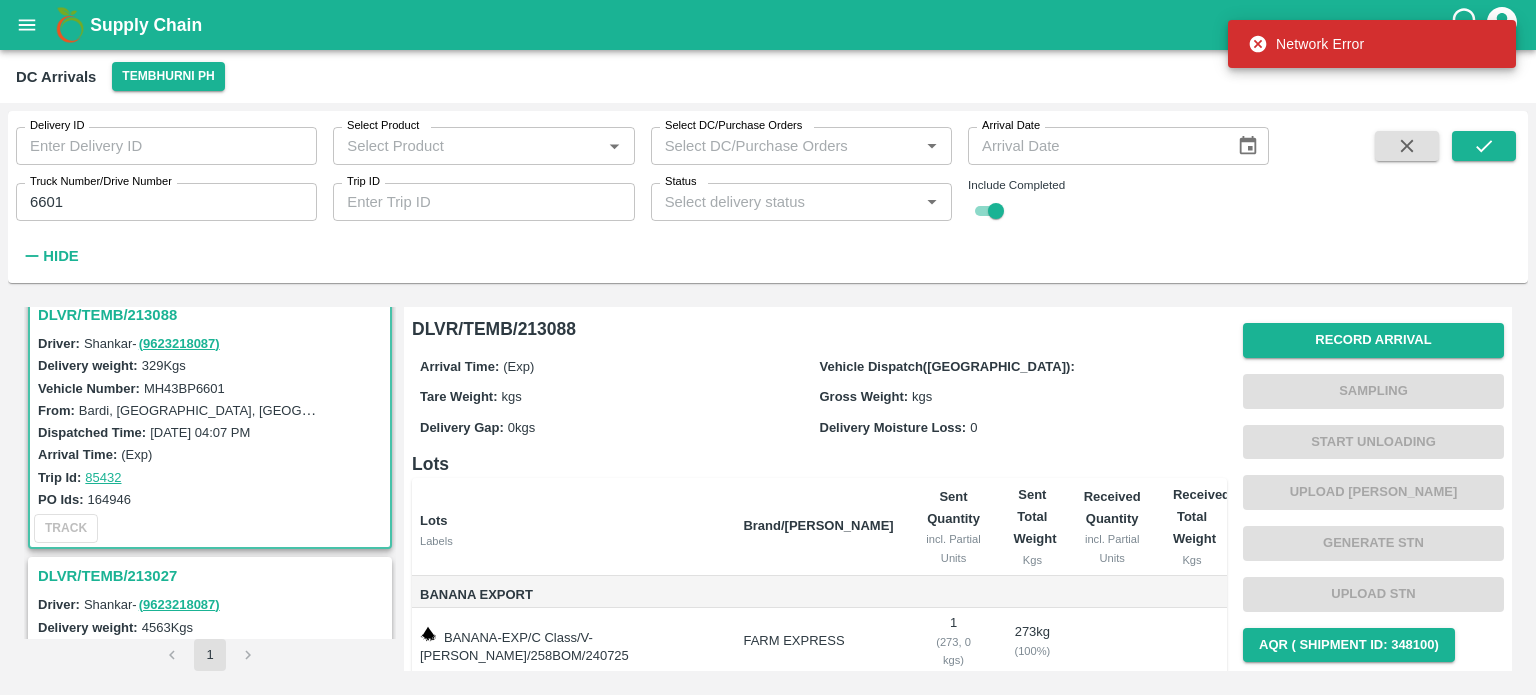 scroll, scrollTop: 164, scrollLeft: 0, axis: vertical 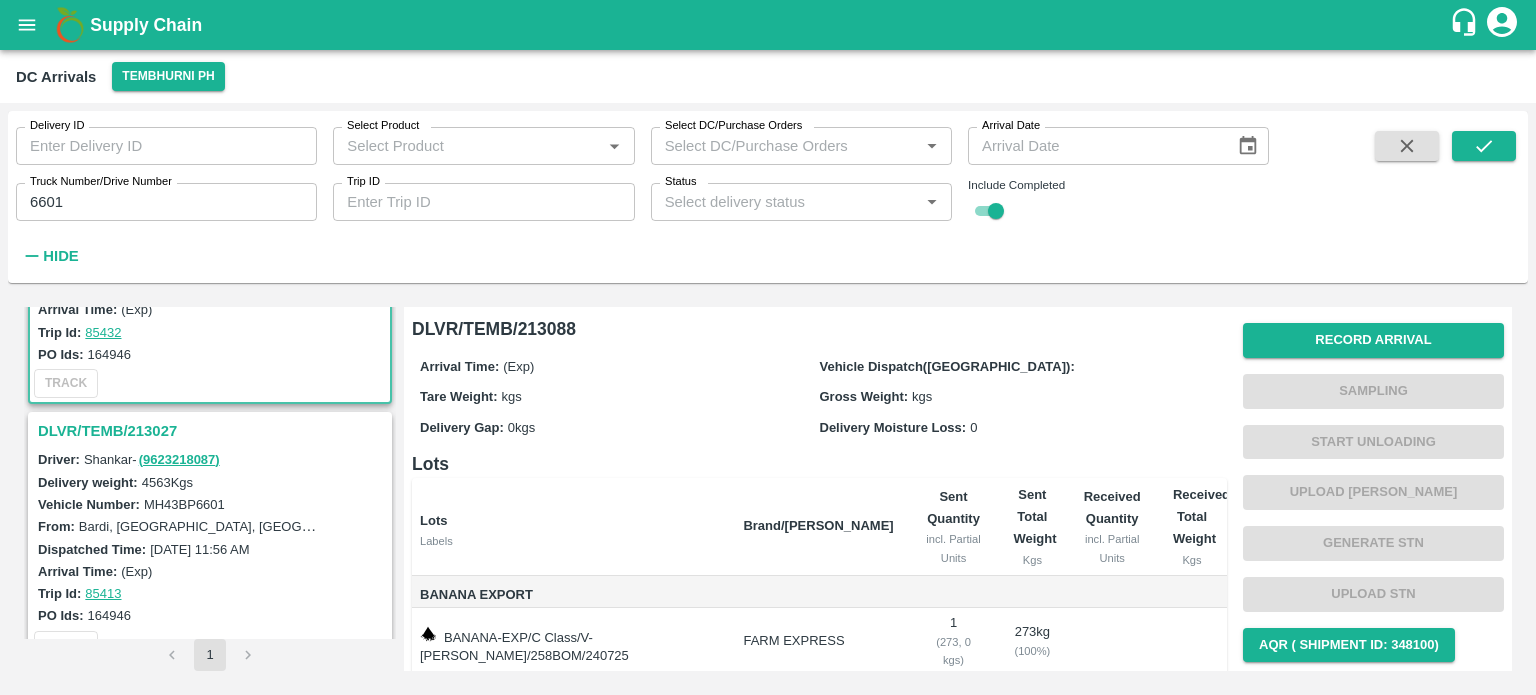 click on "DLVR/TEMB/213027" at bounding box center (213, 431) 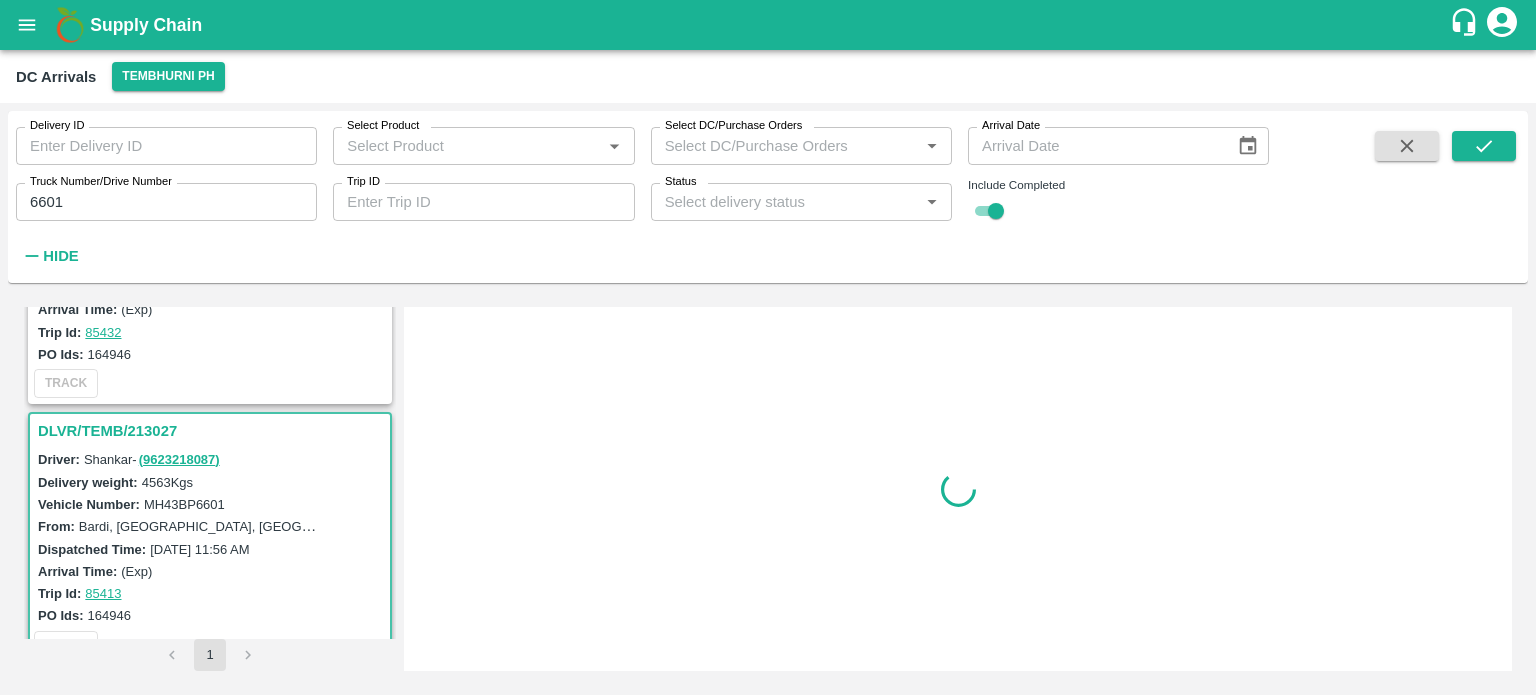 scroll, scrollTop: 268, scrollLeft: 0, axis: vertical 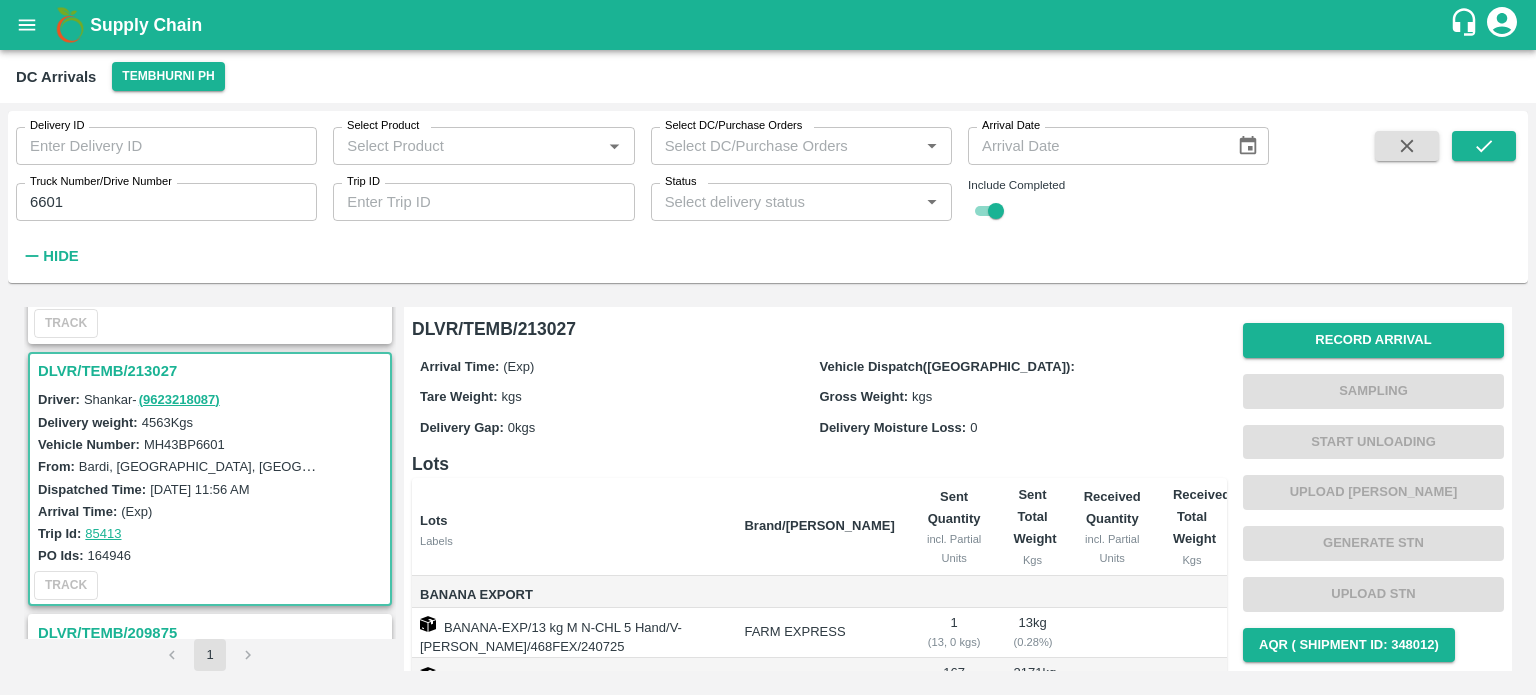 click on "MH43BP6601" at bounding box center [184, 444] 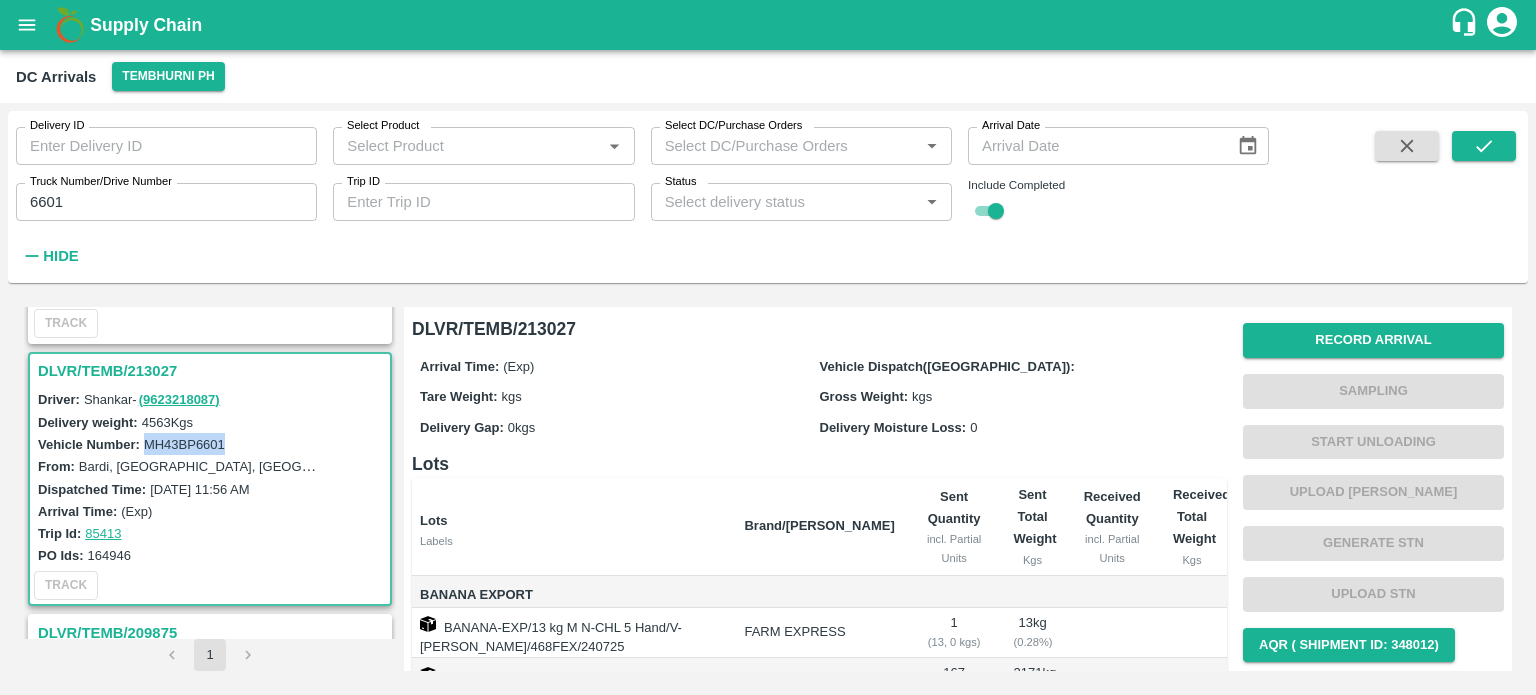 click on "MH43BP6601" at bounding box center [184, 444] 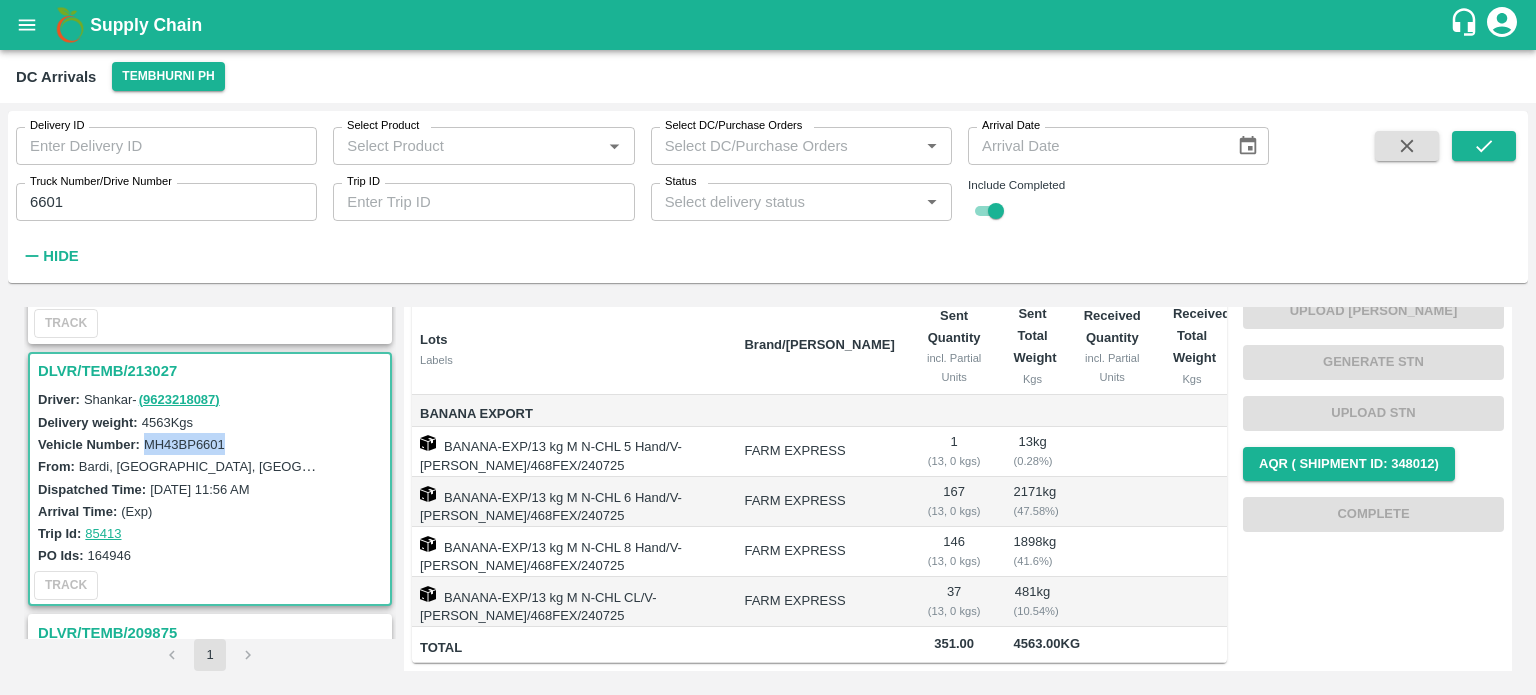 scroll, scrollTop: 0, scrollLeft: 0, axis: both 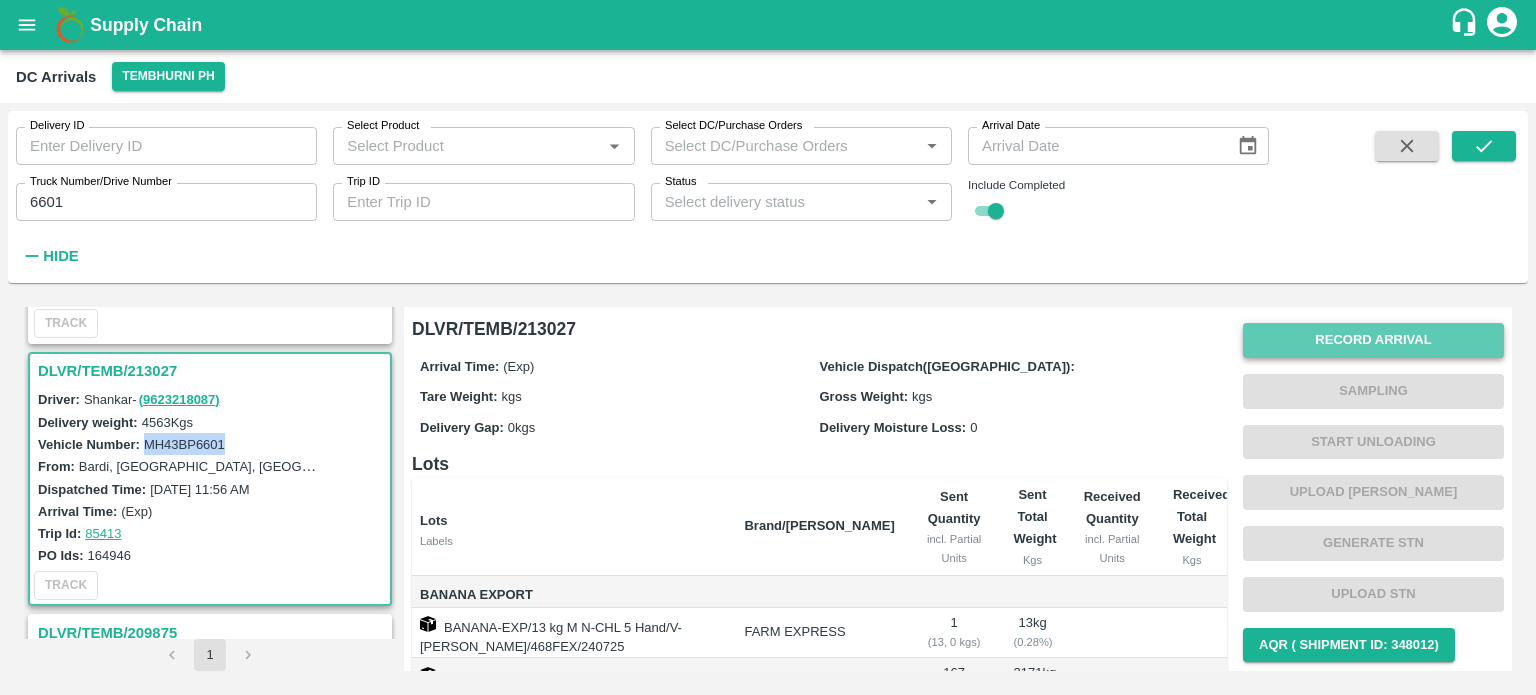 click on "Record Arrival" at bounding box center [1373, 340] 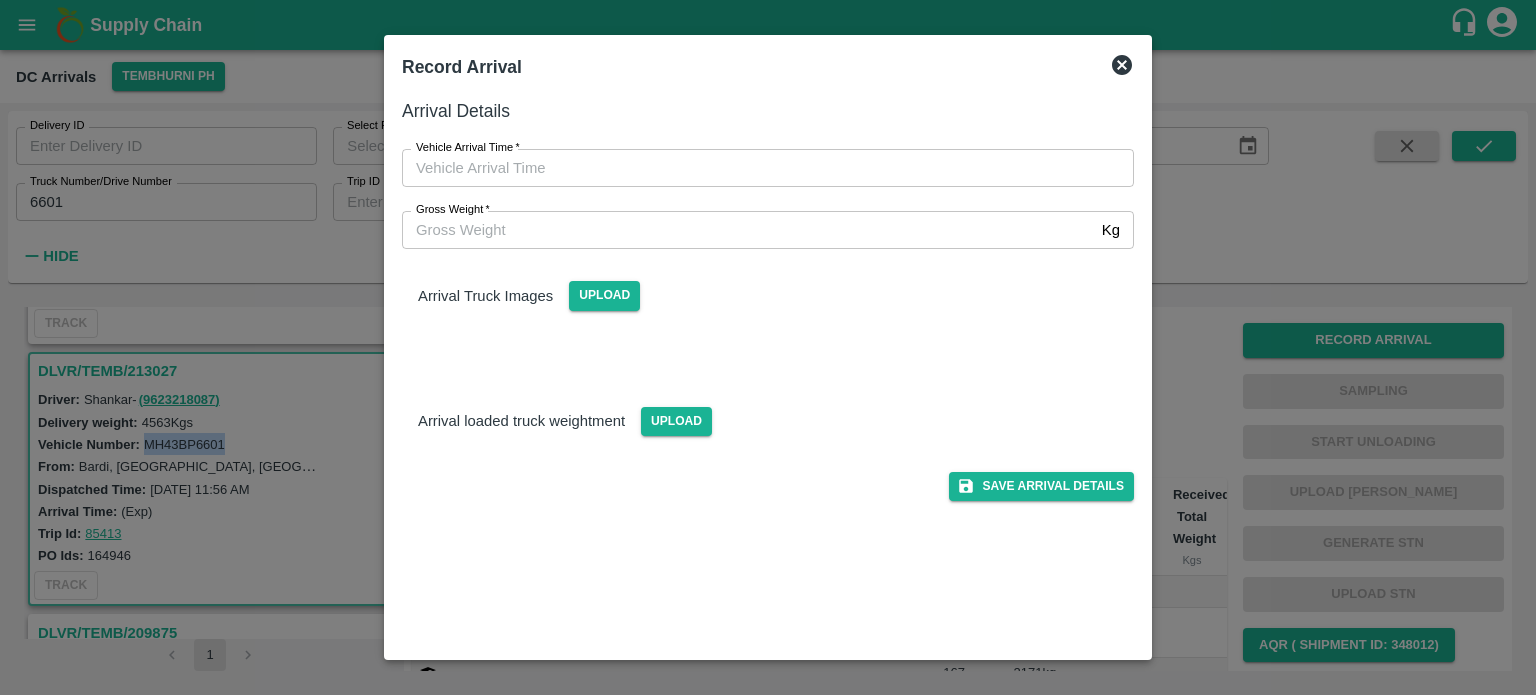type on "DD/MM/YYYY hh:mm aa" 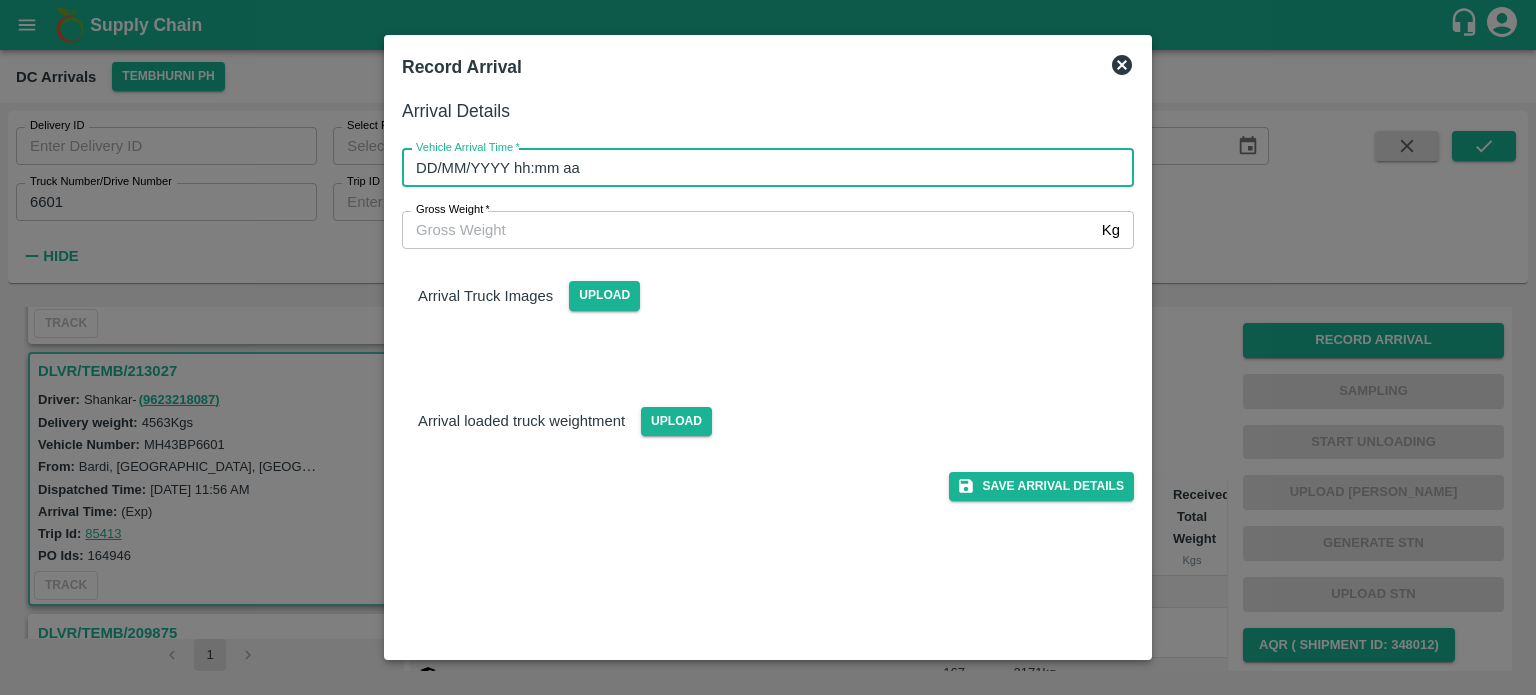 click on "DD/MM/YYYY hh:mm aa" at bounding box center (761, 168) 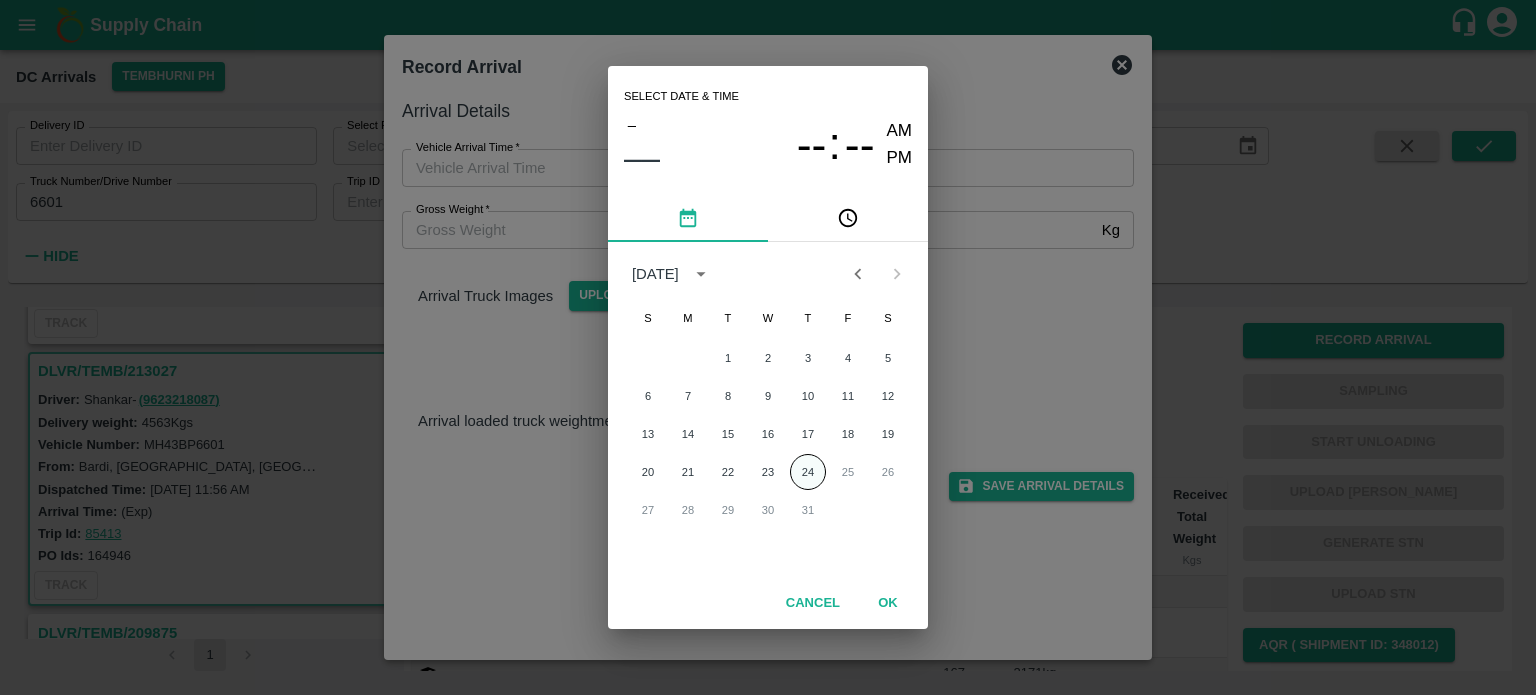 click on "24" at bounding box center (808, 472) 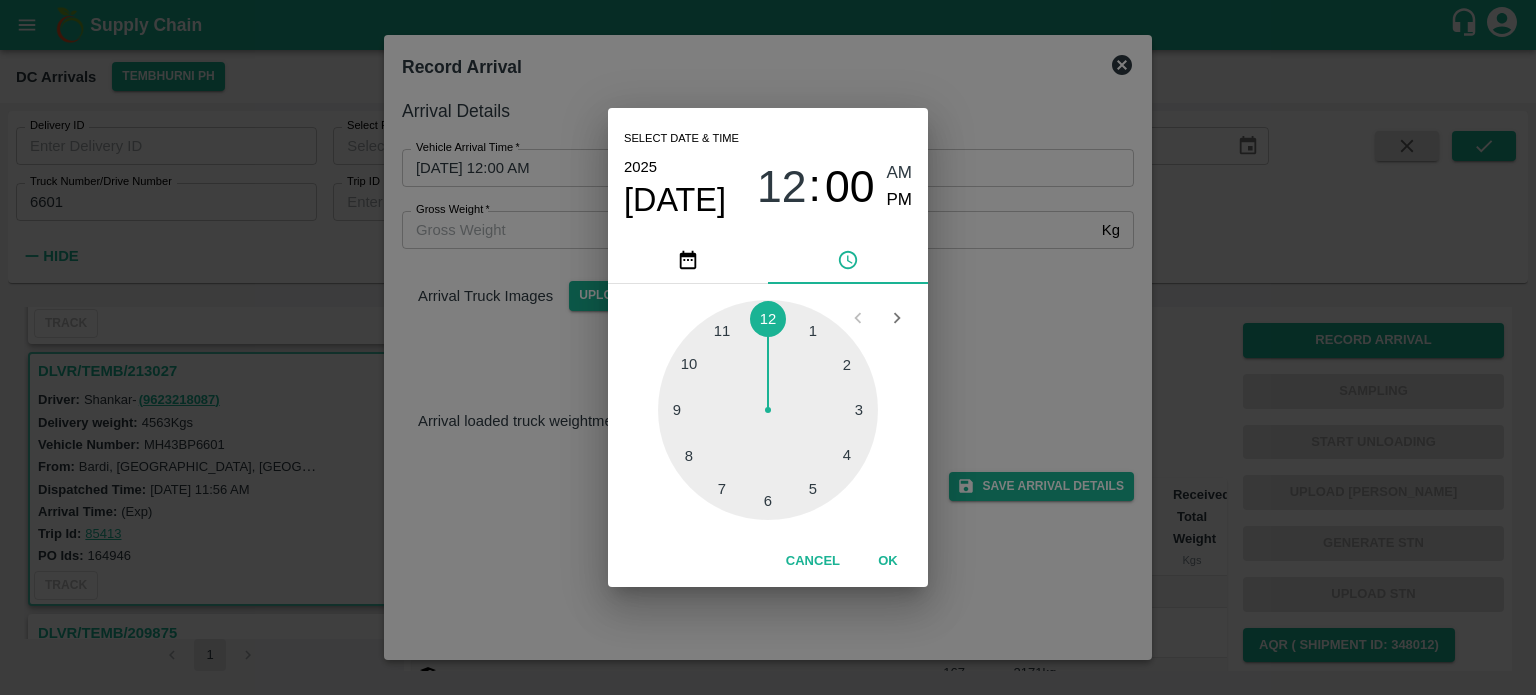 click at bounding box center [768, 410] 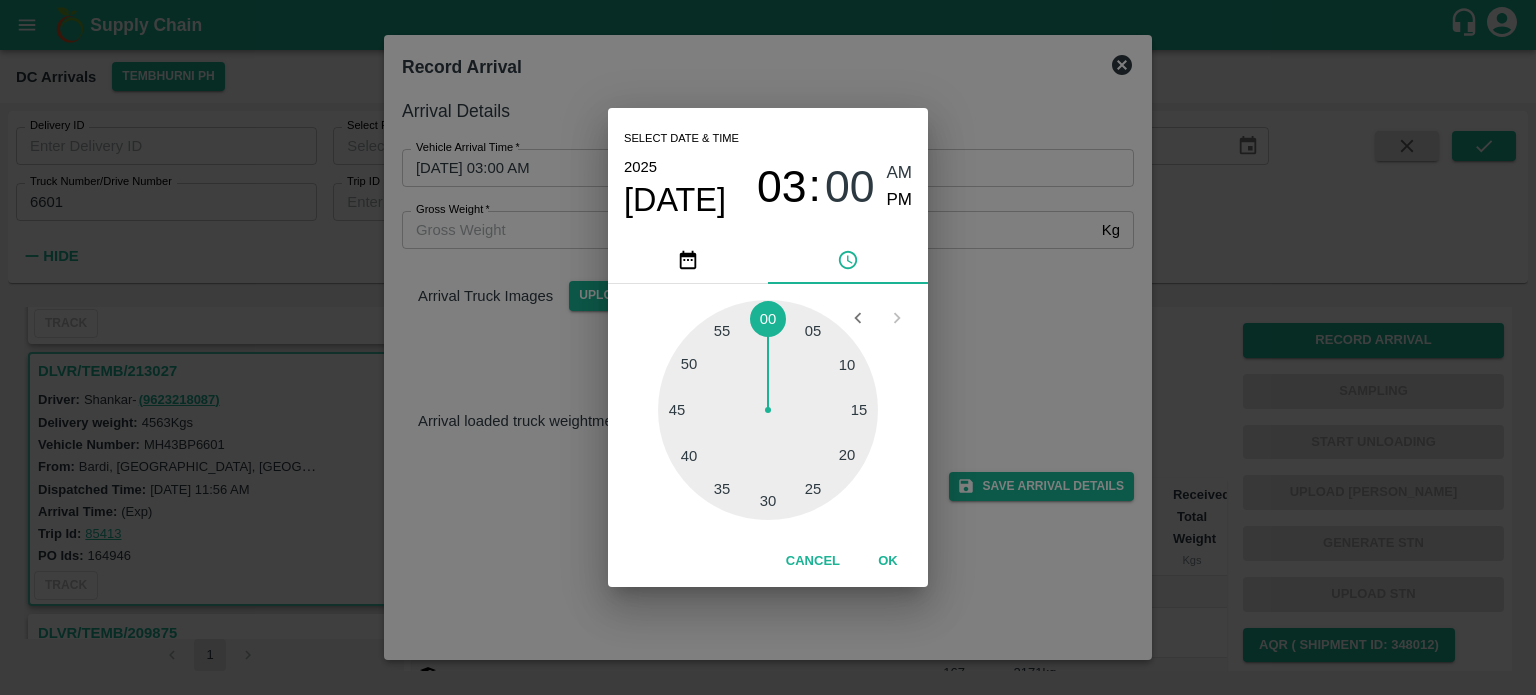 click at bounding box center (768, 410) 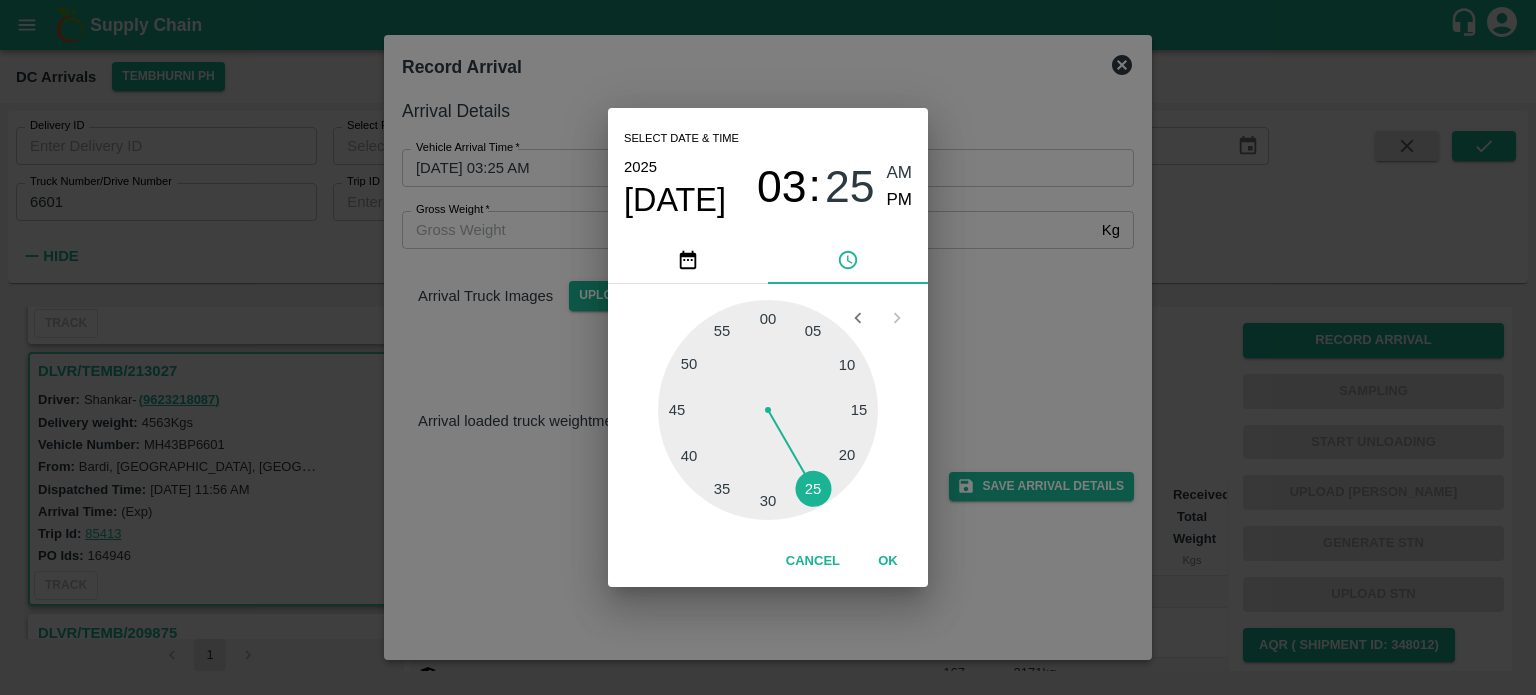 click on "PM" at bounding box center [900, 200] 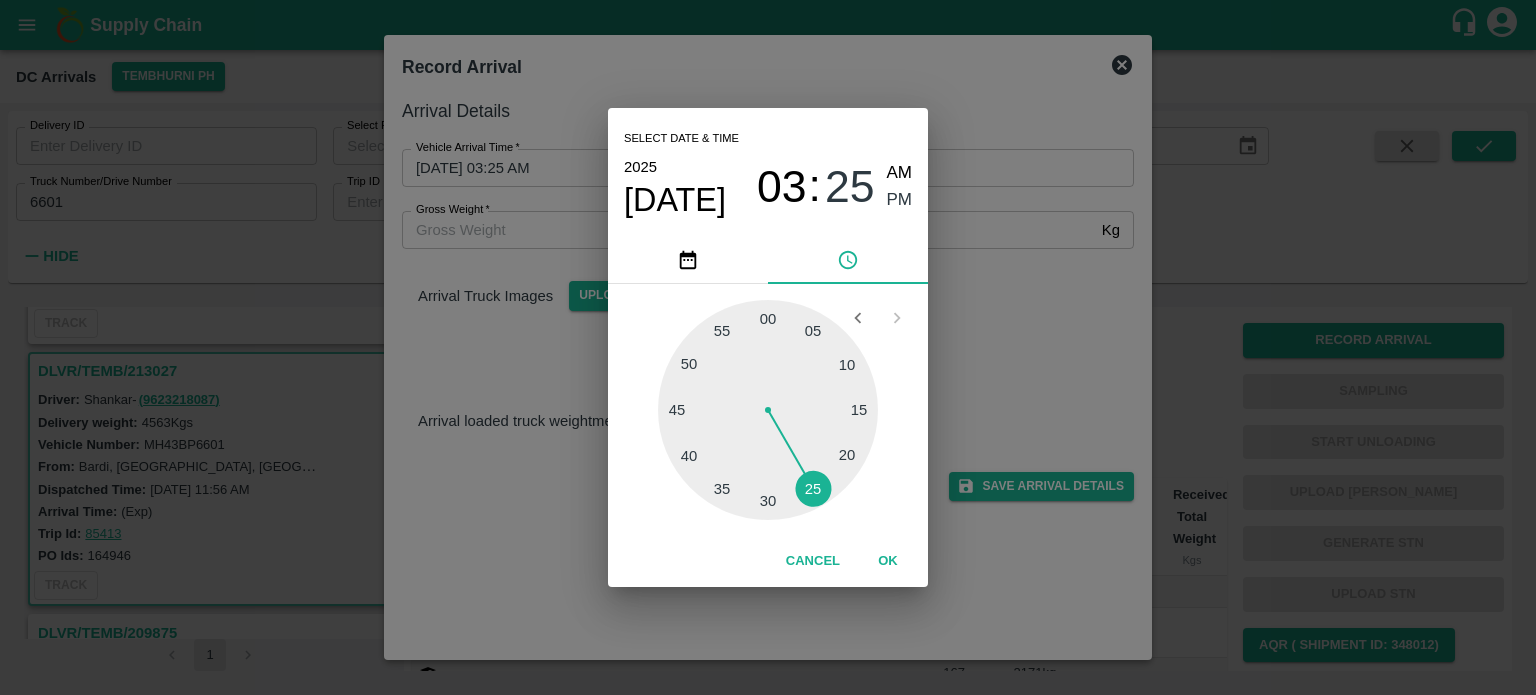 type on "[DATE] 03:25 PM" 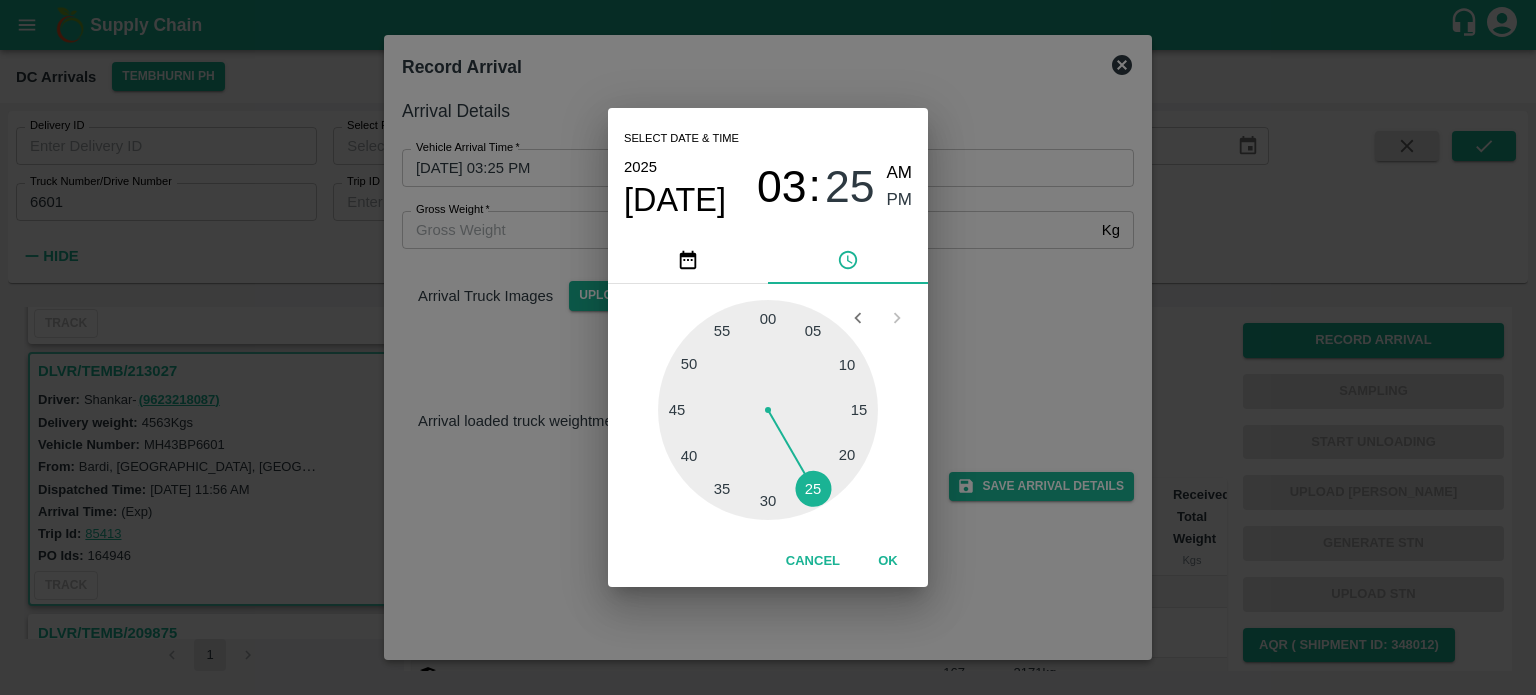 click on "Select date & time [DATE] 03 : 25 AM PM 05 10 15 20 25 30 35 40 45 50 55 00 Cancel OK" at bounding box center (768, 347) 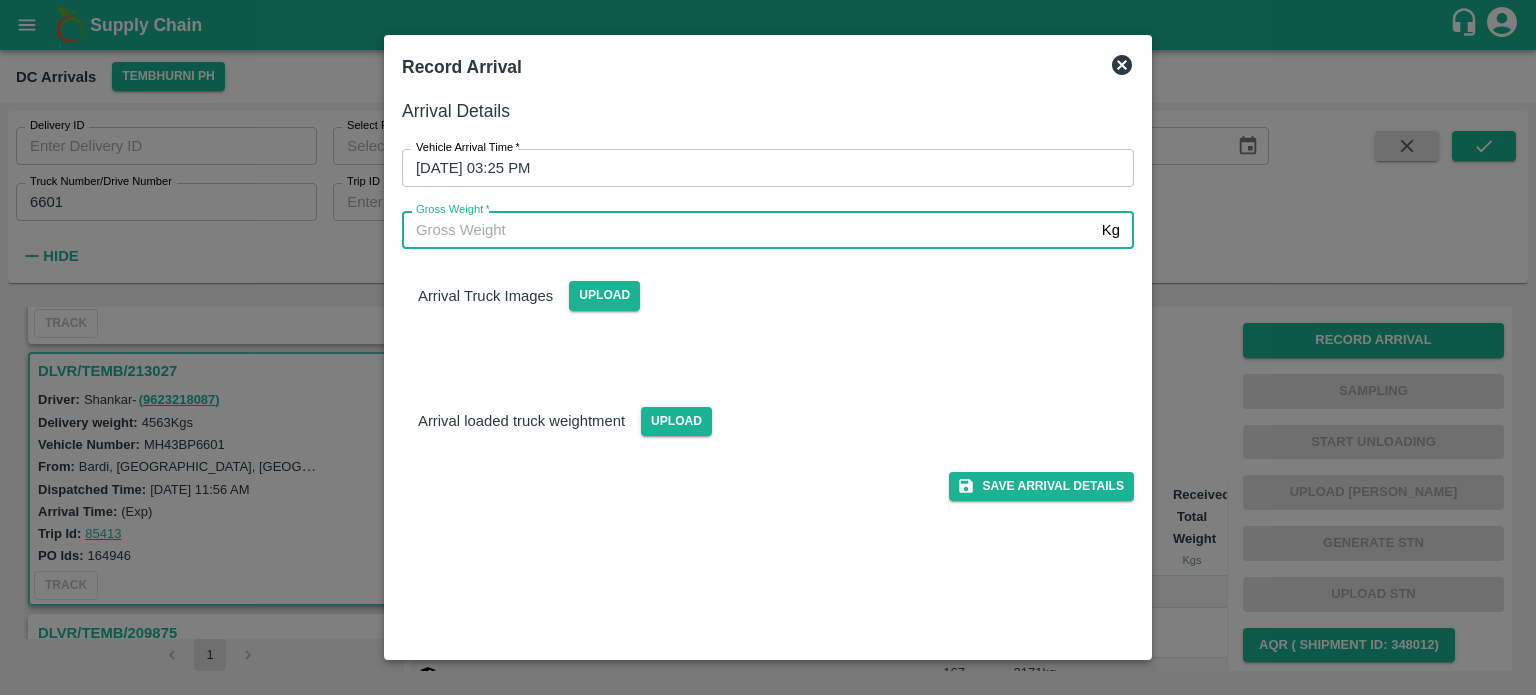 click on "Gross Weight   *" at bounding box center [748, 230] 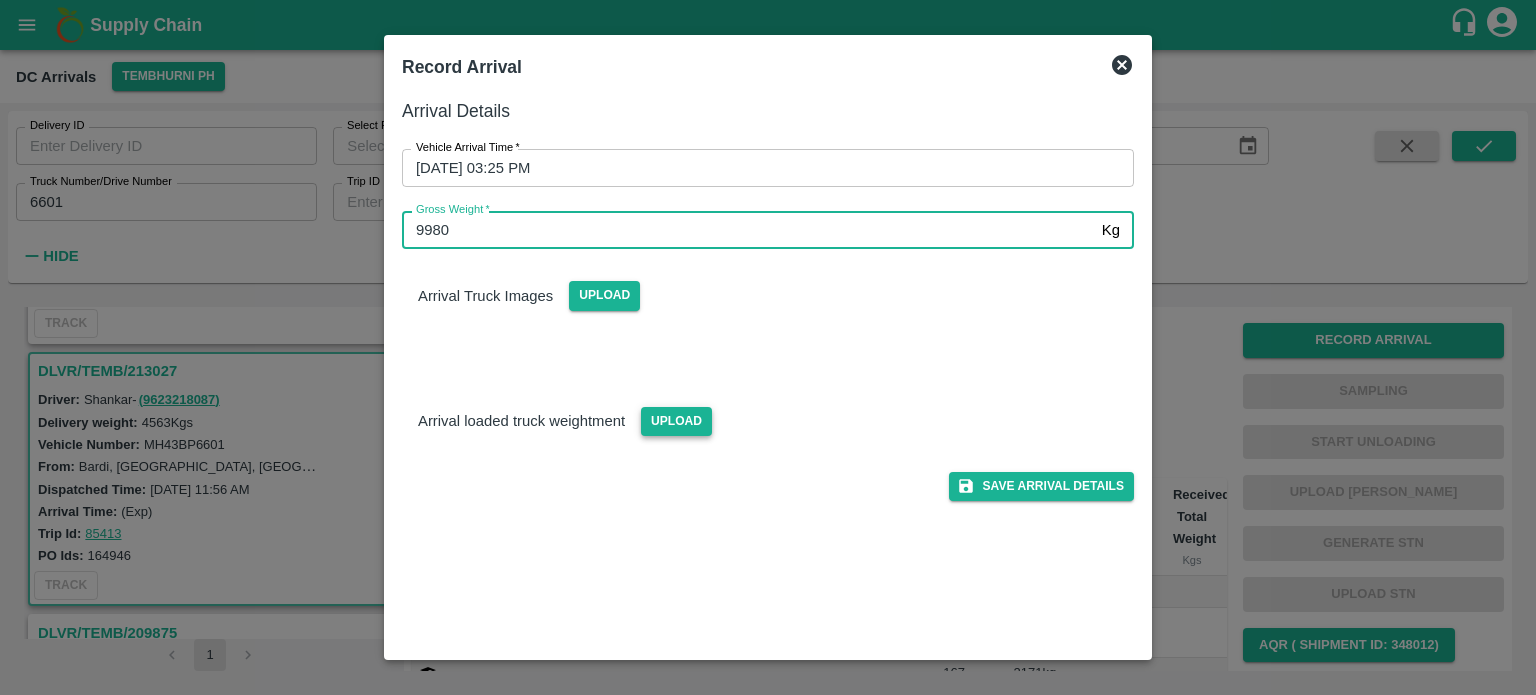 type on "9980" 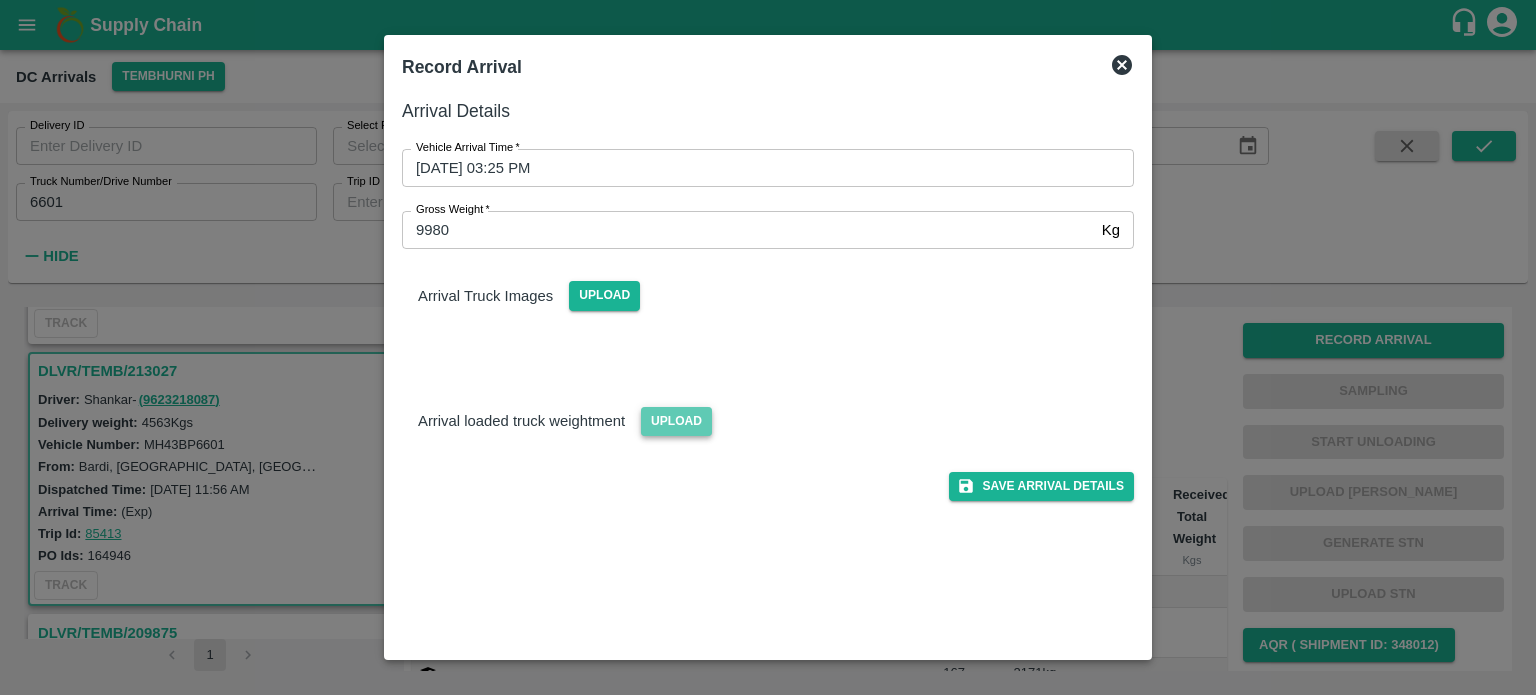 click on "Upload" at bounding box center (676, 421) 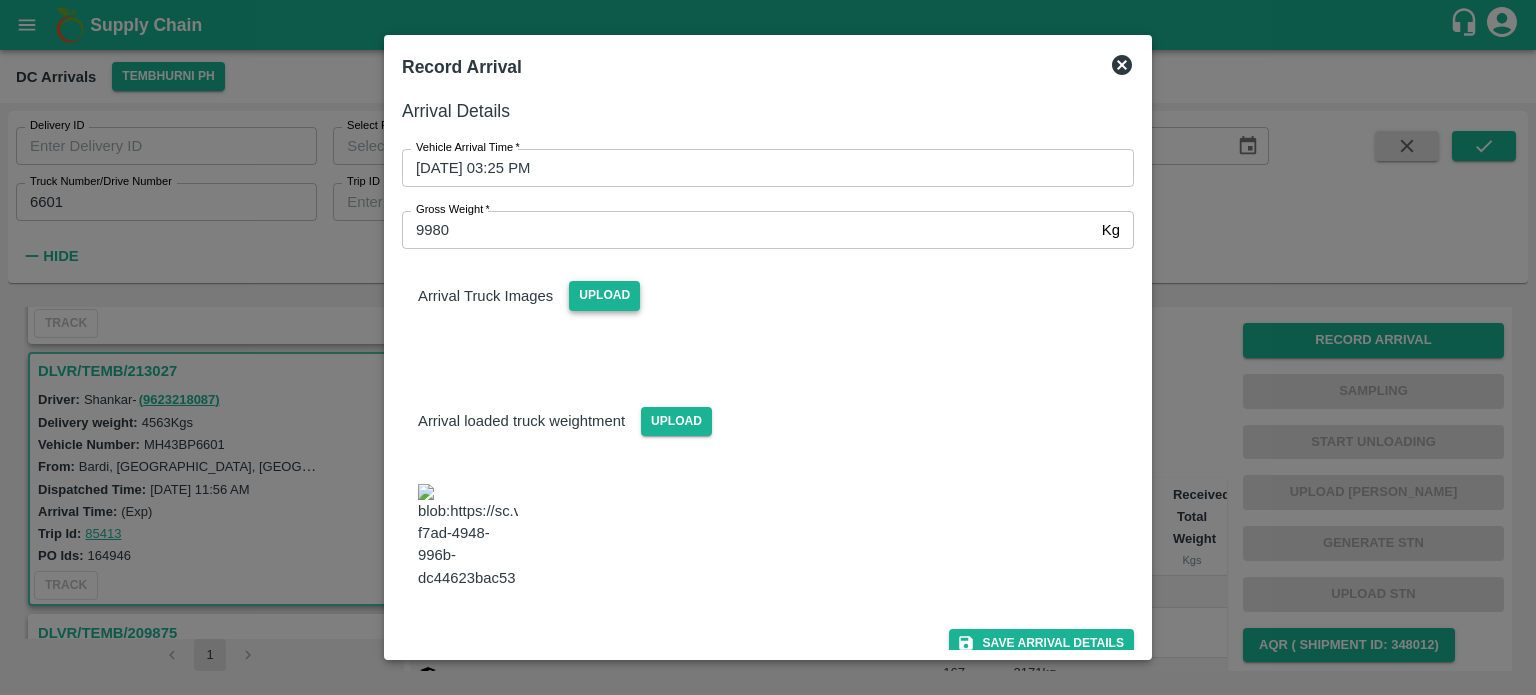 click on "Upload" at bounding box center (604, 295) 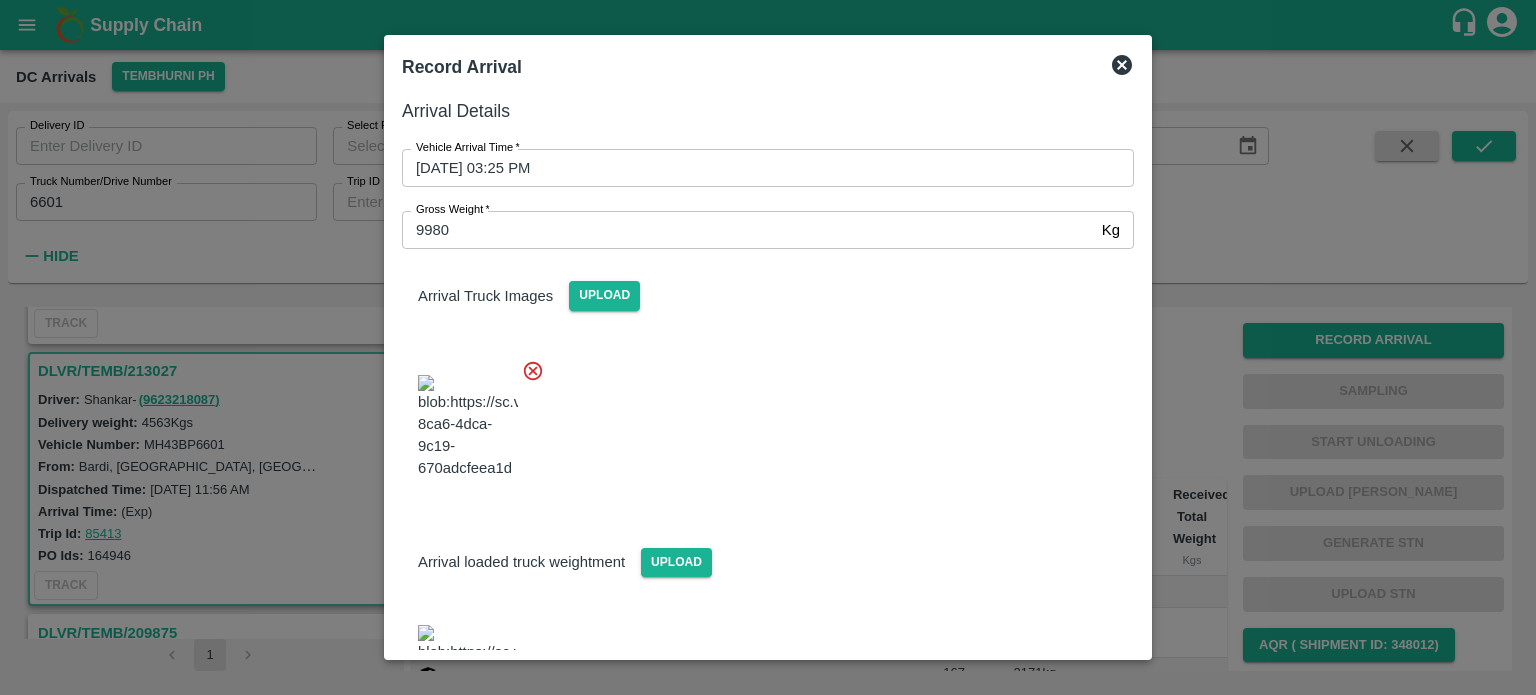 click at bounding box center (760, 421) 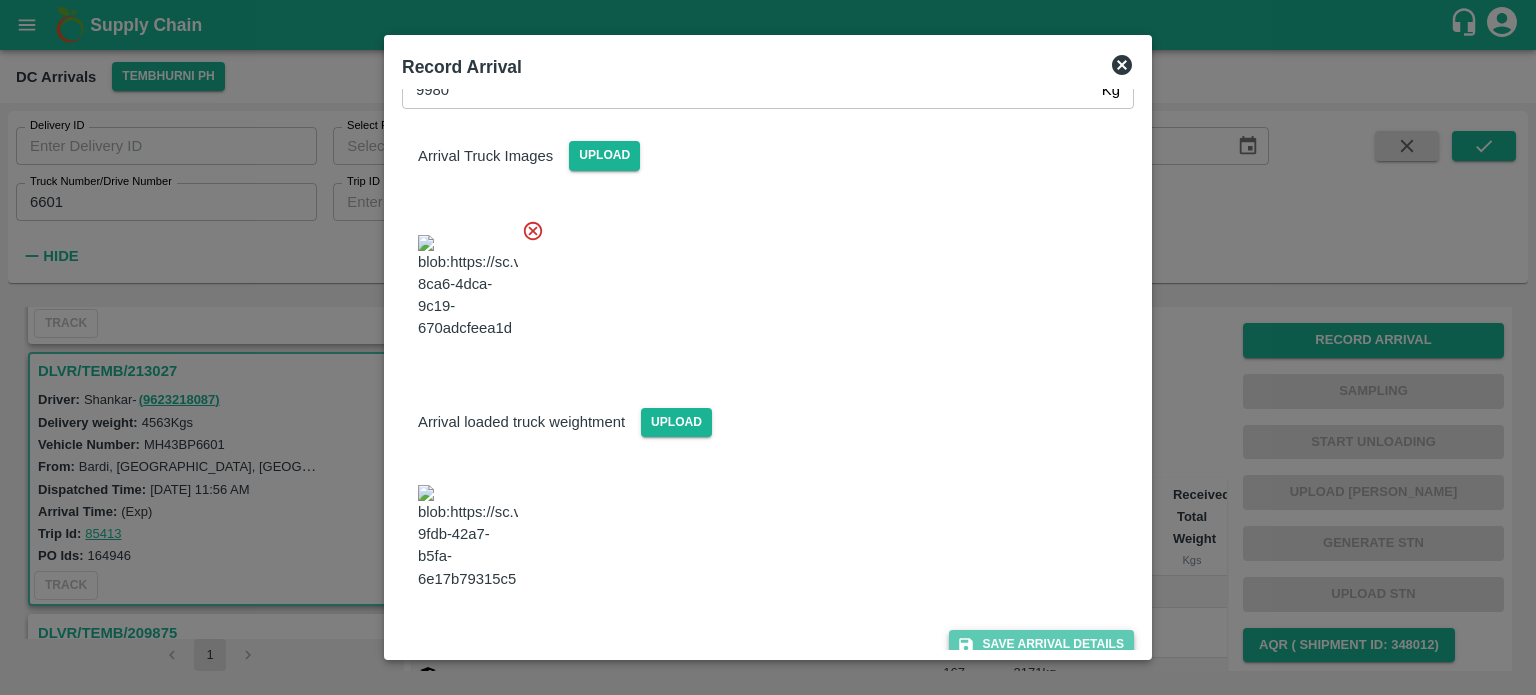 click on "Save Arrival Details" at bounding box center [1041, 644] 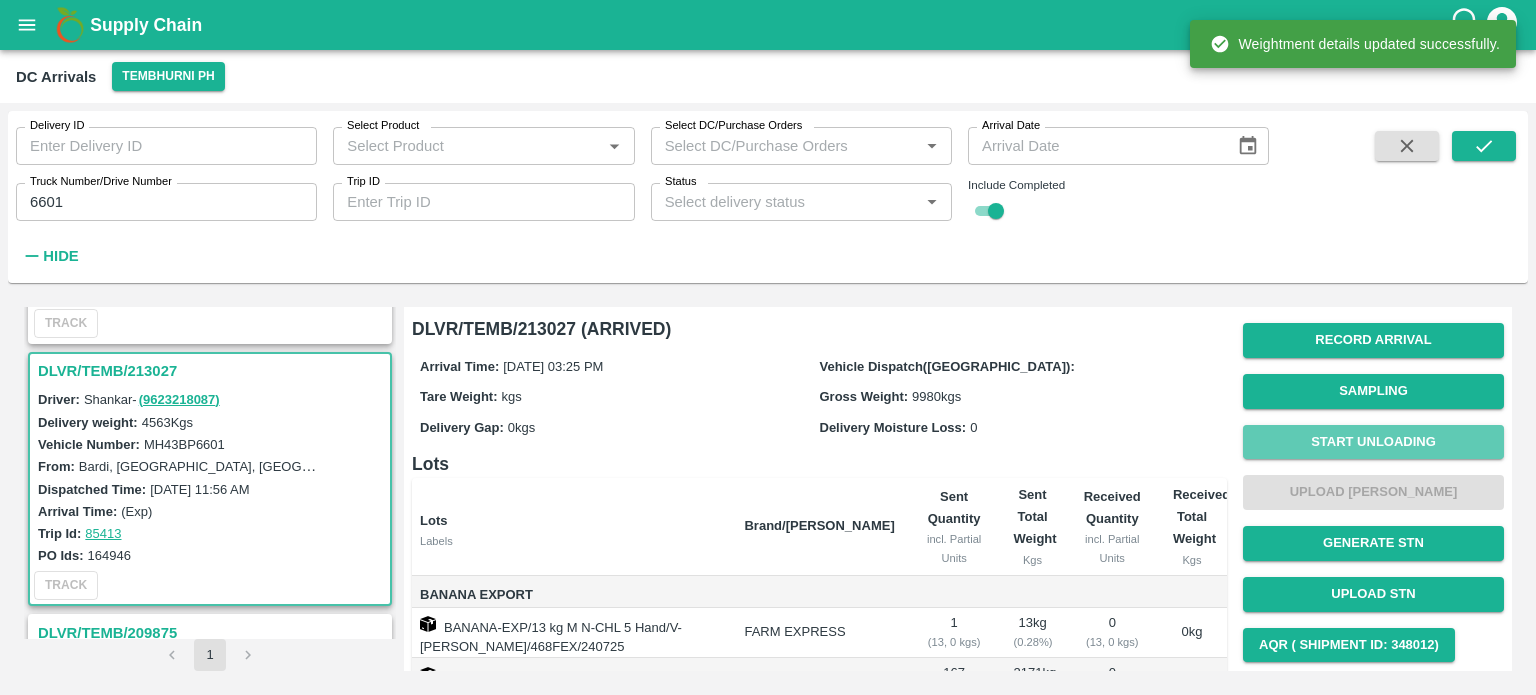 click on "Start Unloading" at bounding box center (1373, 442) 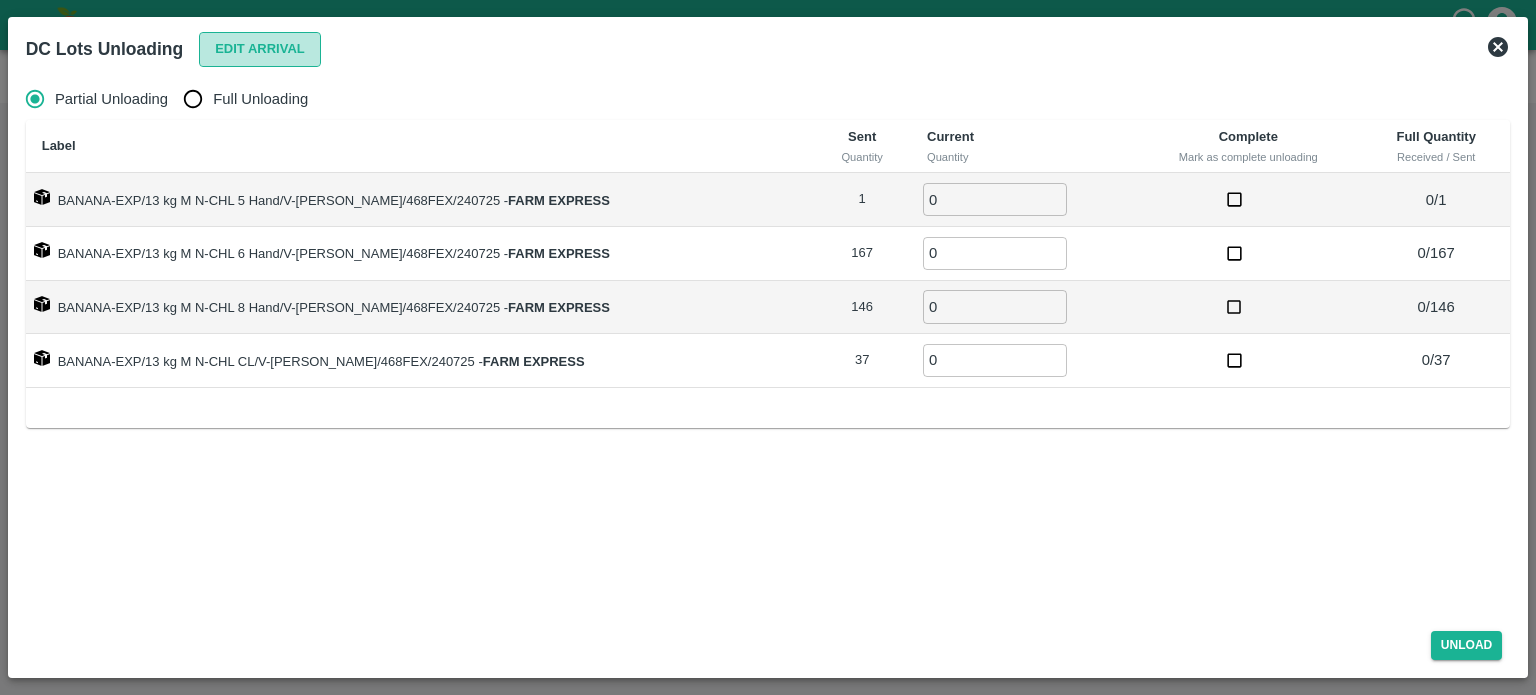 click on "Edit Arrival" at bounding box center (260, 49) 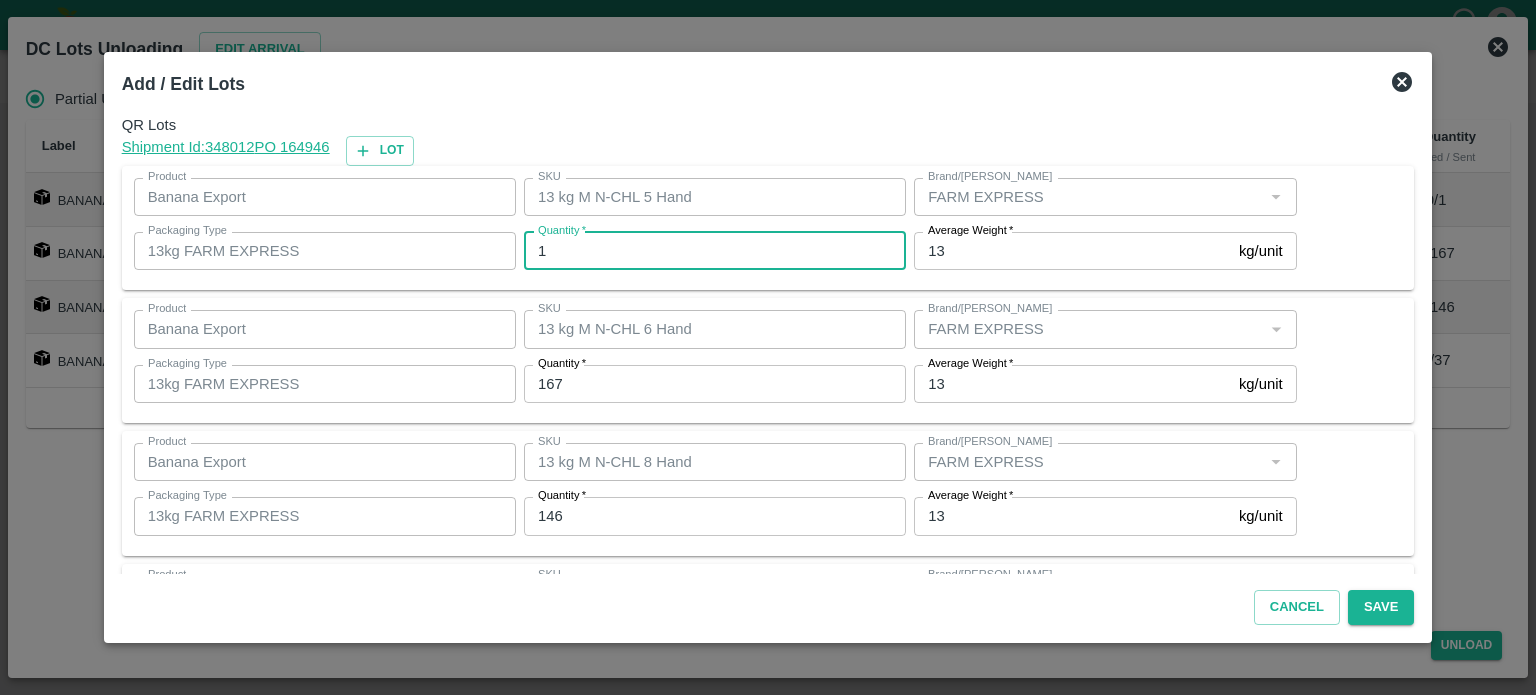 click on "1" at bounding box center [715, 251] 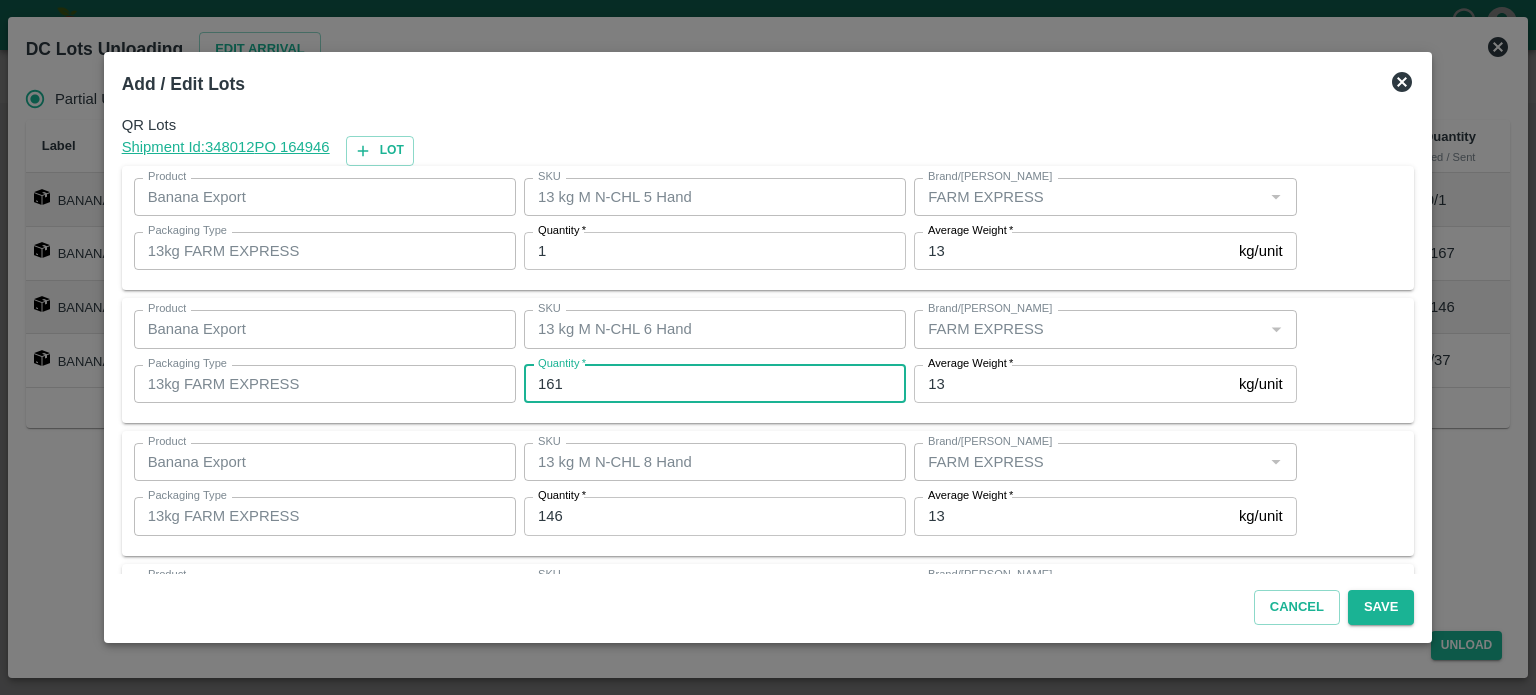 type on "161" 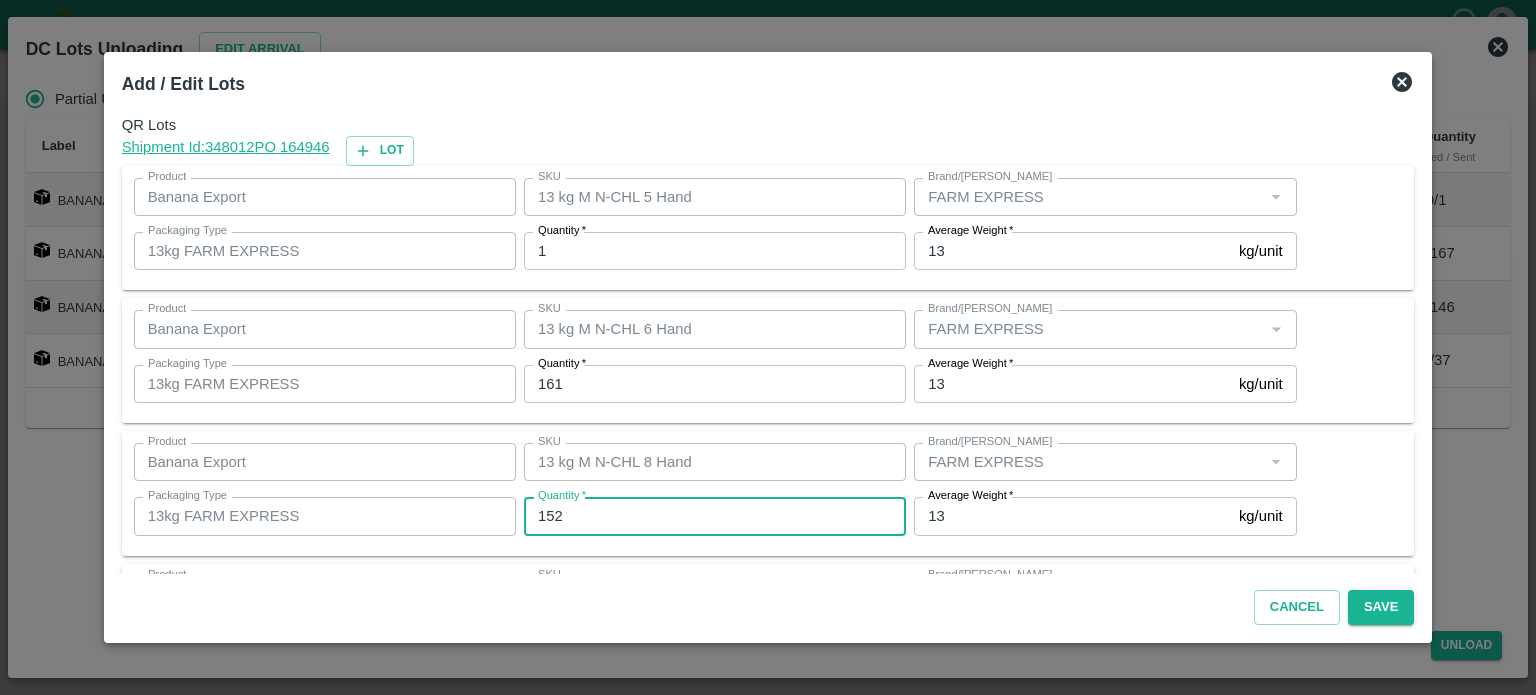 type on "152" 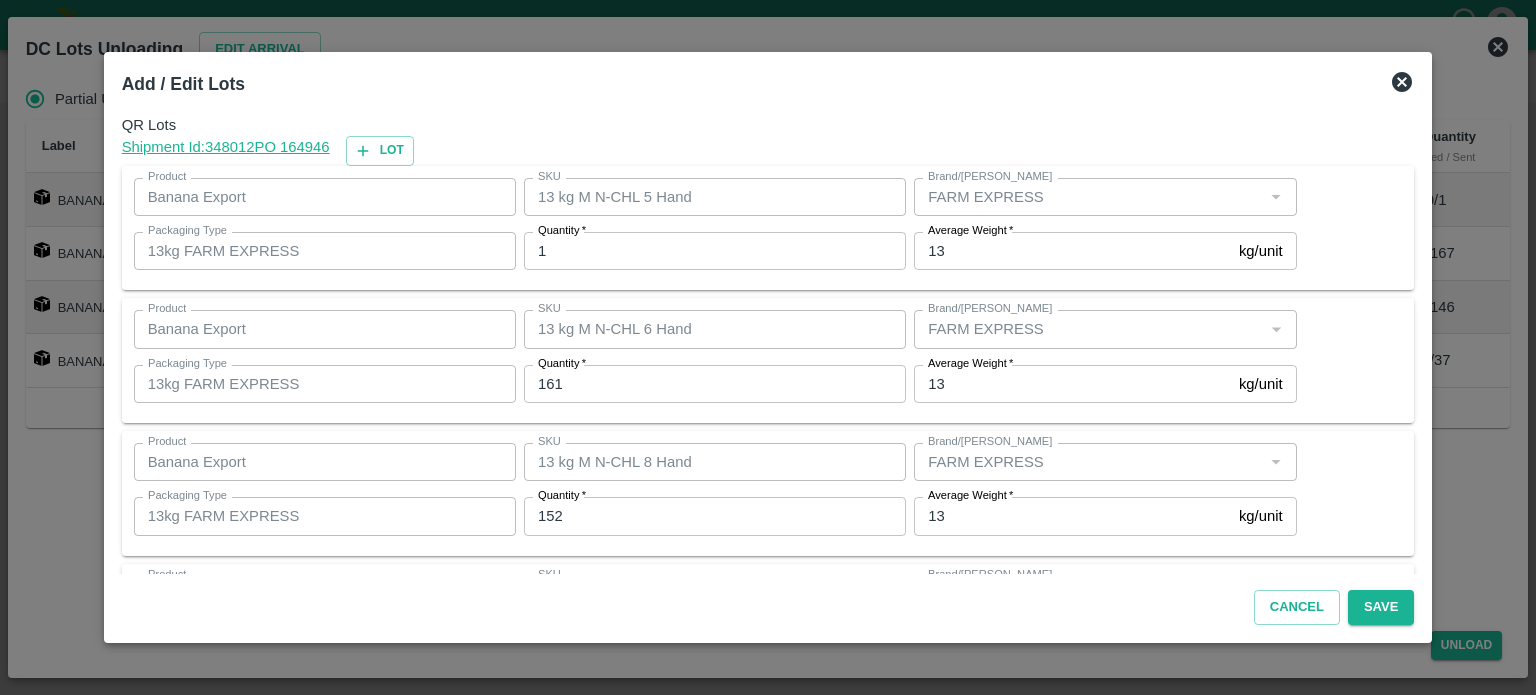 scroll, scrollTop: 129, scrollLeft: 0, axis: vertical 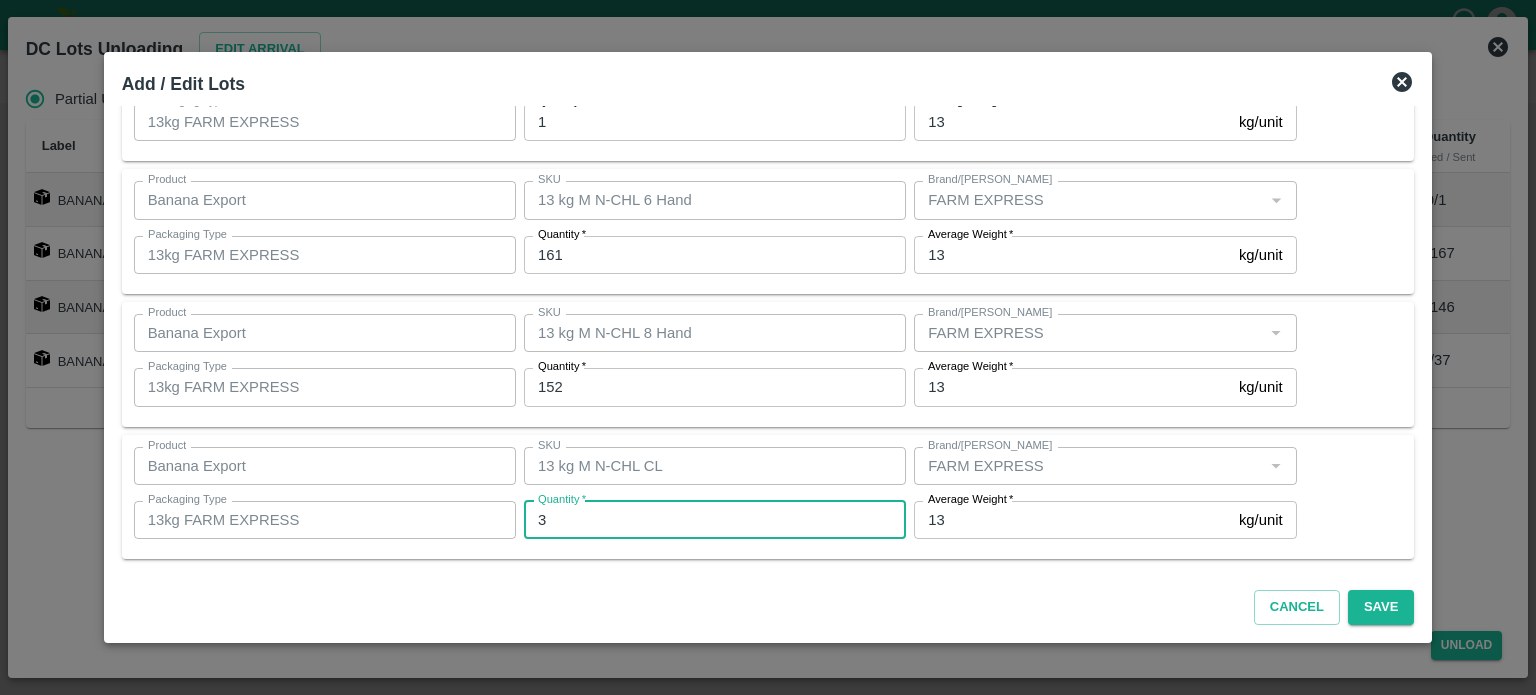 type on "37" 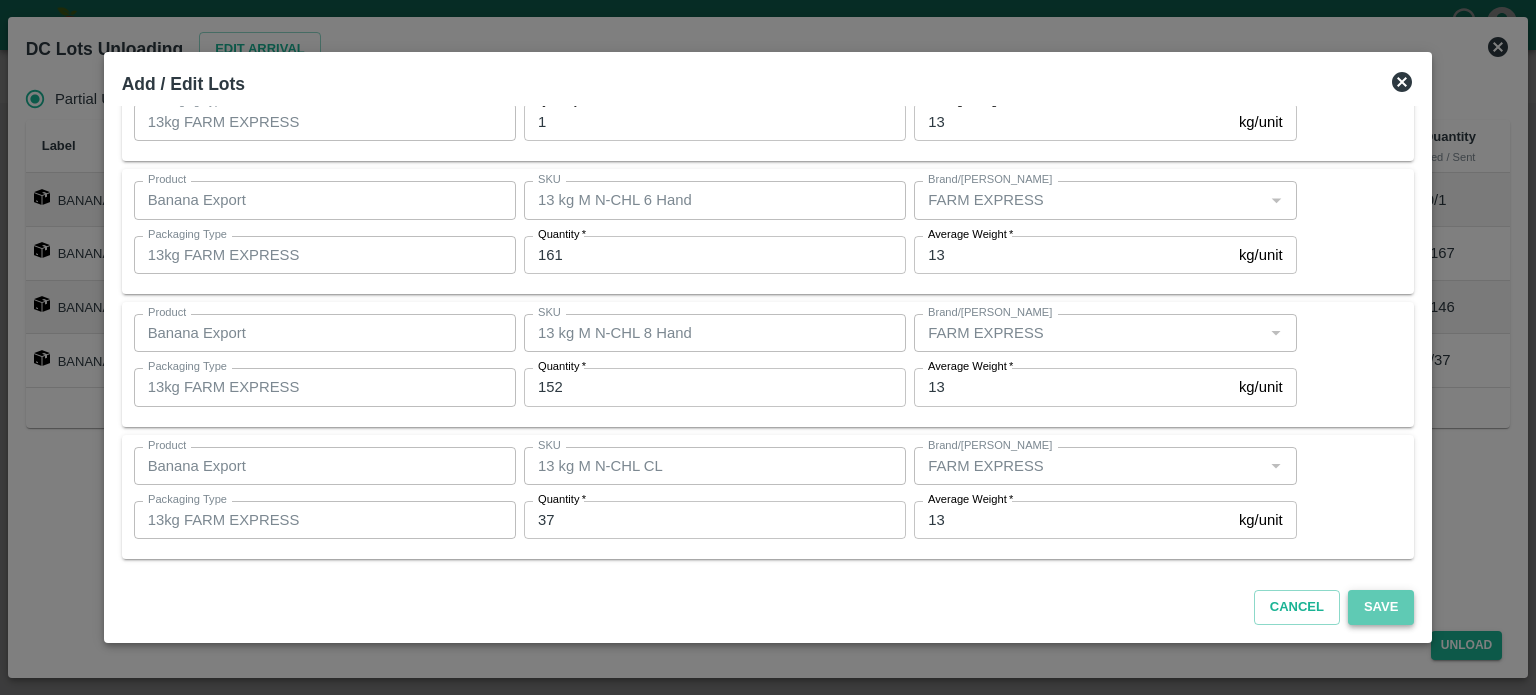 click on "Save" at bounding box center [1381, 607] 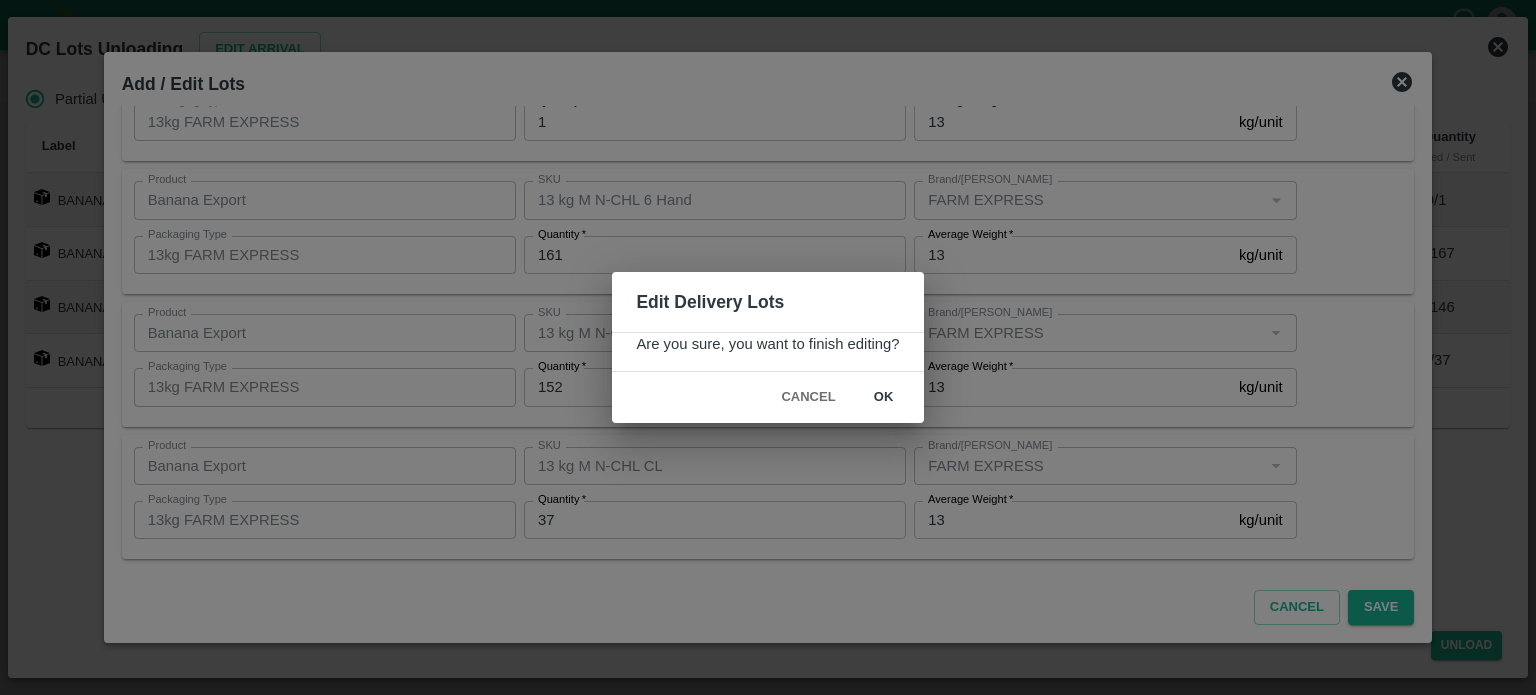 click on "ok" at bounding box center (884, 397) 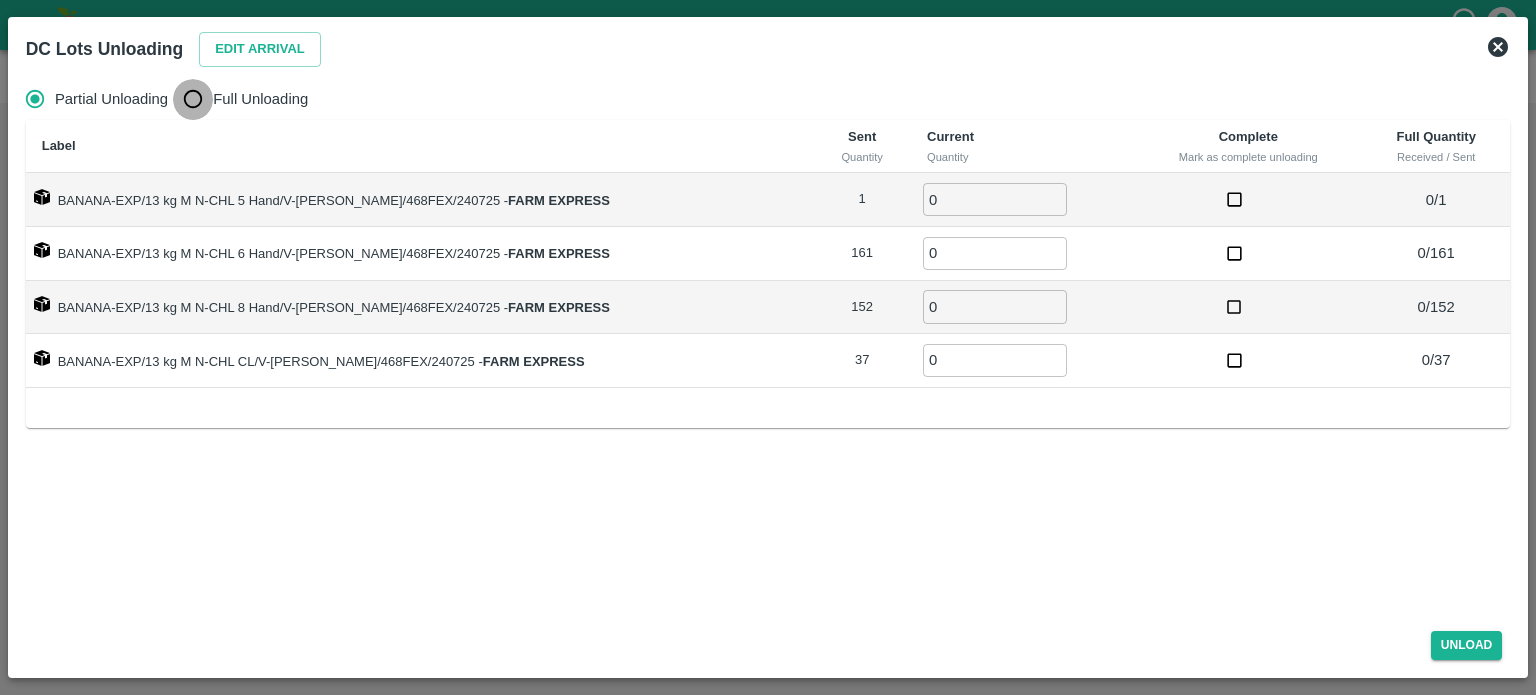 click on "Full Unloading" at bounding box center [193, 99] 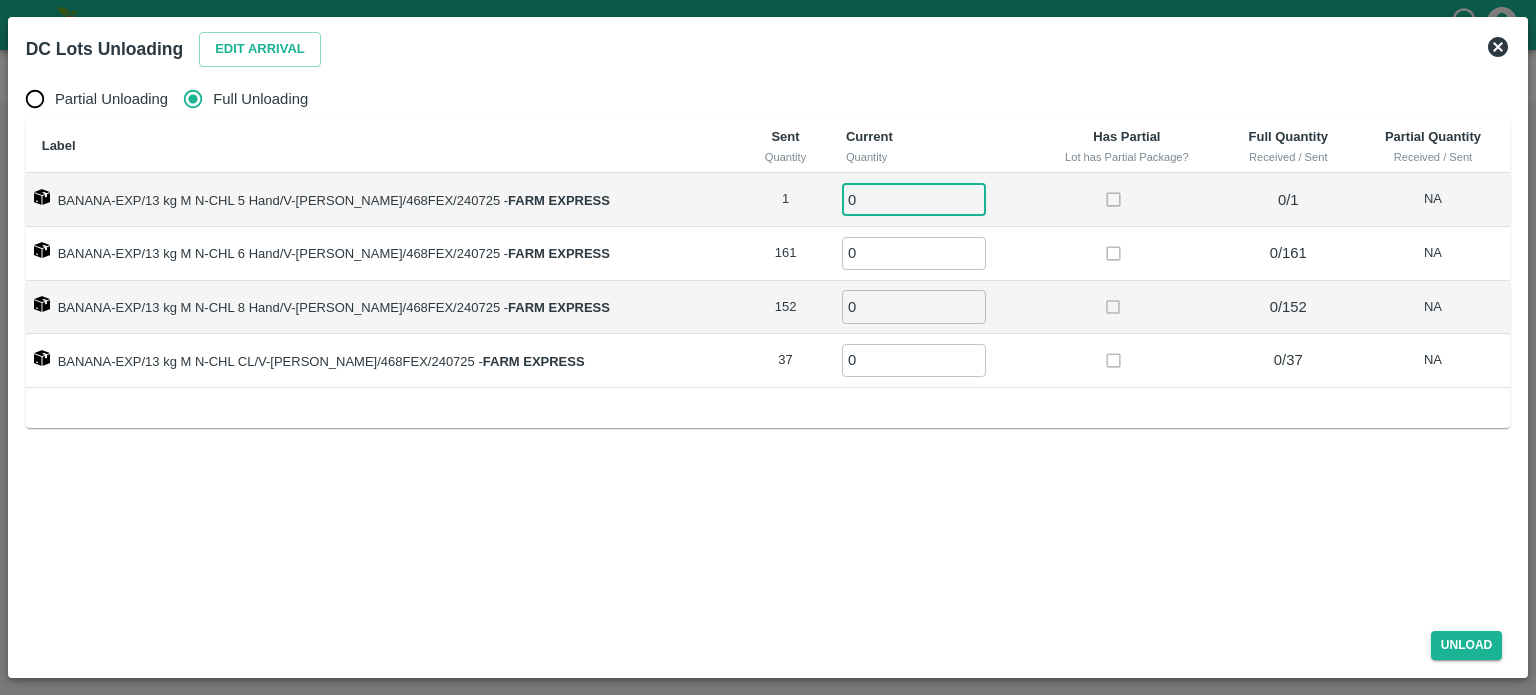 click on "0" at bounding box center (914, 199) 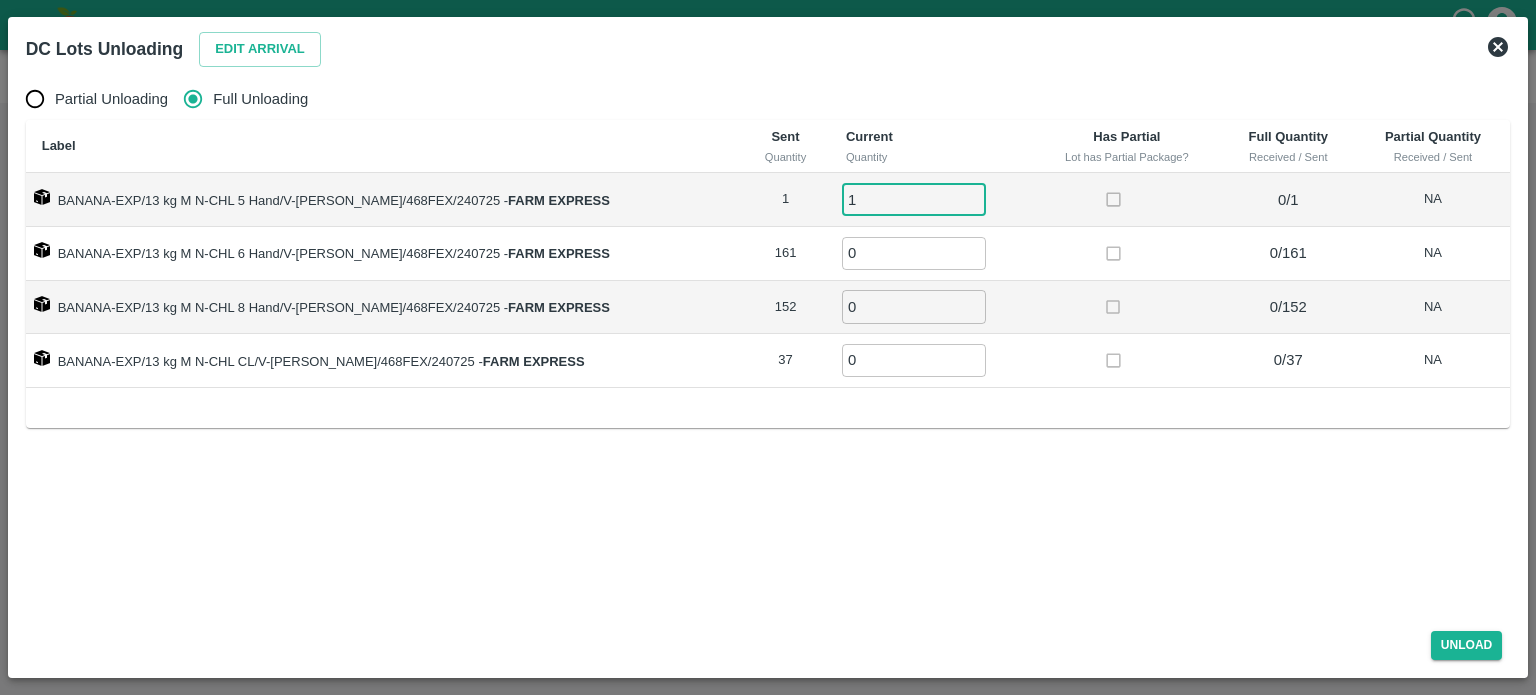 type on "1" 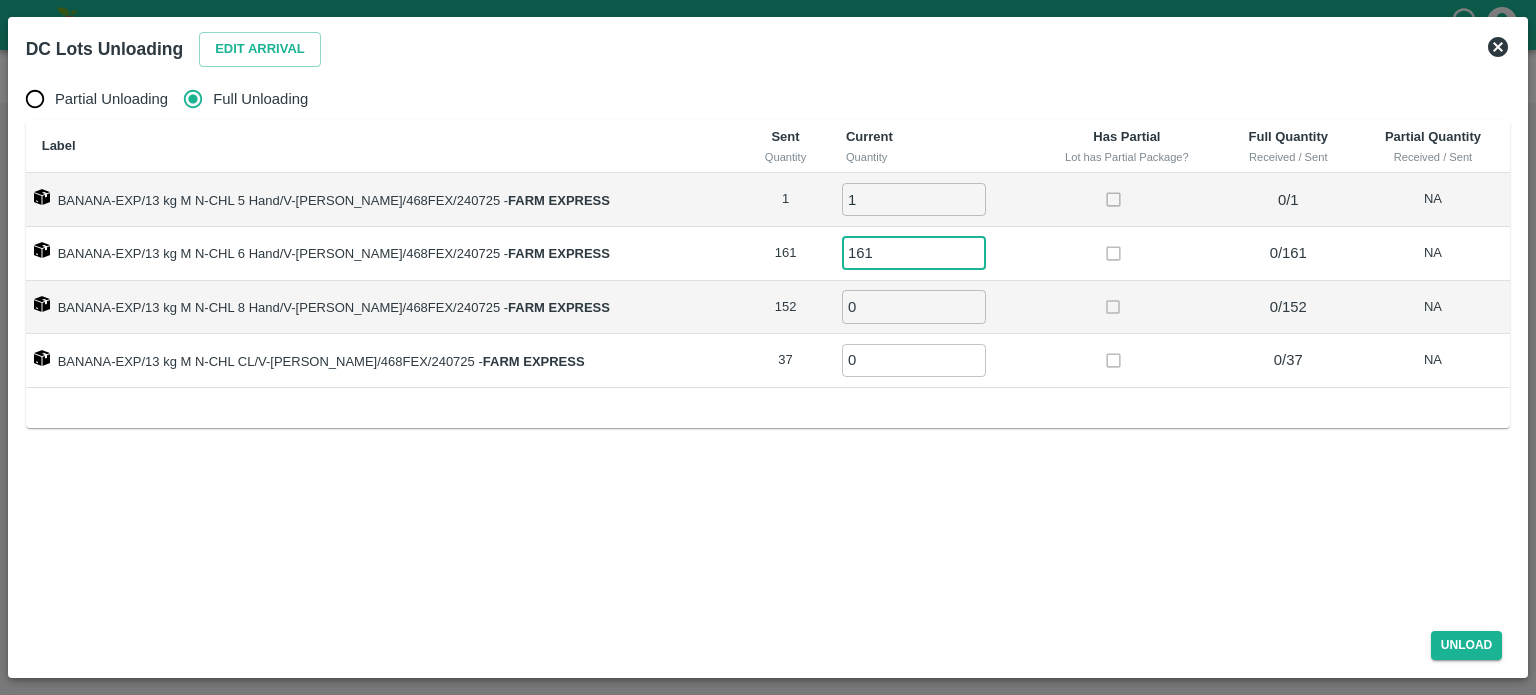 type on "161" 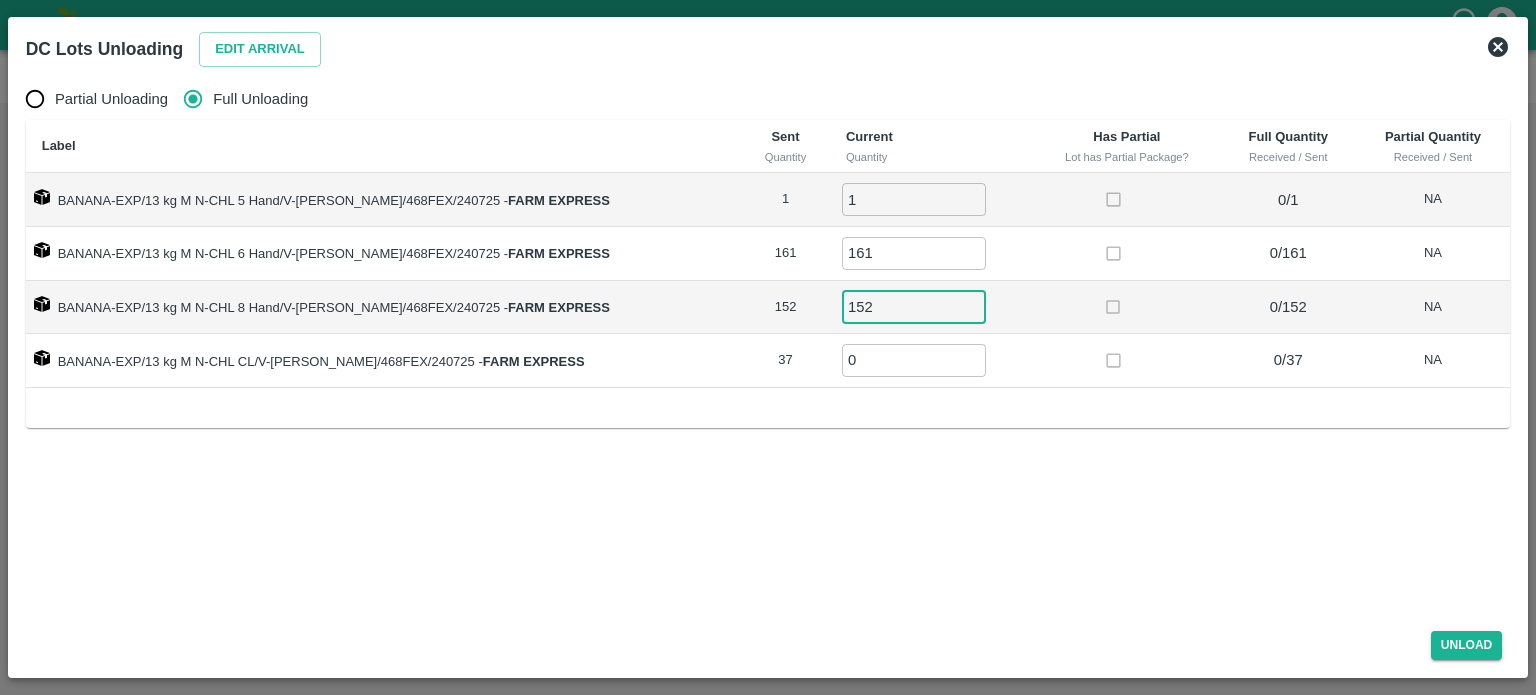 type on "152" 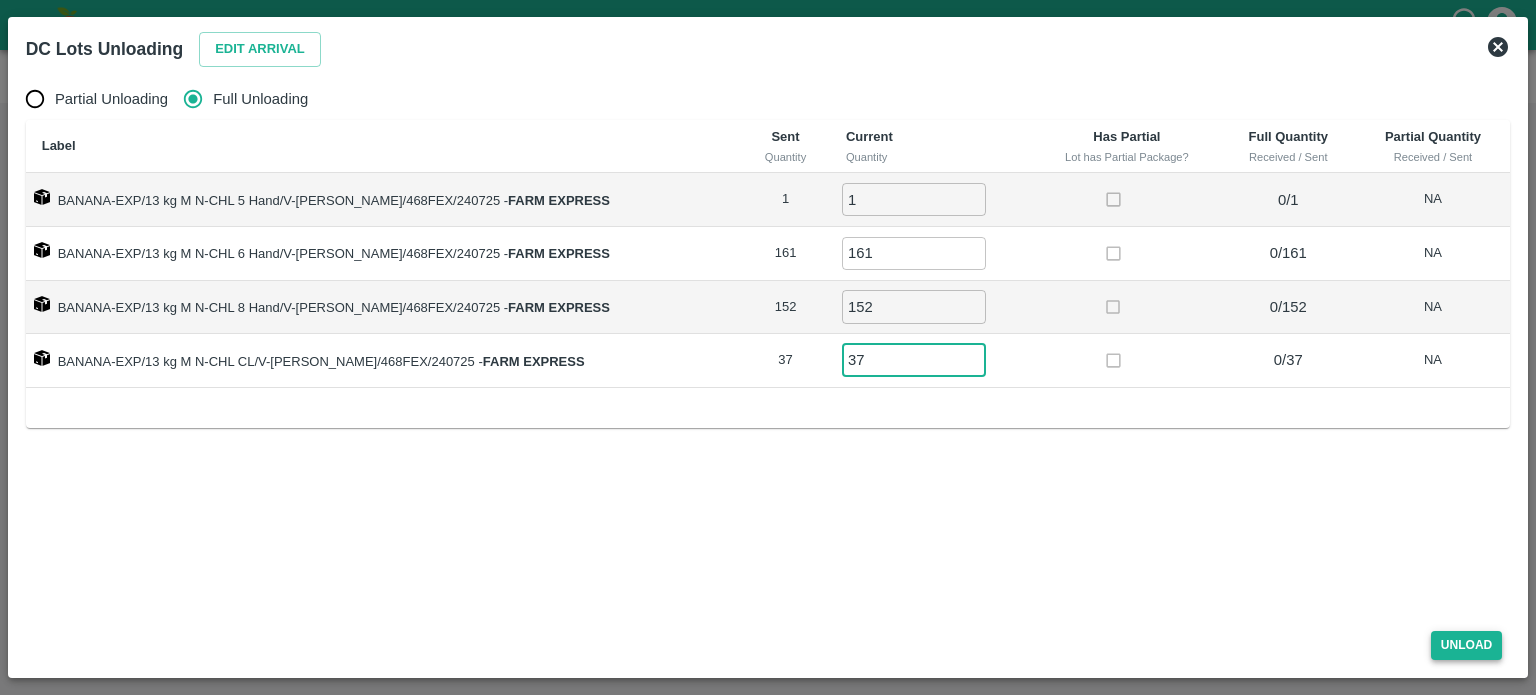 type on "37" 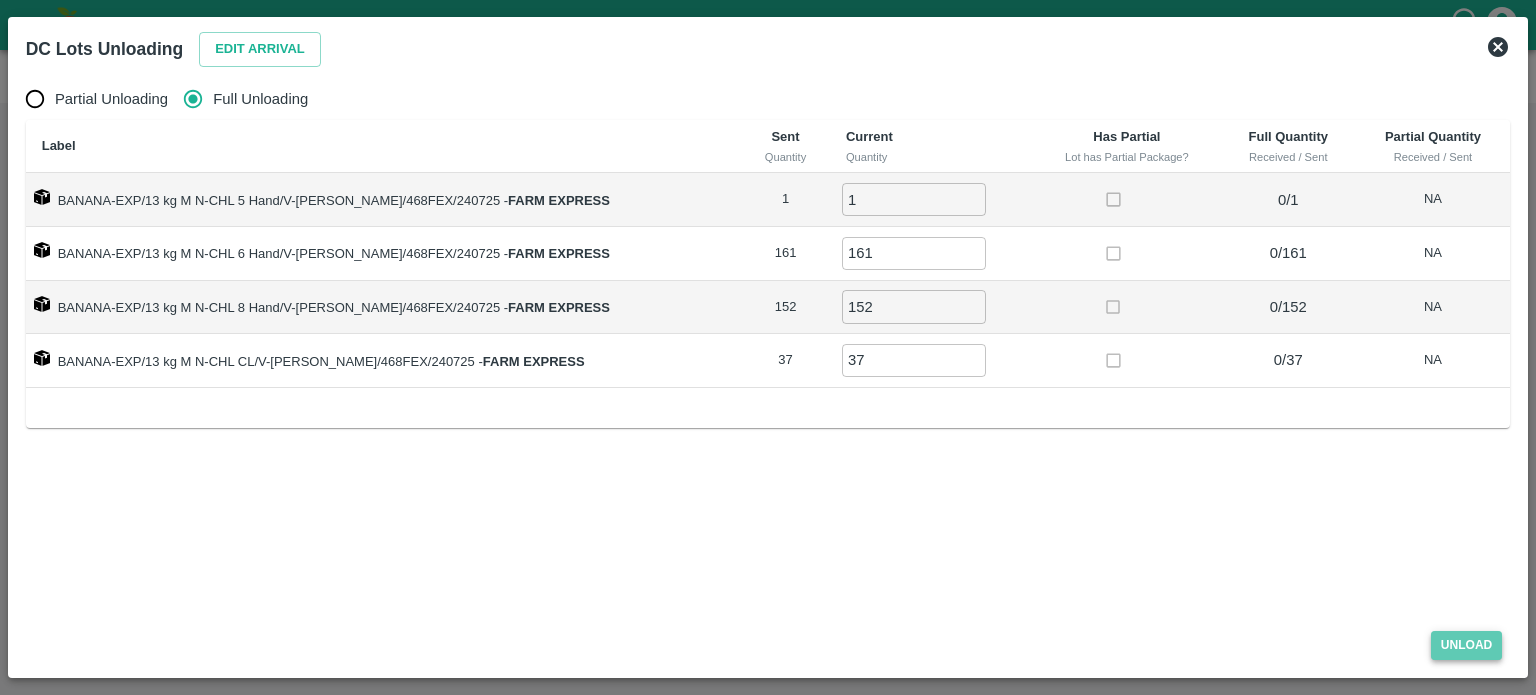 click on "Unload" at bounding box center (1467, 645) 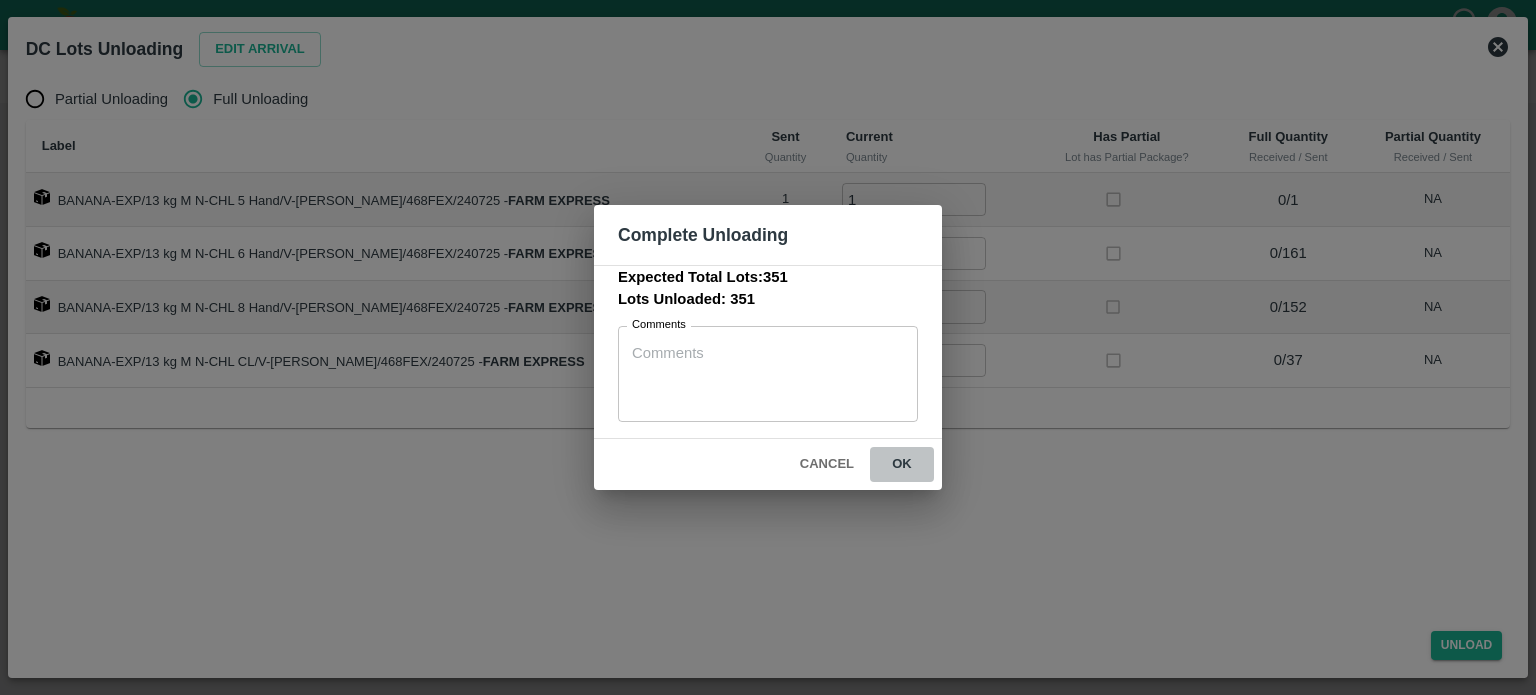 click on "ok" at bounding box center [902, 464] 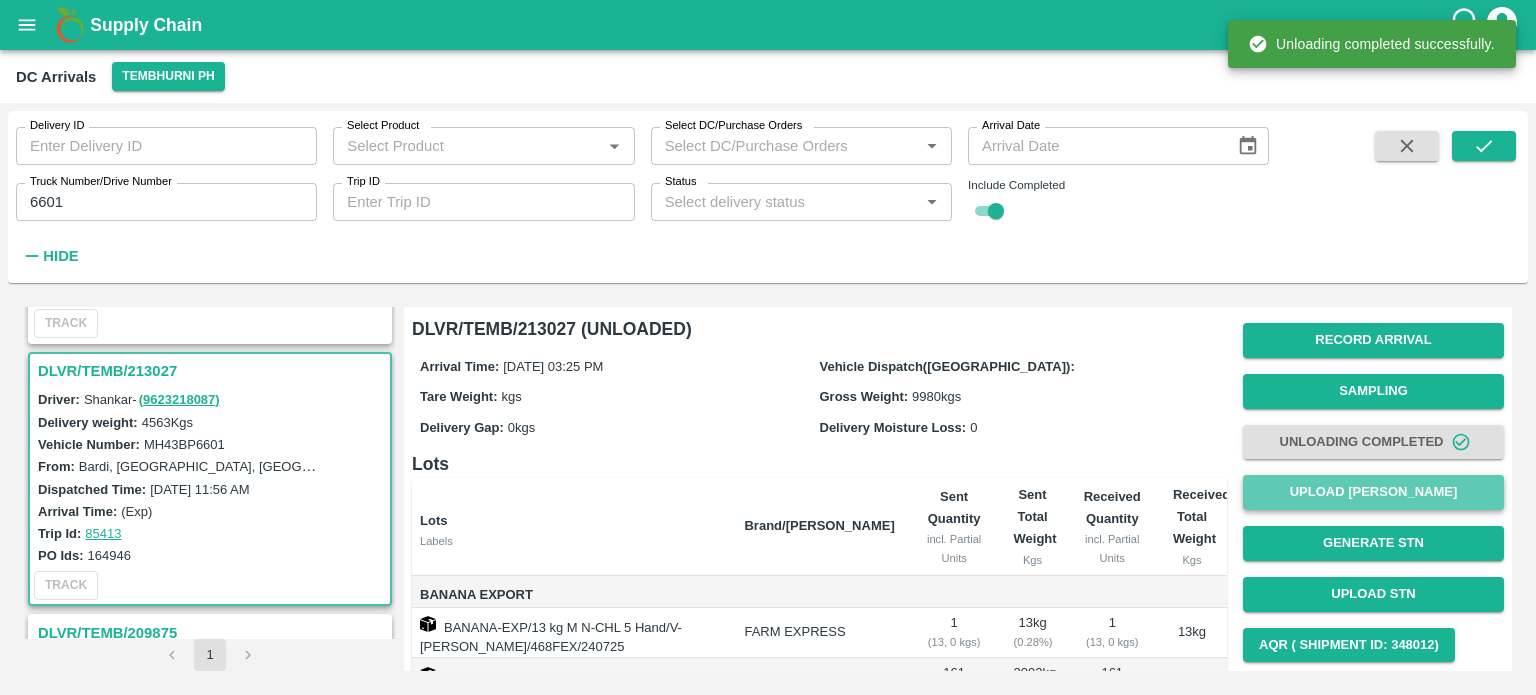 click on "Upload [PERSON_NAME]" at bounding box center [1373, 492] 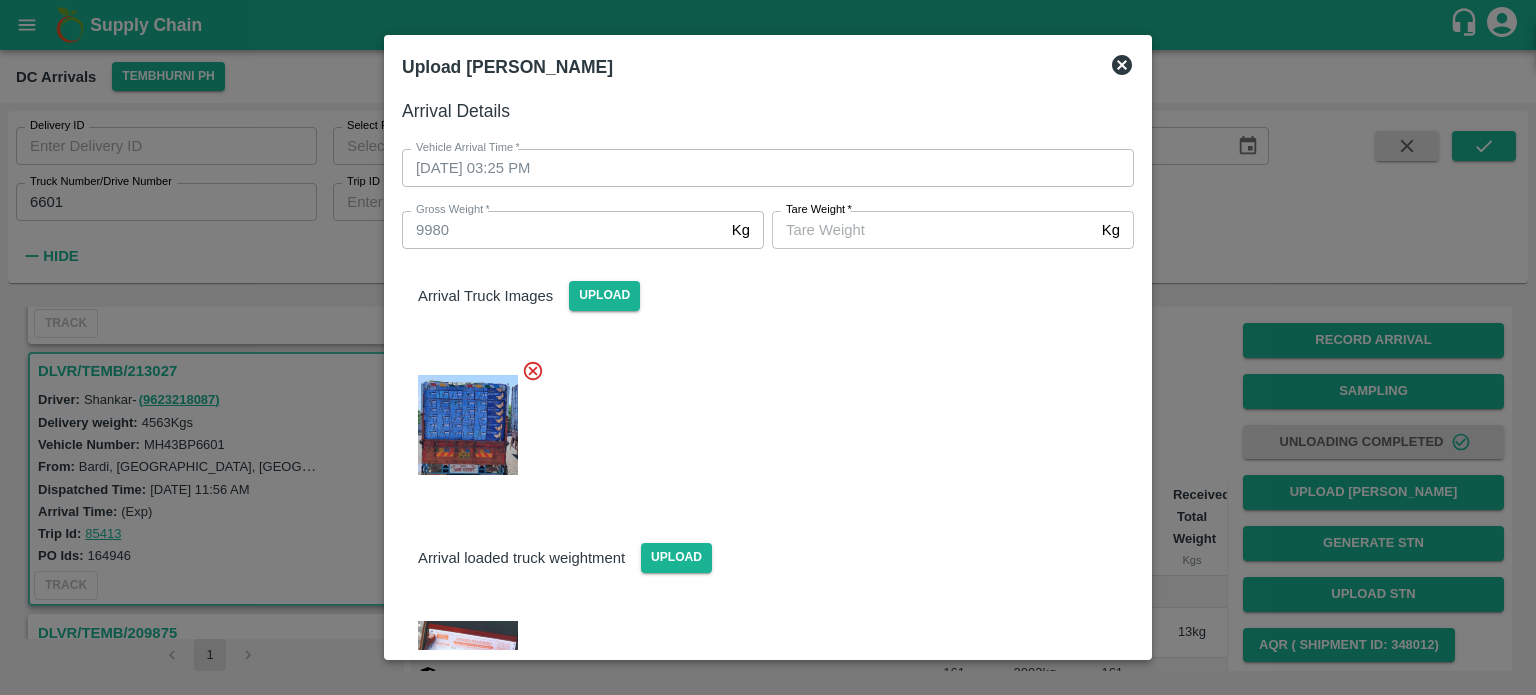click on "[PERSON_NAME]   *" at bounding box center (933, 230) 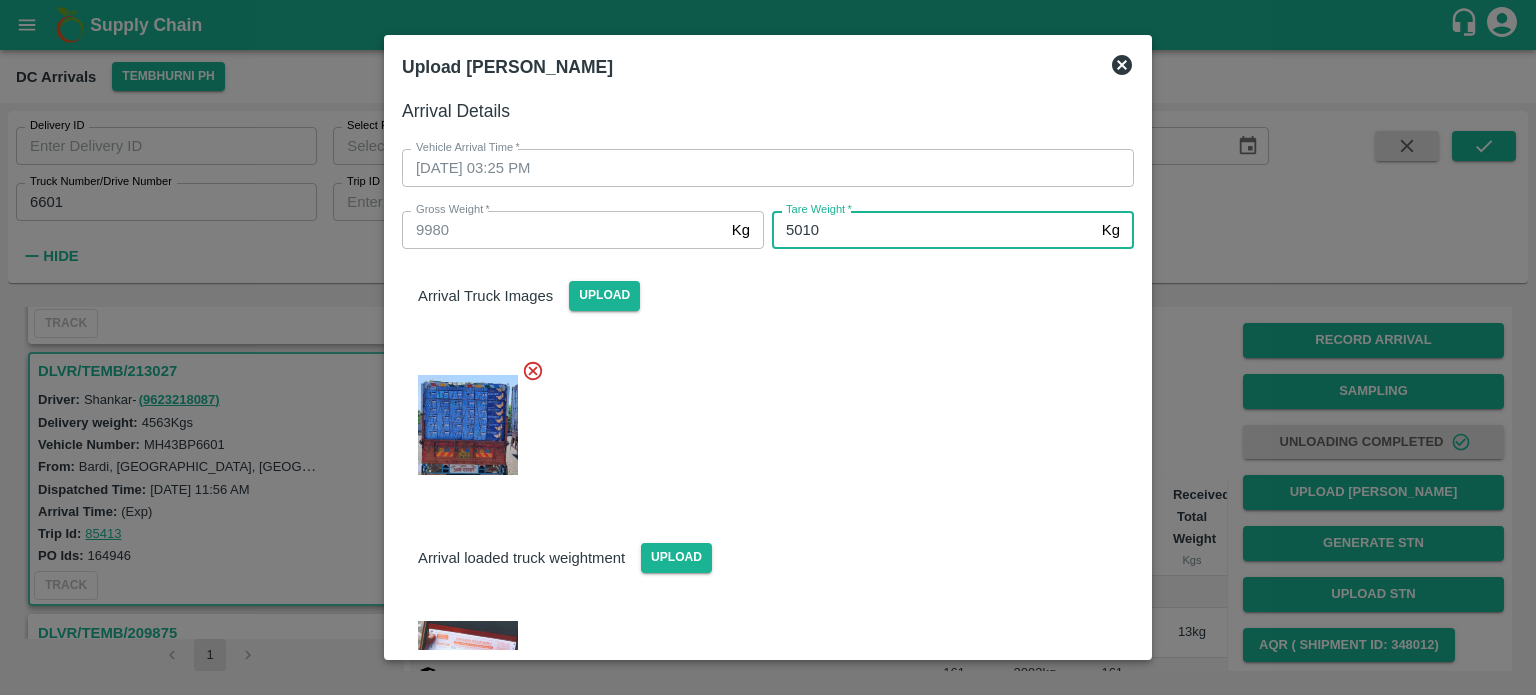 type on "5010" 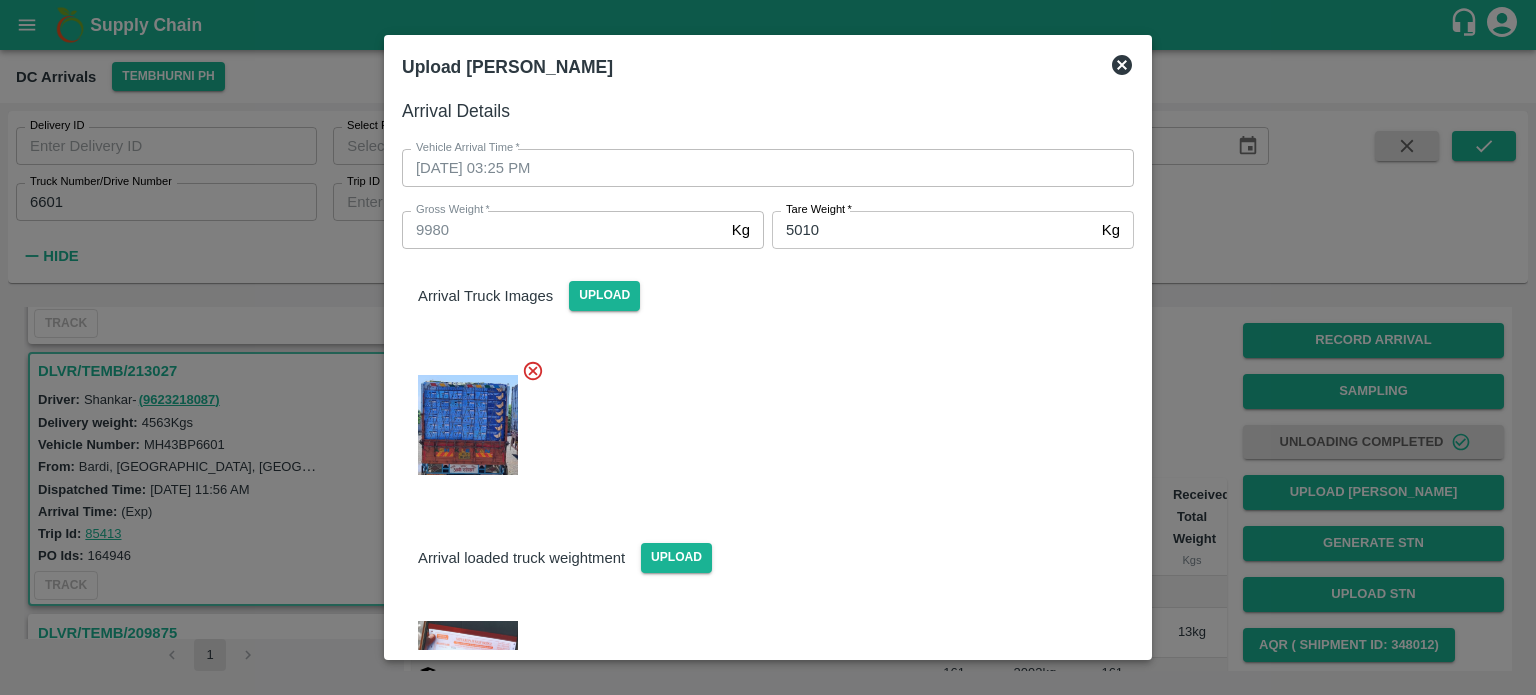 click at bounding box center (760, 419) 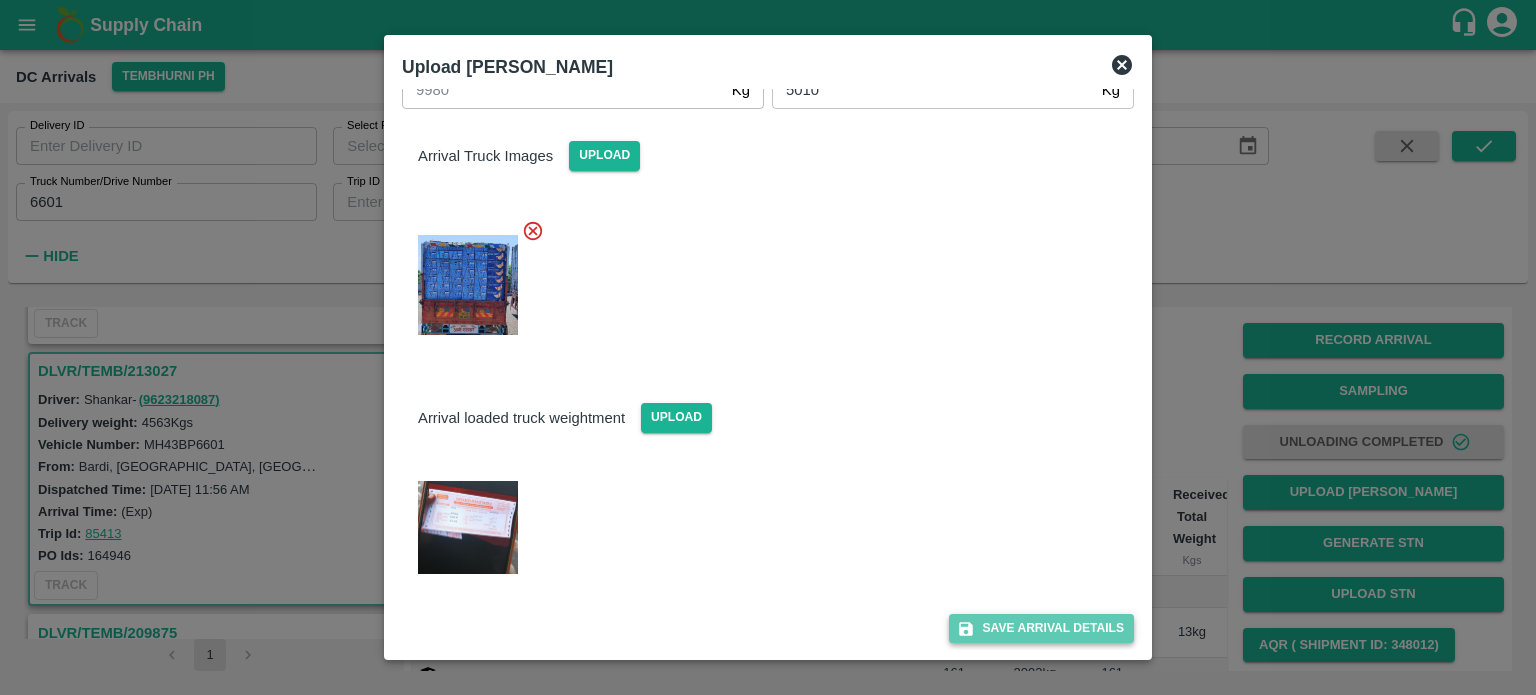 click on "Save Arrival Details" at bounding box center [1041, 628] 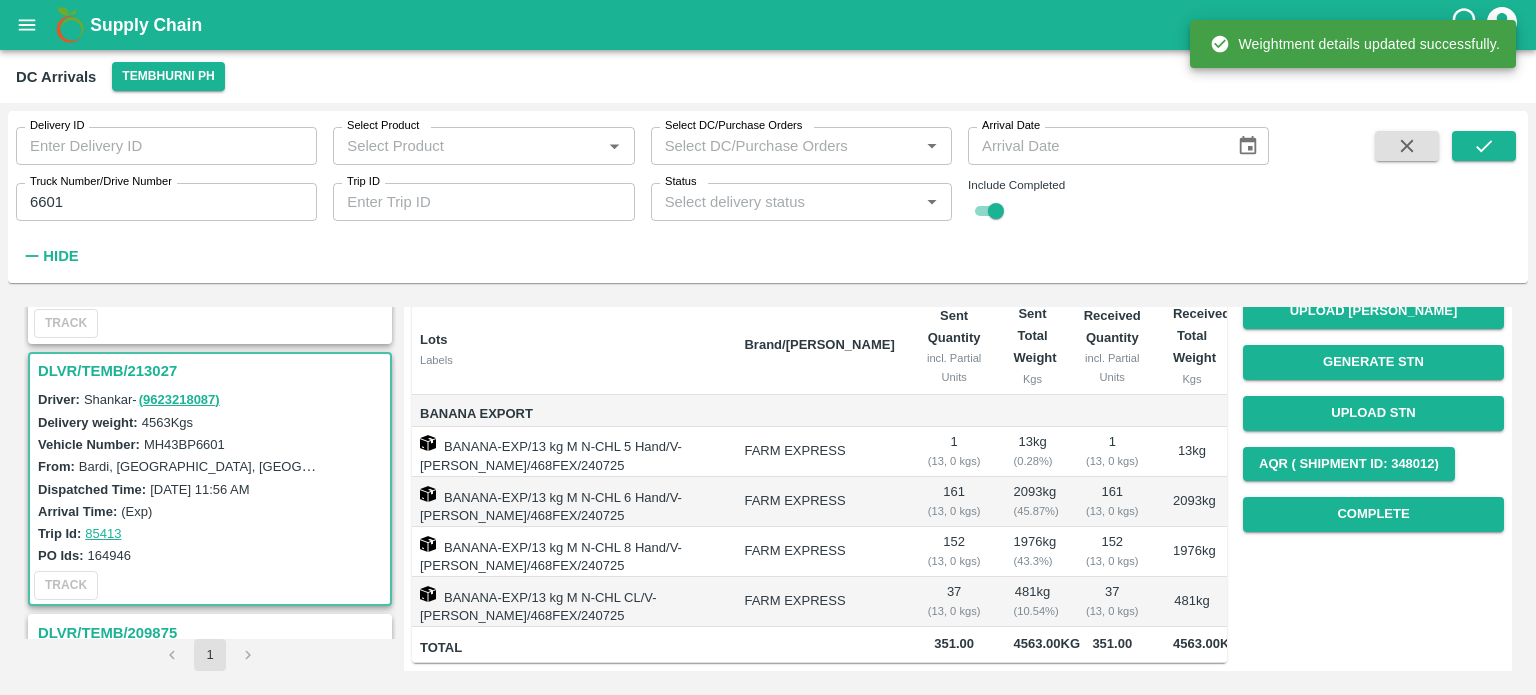 scroll, scrollTop: 266, scrollLeft: 0, axis: vertical 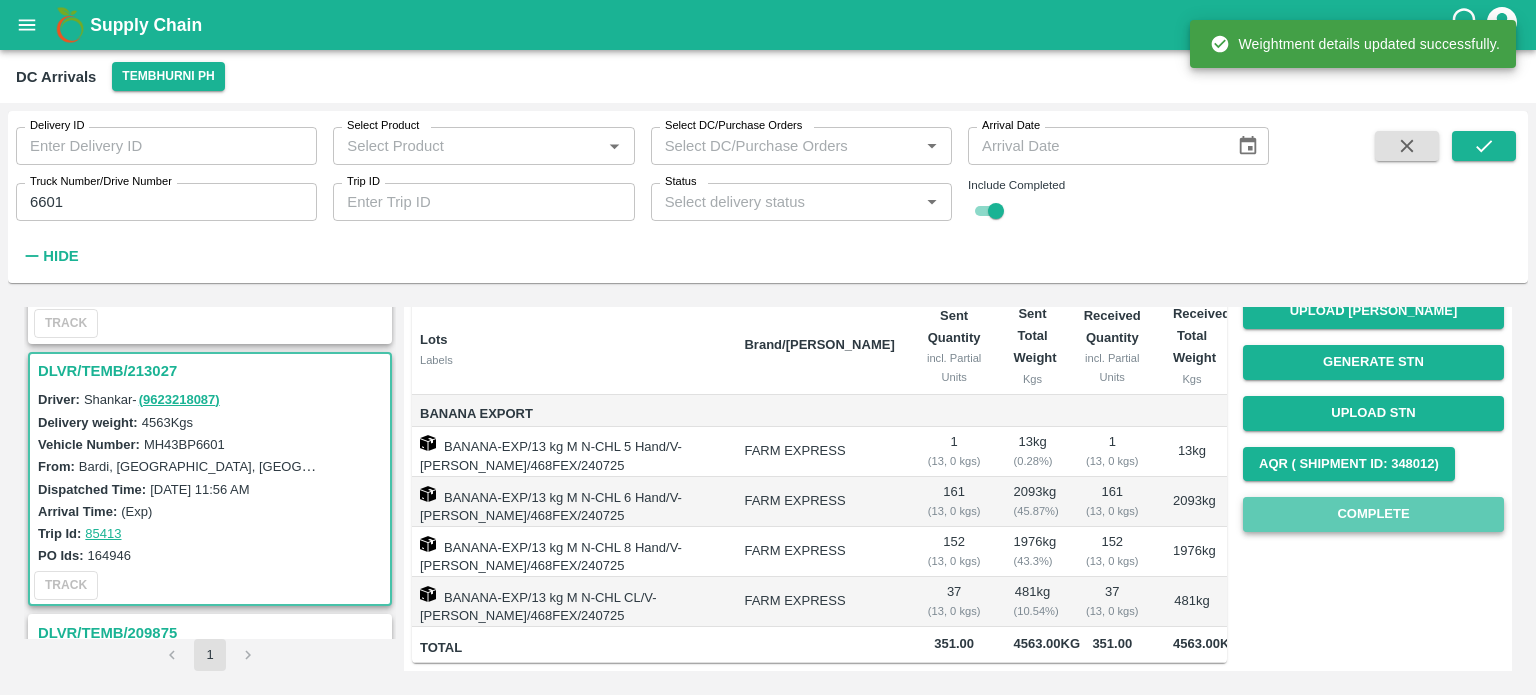 click on "Complete" at bounding box center (1373, 514) 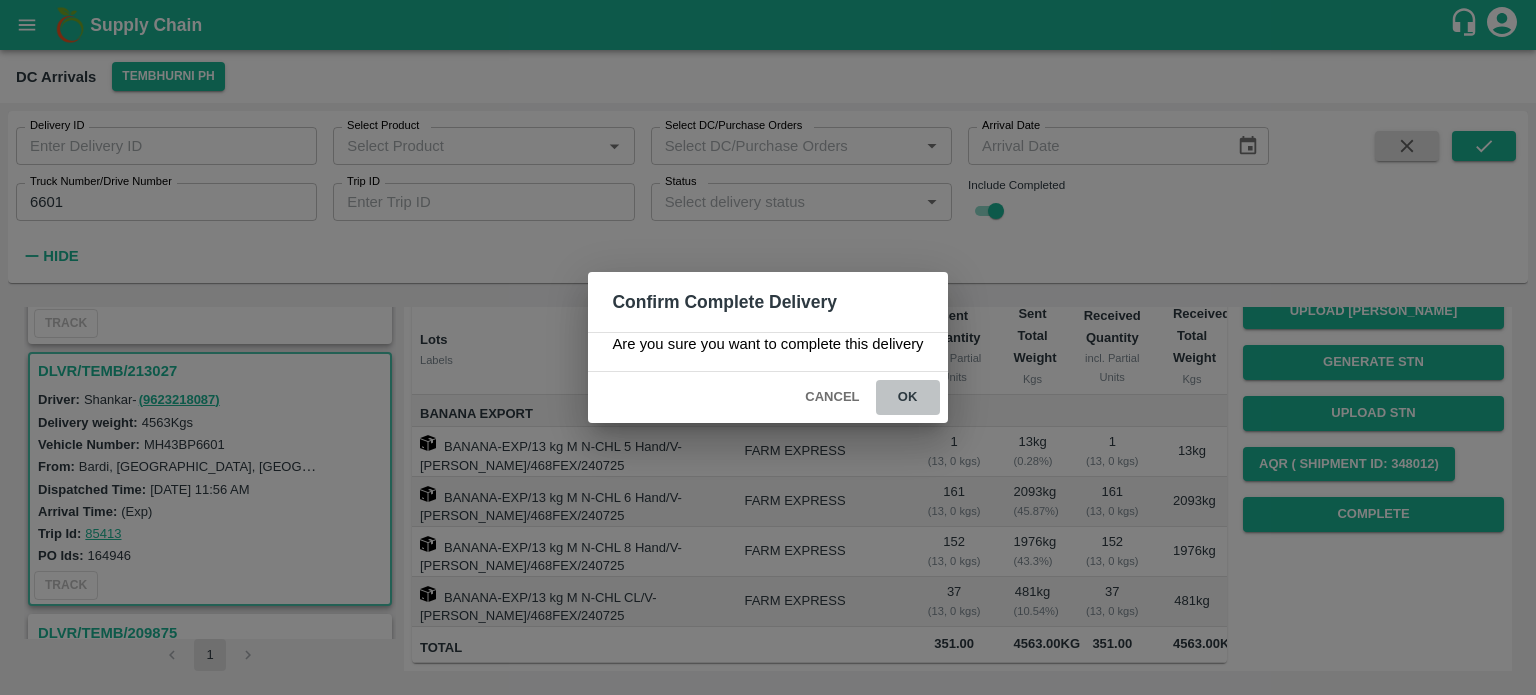 click on "ok" at bounding box center (908, 397) 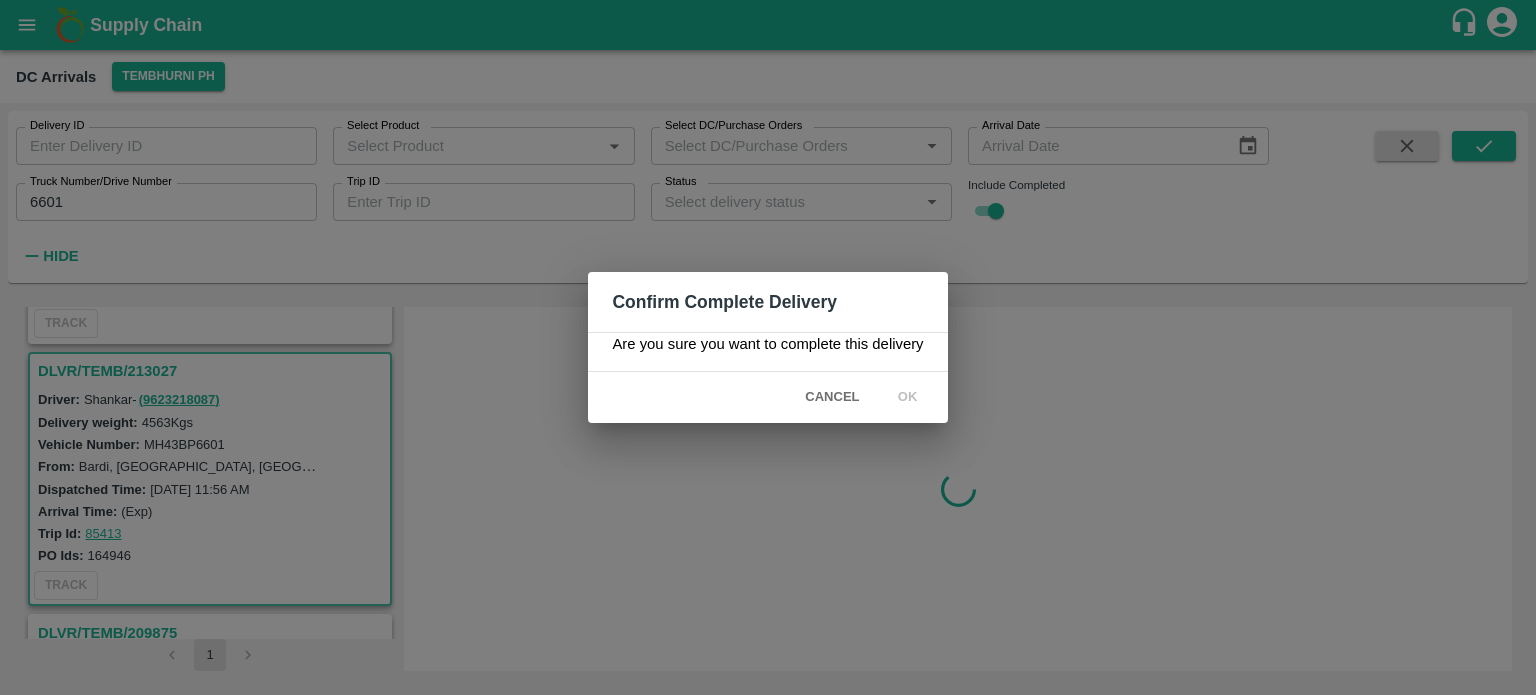 scroll, scrollTop: 0, scrollLeft: 0, axis: both 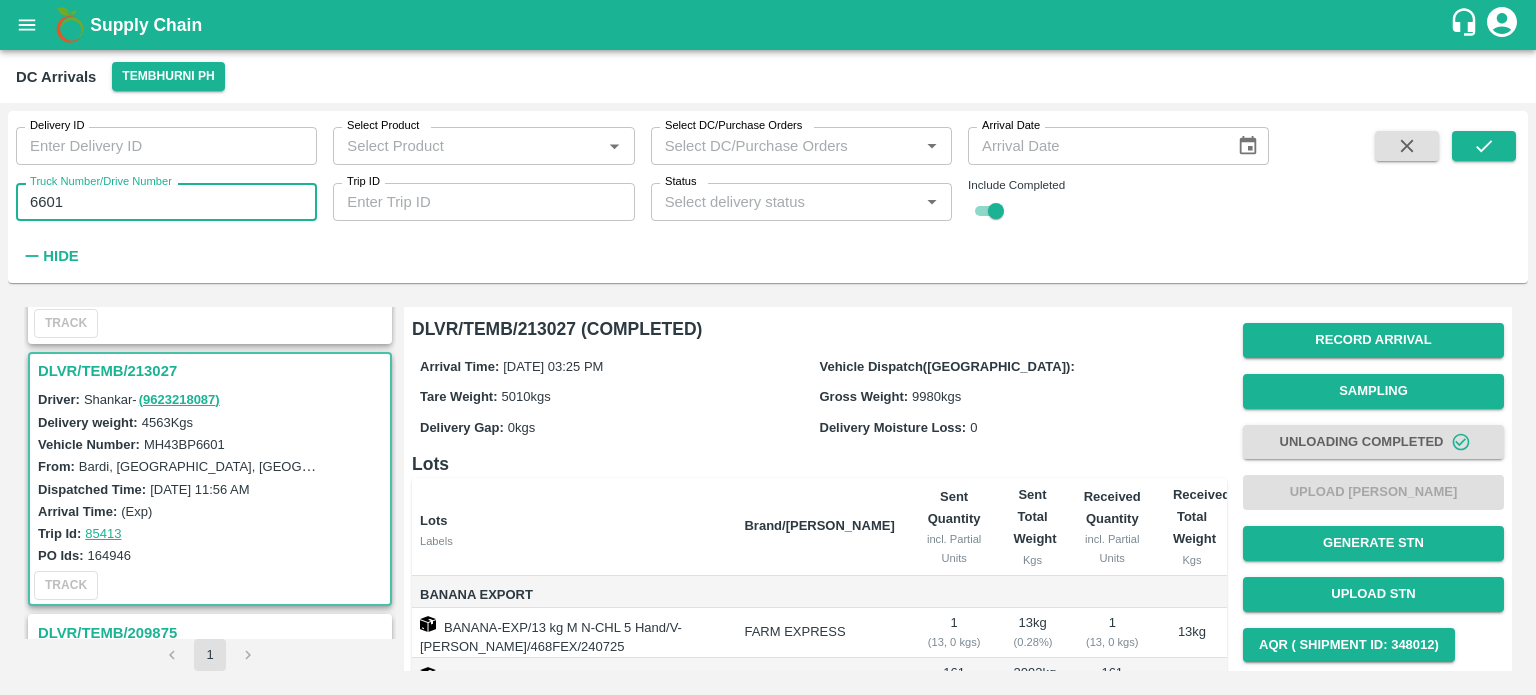 click on "6601" at bounding box center (166, 202) 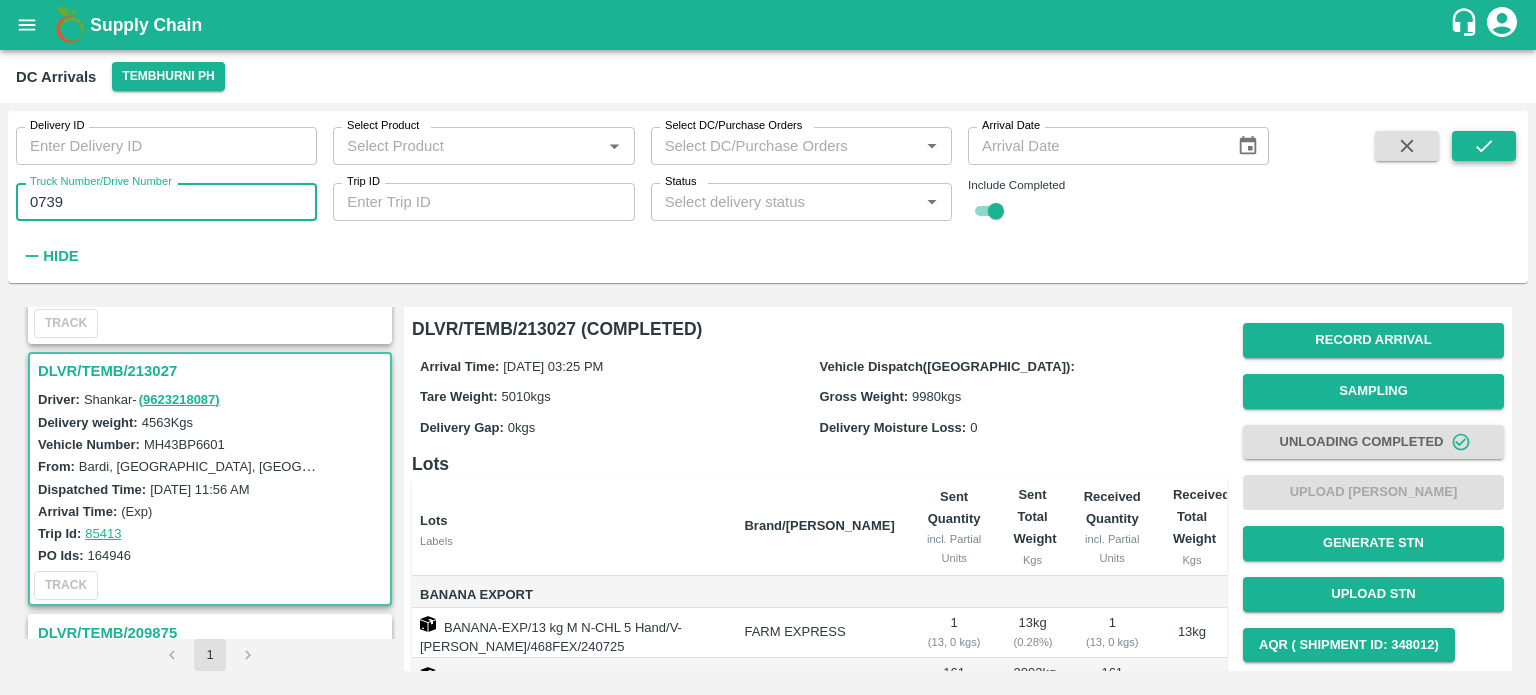type on "0739" 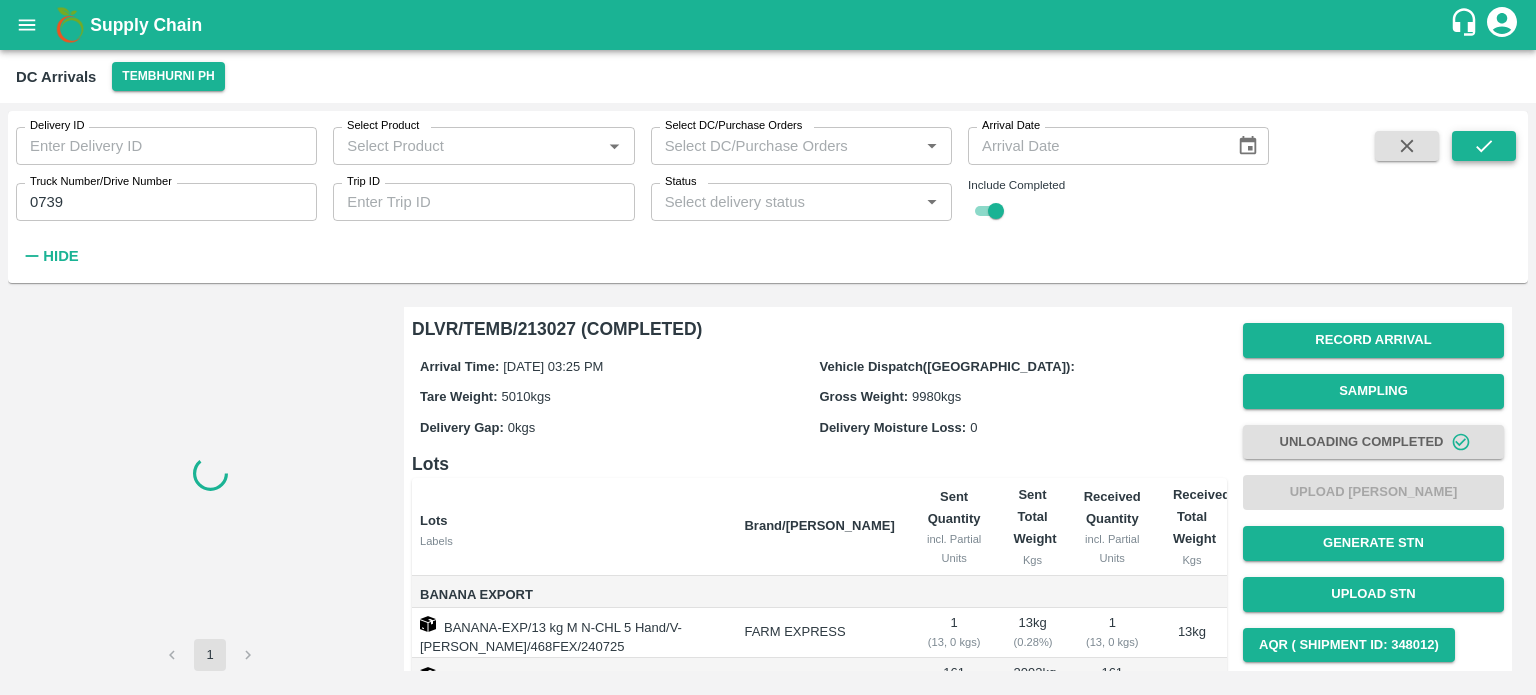 scroll, scrollTop: 0, scrollLeft: 0, axis: both 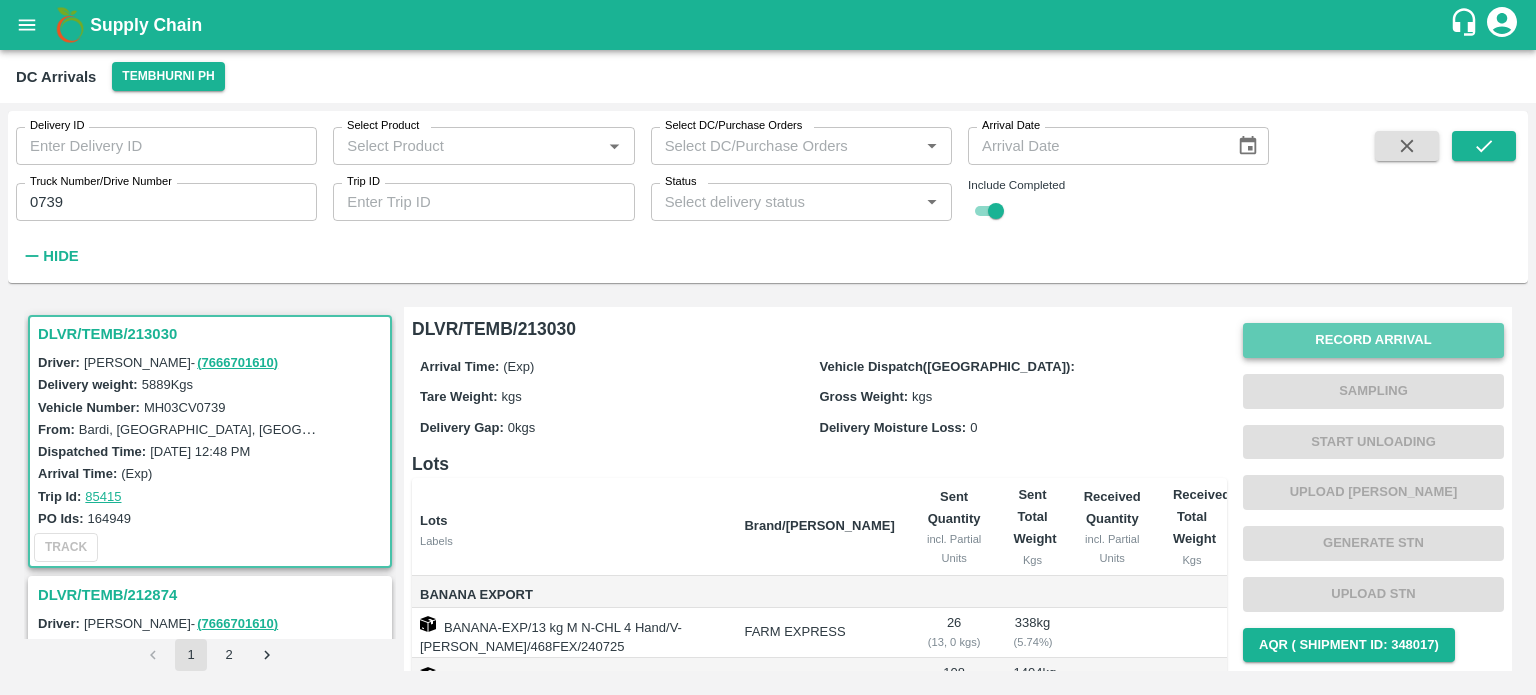 click on "Record Arrival" at bounding box center (1373, 340) 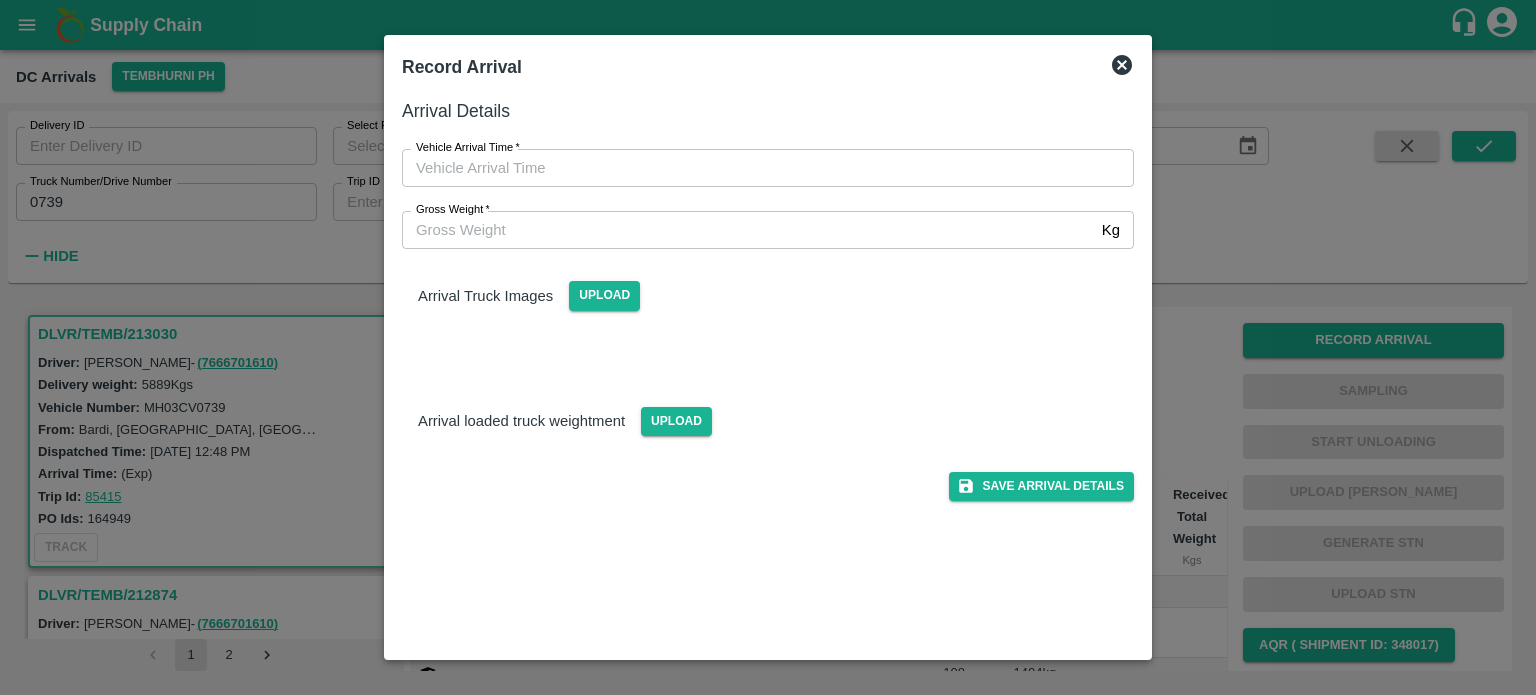 type on "DD/MM/YYYY hh:mm aa" 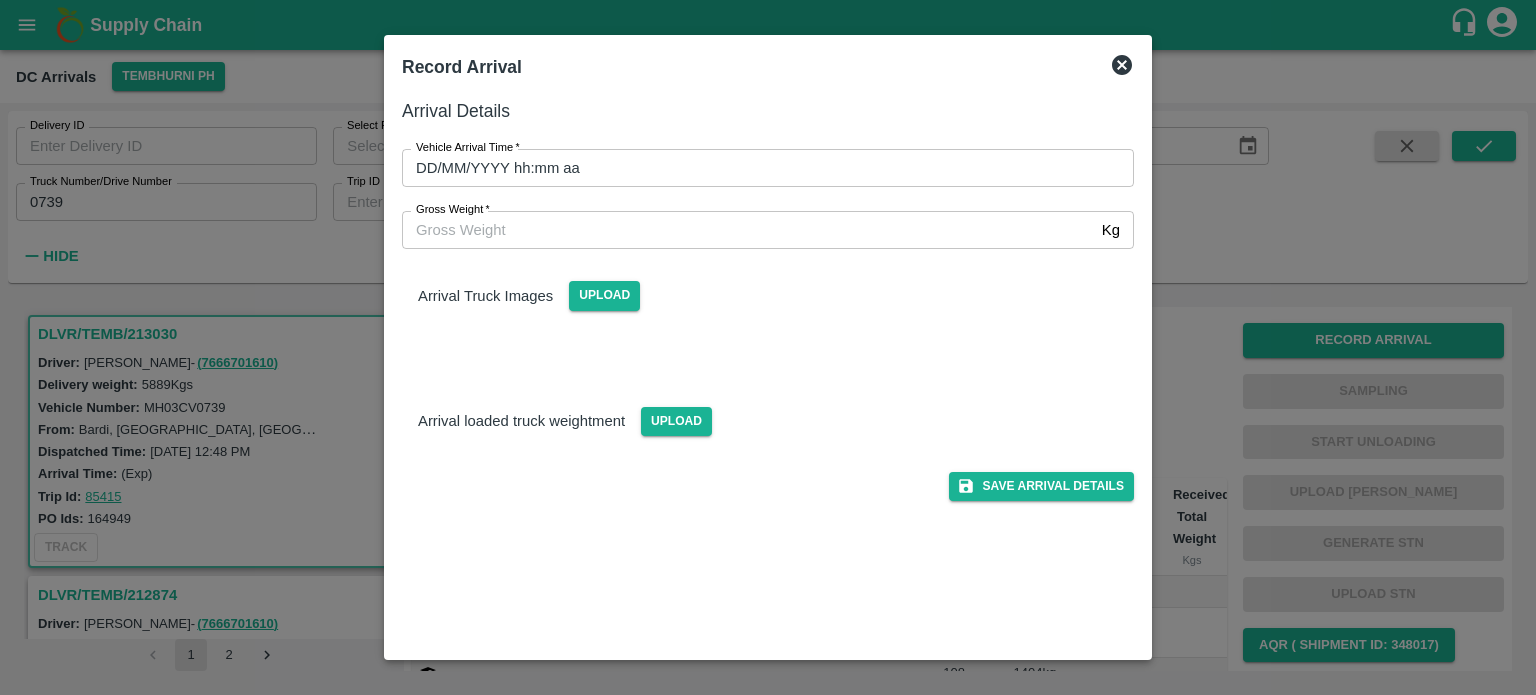 click on "DD/MM/YYYY hh:mm aa" at bounding box center (761, 168) 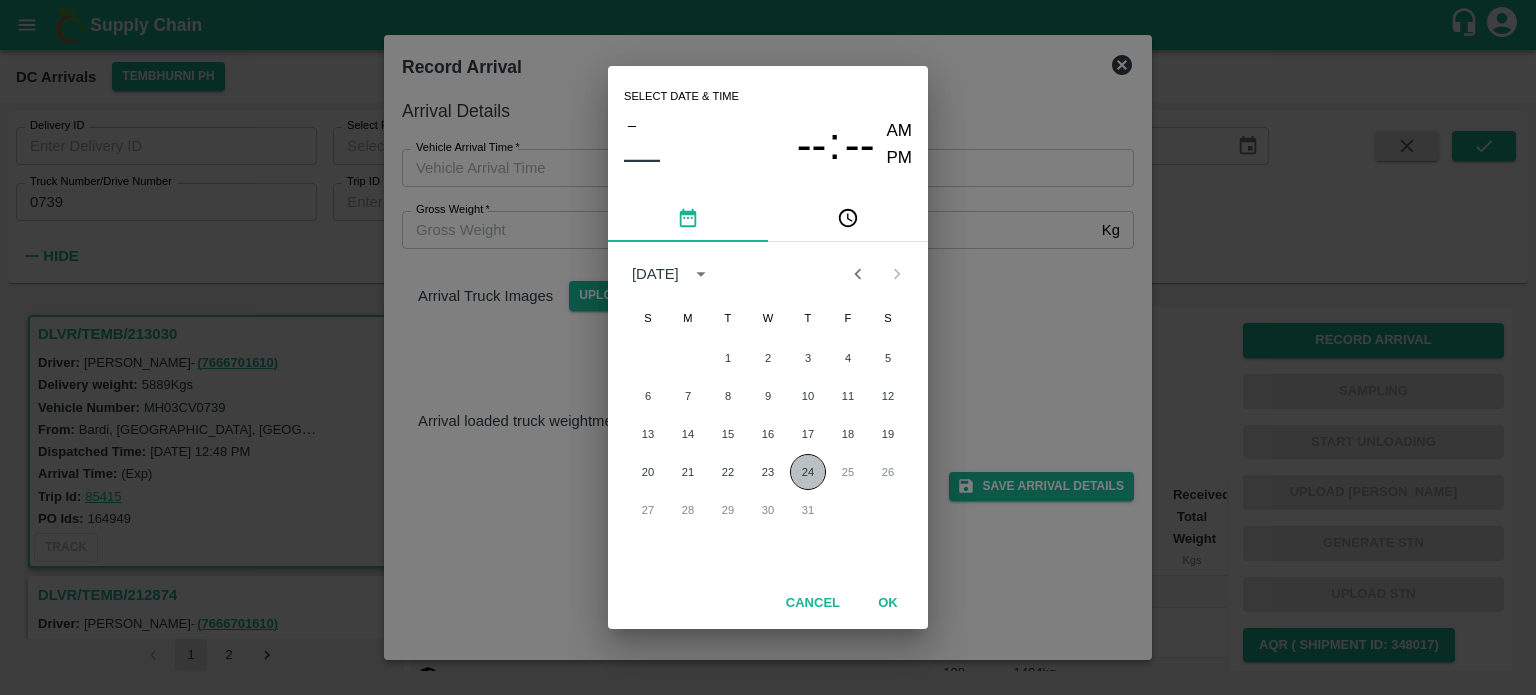 click on "24" at bounding box center (808, 472) 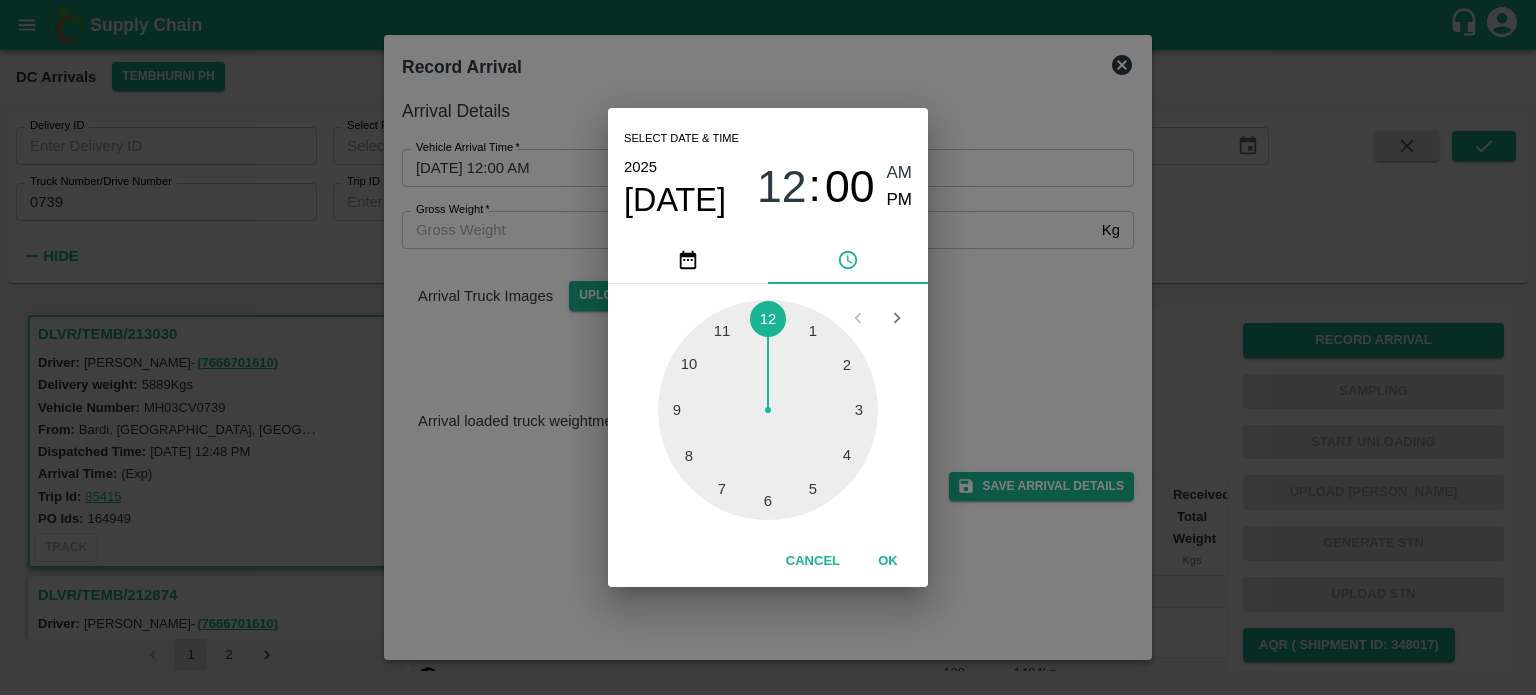 click at bounding box center [768, 410] 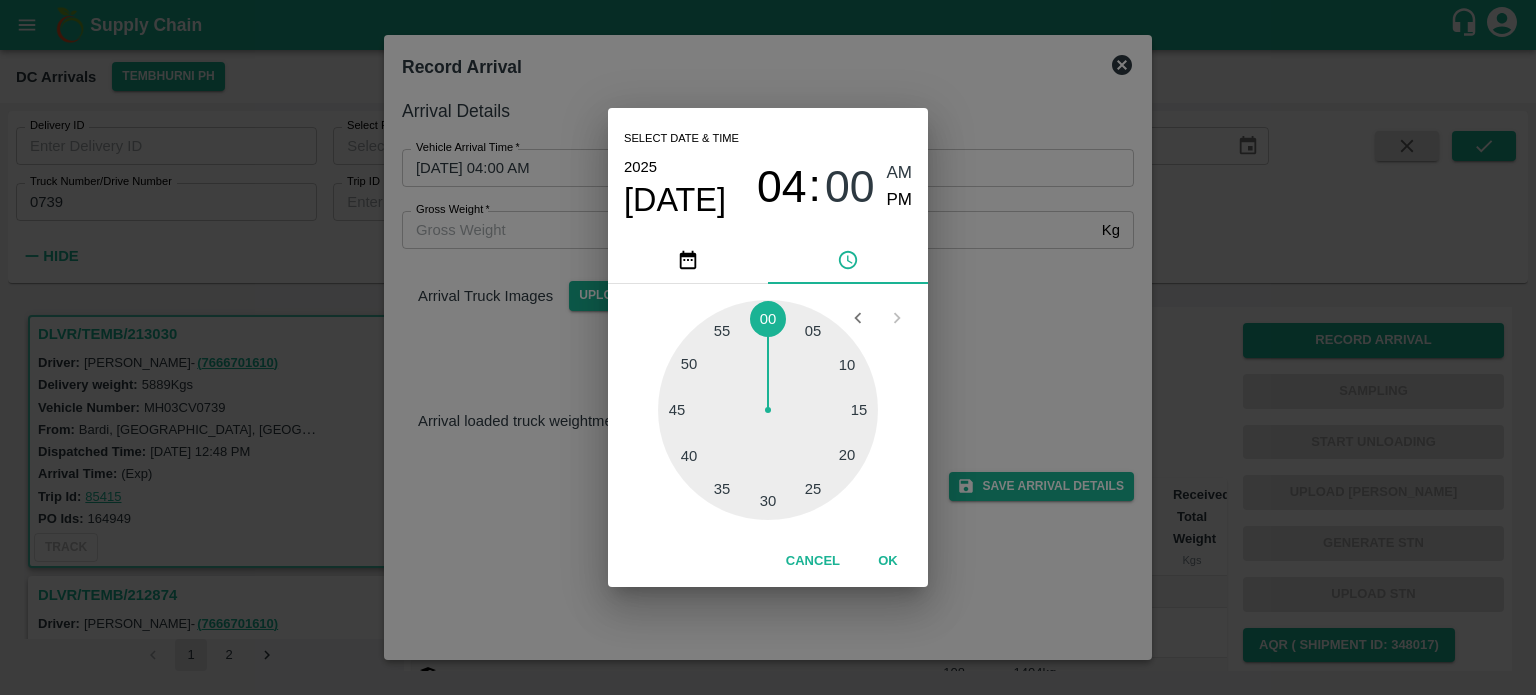 click at bounding box center (768, 410) 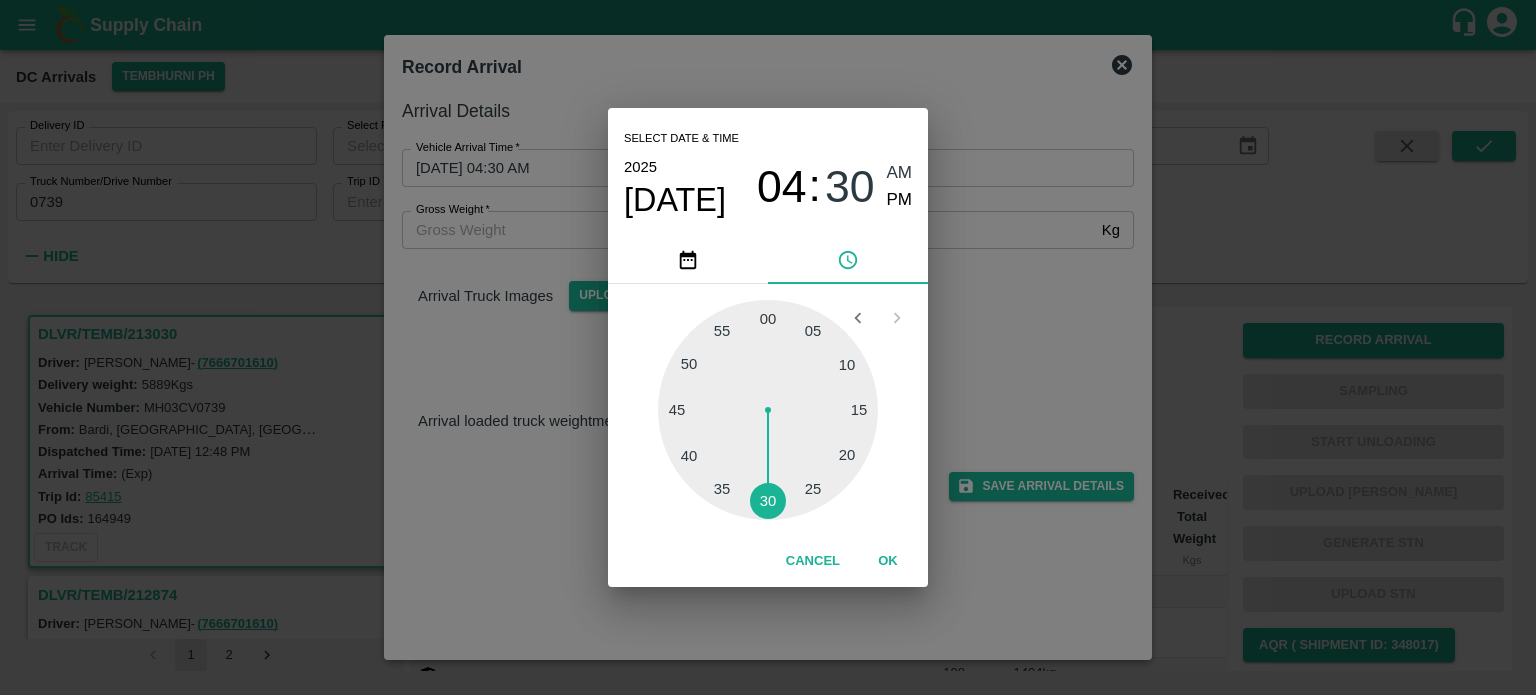 click on "Select date & time [DATE] 04 : 30 AM PM 05 10 15 20 25 30 35 40 45 50 55 00 Cancel OK" at bounding box center (768, 347) 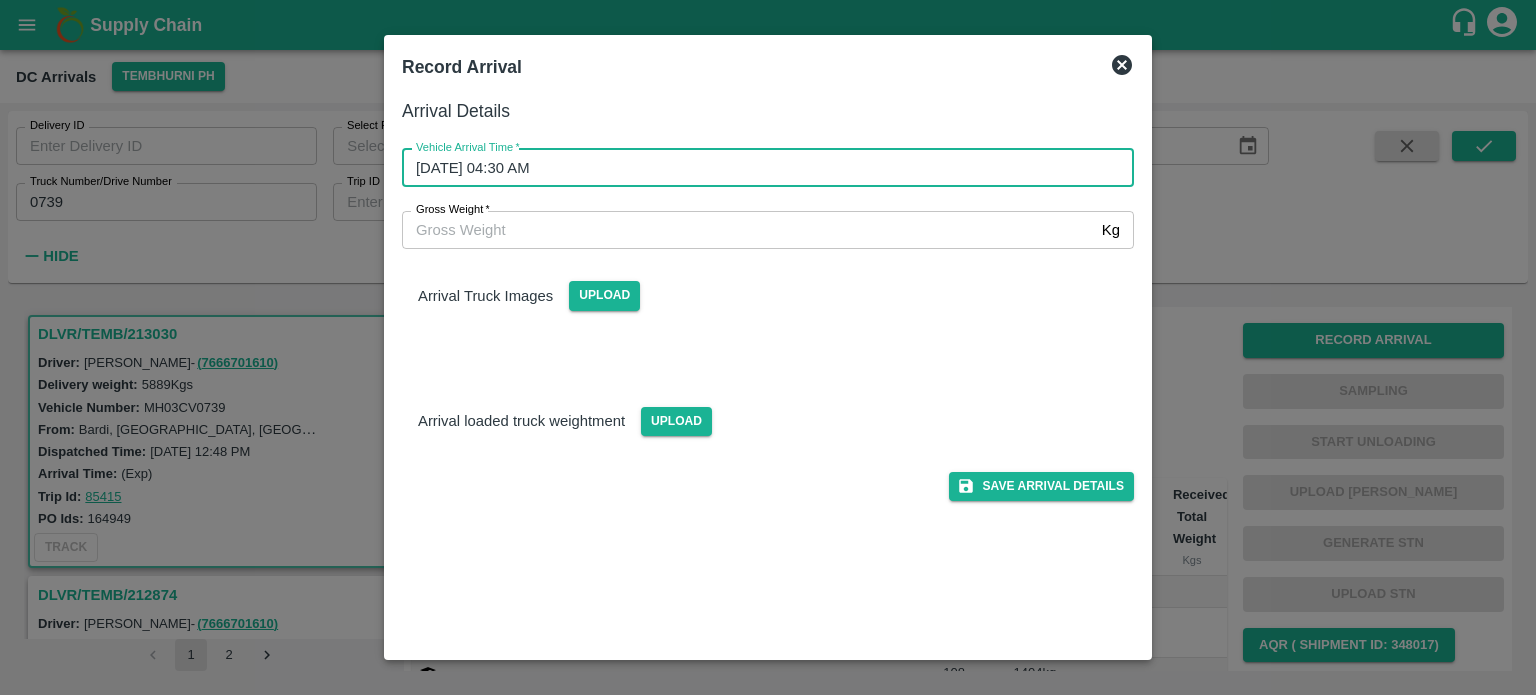 click on "[DATE] 04:30 AM" at bounding box center (761, 168) 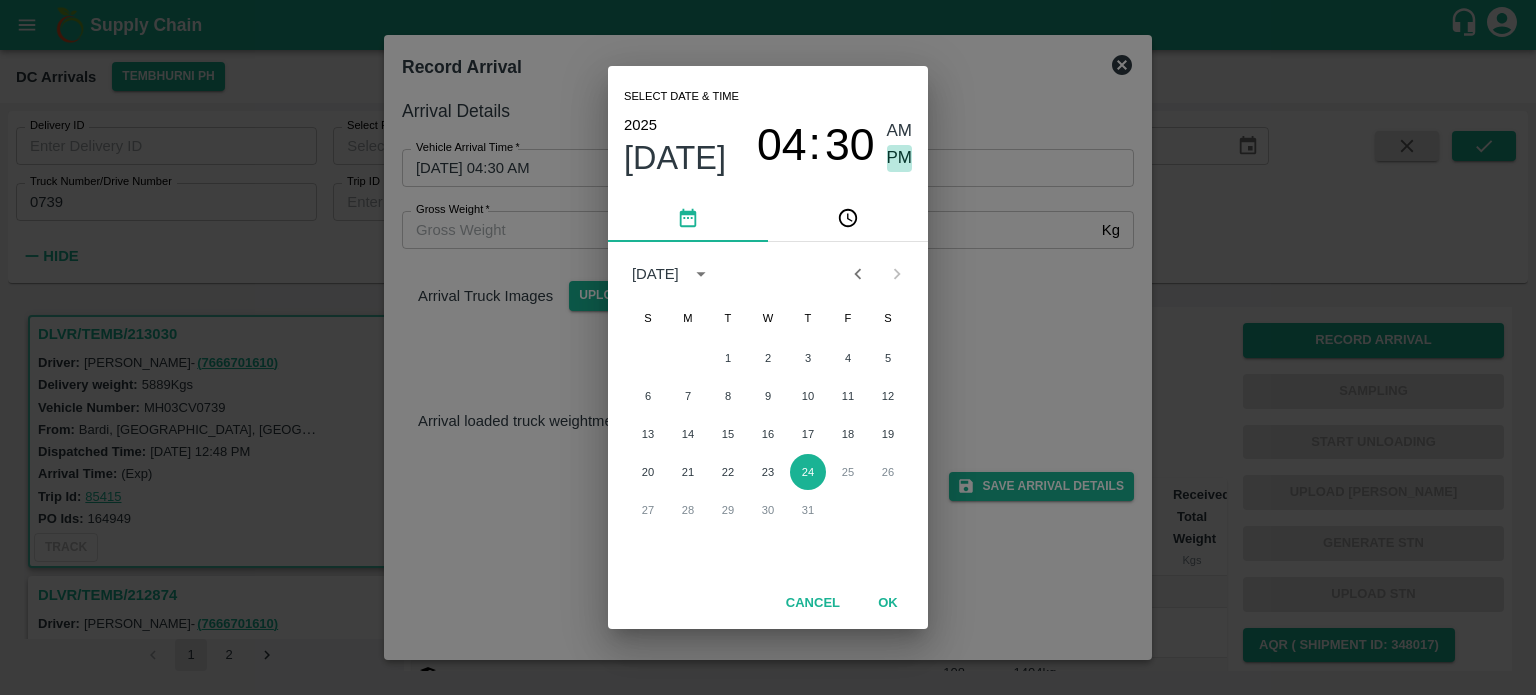 click on "PM" at bounding box center (900, 158) 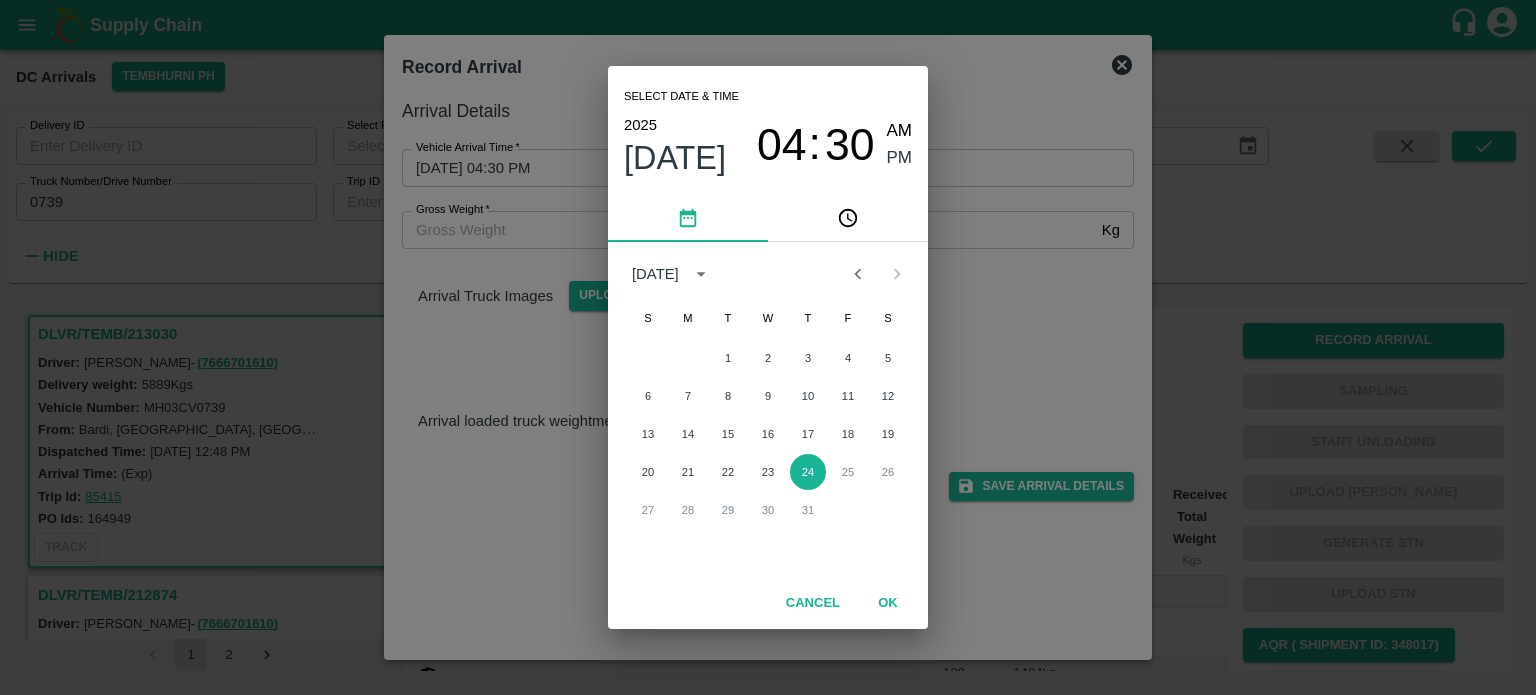 click on "Select date & time [DATE] 04 : 30 AM PM [DATE] S M T W T F S 1 2 3 4 5 6 7 8 9 10 11 12 13 14 15 16 17 18 19 20 21 22 23 24 25 26 27 28 29 30 31 Cancel OK" at bounding box center (768, 347) 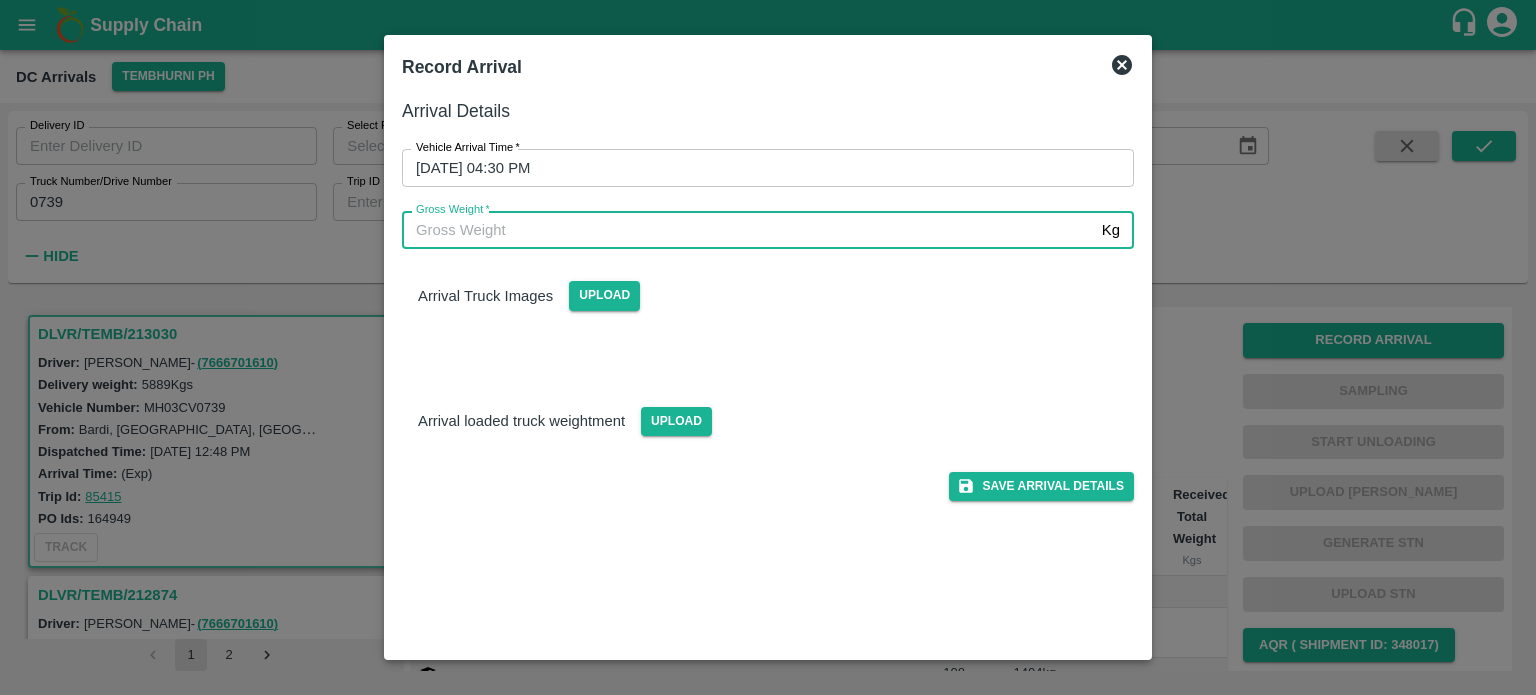 click on "Gross Weight   *" at bounding box center (748, 230) 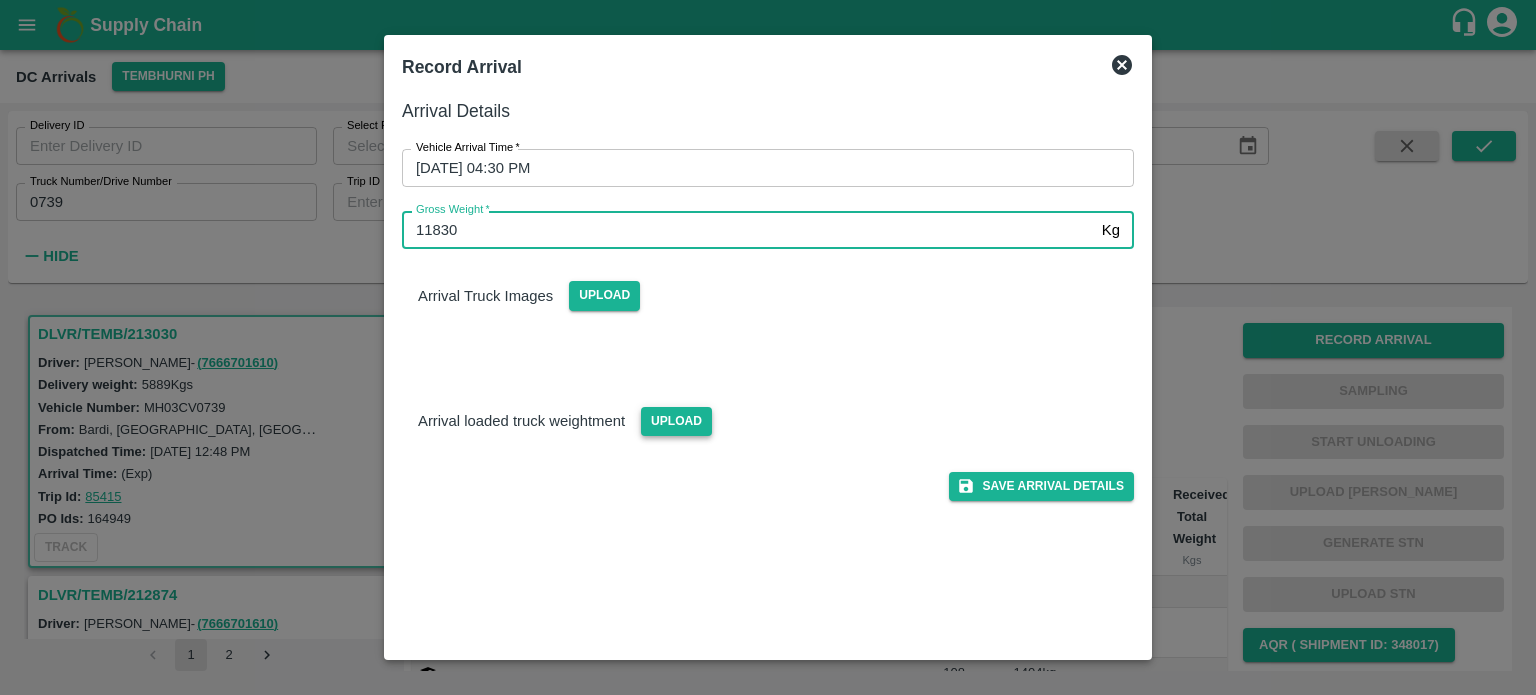 type on "11830" 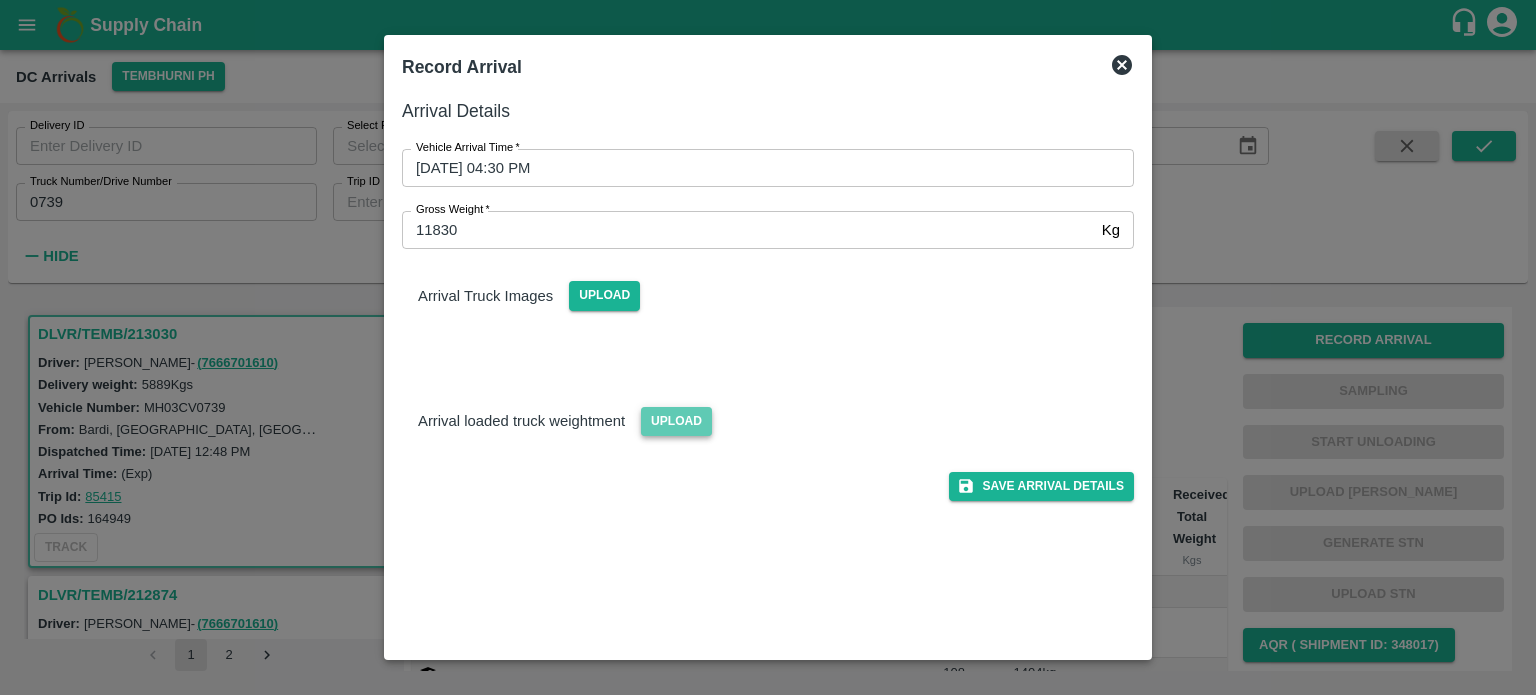click on "Upload" at bounding box center (676, 421) 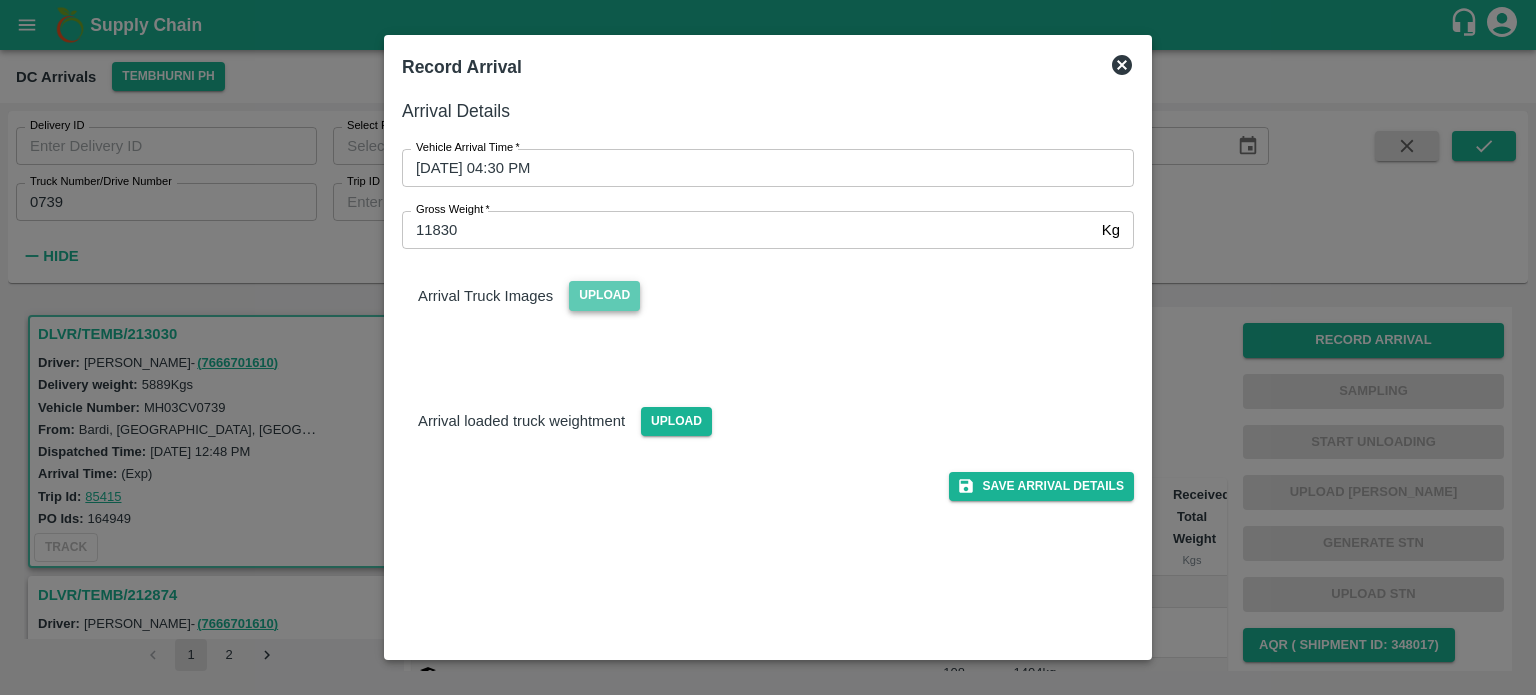 click on "Upload" at bounding box center (604, 295) 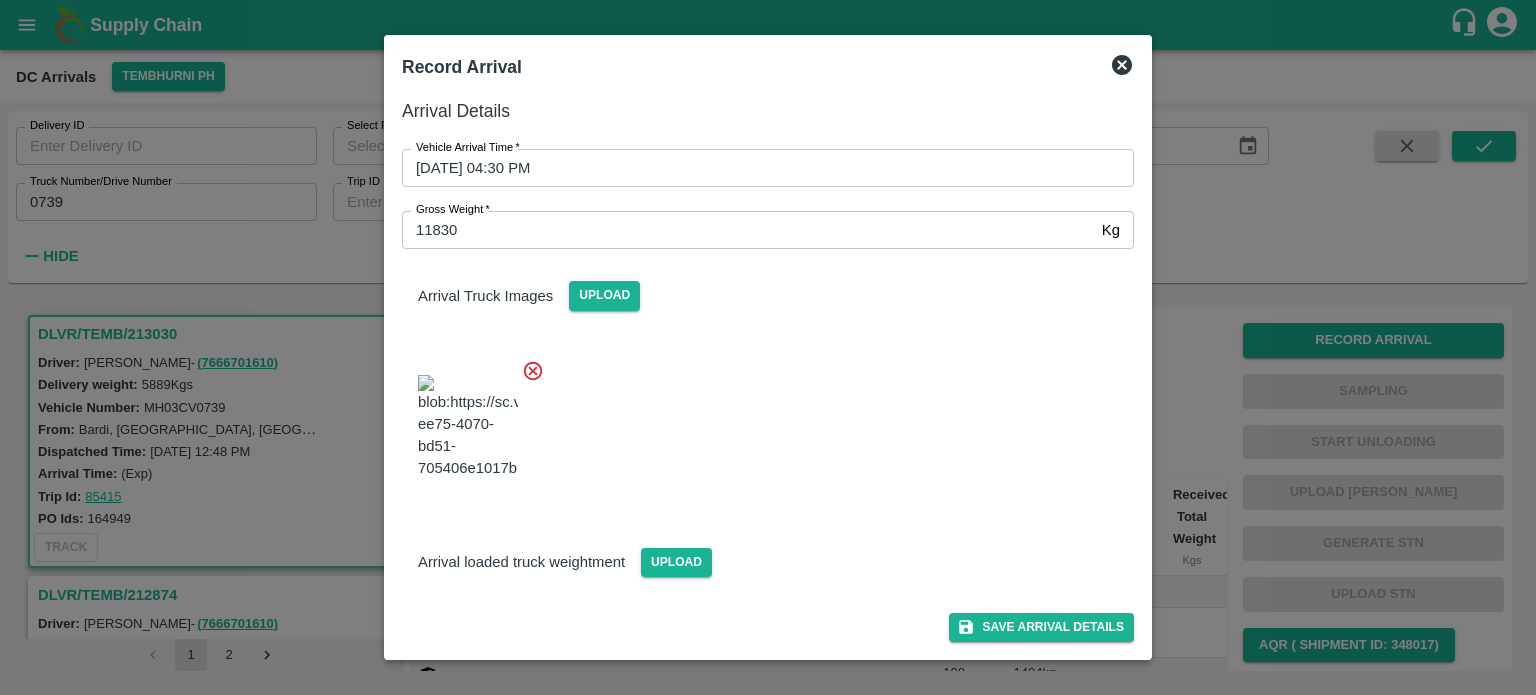 scroll, scrollTop: 116, scrollLeft: 0, axis: vertical 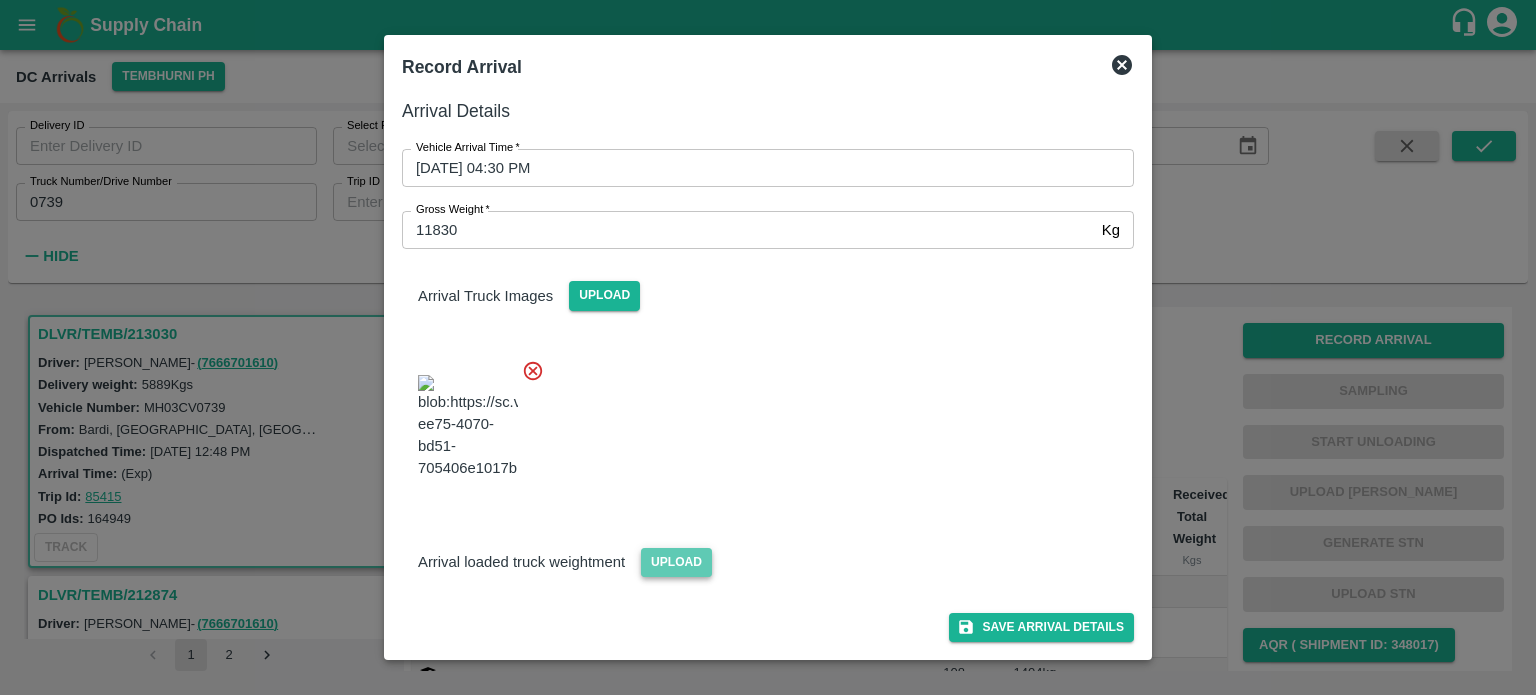 click on "Upload" at bounding box center [676, 562] 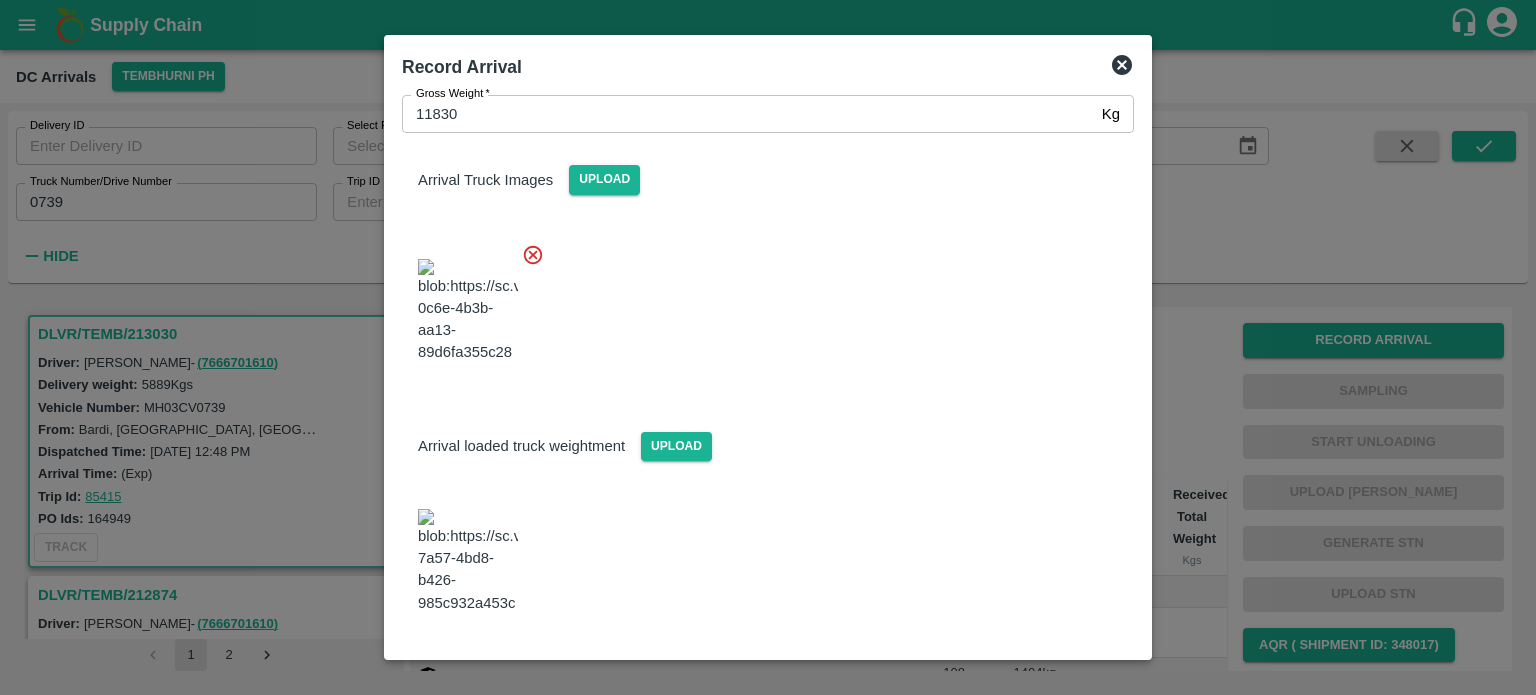 click at bounding box center (760, 305) 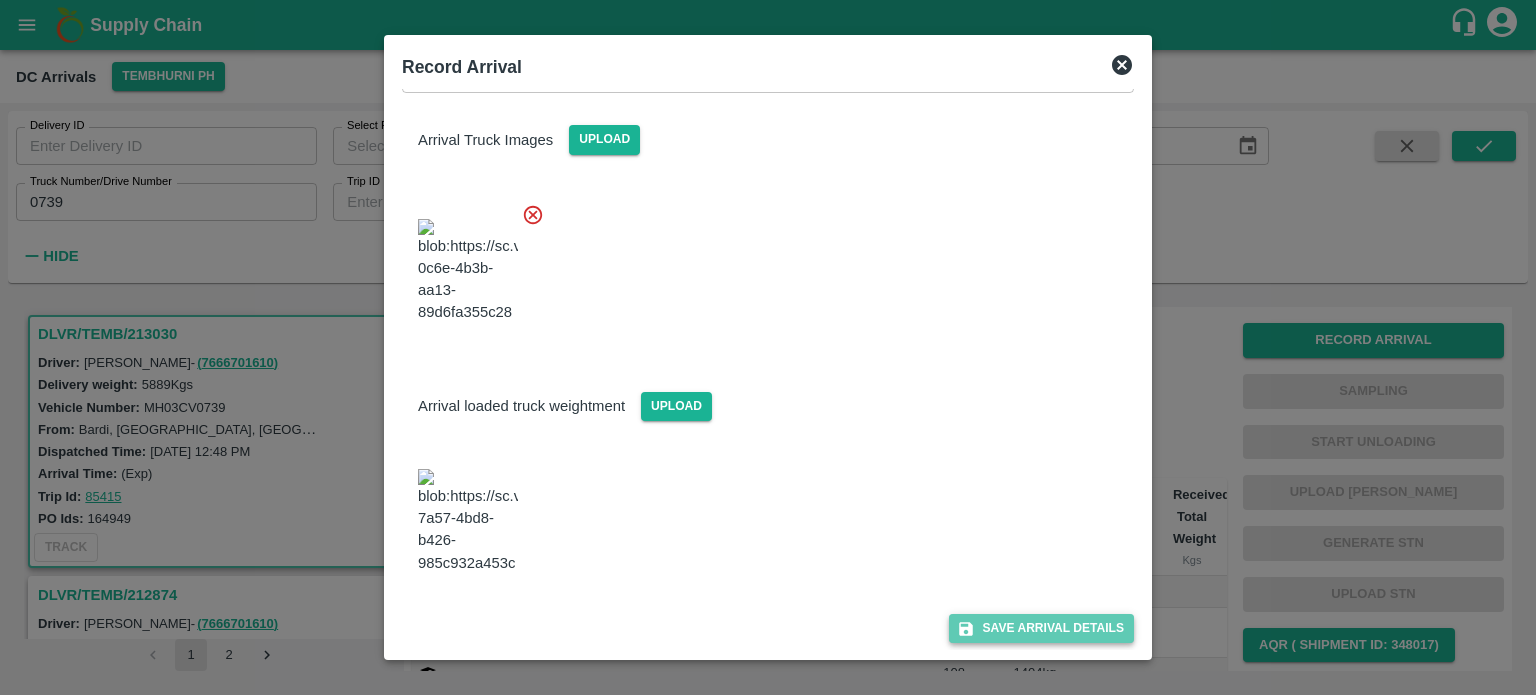 click on "Save Arrival Details" at bounding box center [1041, 628] 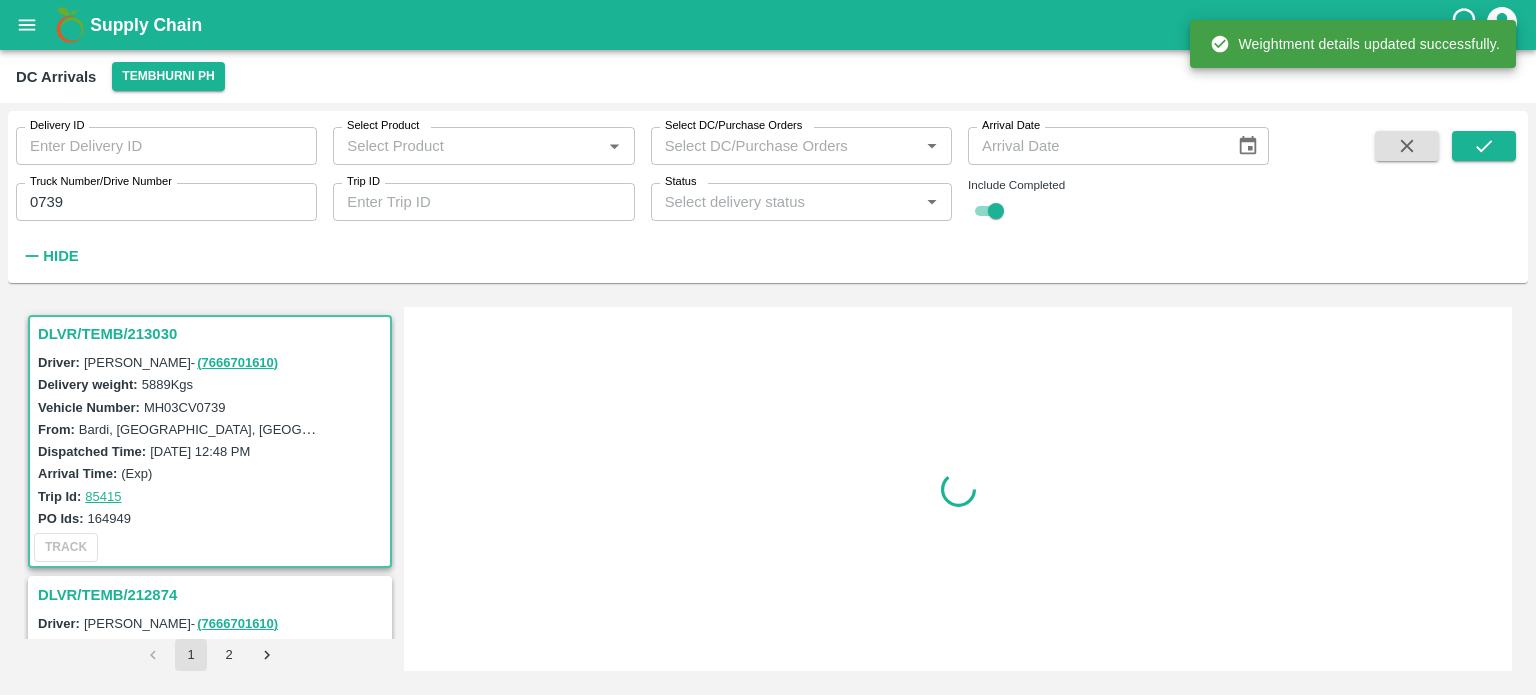 scroll, scrollTop: 0, scrollLeft: 0, axis: both 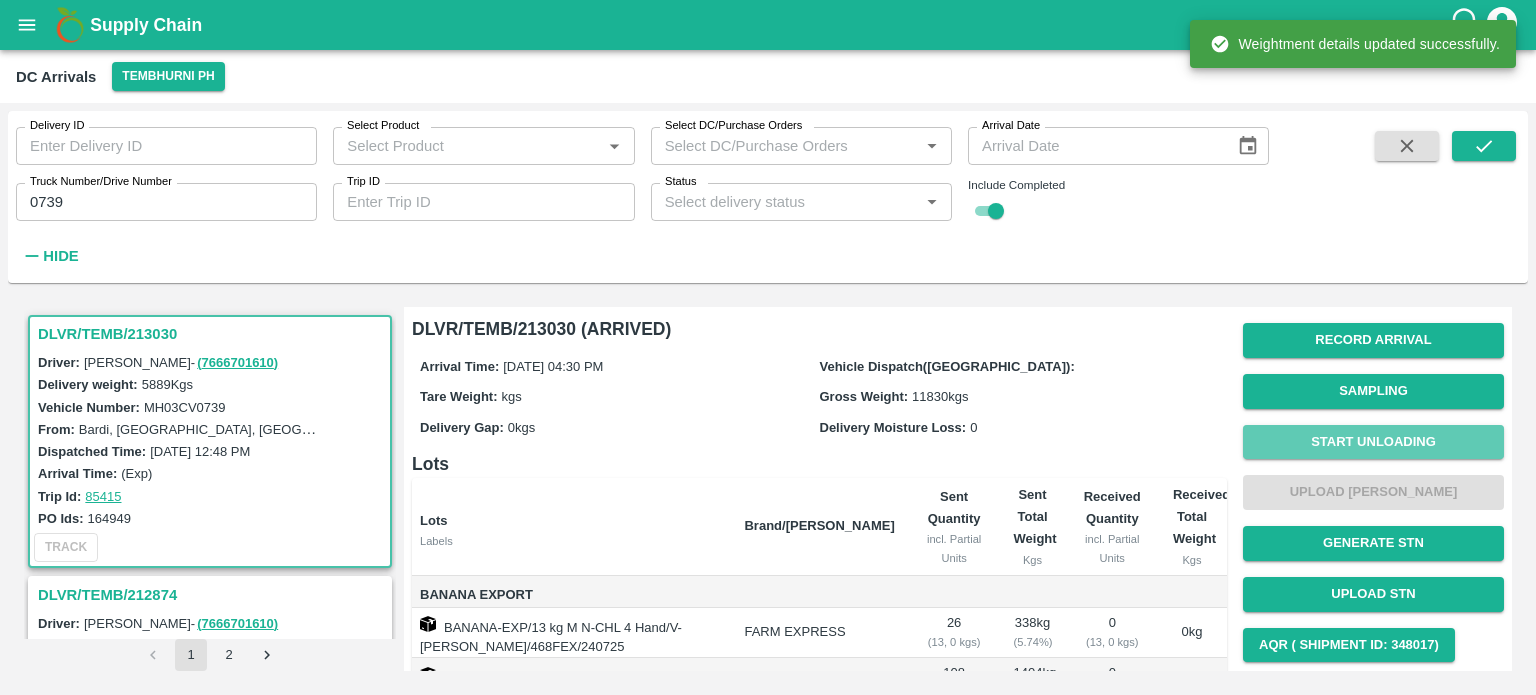 click on "Start Unloading" at bounding box center [1373, 442] 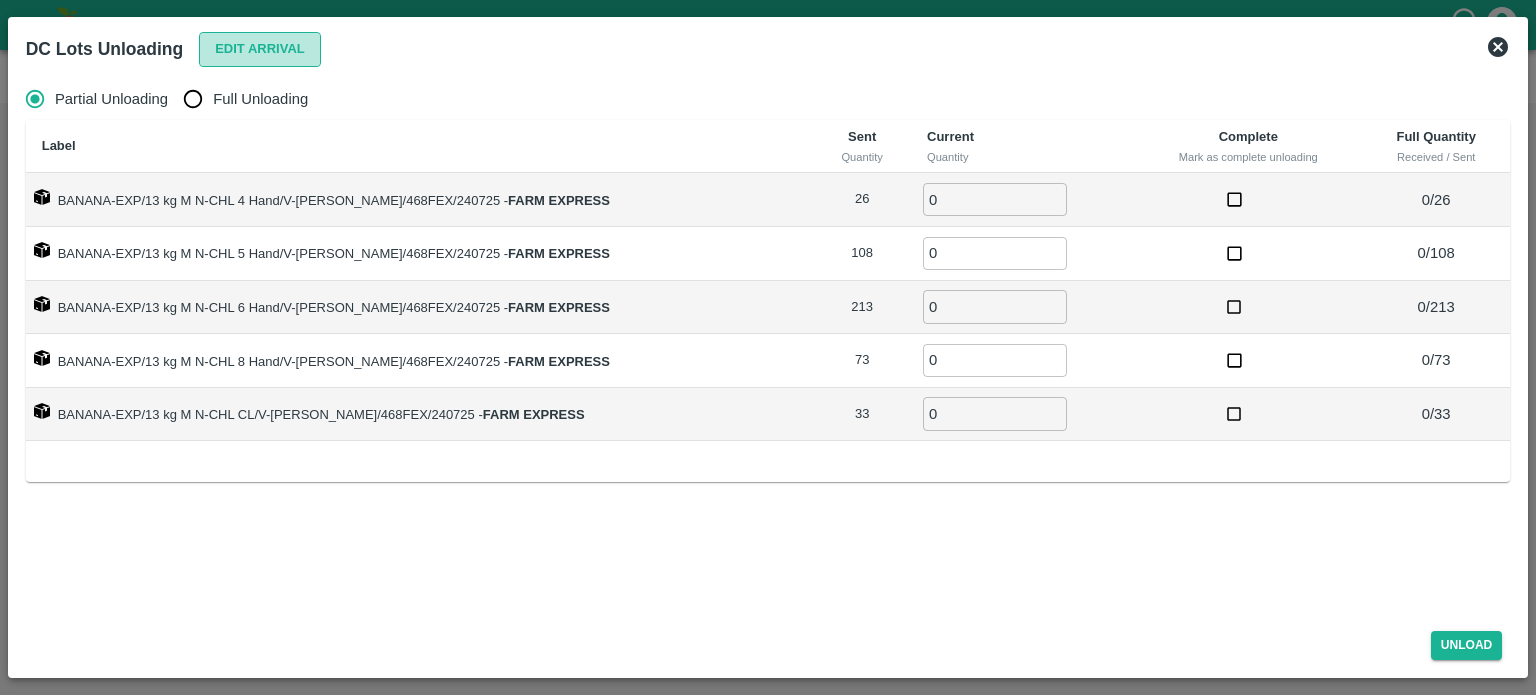 click on "Edit Arrival" at bounding box center [260, 49] 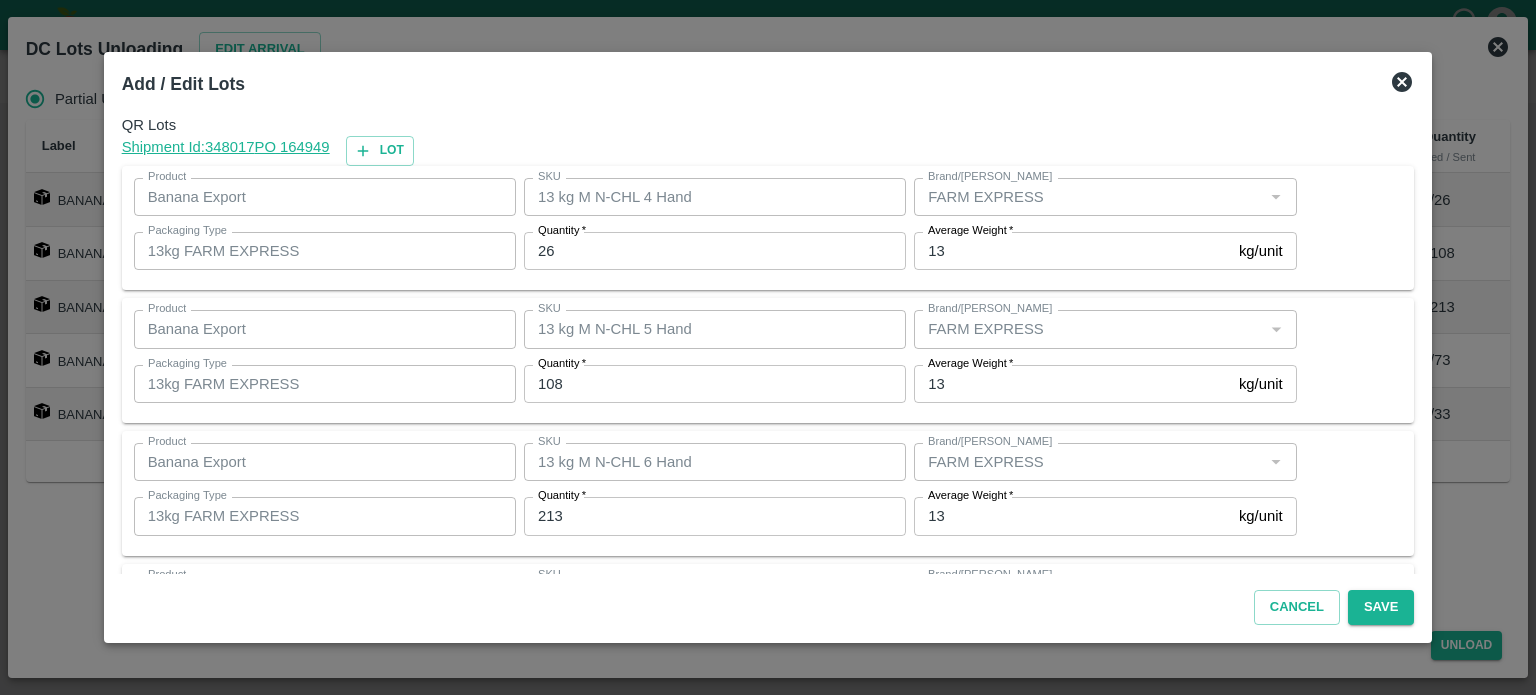 click on "26" at bounding box center [715, 251] 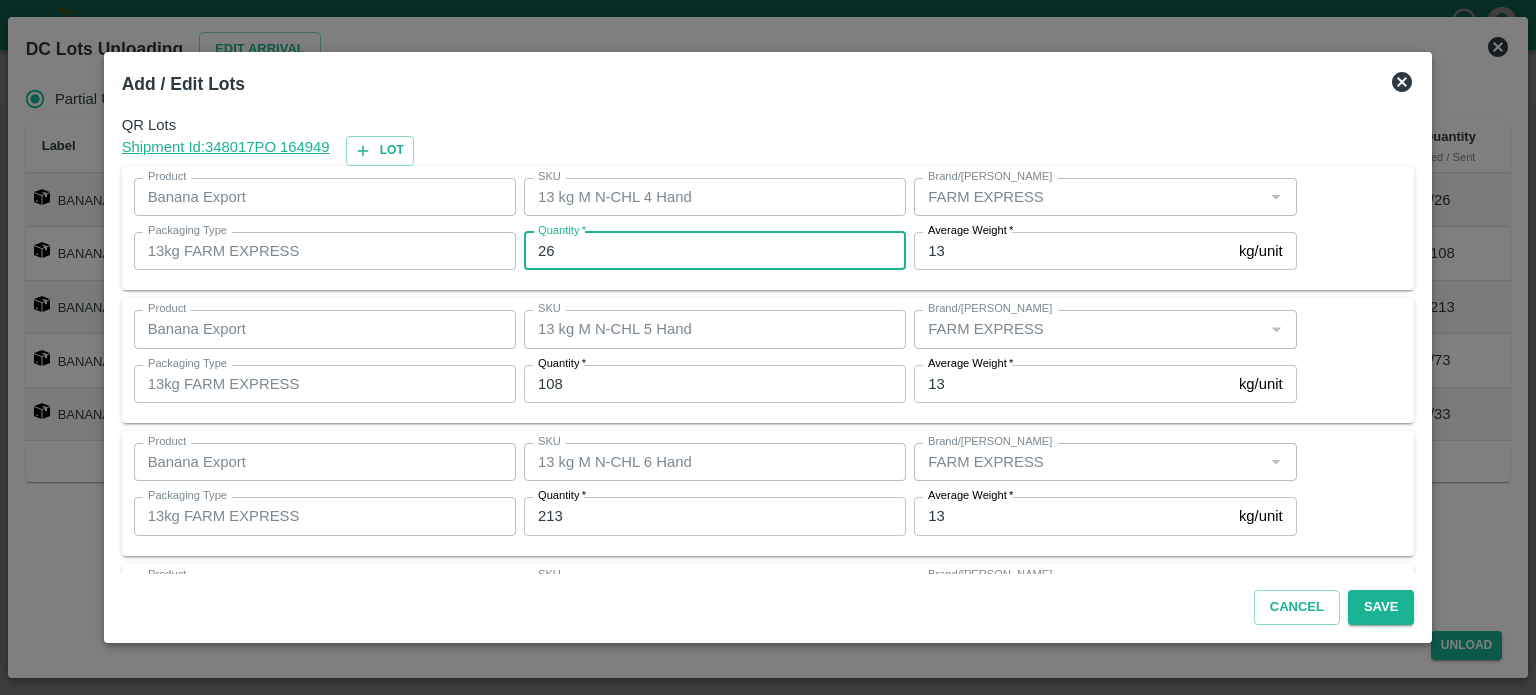 click on "26" at bounding box center (715, 251) 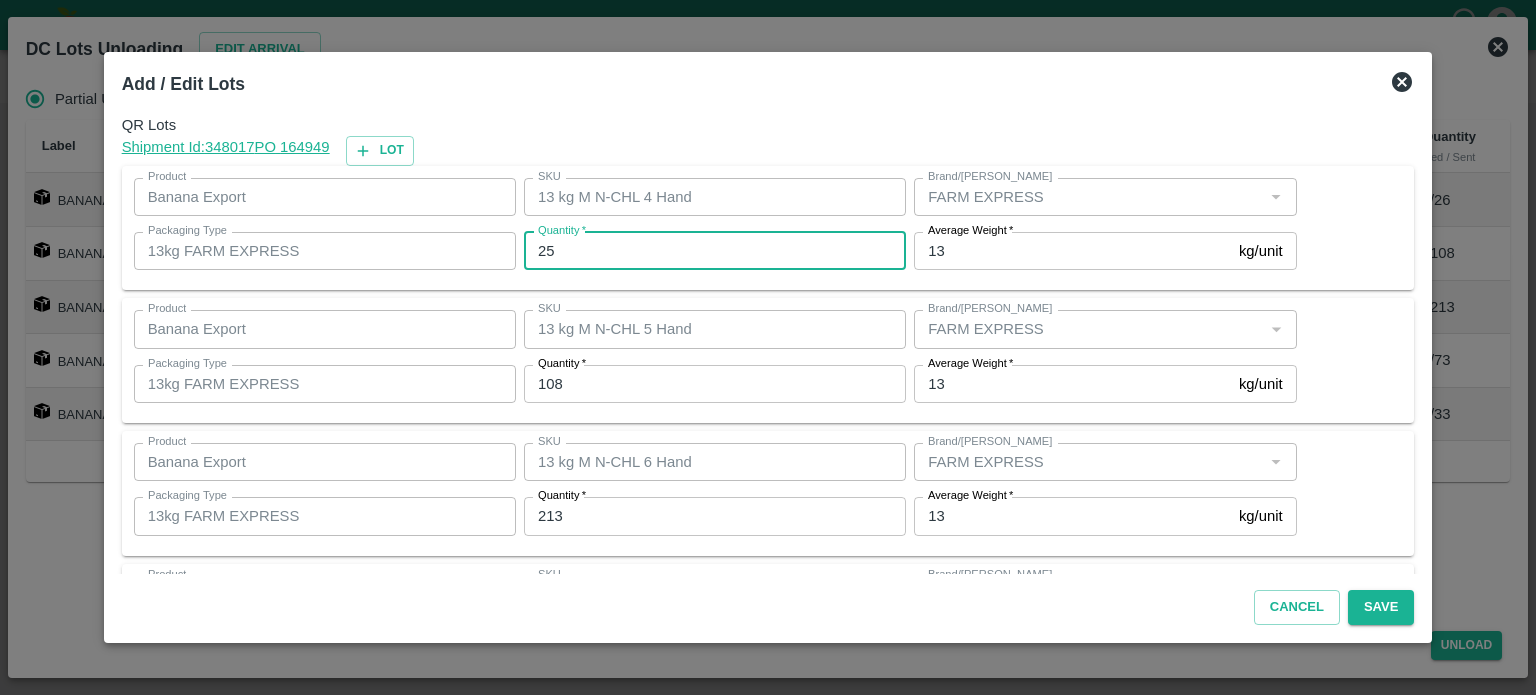 type on "25" 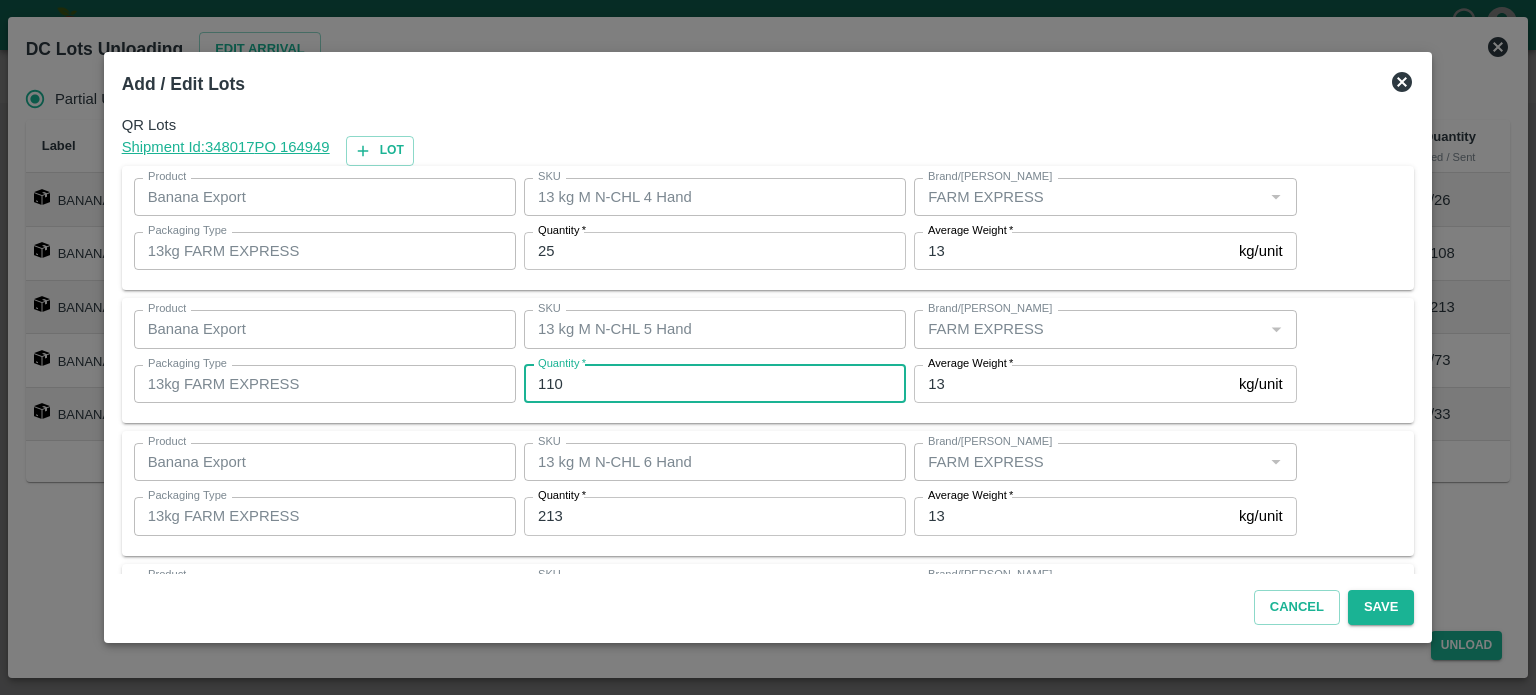 type on "110" 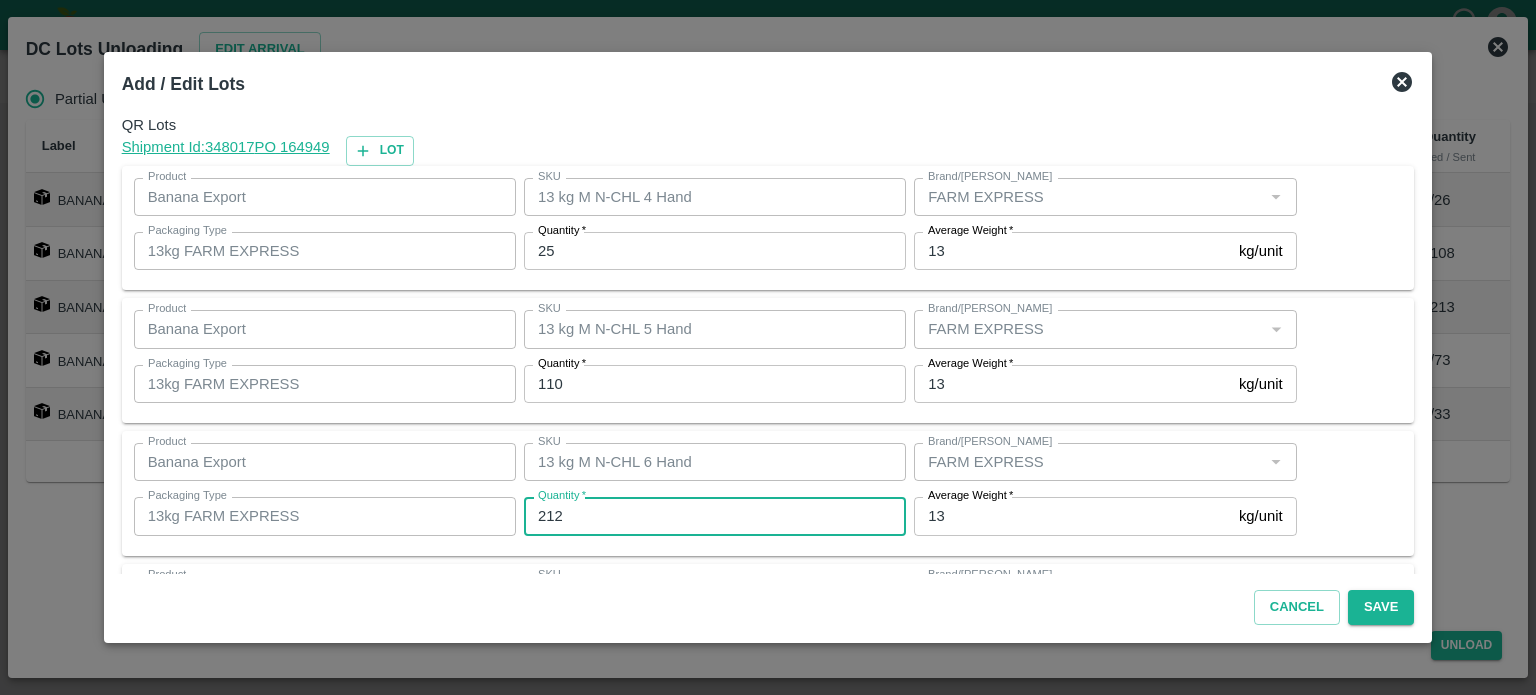 type on "212" 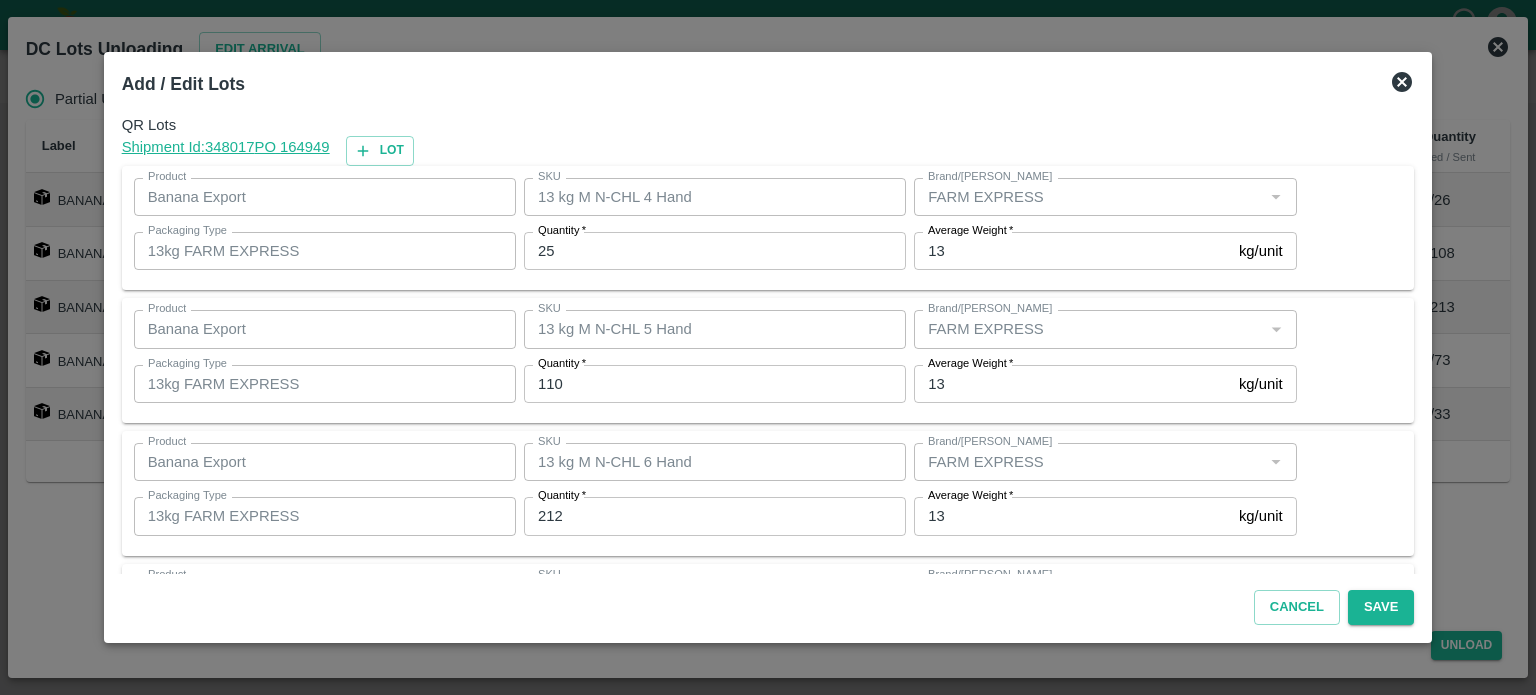 scroll, scrollTop: 262, scrollLeft: 0, axis: vertical 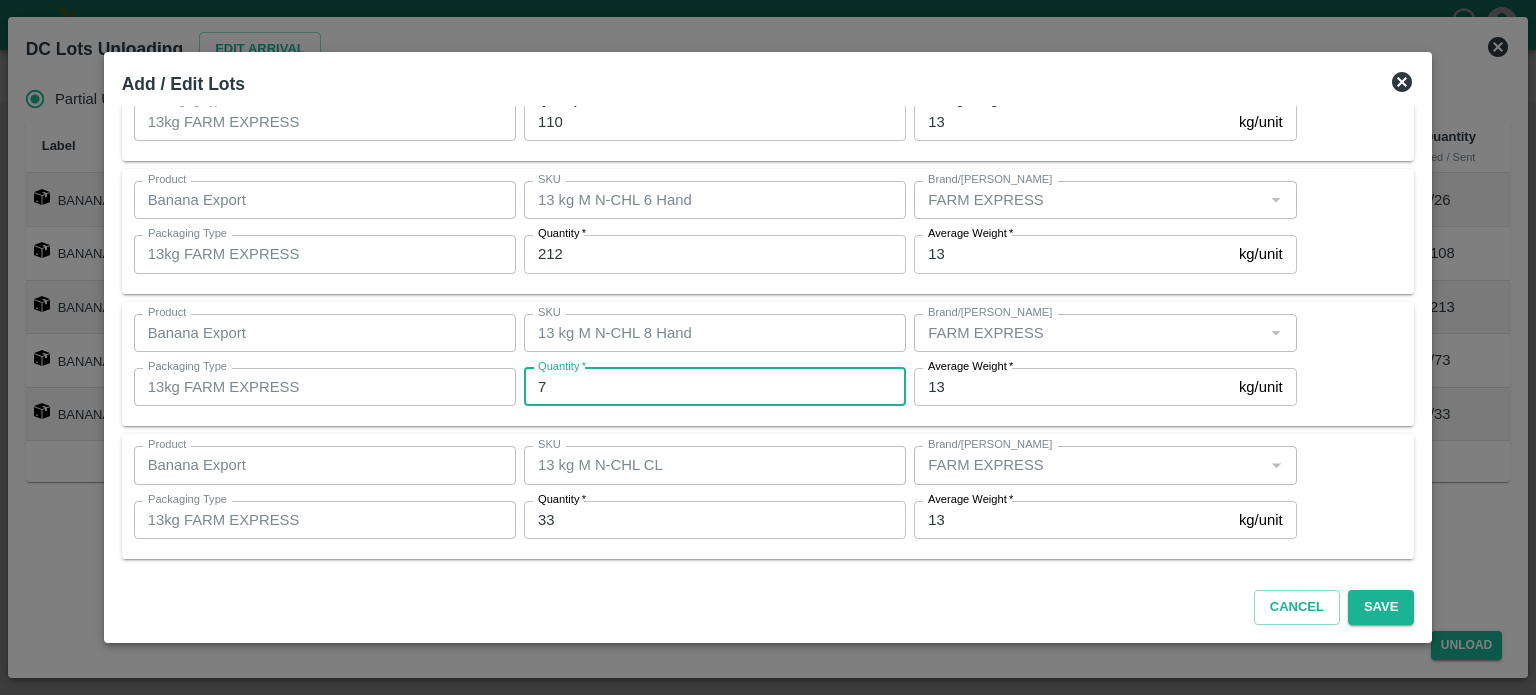 type on "73" 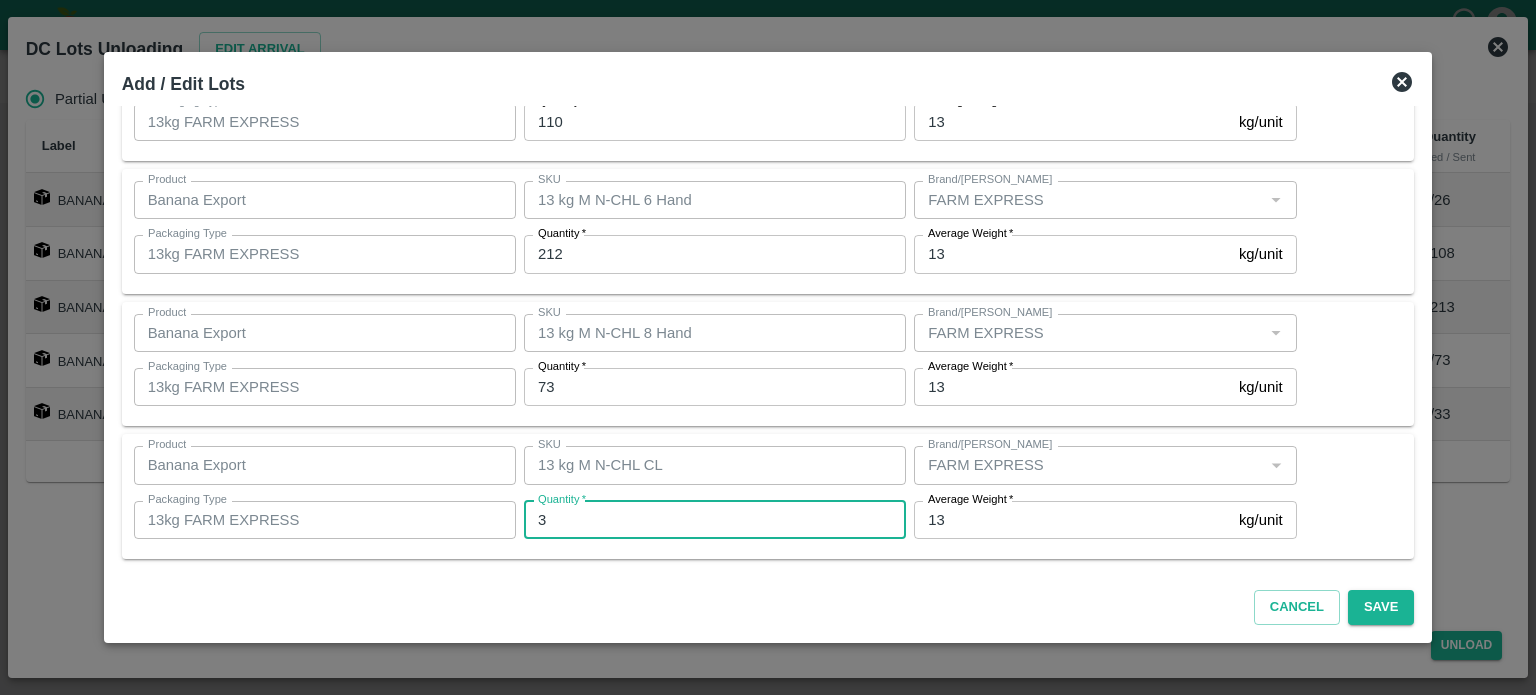 type on "33" 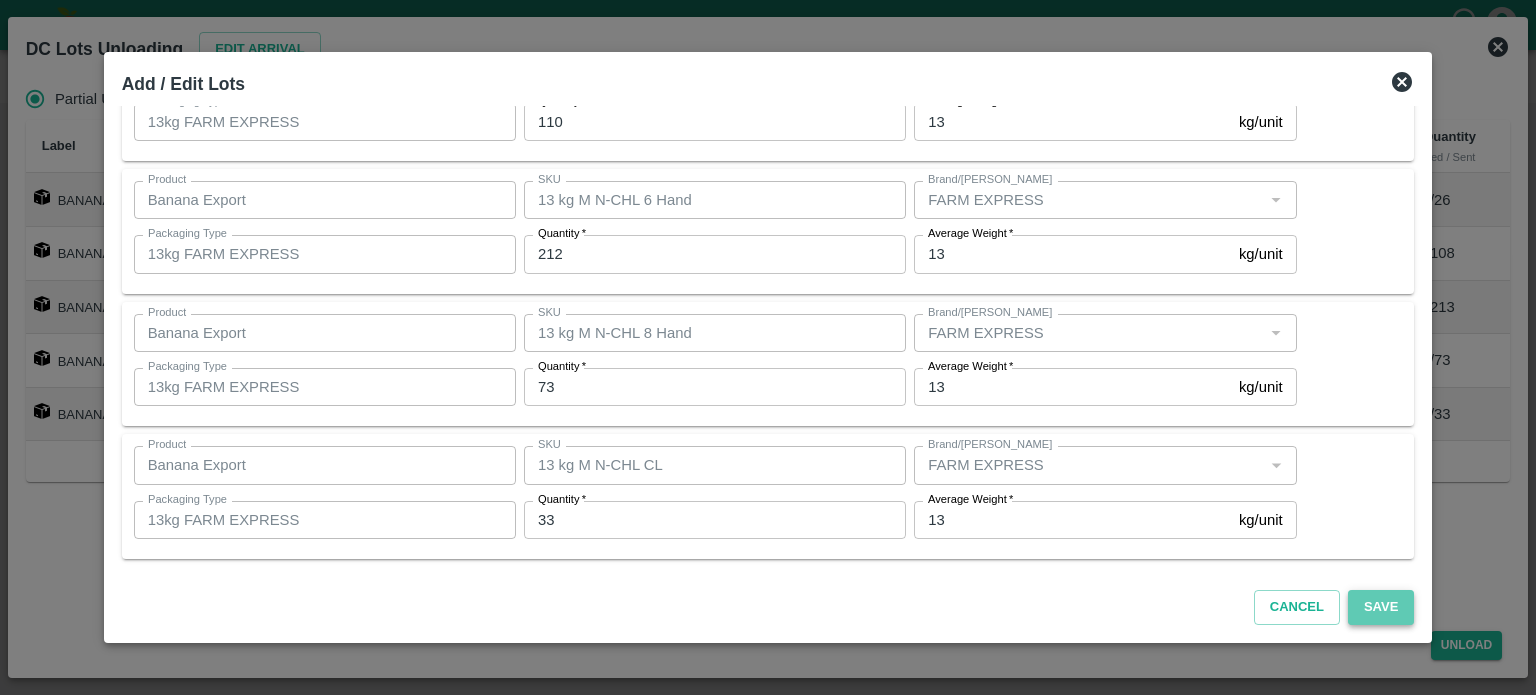 click on "Save" at bounding box center [1381, 607] 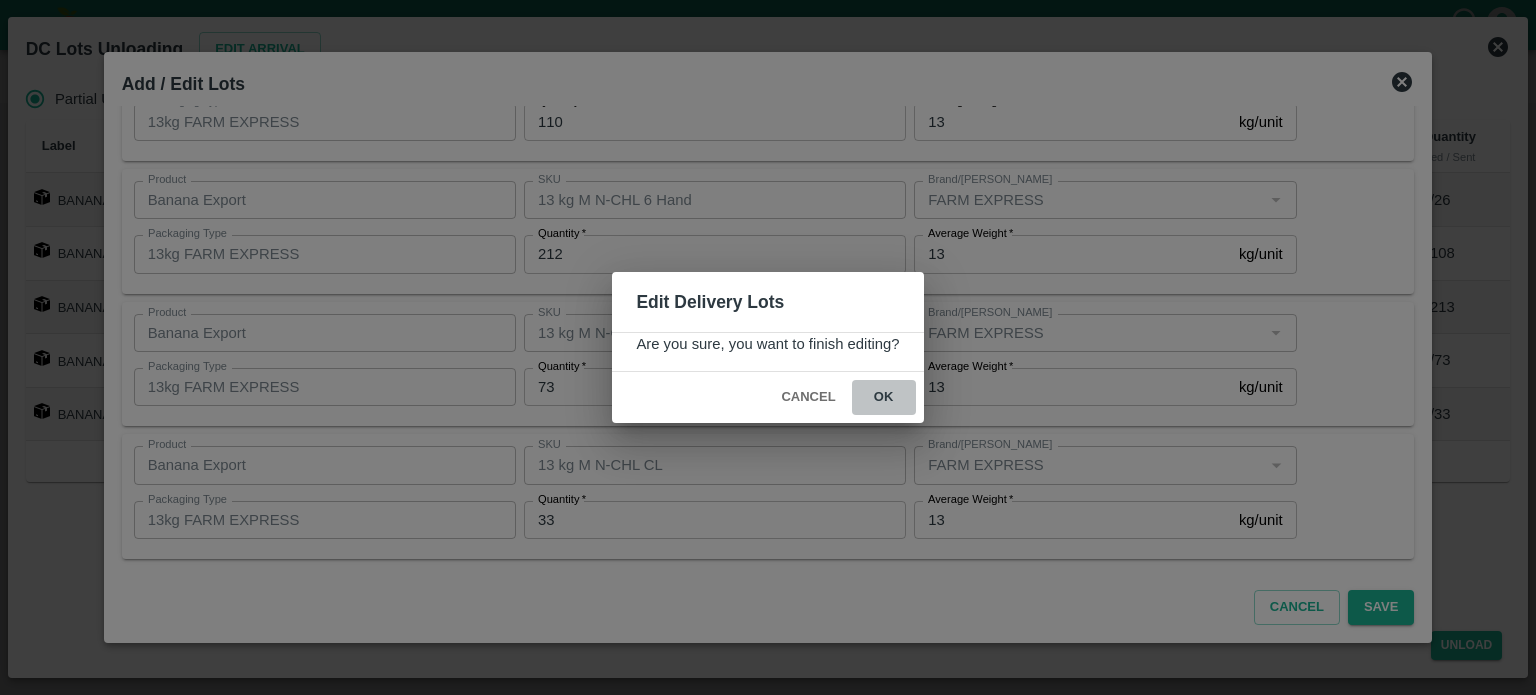 click on "ok" at bounding box center (884, 397) 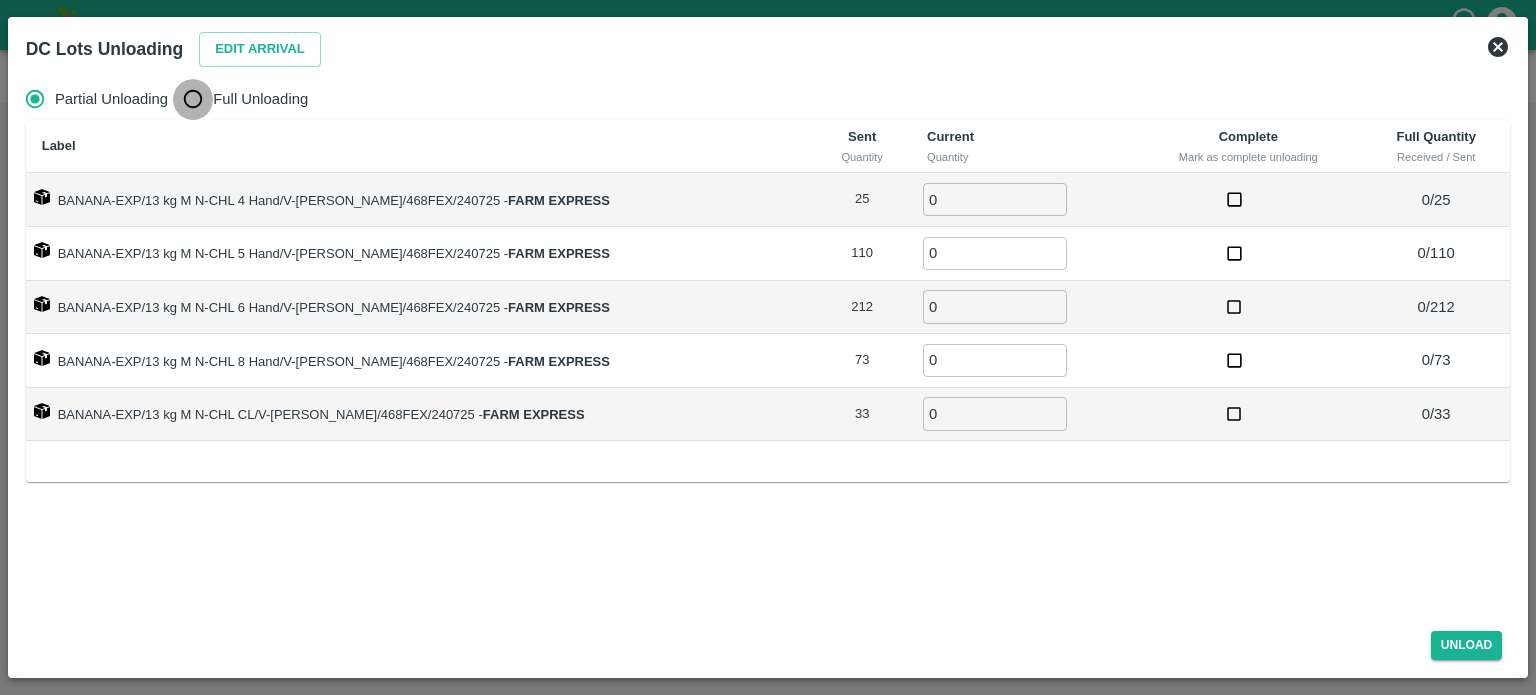 click on "Full Unloading" at bounding box center (193, 99) 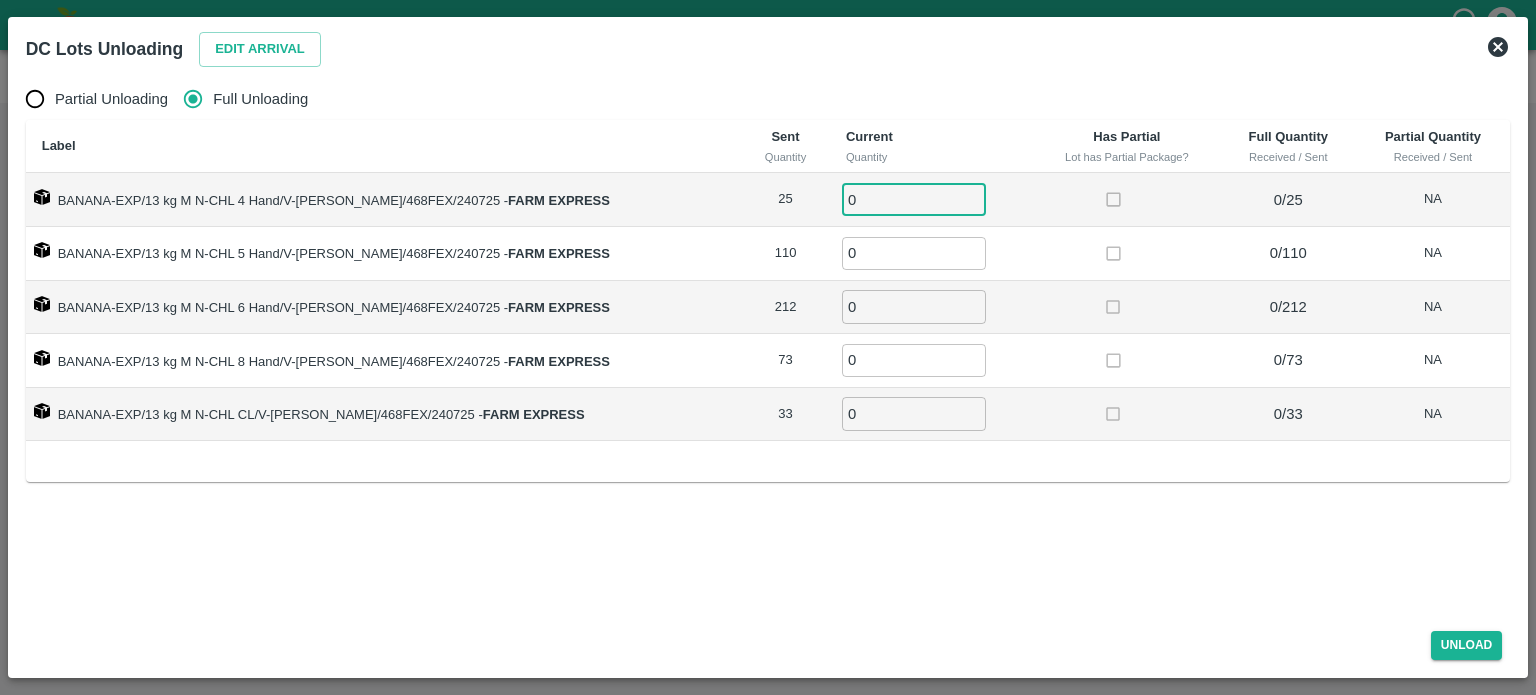 click on "0" at bounding box center (914, 199) 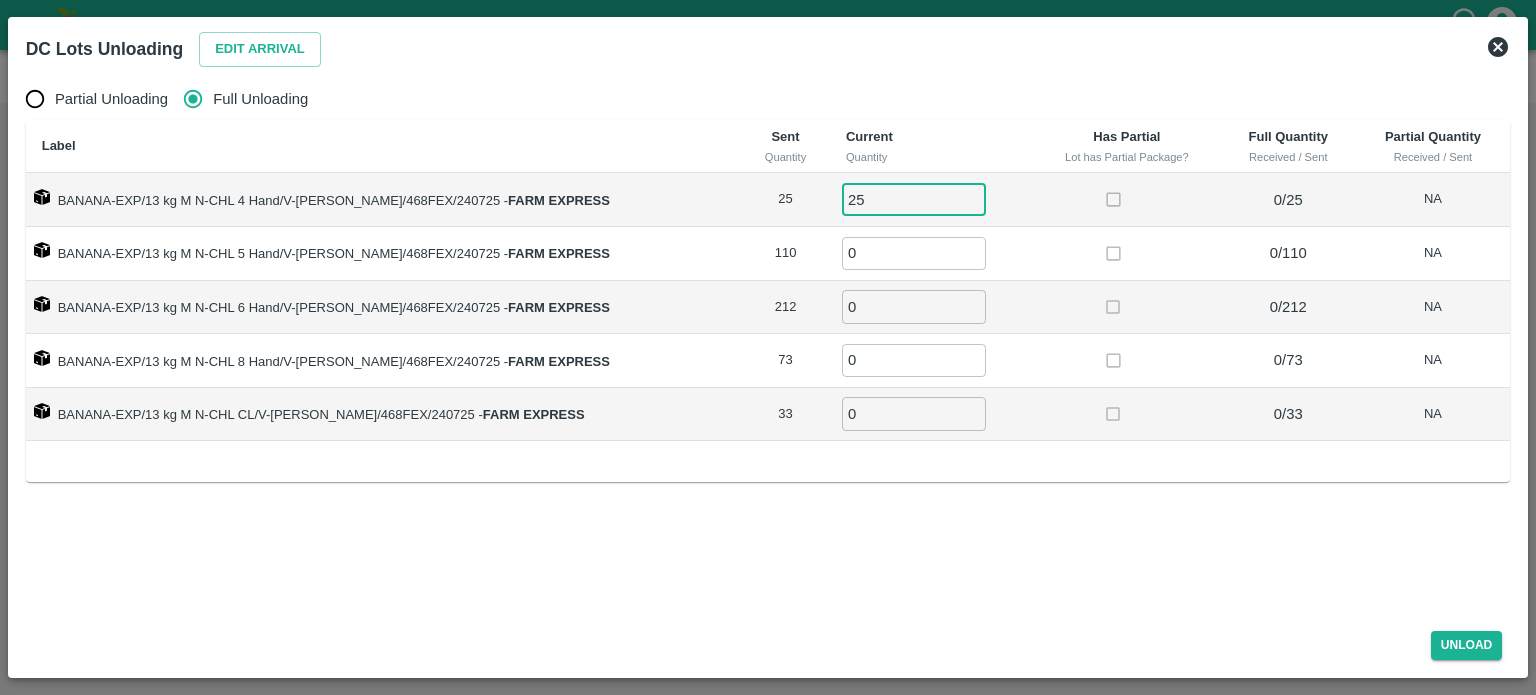 type on "25" 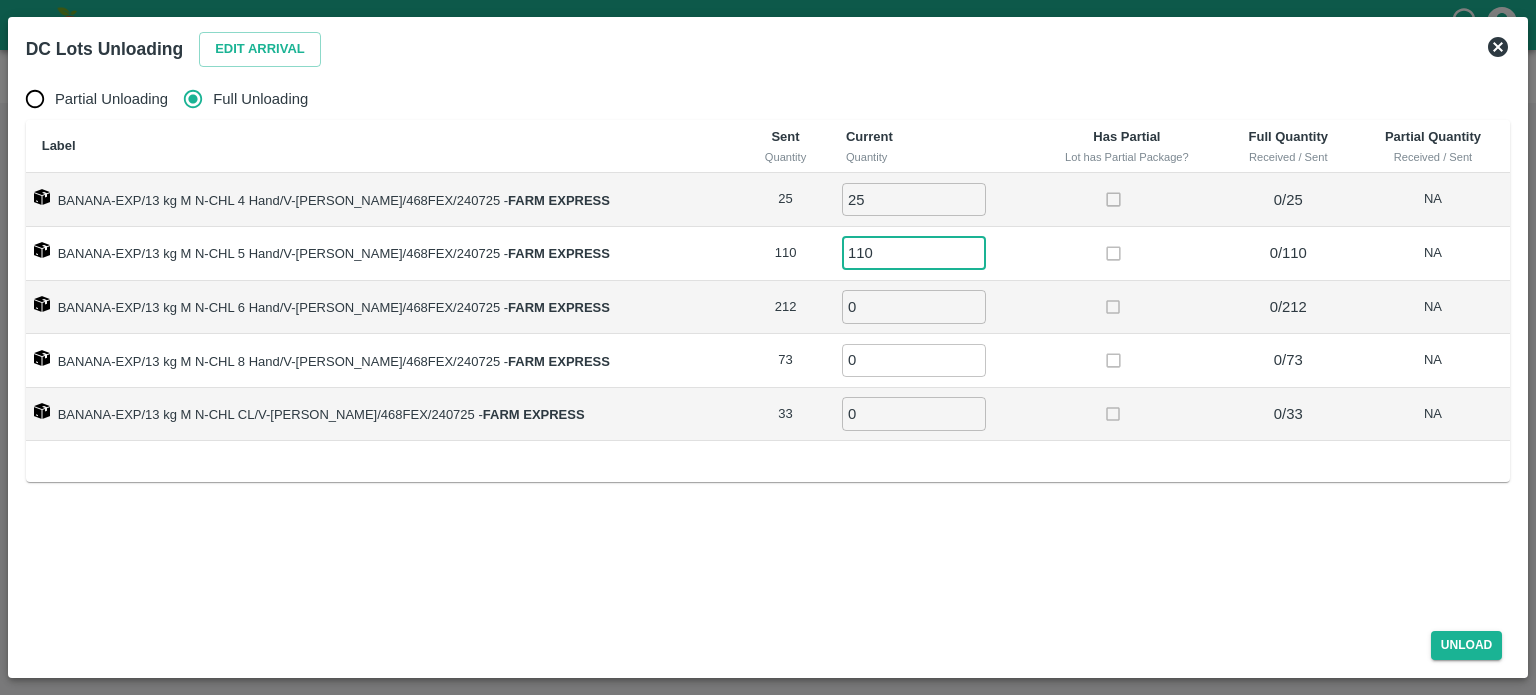 type on "110" 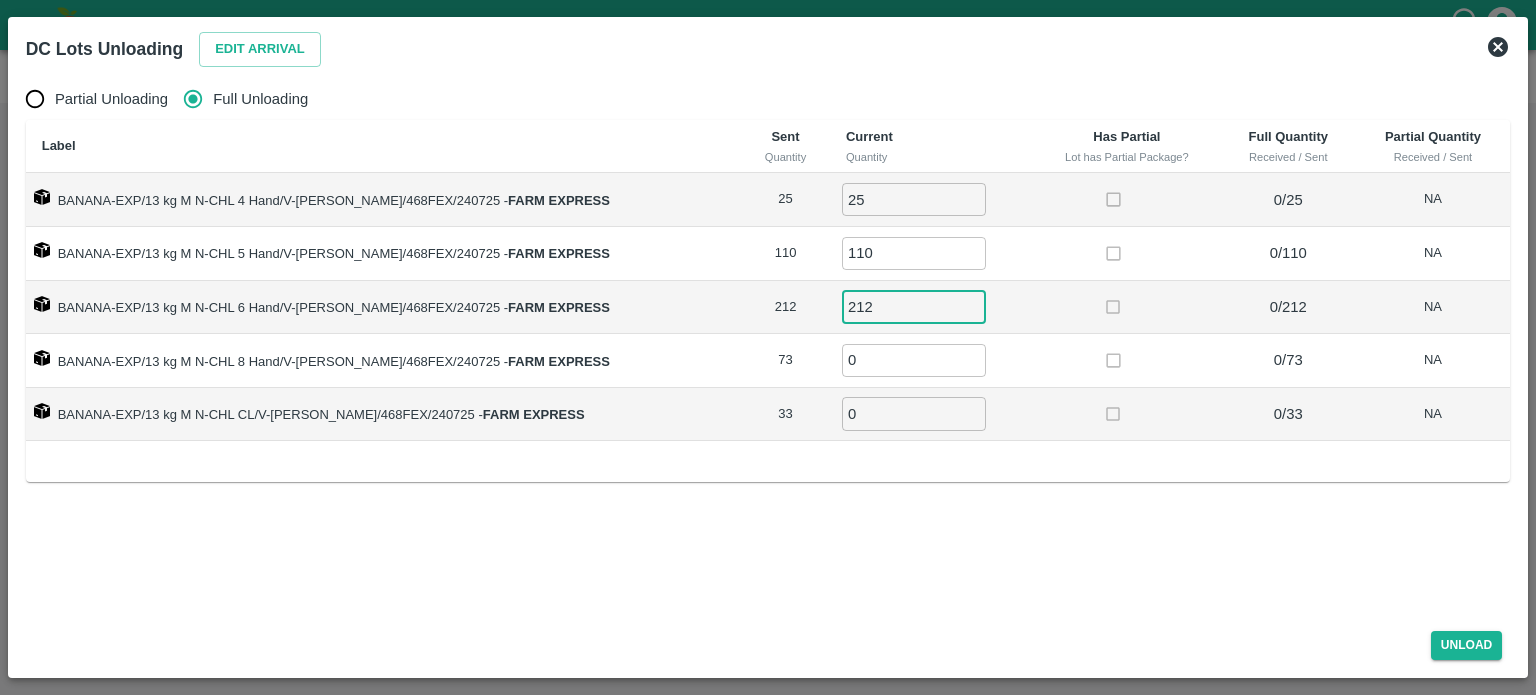 type on "212" 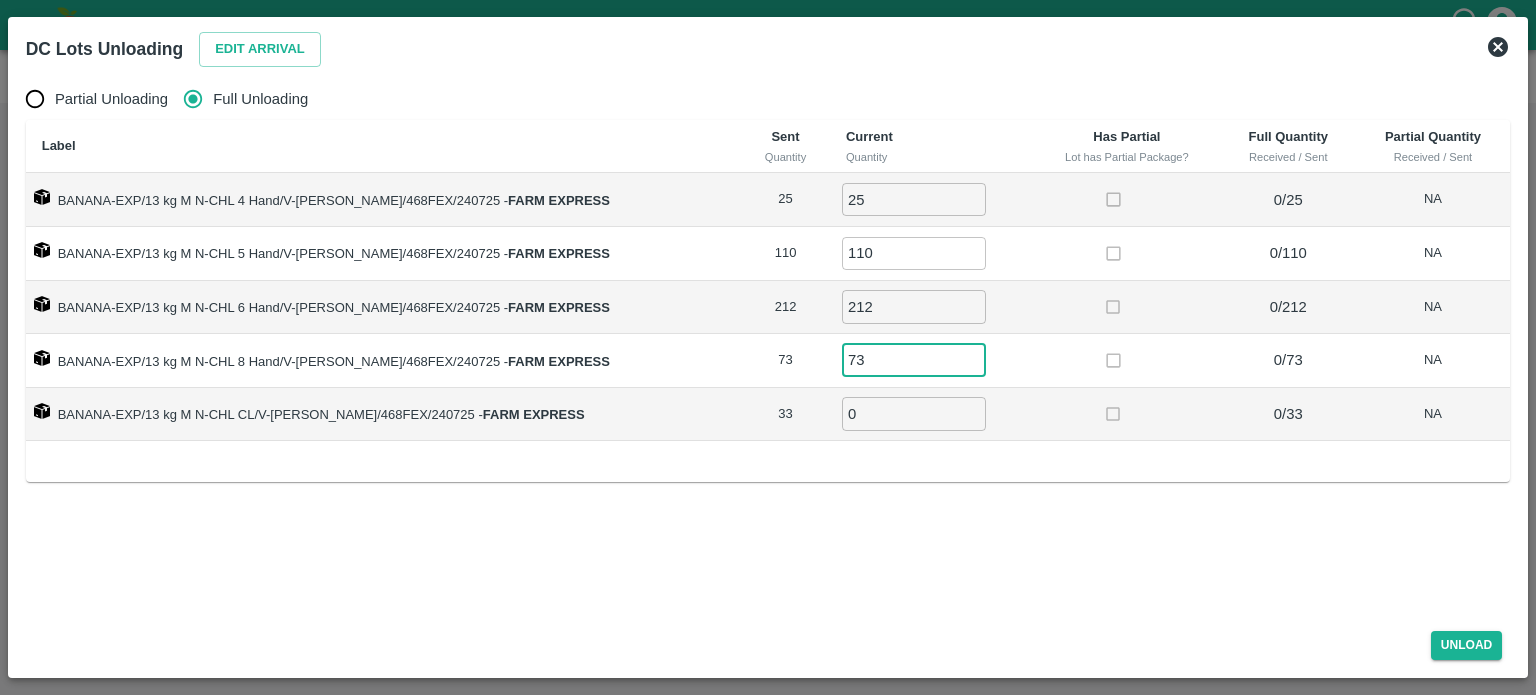 type on "73" 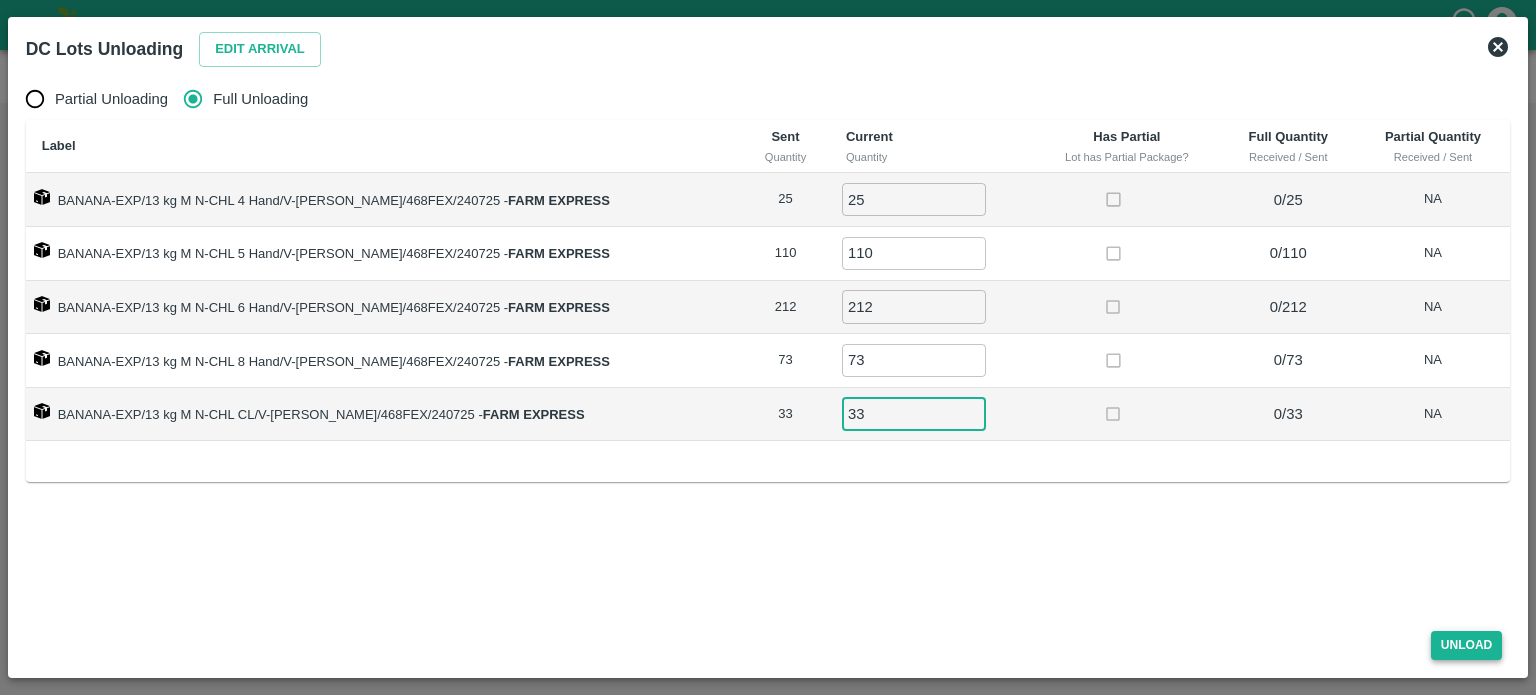 type on "33" 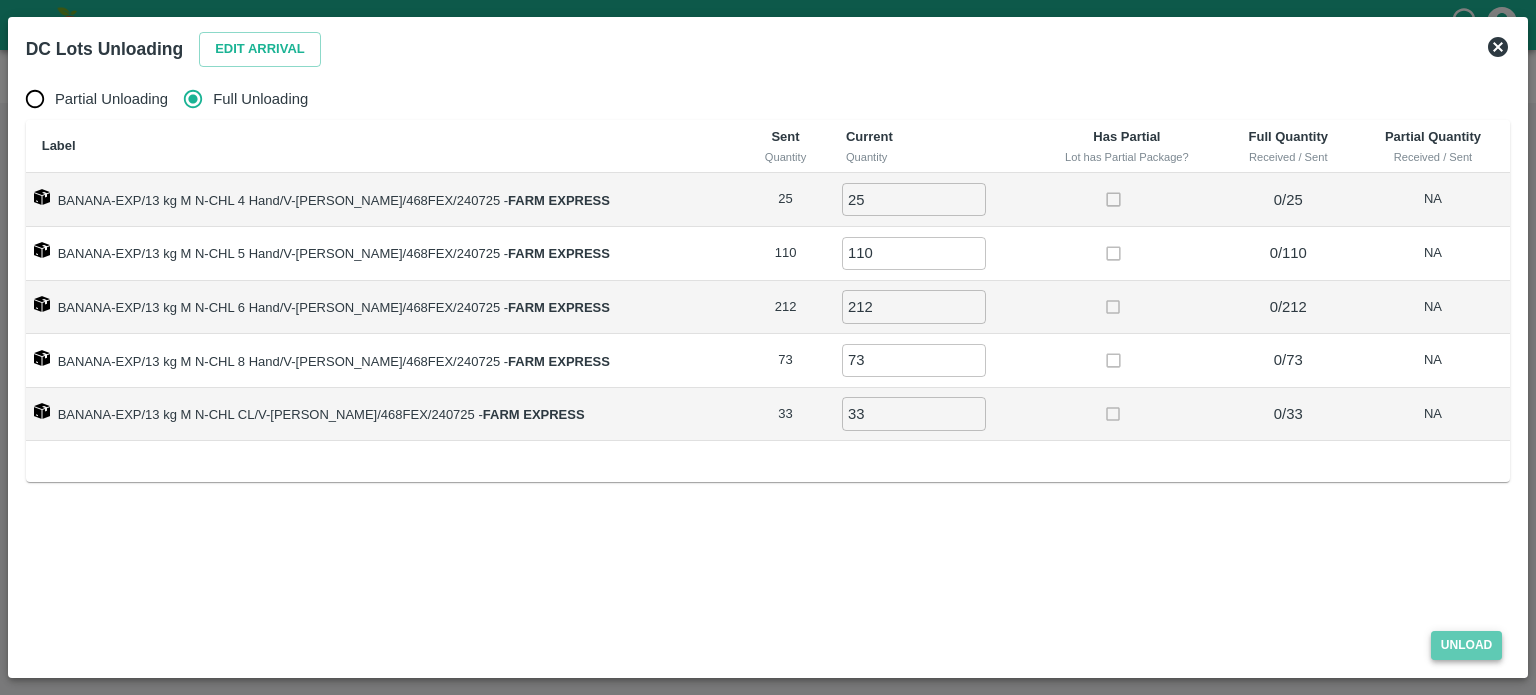 click on "Unload" at bounding box center (1467, 645) 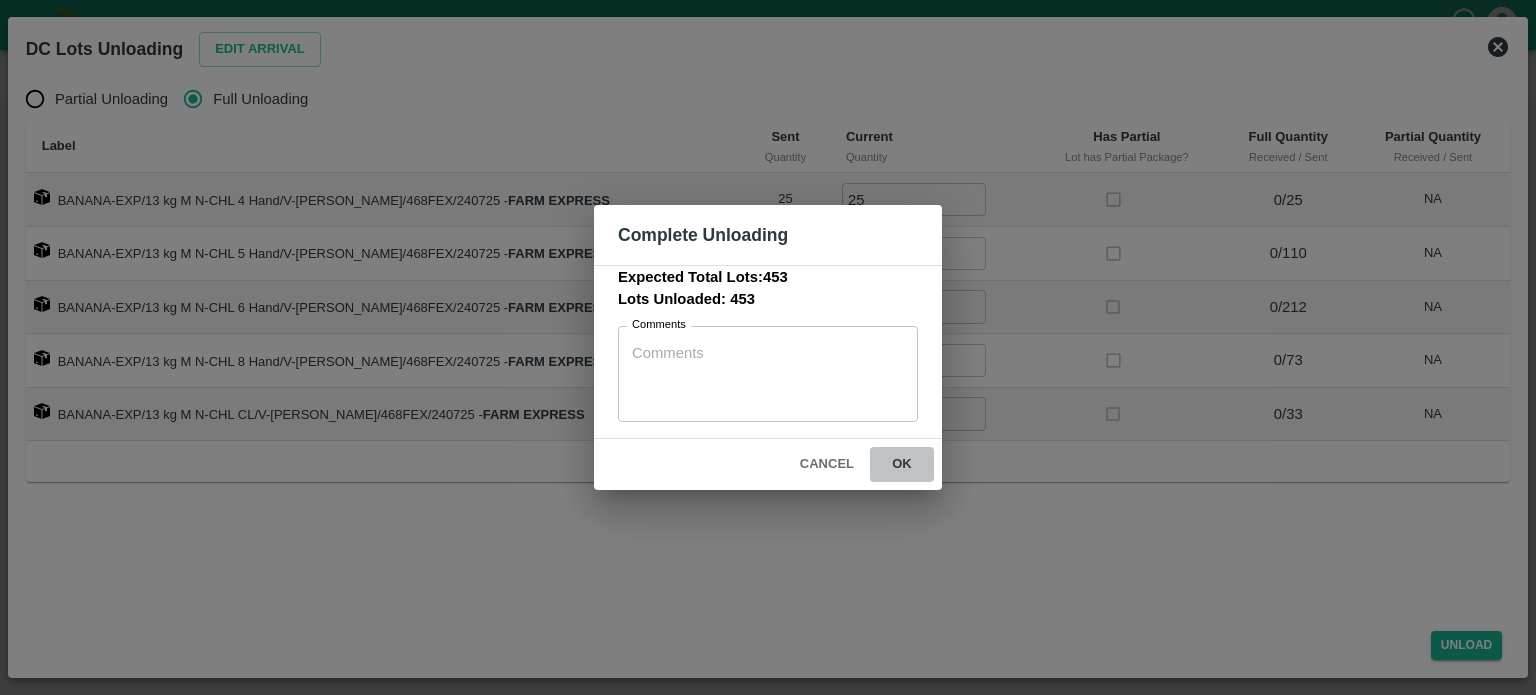 click on "ok" at bounding box center [902, 464] 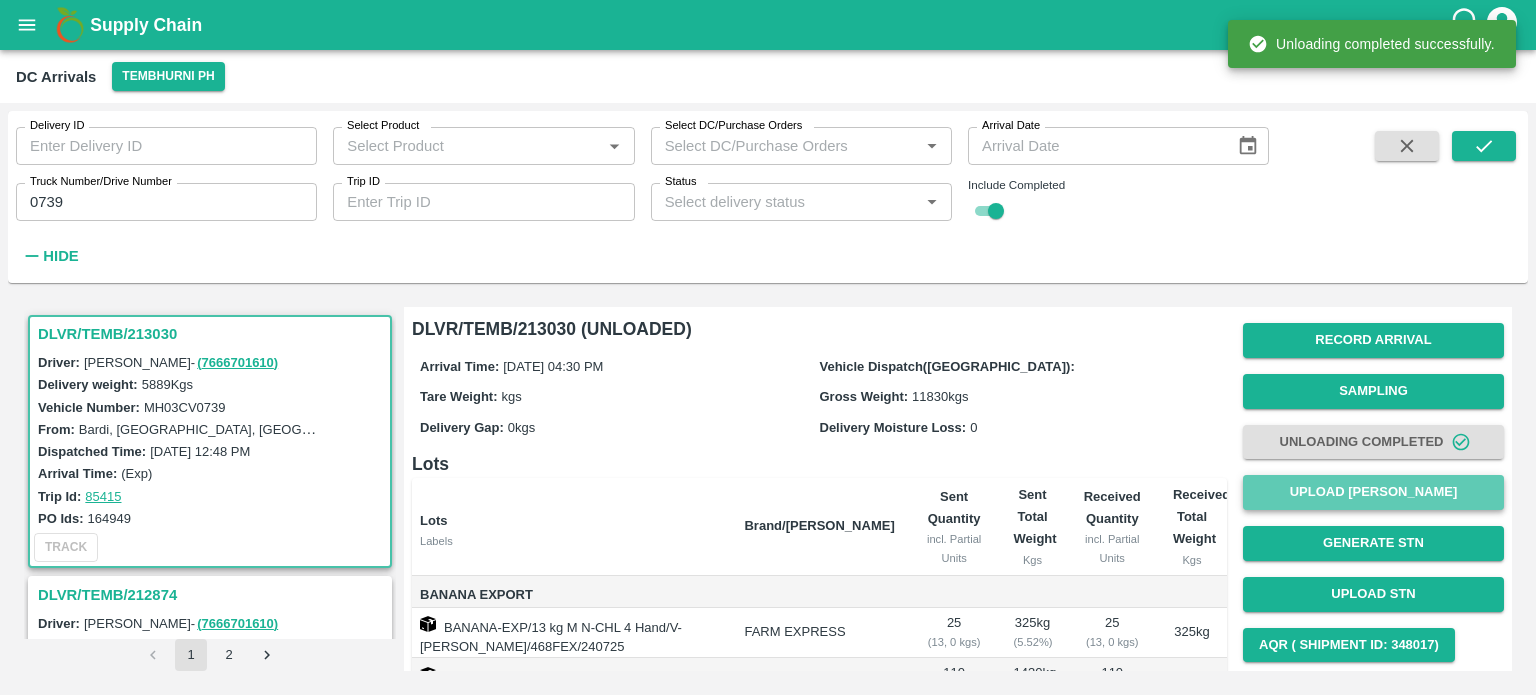 click on "Upload [PERSON_NAME]" at bounding box center [1373, 492] 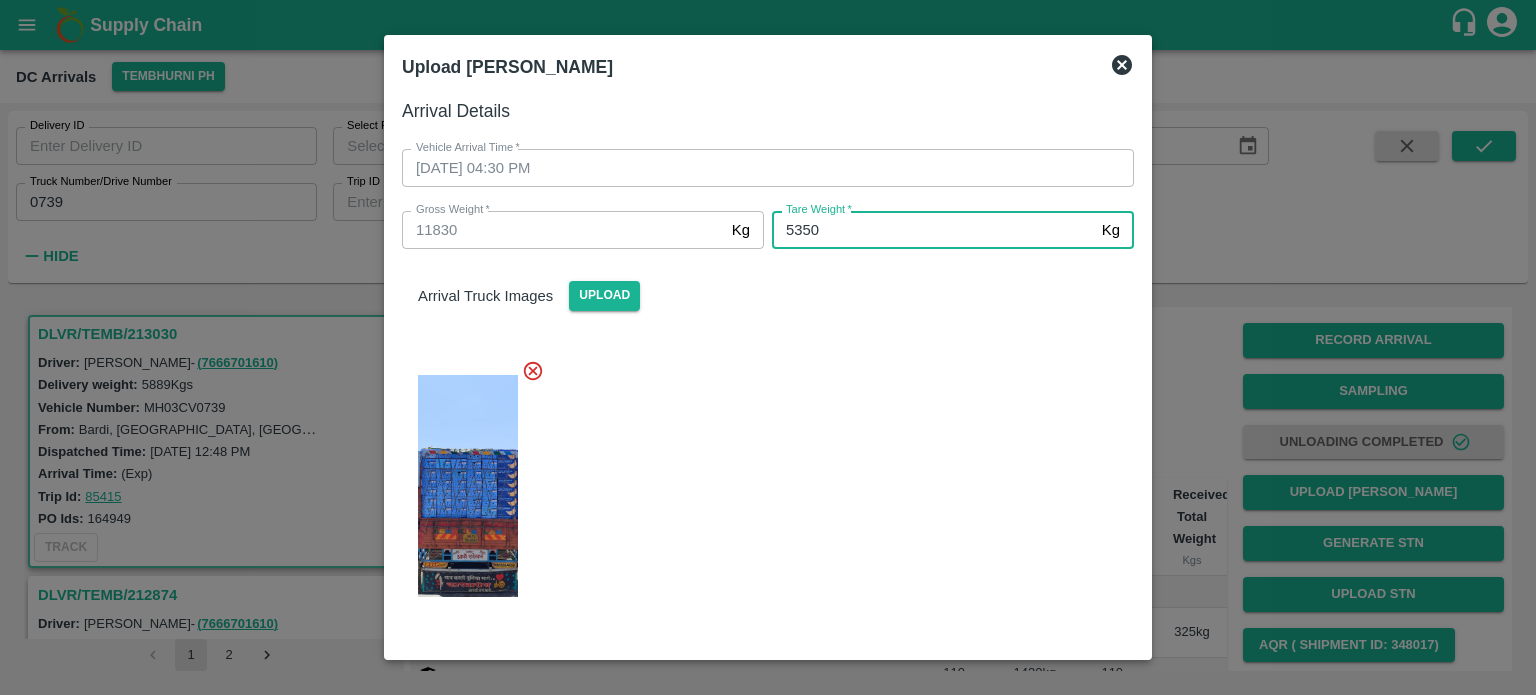 type on "5350" 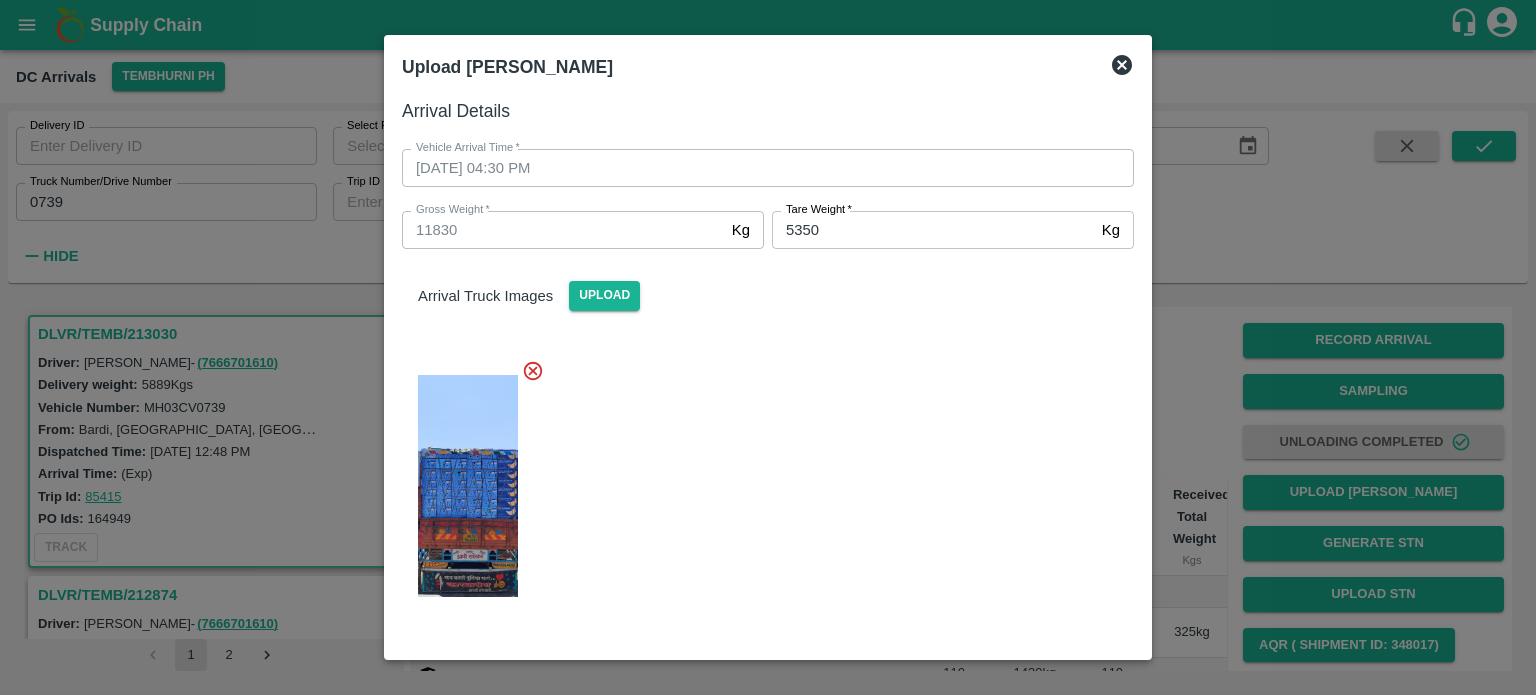 click at bounding box center [760, 480] 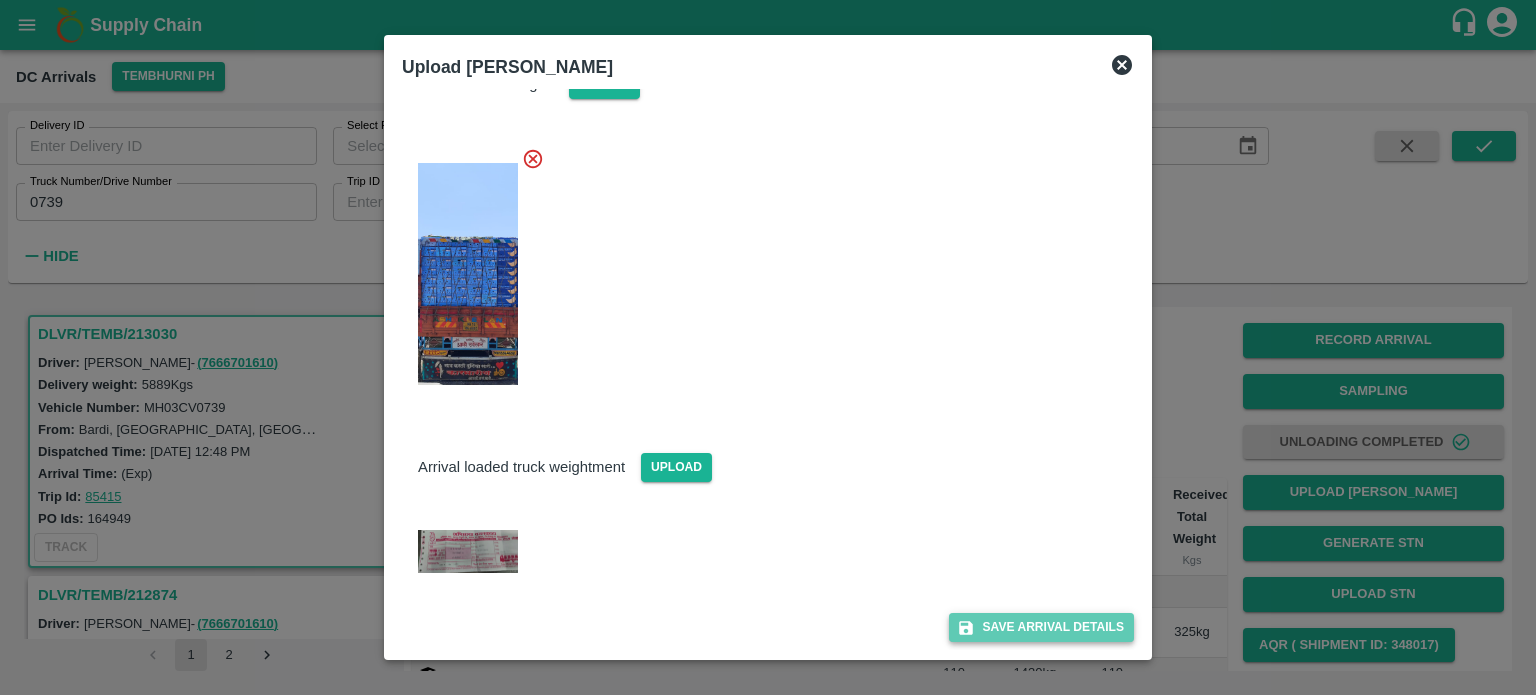 click on "Save Arrival Details" at bounding box center [1041, 627] 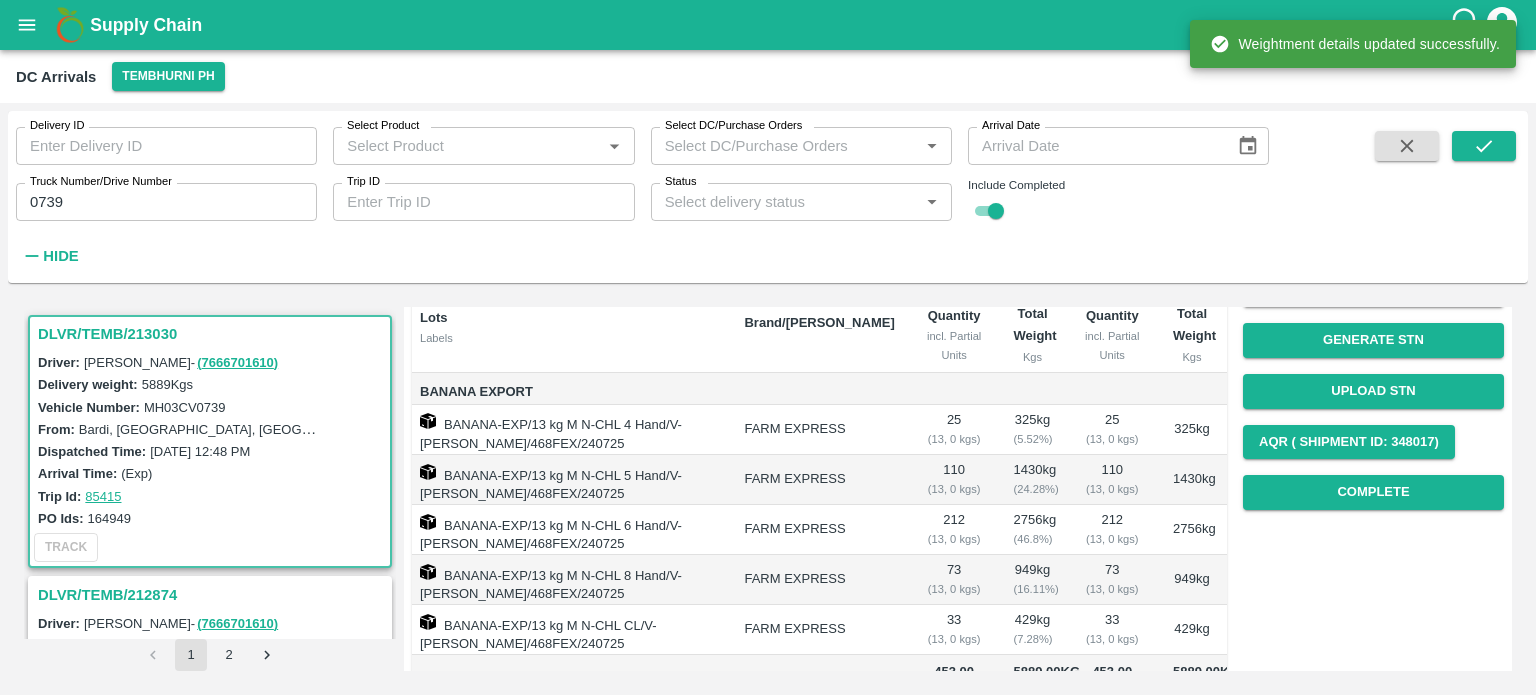 scroll, scrollTop: 204, scrollLeft: 0, axis: vertical 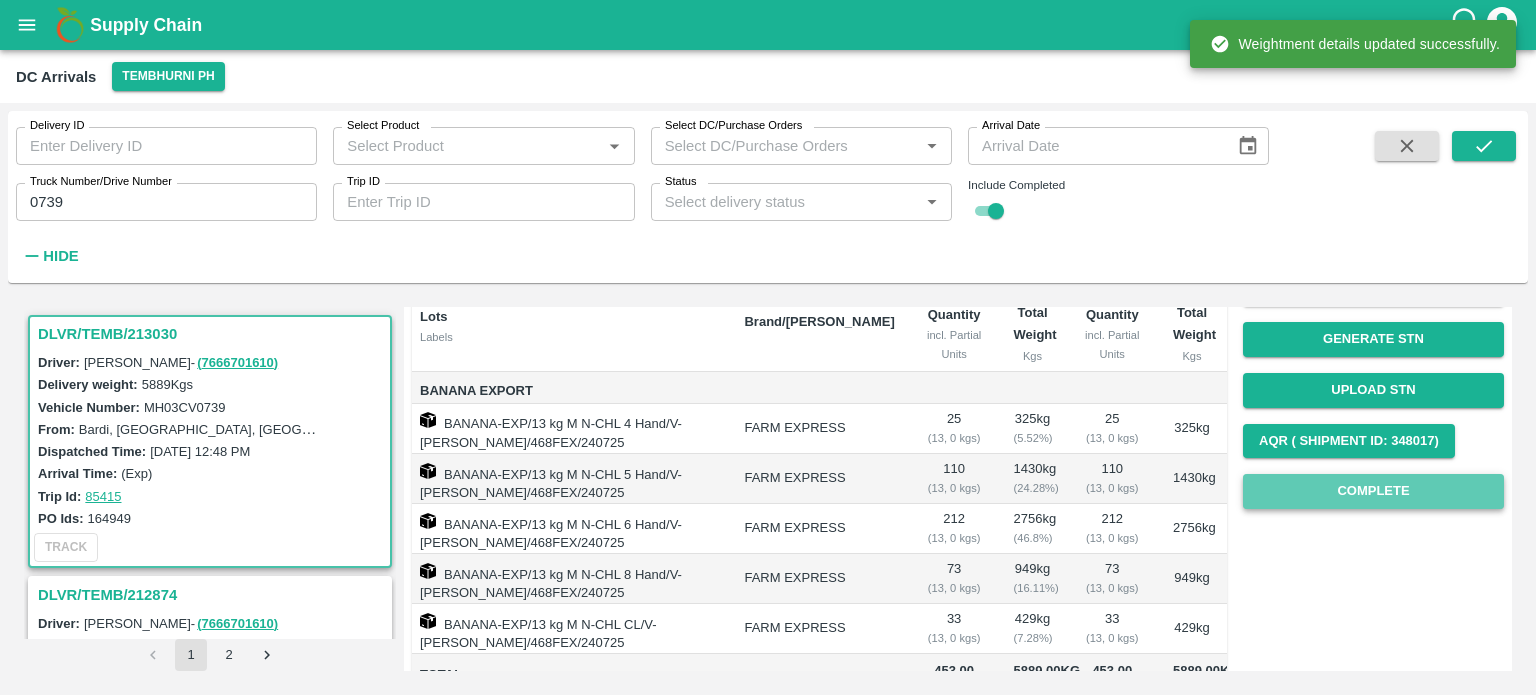 click on "Complete" at bounding box center (1373, 491) 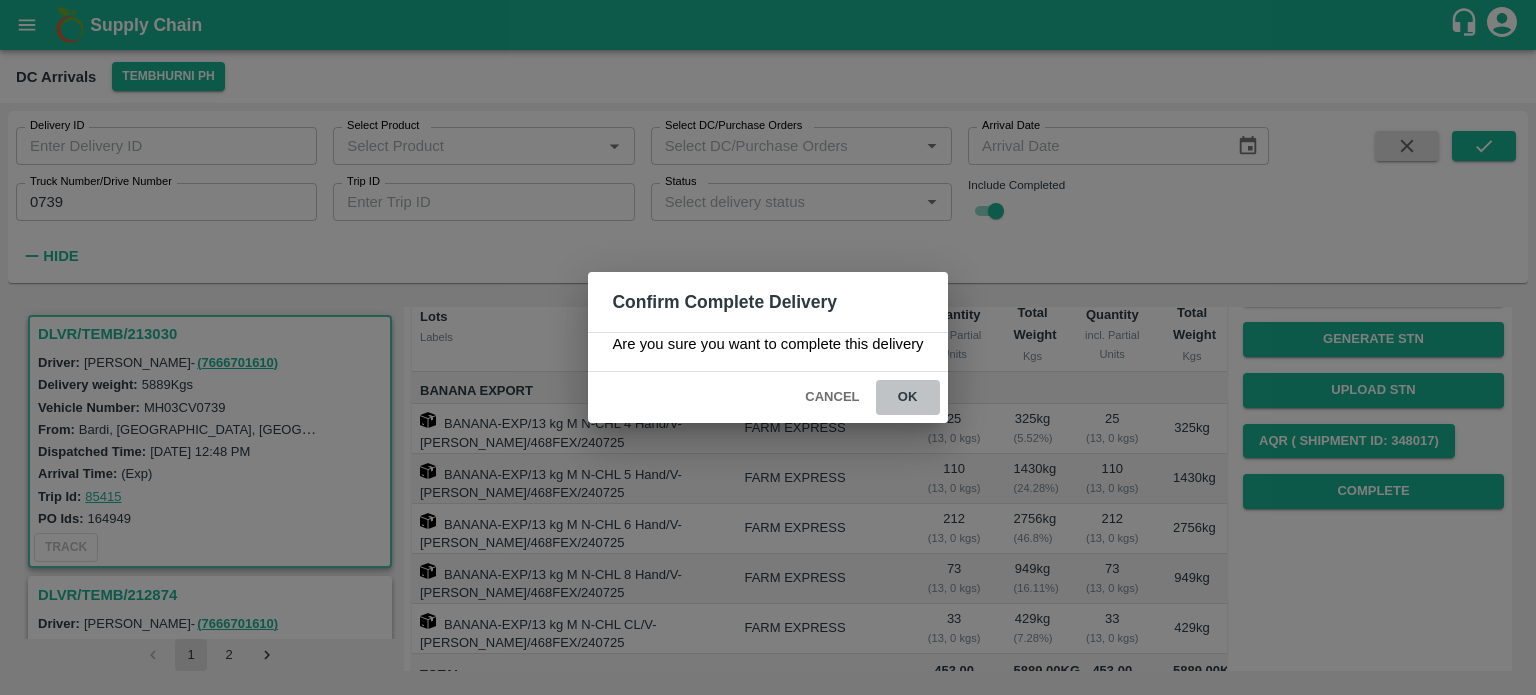 click on "ok" at bounding box center (908, 397) 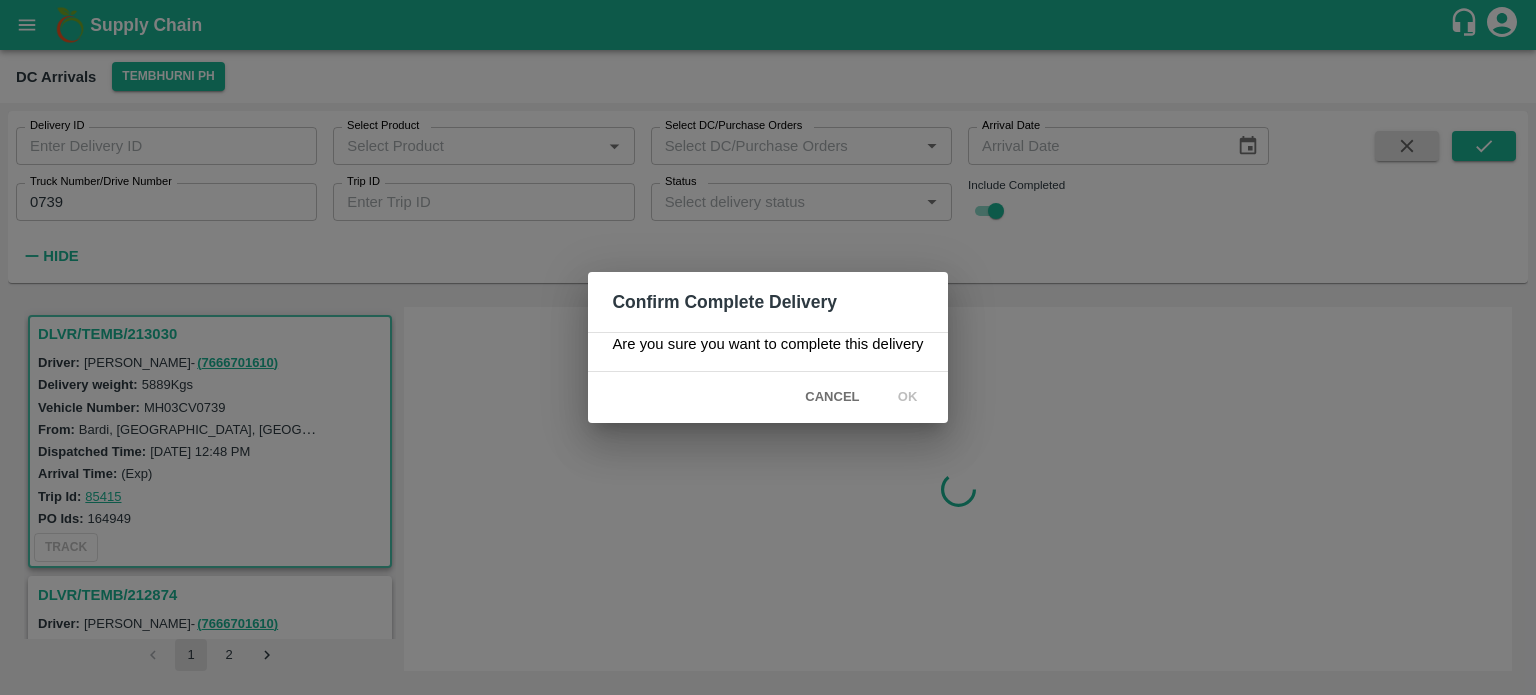 scroll, scrollTop: 0, scrollLeft: 0, axis: both 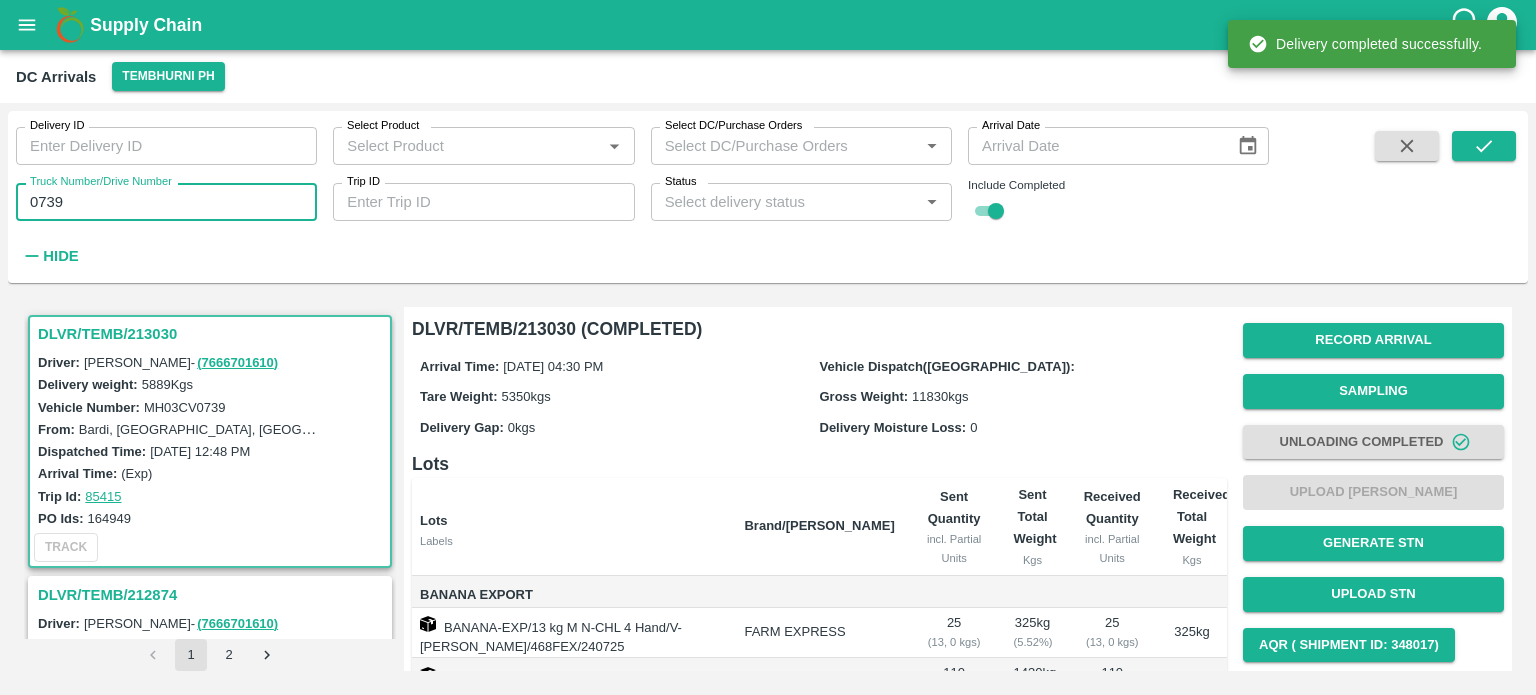 click on "0739" at bounding box center [166, 202] 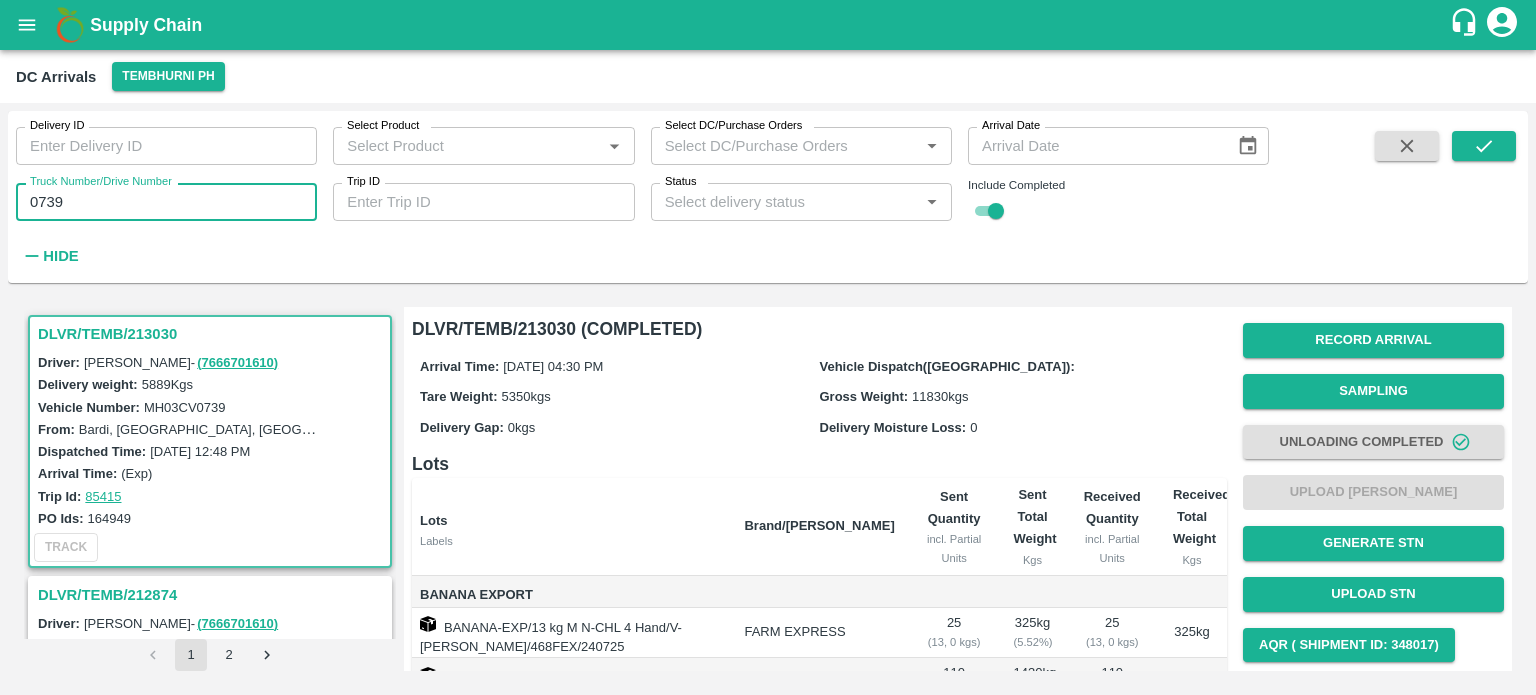 click on "0739" at bounding box center (166, 202) 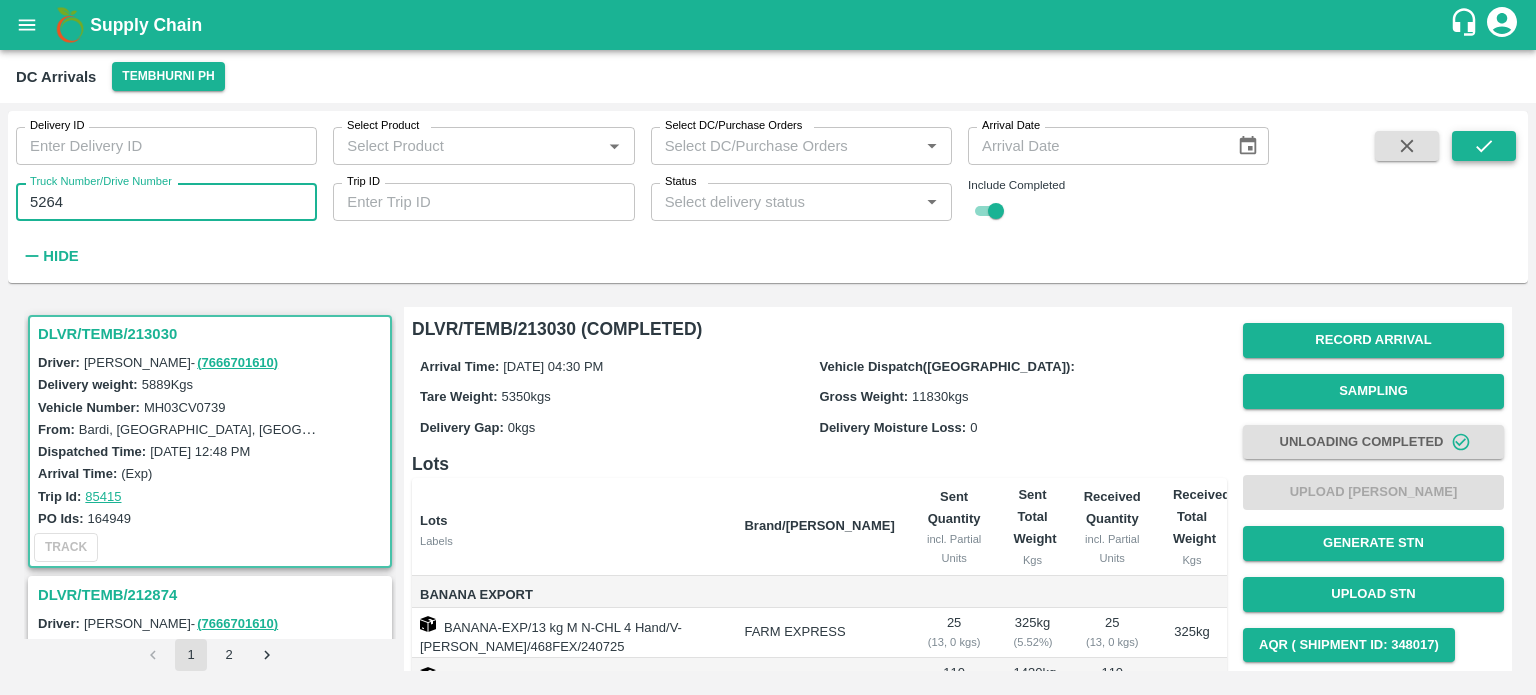 type on "5264" 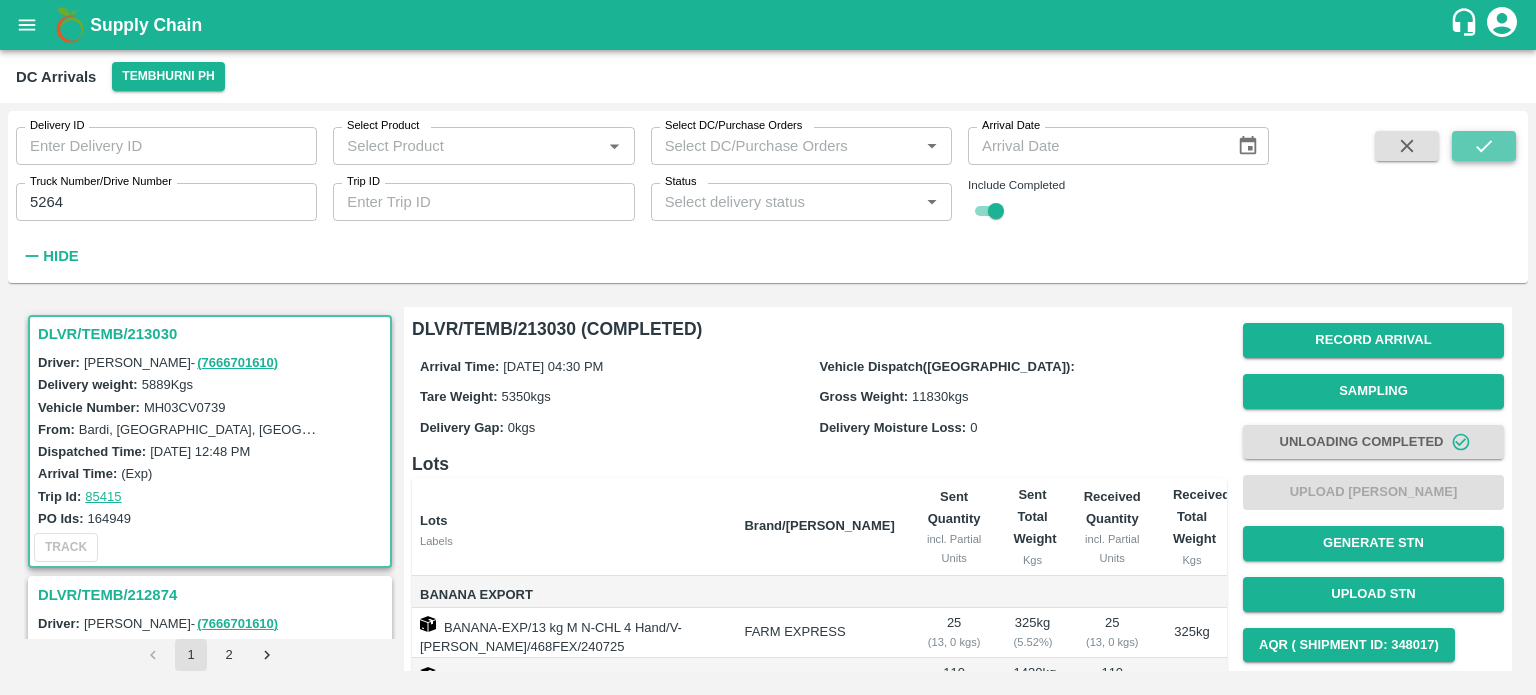 click 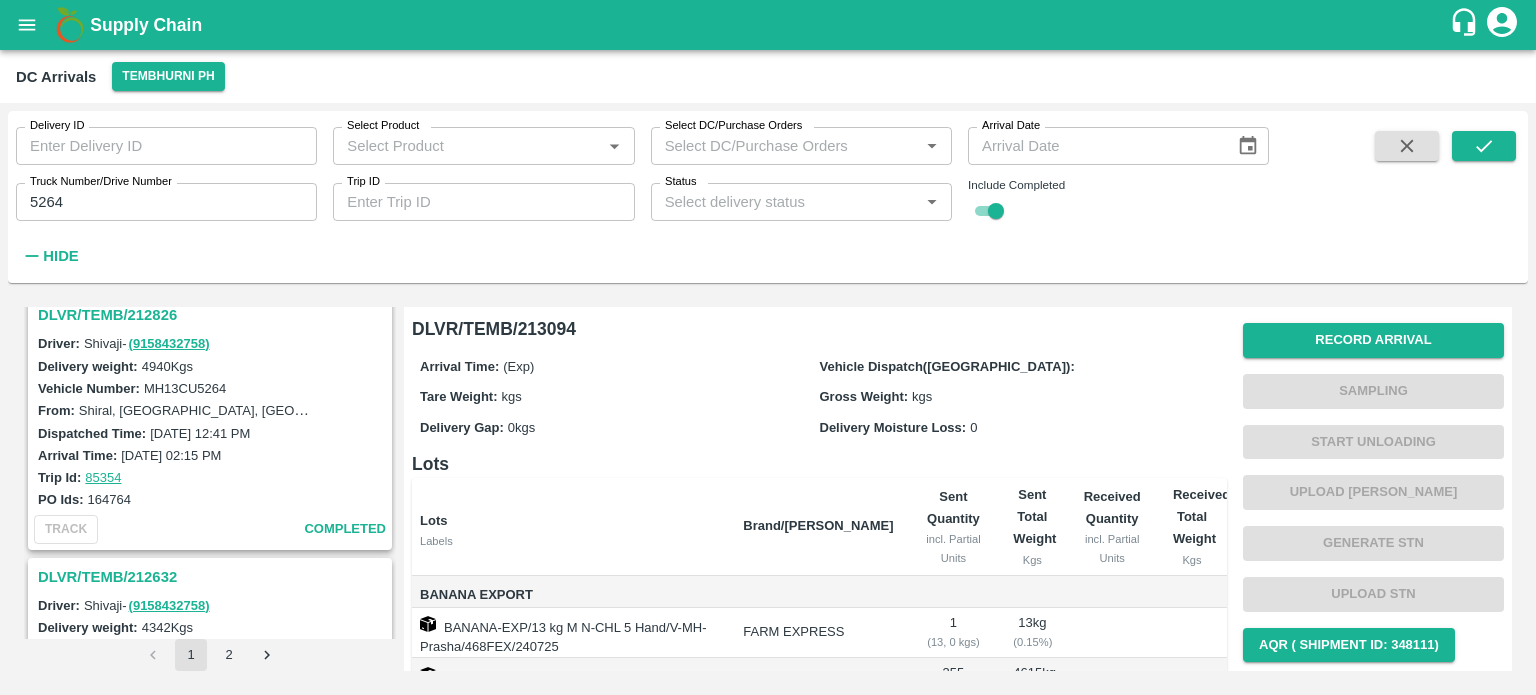 scroll, scrollTop: 0, scrollLeft: 0, axis: both 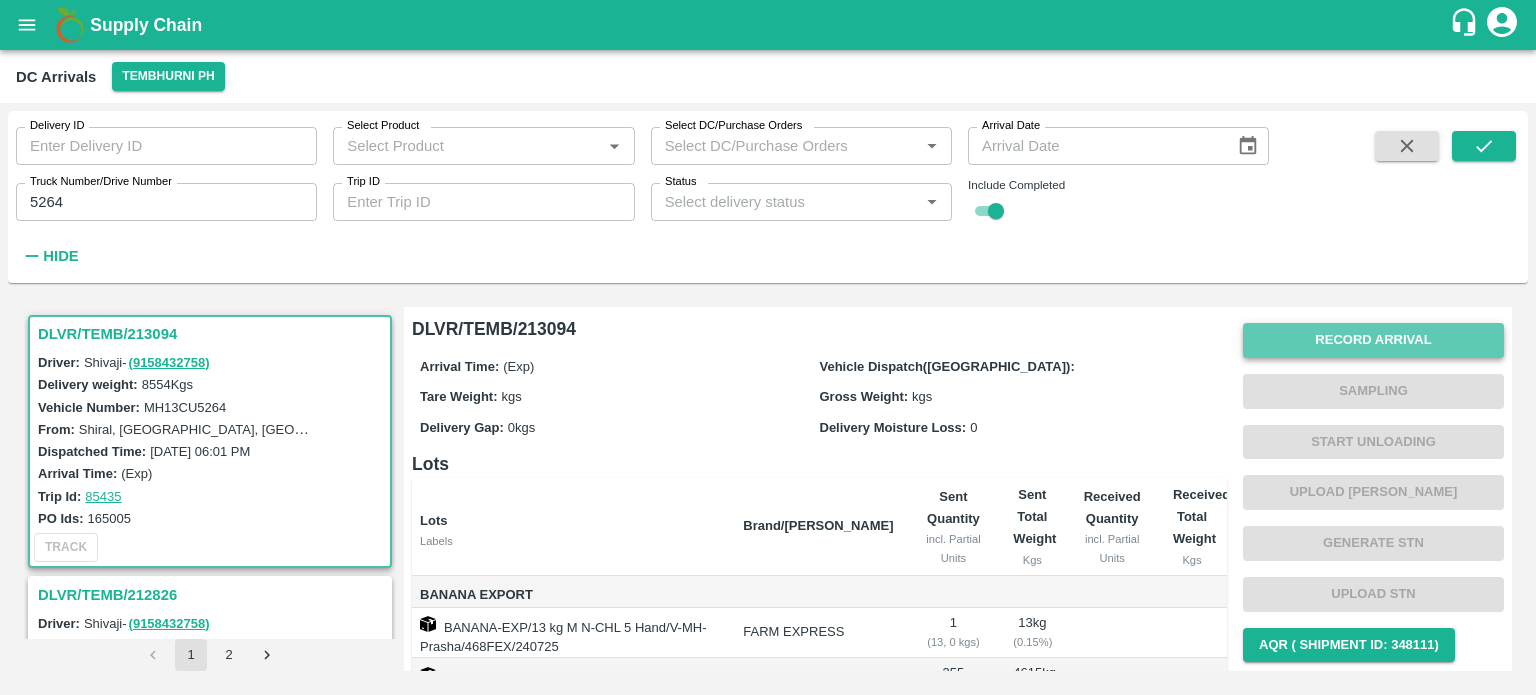 click on "Record Arrival" at bounding box center [1373, 340] 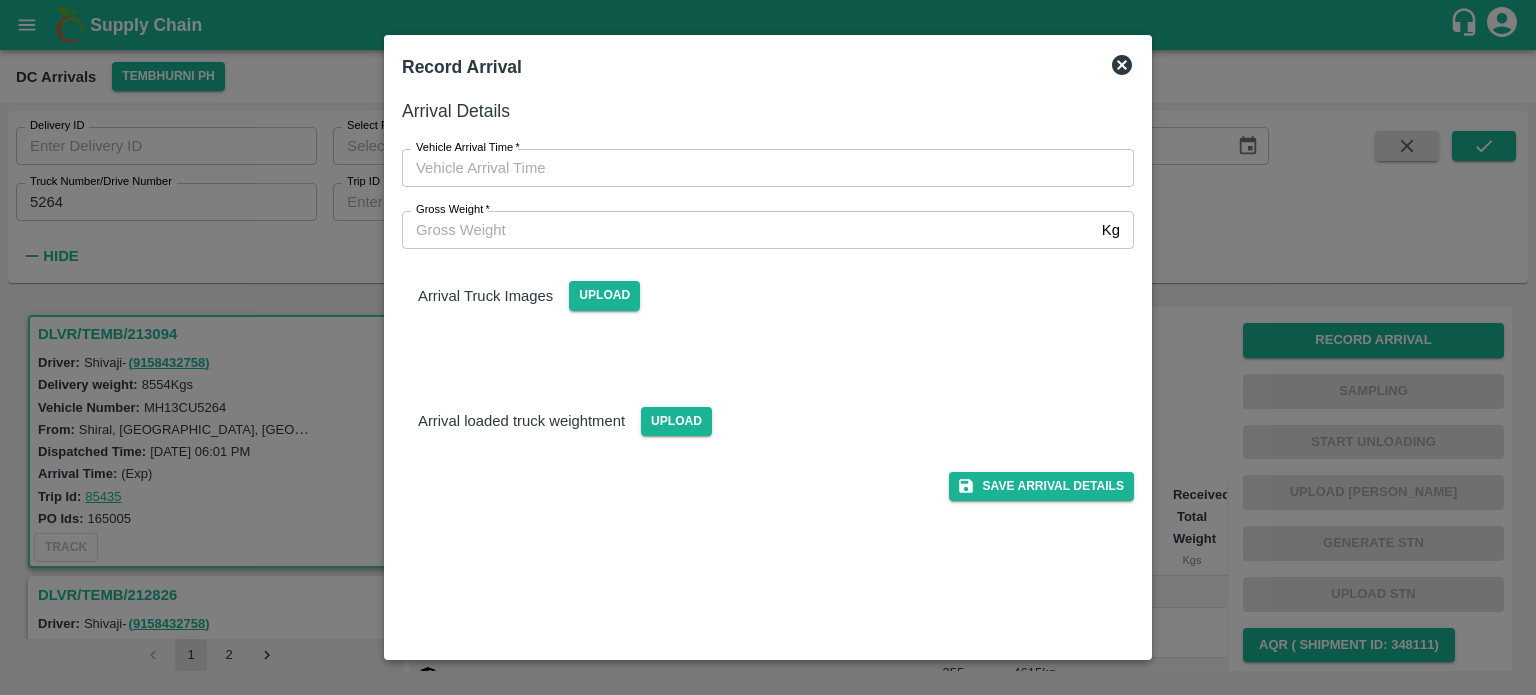 type on "DD/MM/YYYY hh:mm aa" 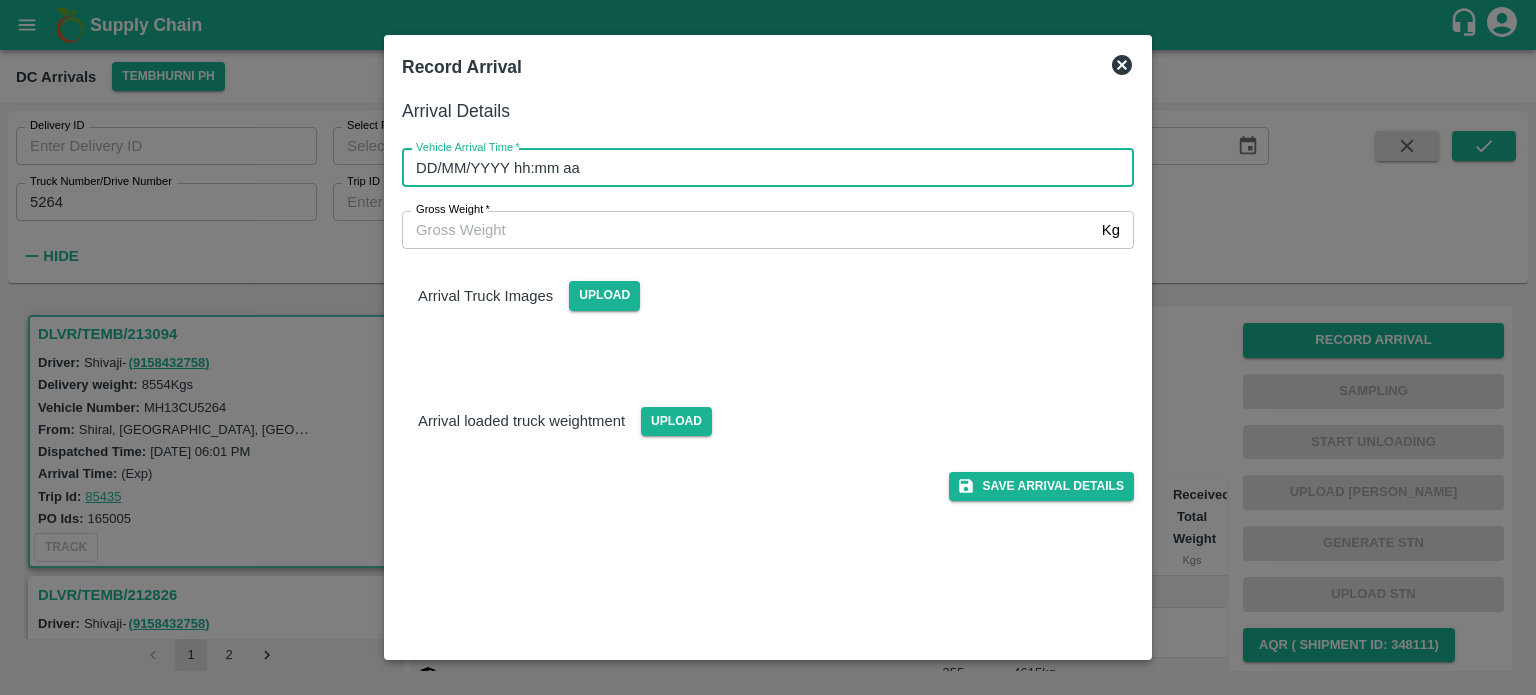 click on "DD/MM/YYYY hh:mm aa" at bounding box center (761, 168) 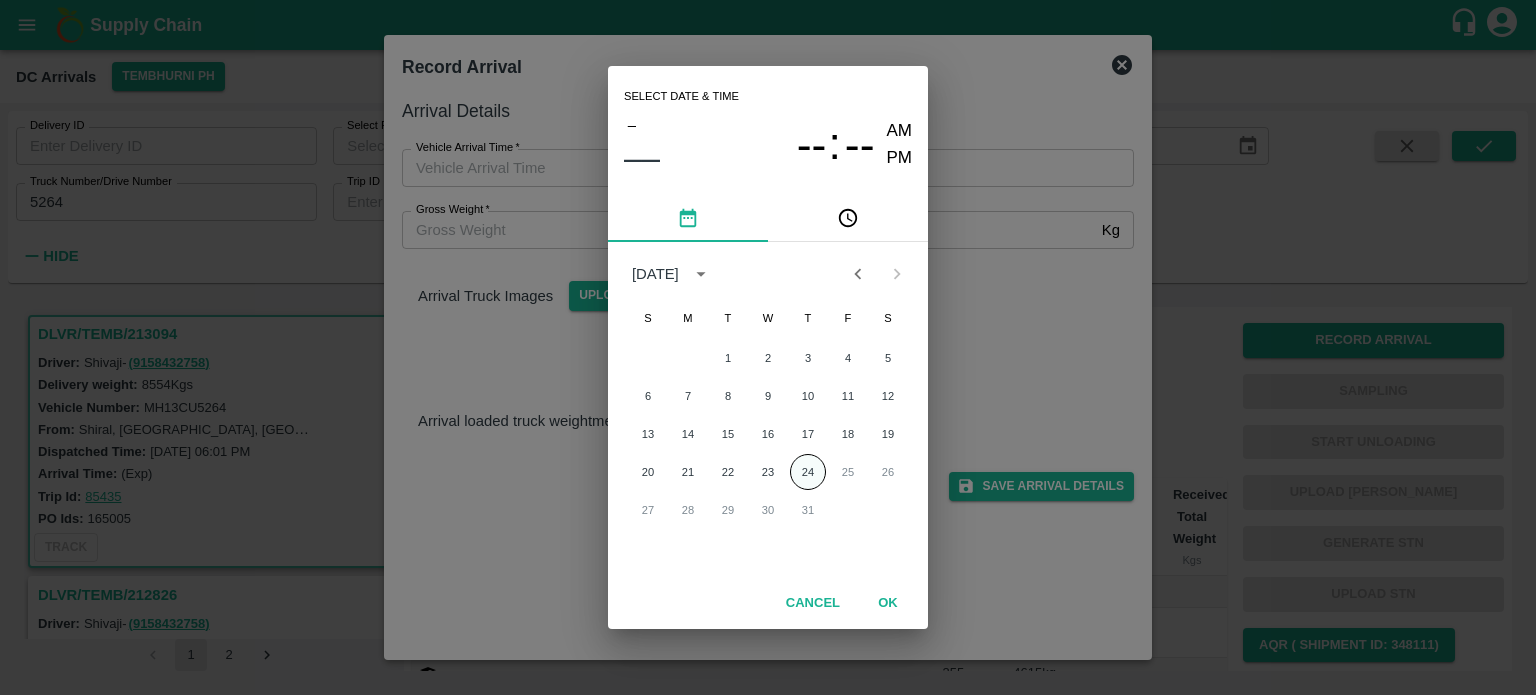 click on "24" at bounding box center (808, 472) 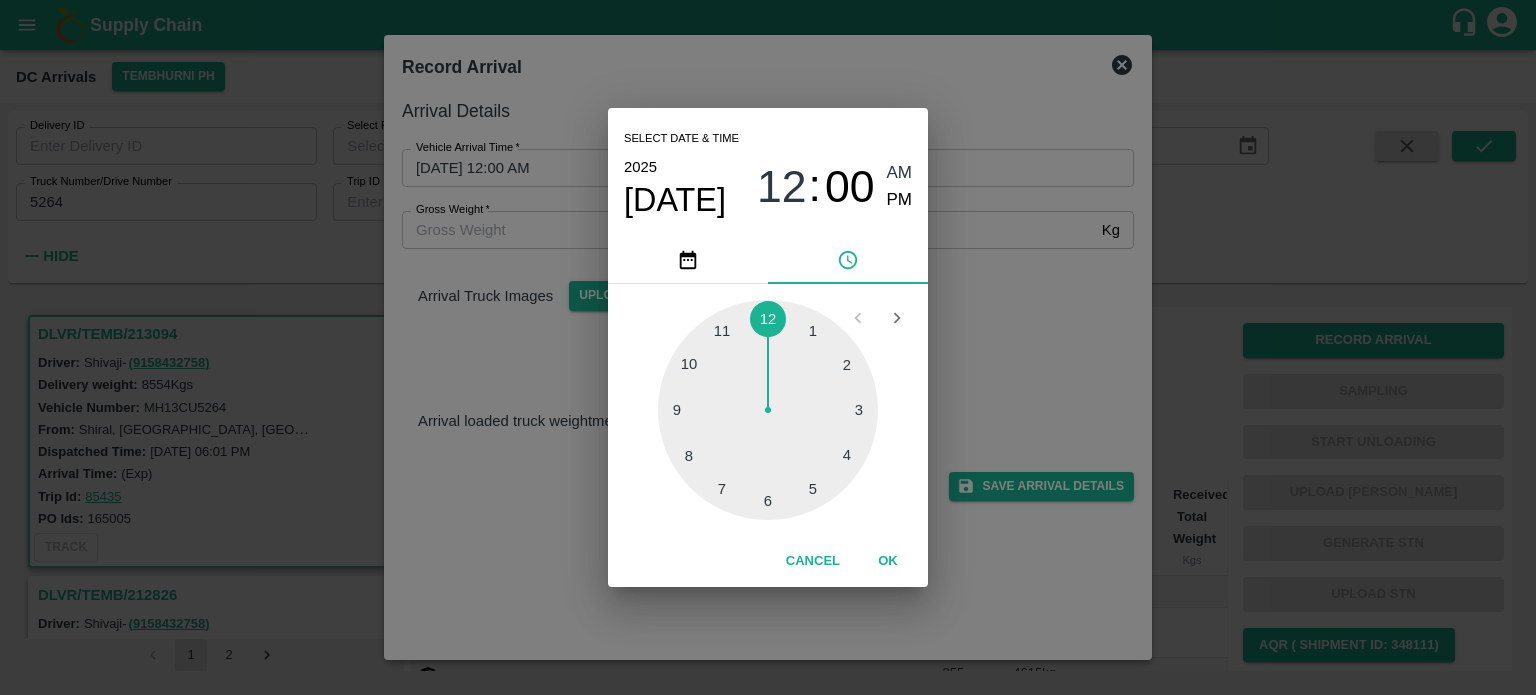 click at bounding box center [768, 410] 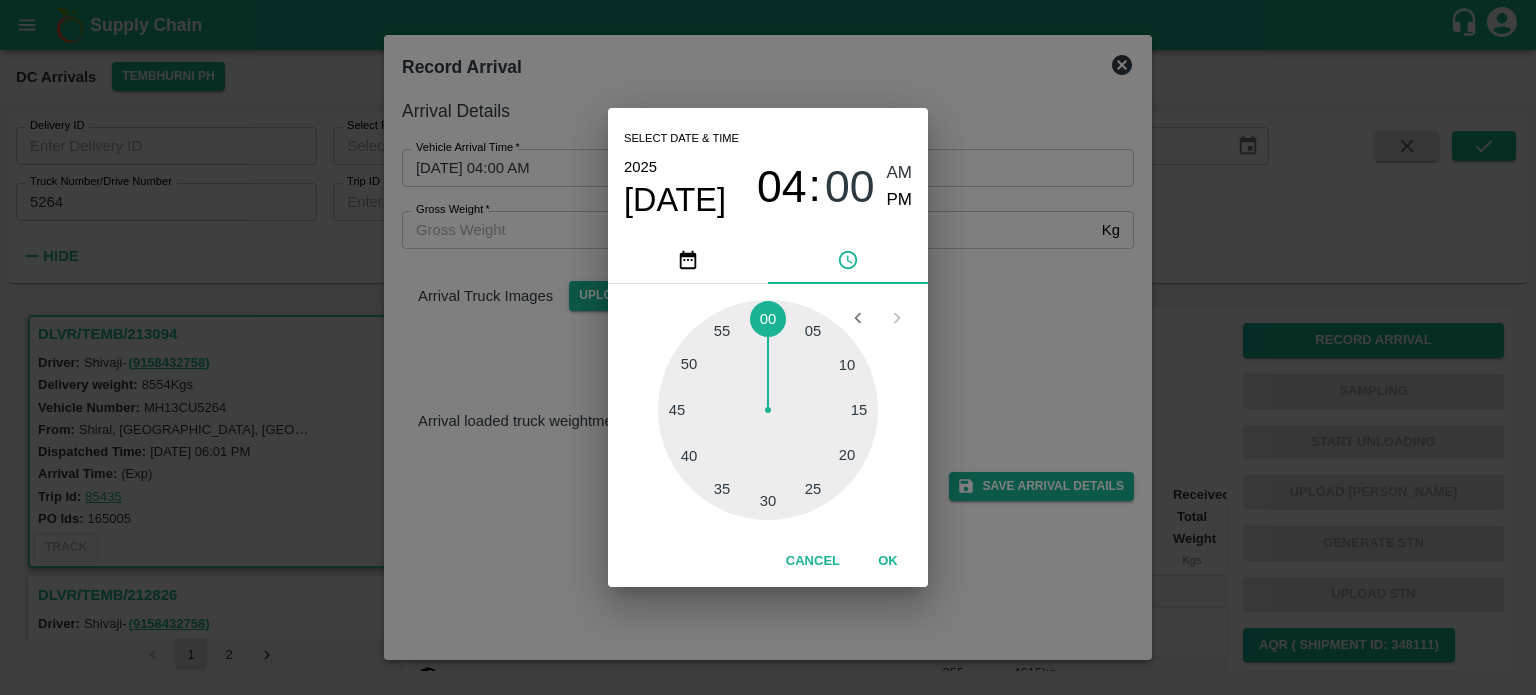 click at bounding box center [768, 410] 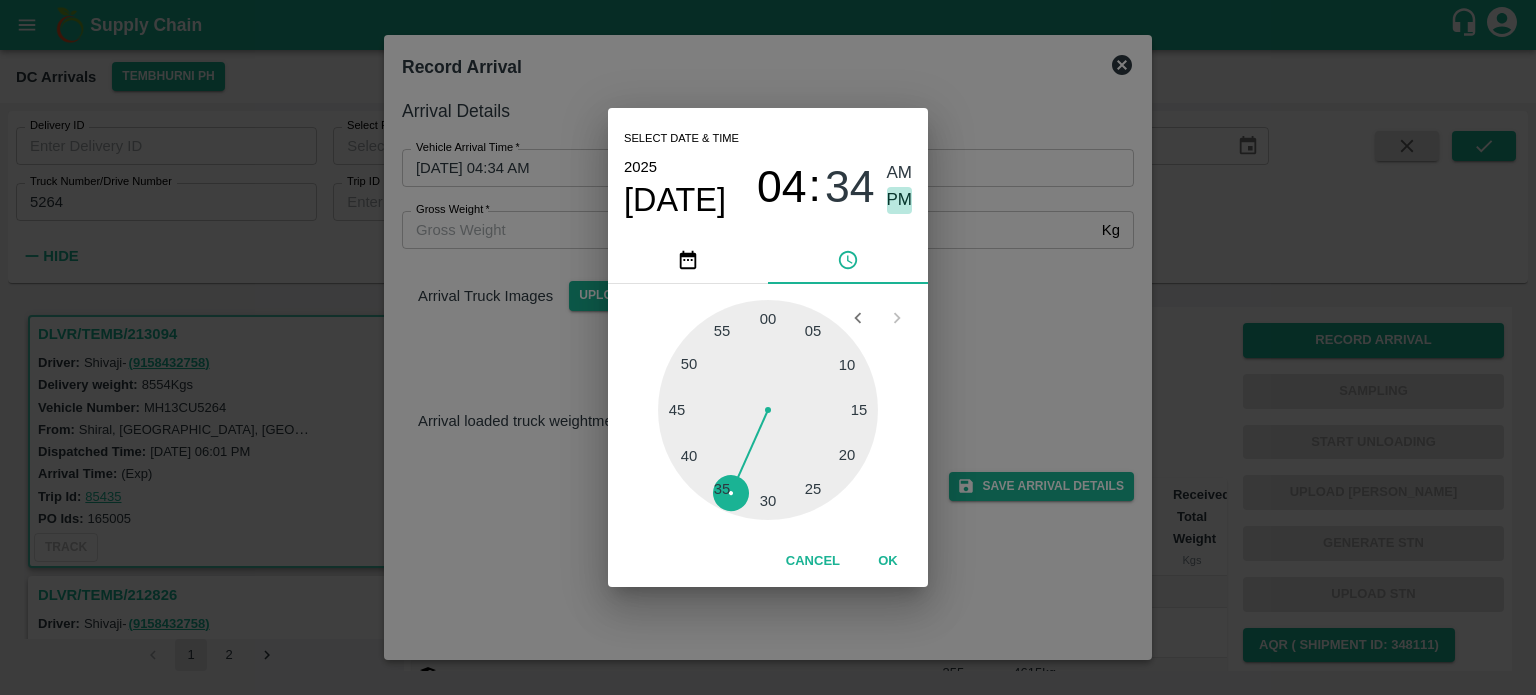 click on "PM" at bounding box center [900, 200] 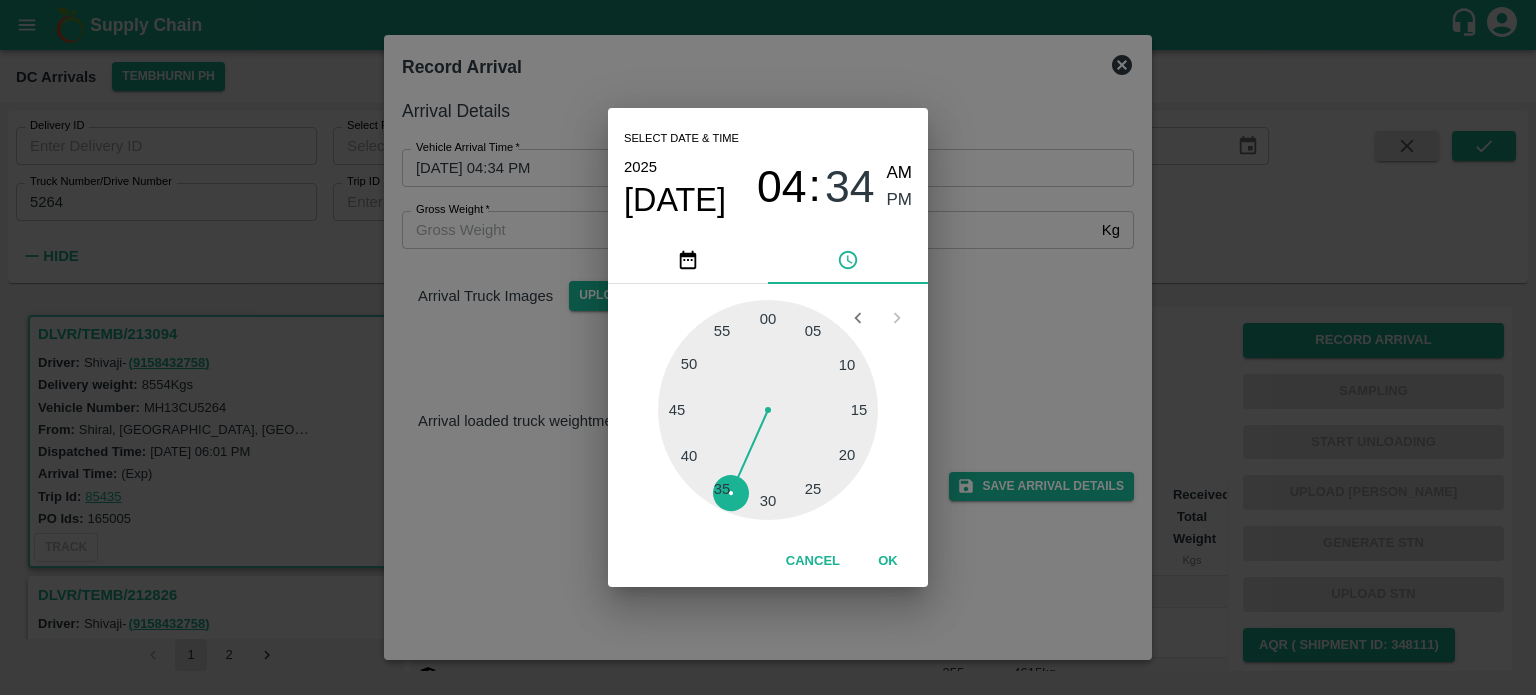 click on "Select date & time [DATE] 04 : 34 AM PM 05 10 15 20 25 30 35 40 45 50 55 00 Cancel OK" at bounding box center [768, 347] 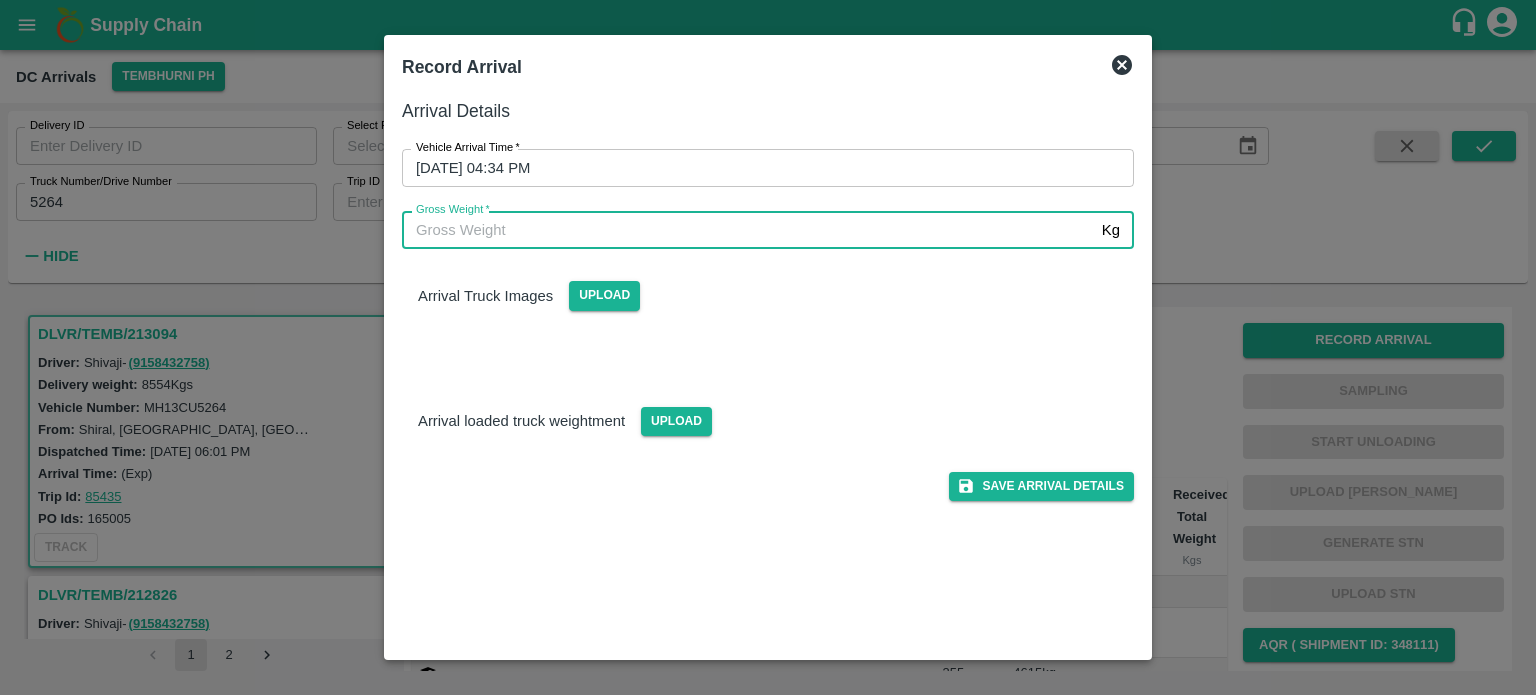 click on "Gross Weight   *" at bounding box center (748, 230) 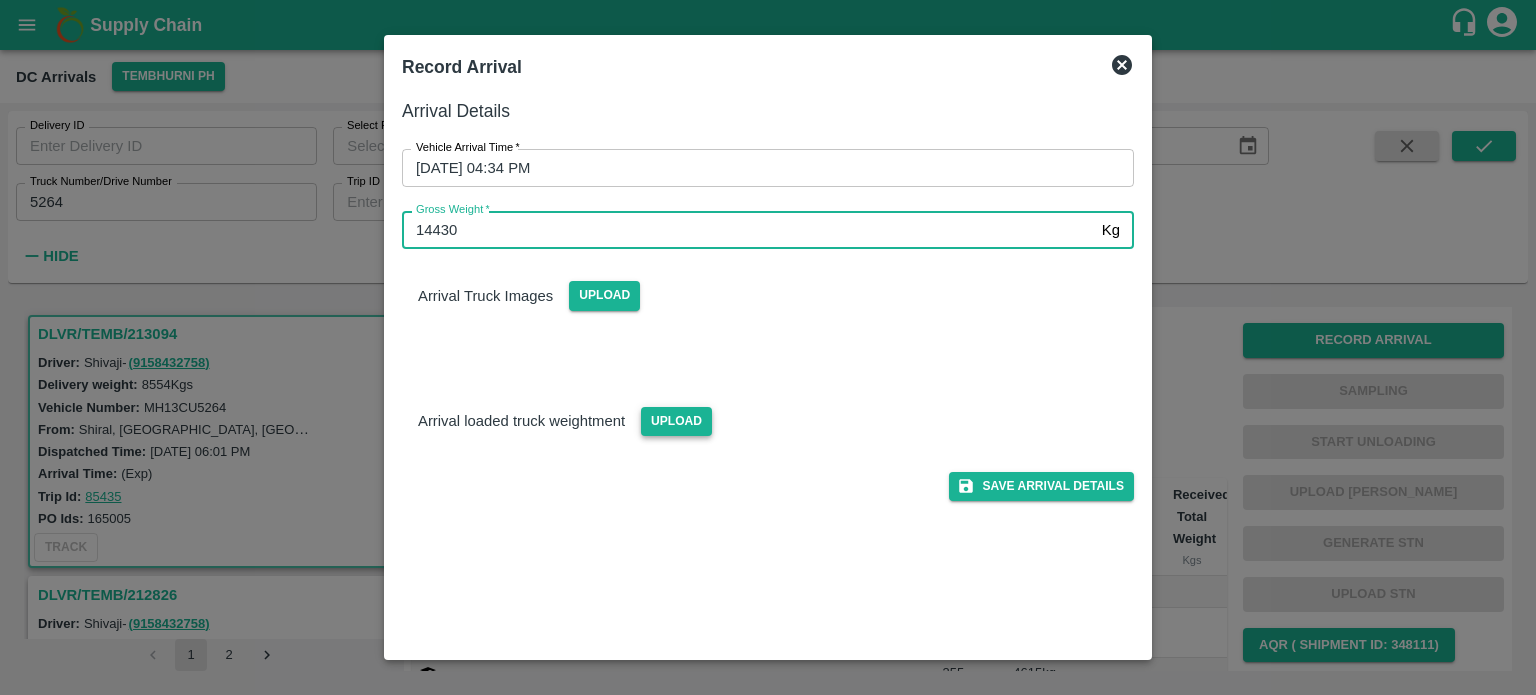 type on "14430" 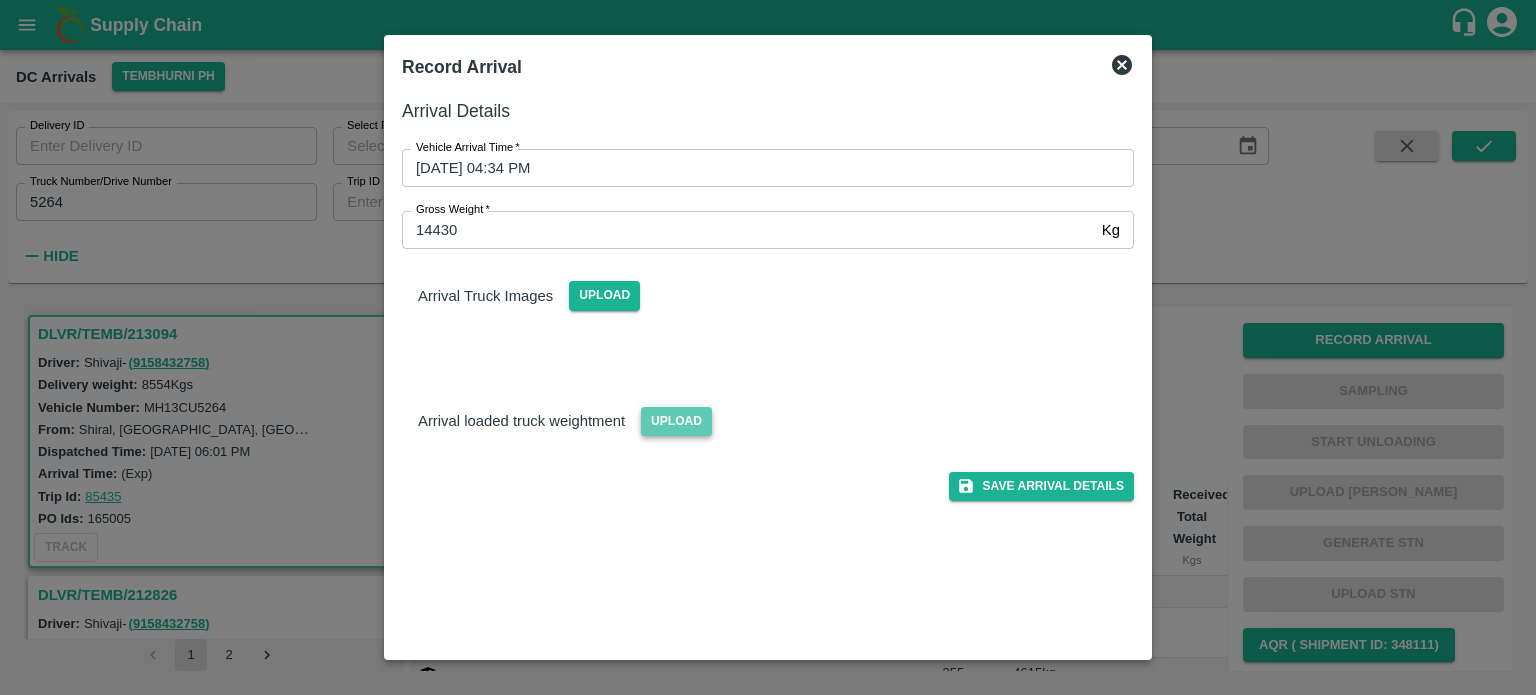 click on "Upload" at bounding box center [676, 421] 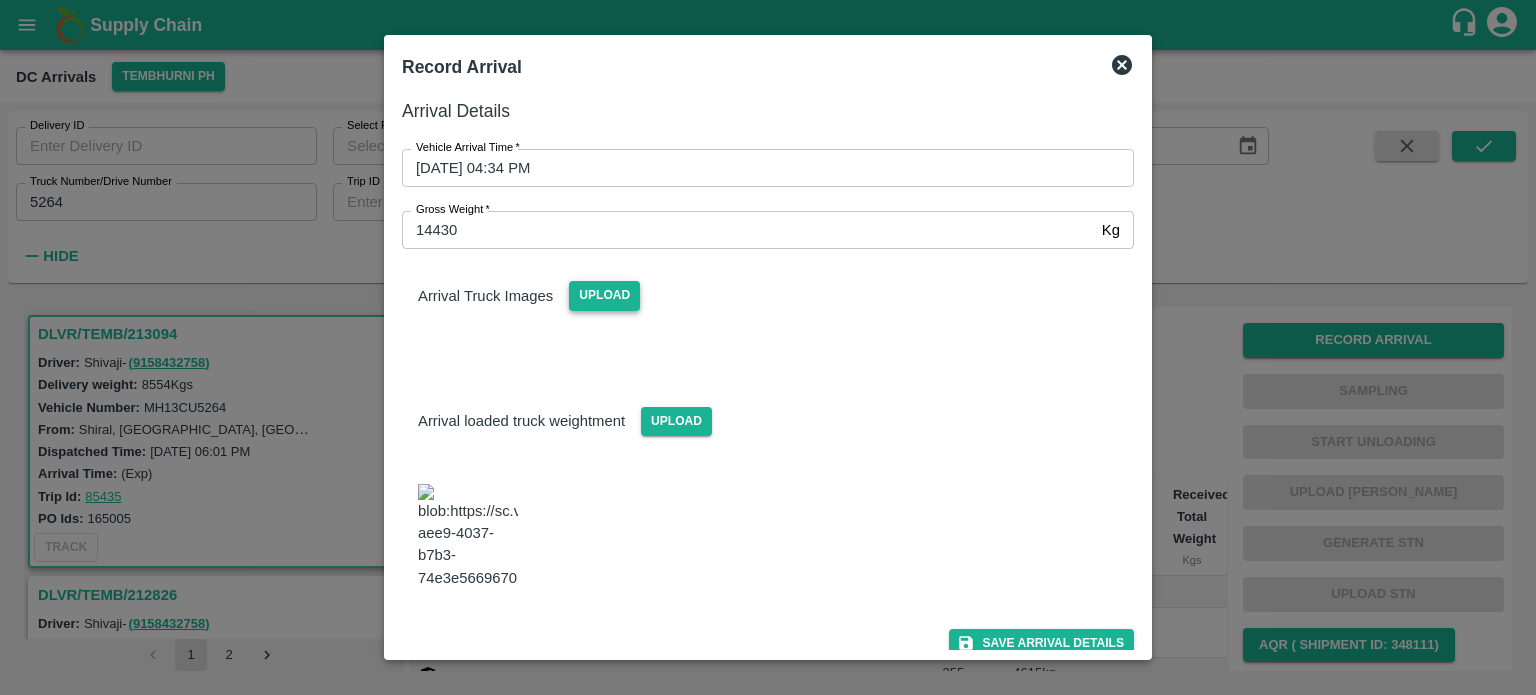 drag, startPoint x: 612, startPoint y: 311, endPoint x: 588, endPoint y: 287, distance: 33.941124 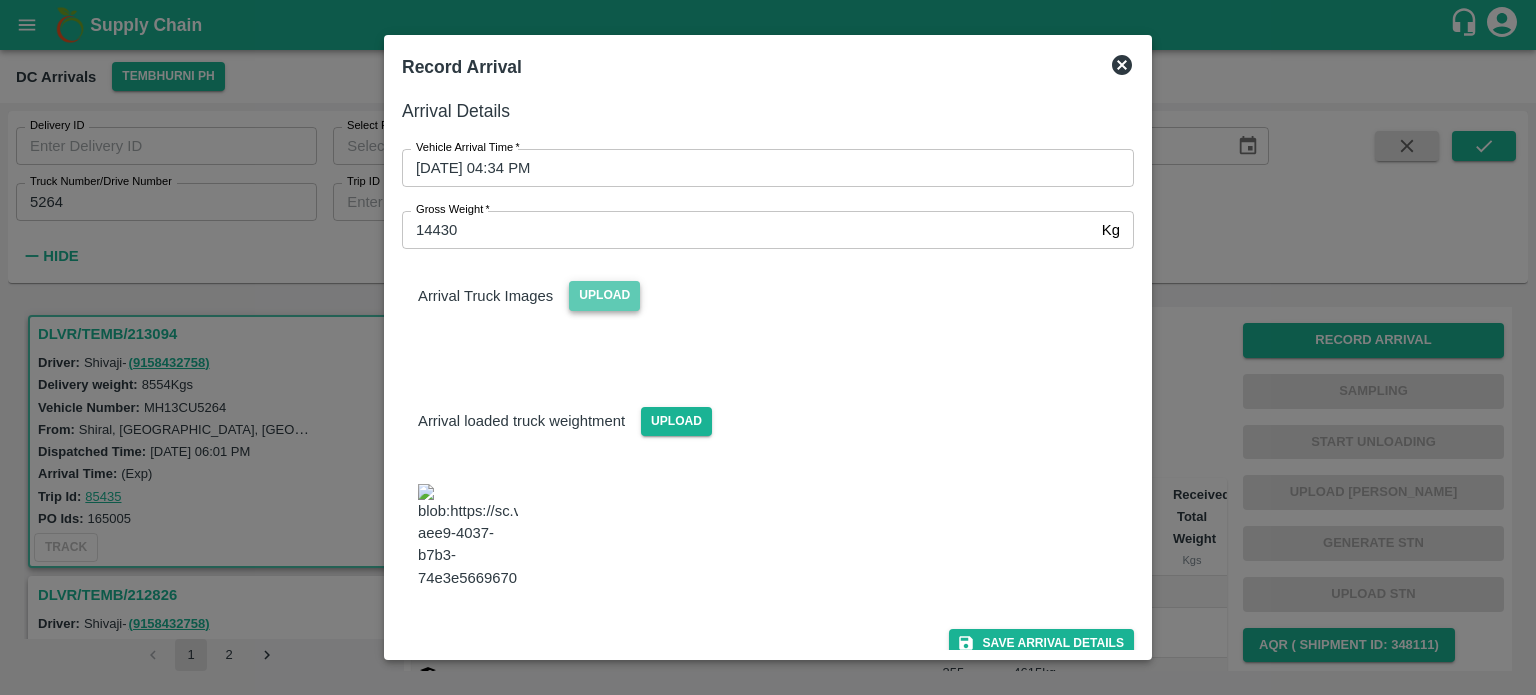 click on "Upload" at bounding box center [604, 295] 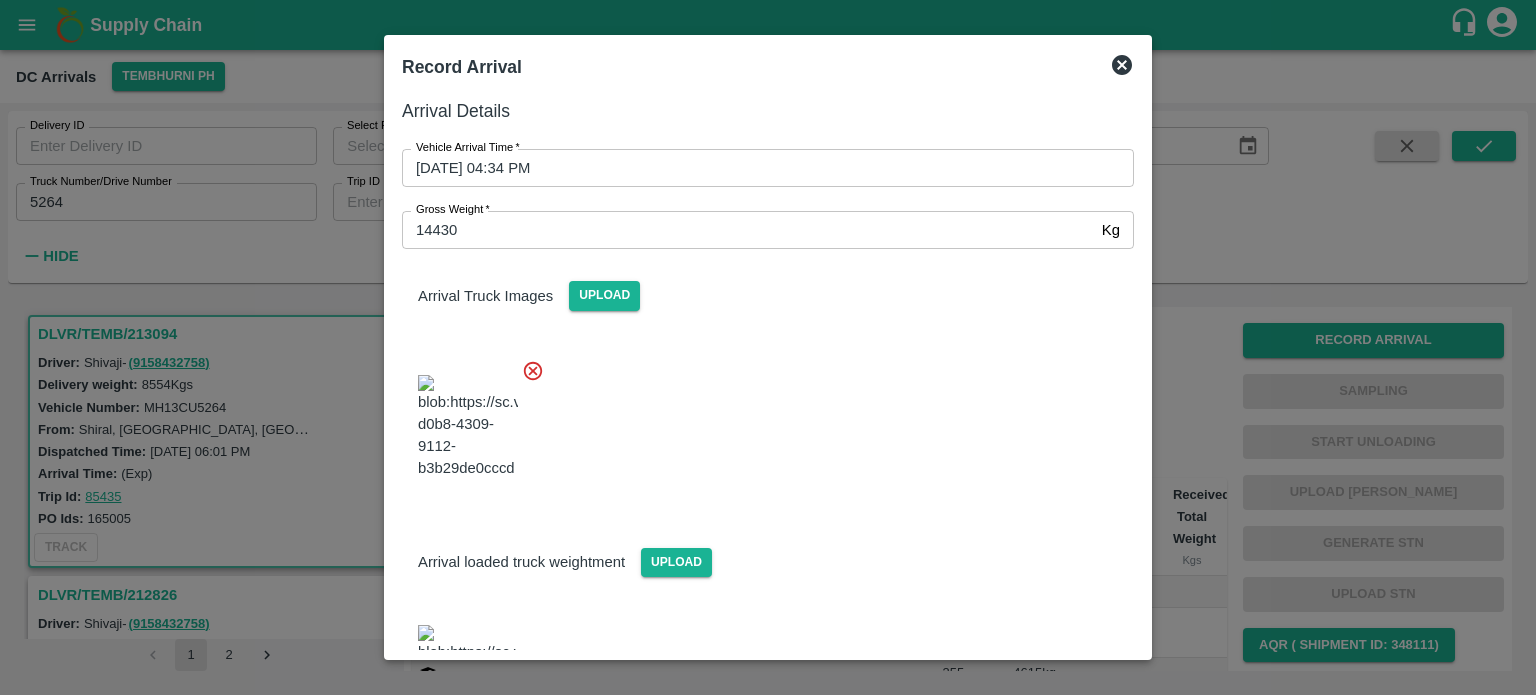 click at bounding box center (760, 421) 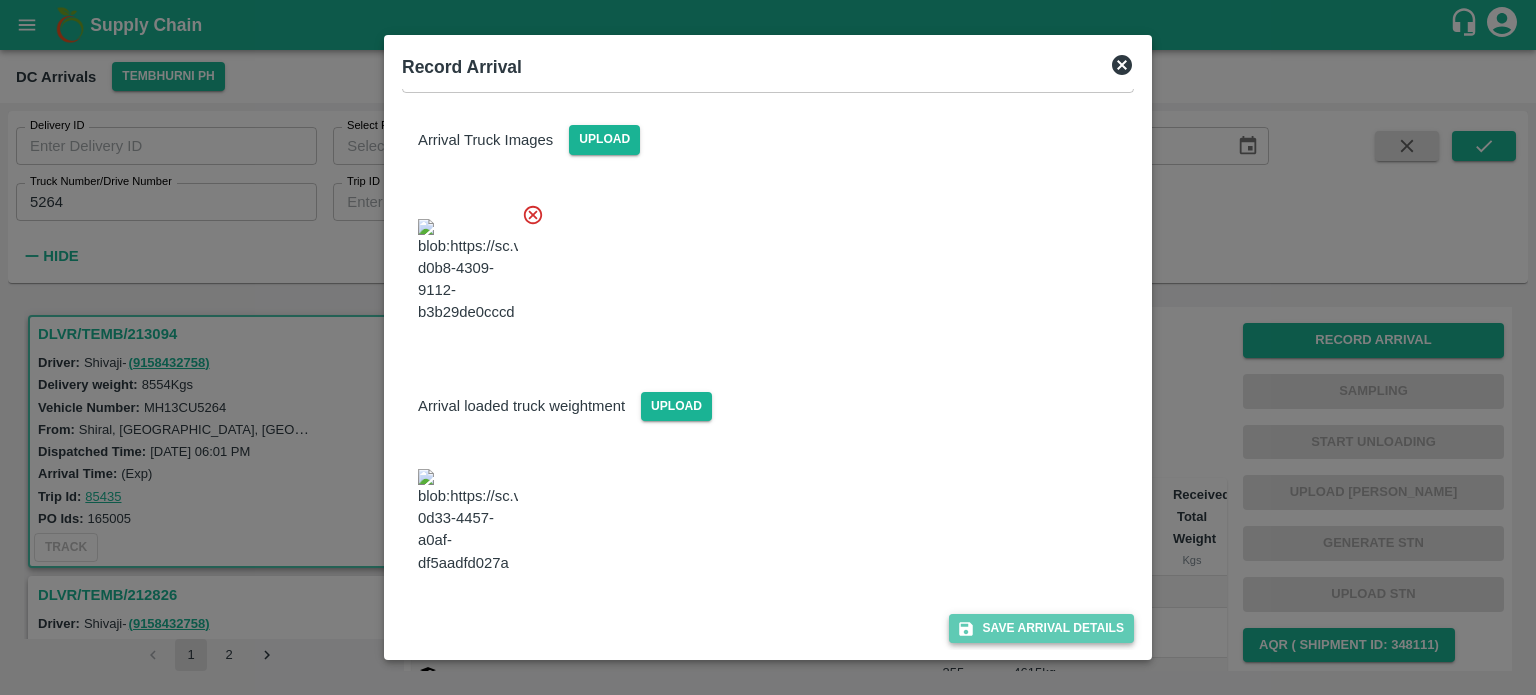 click on "Save Arrival Details" at bounding box center [1041, 628] 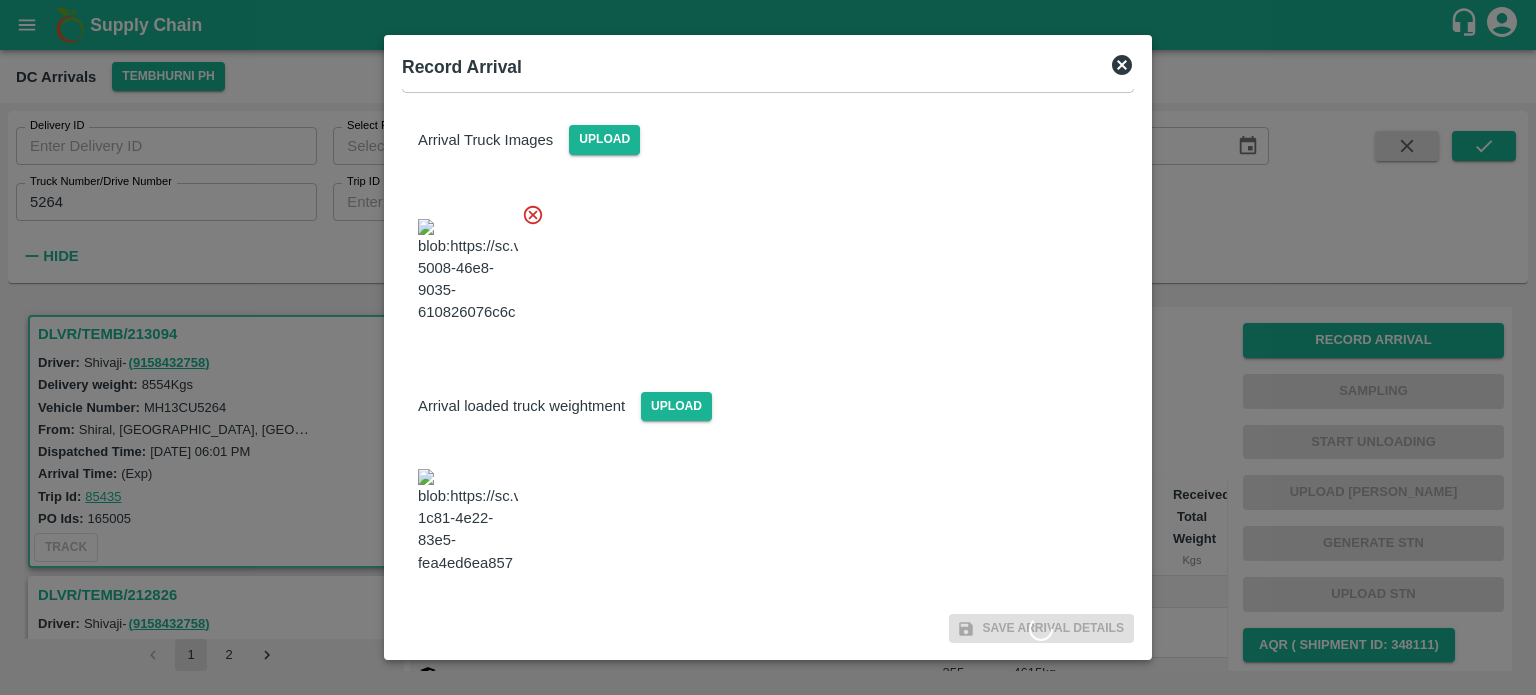scroll, scrollTop: 0, scrollLeft: 0, axis: both 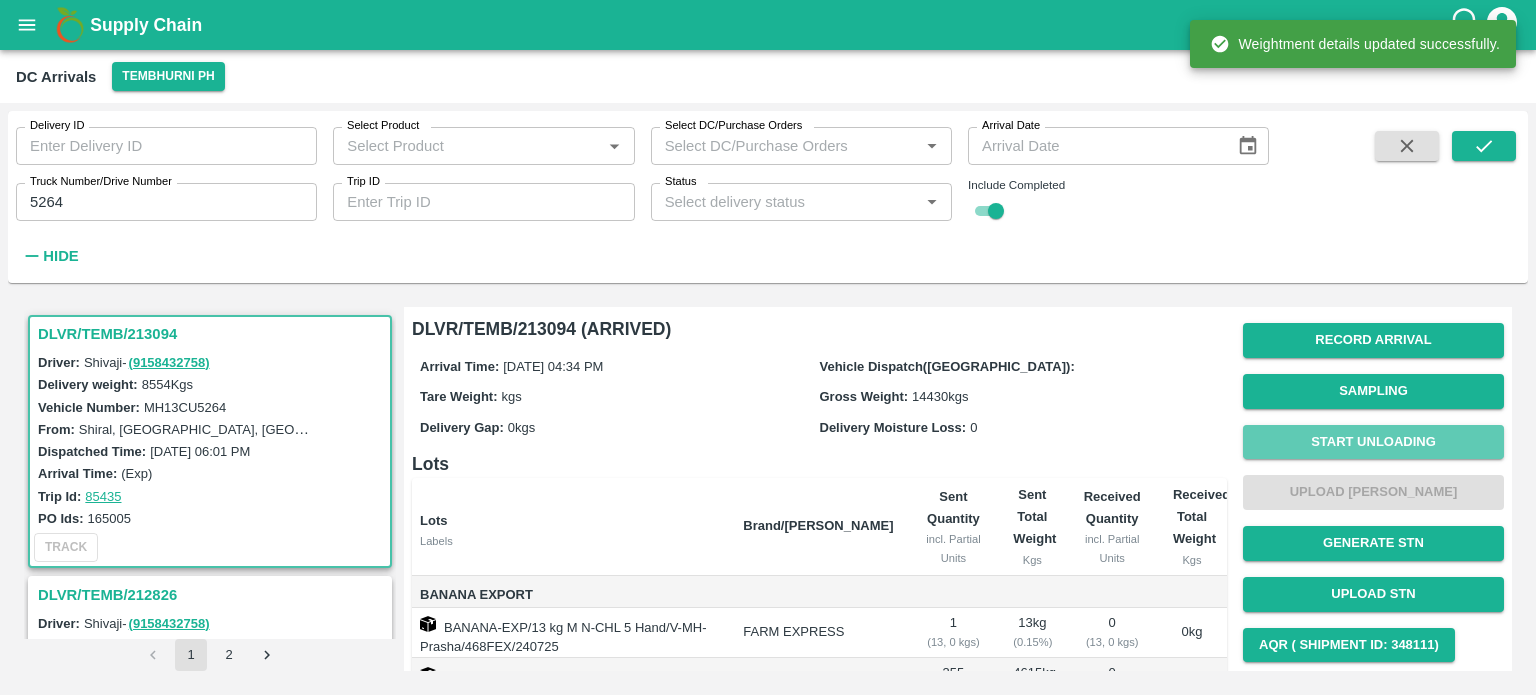 click on "Start Unloading" at bounding box center (1373, 442) 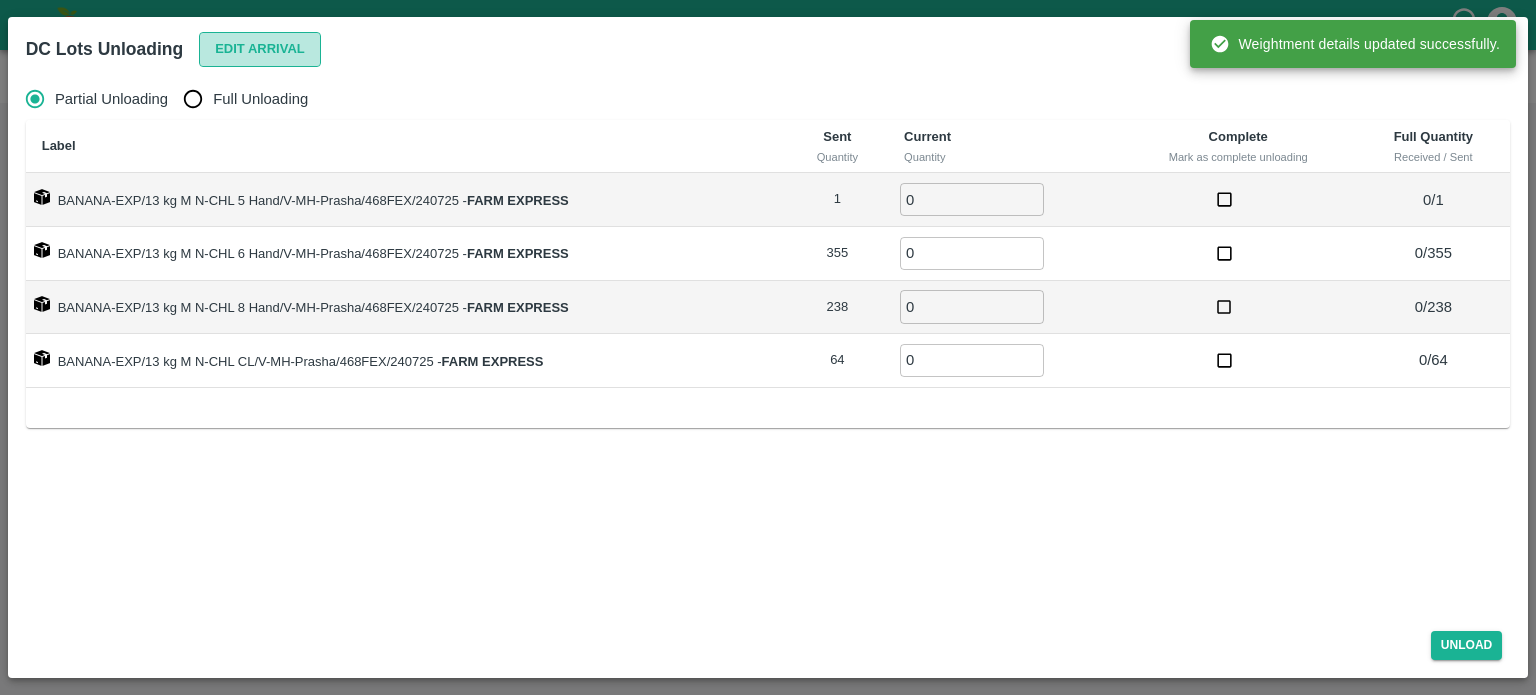 click on "Edit Arrival" at bounding box center [260, 49] 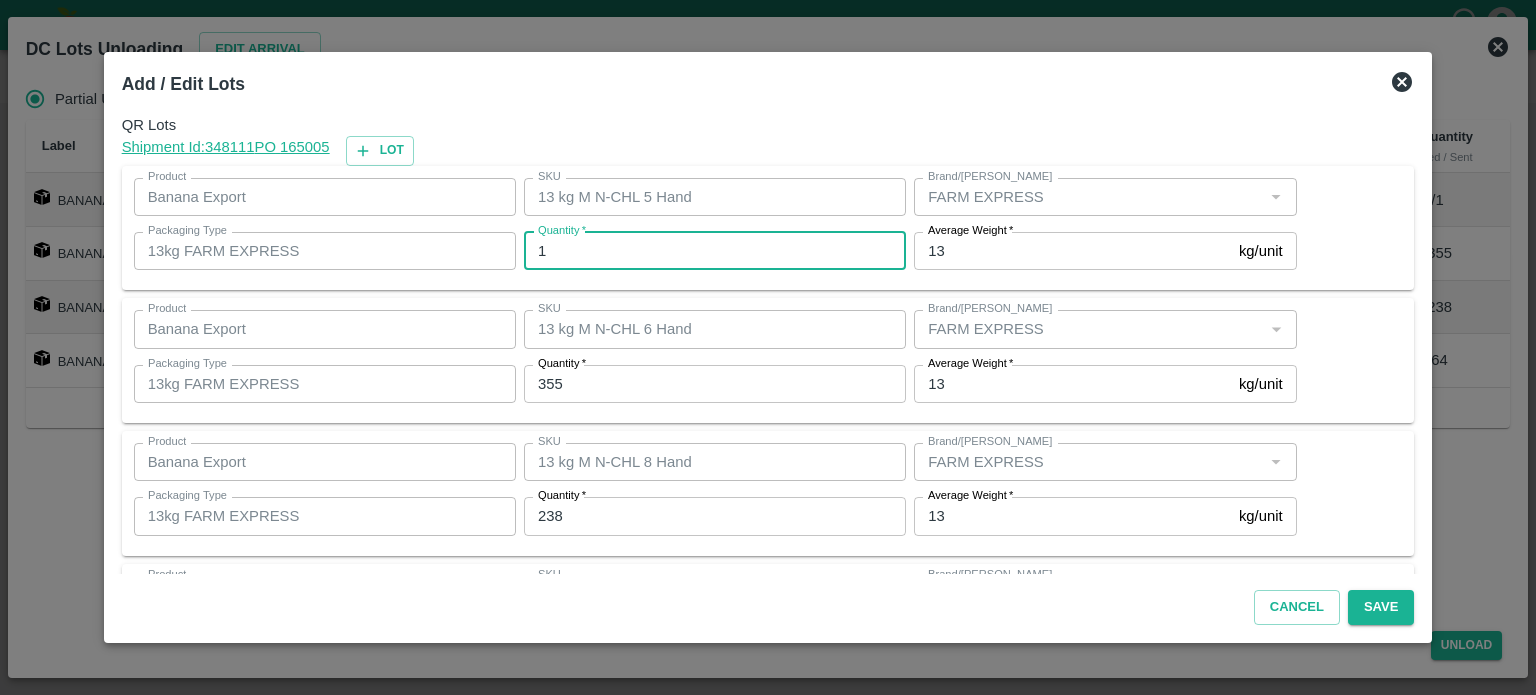click on "1" at bounding box center (715, 251) 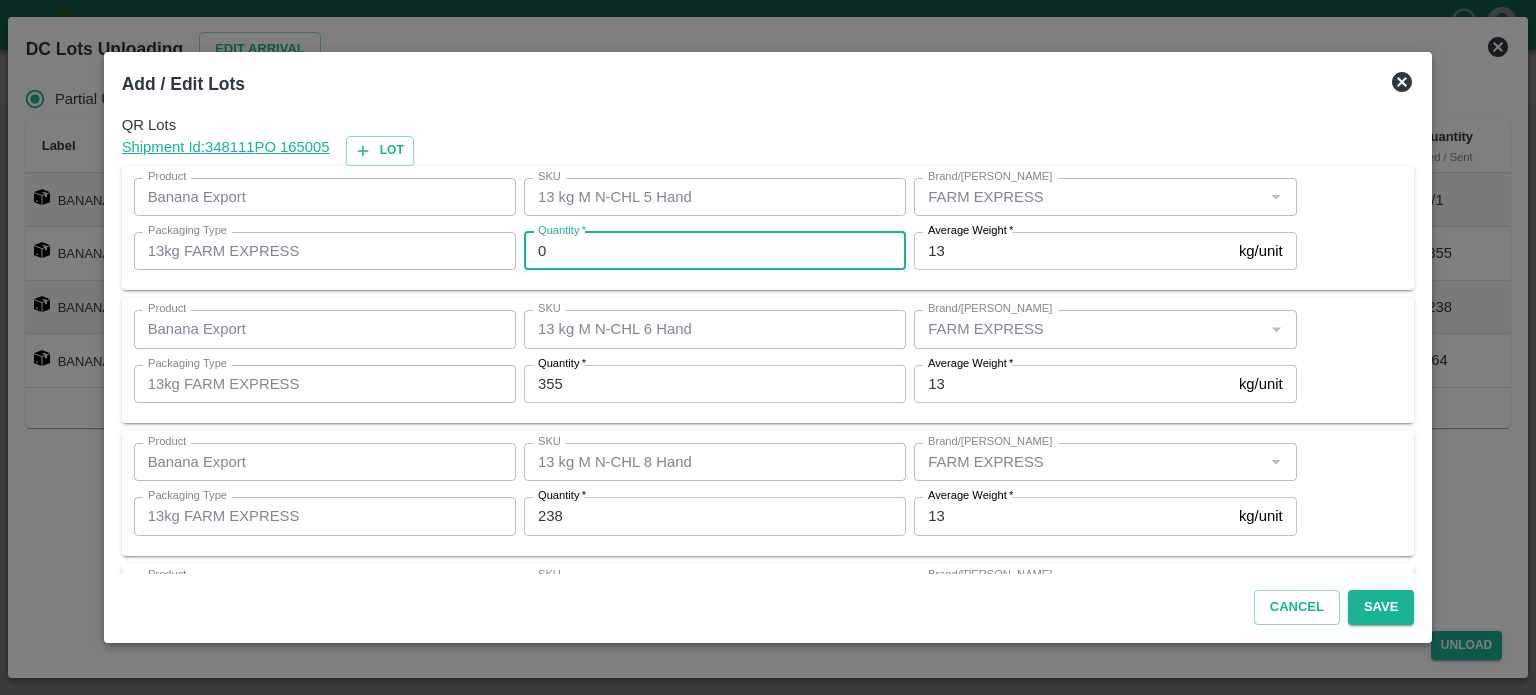 type on "0" 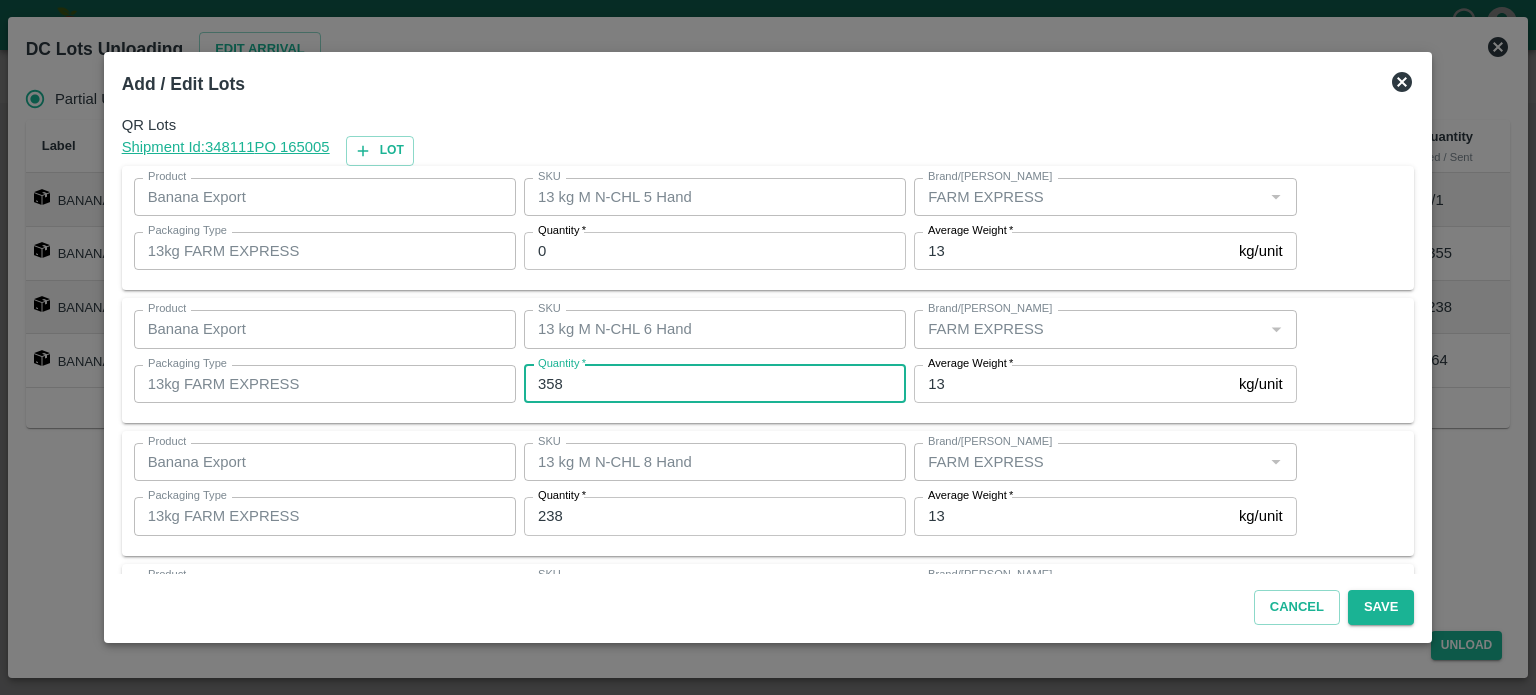 type on "358" 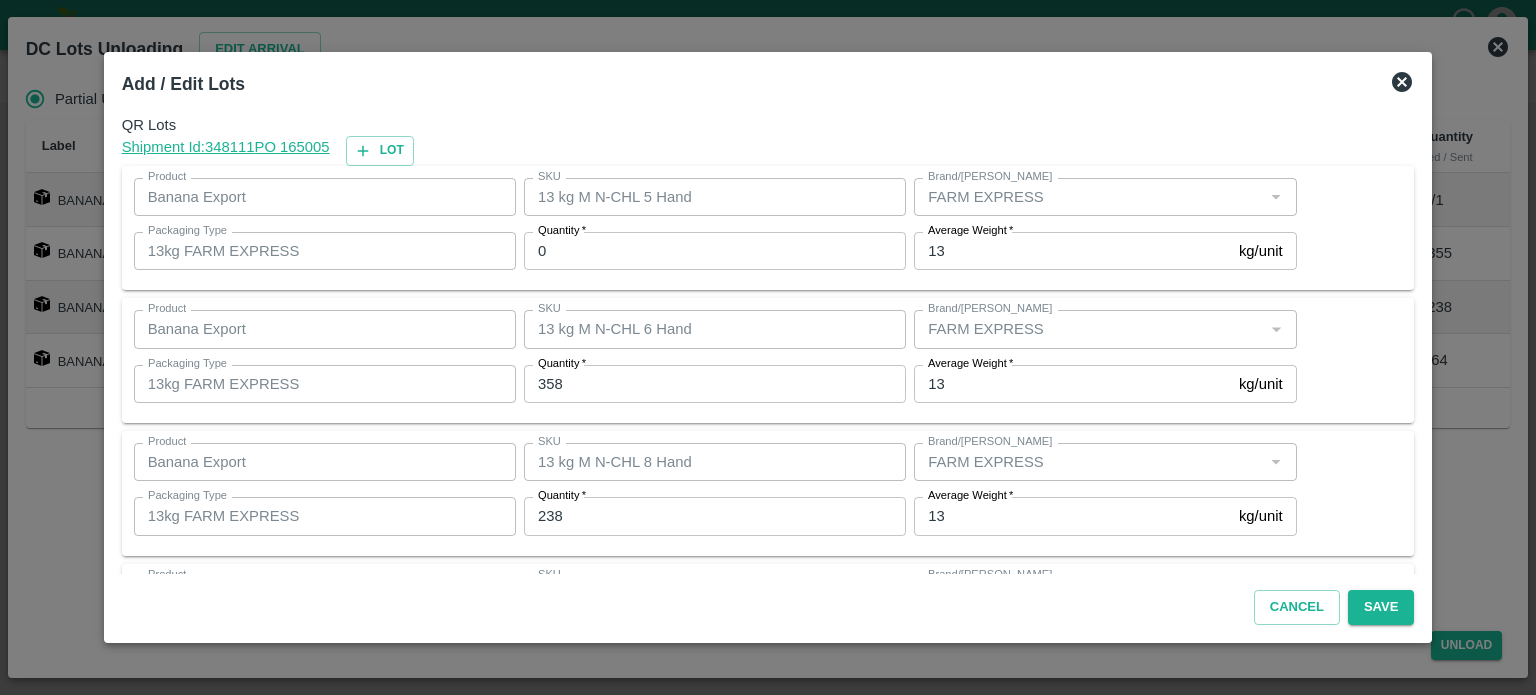 scroll, scrollTop: 129, scrollLeft: 0, axis: vertical 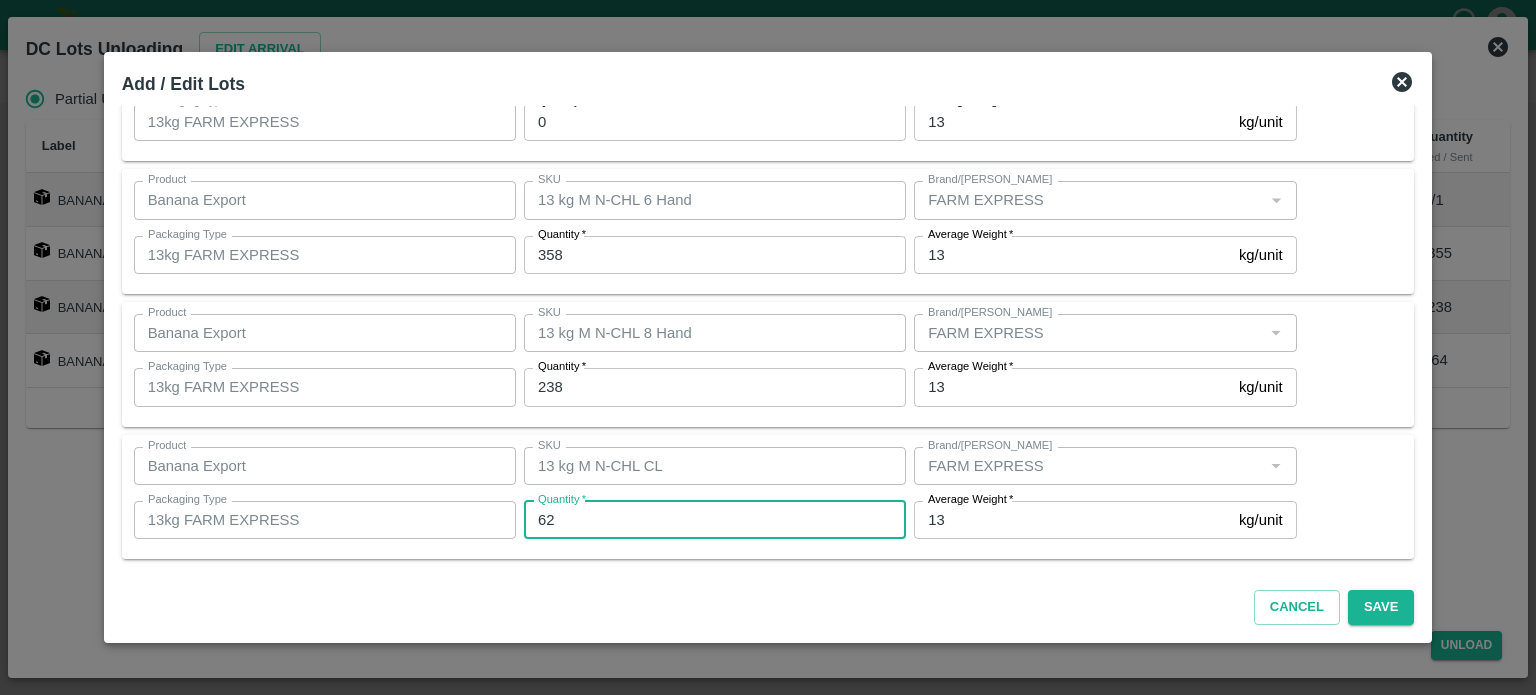 type on "62" 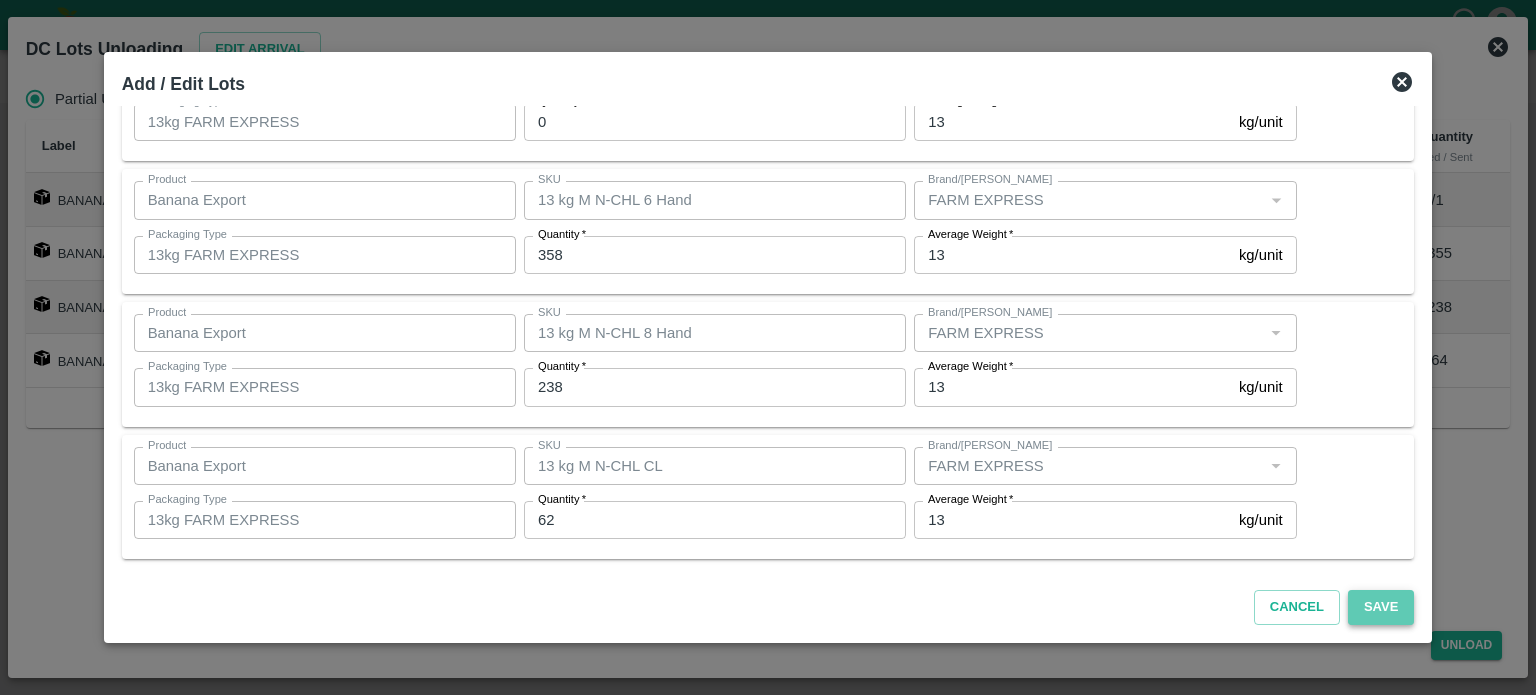 click on "Save" at bounding box center (1381, 607) 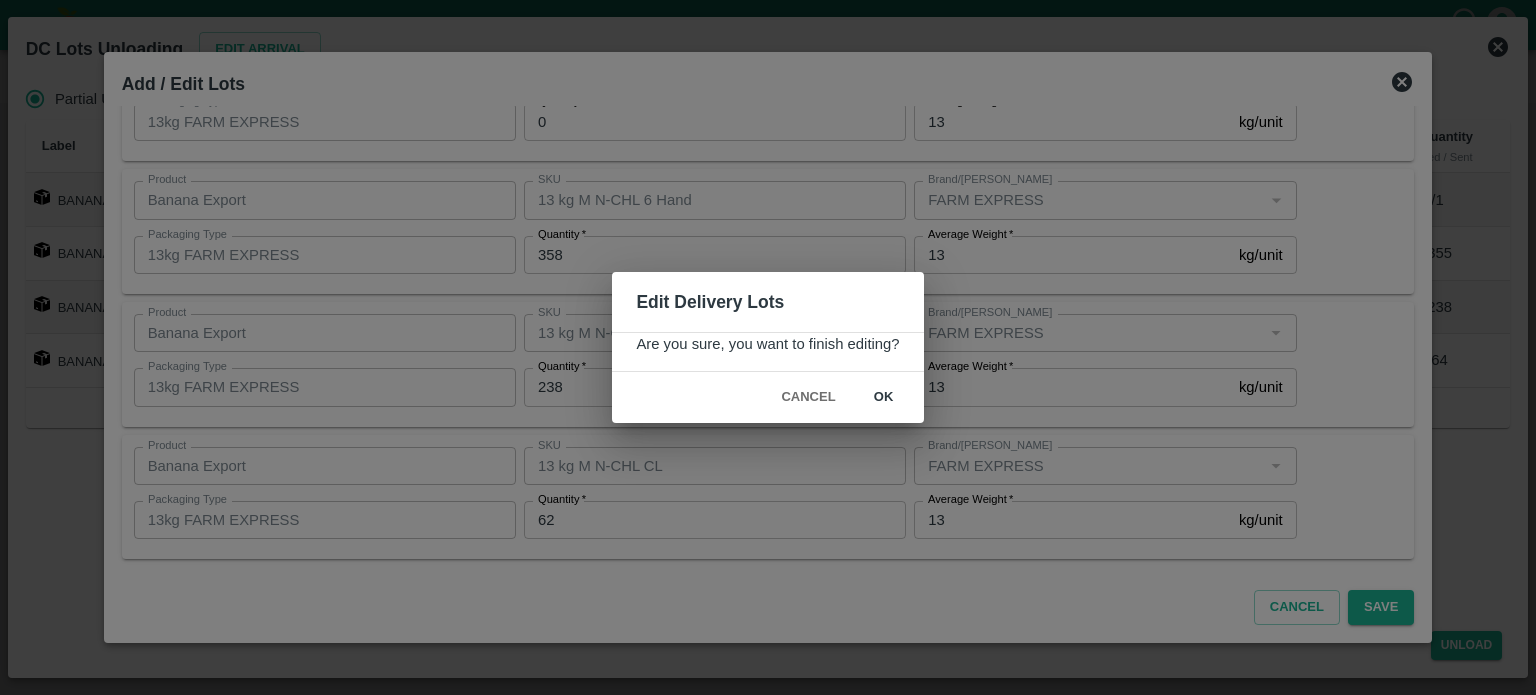 click on "ok" at bounding box center [884, 397] 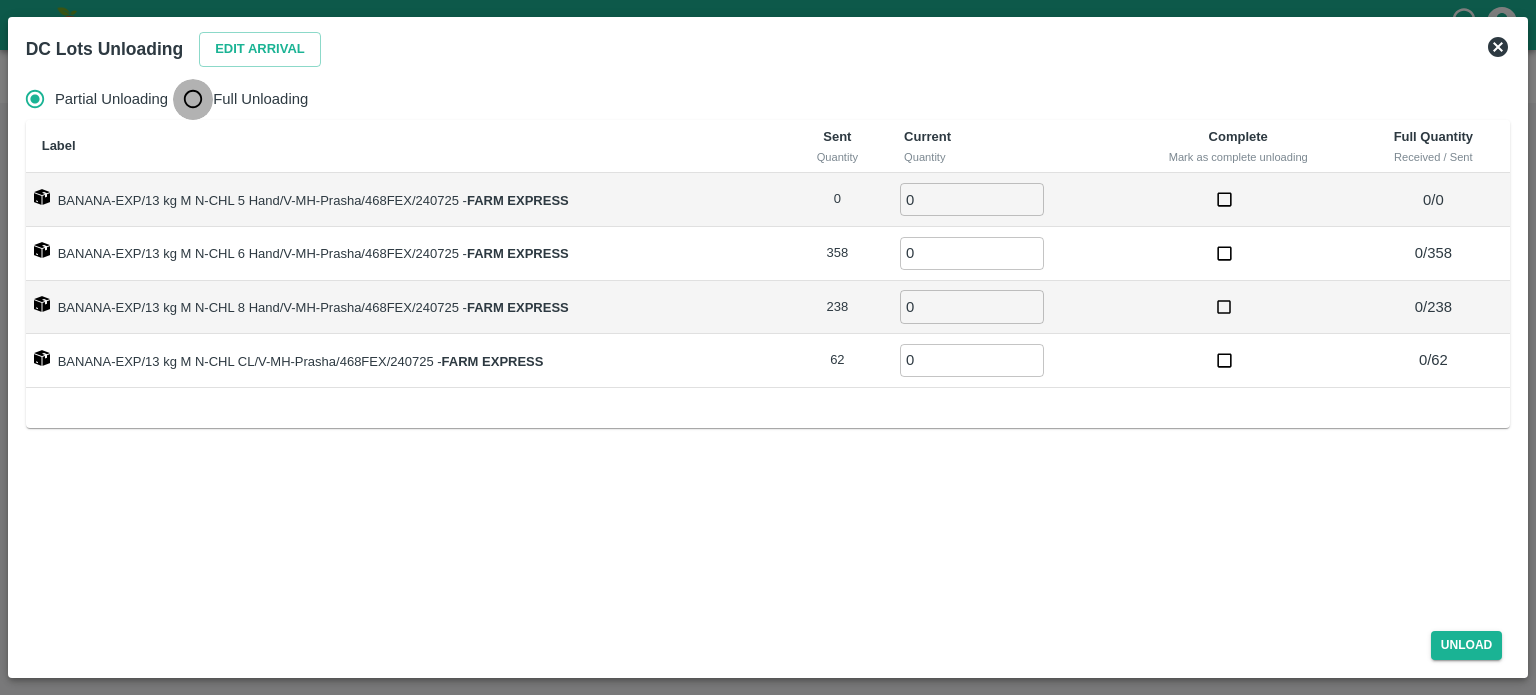 click on "Full Unloading" at bounding box center (193, 99) 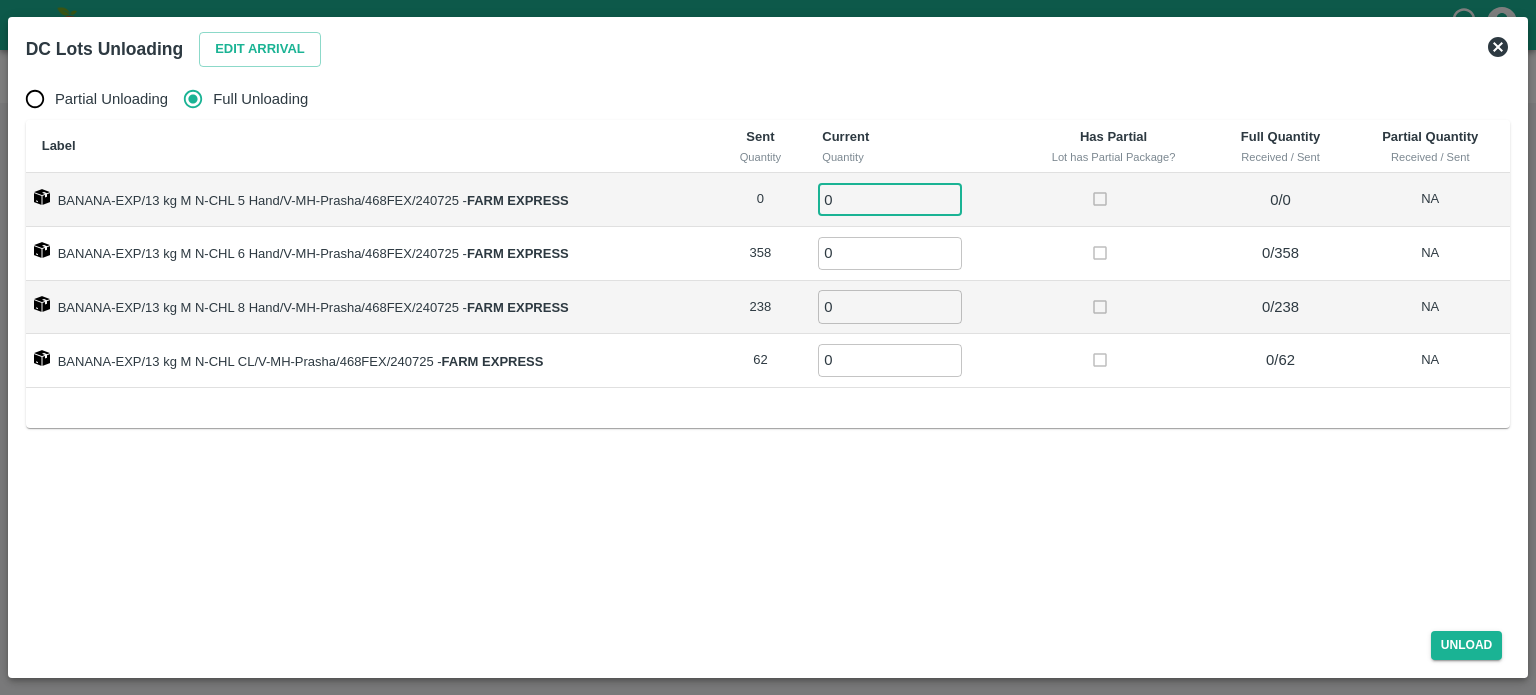 click on "0" at bounding box center (890, 199) 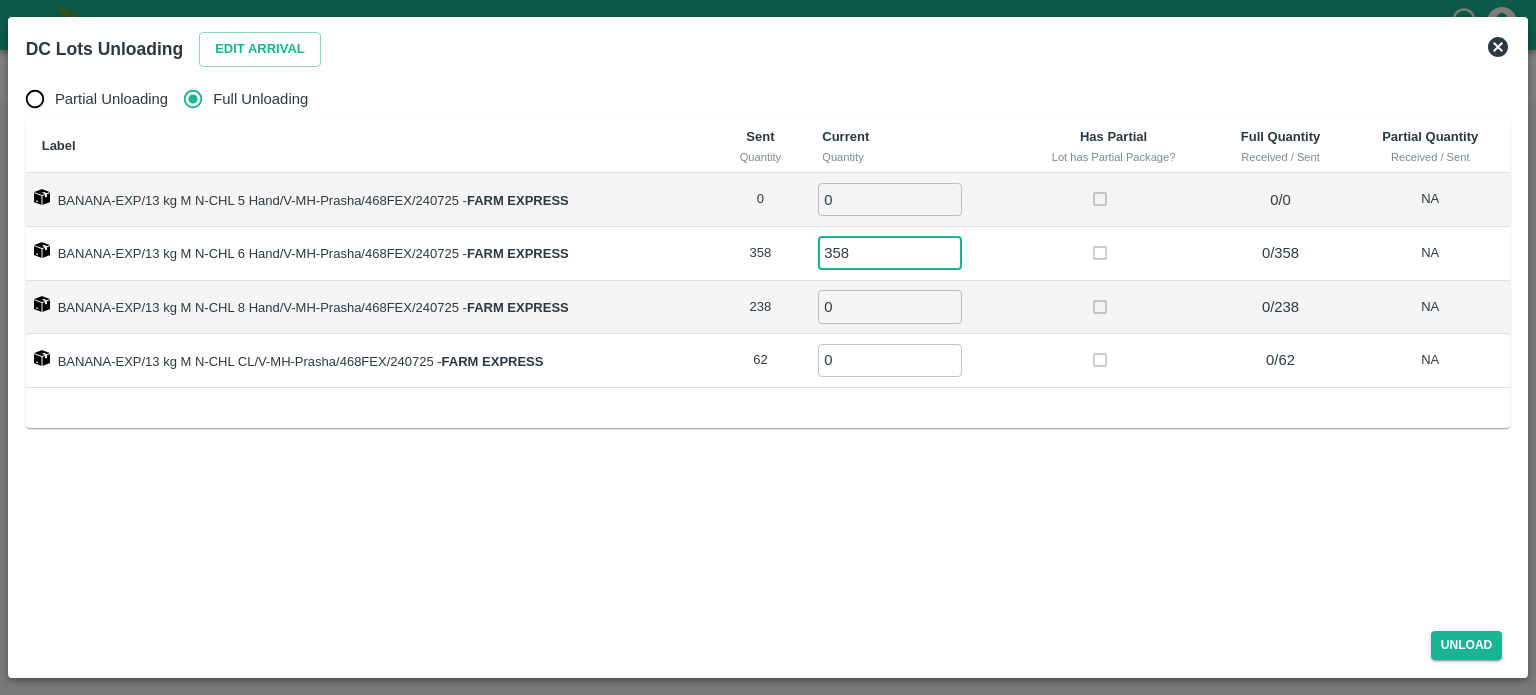type on "358" 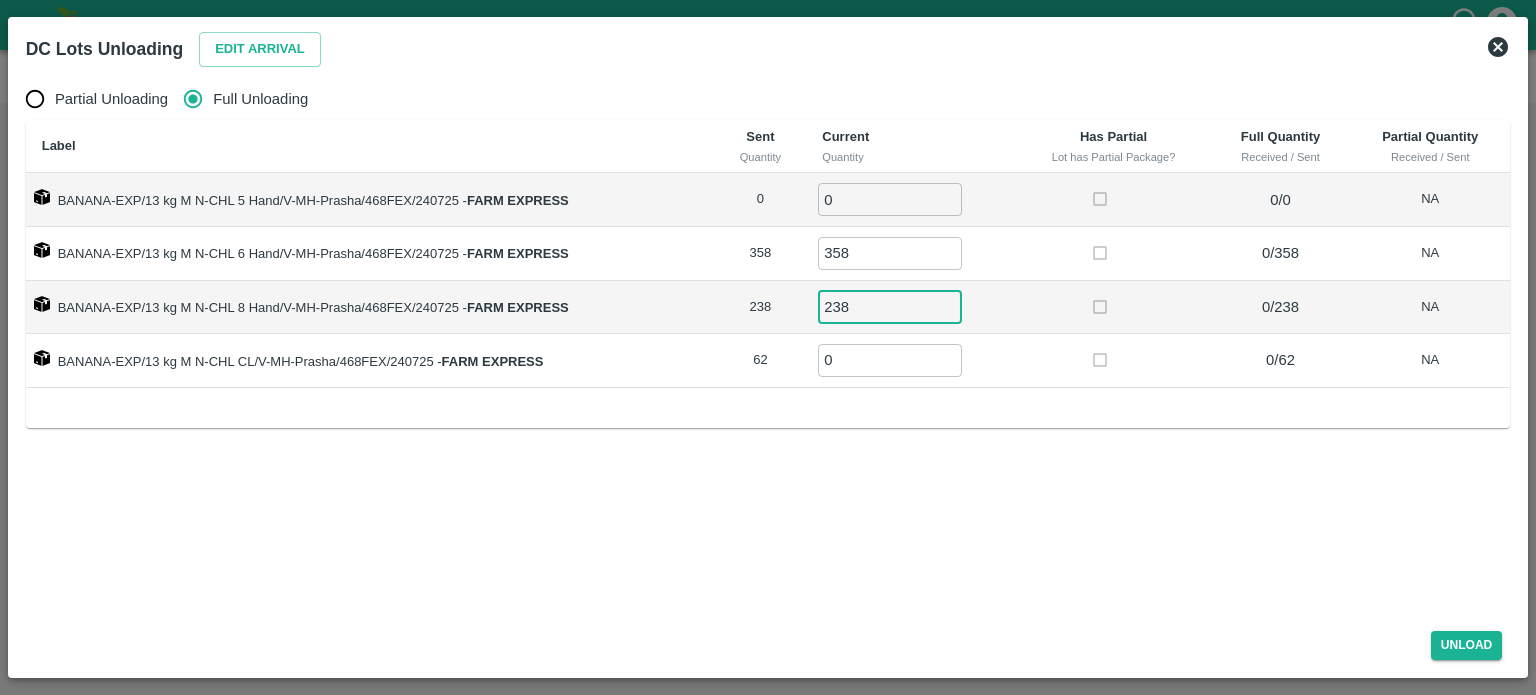 type on "238" 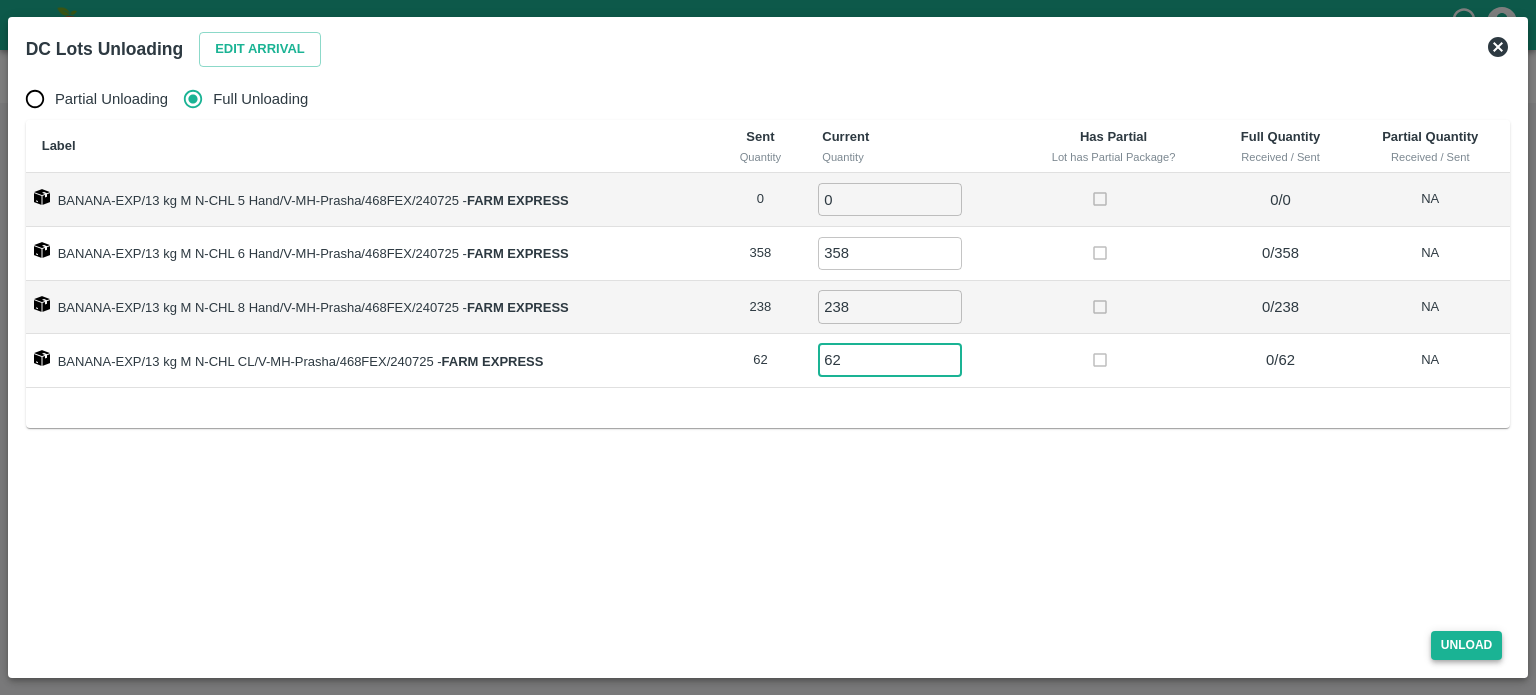 type on "62" 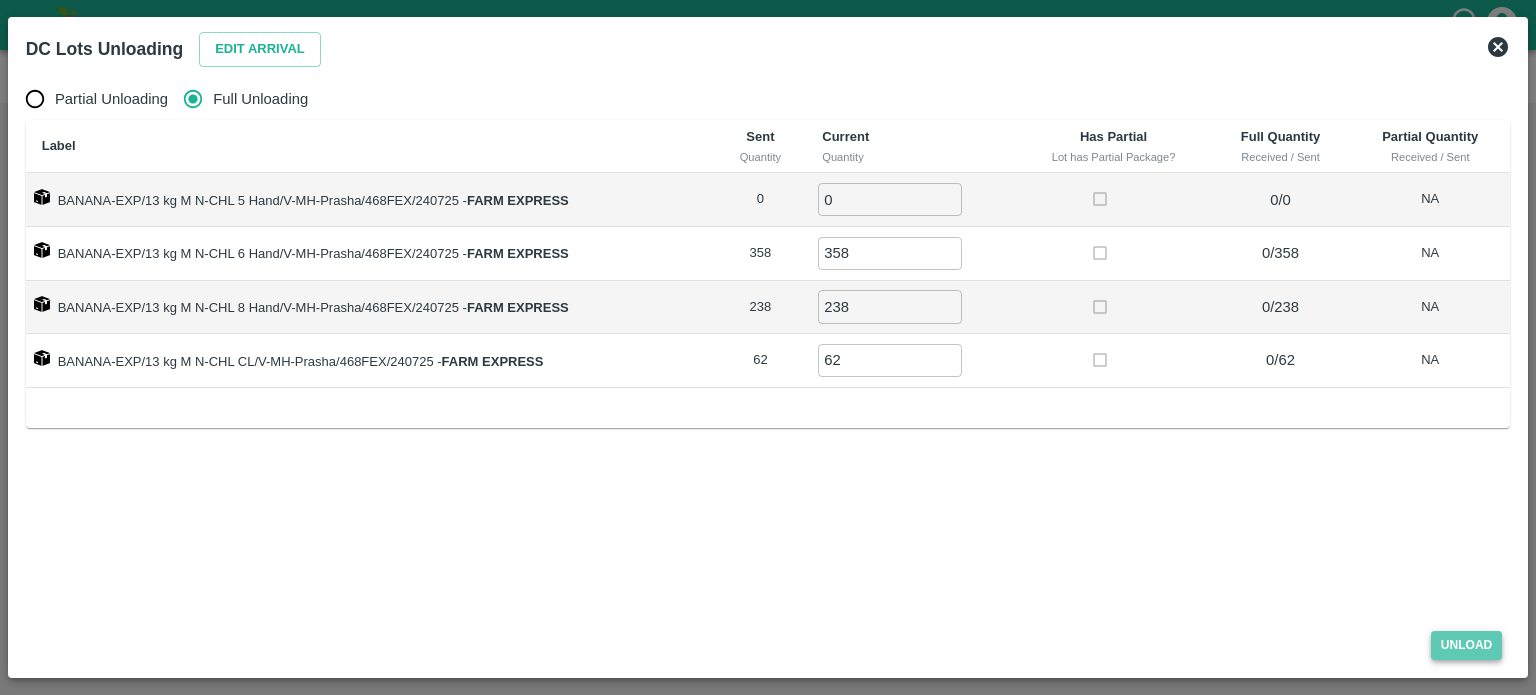click on "Unload" at bounding box center (1467, 645) 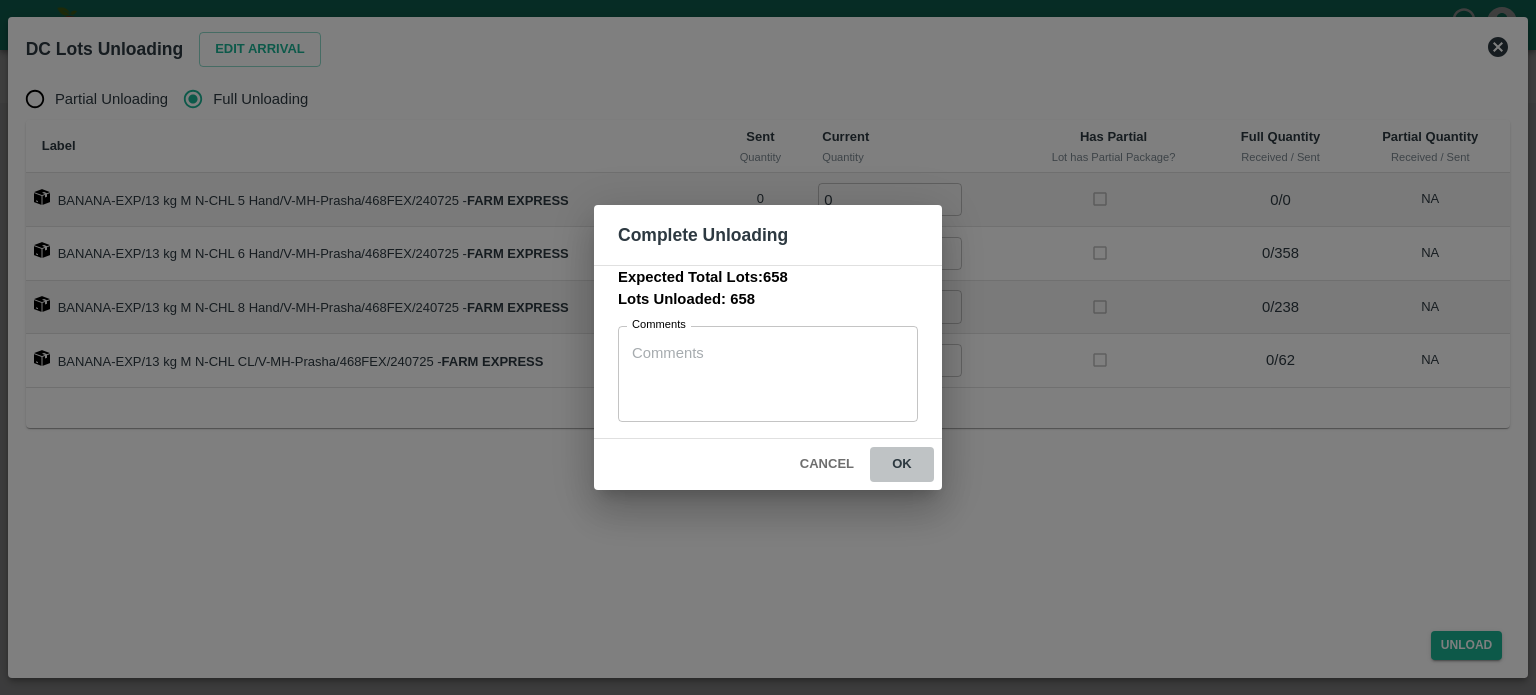 click on "ok" at bounding box center (902, 464) 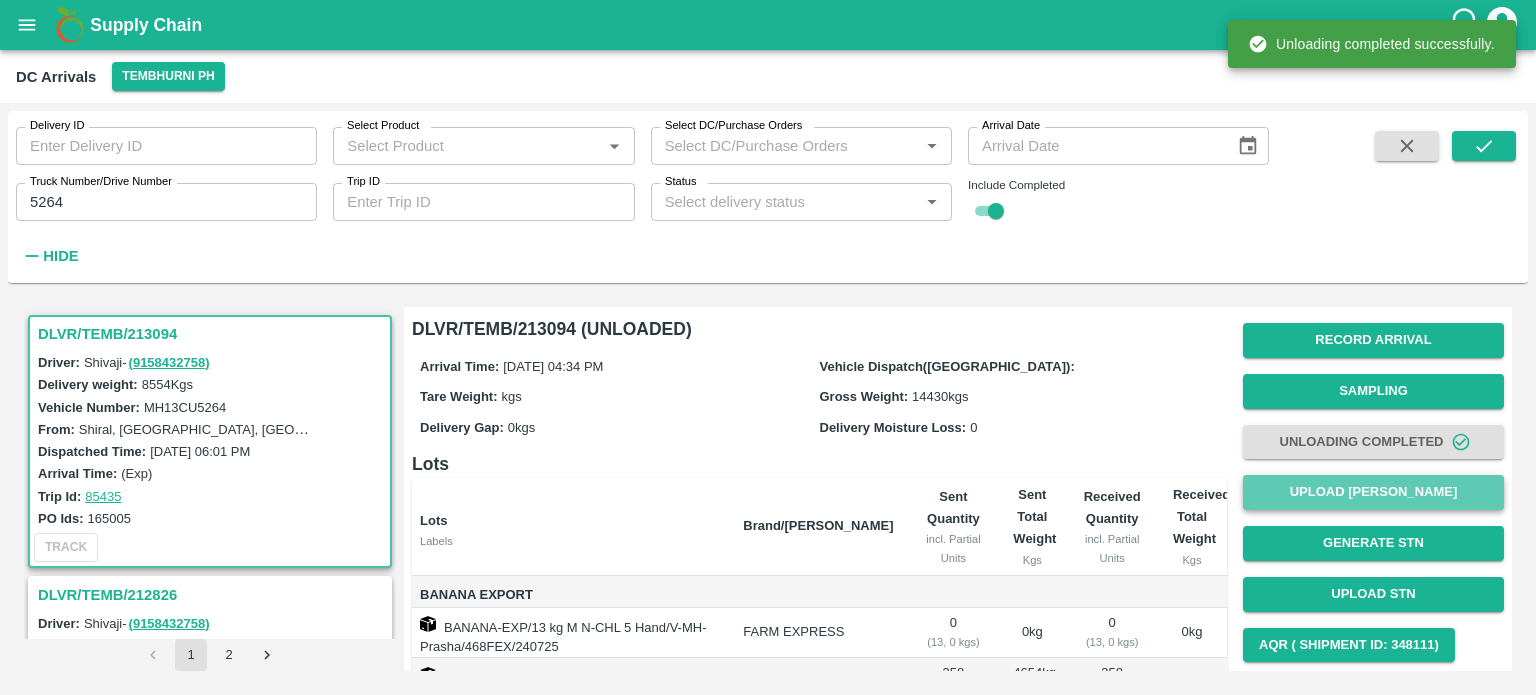 click on "Upload [PERSON_NAME]" at bounding box center (1373, 492) 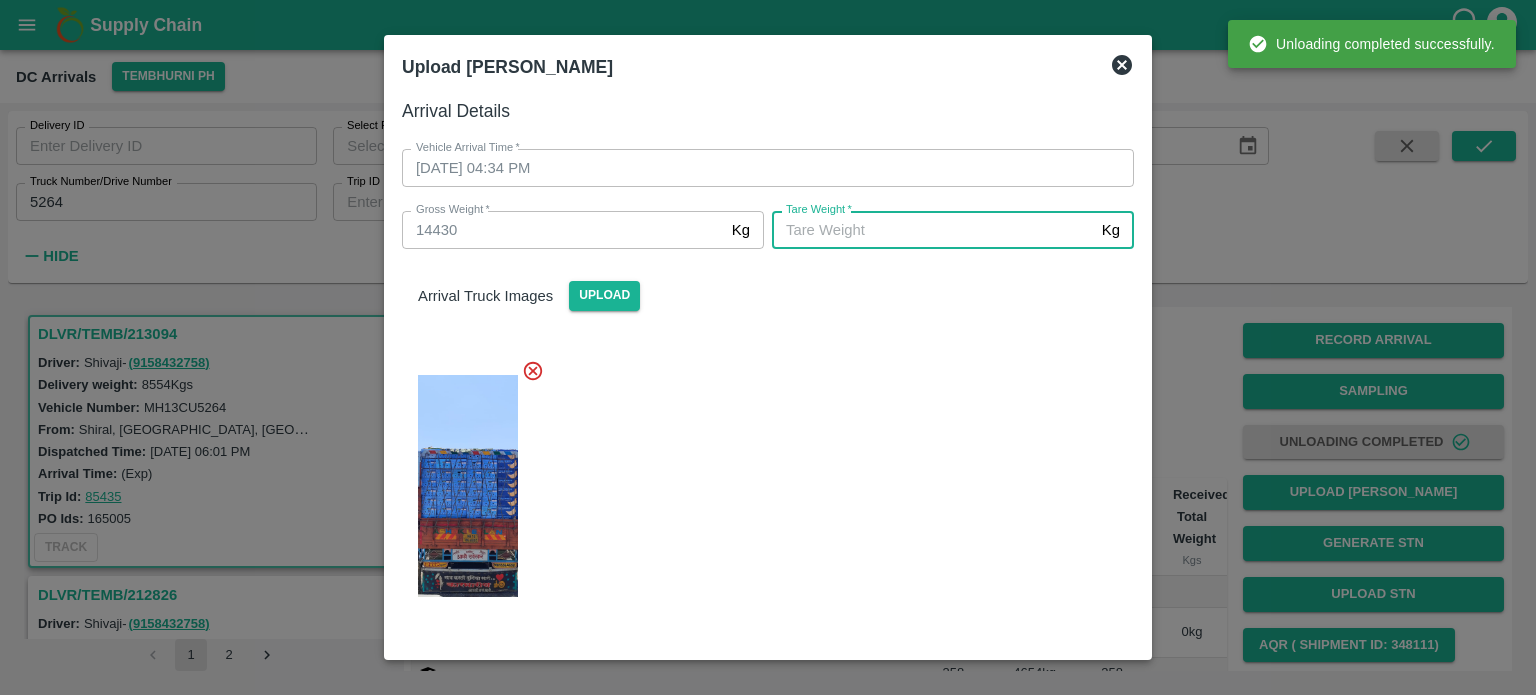 click on "[PERSON_NAME]   *" at bounding box center [933, 230] 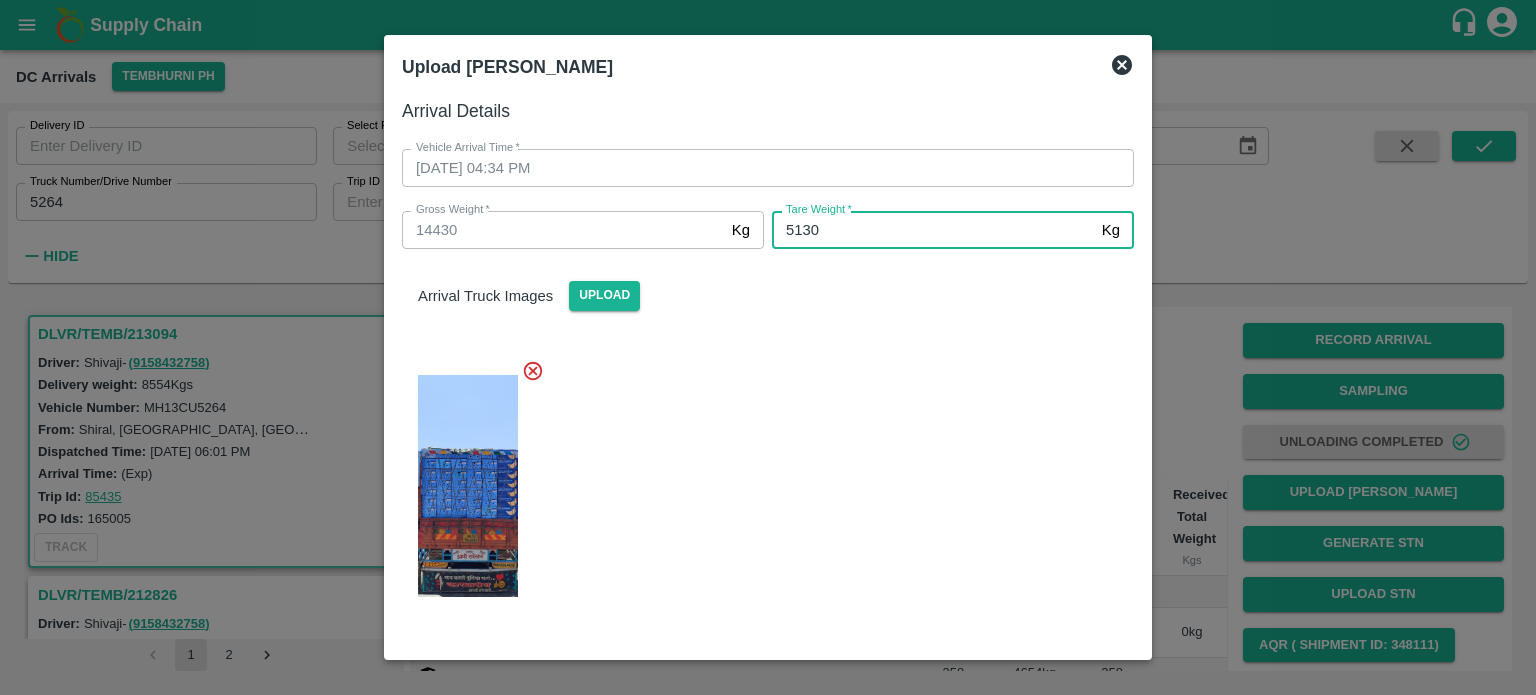 type on "5130" 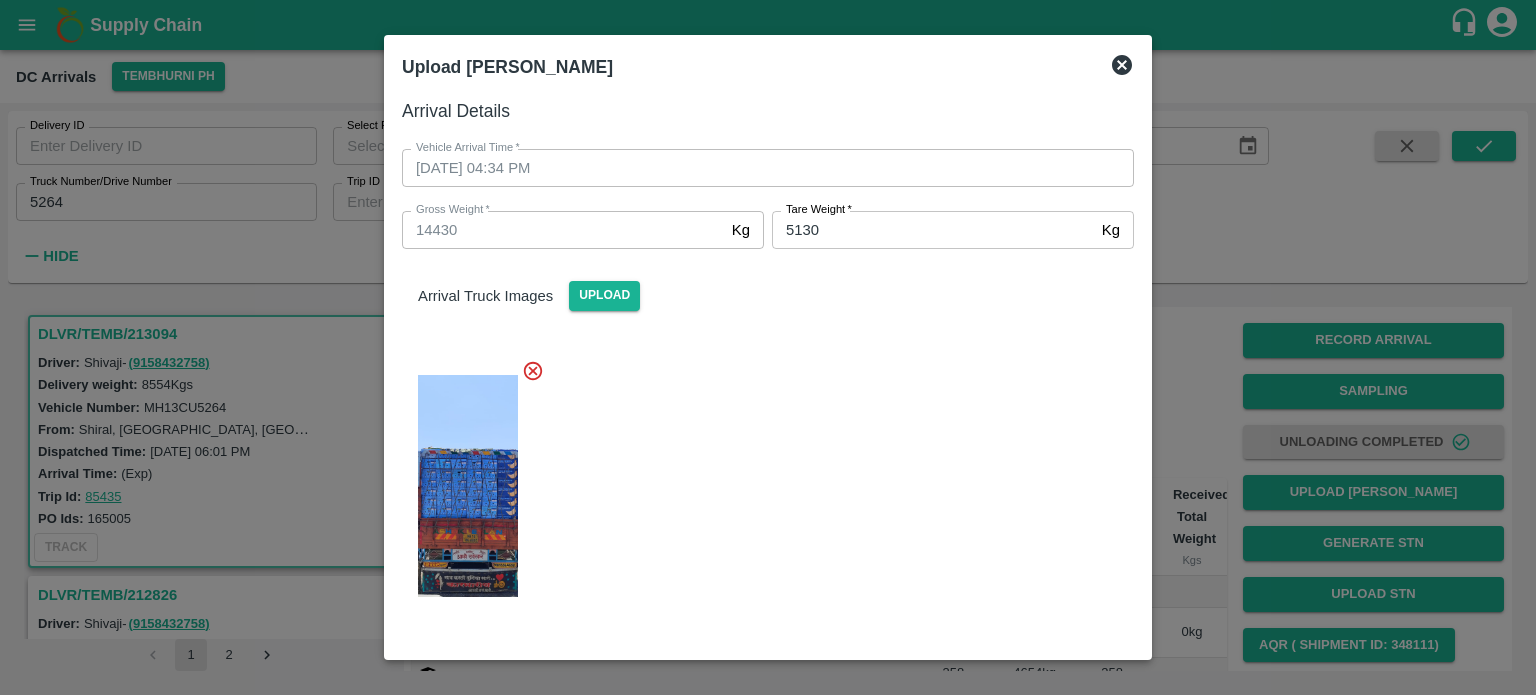 click at bounding box center (760, 480) 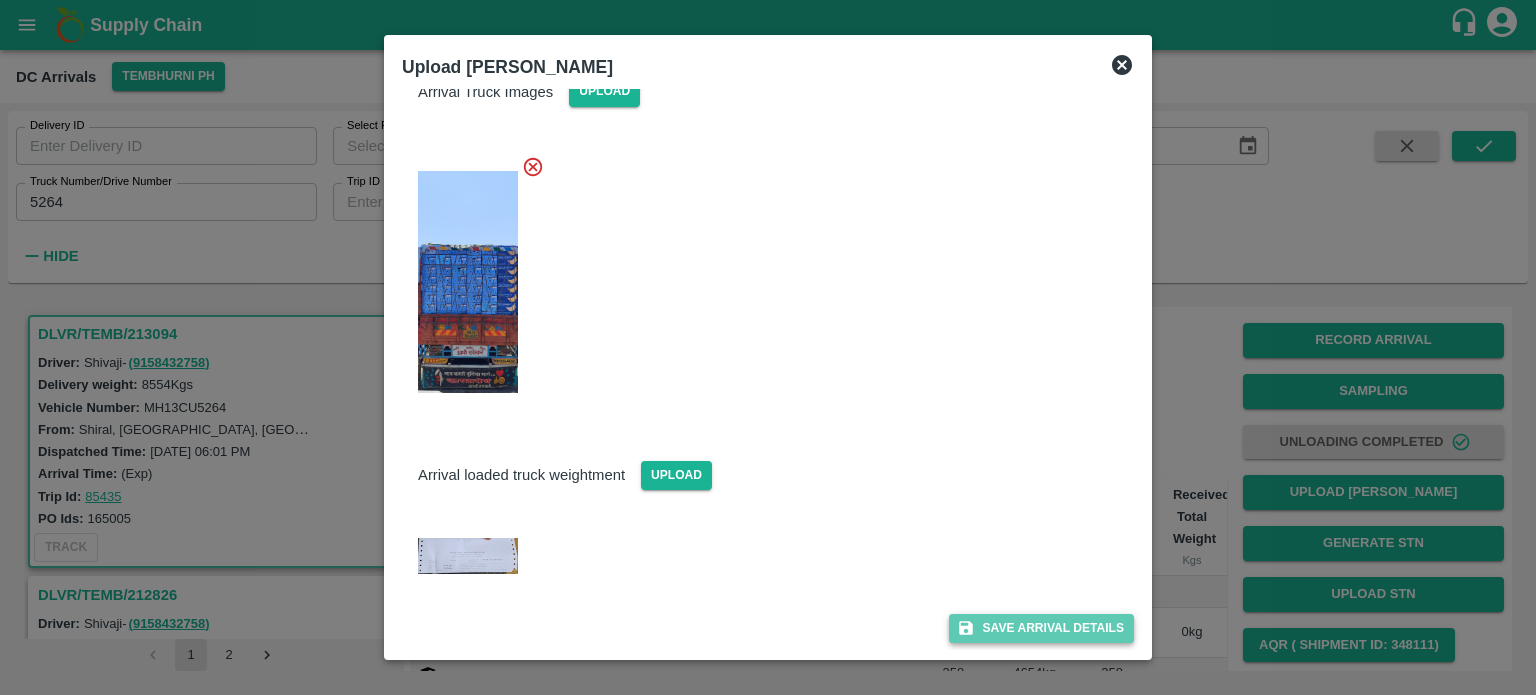 click on "Save Arrival Details" at bounding box center [1041, 628] 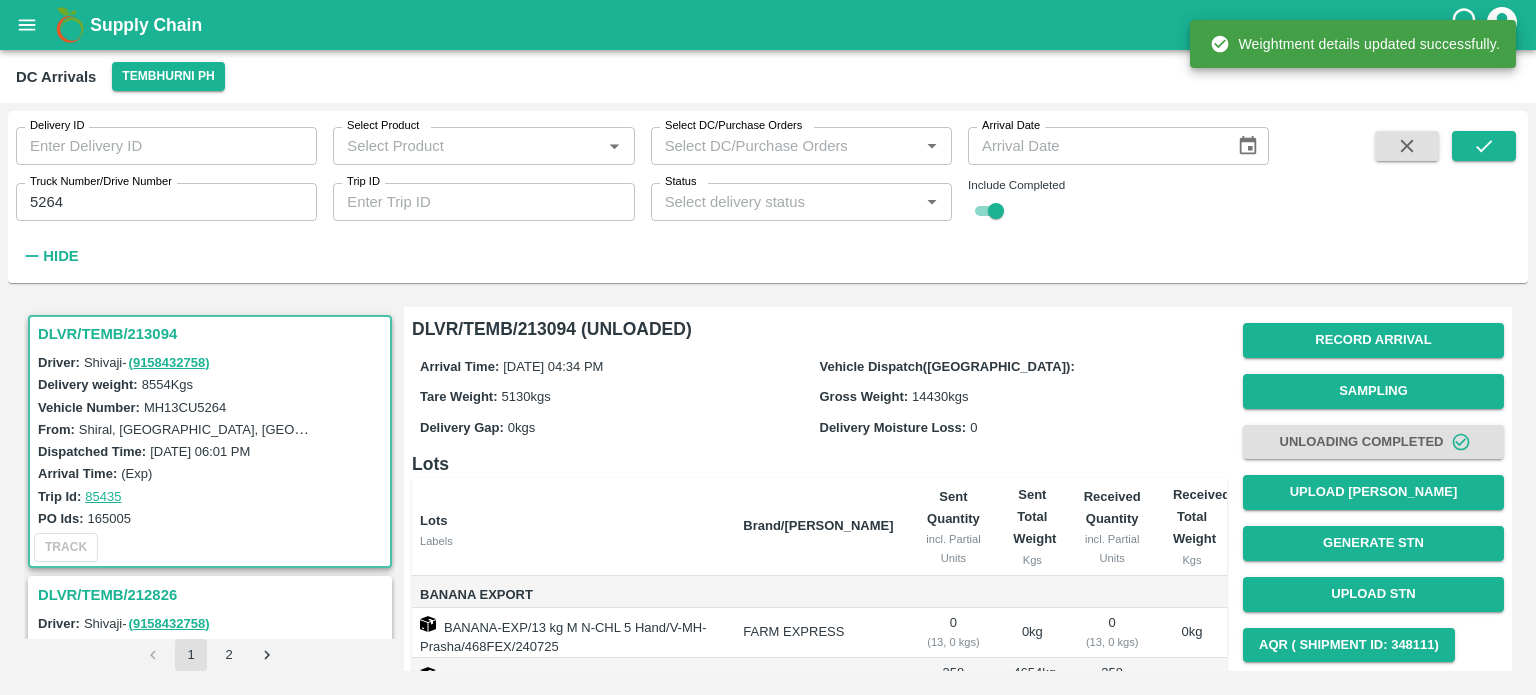 scroll, scrollTop: 266, scrollLeft: 0, axis: vertical 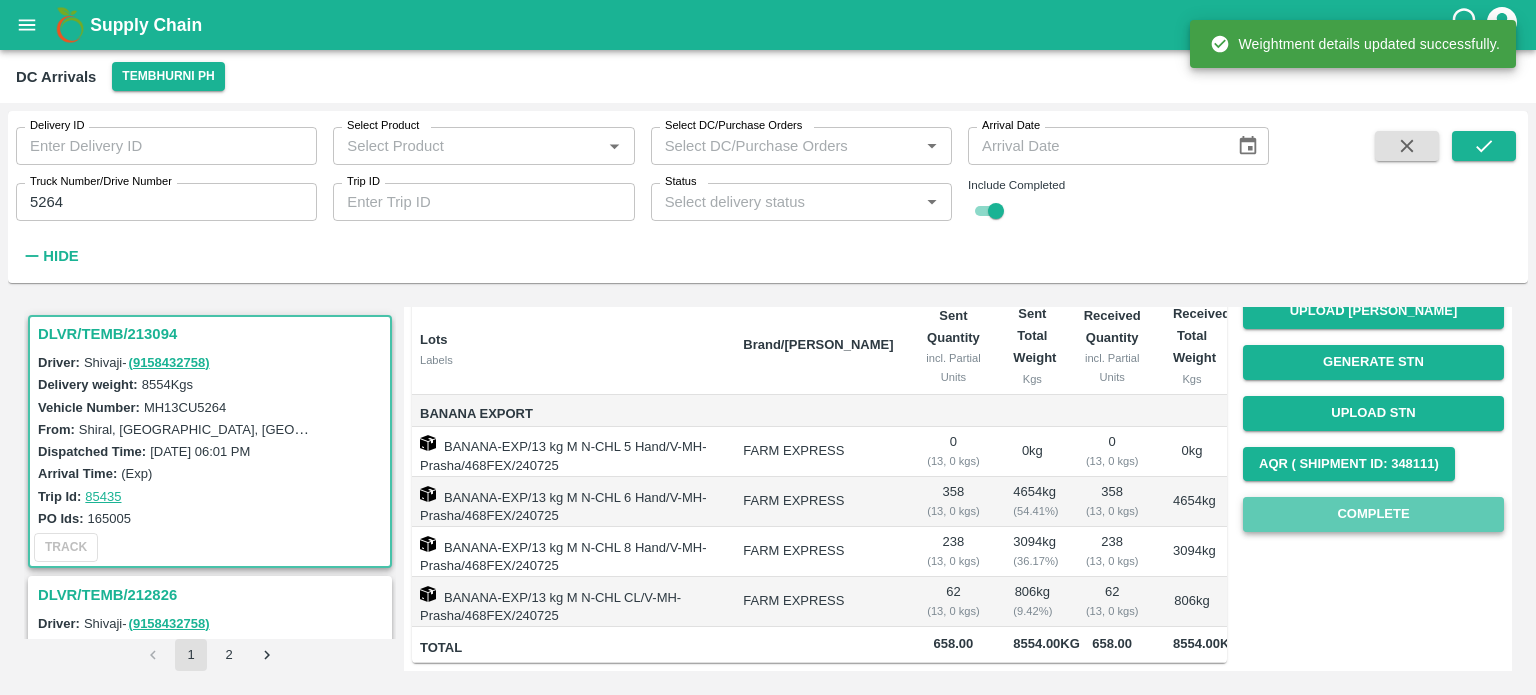 click on "Complete" at bounding box center [1373, 514] 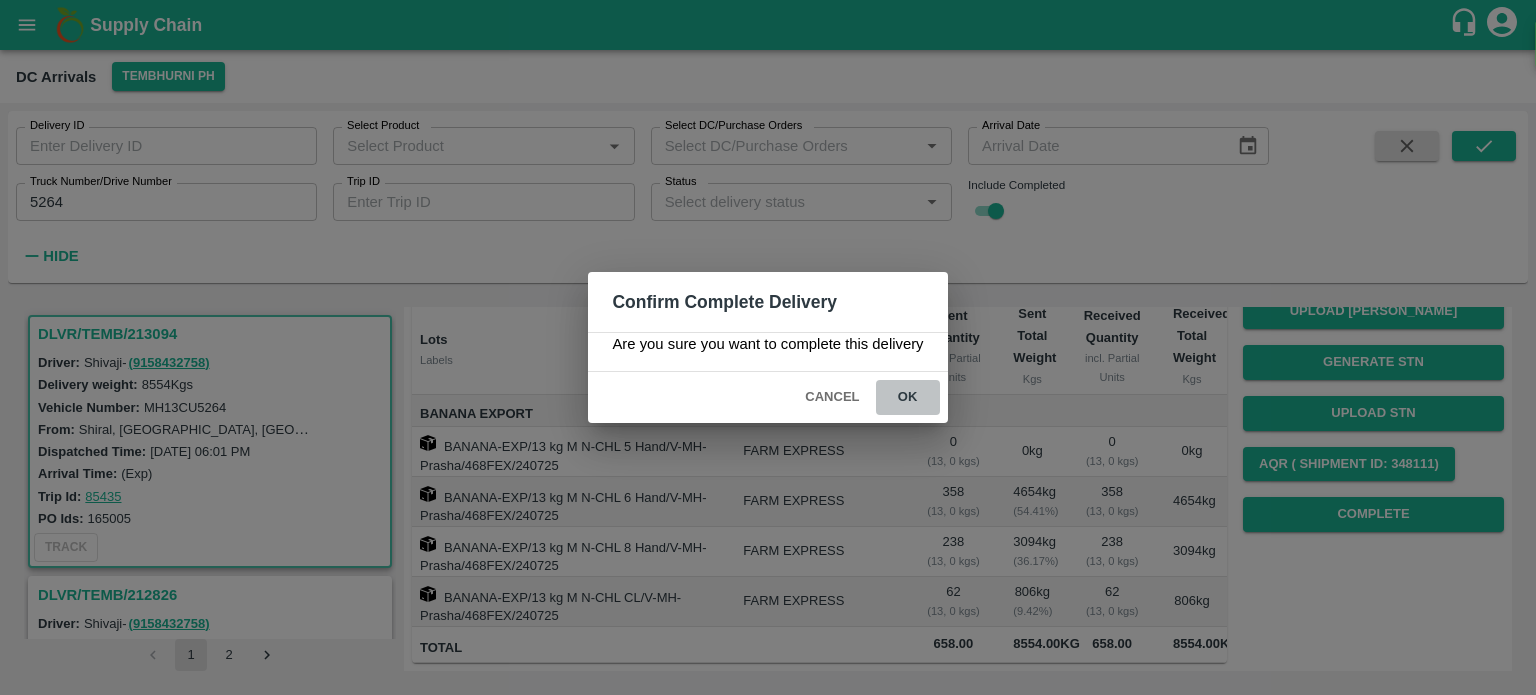 click on "ok" at bounding box center (908, 397) 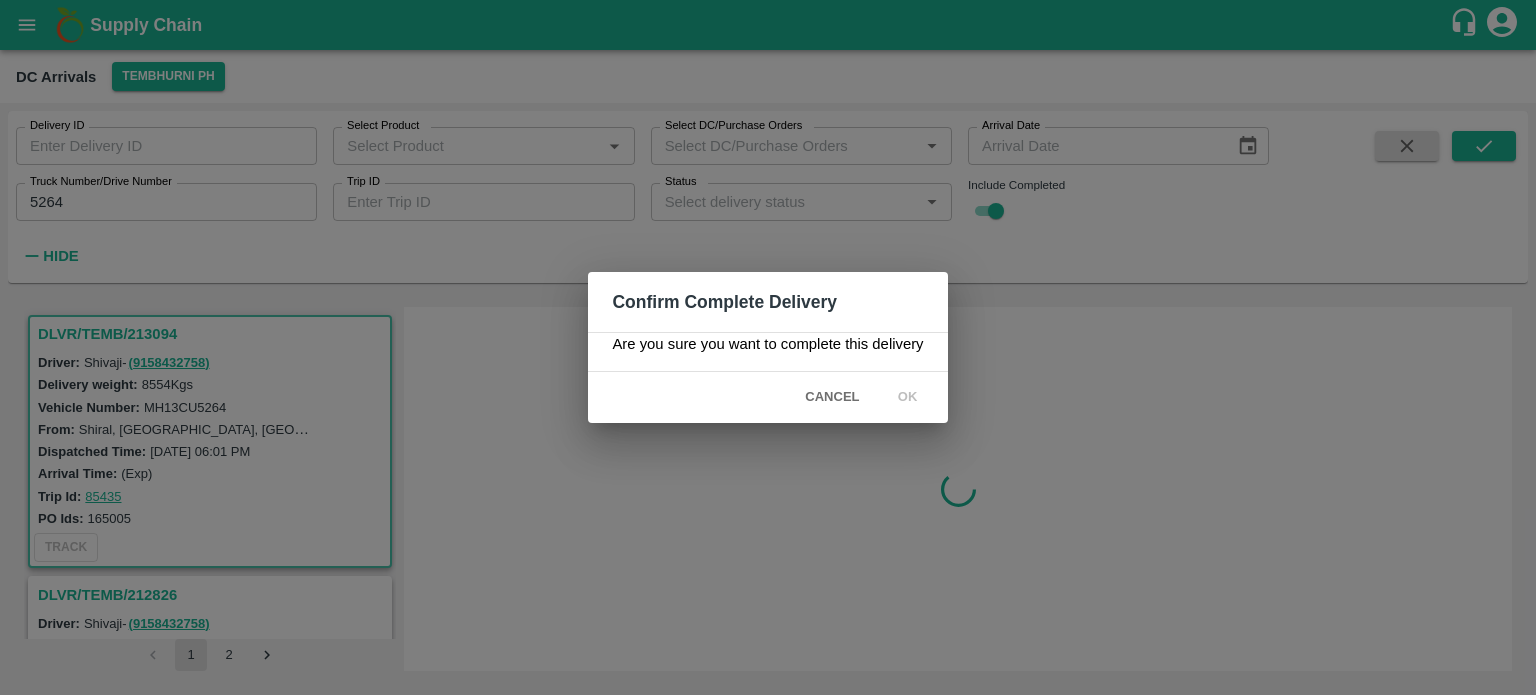 scroll, scrollTop: 0, scrollLeft: 0, axis: both 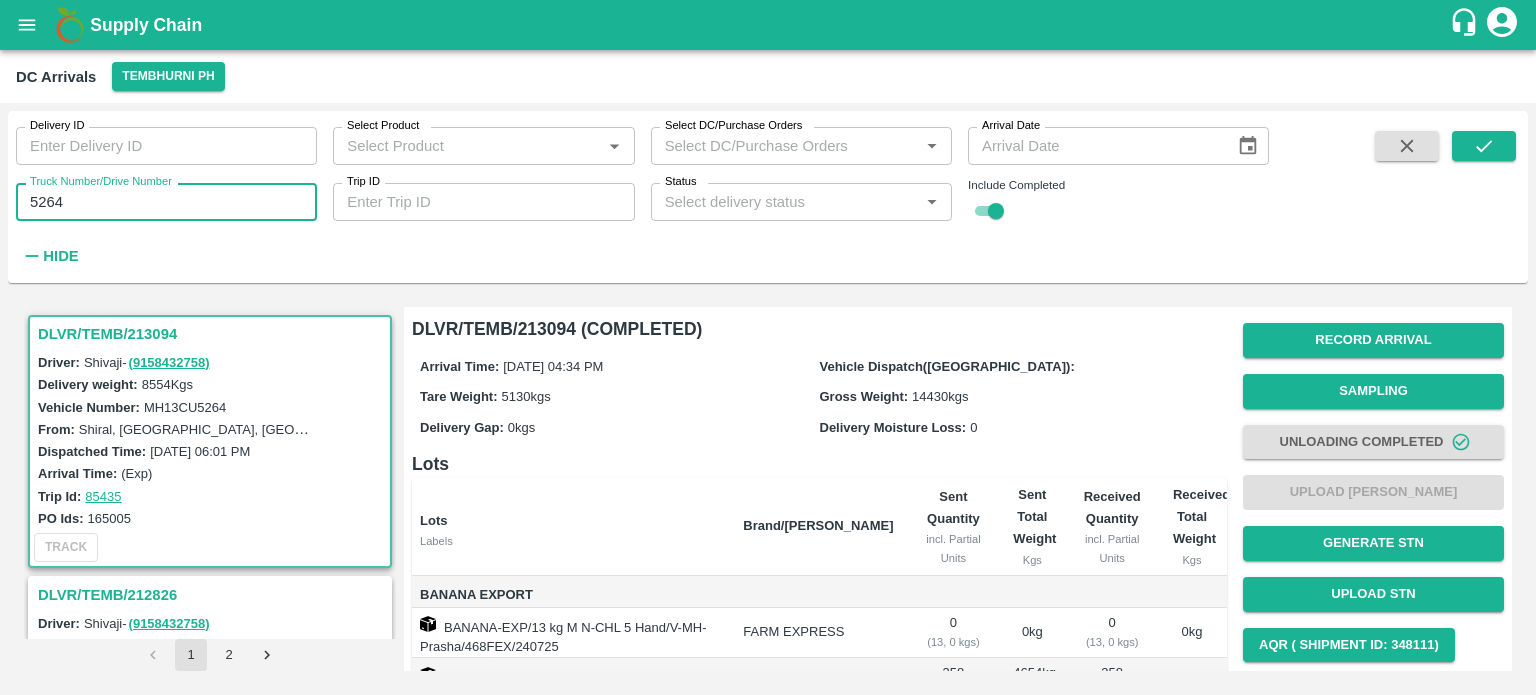 click on "5264" at bounding box center [166, 202] 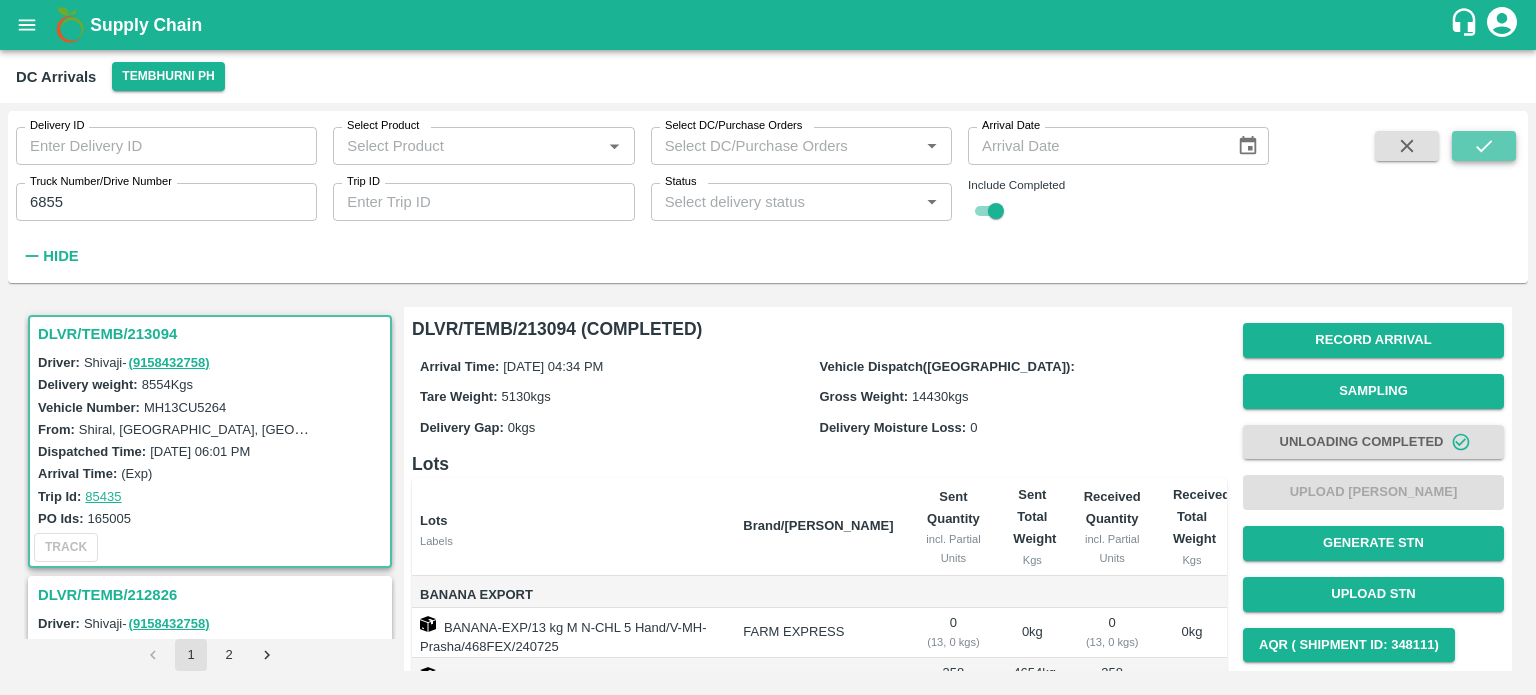 click 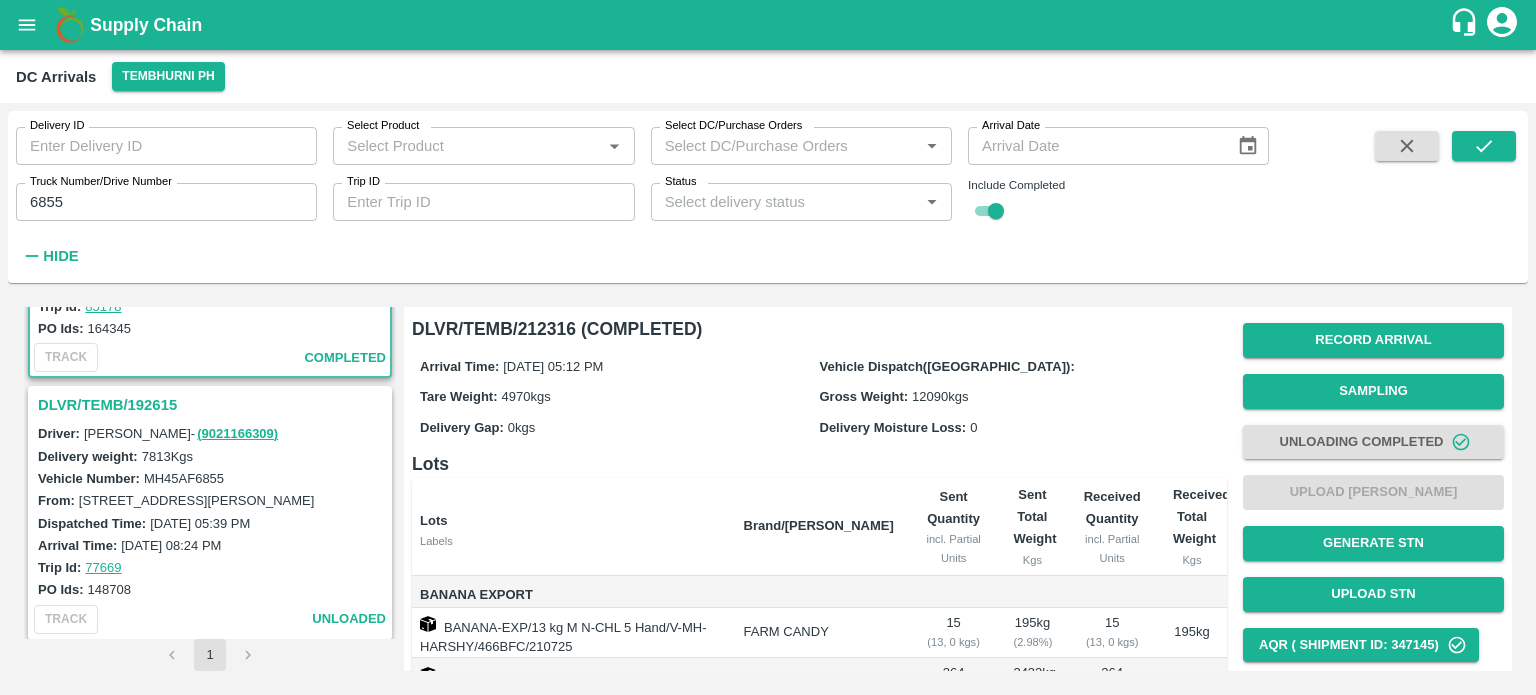 scroll, scrollTop: 0, scrollLeft: 0, axis: both 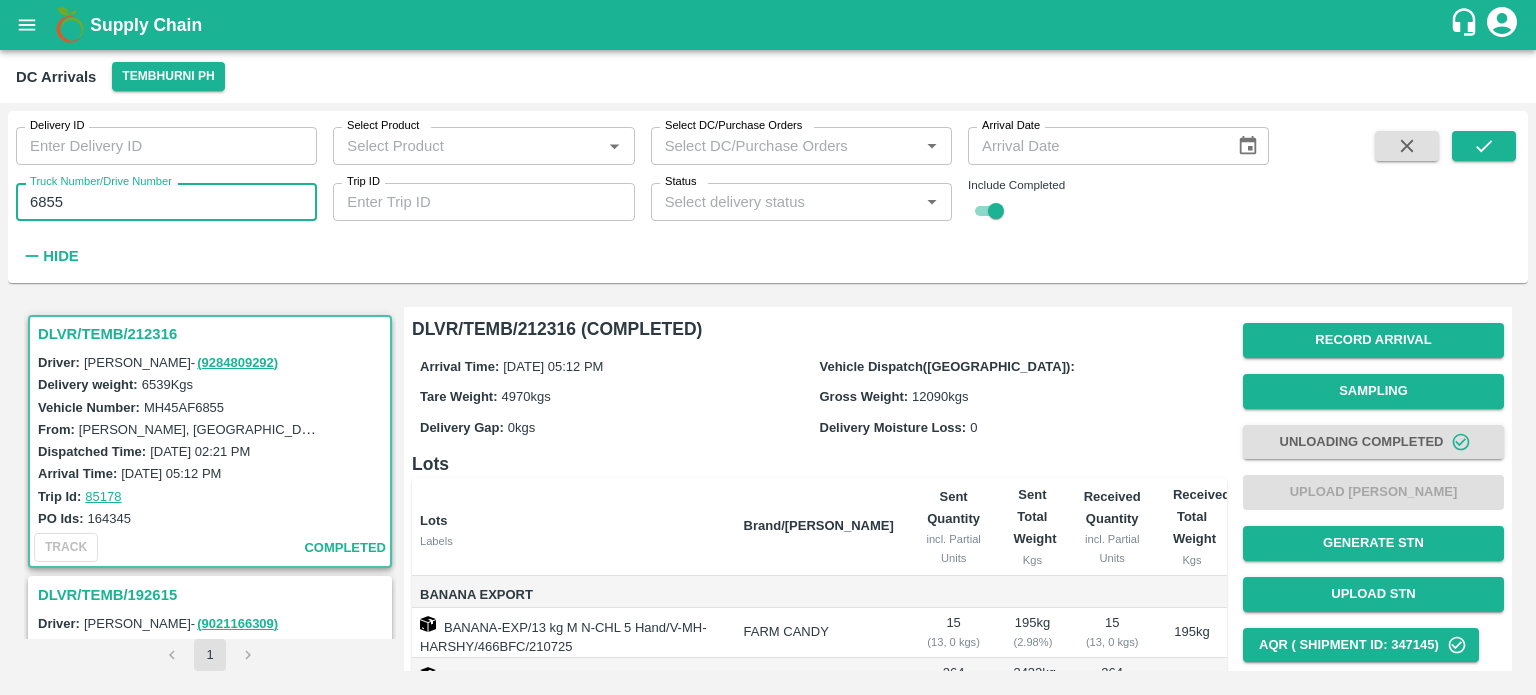 click on "6855" at bounding box center (166, 202) 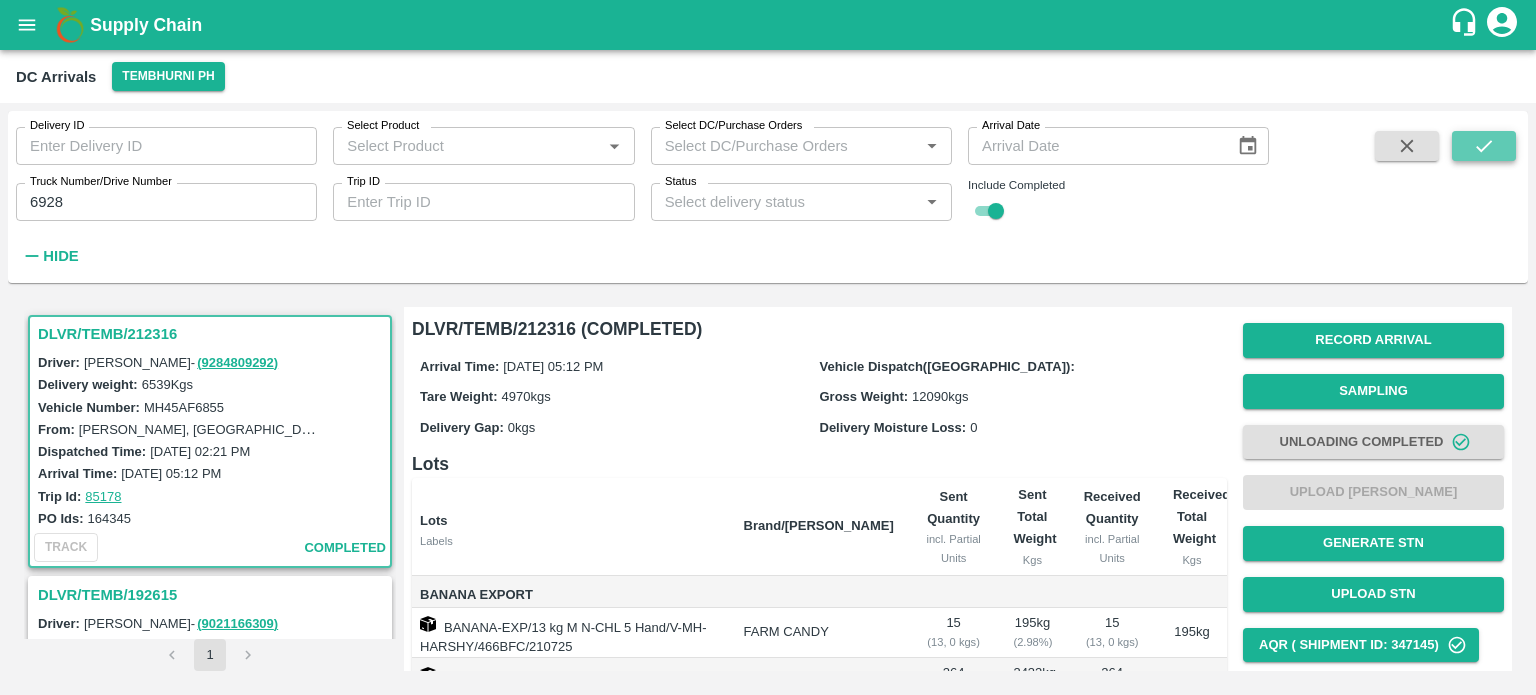 click 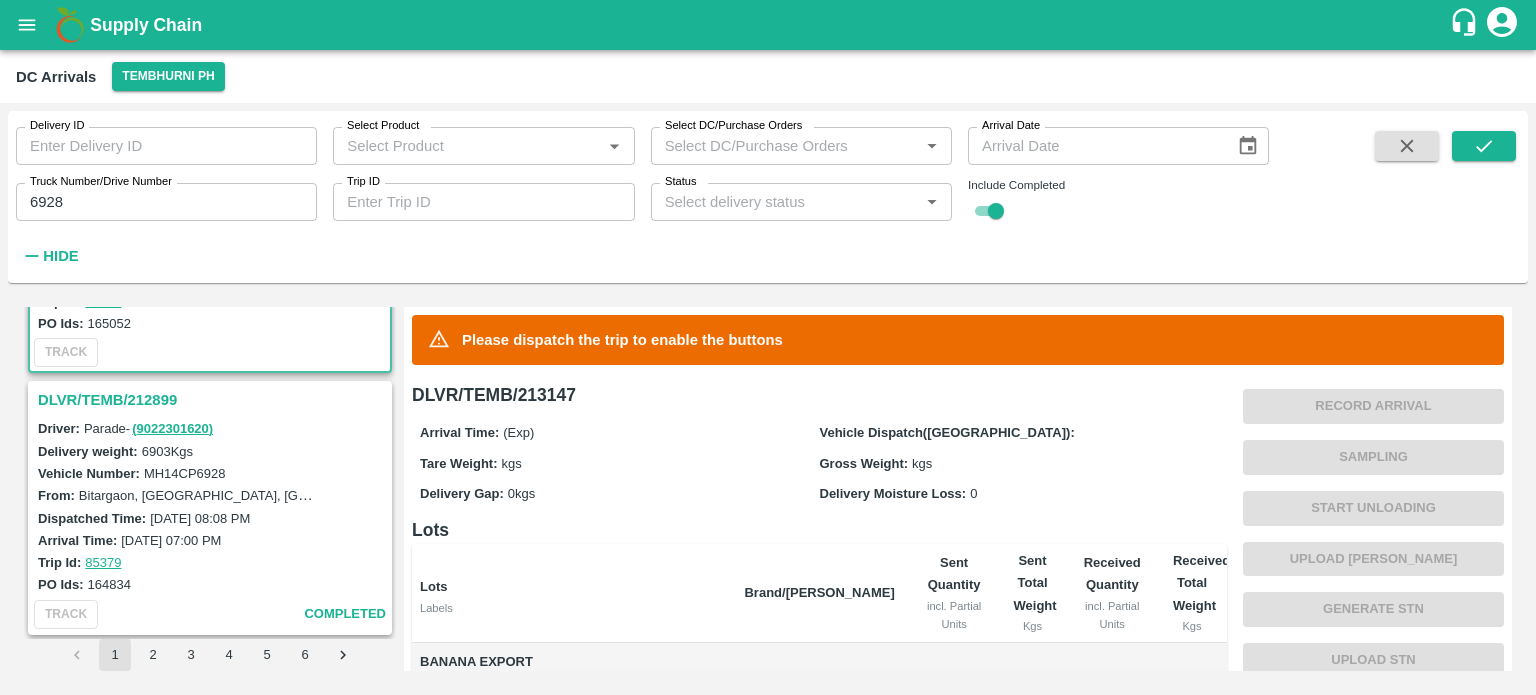 scroll, scrollTop: 0, scrollLeft: 0, axis: both 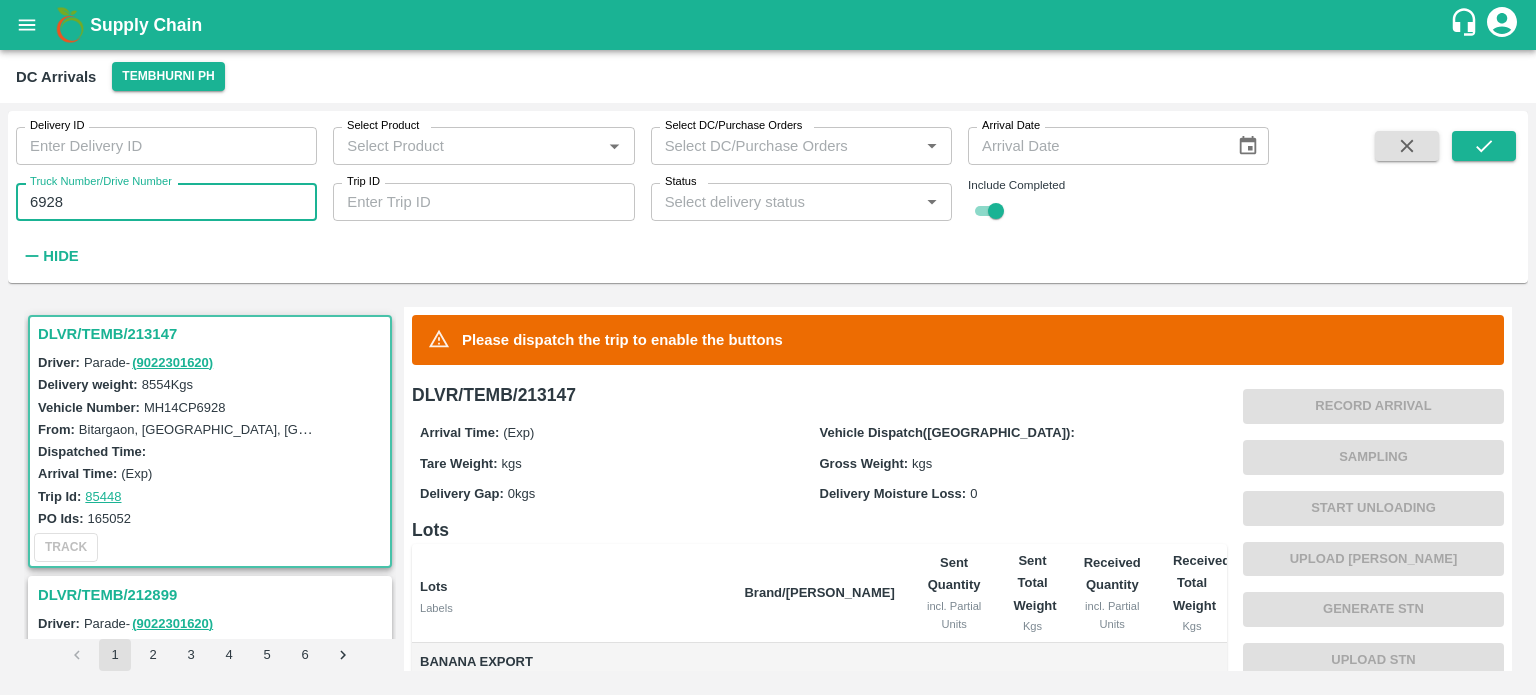 click on "6928" at bounding box center [166, 202] 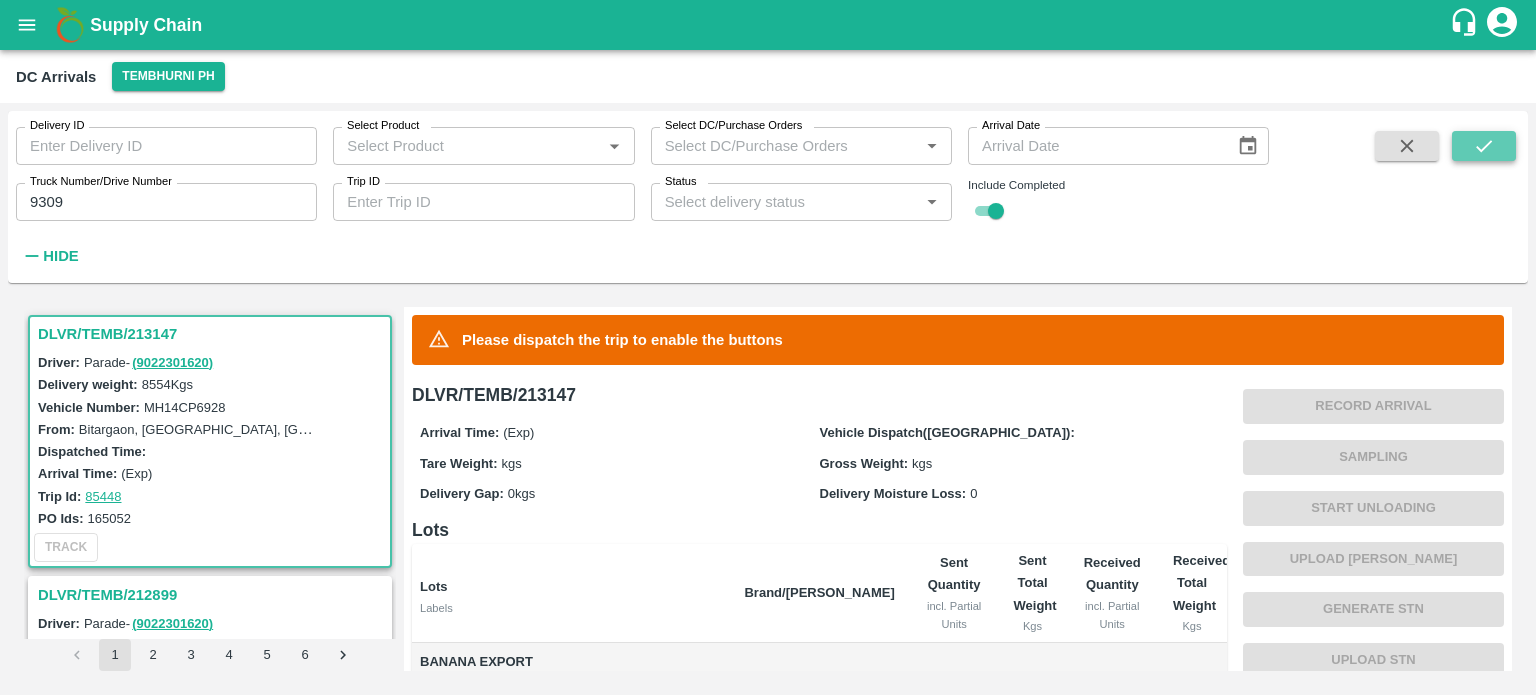 click 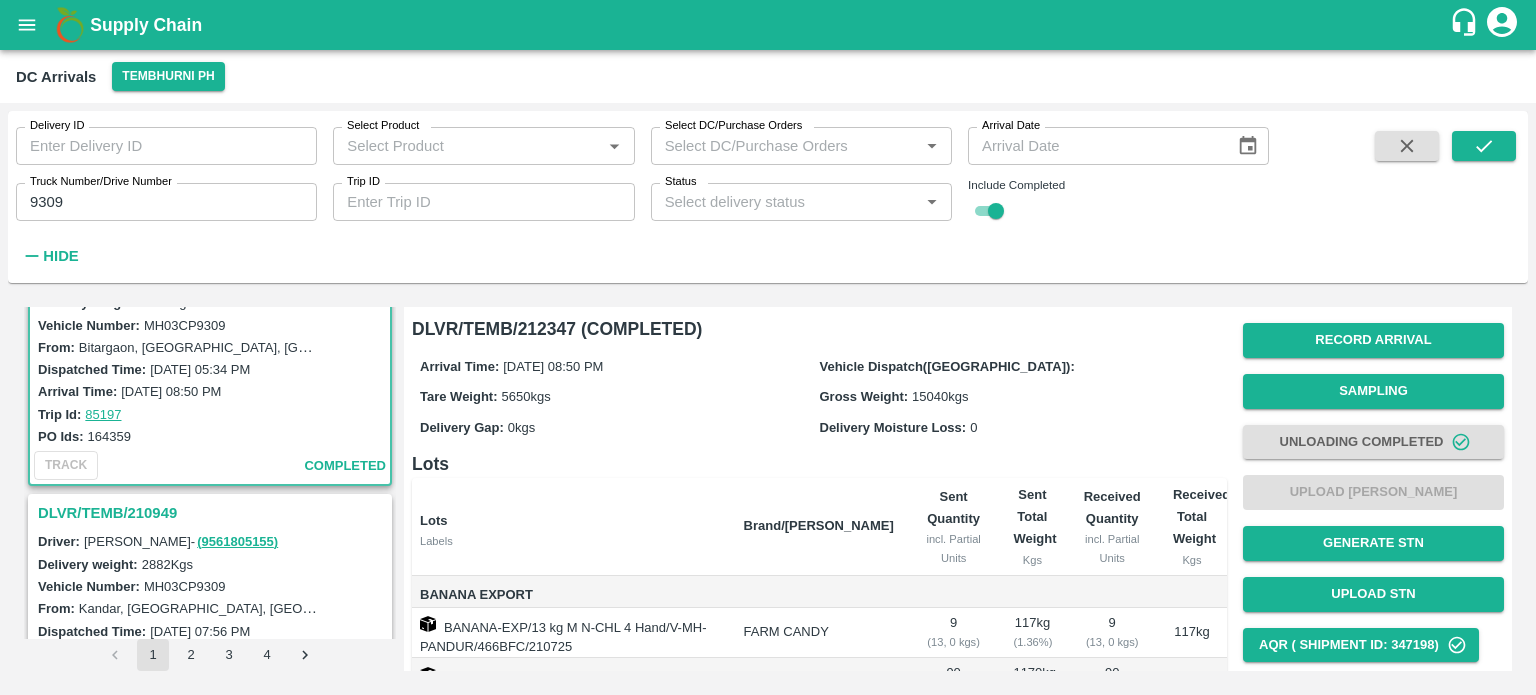 scroll, scrollTop: 0, scrollLeft: 0, axis: both 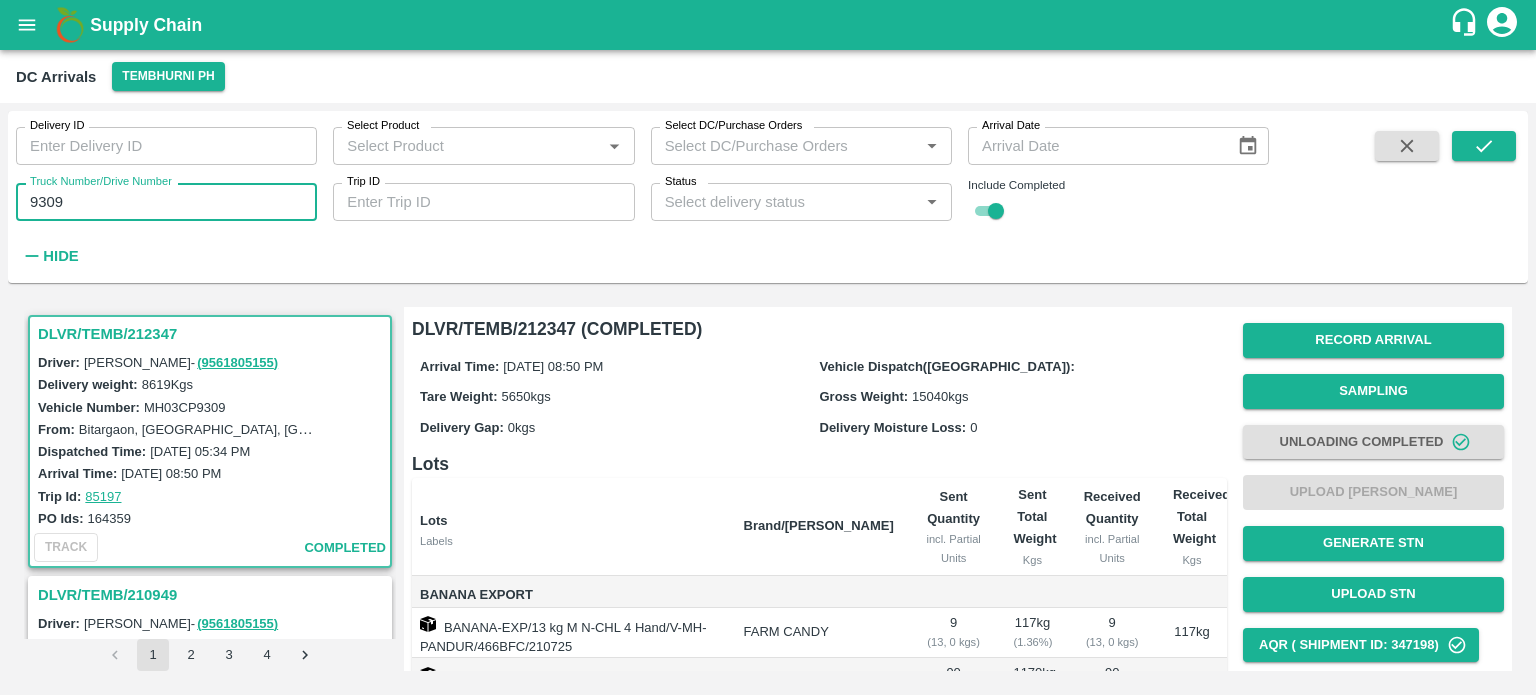 click on "9309" at bounding box center (166, 202) 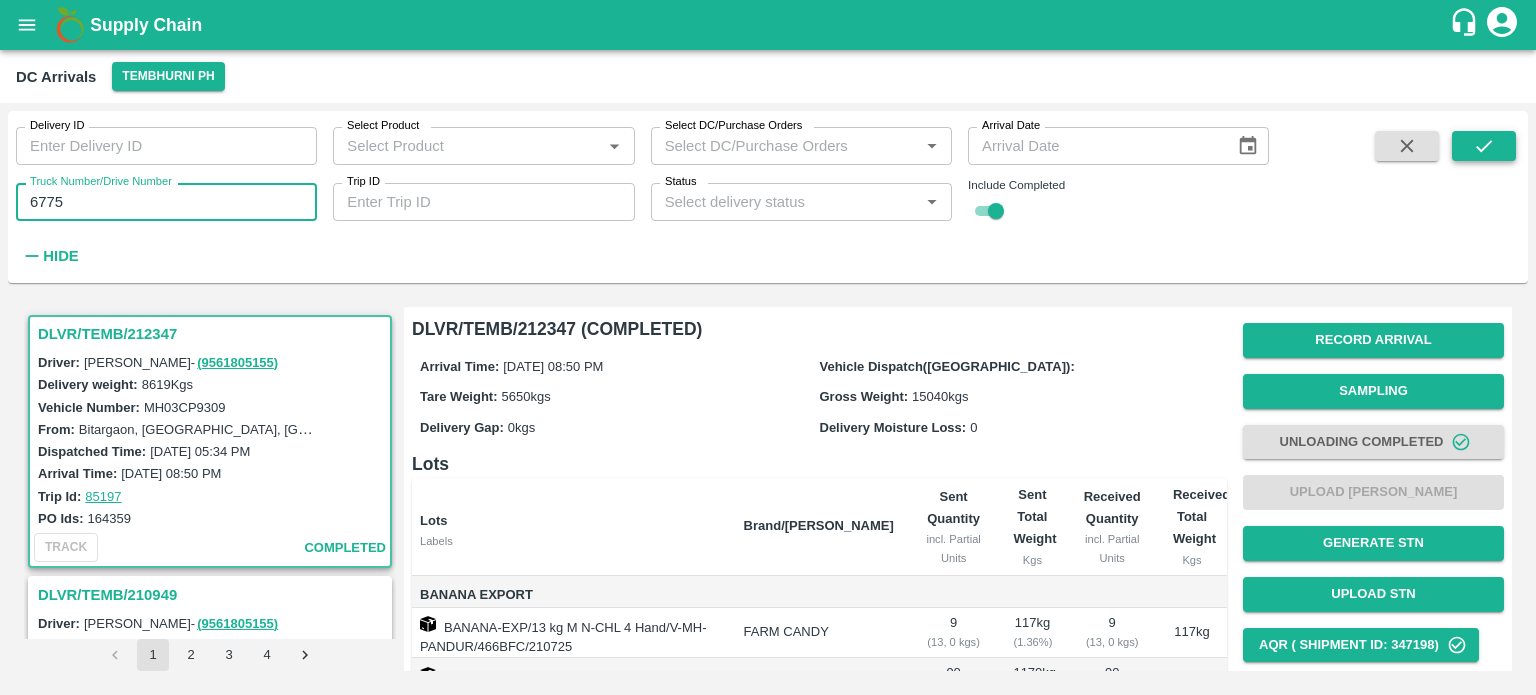 type on "6775" 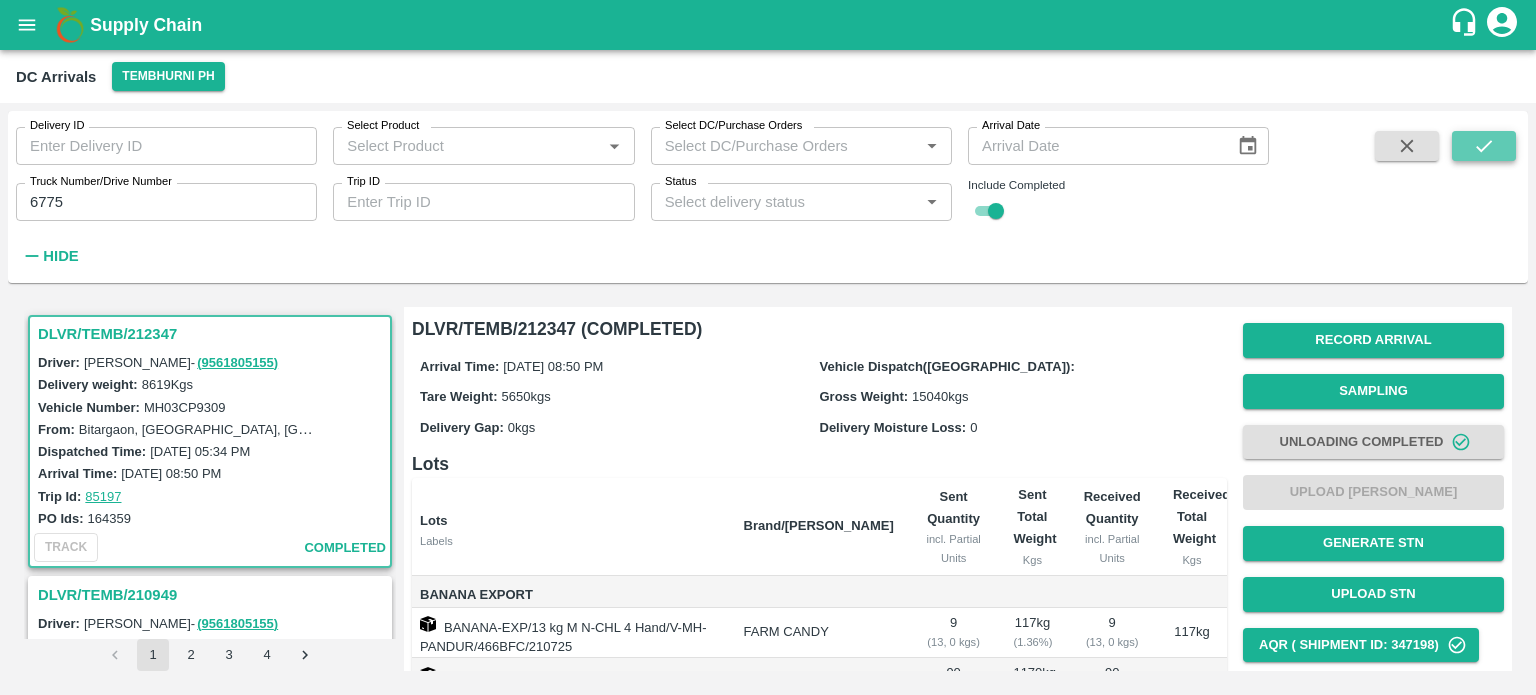 click 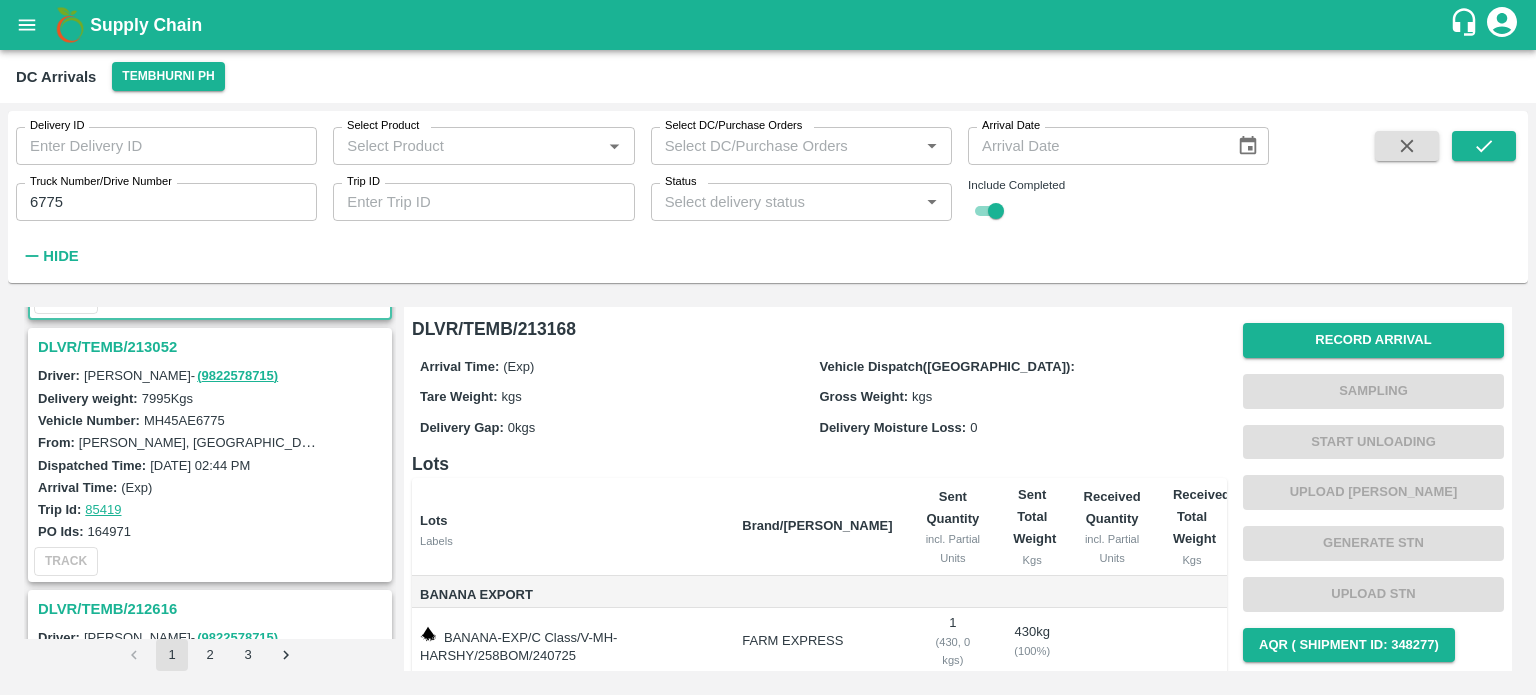 scroll, scrollTop: 192, scrollLeft: 0, axis: vertical 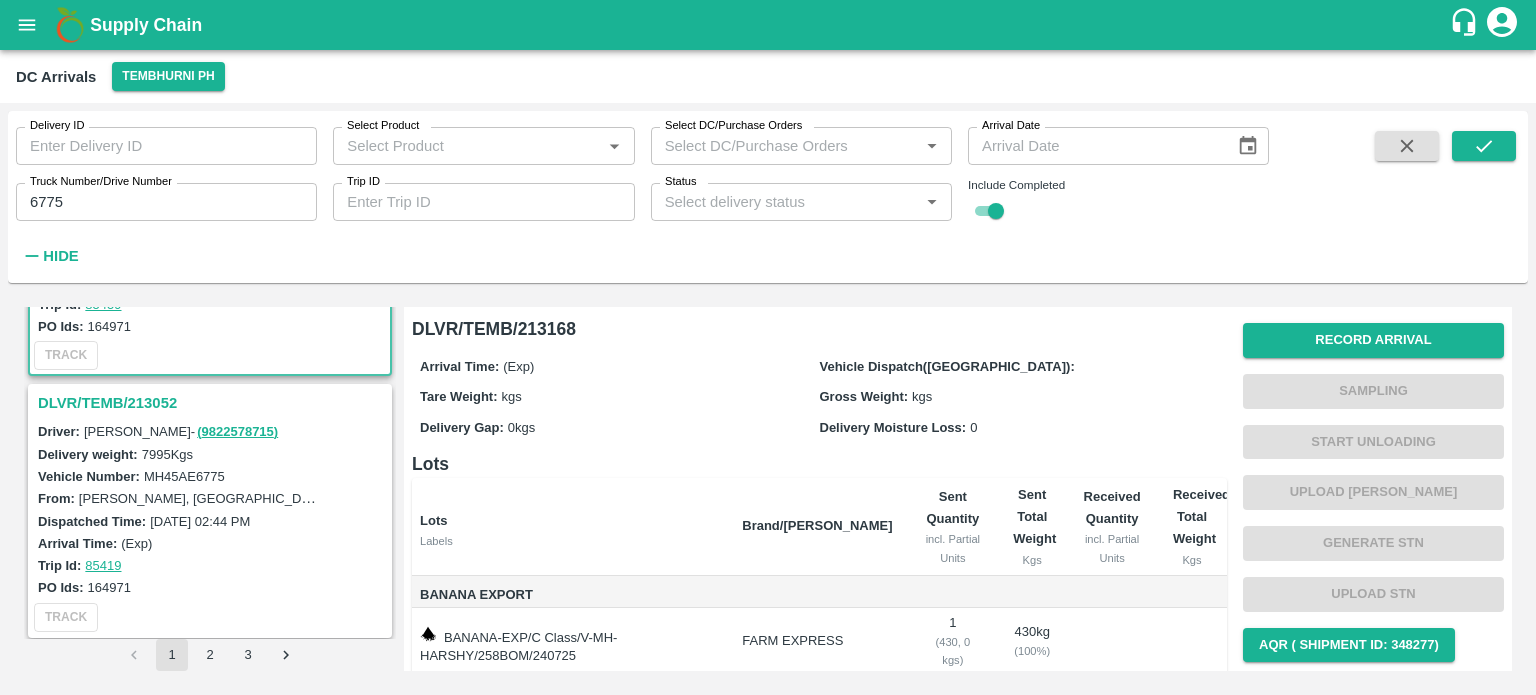 click on "DLVR/TEMB/213052" at bounding box center [213, 403] 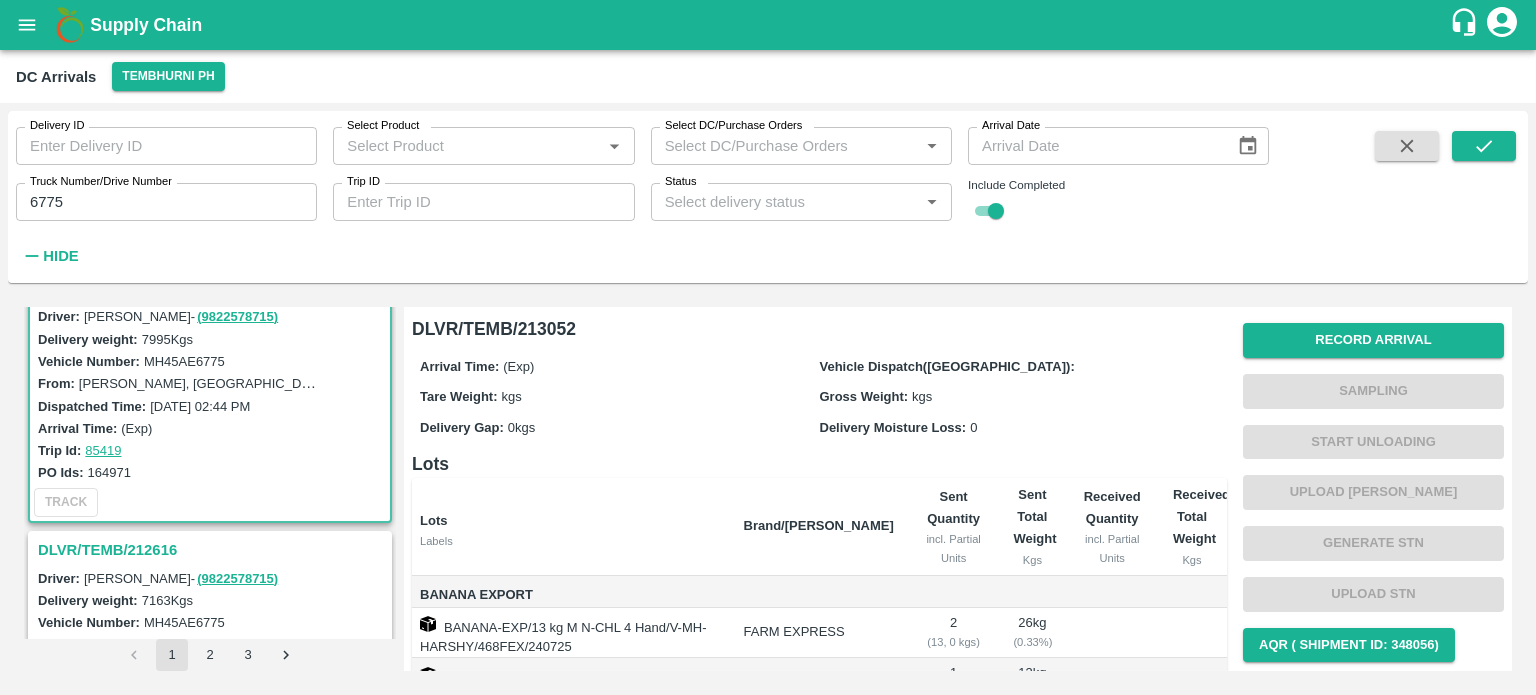 scroll, scrollTop: 288, scrollLeft: 0, axis: vertical 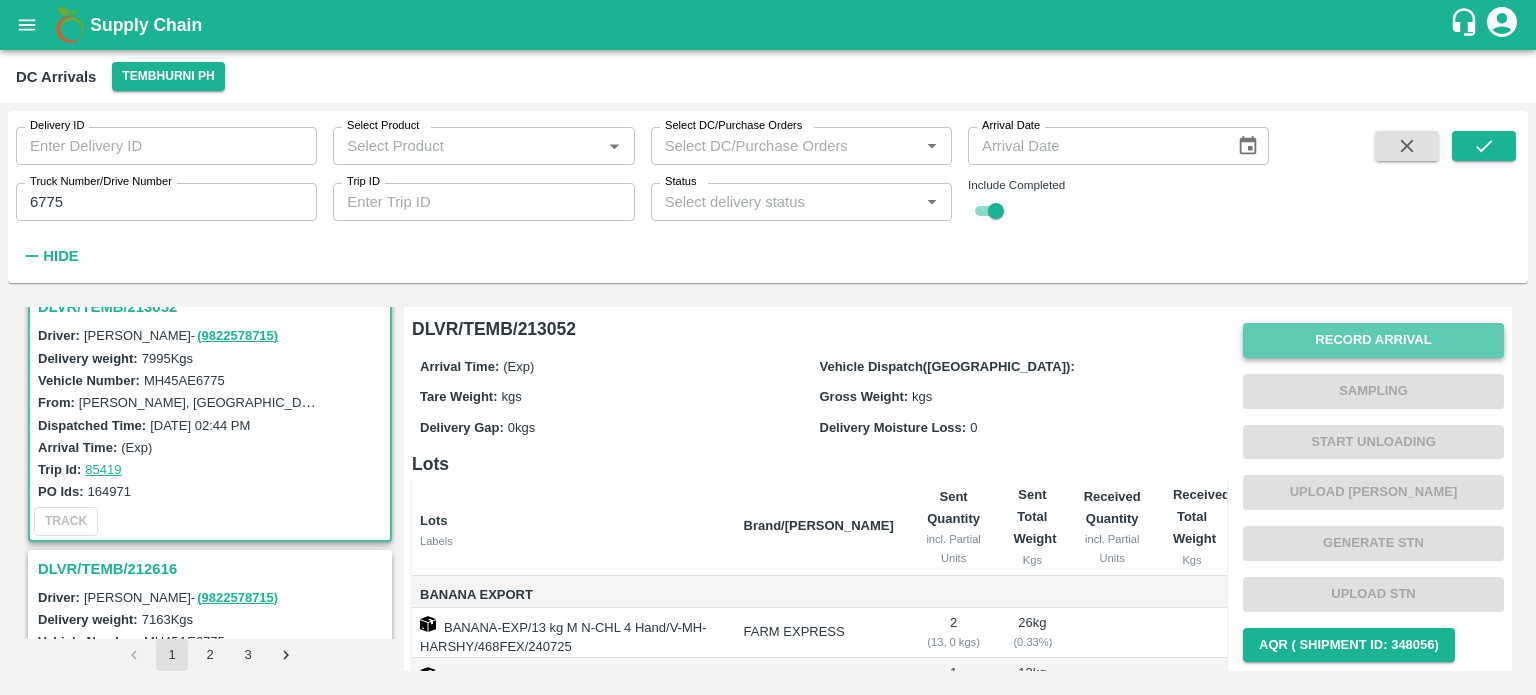 click on "Record Arrival" at bounding box center [1373, 340] 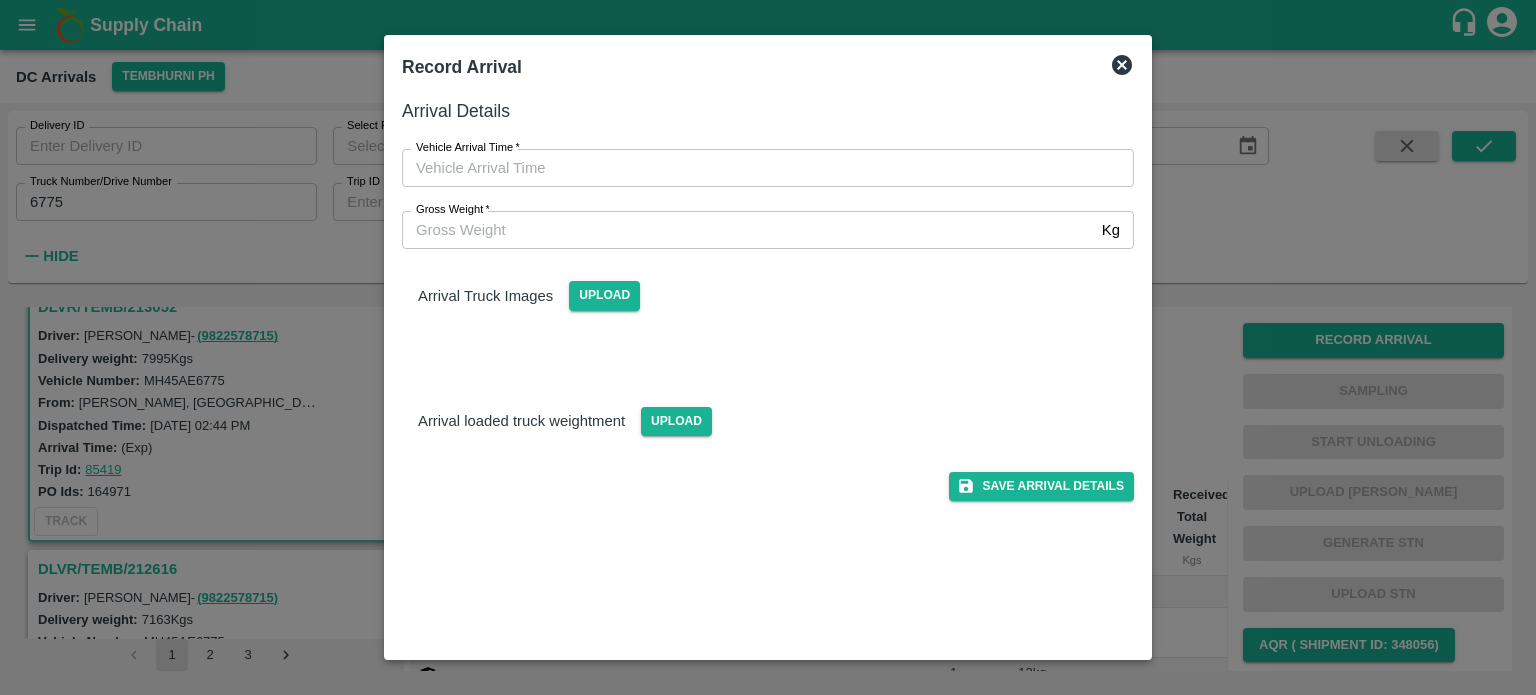 type on "DD/MM/YYYY hh:mm aa" 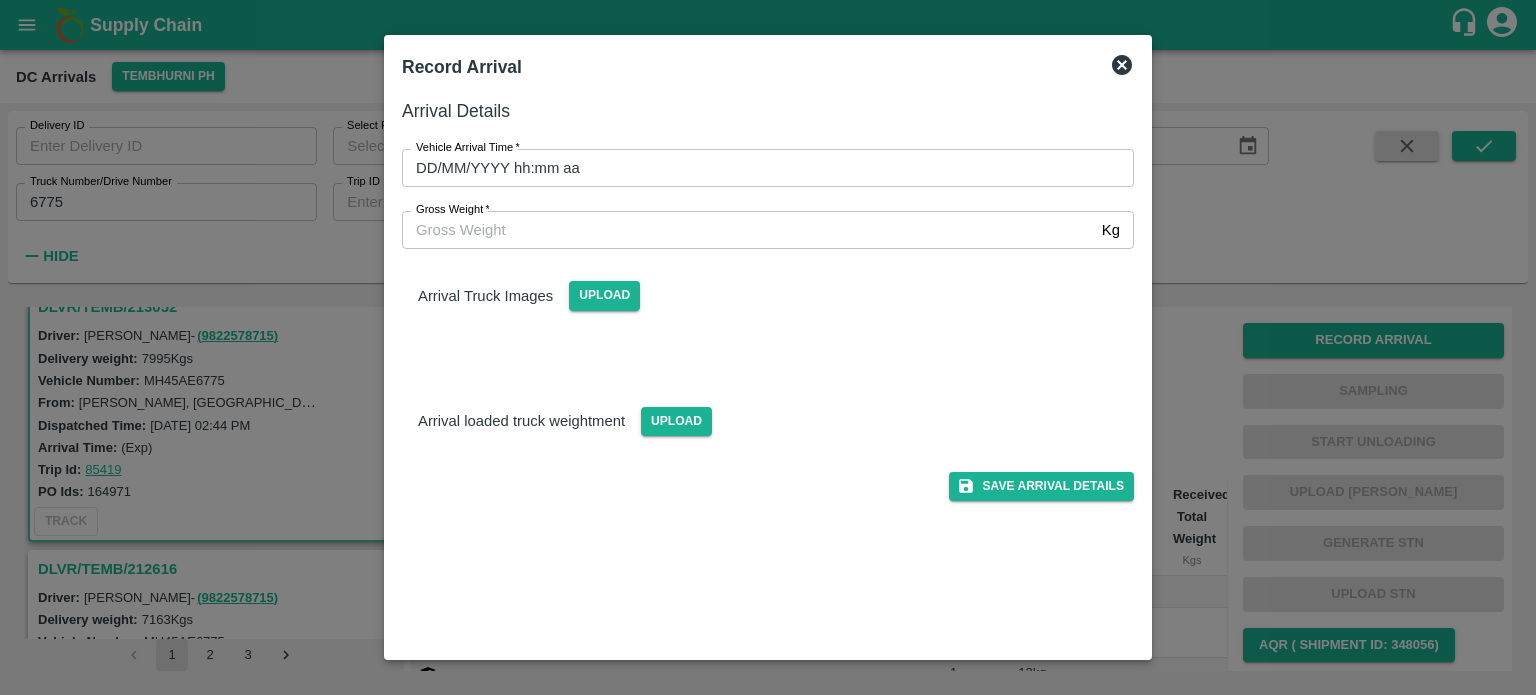 click on "DD/MM/YYYY hh:mm aa" at bounding box center (761, 168) 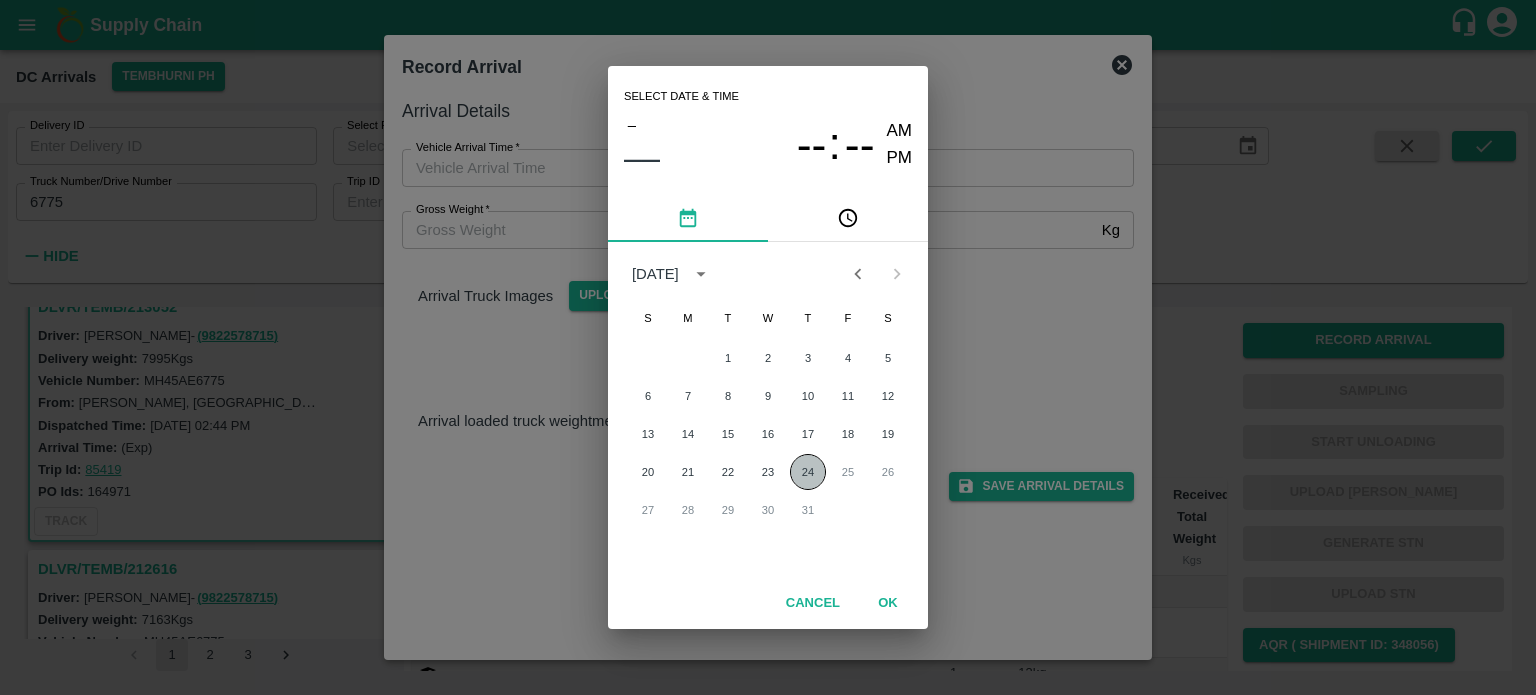 click on "24" at bounding box center [808, 472] 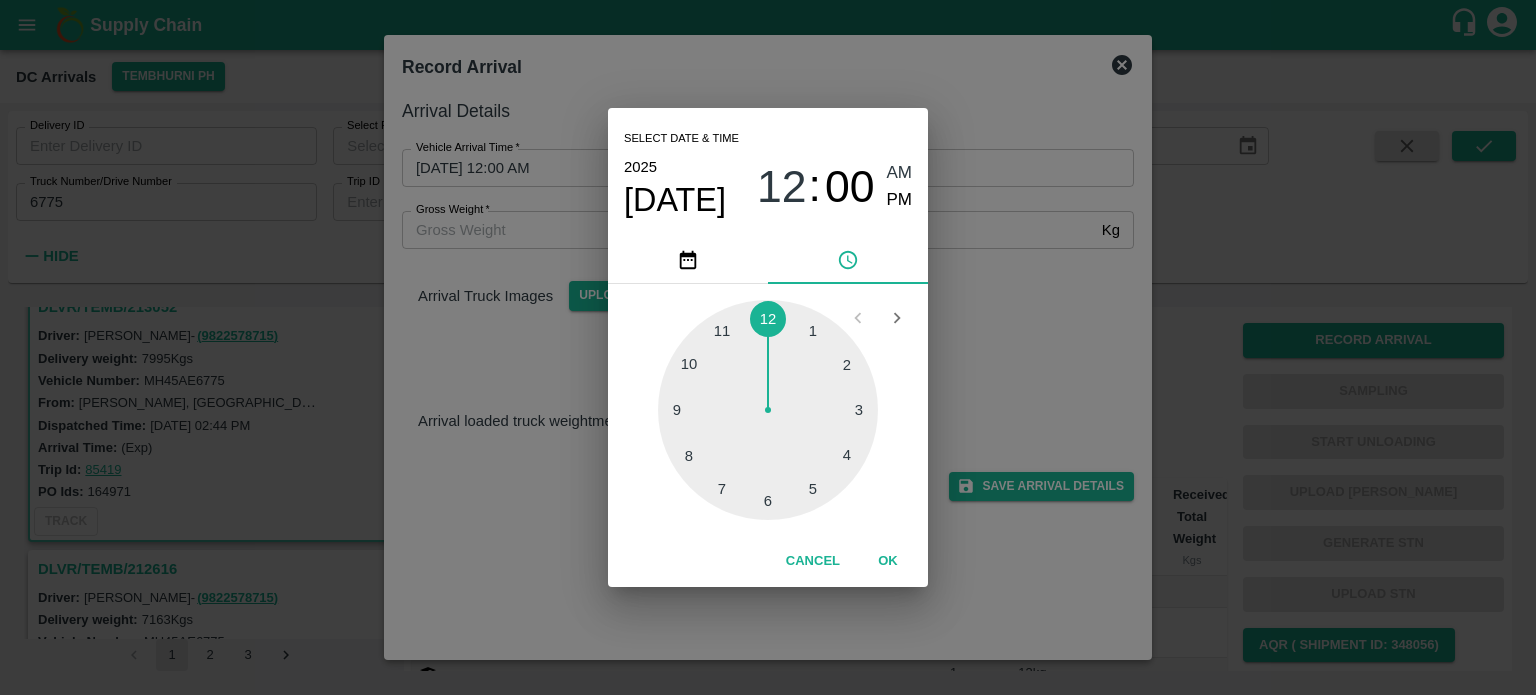 click at bounding box center [768, 410] 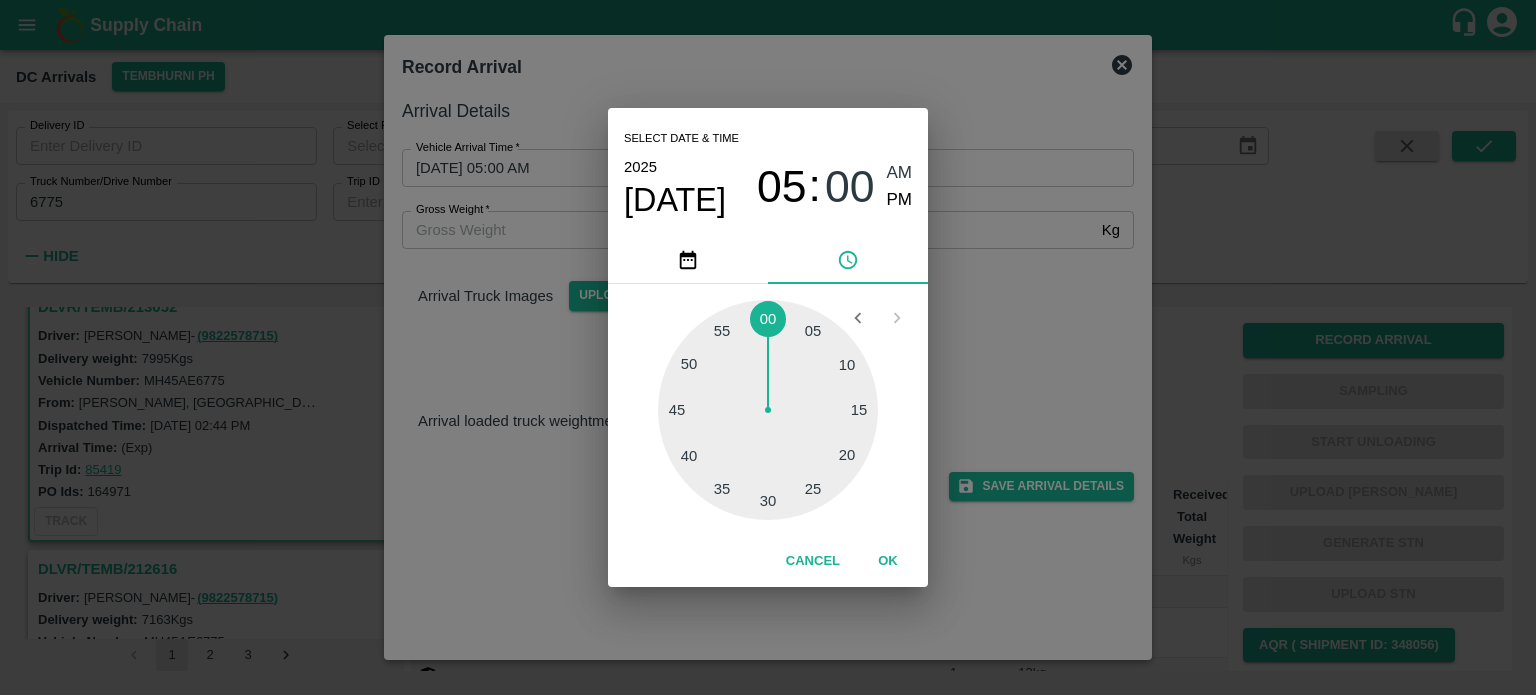 click at bounding box center [768, 410] 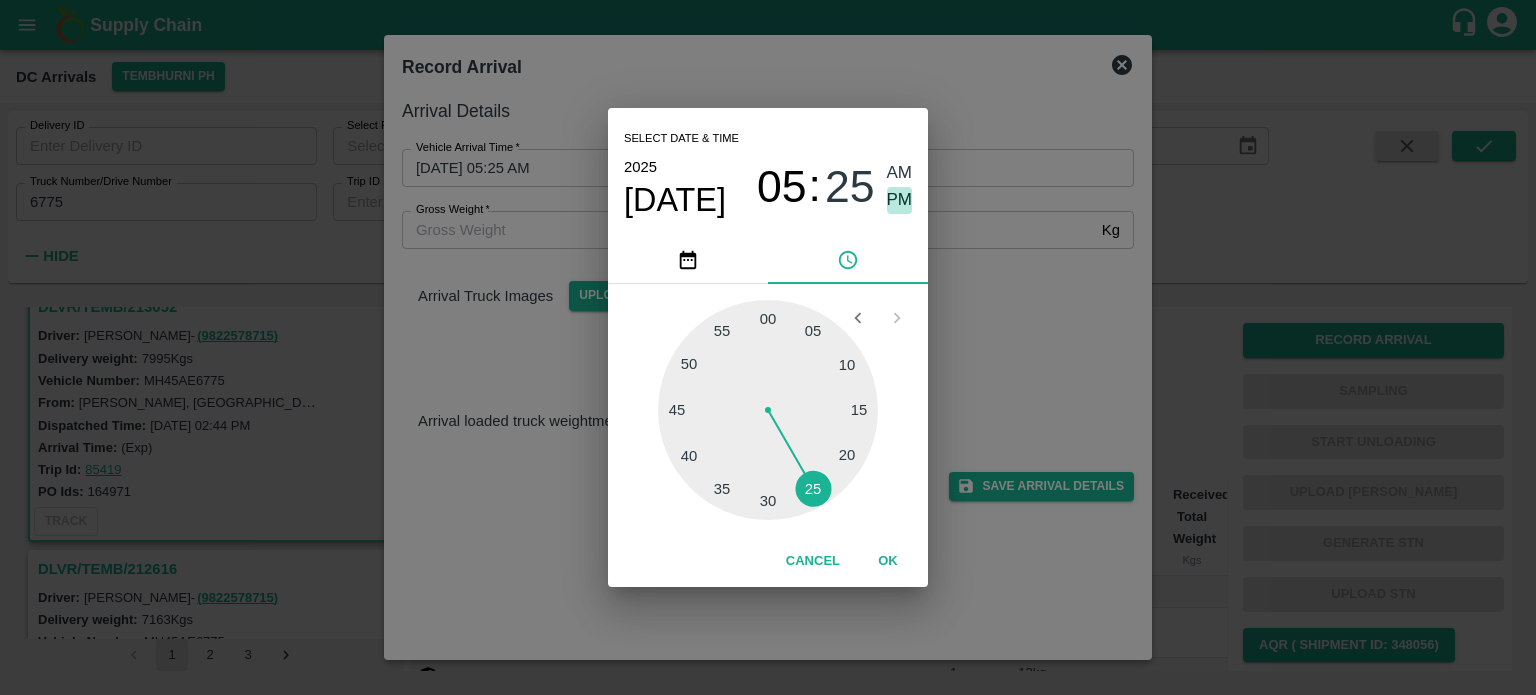 click on "PM" at bounding box center [900, 200] 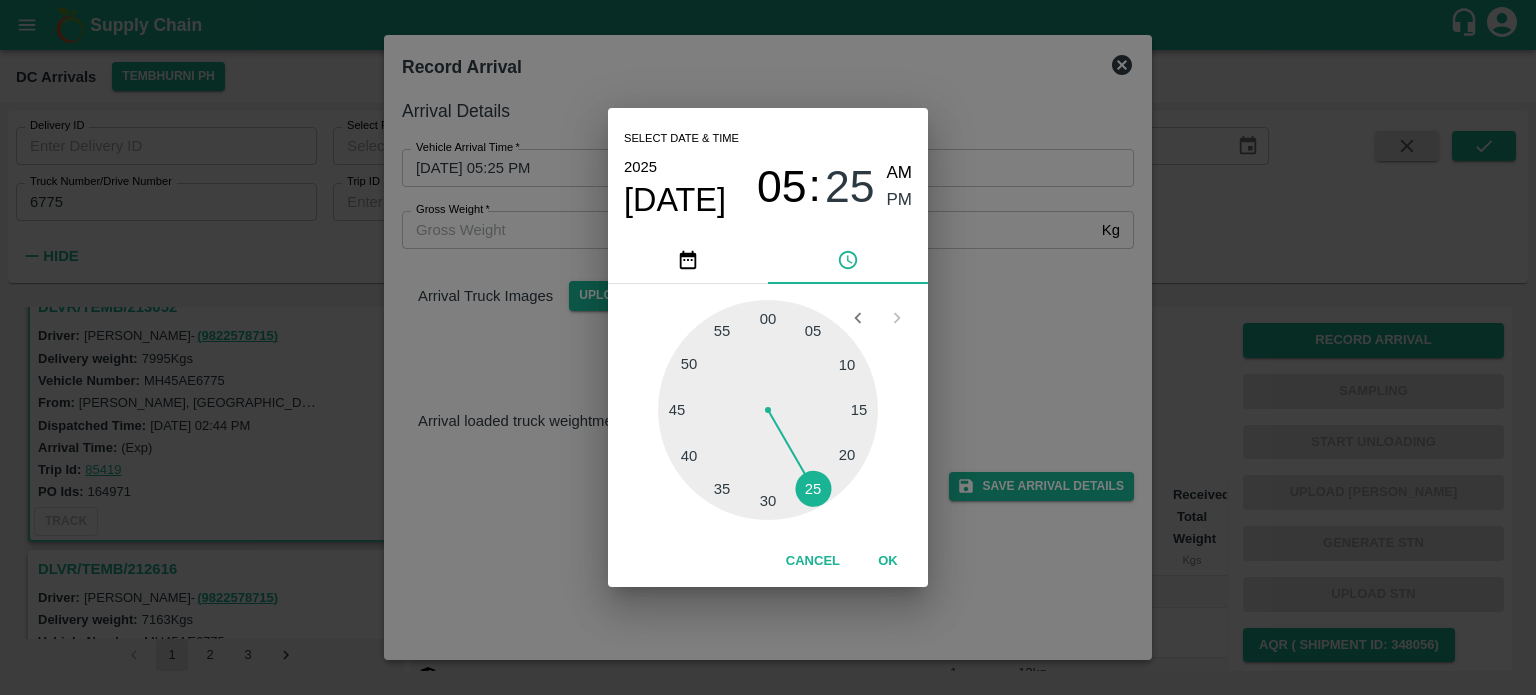 click on "Select date & time [DATE] 05 : 25 AM PM 05 10 15 20 25 30 35 40 45 50 55 00 Cancel OK" at bounding box center (768, 347) 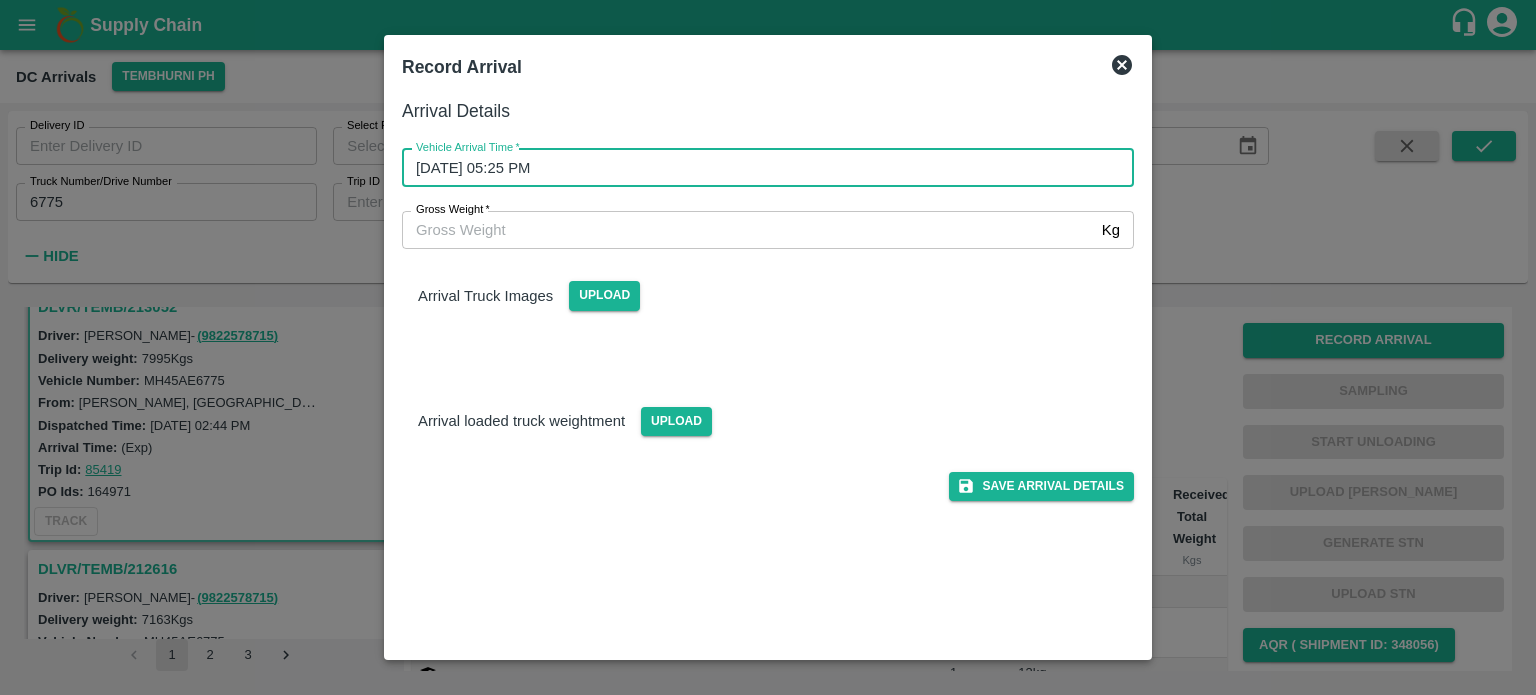 click on "Gross Weight   *" at bounding box center (748, 230) 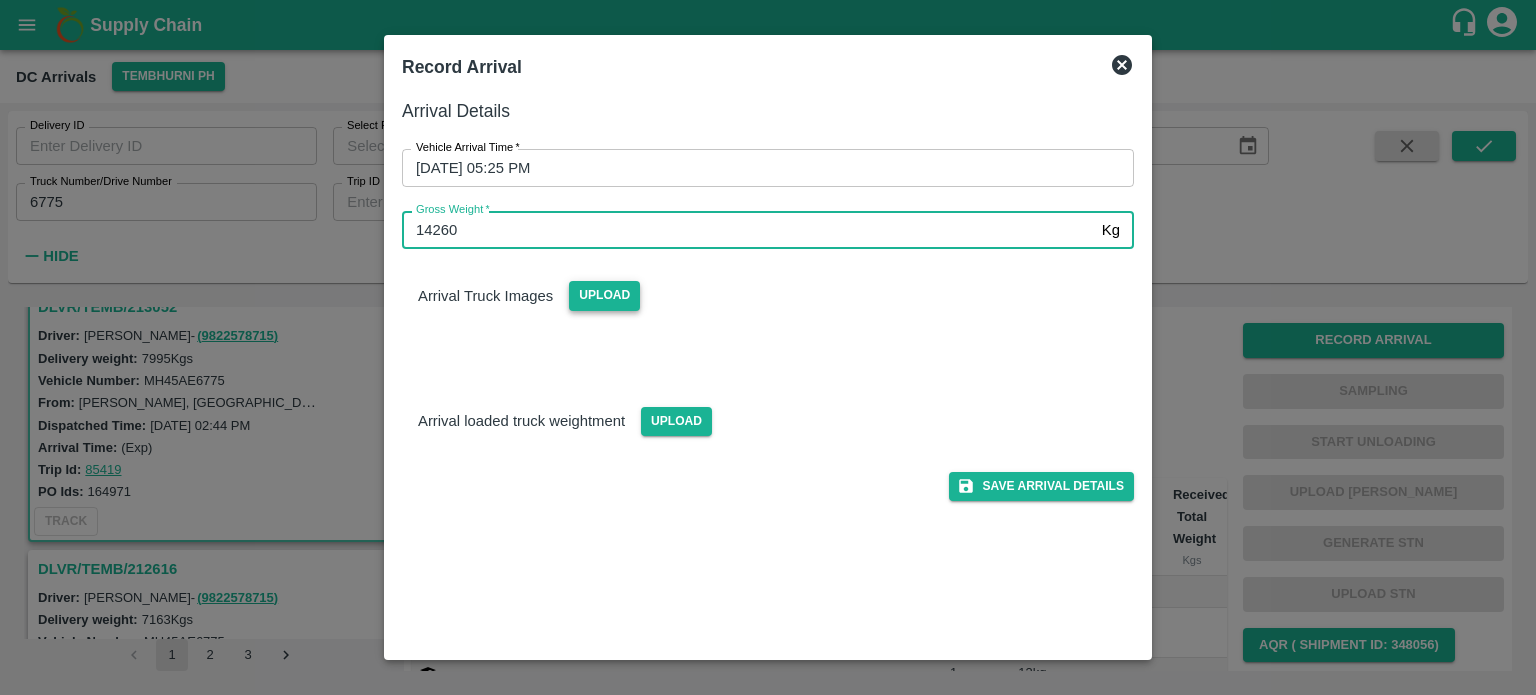 type on "14260" 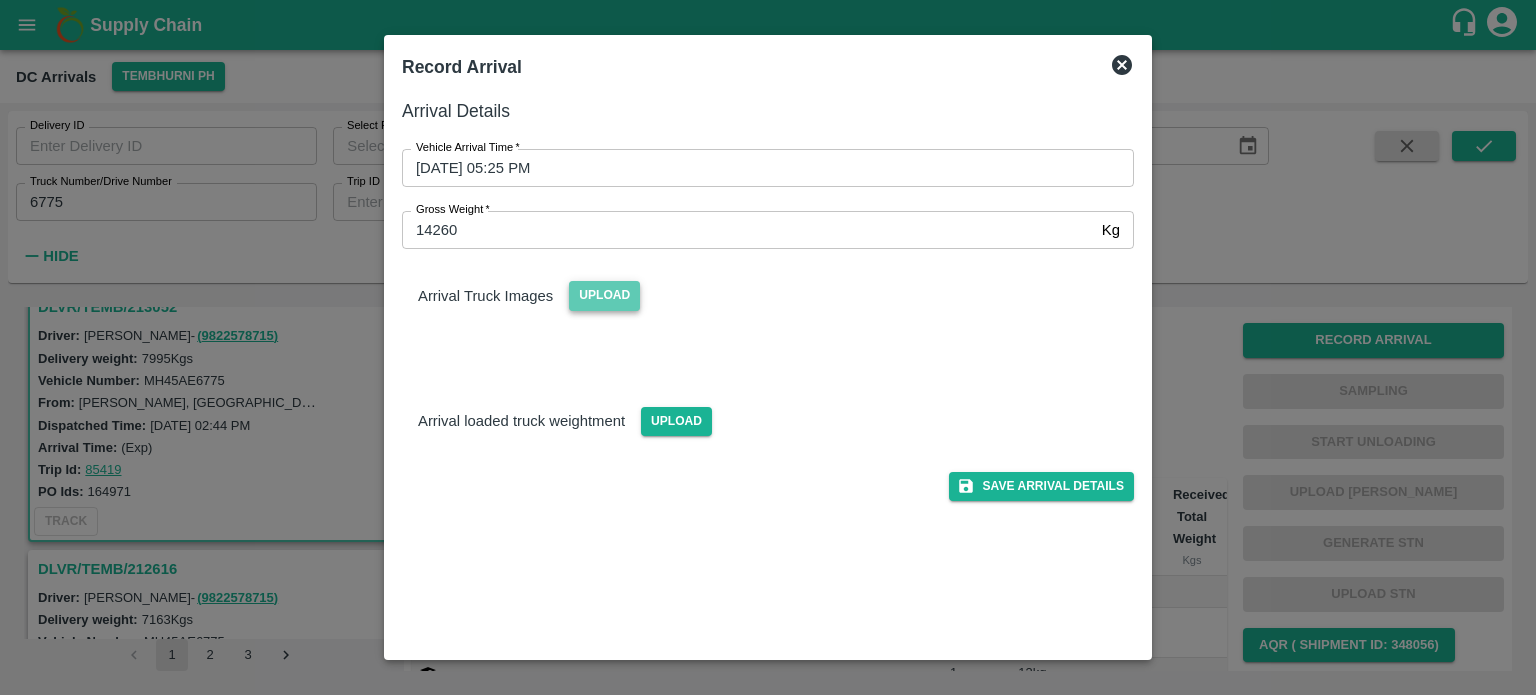 click on "Upload" at bounding box center [604, 295] 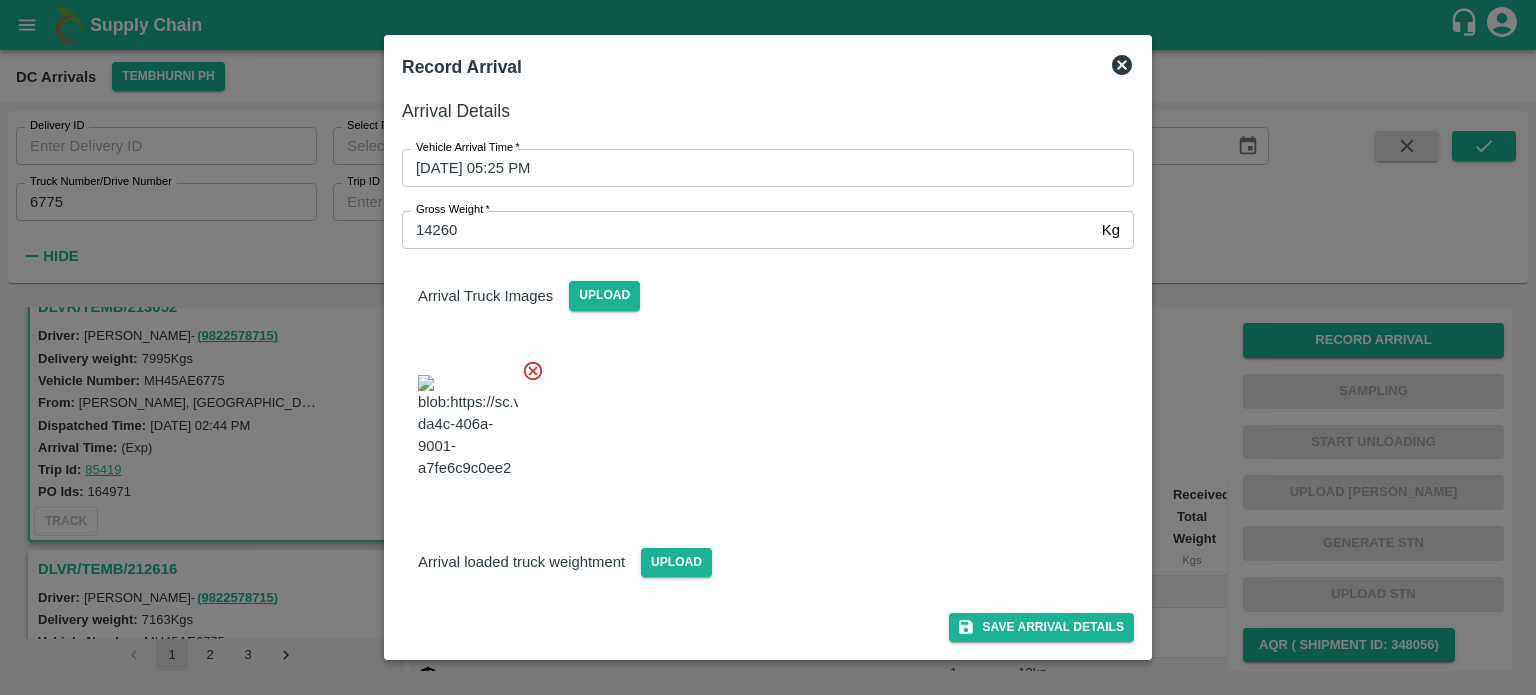 scroll, scrollTop: 116, scrollLeft: 0, axis: vertical 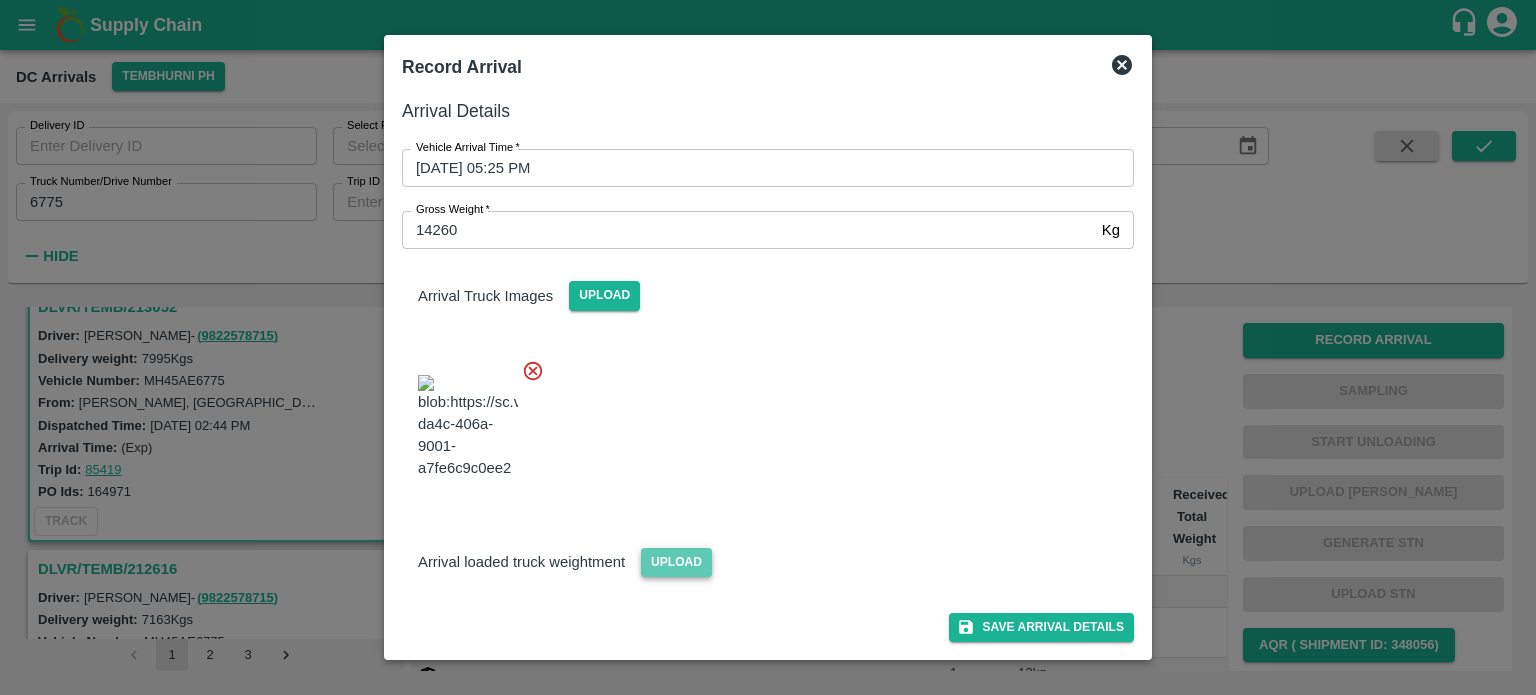 click on "Upload" at bounding box center (676, 562) 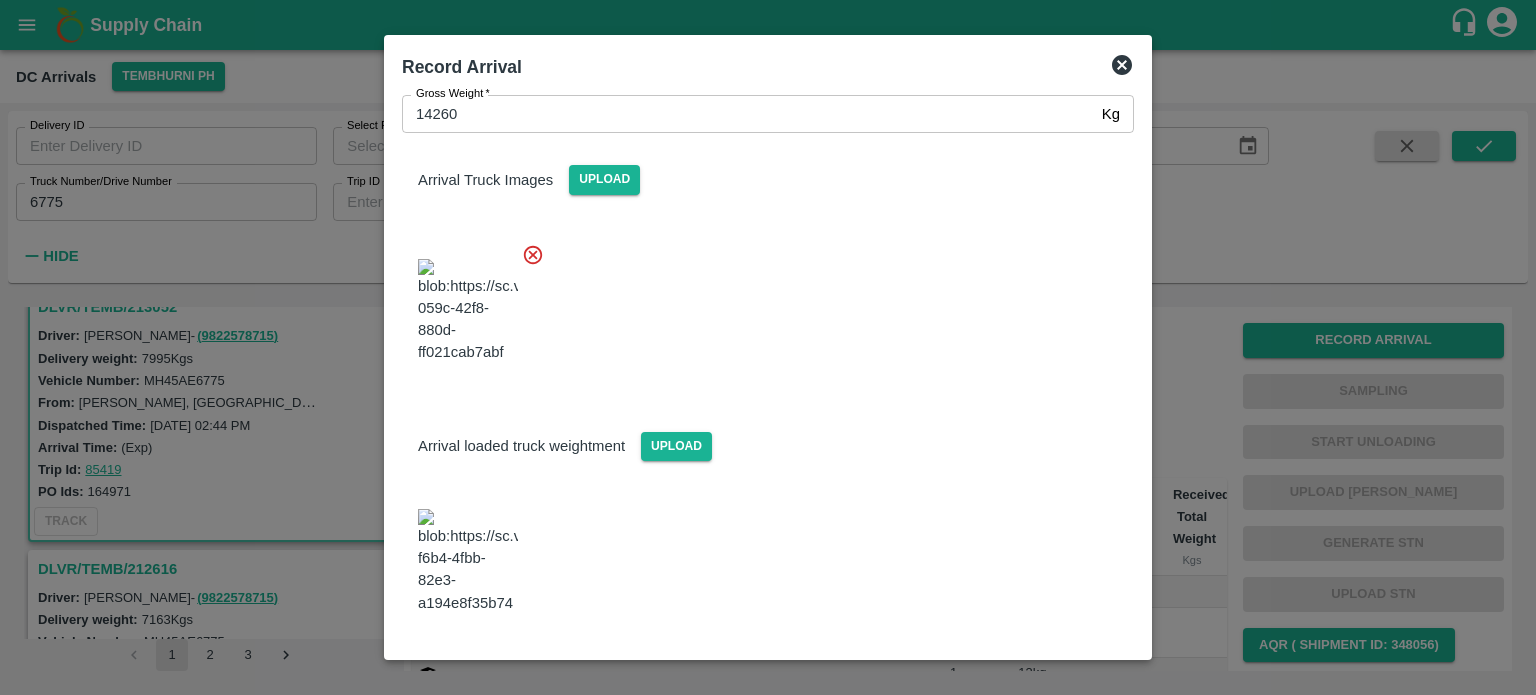 click at bounding box center (760, 305) 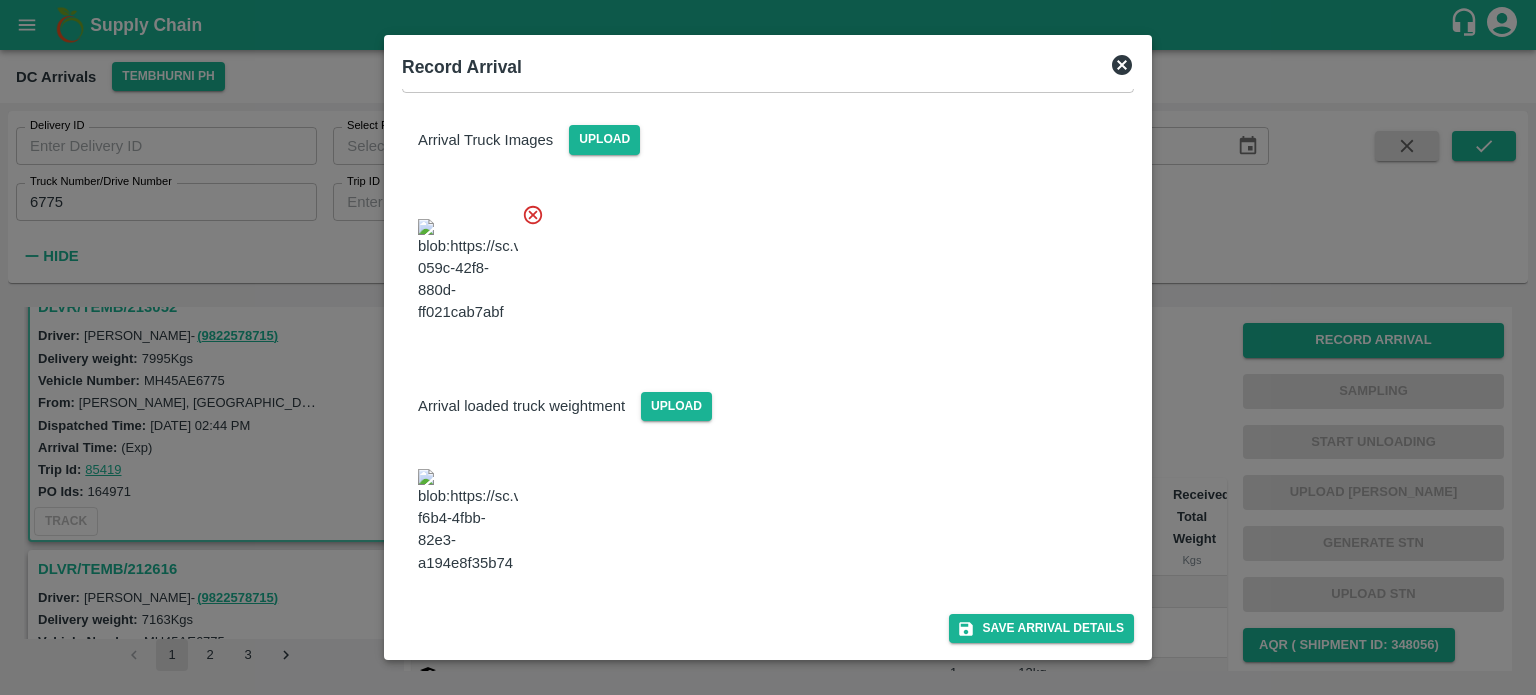 scroll, scrollTop: 243, scrollLeft: 0, axis: vertical 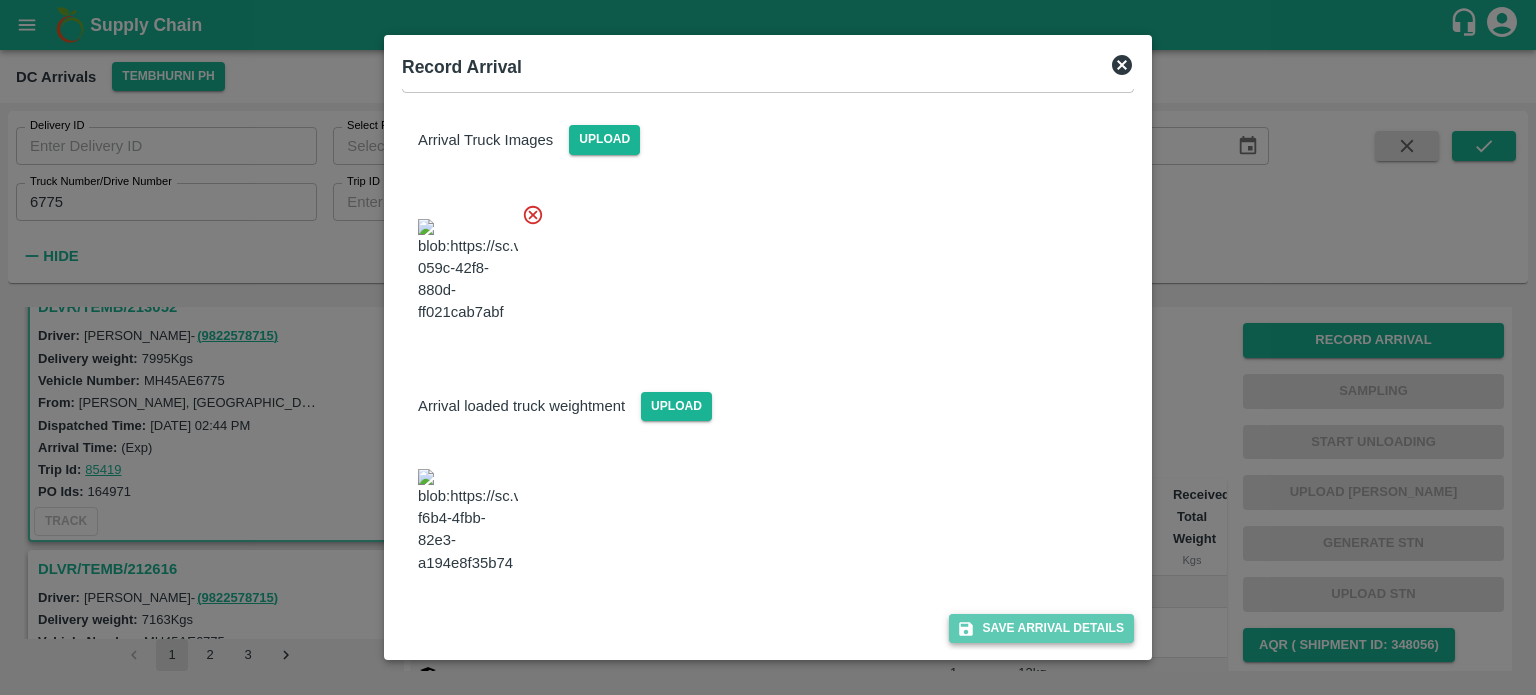 click on "Save Arrival Details" at bounding box center [1041, 628] 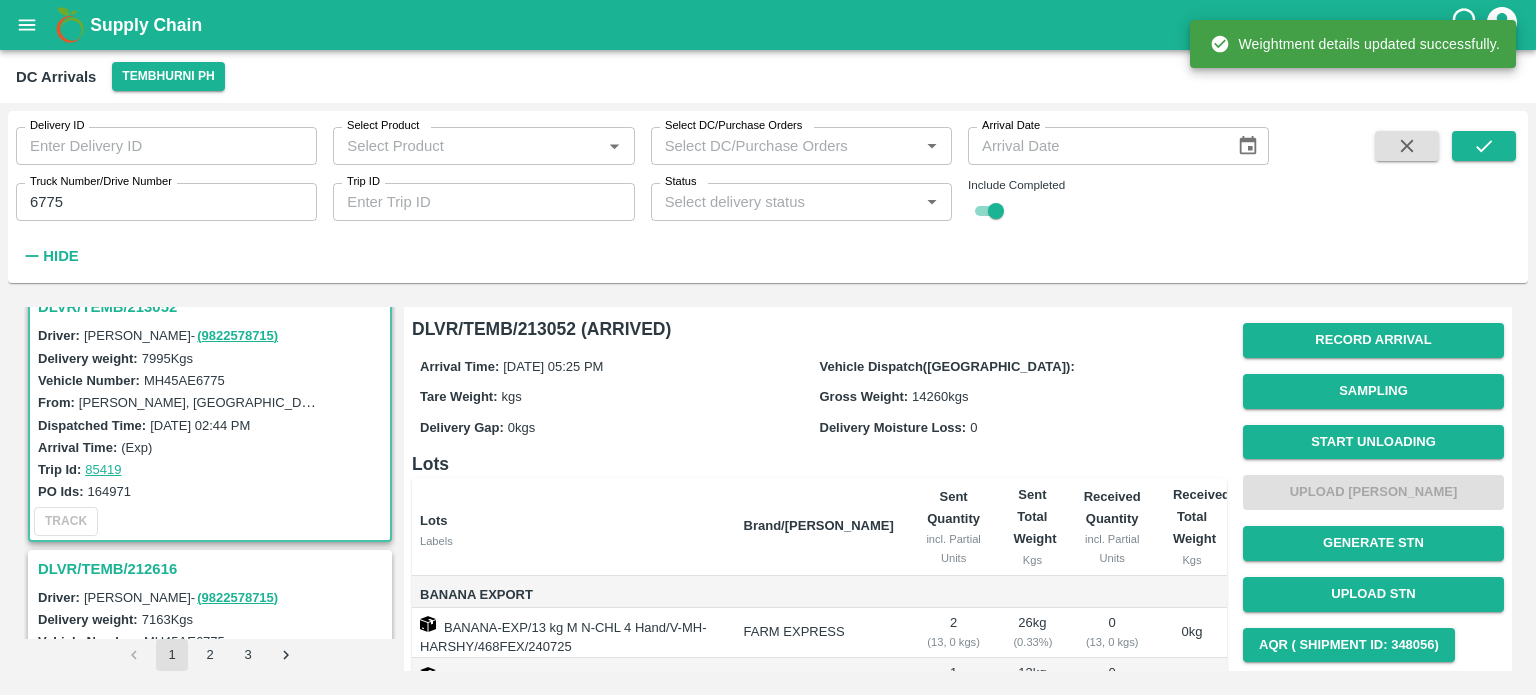 click on "Start Unloading" at bounding box center (1373, 442) 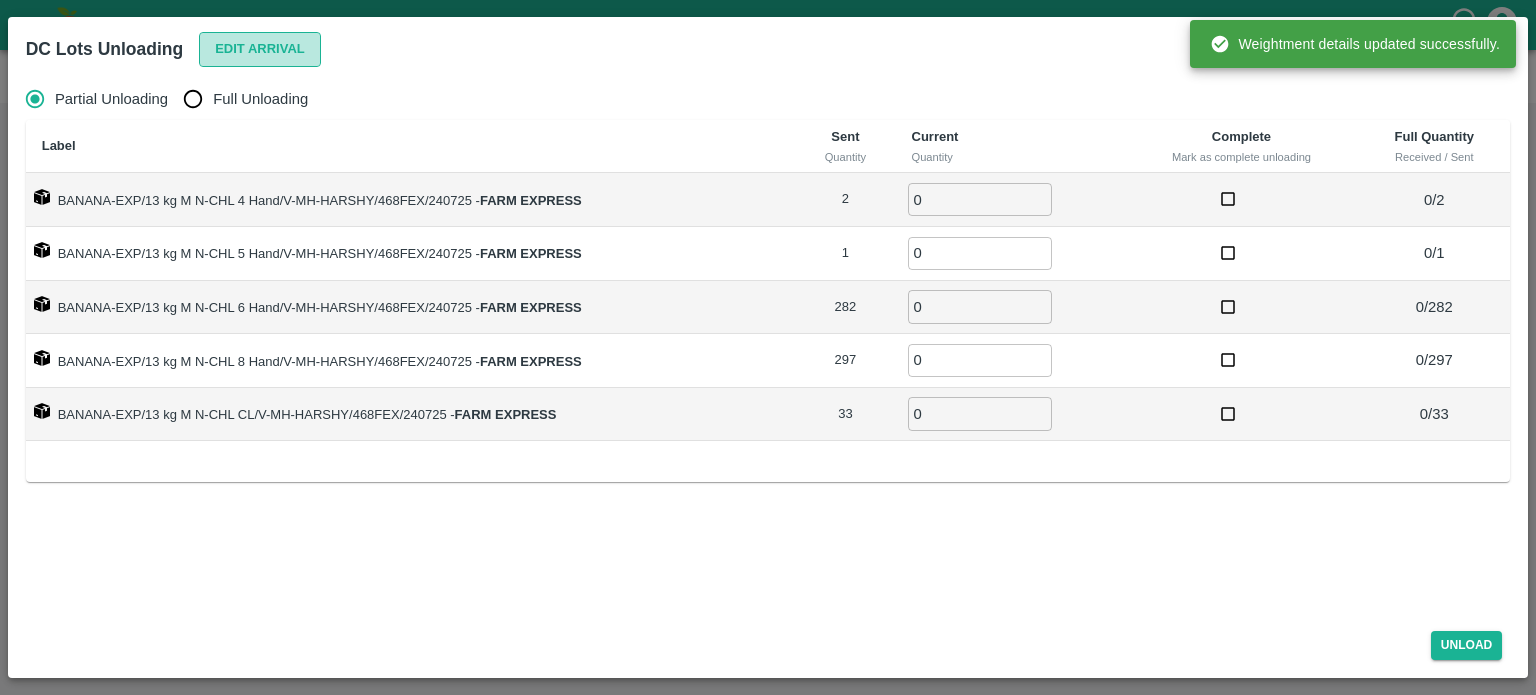 click on "Edit Arrival" at bounding box center (260, 49) 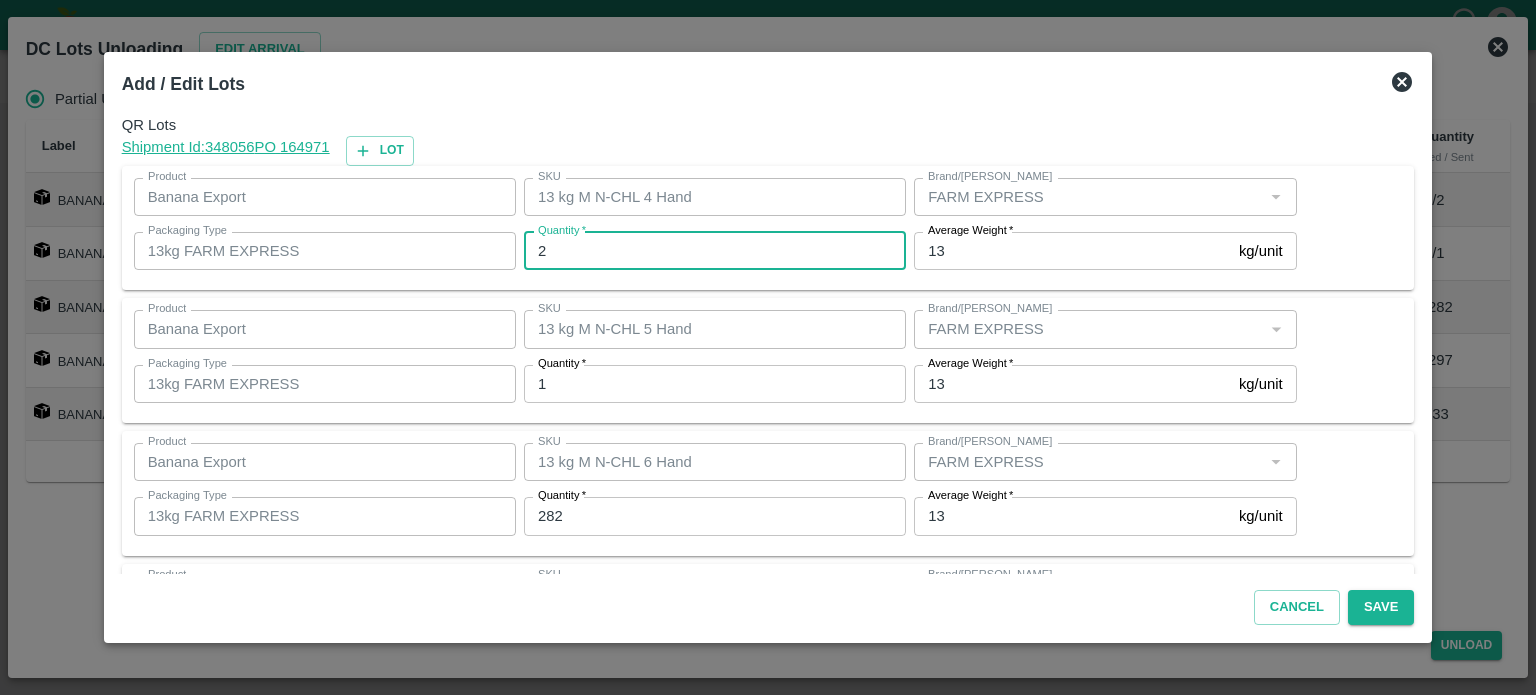 click on "2" at bounding box center (715, 251) 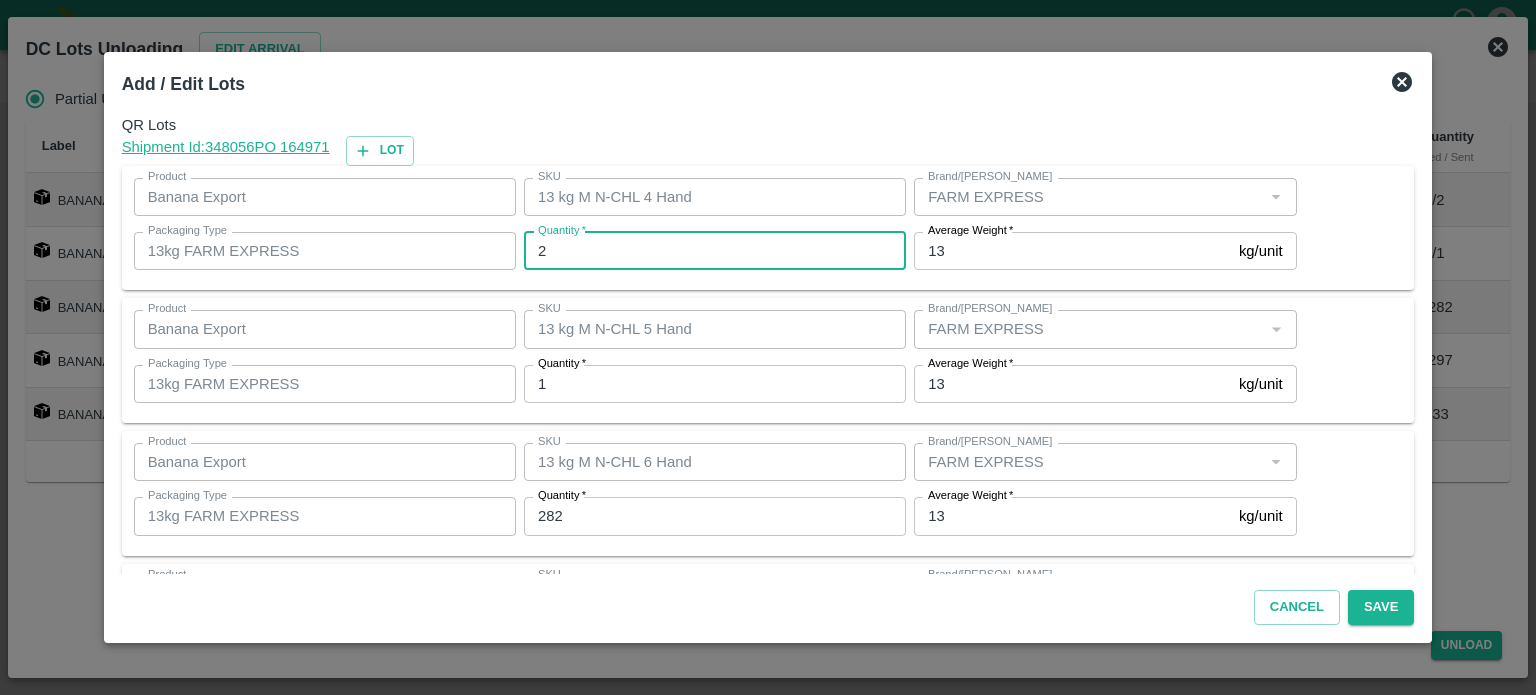 scroll, scrollTop: 262, scrollLeft: 0, axis: vertical 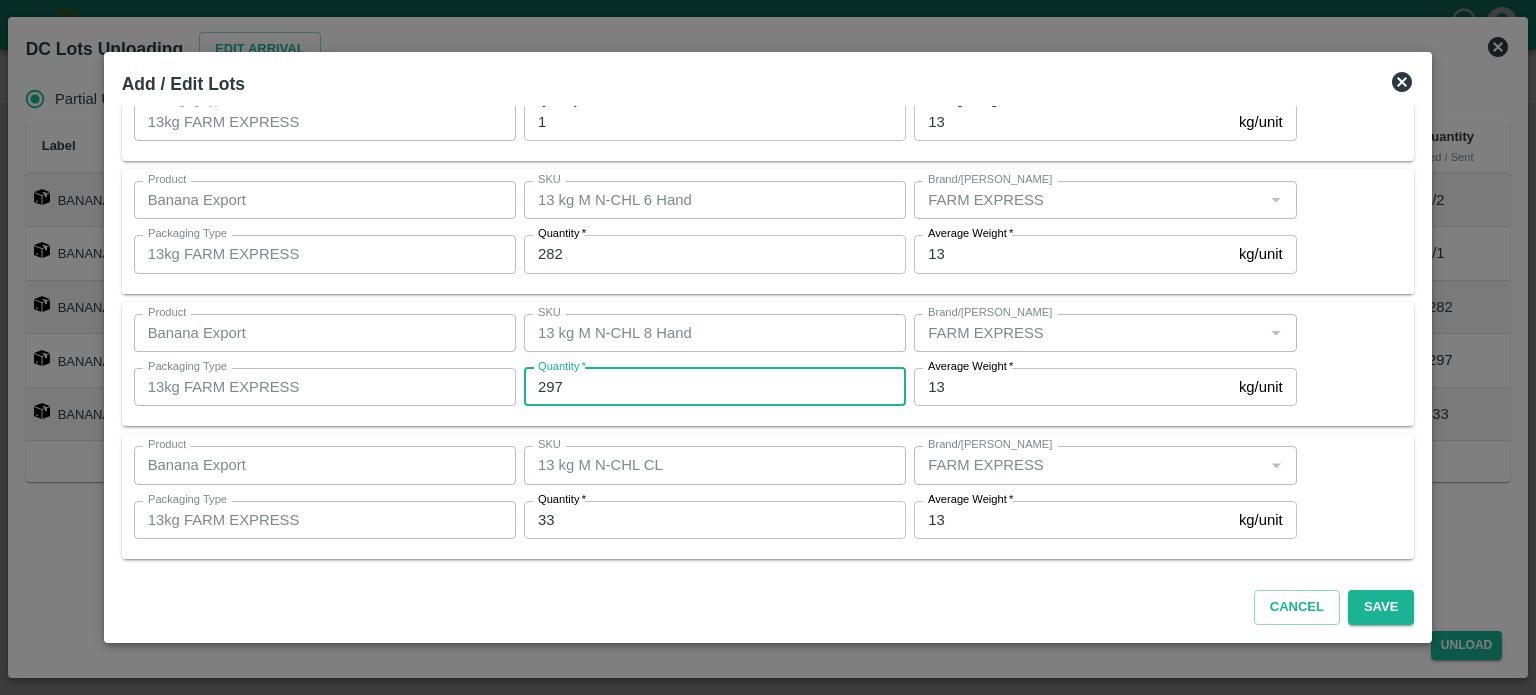 click on "297" at bounding box center (715, 387) 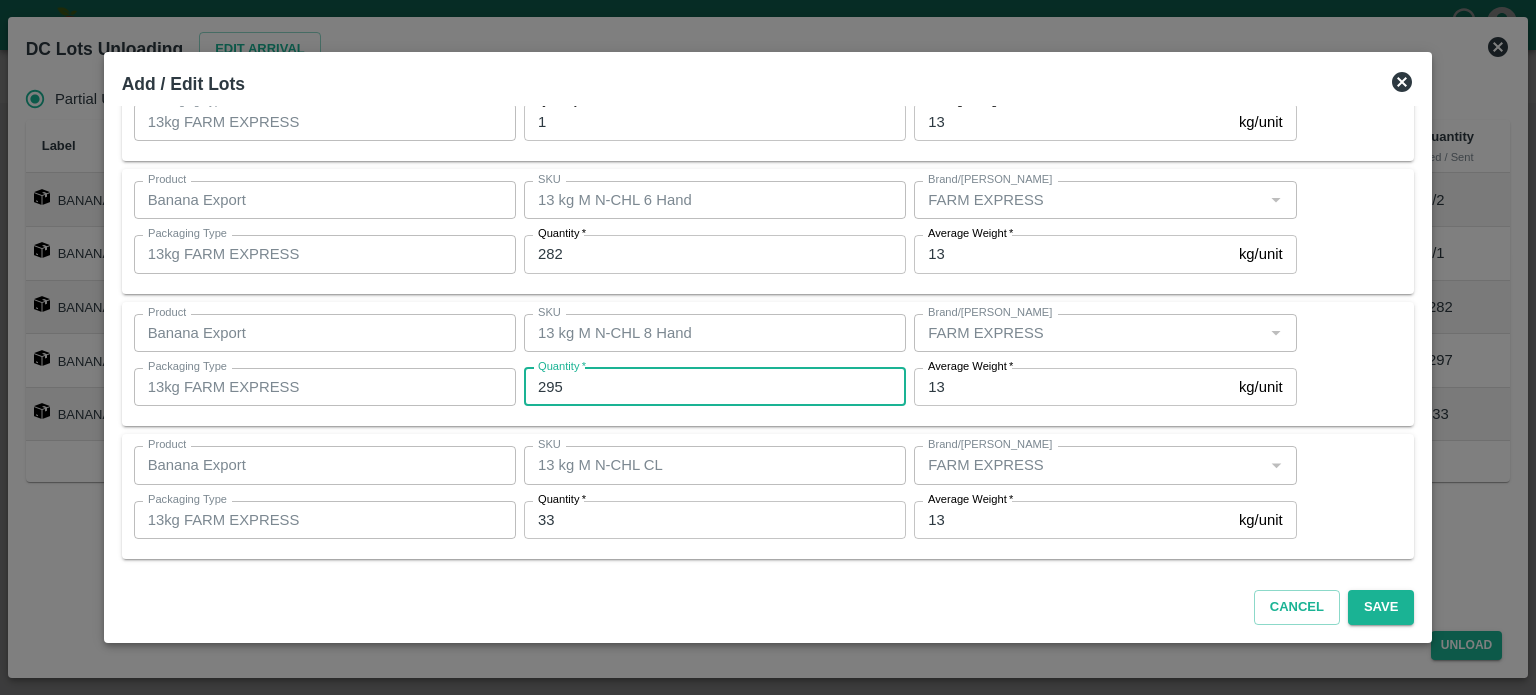 type on "295" 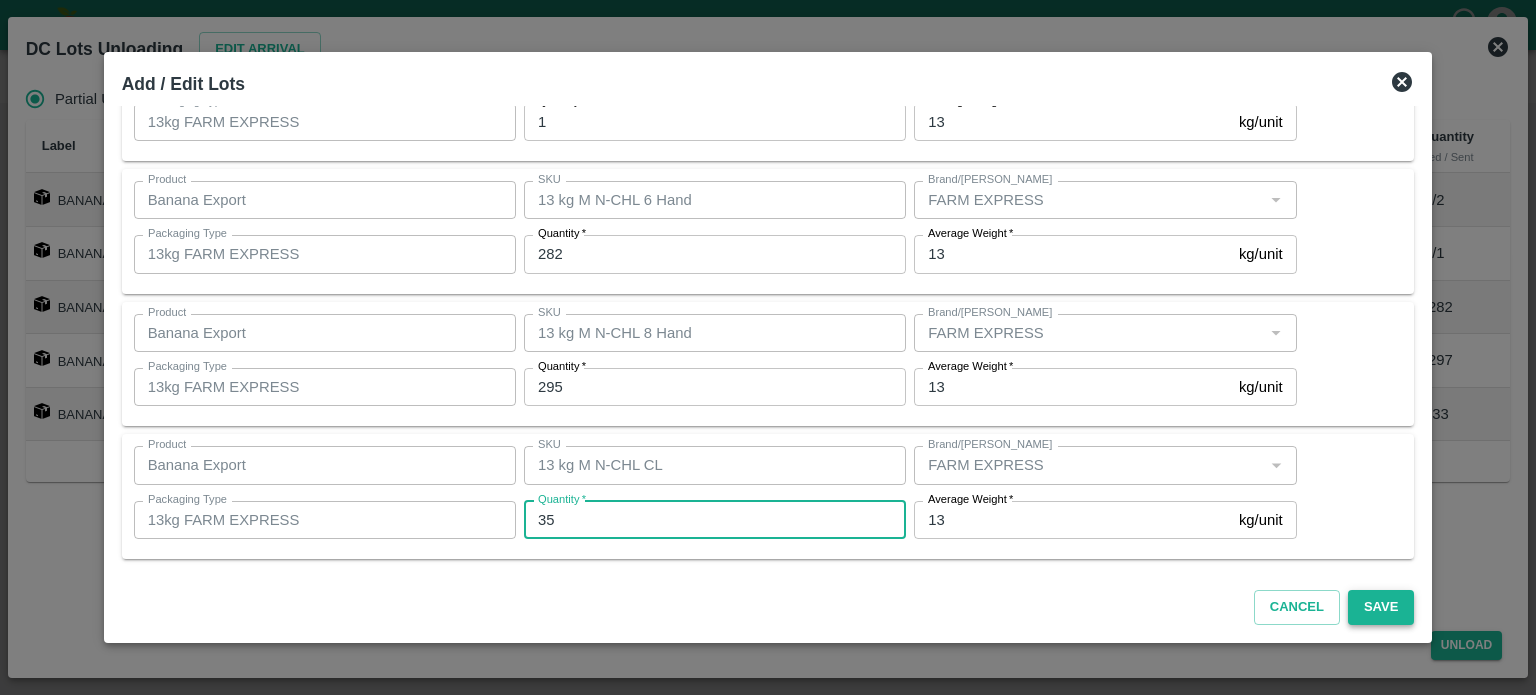 type on "35" 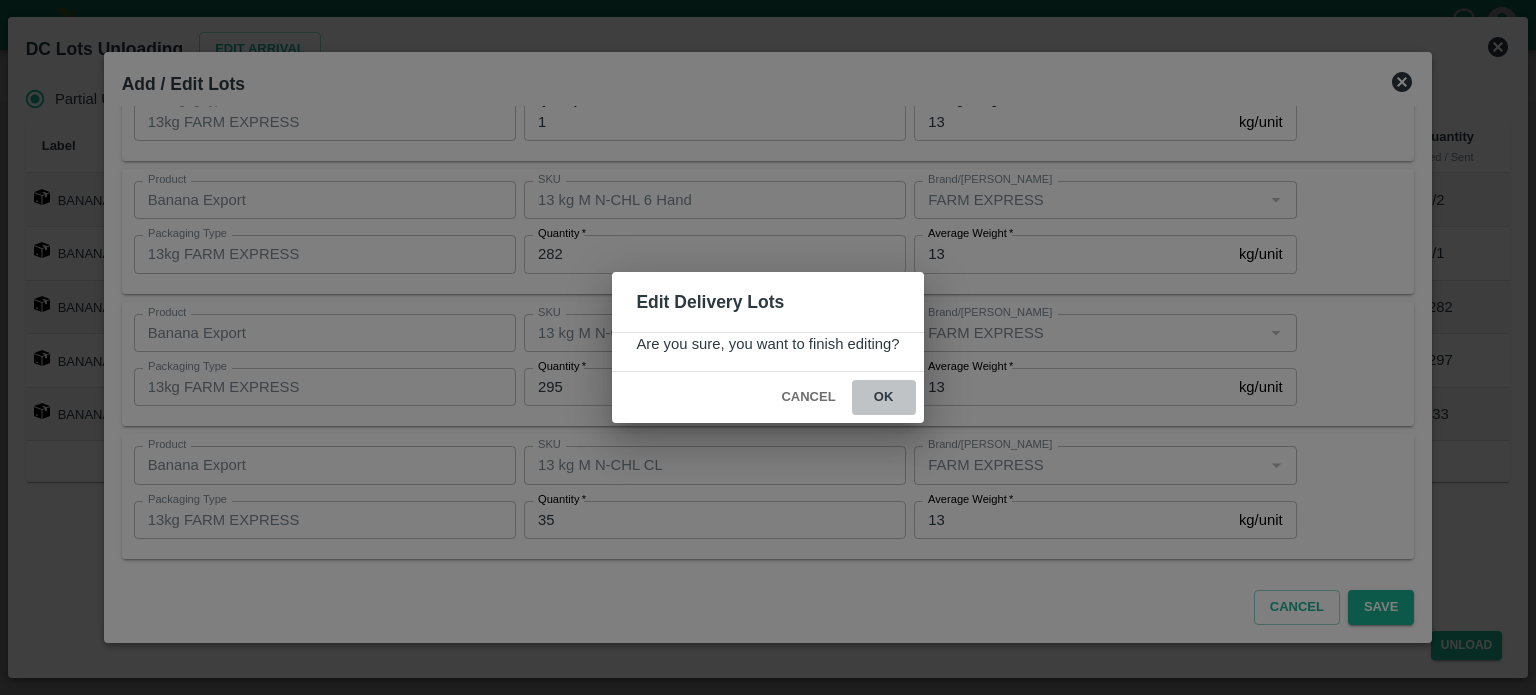 click on "ok" at bounding box center [884, 397] 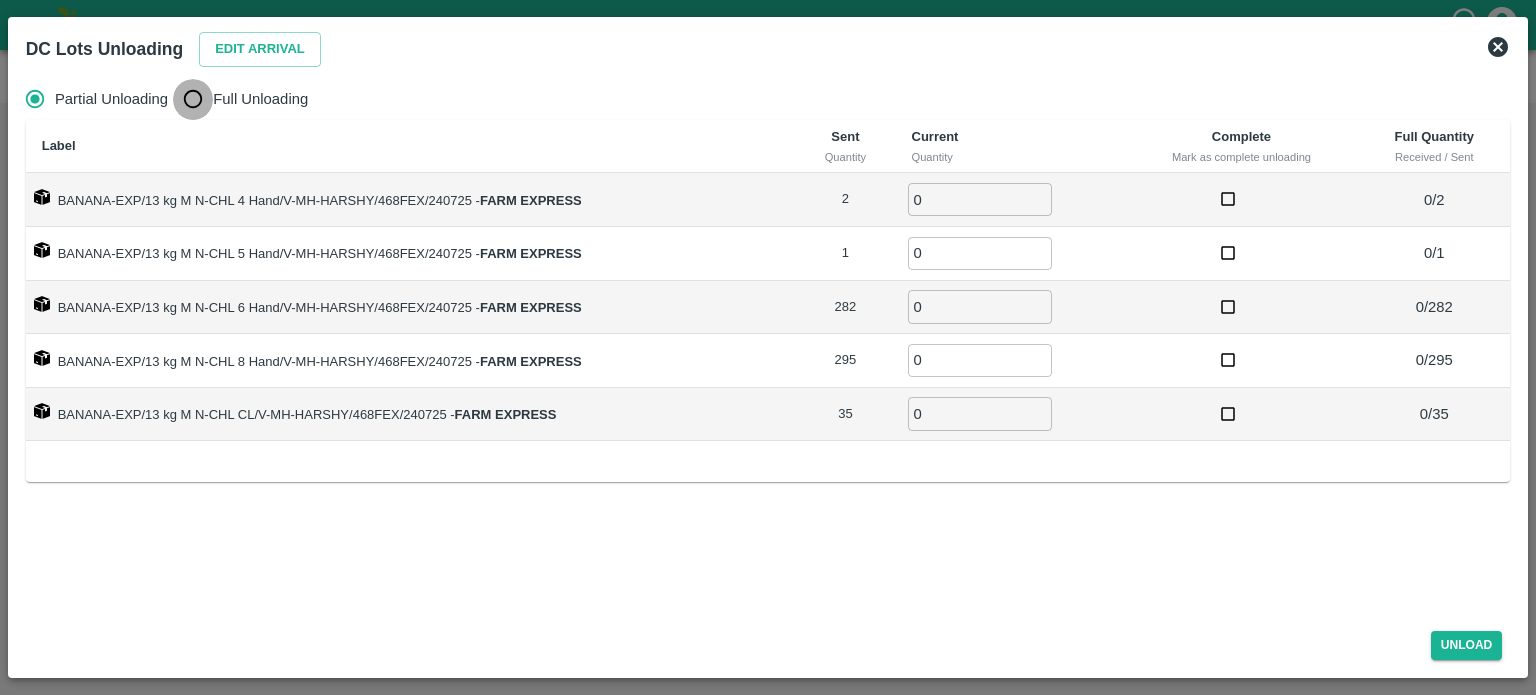 click on "Full Unloading" at bounding box center [193, 99] 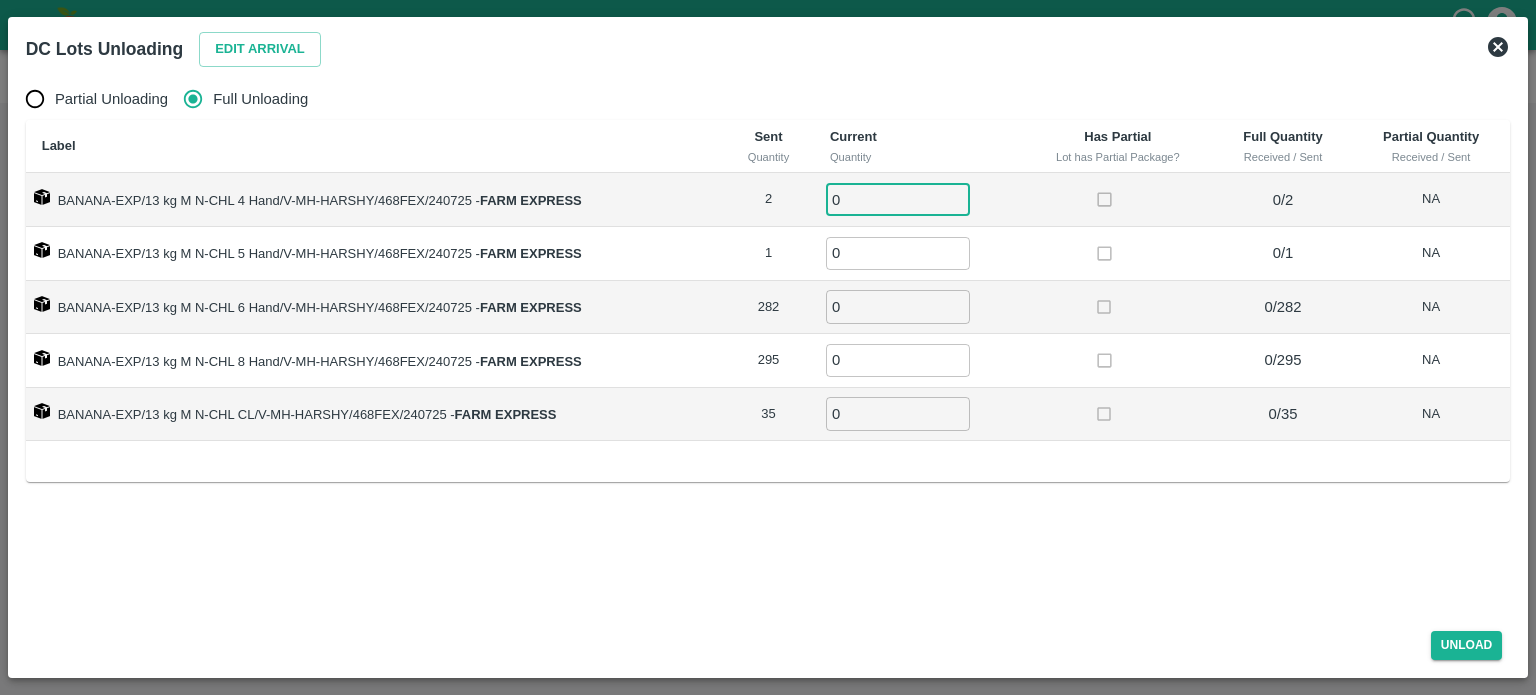 click on "0" at bounding box center (898, 199) 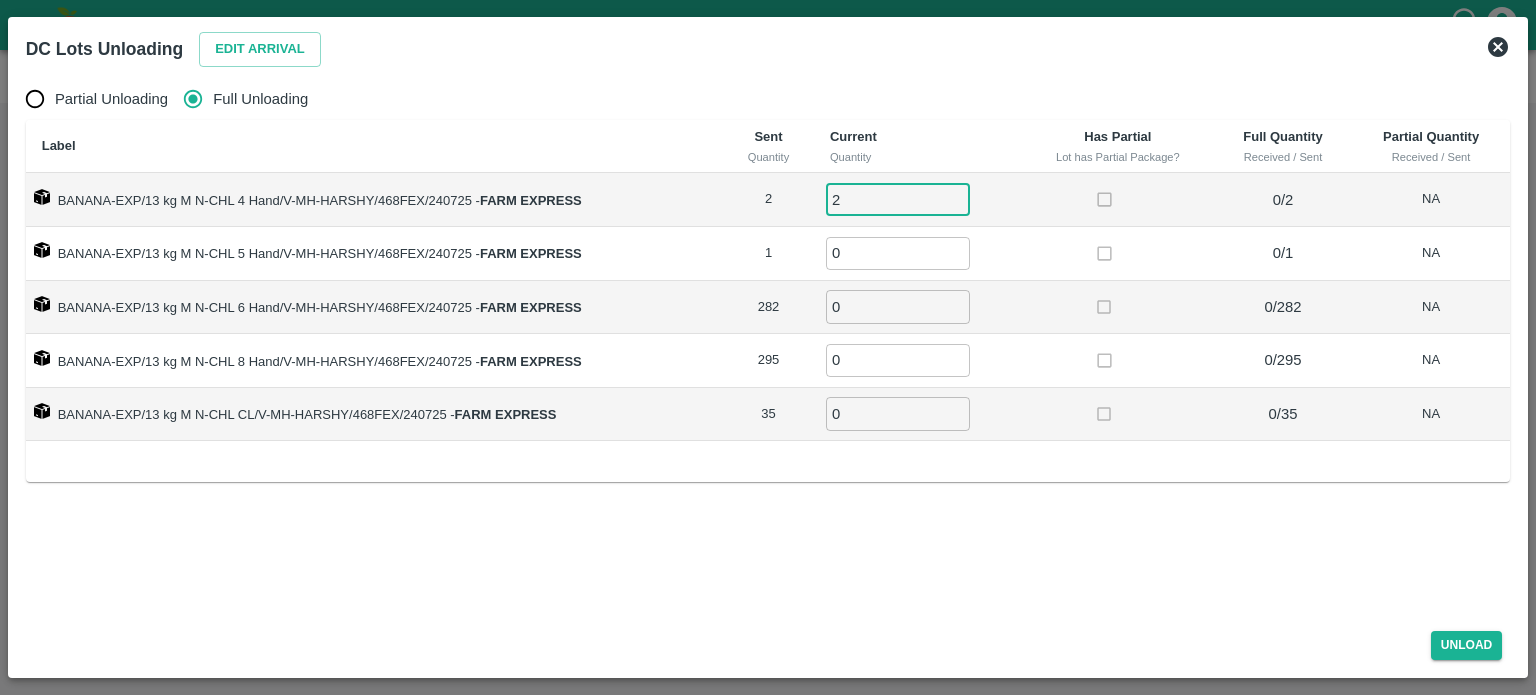 type on "2" 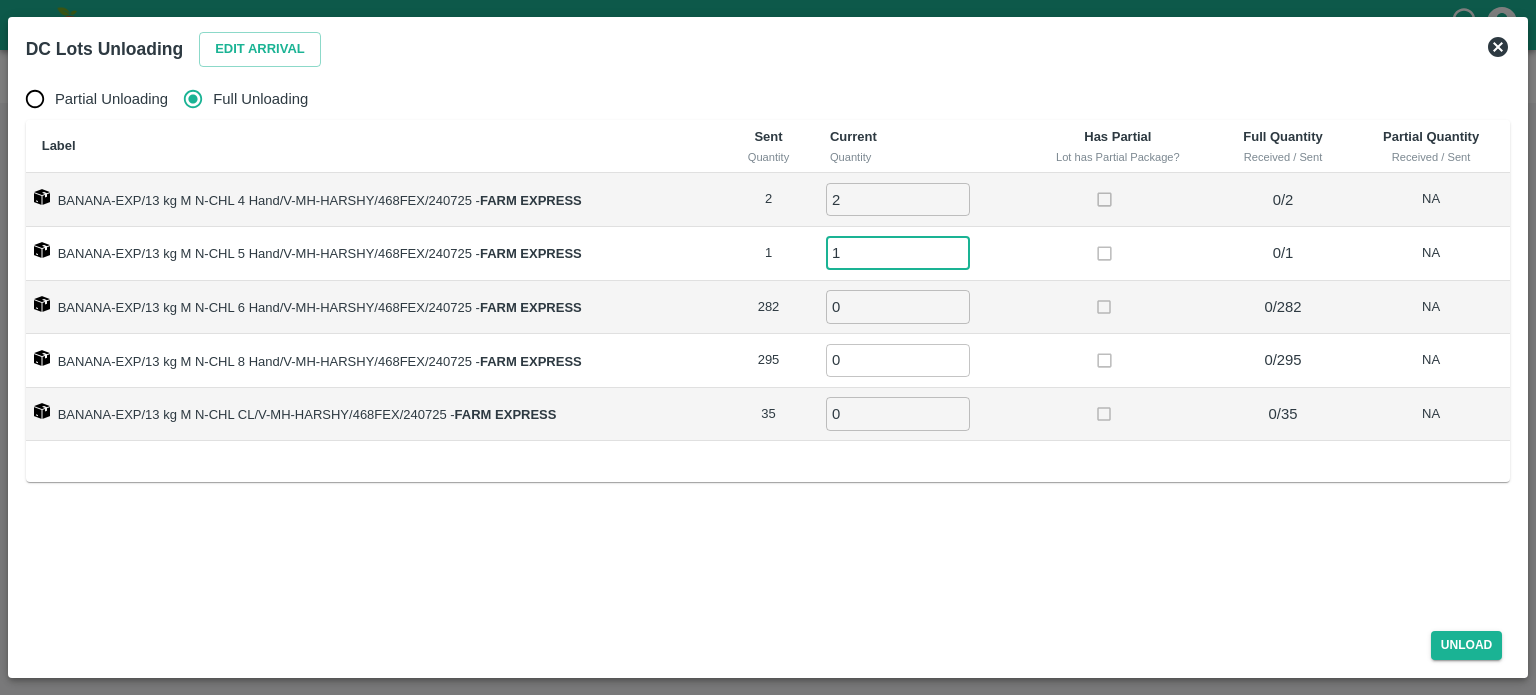 type on "1" 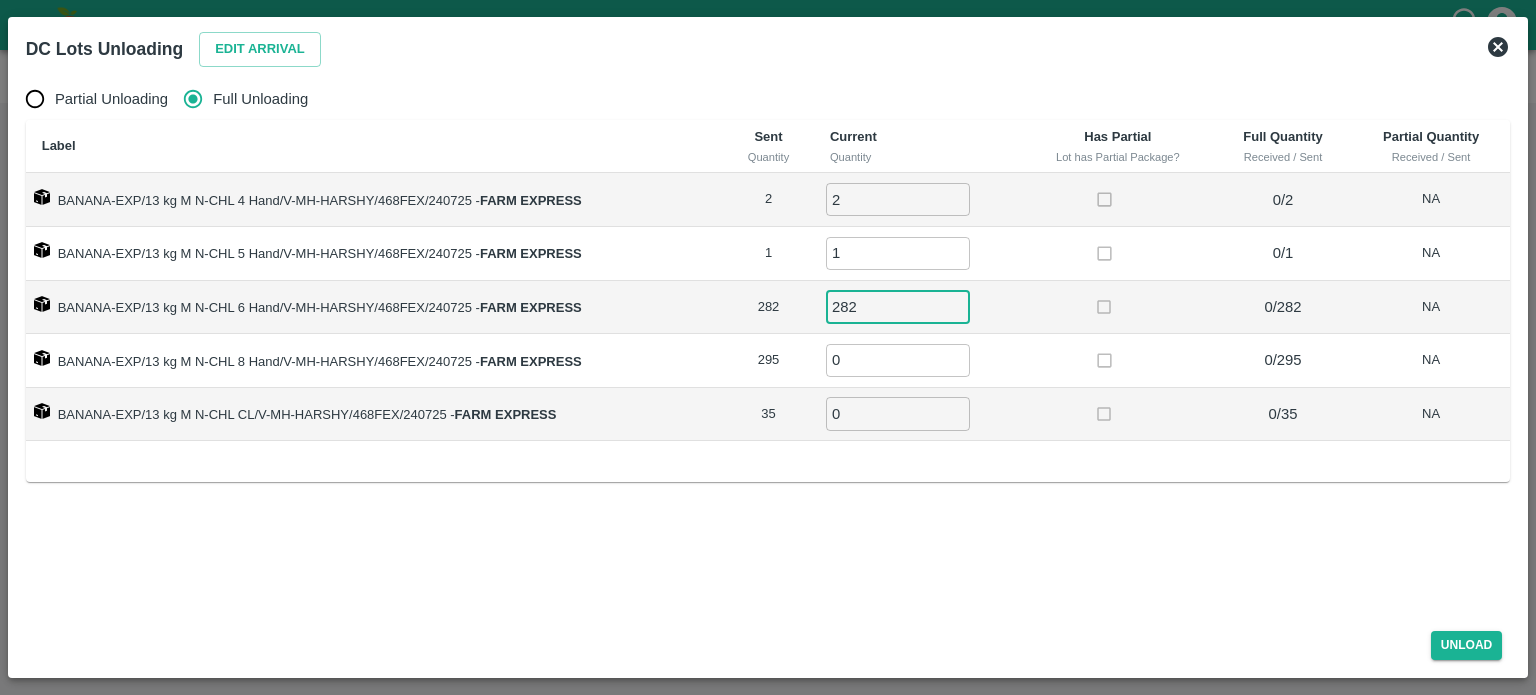 type on "282" 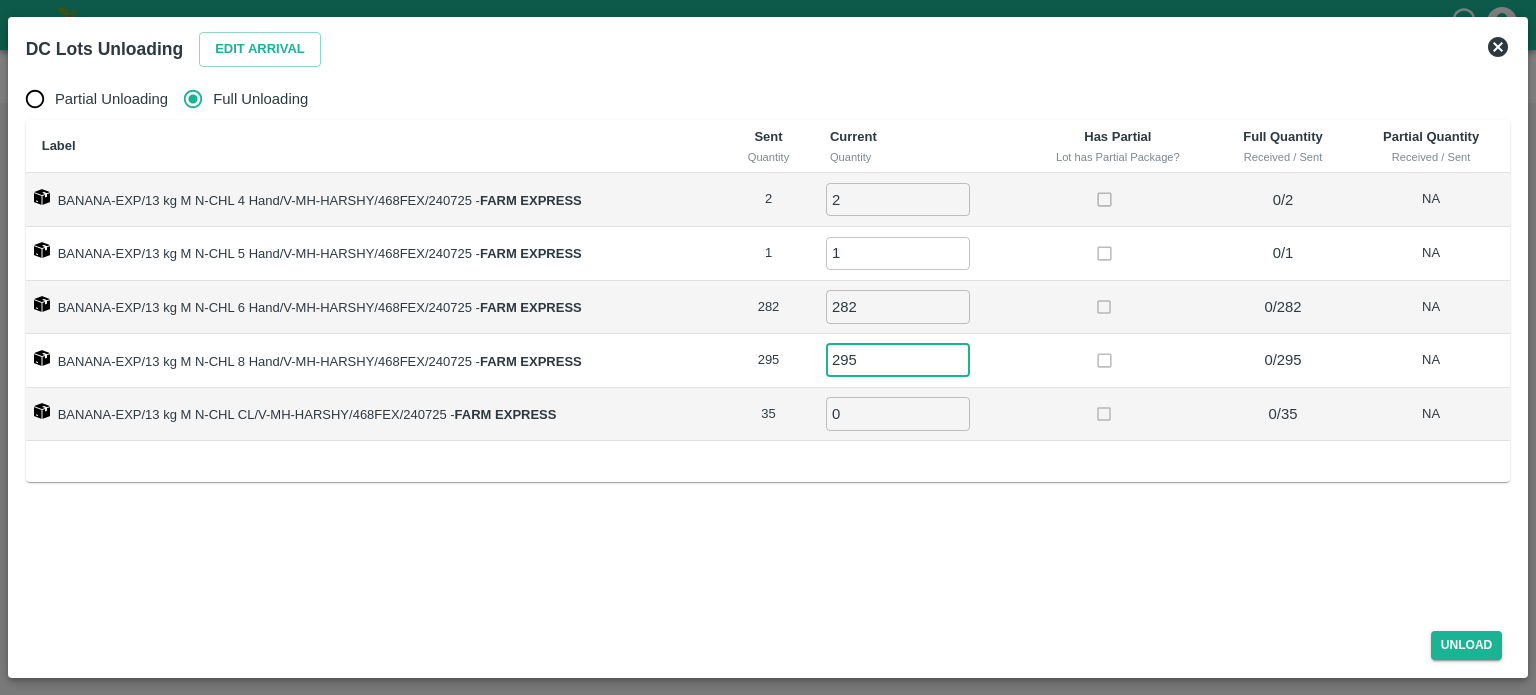 type on "295" 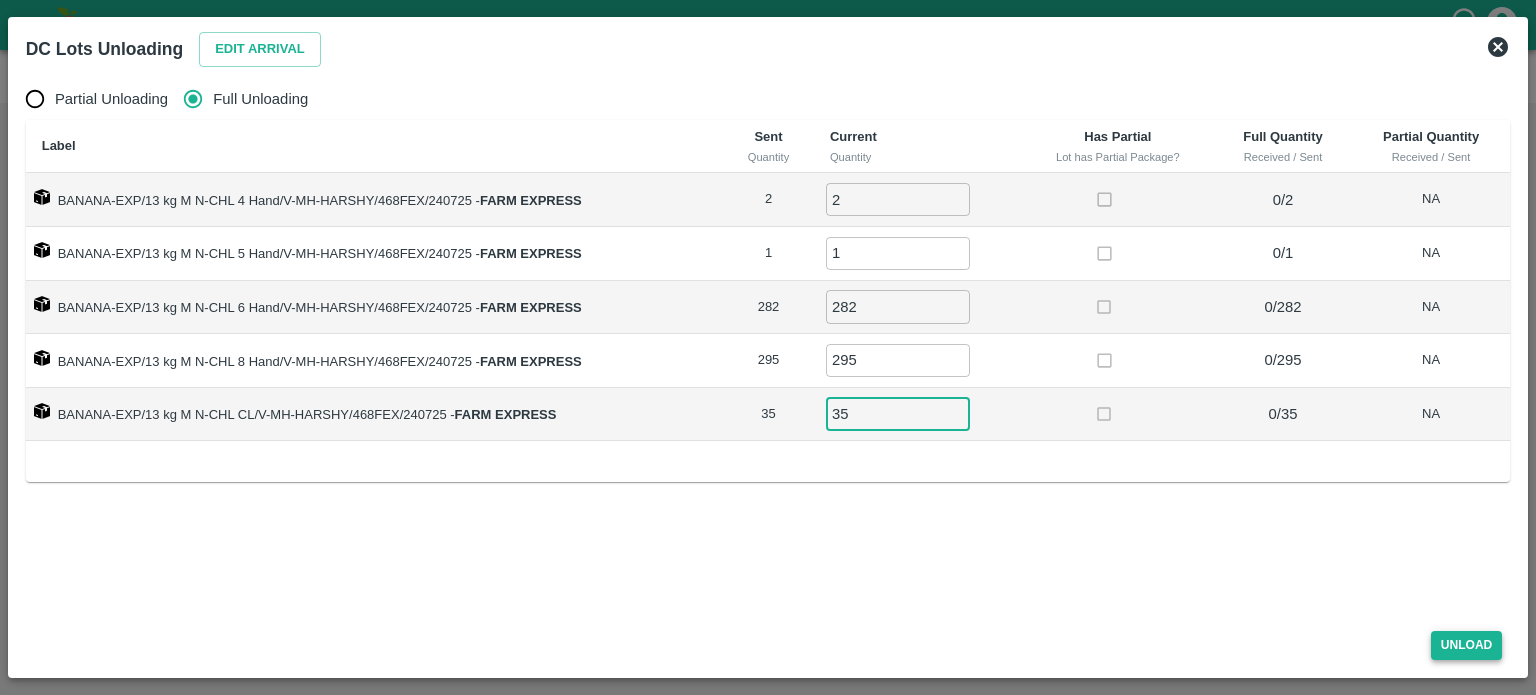 type on "35" 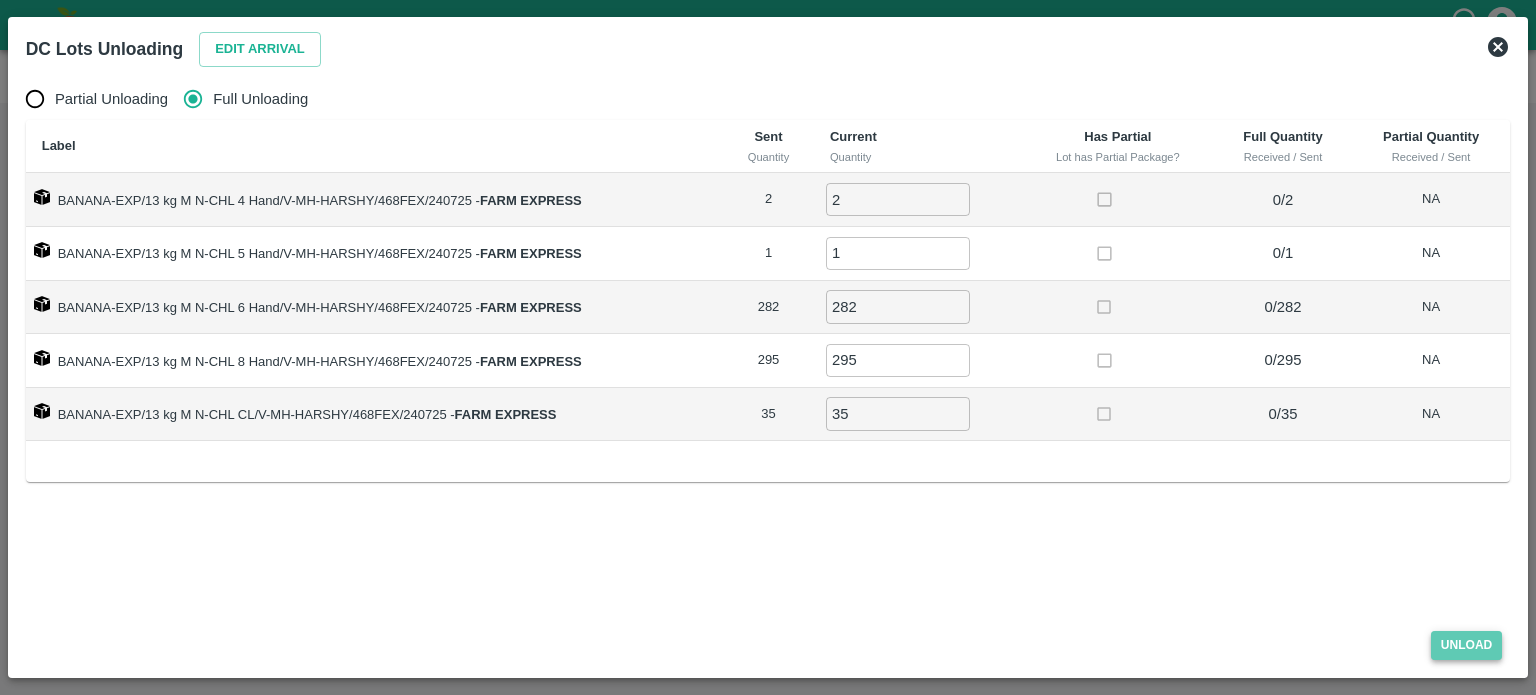 click on "Unload" at bounding box center (1467, 645) 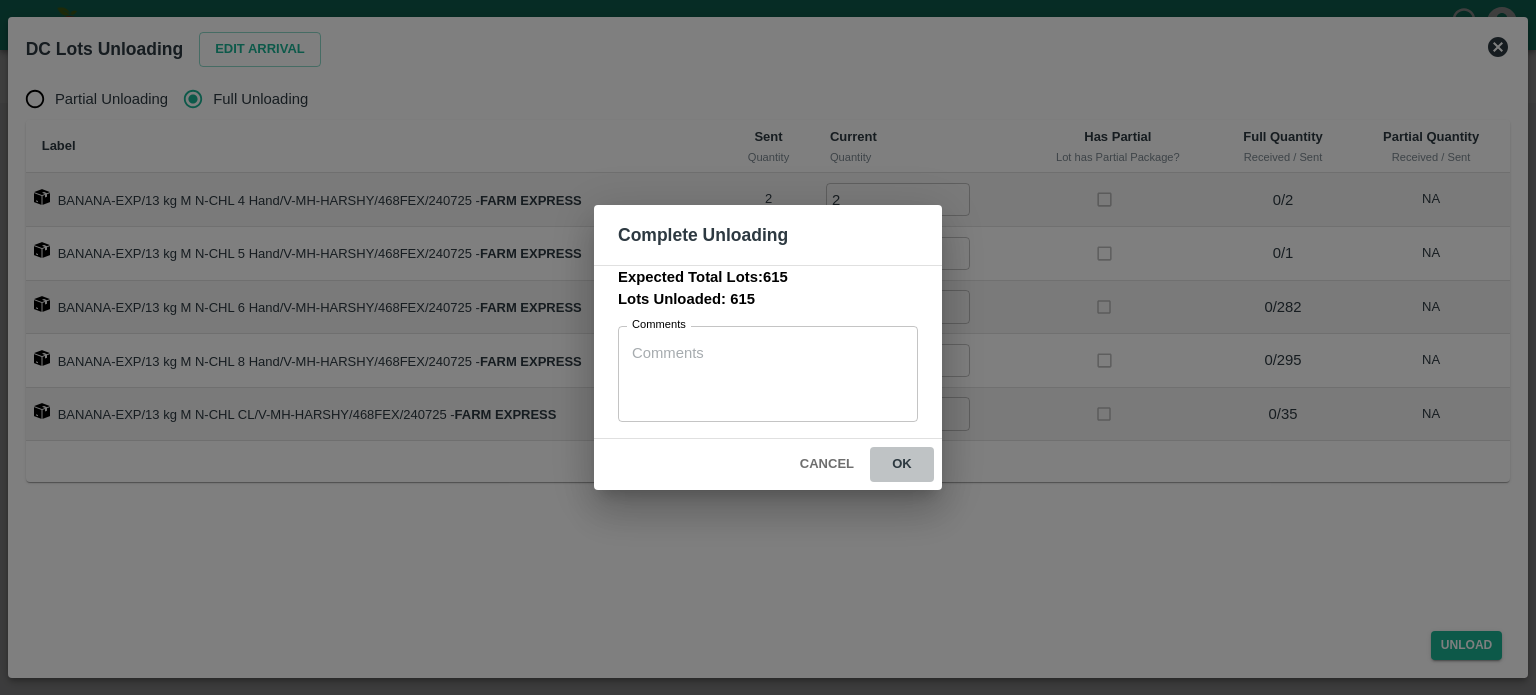 click on "ok" at bounding box center [902, 464] 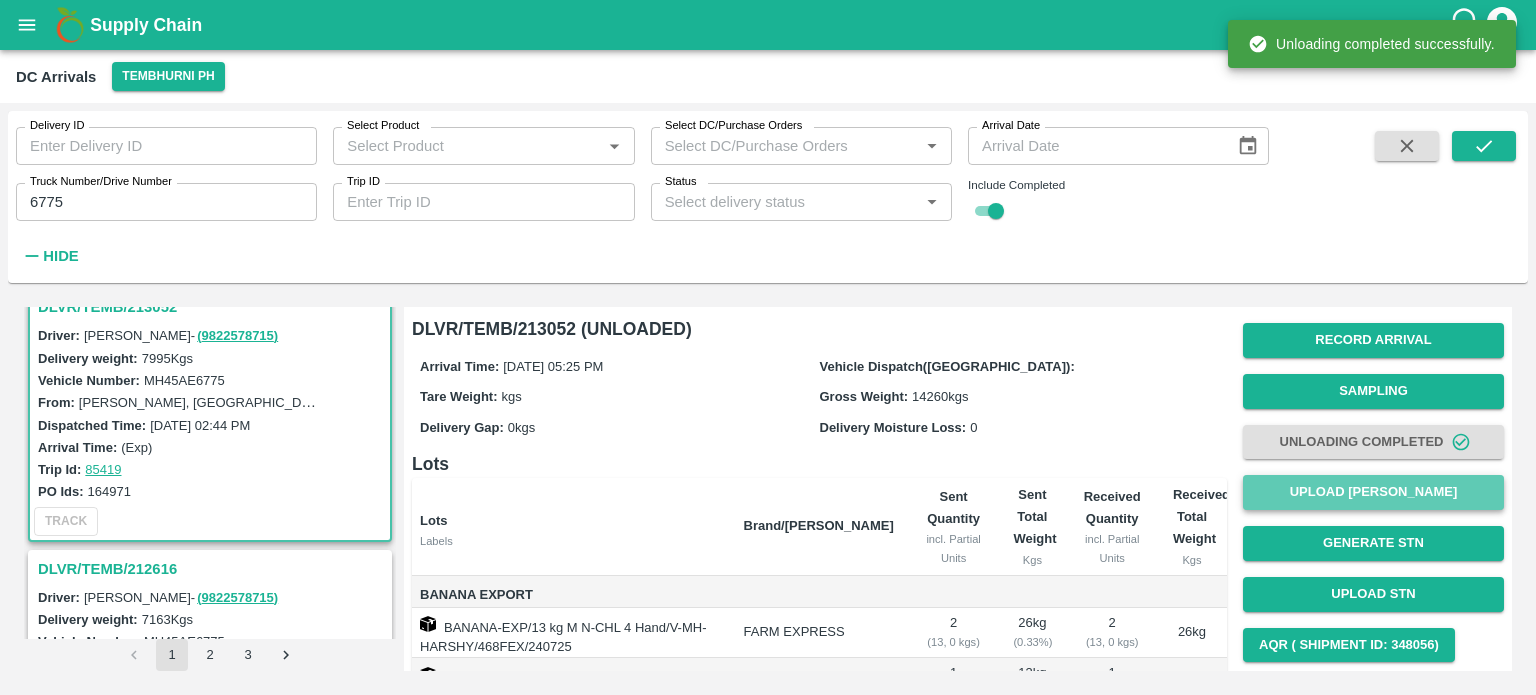 click on "Upload [PERSON_NAME]" at bounding box center (1373, 492) 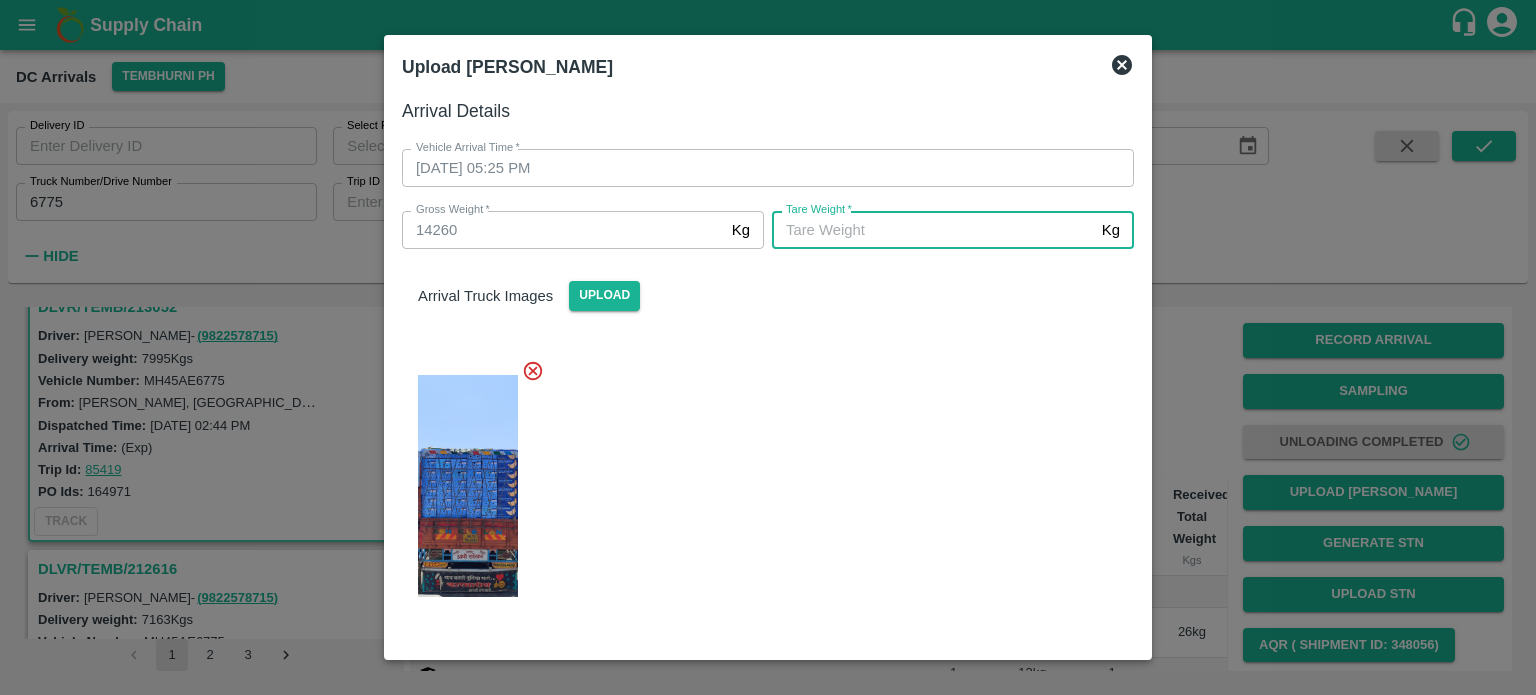 click on "[PERSON_NAME]   *" at bounding box center (933, 230) 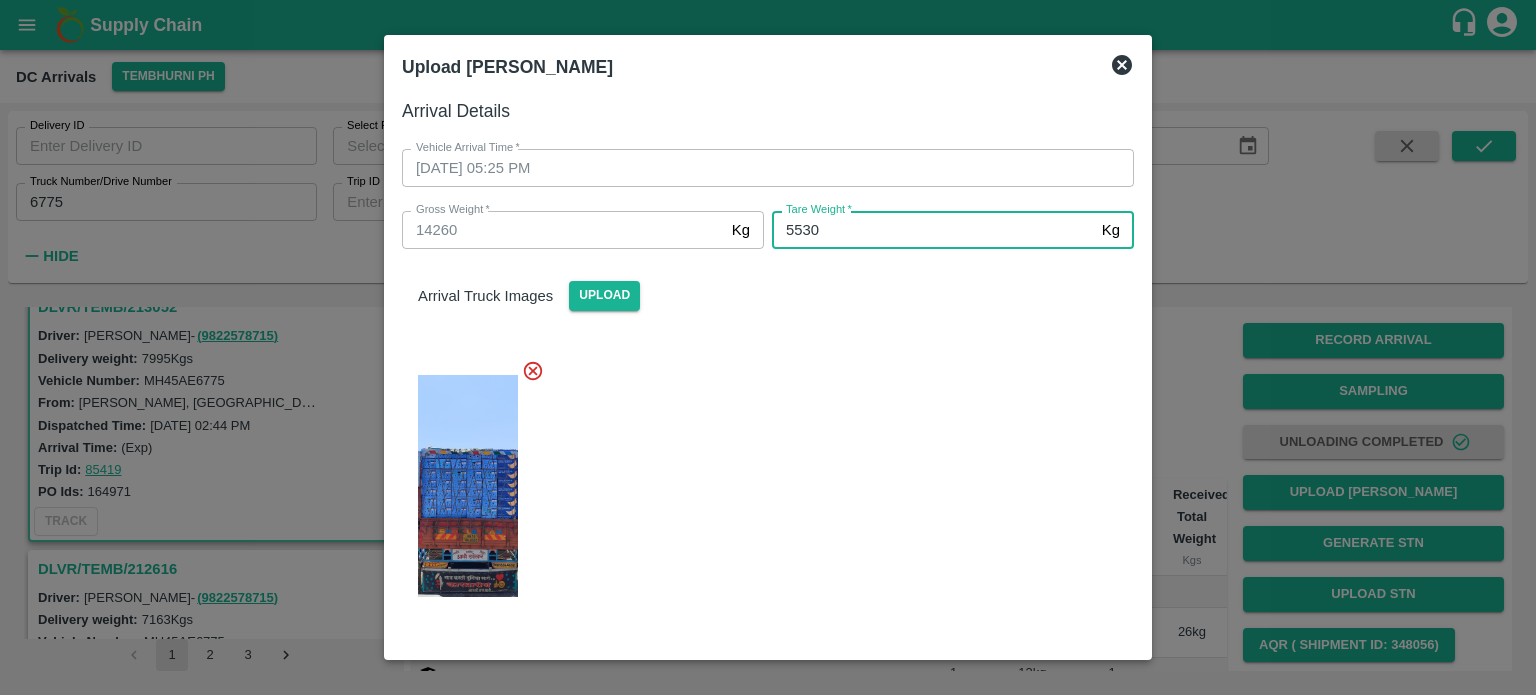 type on "5530" 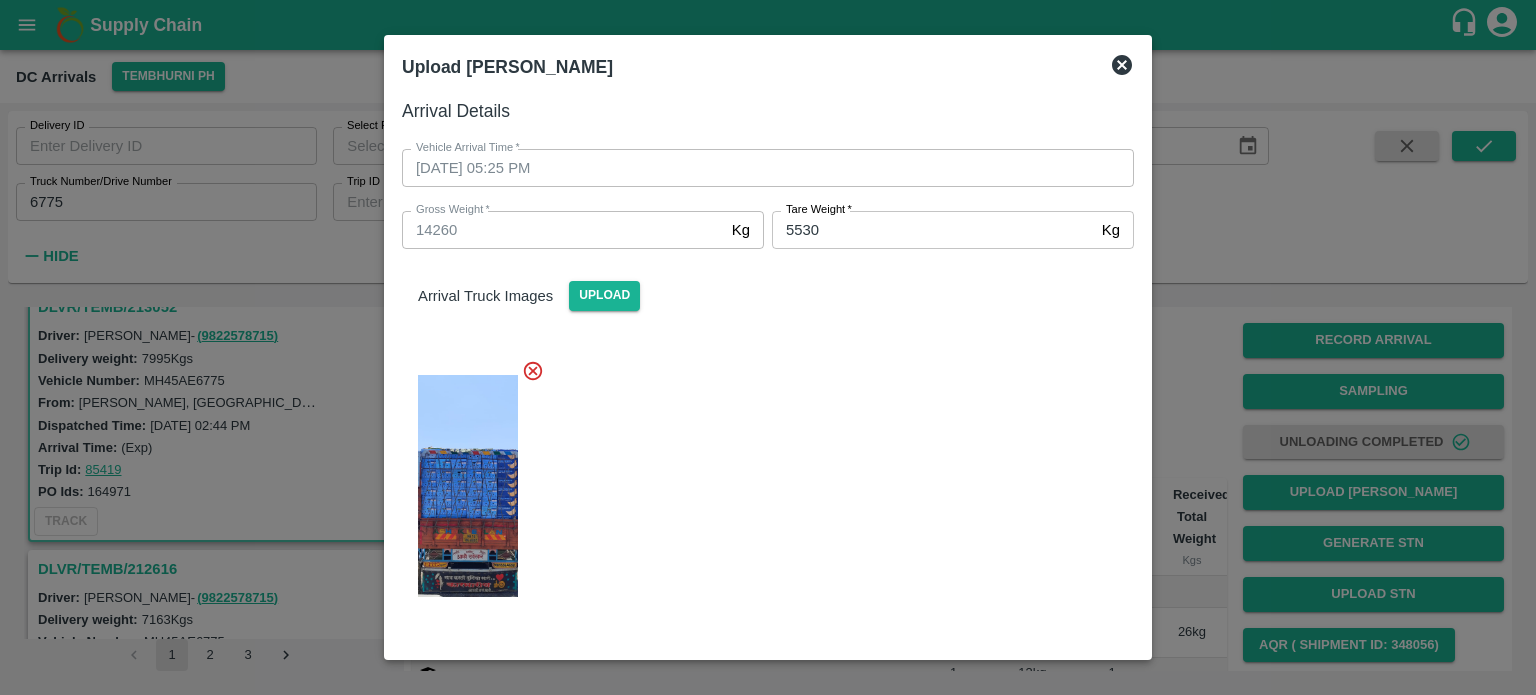 click at bounding box center [760, 480] 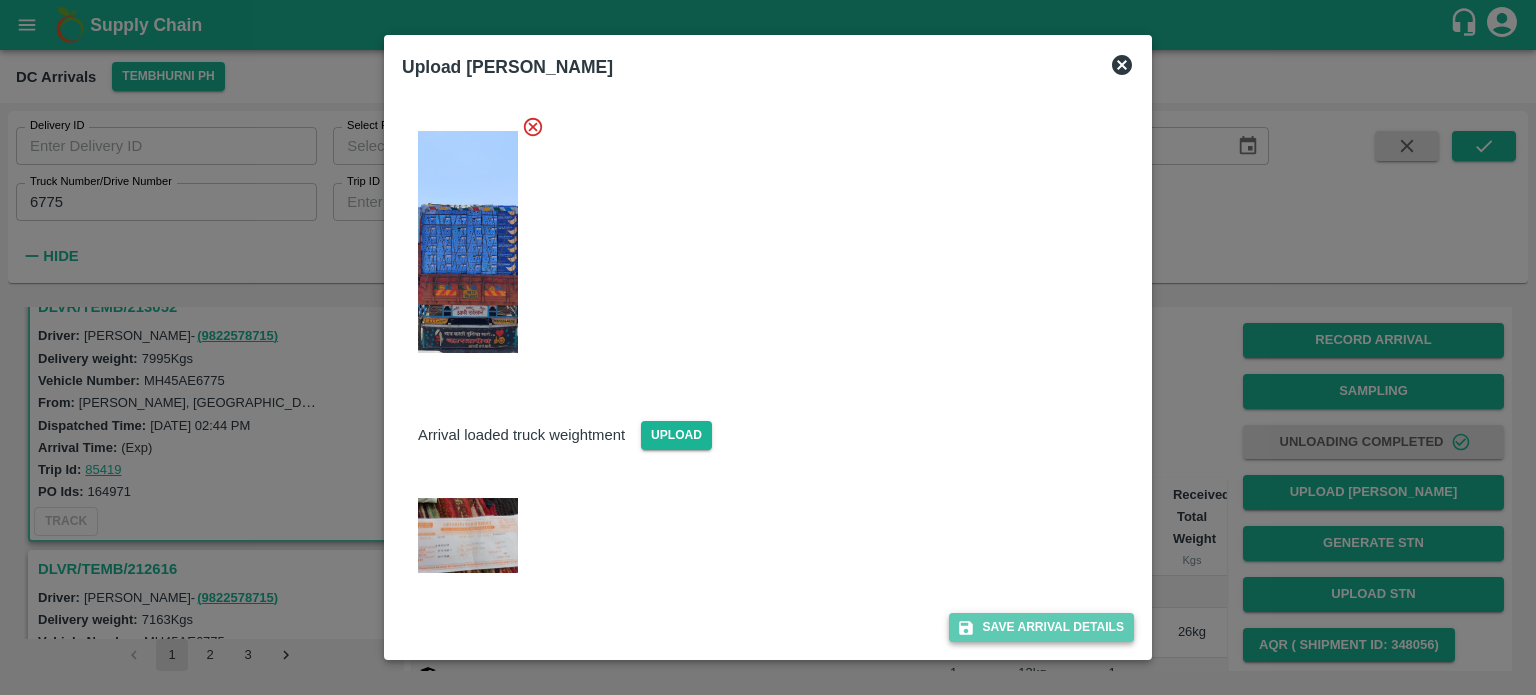 click on "Save Arrival Details" at bounding box center (1041, 627) 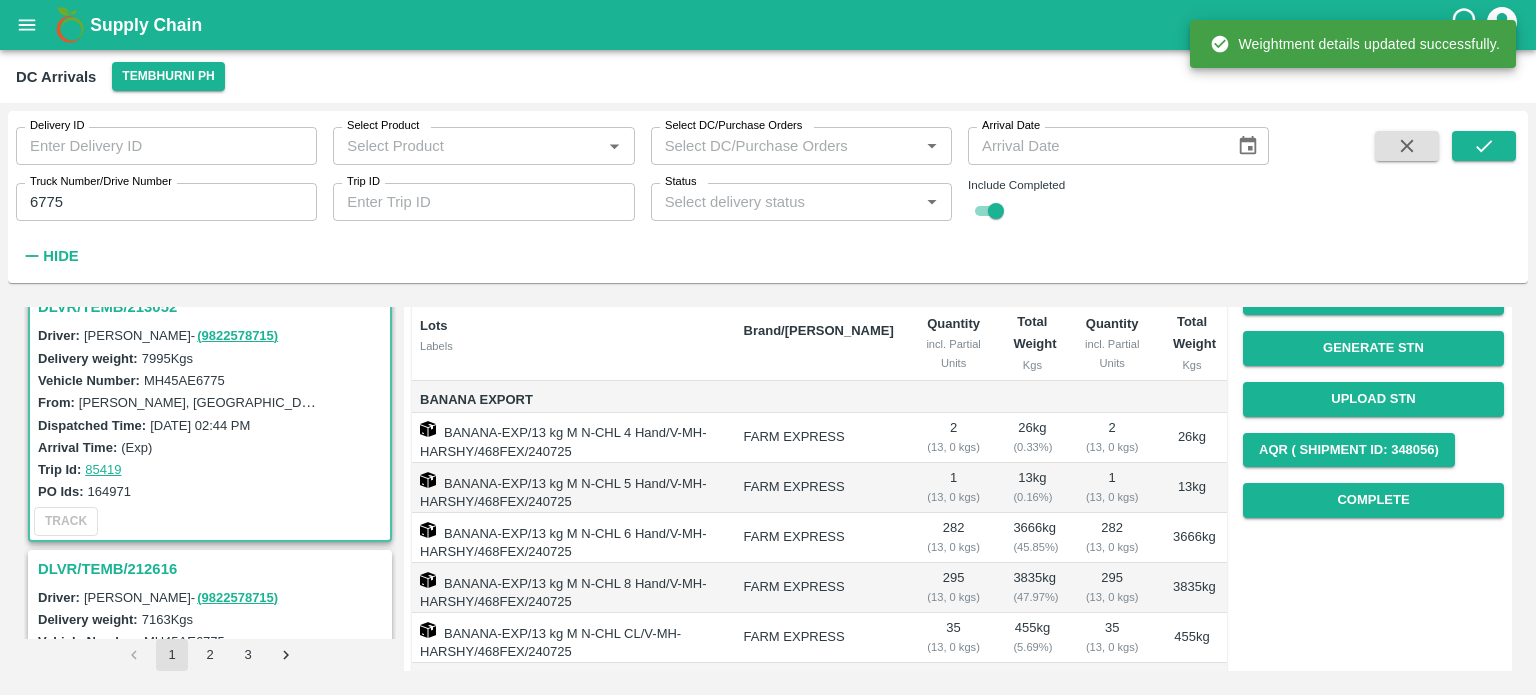 scroll, scrollTop: 198, scrollLeft: 0, axis: vertical 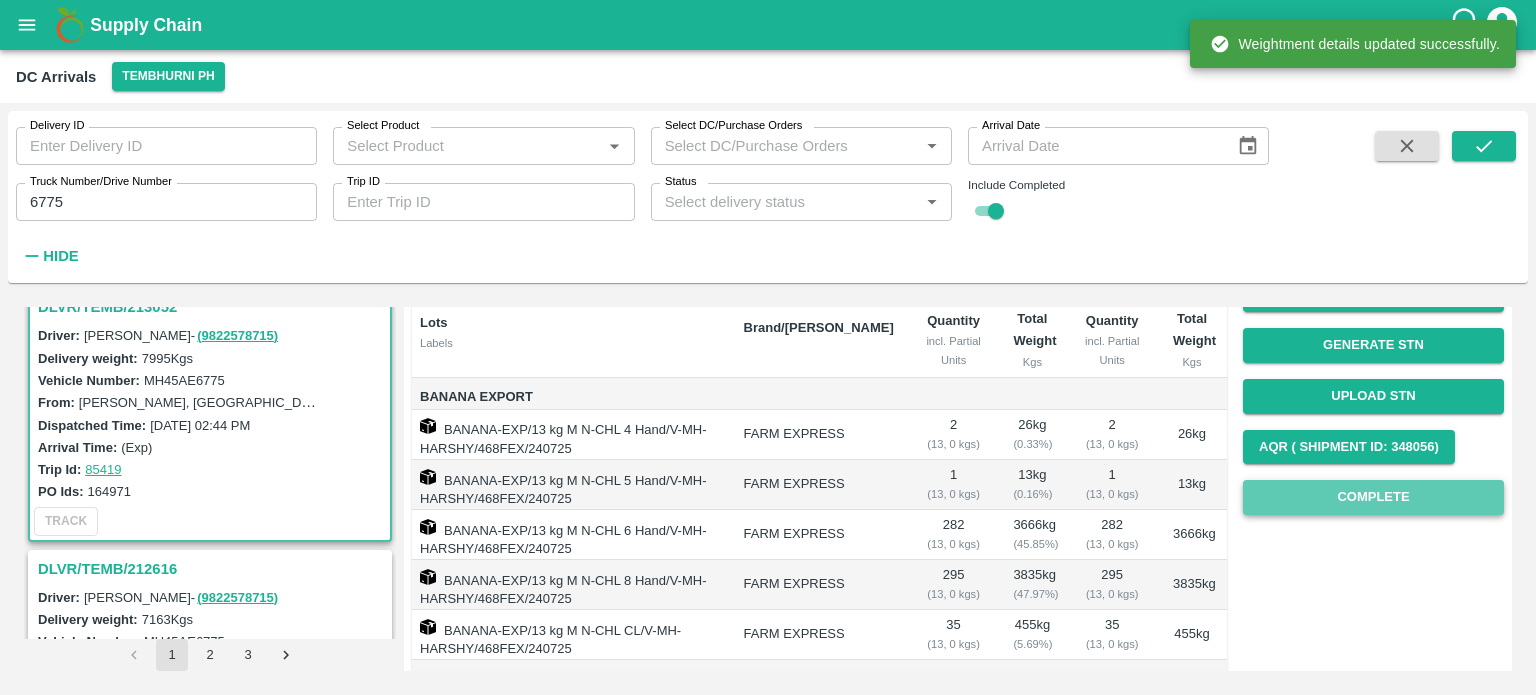 click on "Complete" at bounding box center [1373, 497] 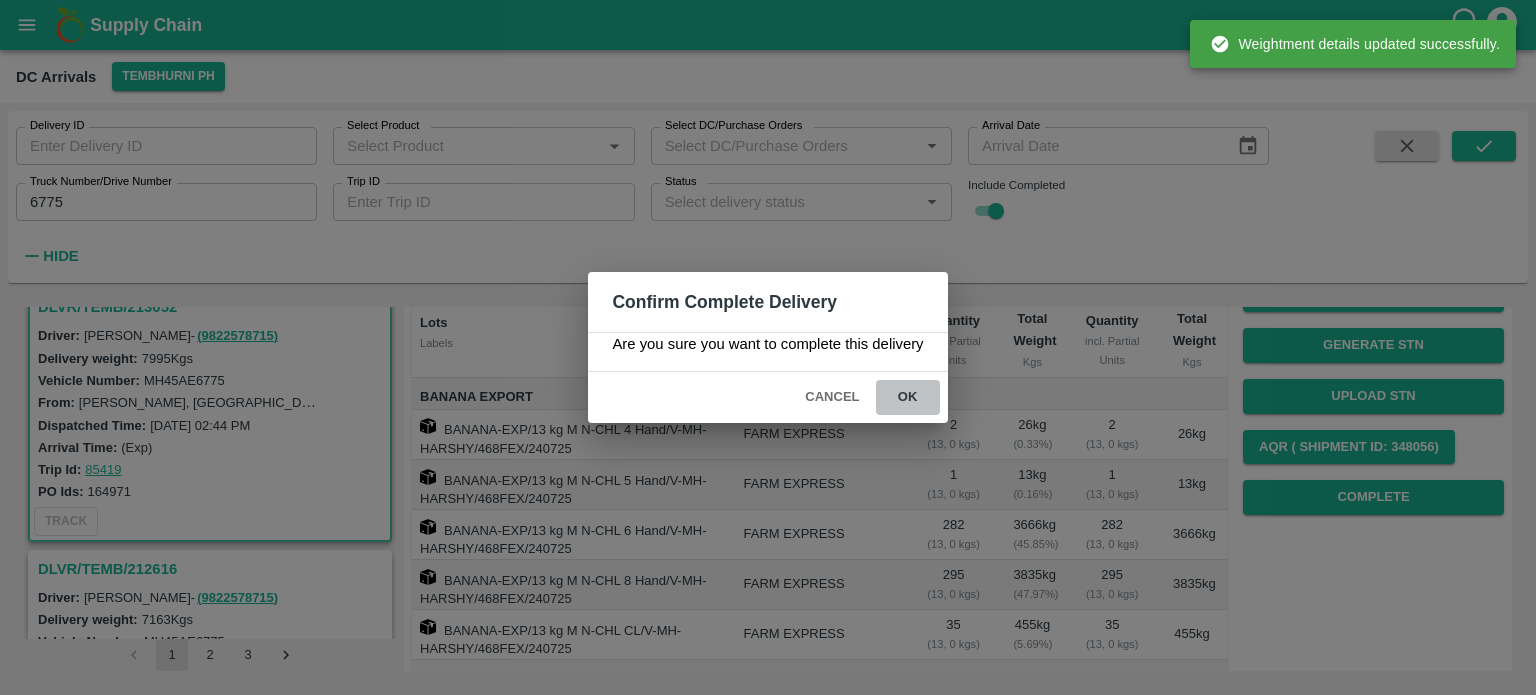click on "ok" at bounding box center [908, 397] 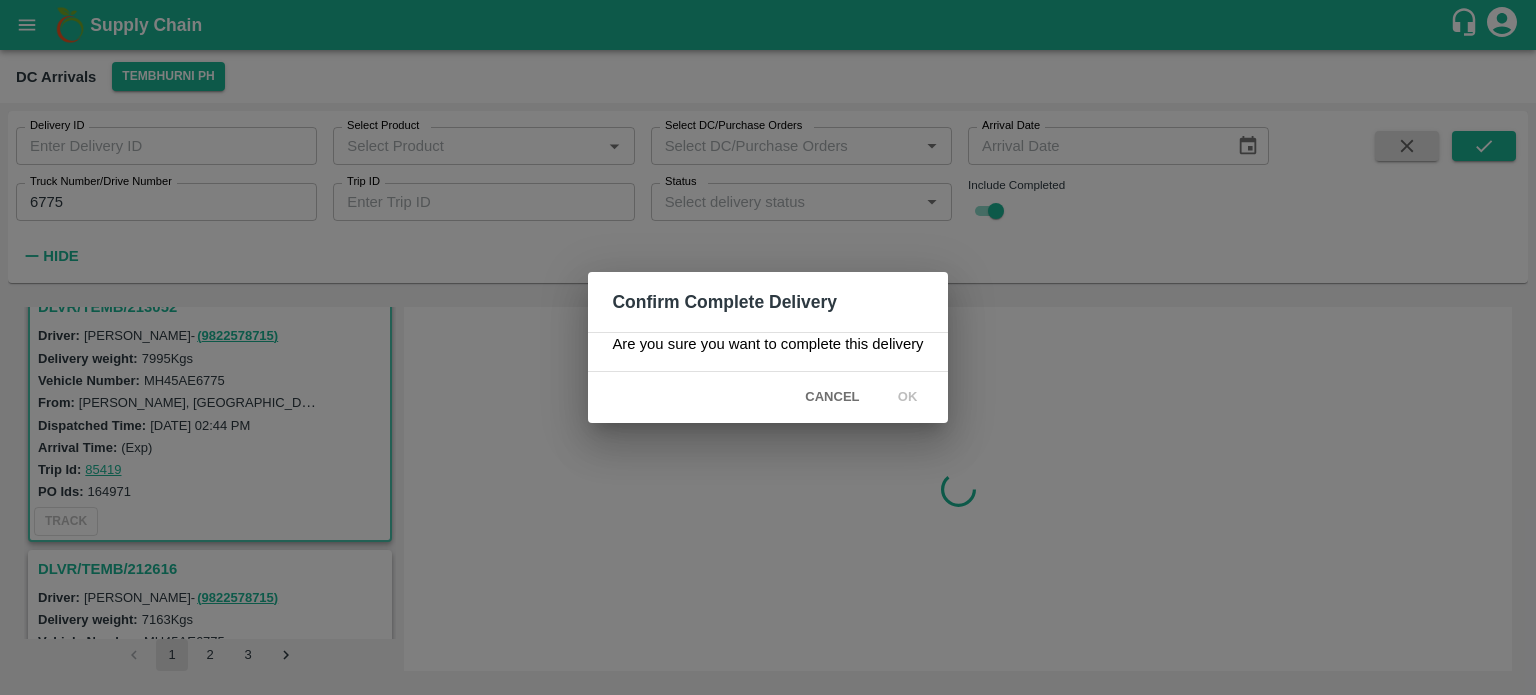 scroll, scrollTop: 0, scrollLeft: 0, axis: both 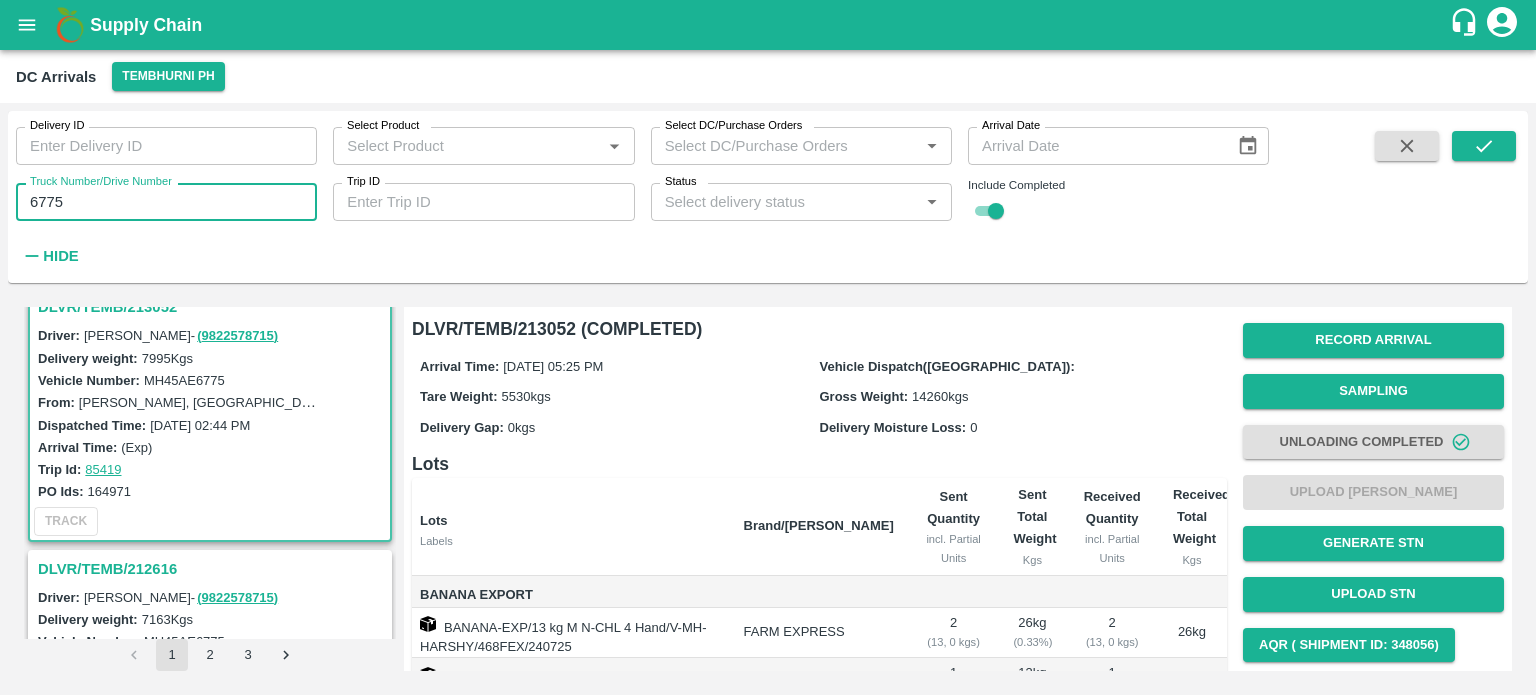 click on "6775" at bounding box center [166, 202] 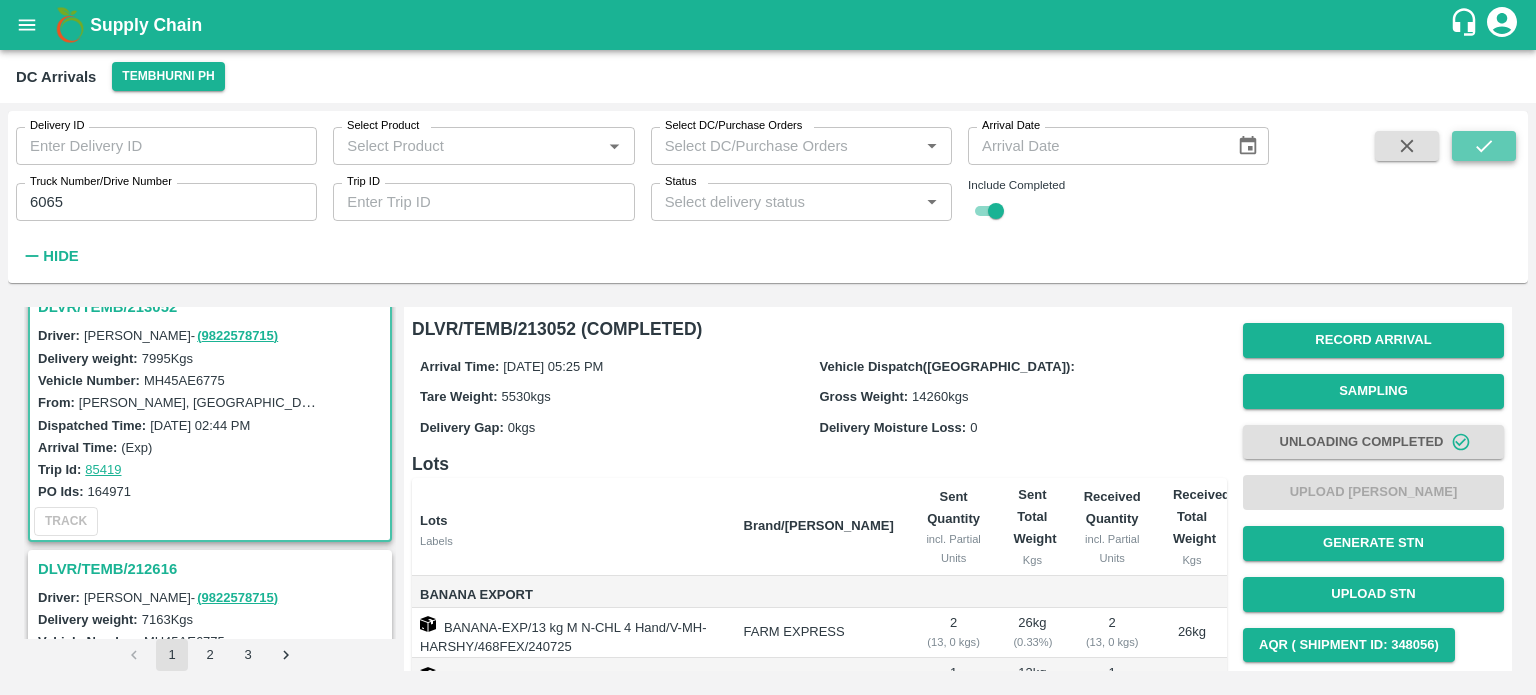 click 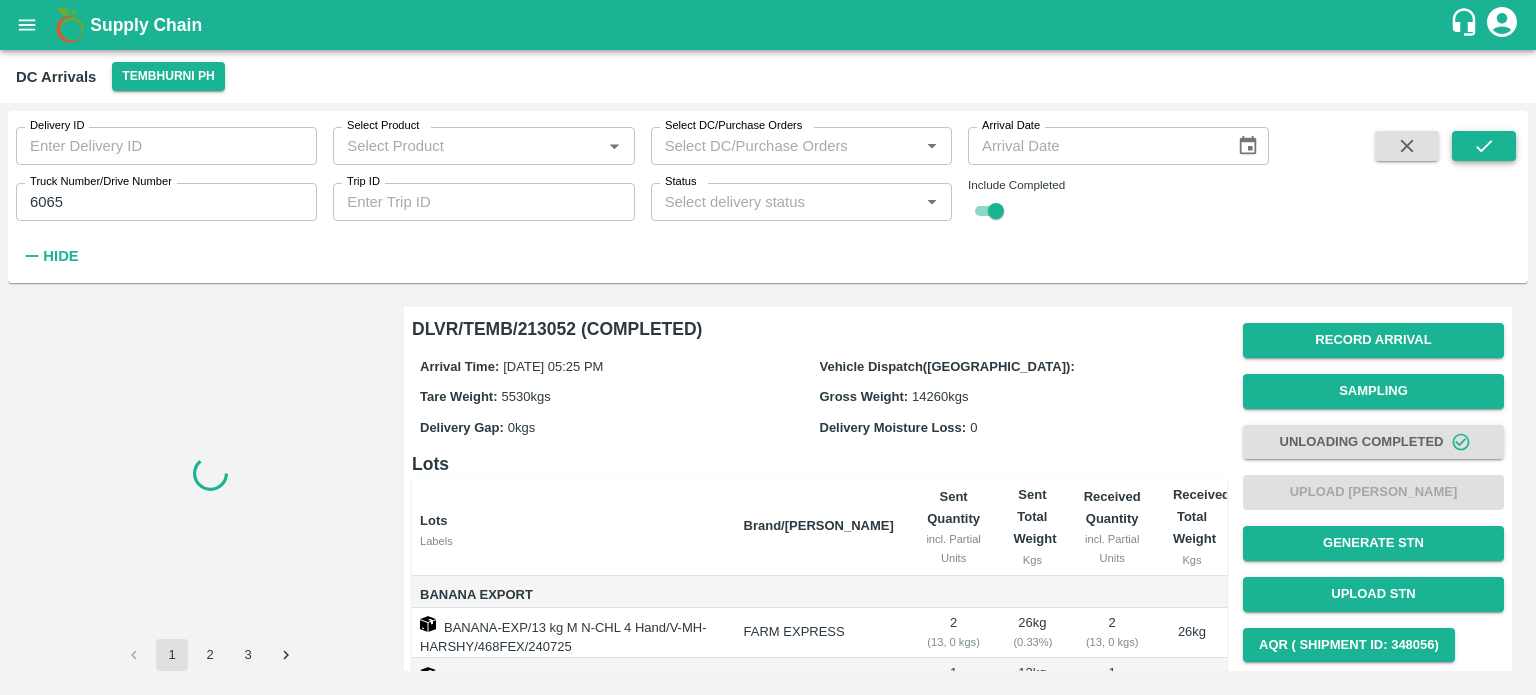 scroll, scrollTop: 0, scrollLeft: 0, axis: both 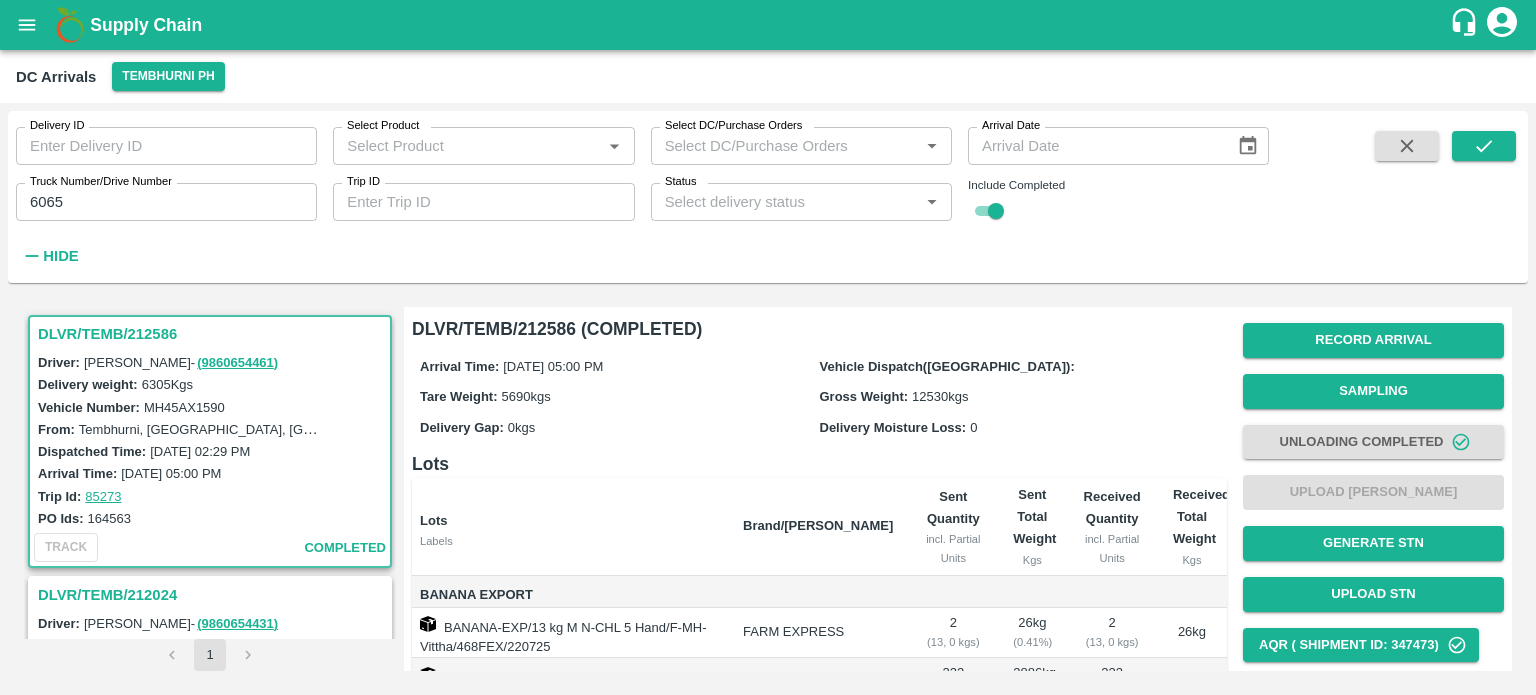 click on "6065" at bounding box center (166, 202) 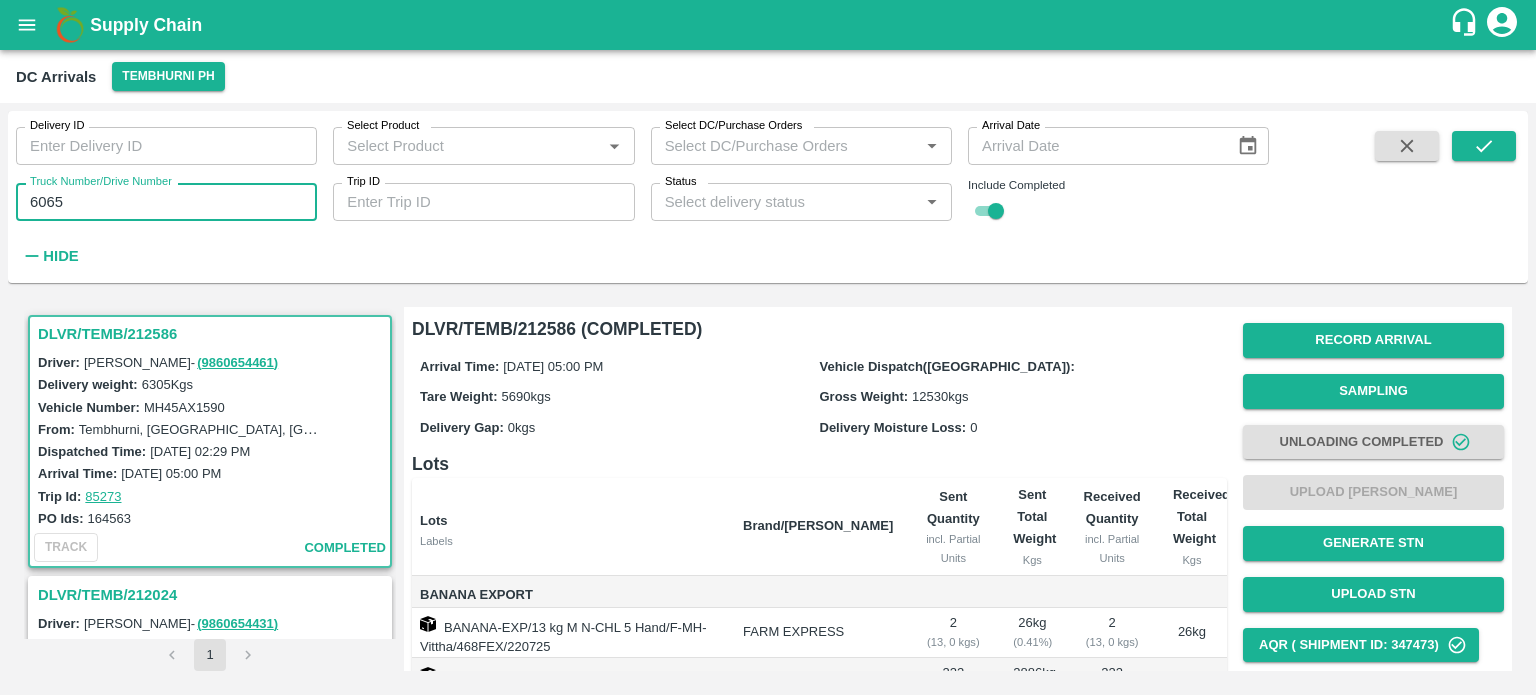 click on "6065" at bounding box center (166, 202) 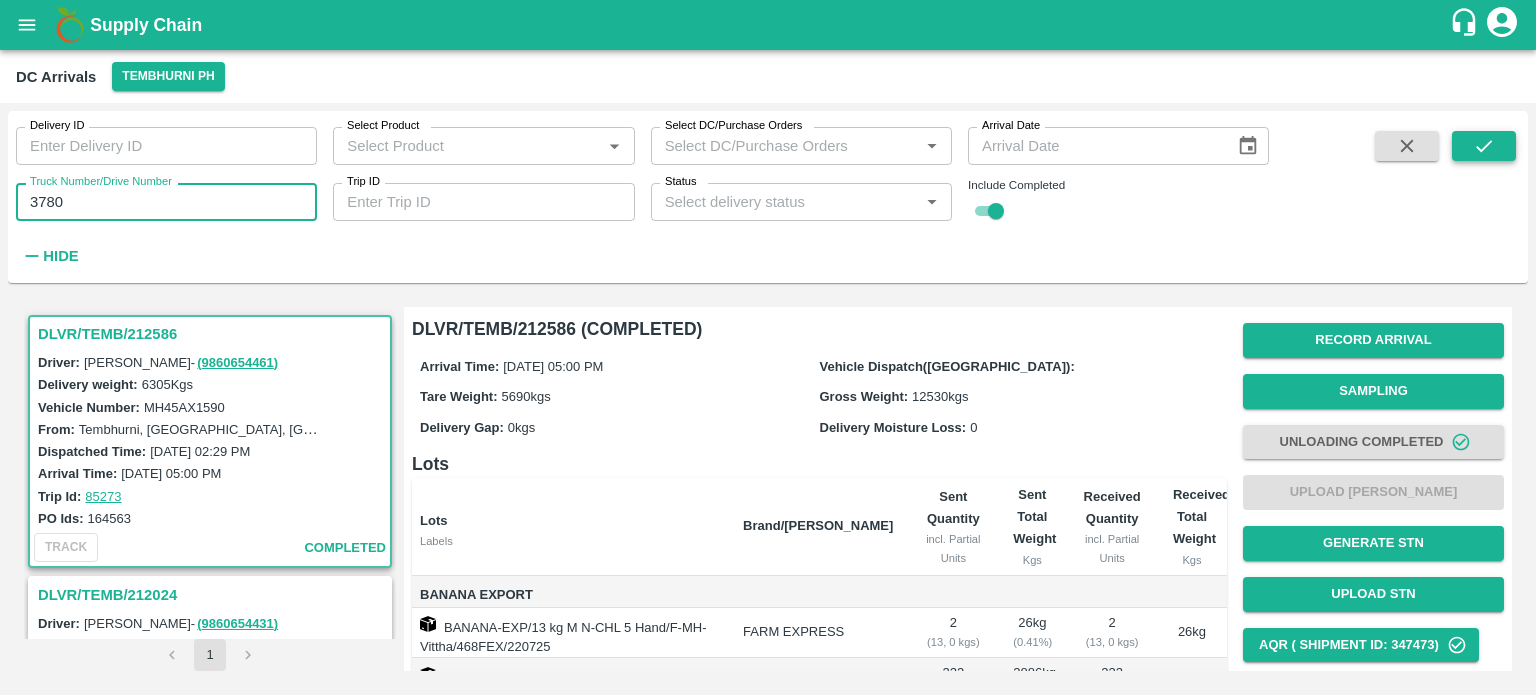 type on "3780" 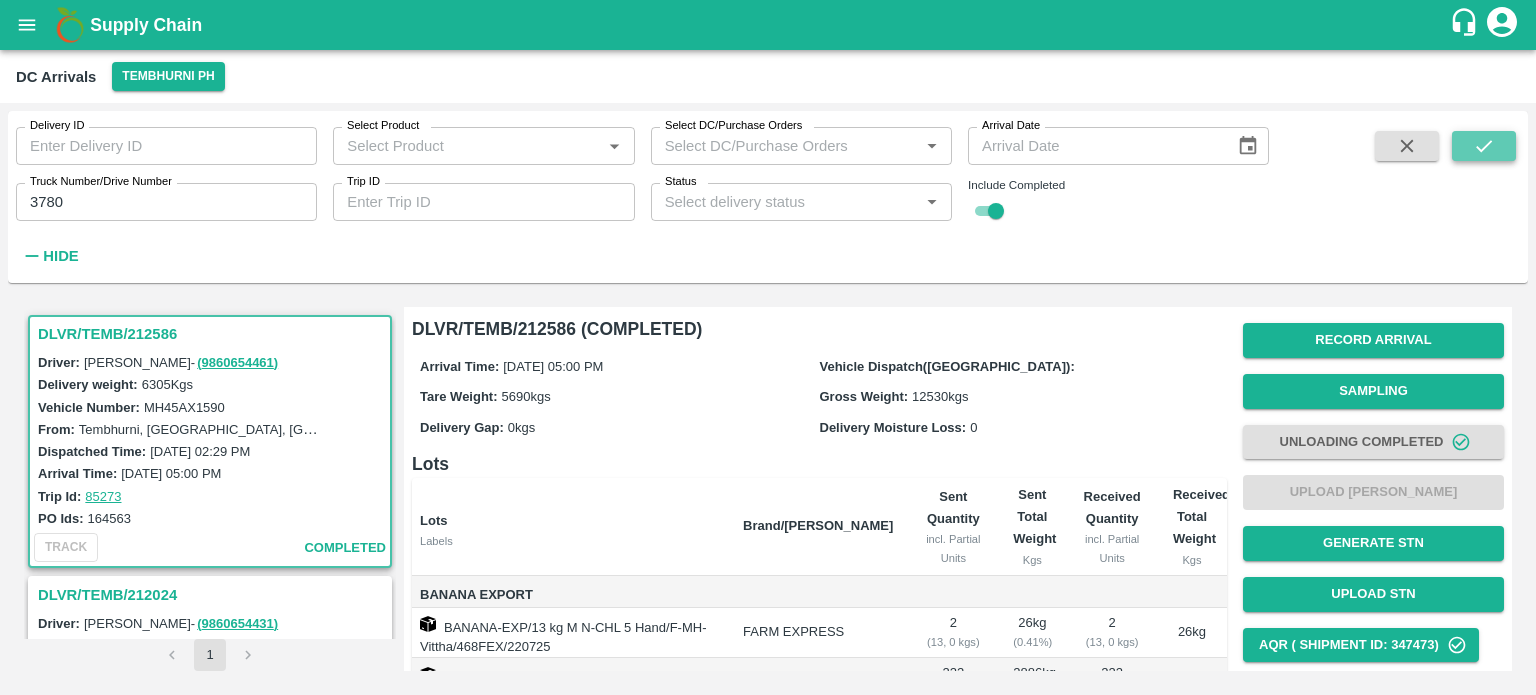 click 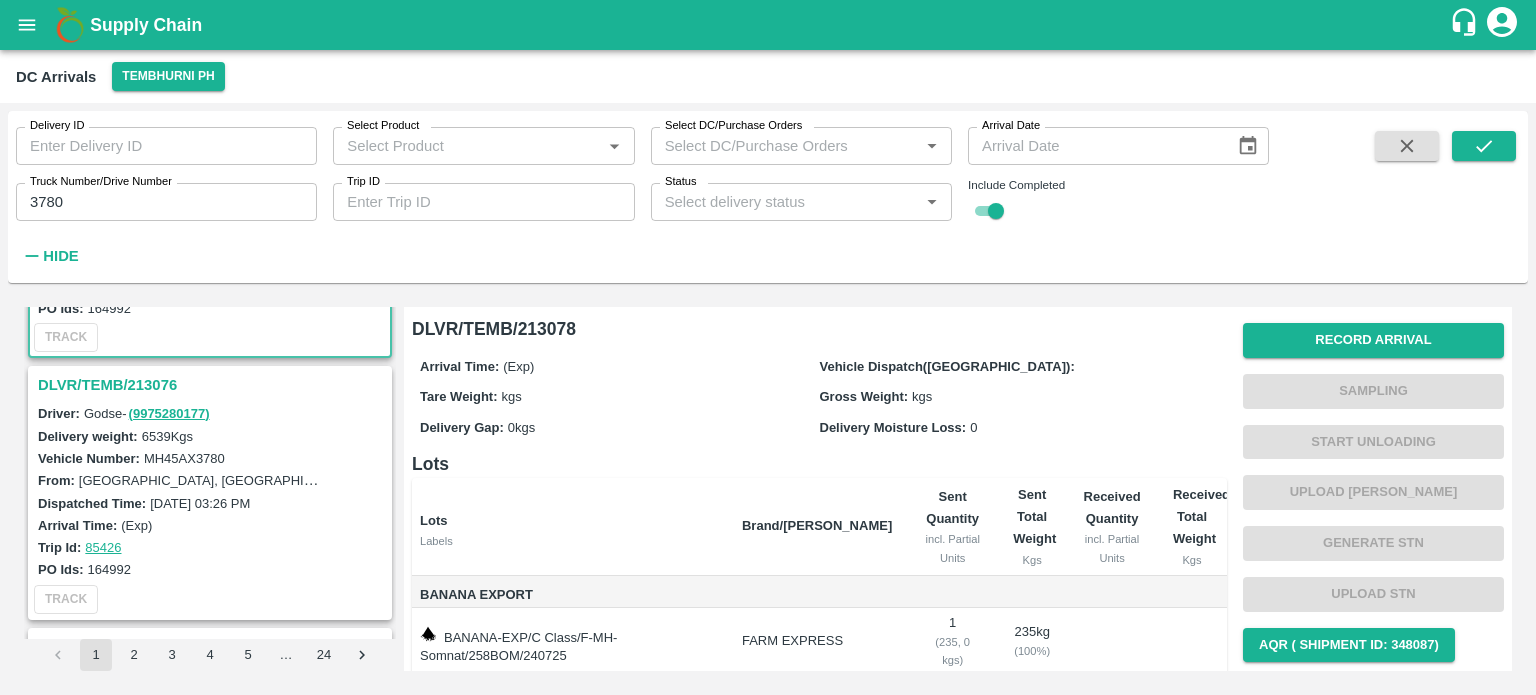 scroll, scrollTop: 216, scrollLeft: 0, axis: vertical 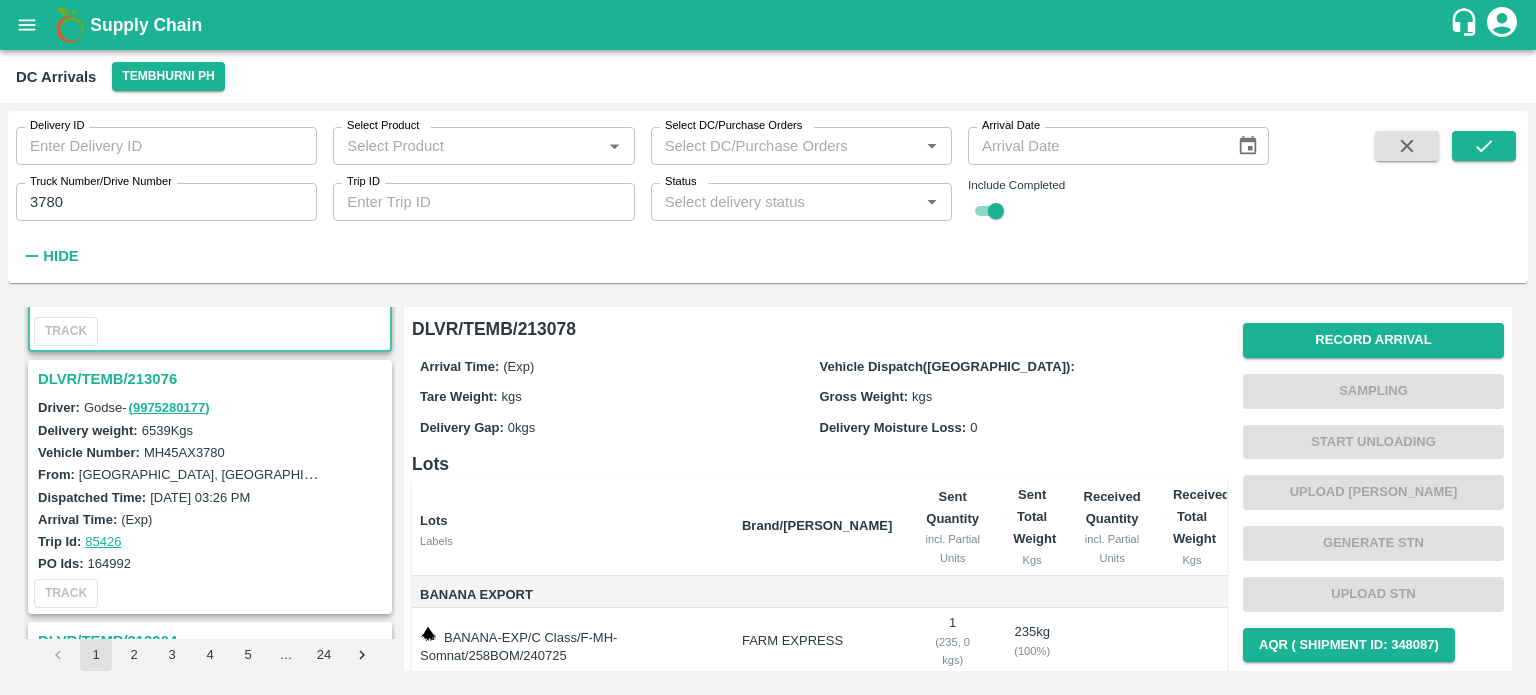 click on "DLVR/TEMB/213076" at bounding box center (213, 379) 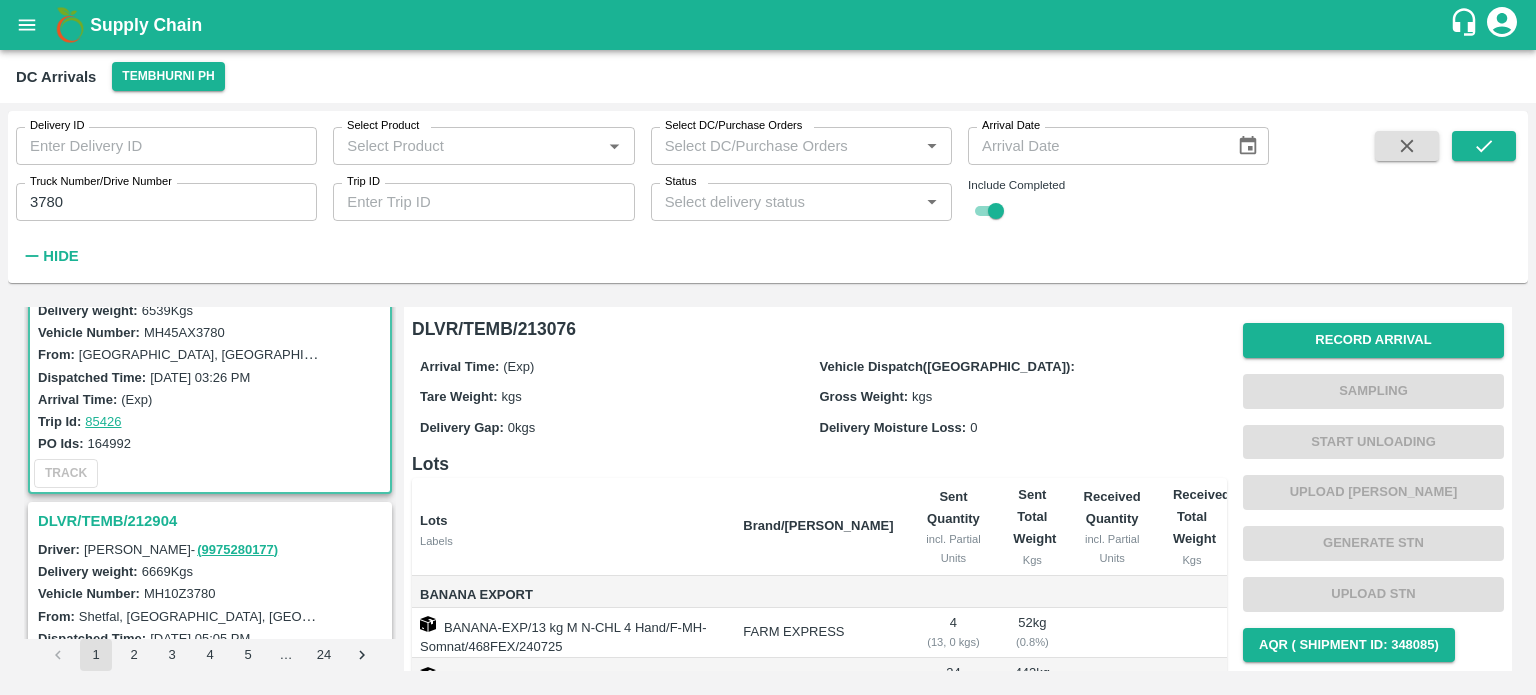 scroll, scrollTop: 250, scrollLeft: 0, axis: vertical 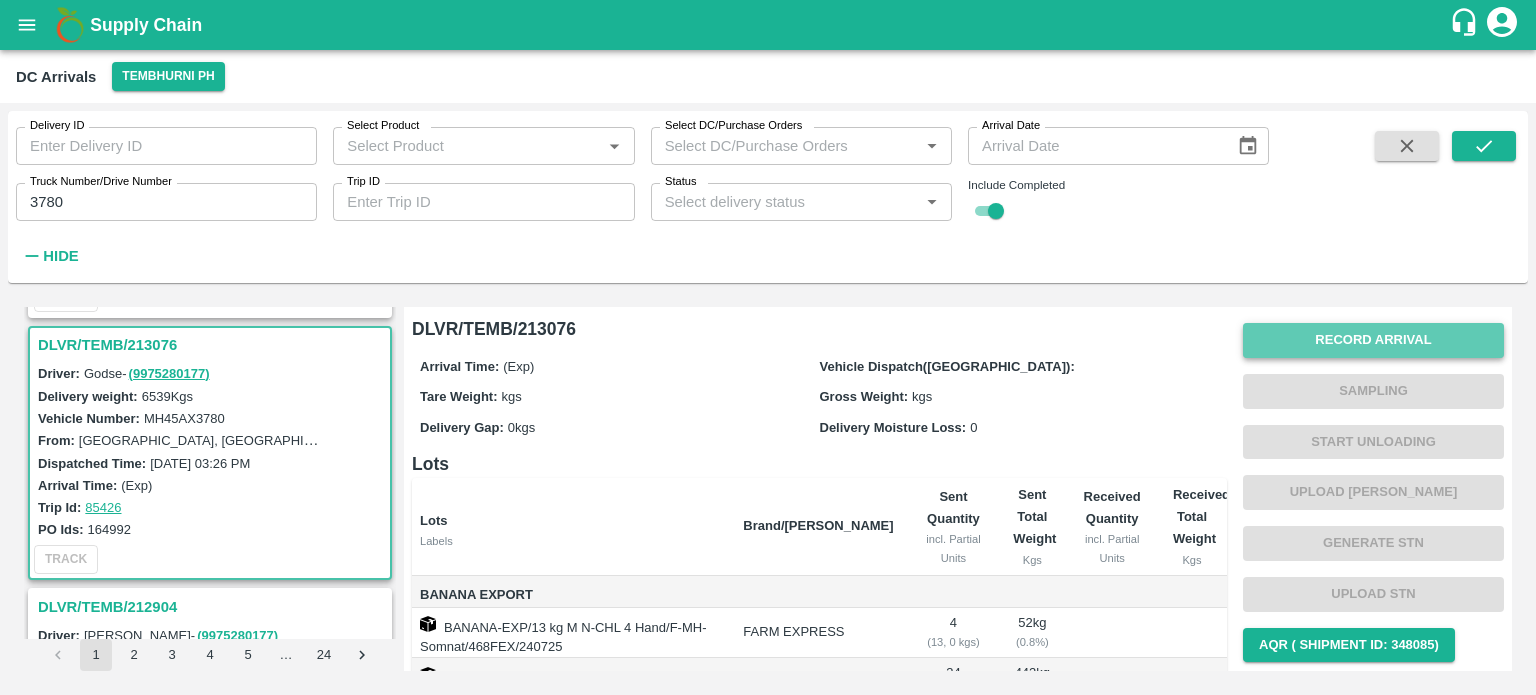 click on "Record Arrival" at bounding box center [1373, 340] 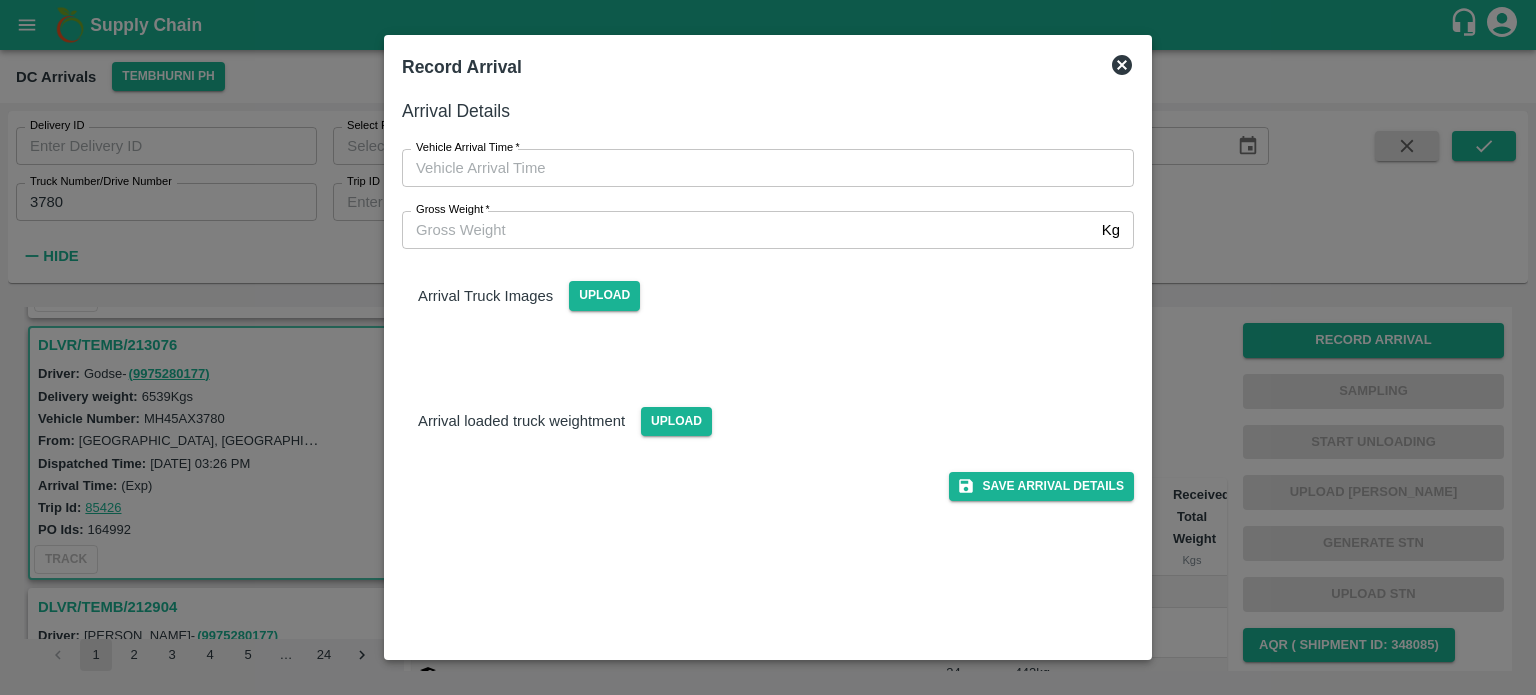 type on "DD/MM/YYYY hh:mm aa" 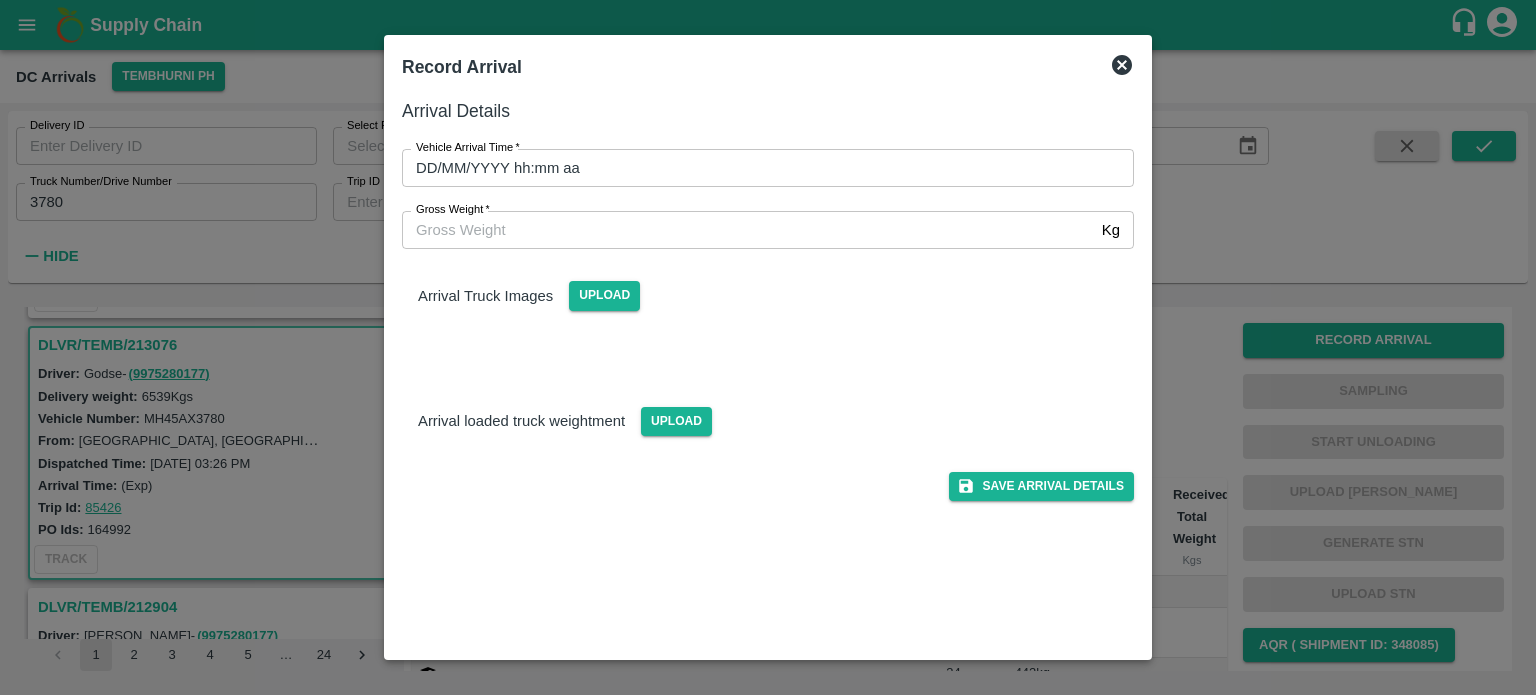 click on "DD/MM/YYYY hh:mm aa" at bounding box center (761, 168) 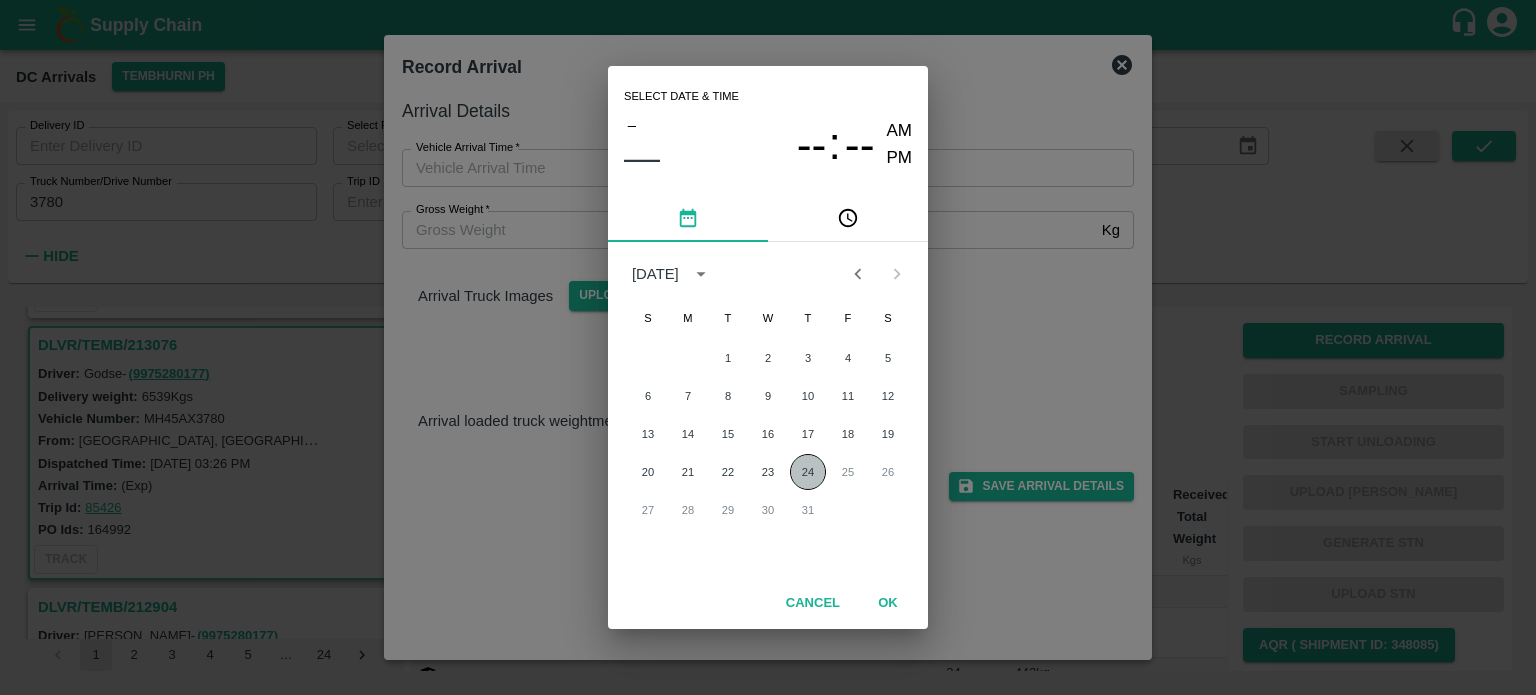 click on "24" at bounding box center [808, 472] 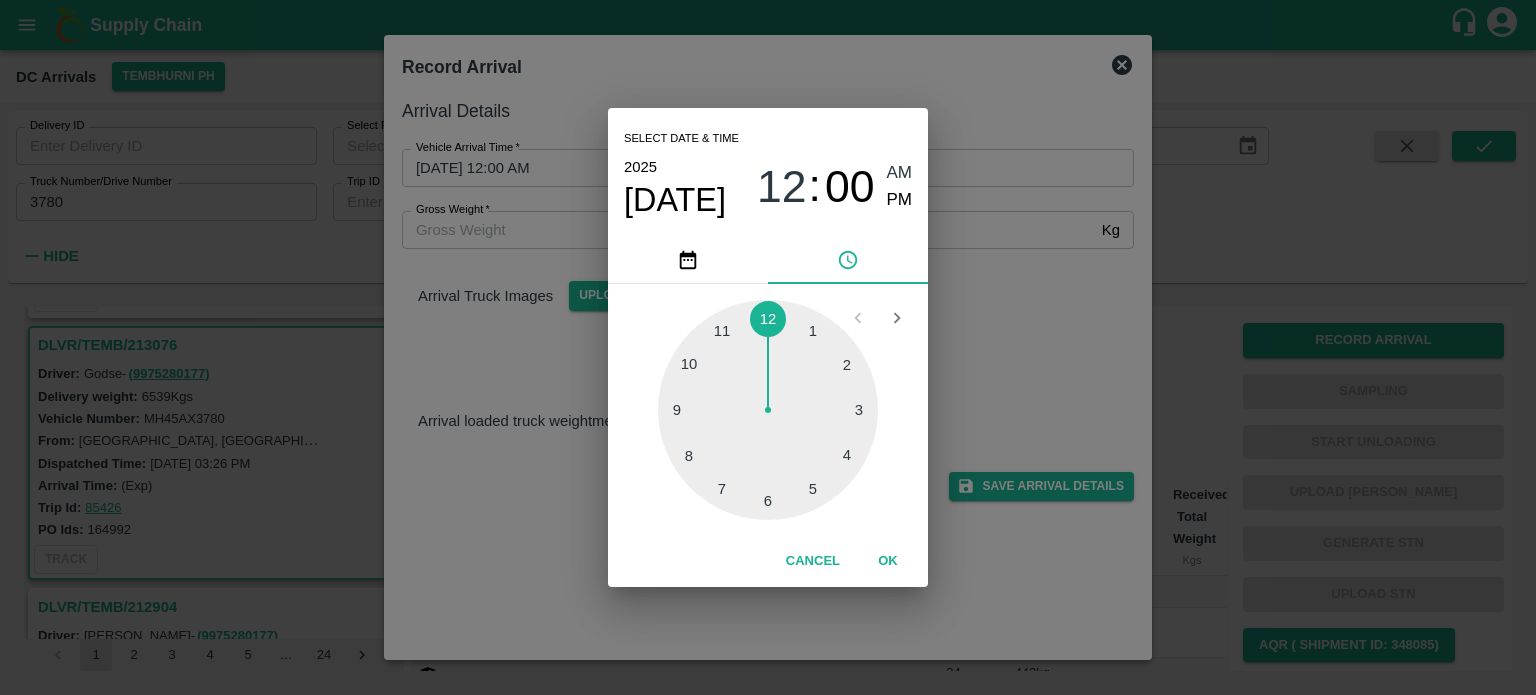 click at bounding box center (768, 410) 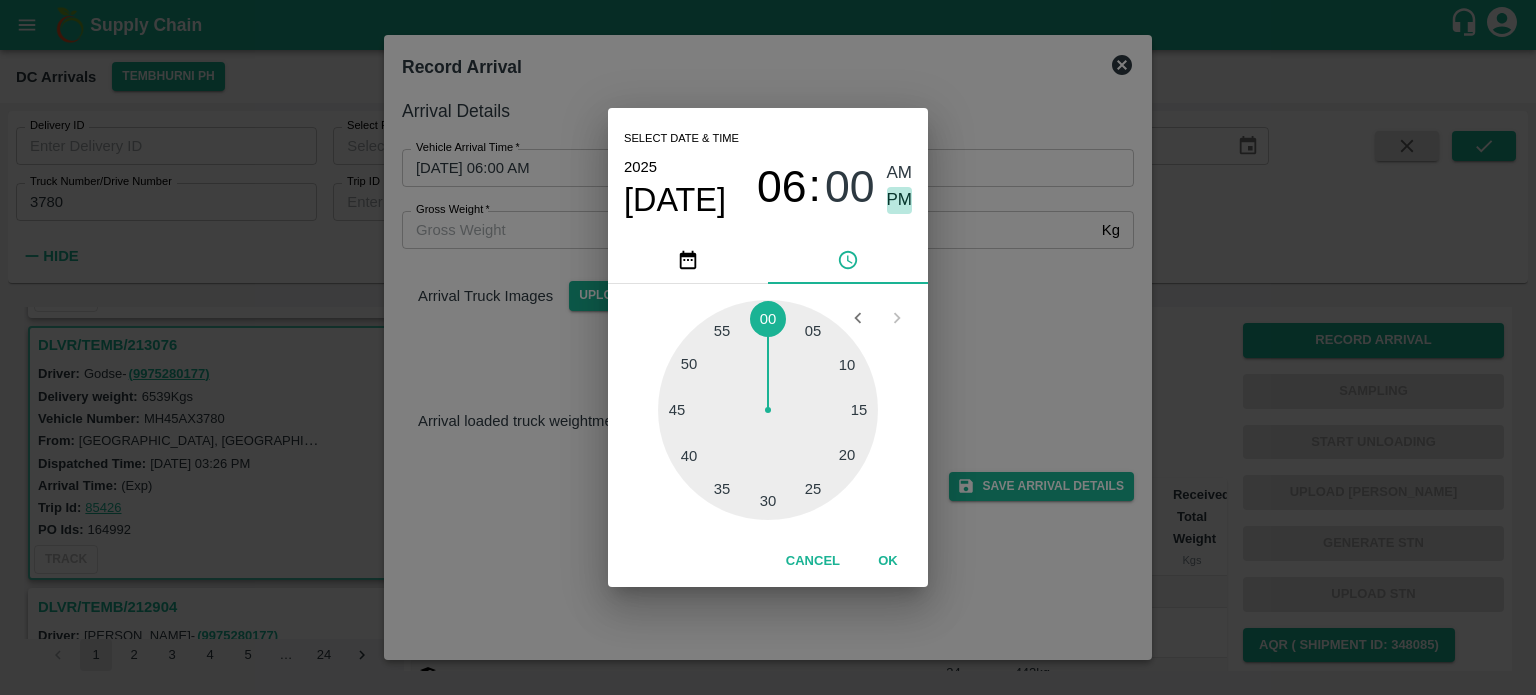 click on "PM" at bounding box center (900, 200) 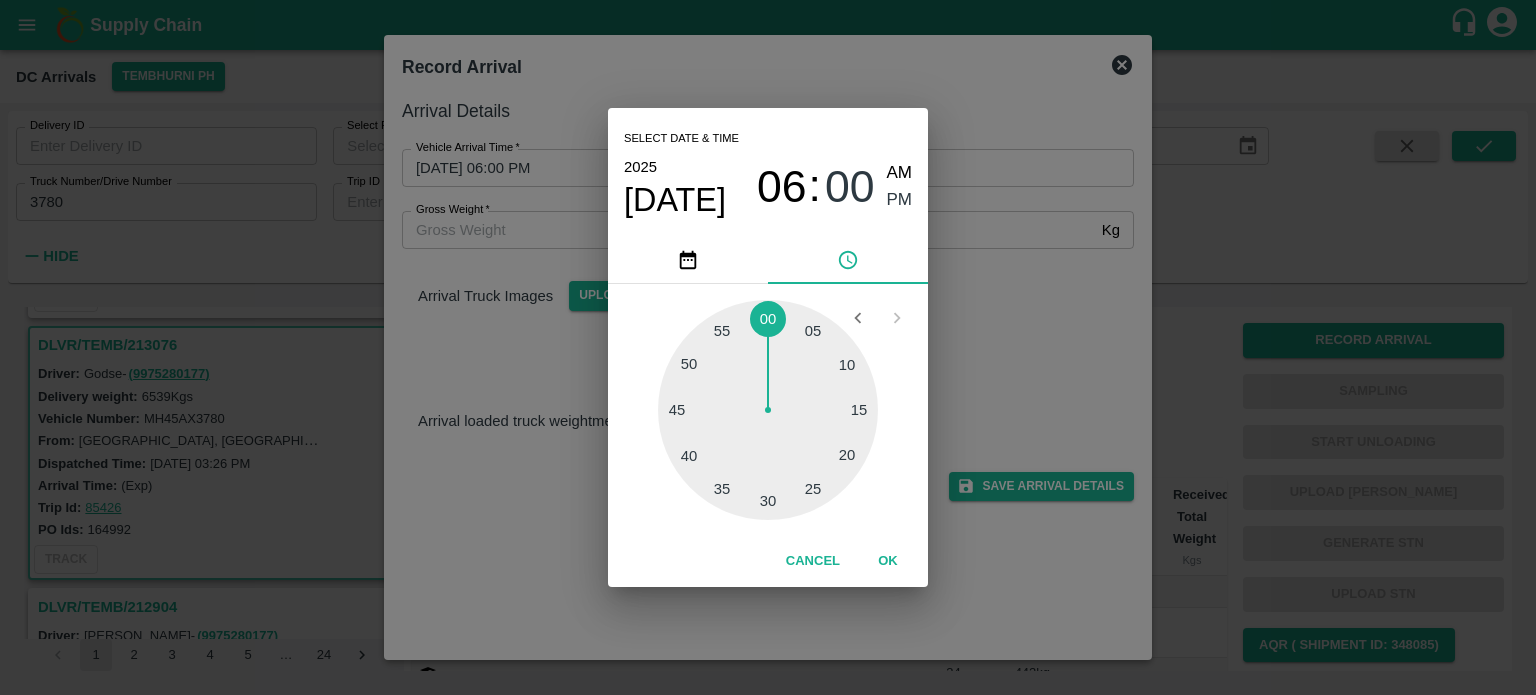 click on "Select date & time [DATE] 06 : 00 AM PM 05 10 15 20 25 30 35 40 45 50 55 00 Cancel OK" at bounding box center (768, 347) 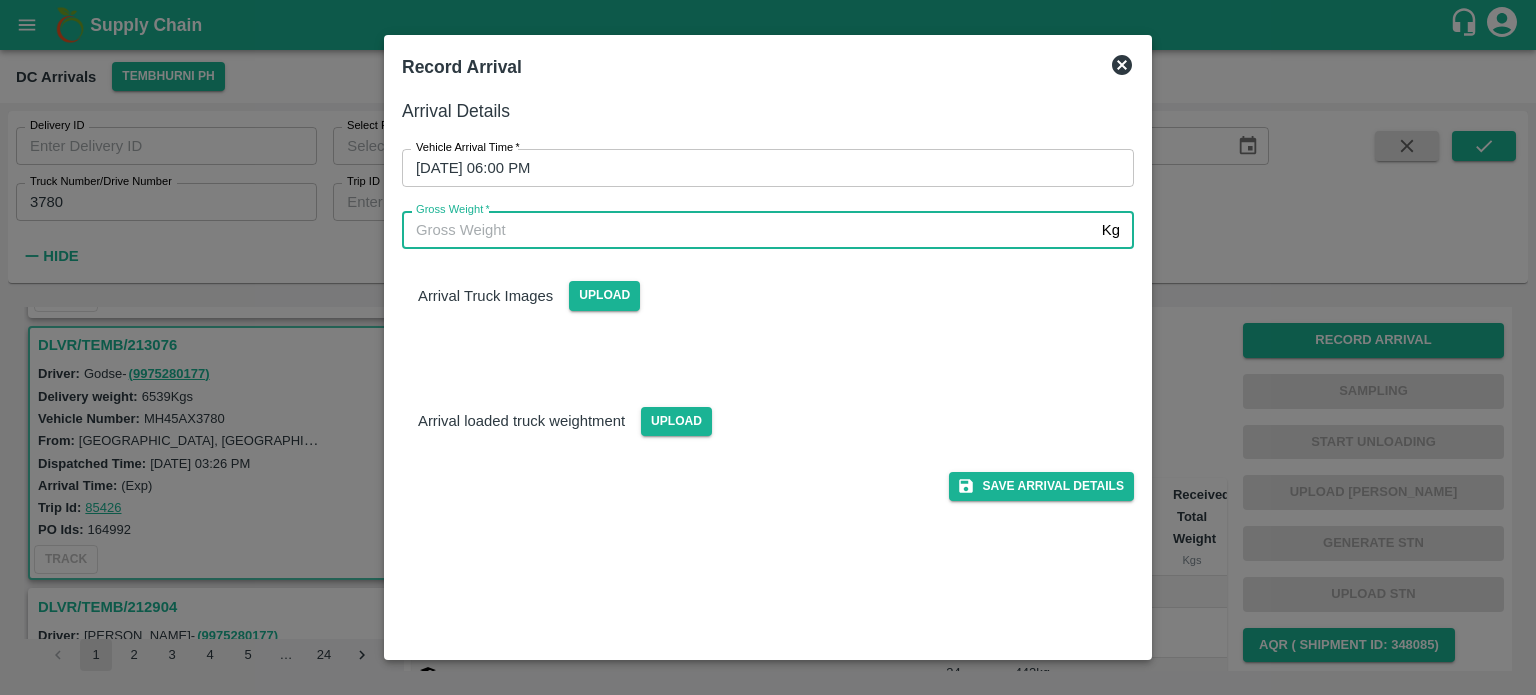 click on "Gross Weight   *" at bounding box center [748, 230] 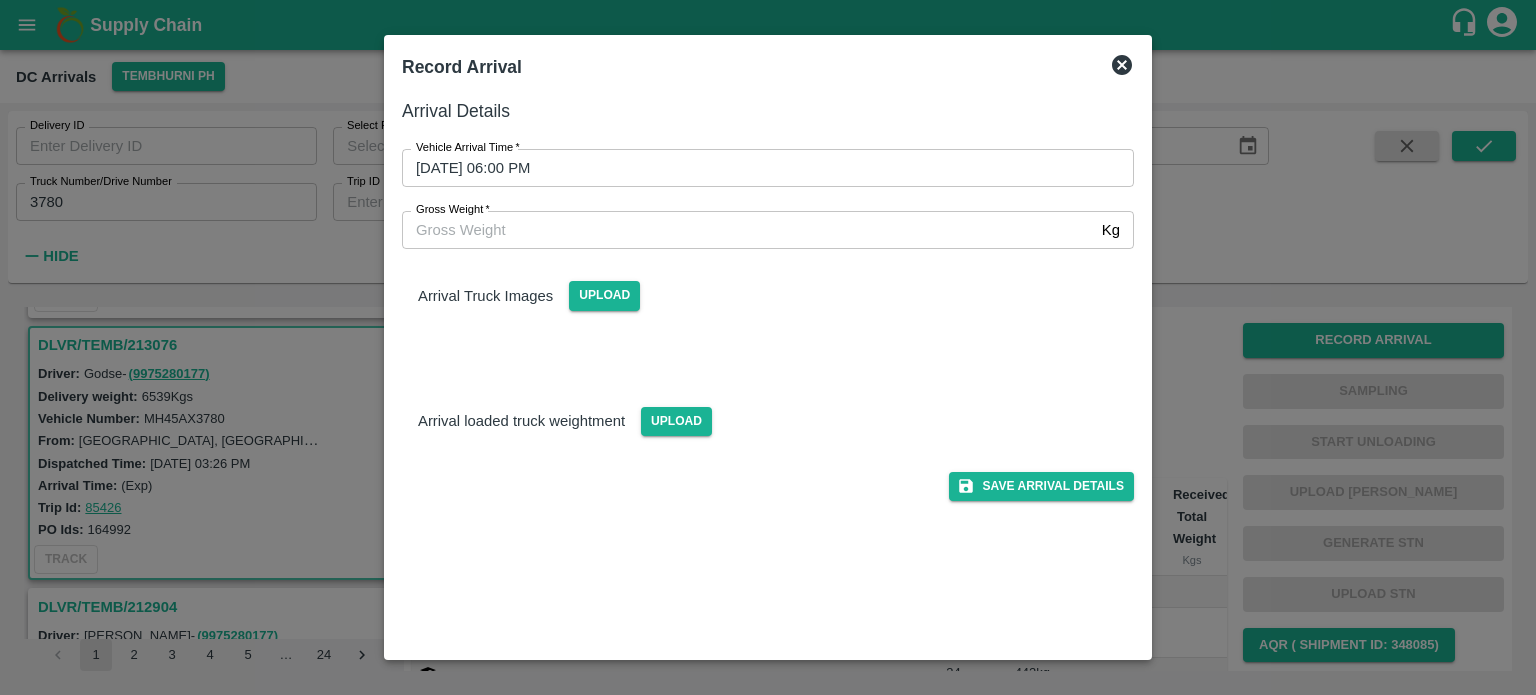 click 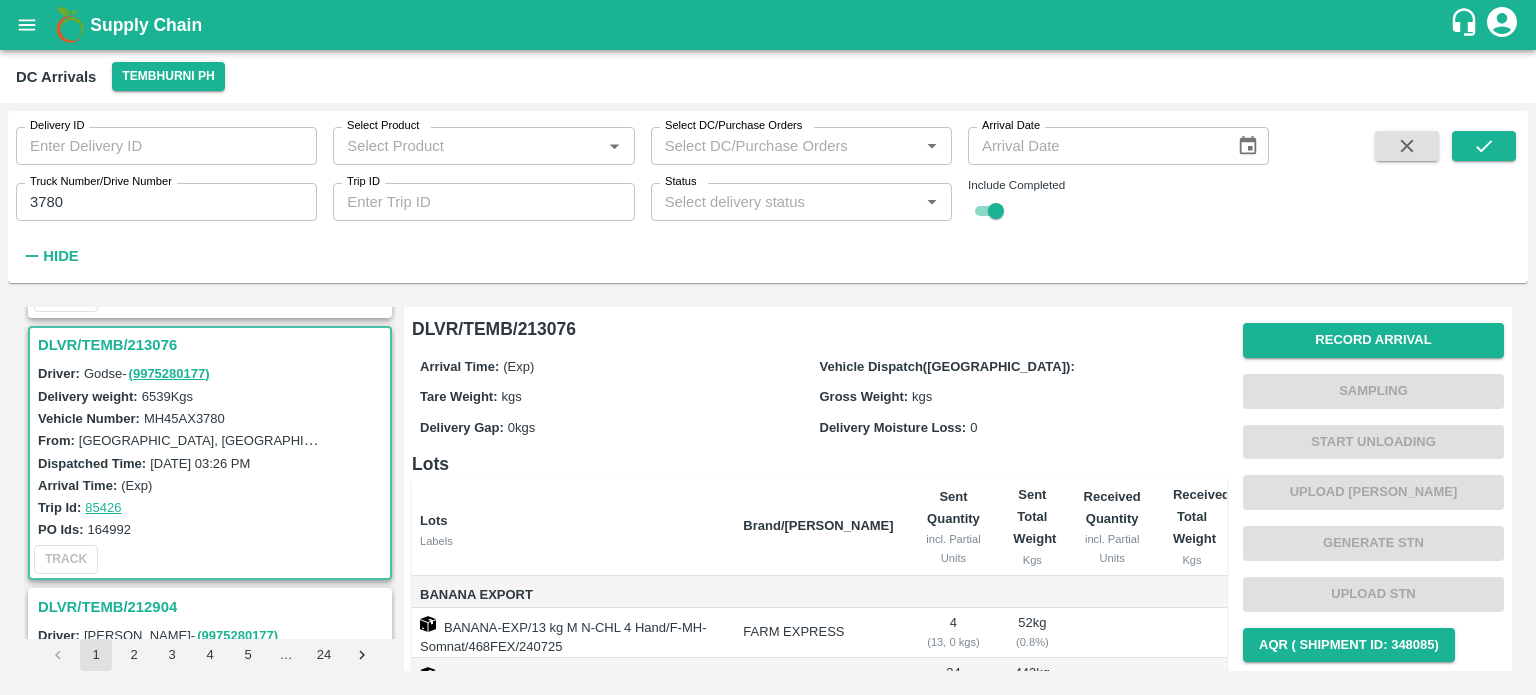 scroll, scrollTop: 334, scrollLeft: 0, axis: vertical 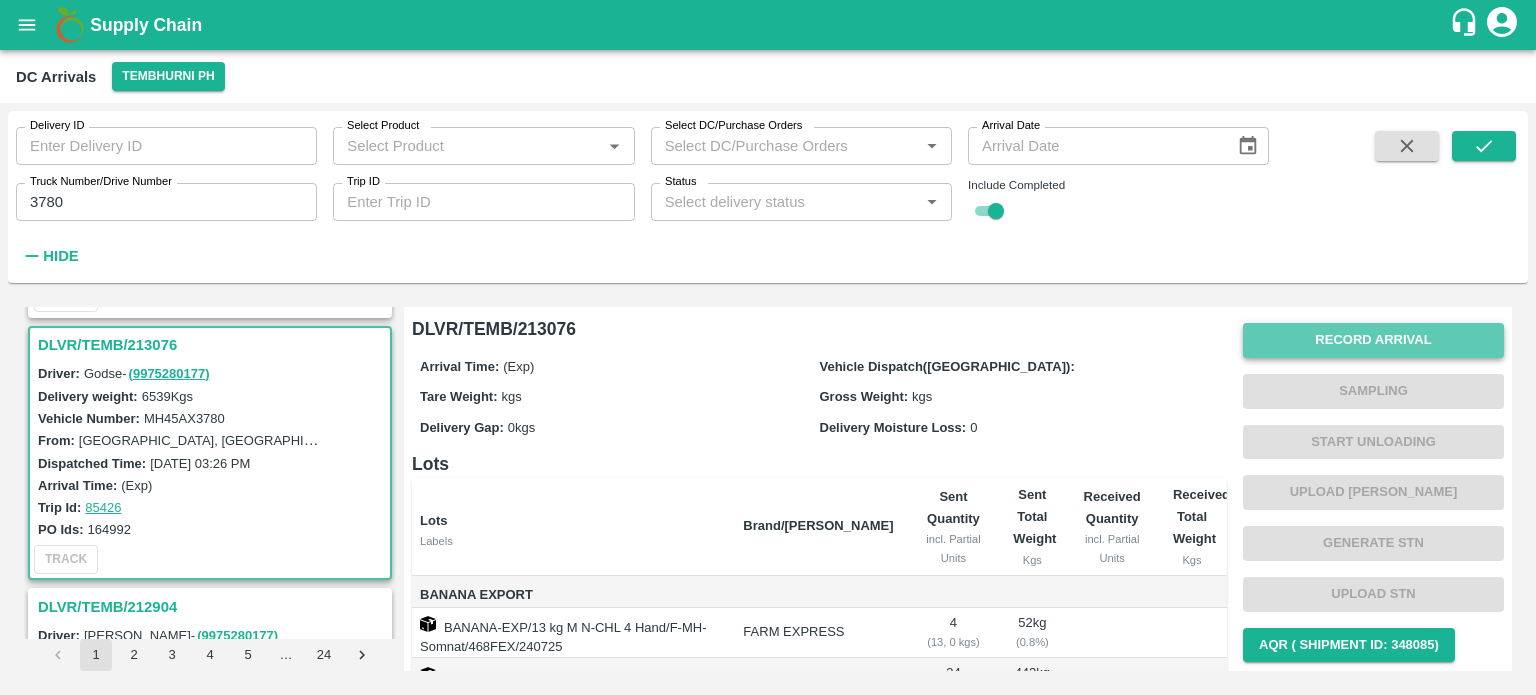 click on "Record Arrival" at bounding box center (1373, 340) 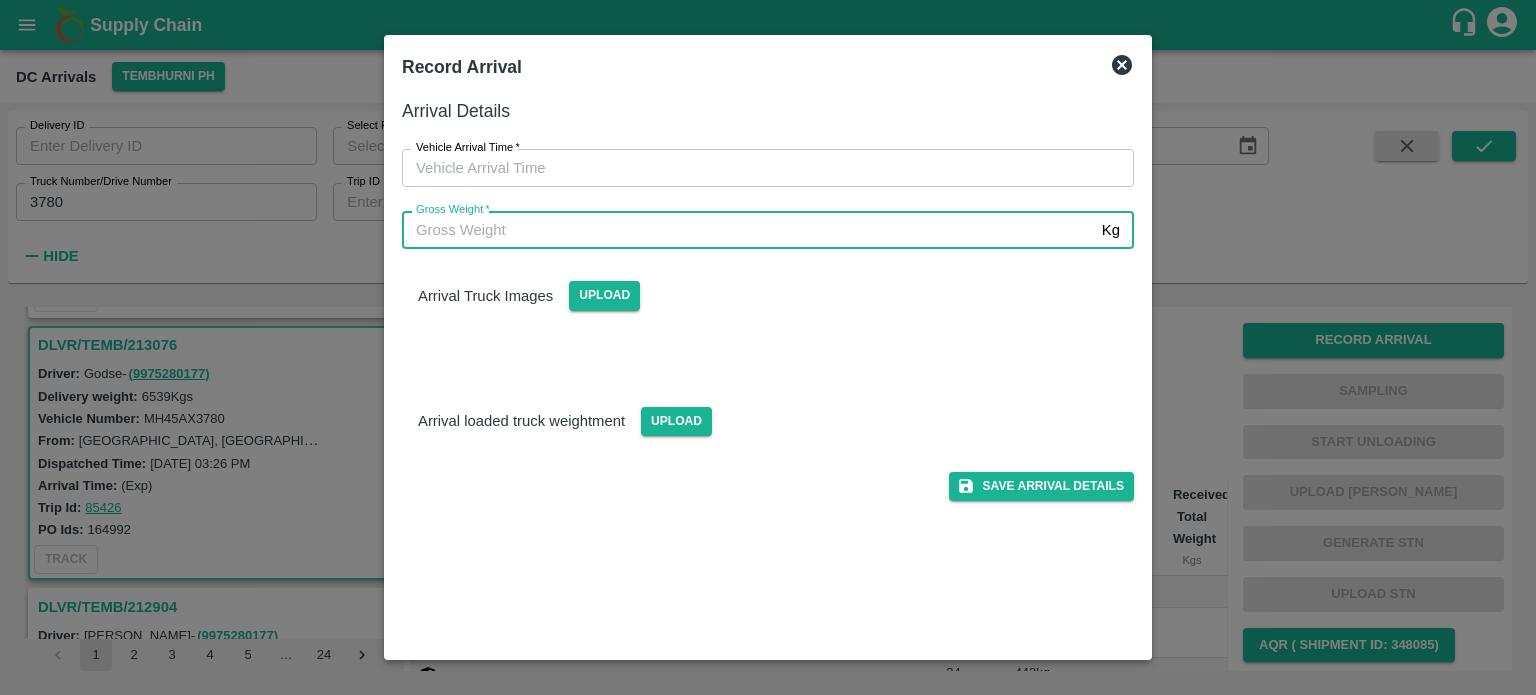 click on "Gross Weight   *" at bounding box center [748, 230] 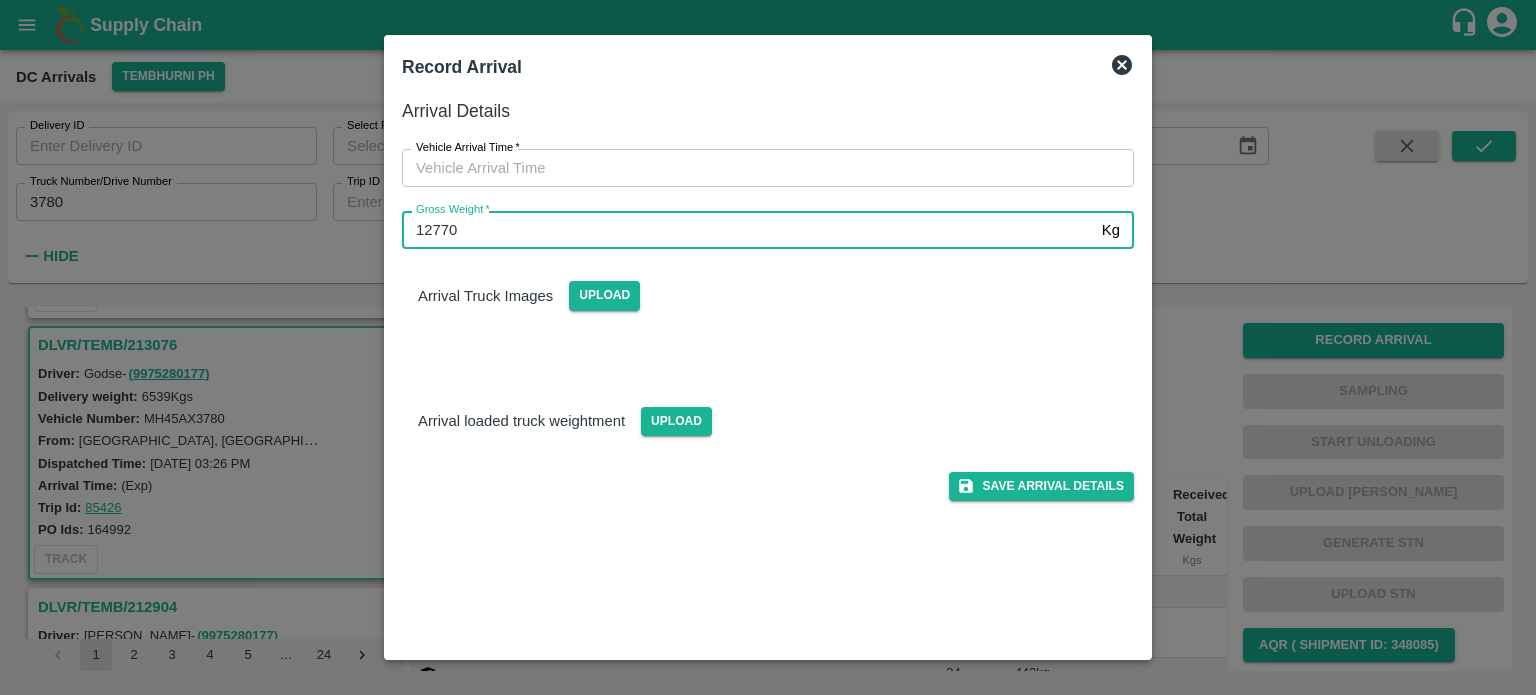 type on "12770" 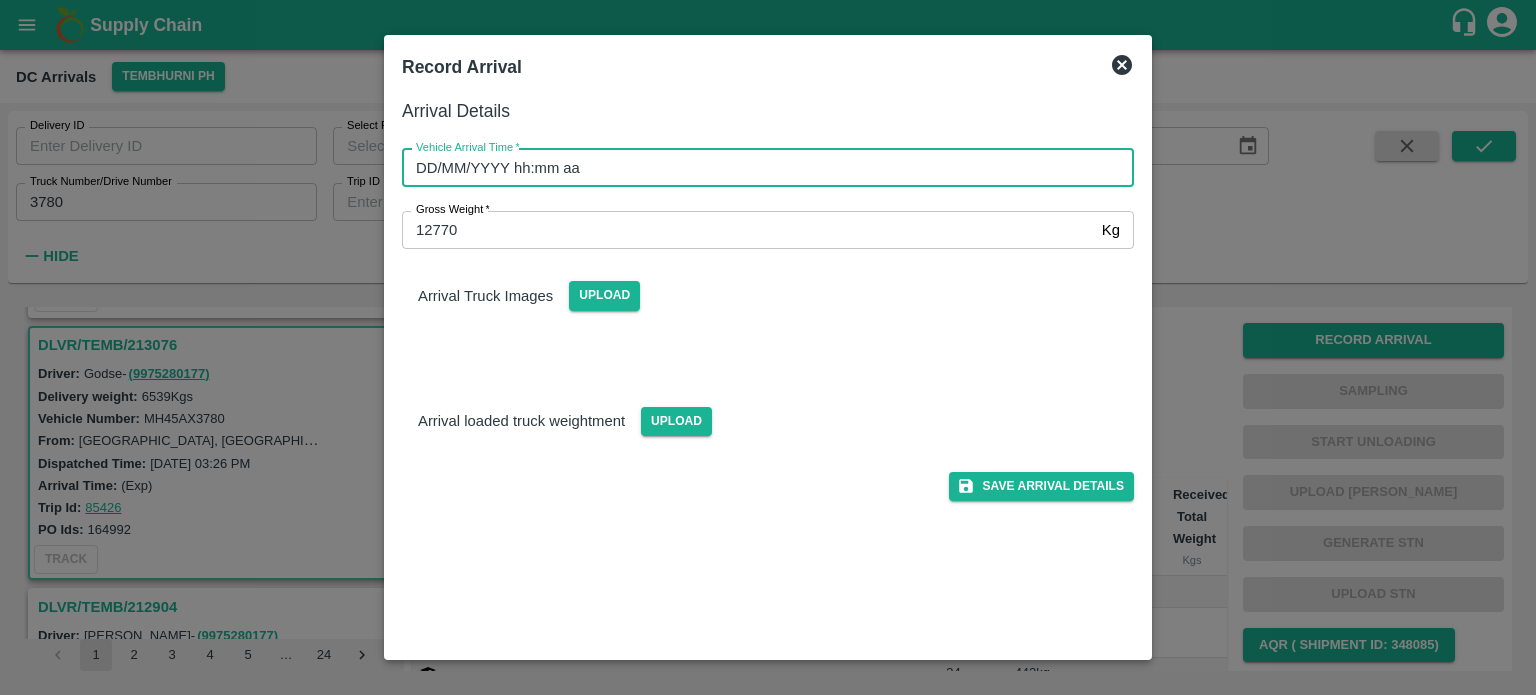 click on "DD/MM/YYYY hh:mm aa" at bounding box center [761, 168] 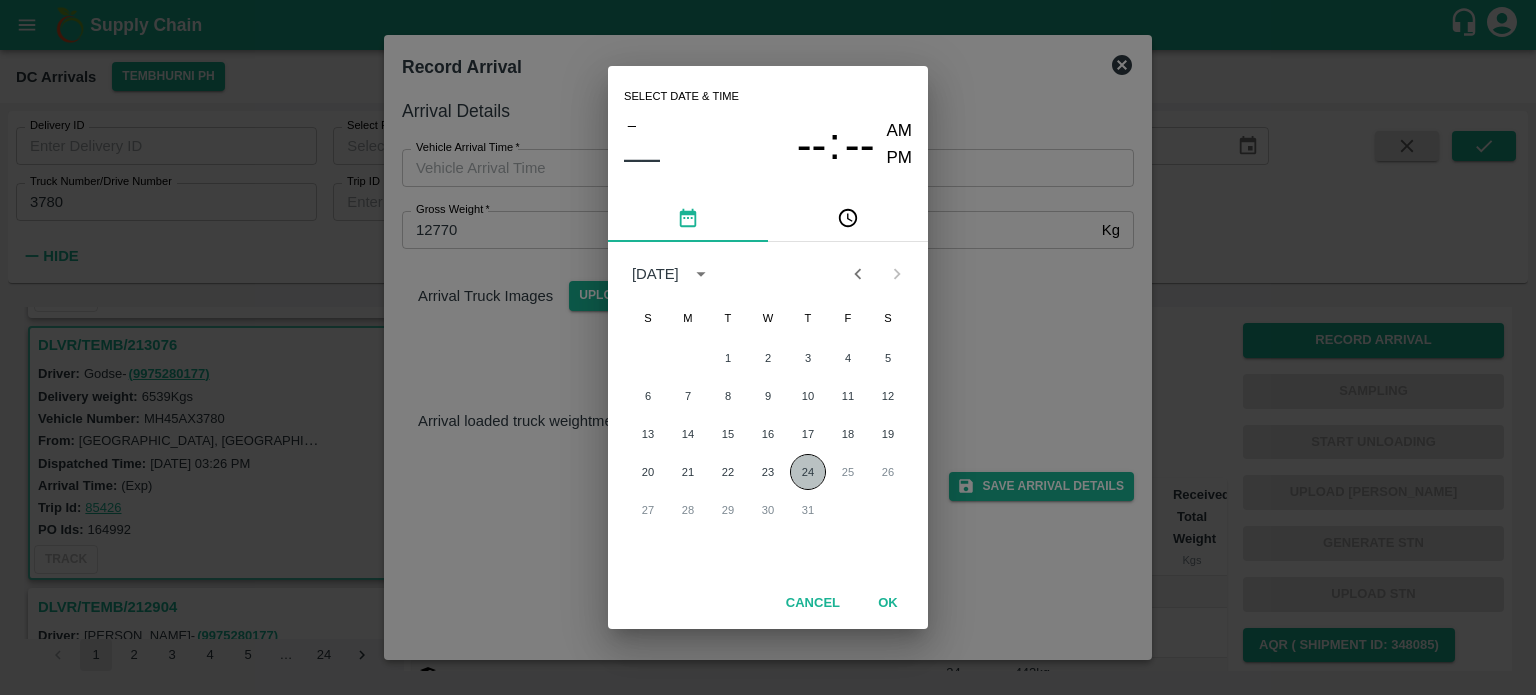 click on "24" at bounding box center (808, 472) 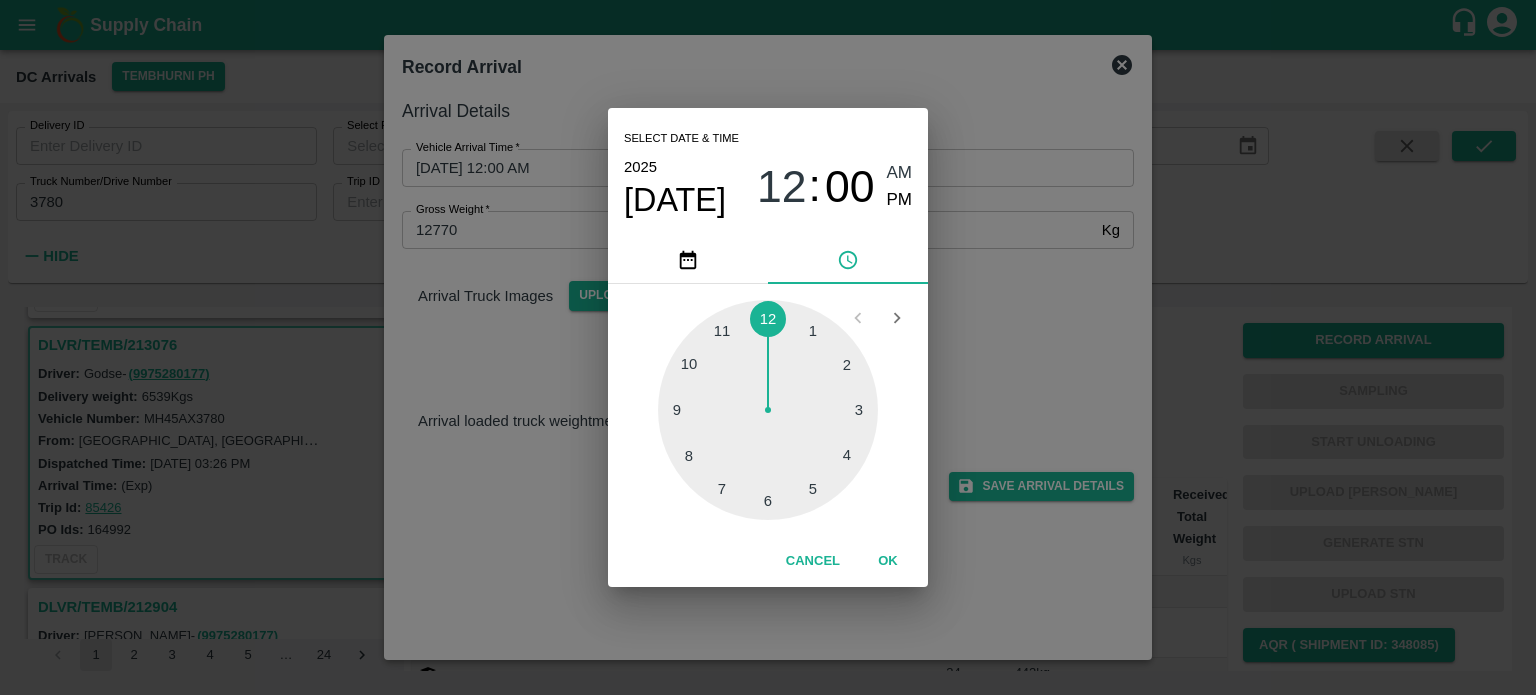 click at bounding box center [768, 410] 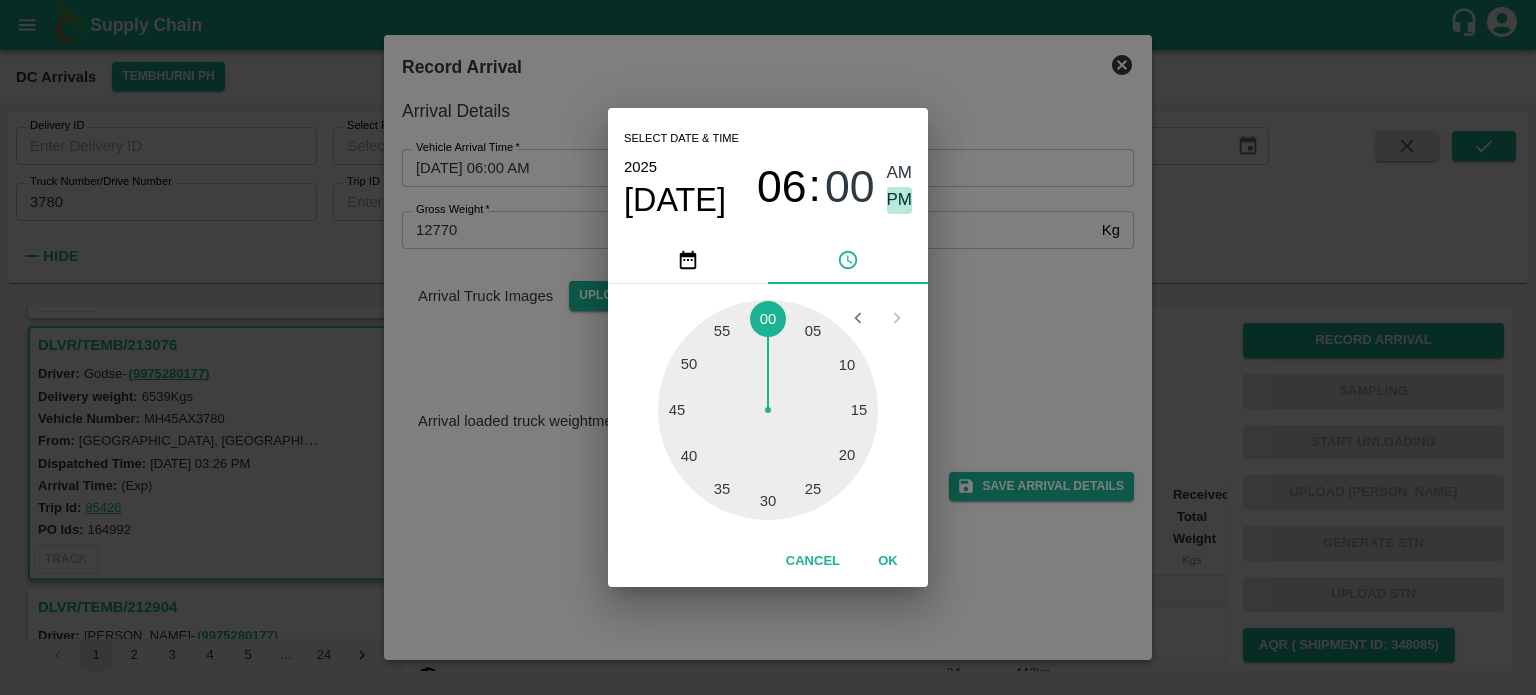 click on "PM" at bounding box center (900, 200) 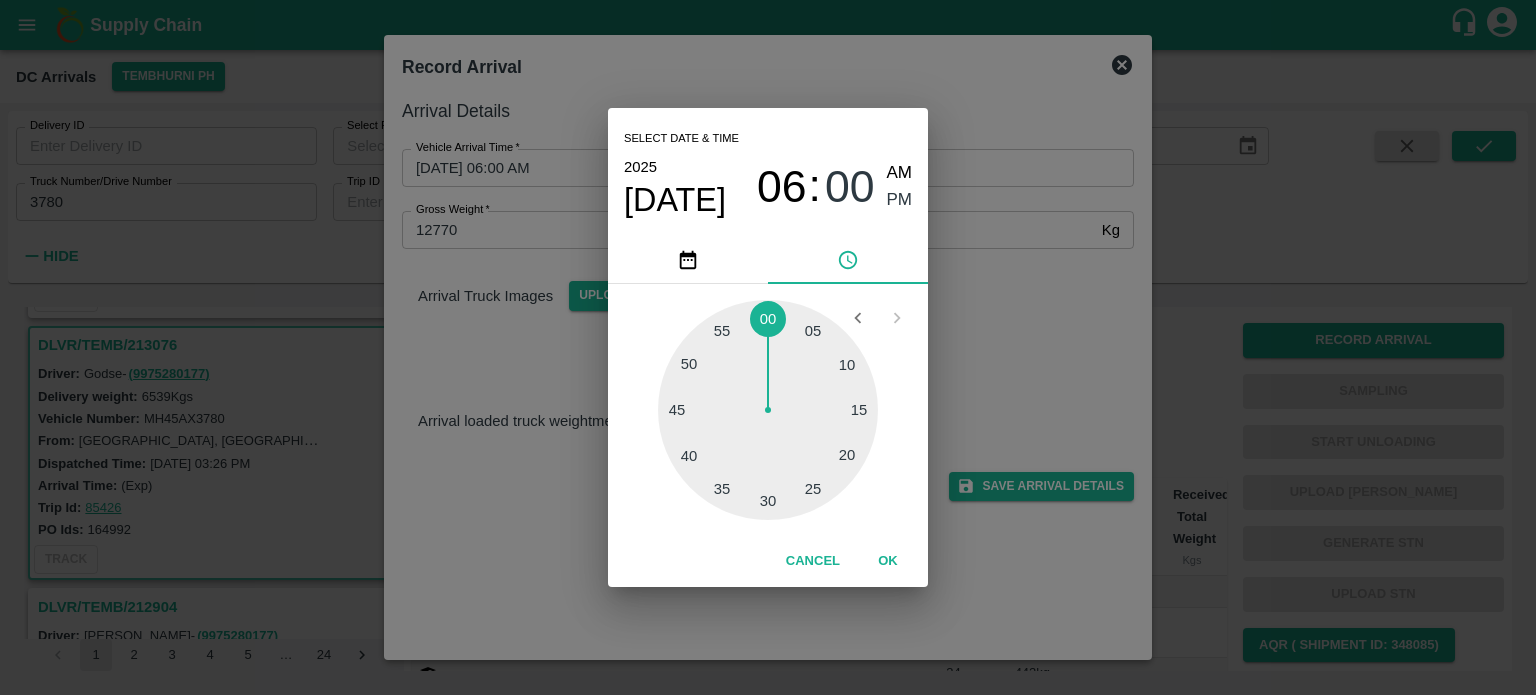 type on "[DATE] 06:00 PM" 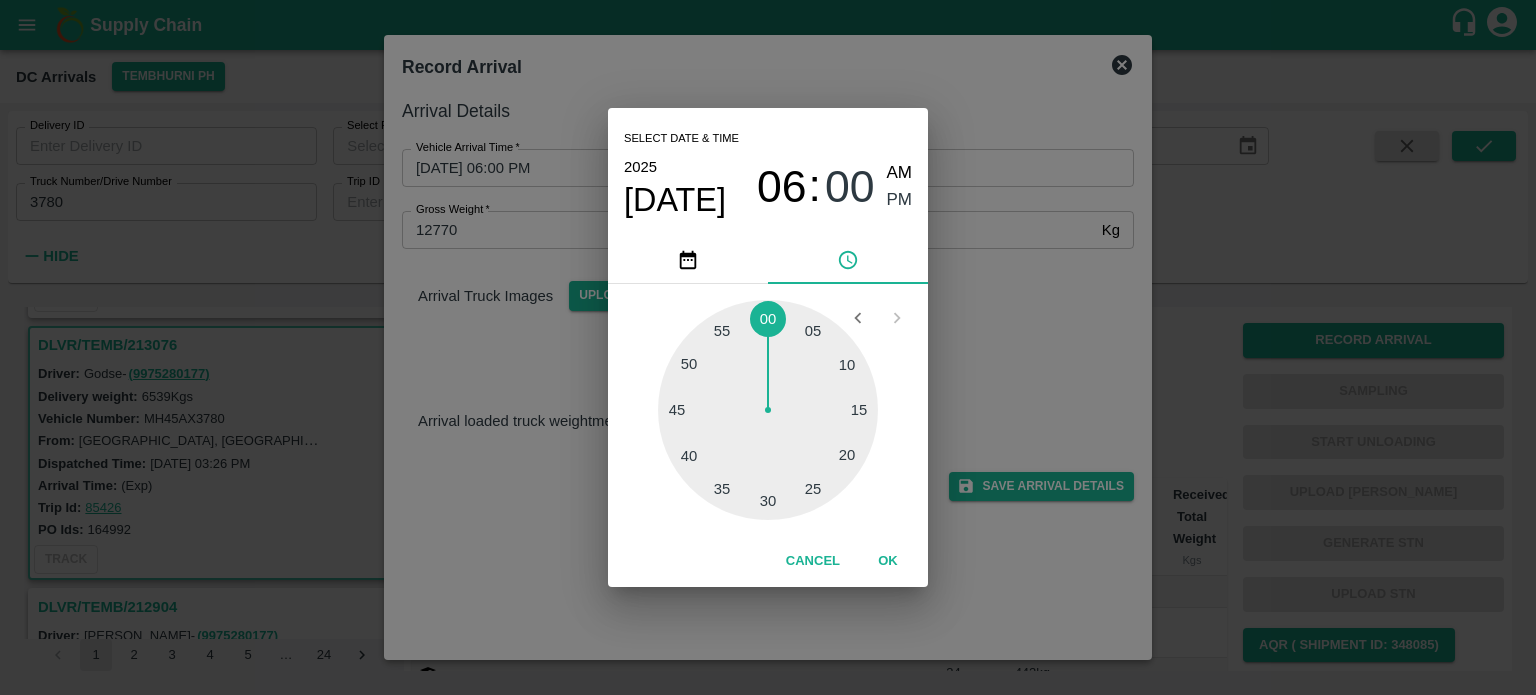 click on "Select date & time [DATE] 06 : 00 AM PM 05 10 15 20 25 30 35 40 45 50 55 00 Cancel OK" at bounding box center [768, 347] 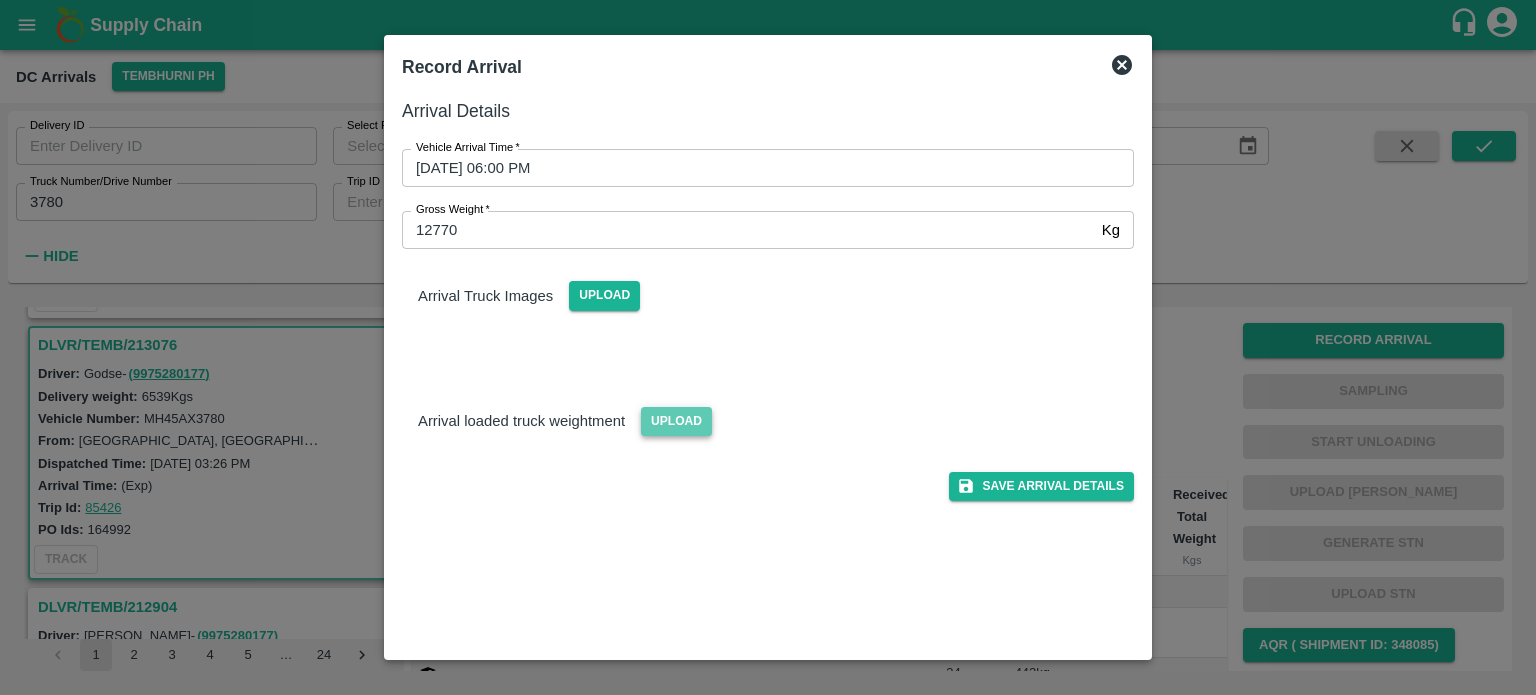 click on "Upload" at bounding box center [676, 421] 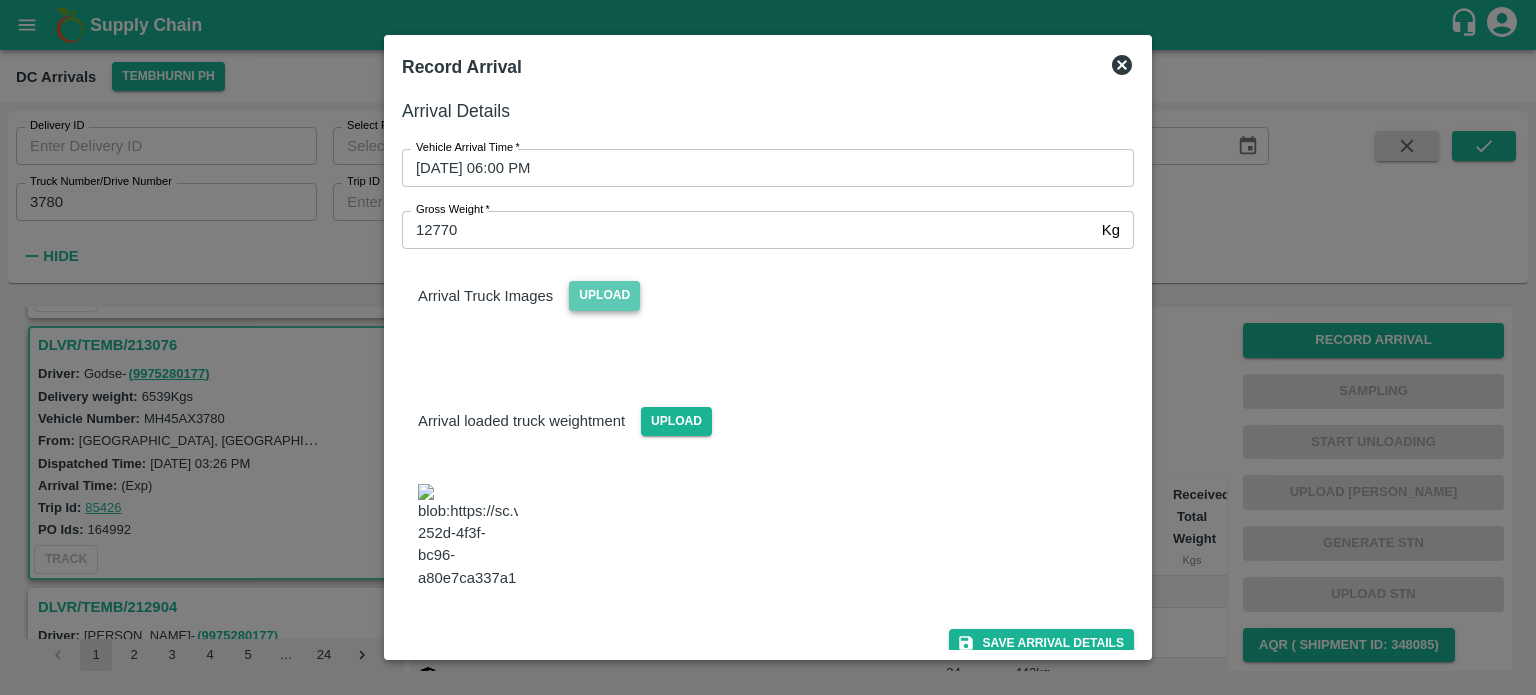 click on "Upload" at bounding box center [604, 295] 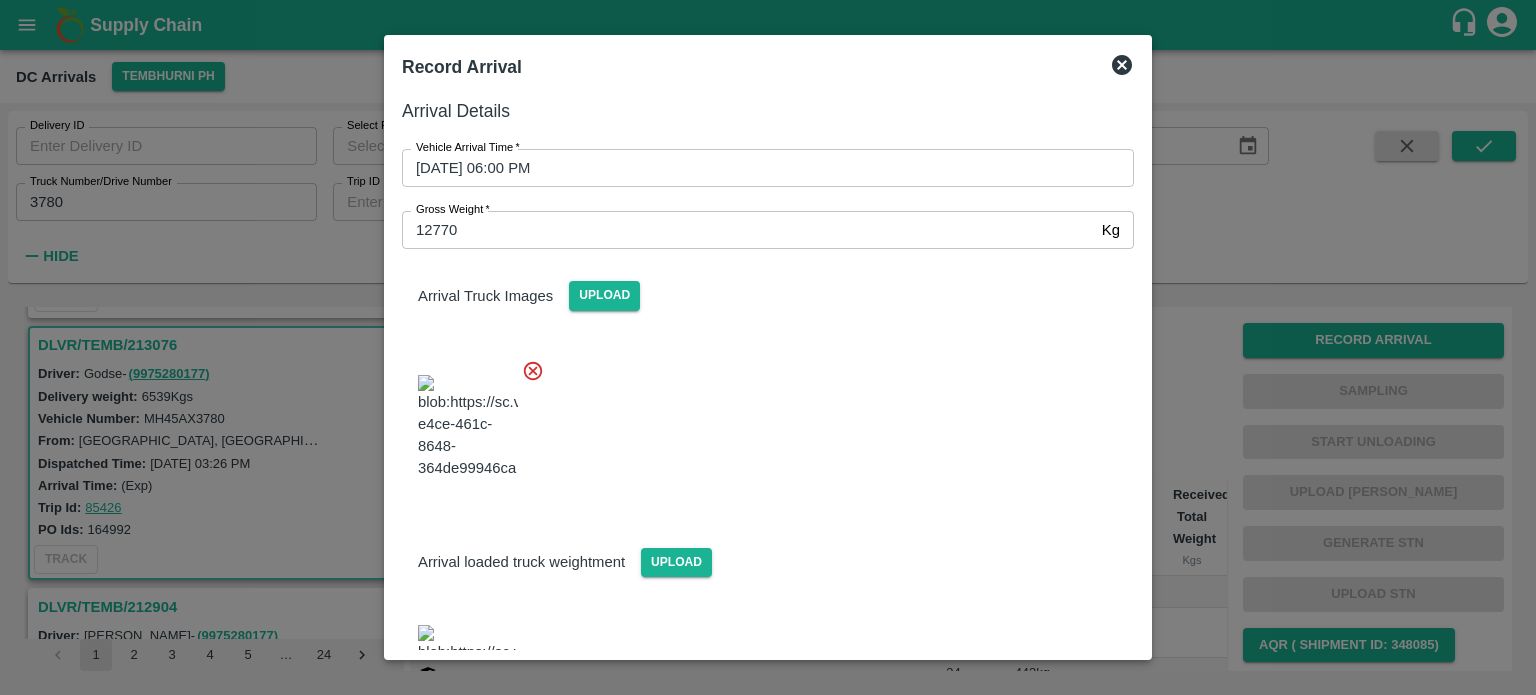 click at bounding box center [760, 421] 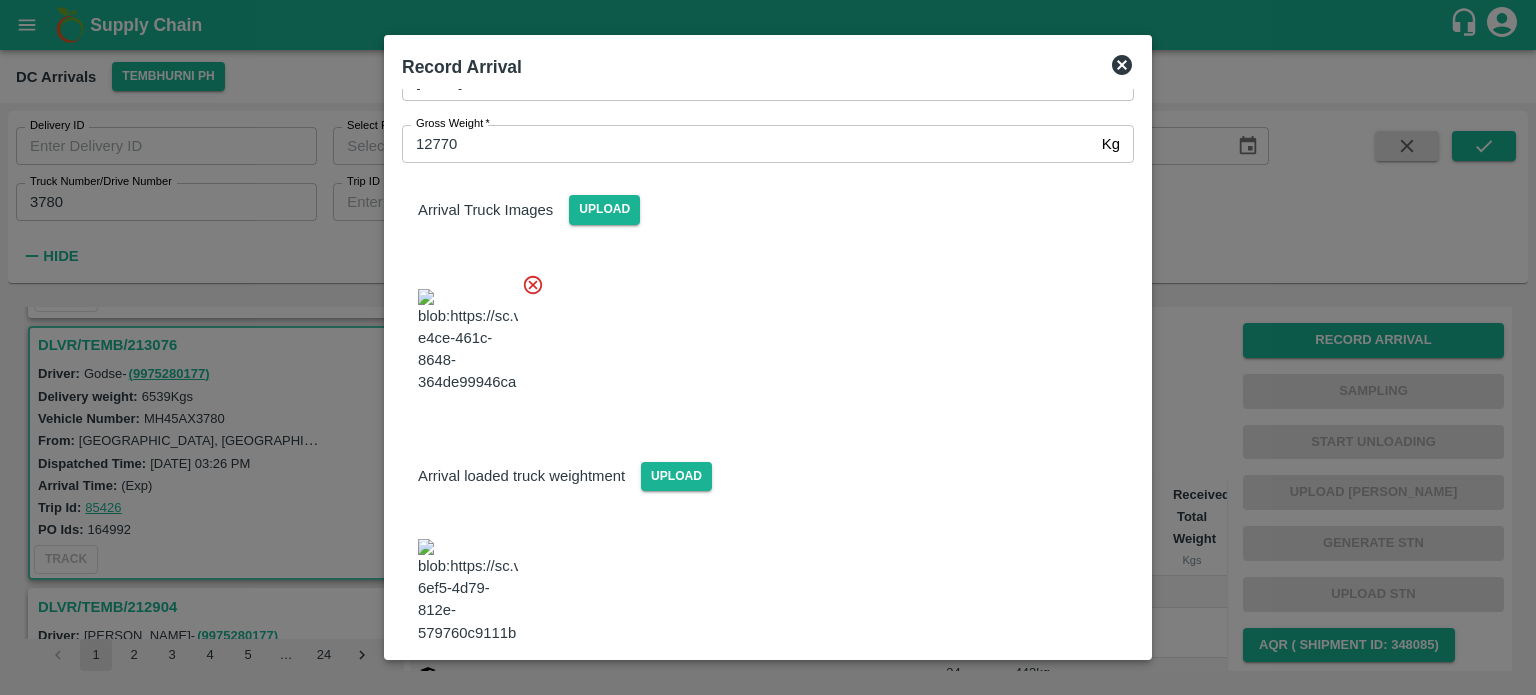 click on "Save Arrival Details" at bounding box center (1041, 698) 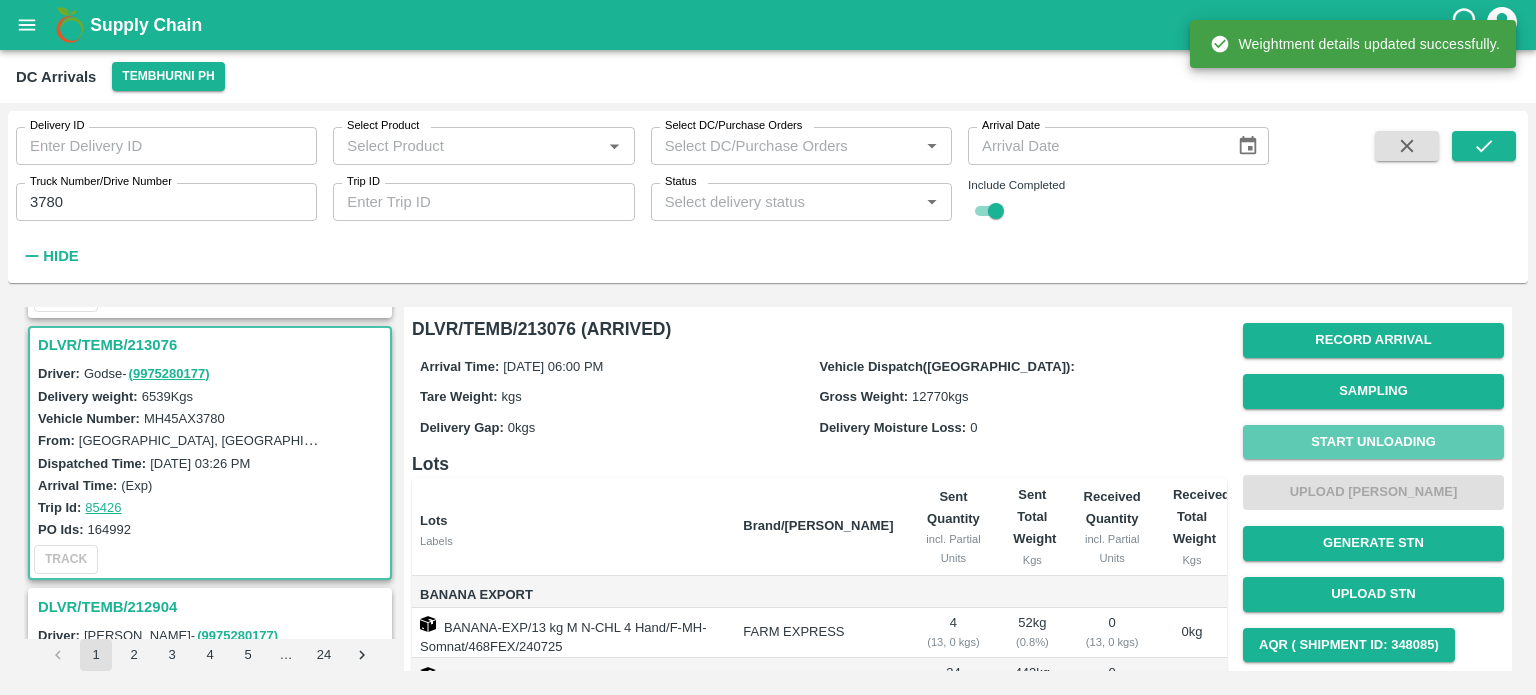 click on "Start Unloading" at bounding box center (1373, 442) 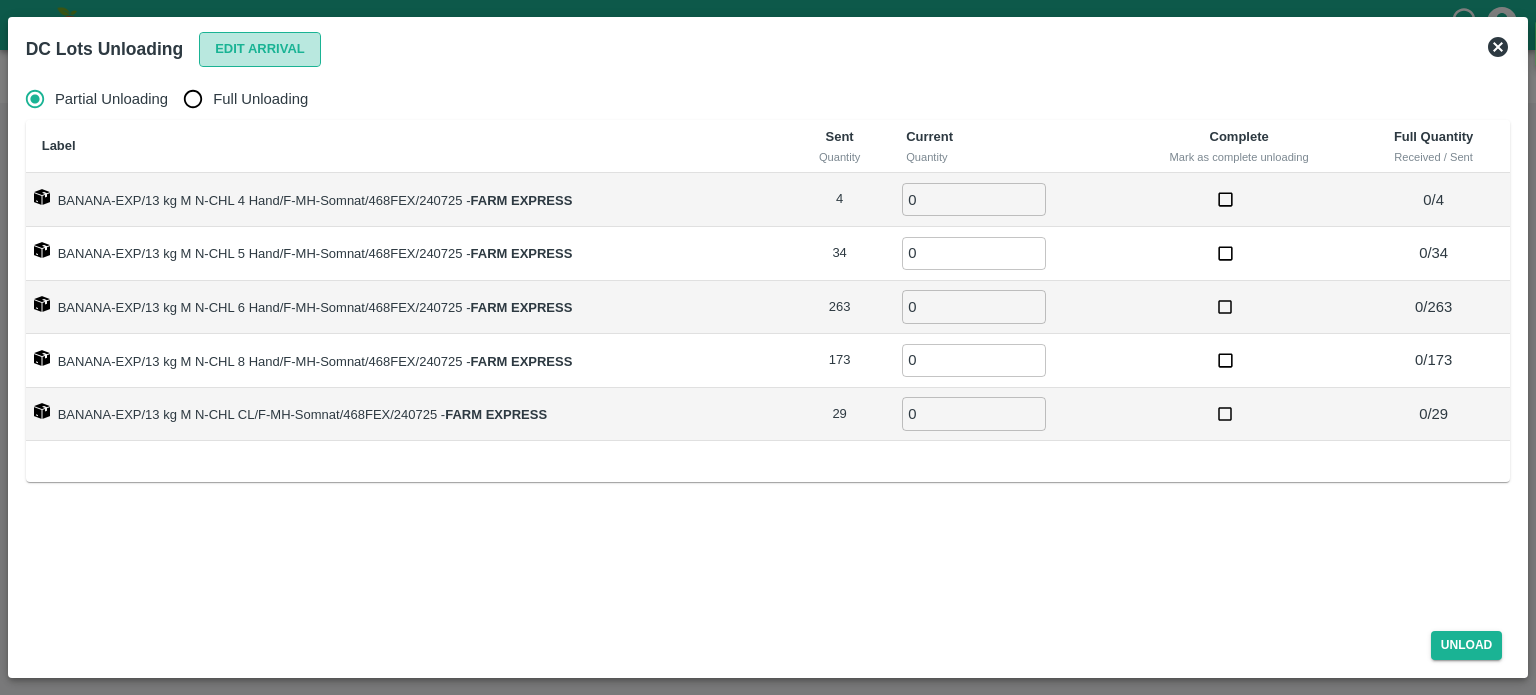 click on "Edit Arrival" at bounding box center (260, 49) 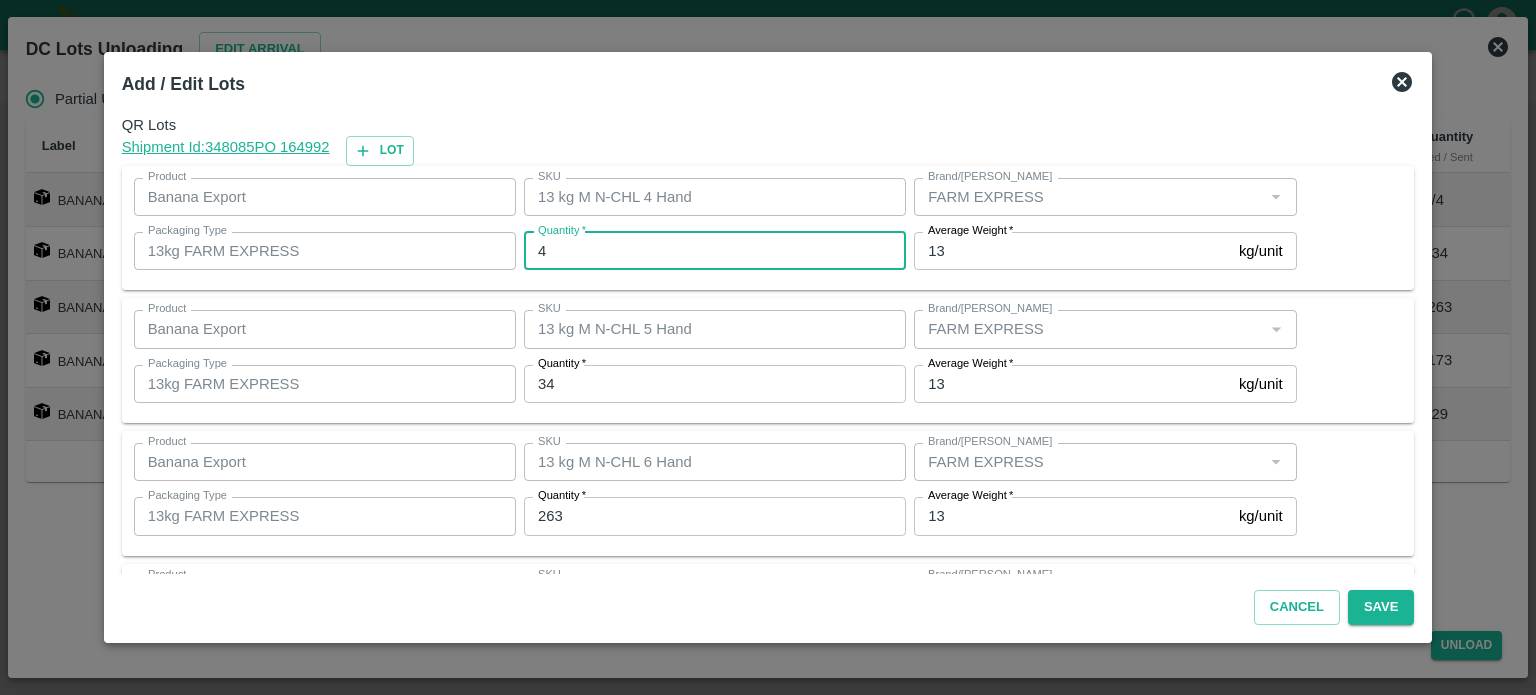 click on "4" at bounding box center (715, 251) 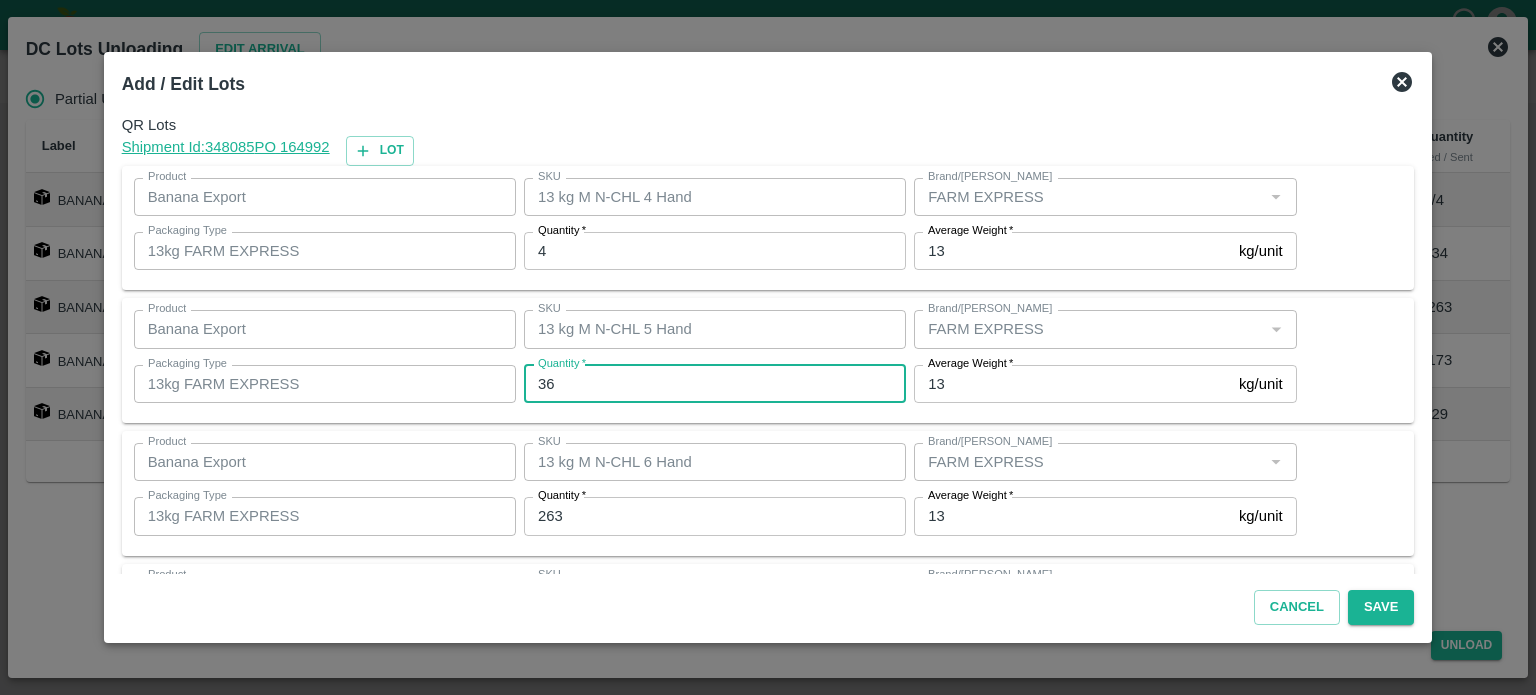 type on "36" 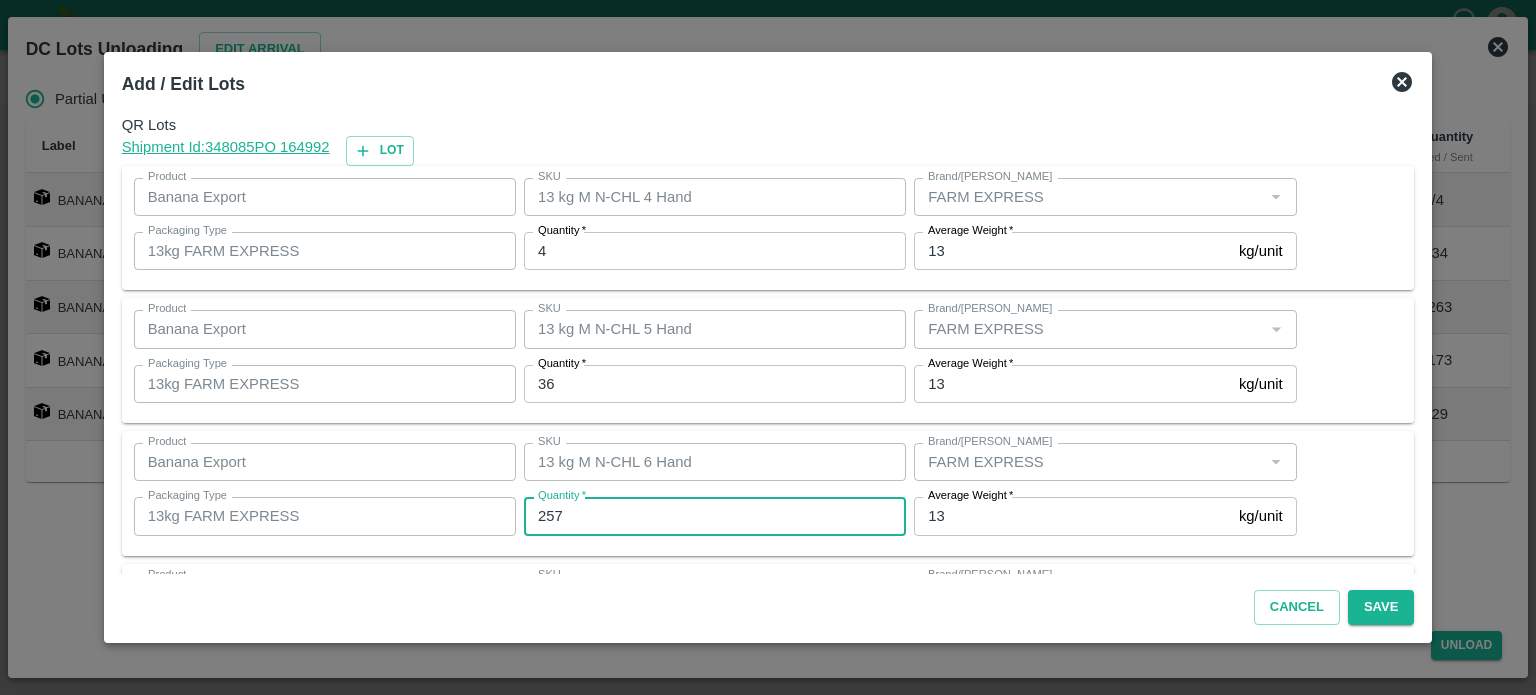 type on "257" 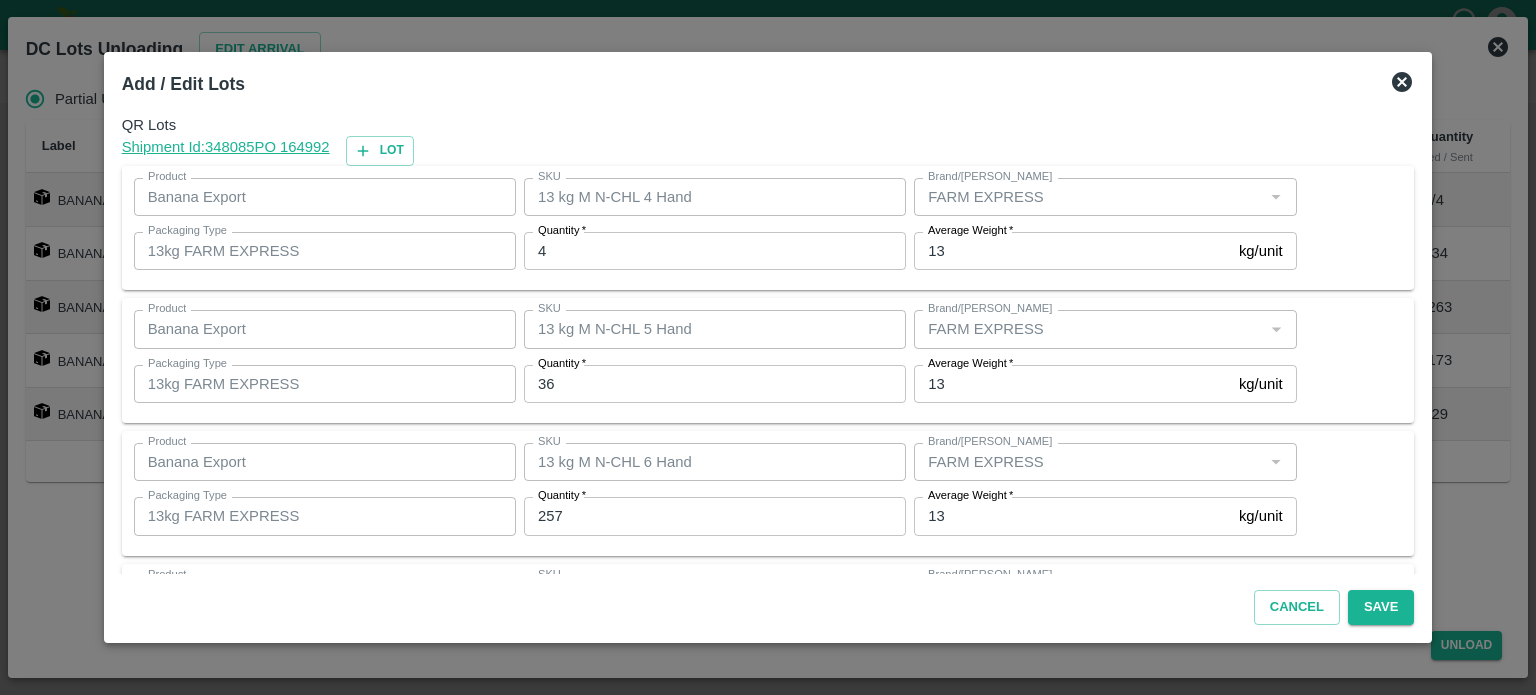 scroll, scrollTop: 262, scrollLeft: 0, axis: vertical 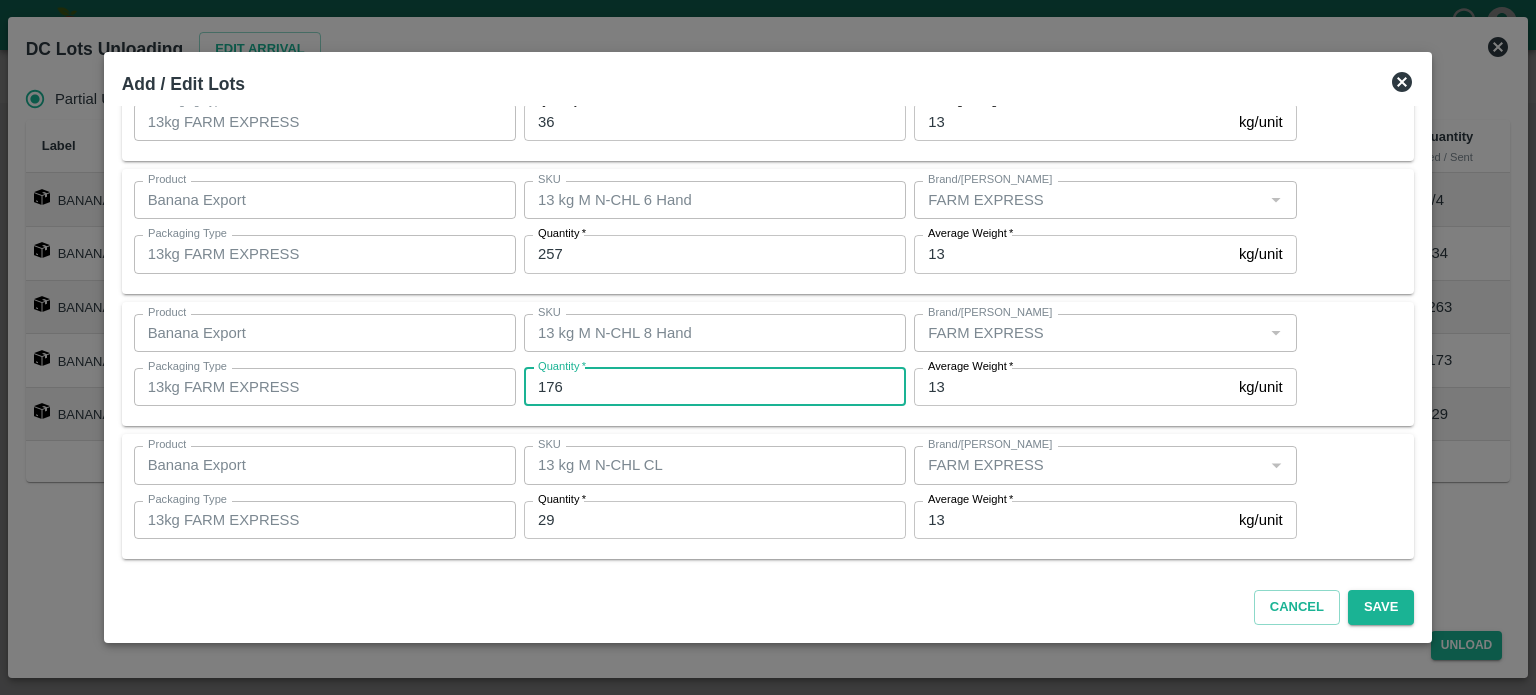 type on "176" 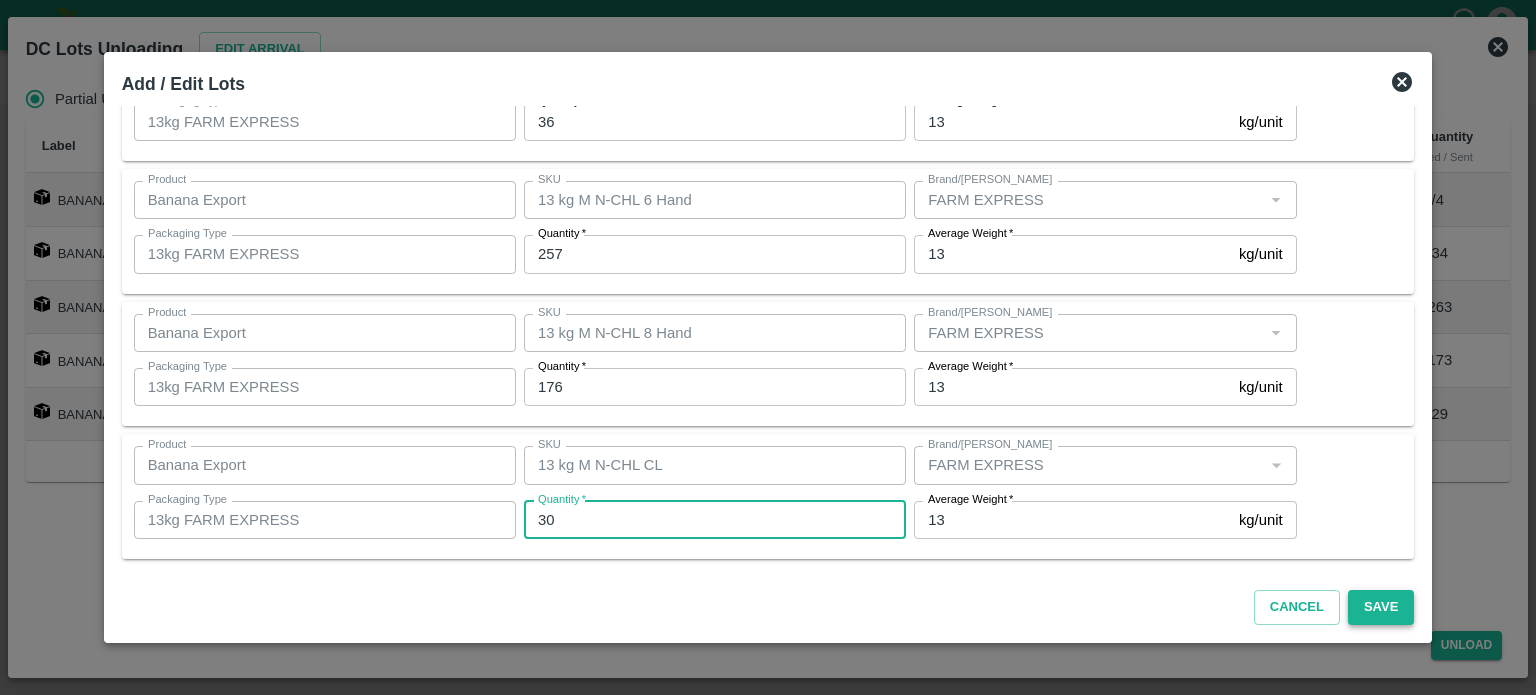 type on "30" 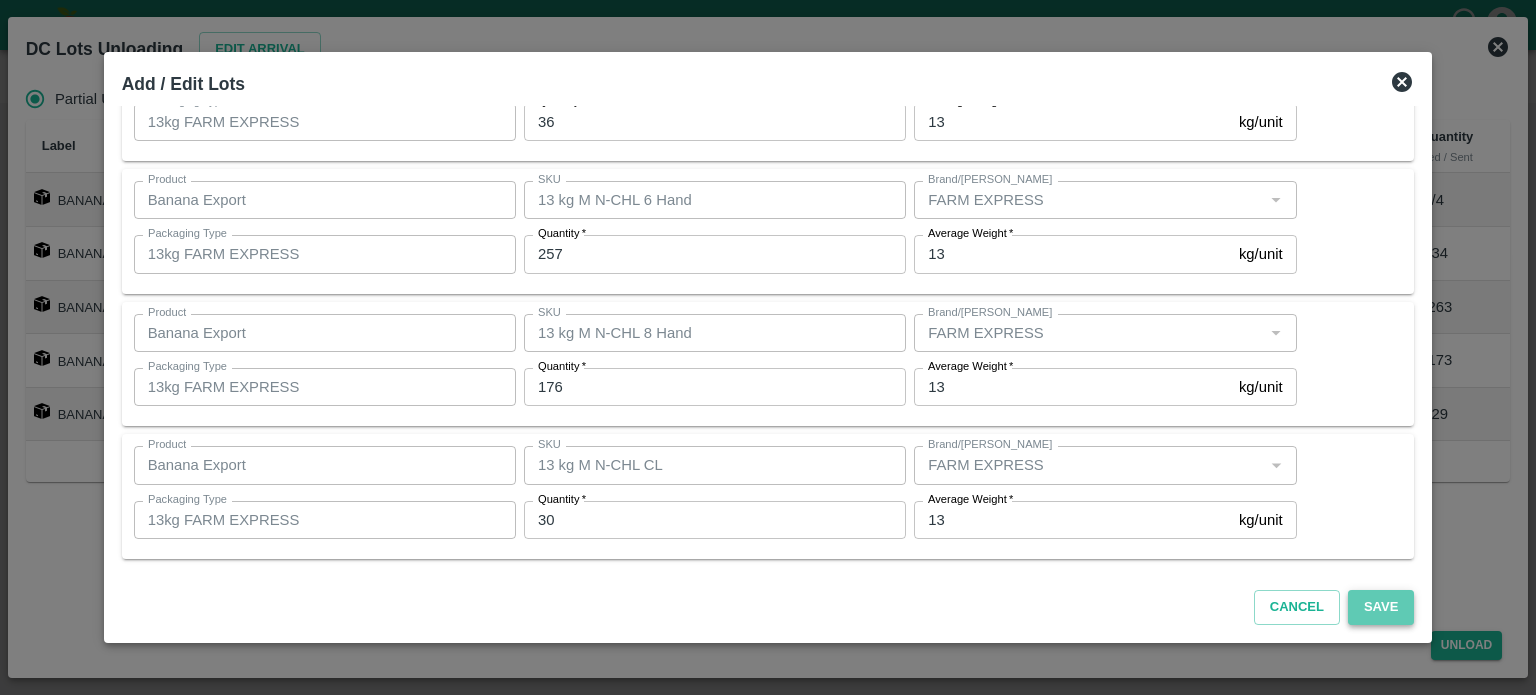 click on "Save" at bounding box center (1381, 607) 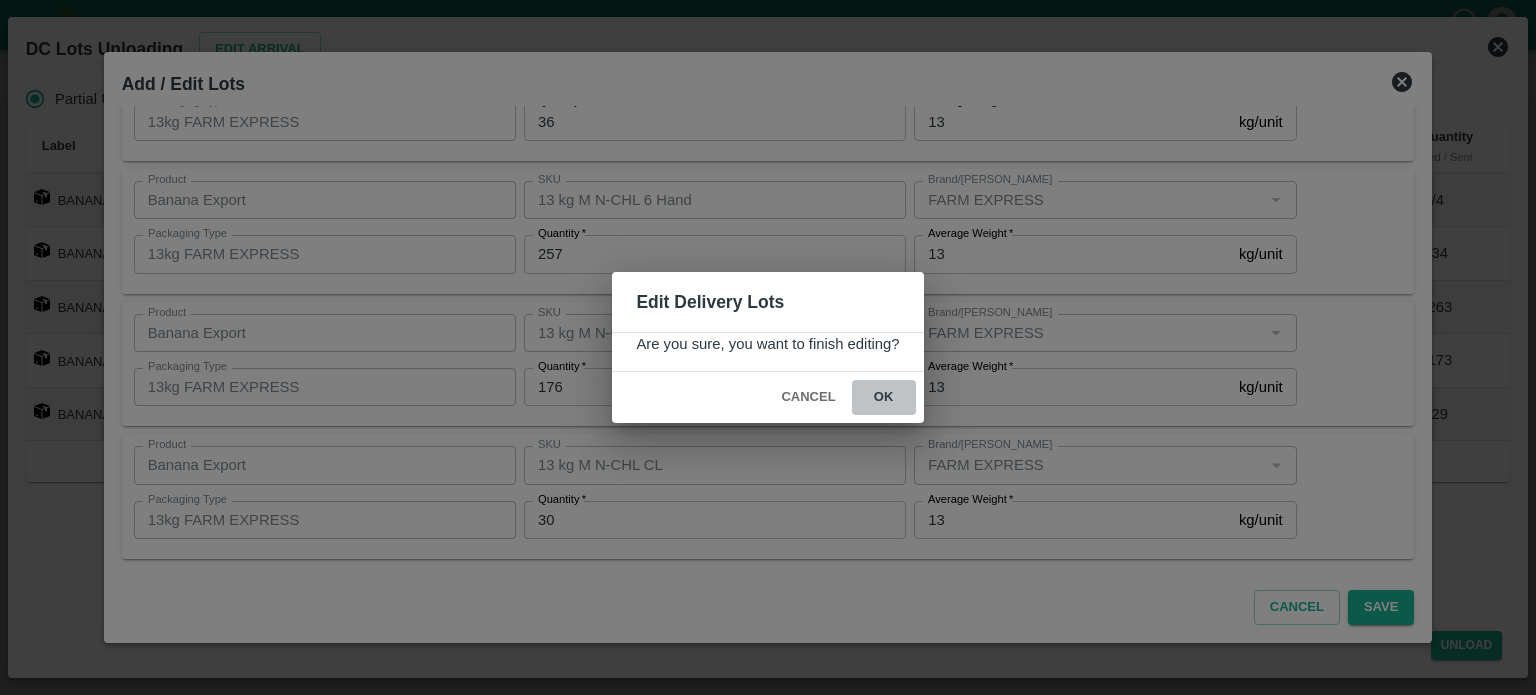 click on "ok" at bounding box center [884, 397] 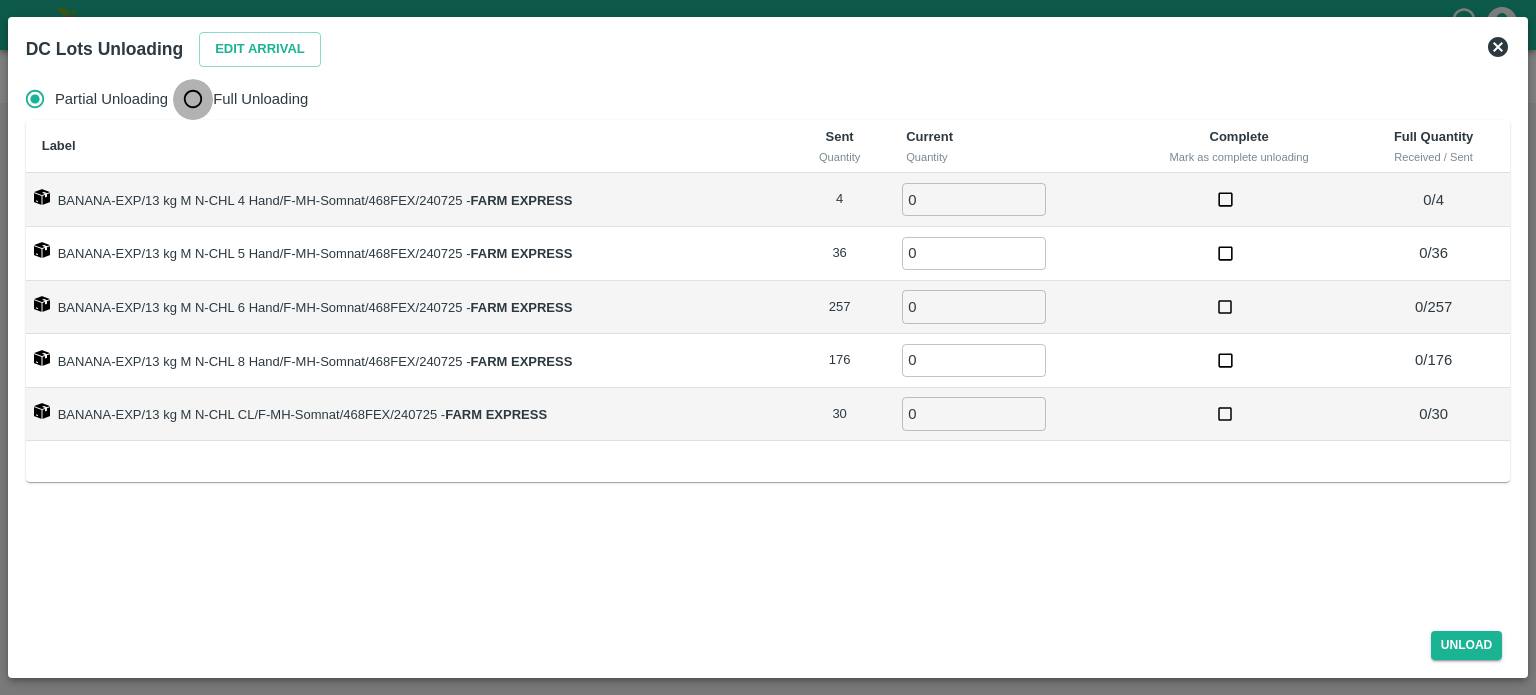 click on "Full Unloading" at bounding box center (193, 99) 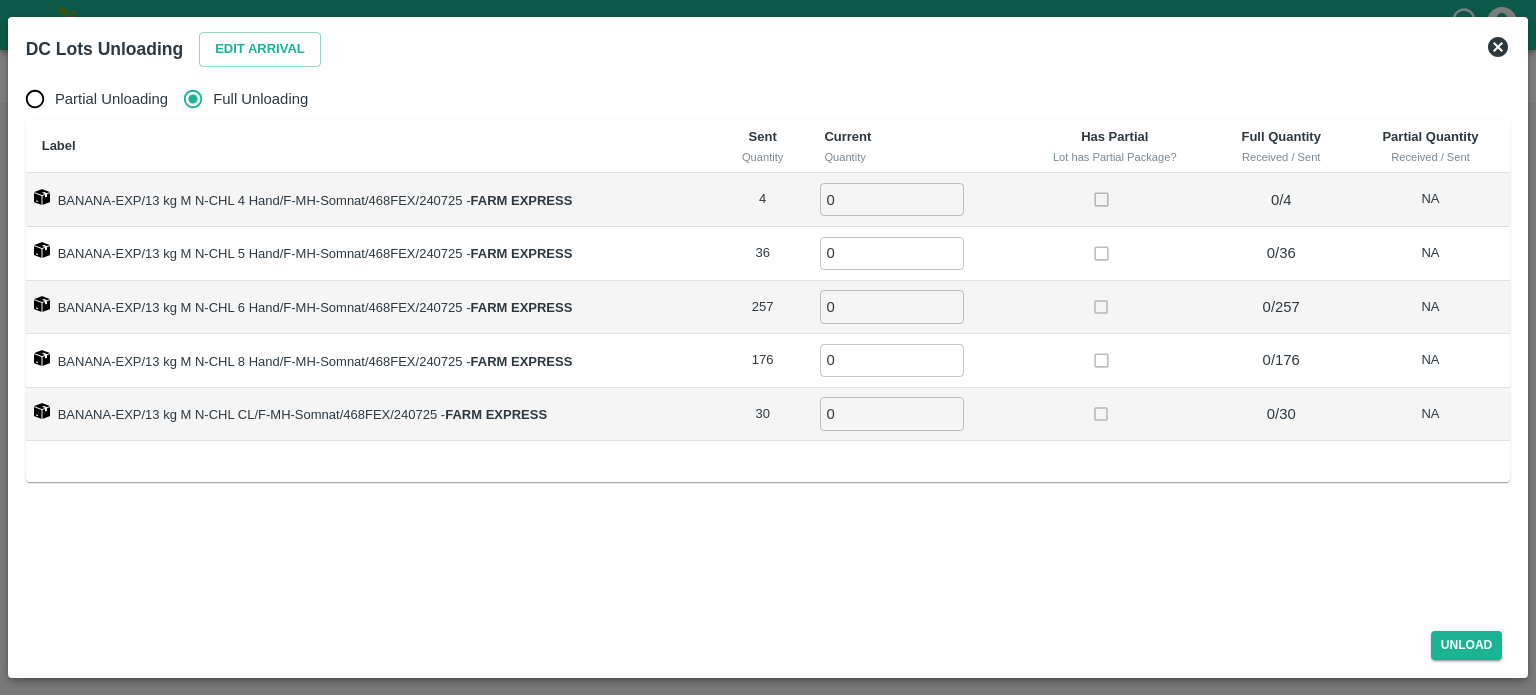 click on "0" at bounding box center [892, 199] 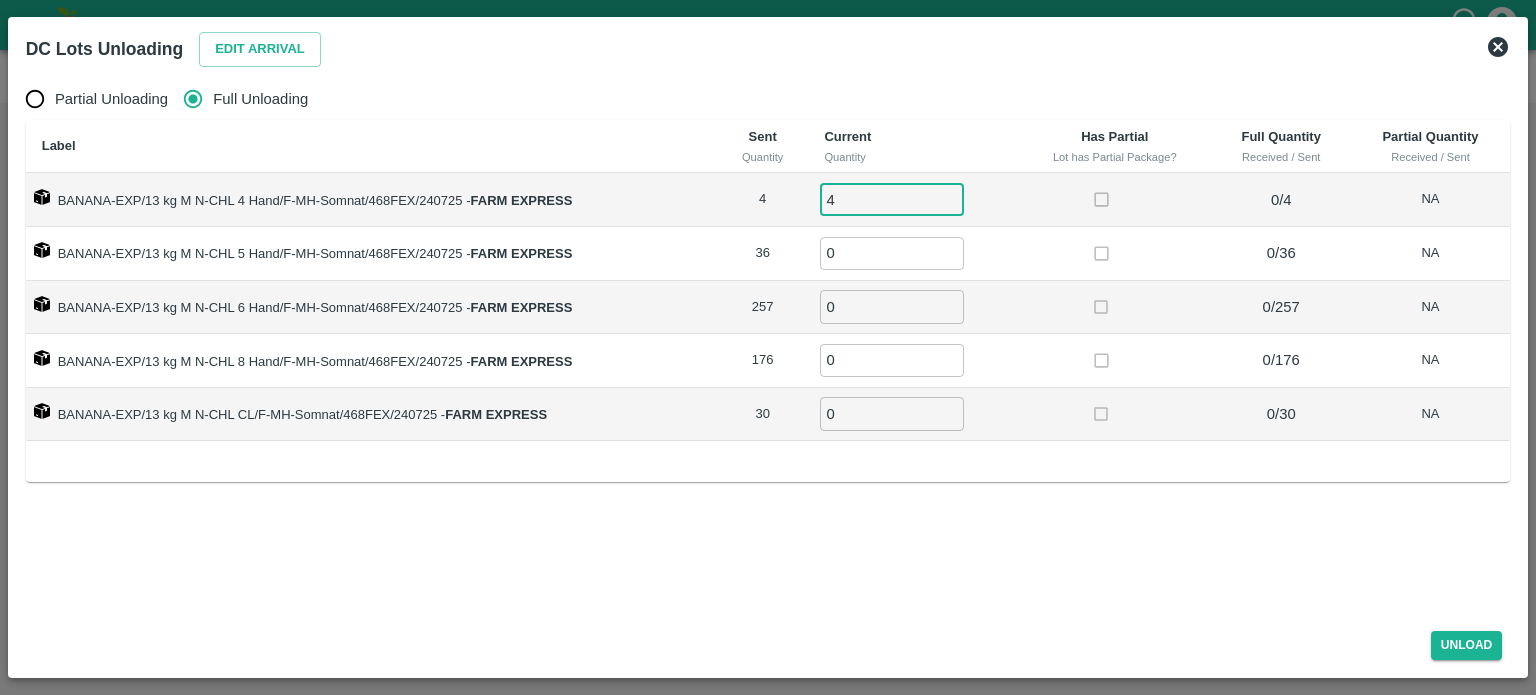 type on "4" 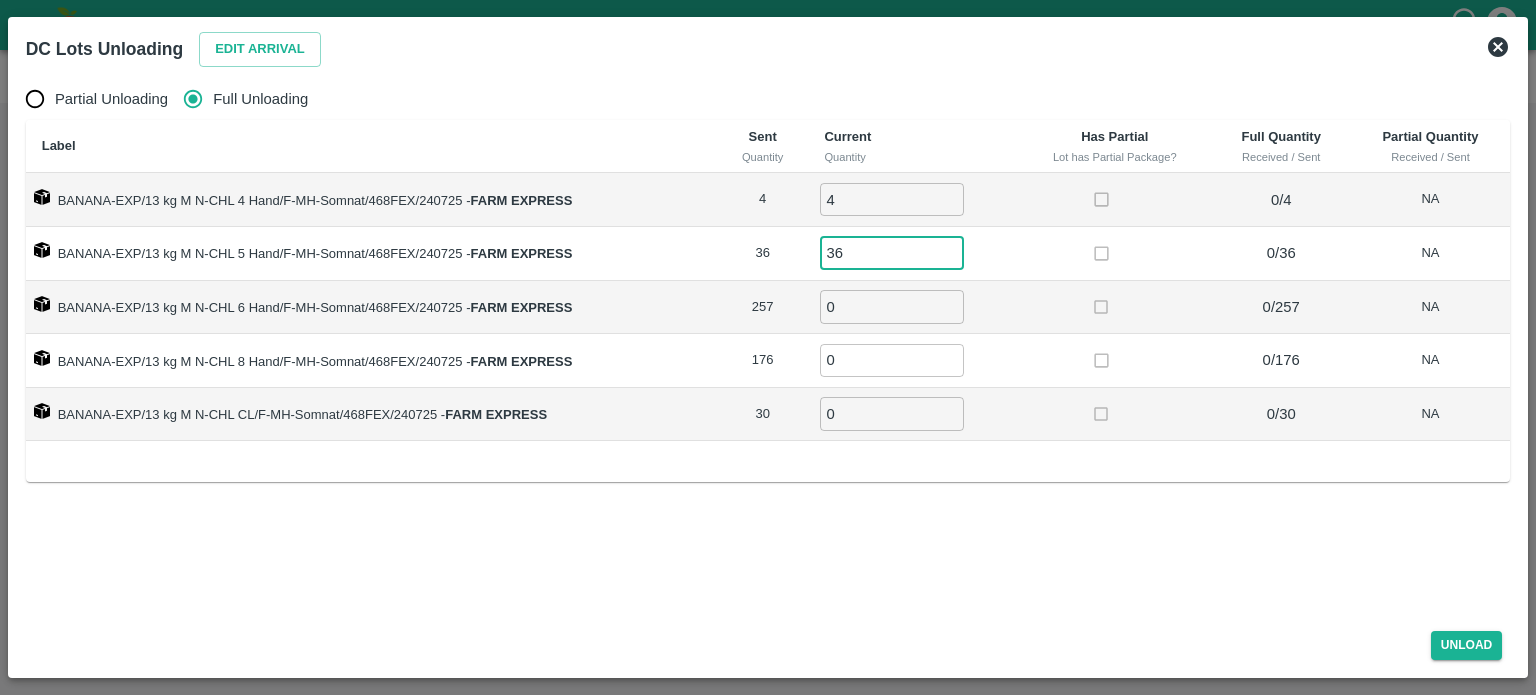 type on "36" 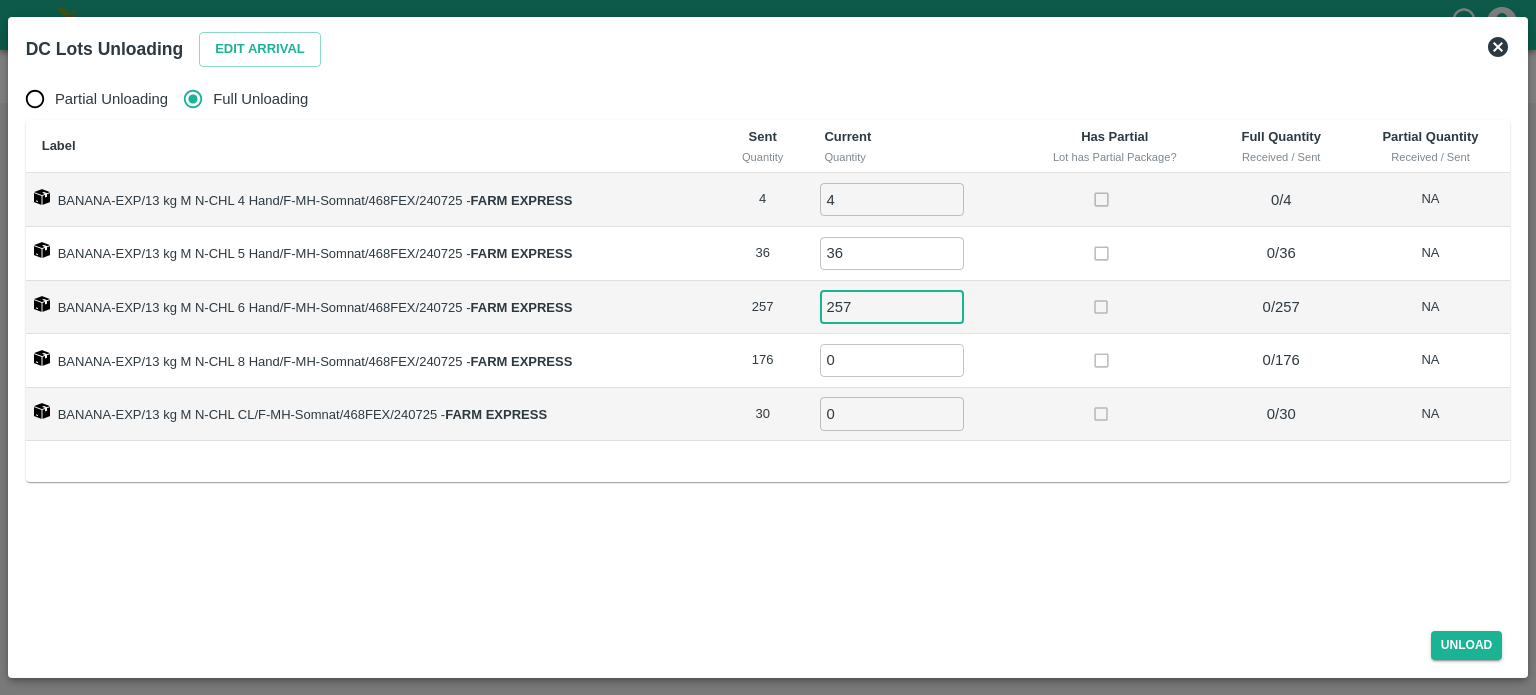 type on "257" 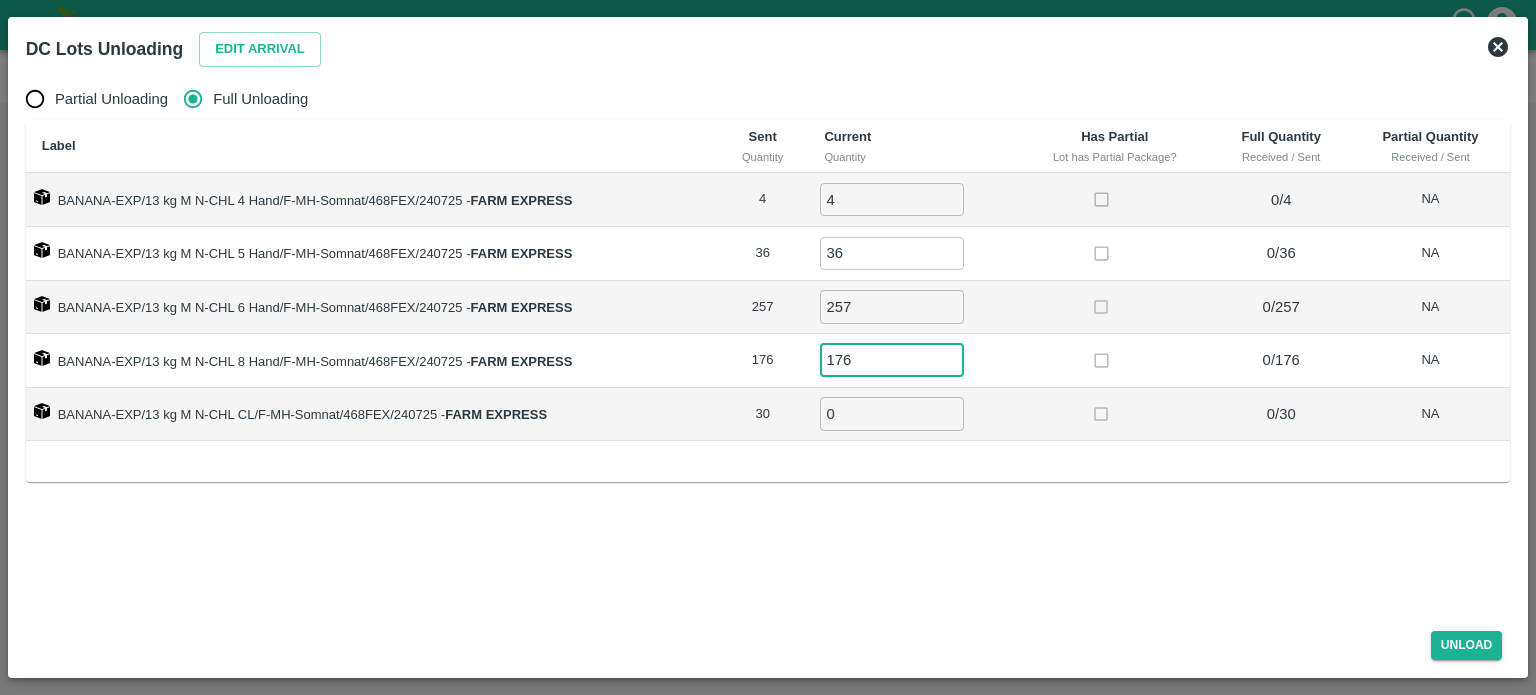 type on "176" 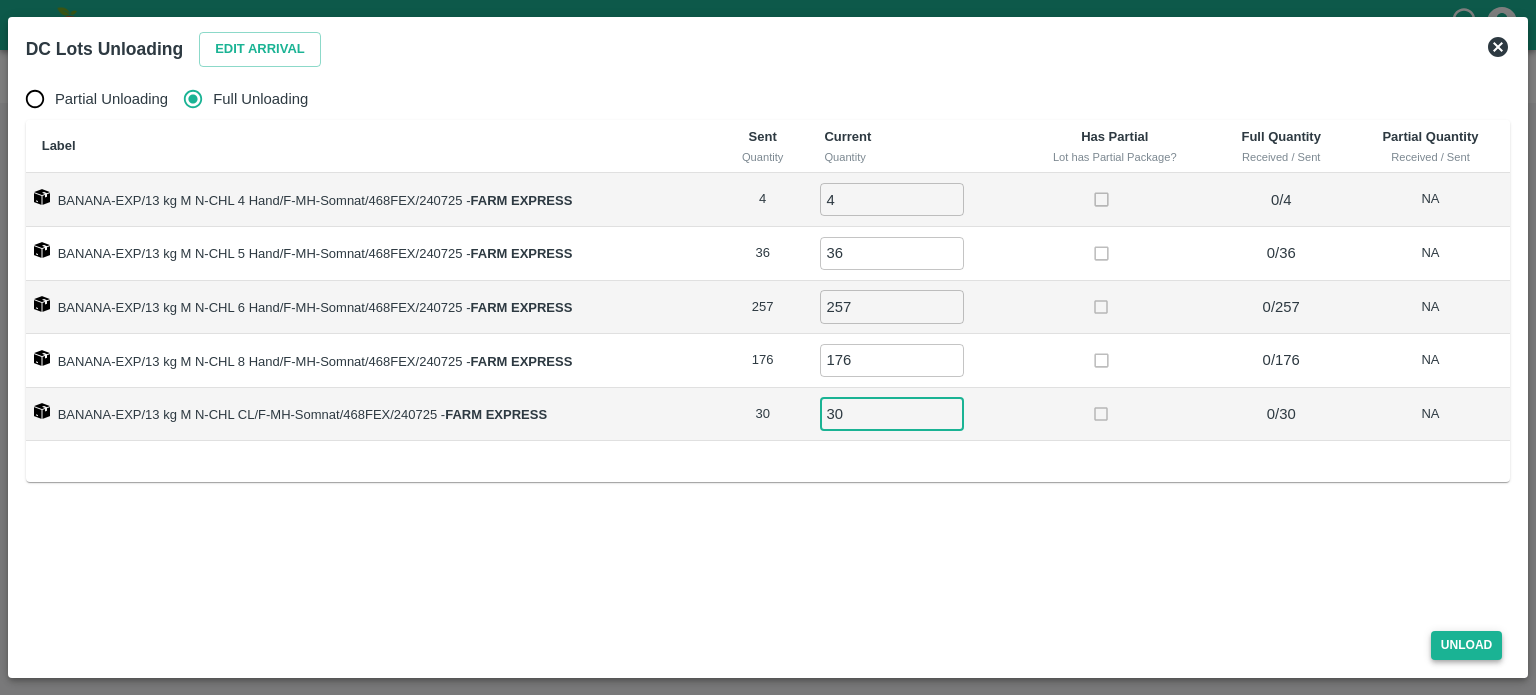 type on "30" 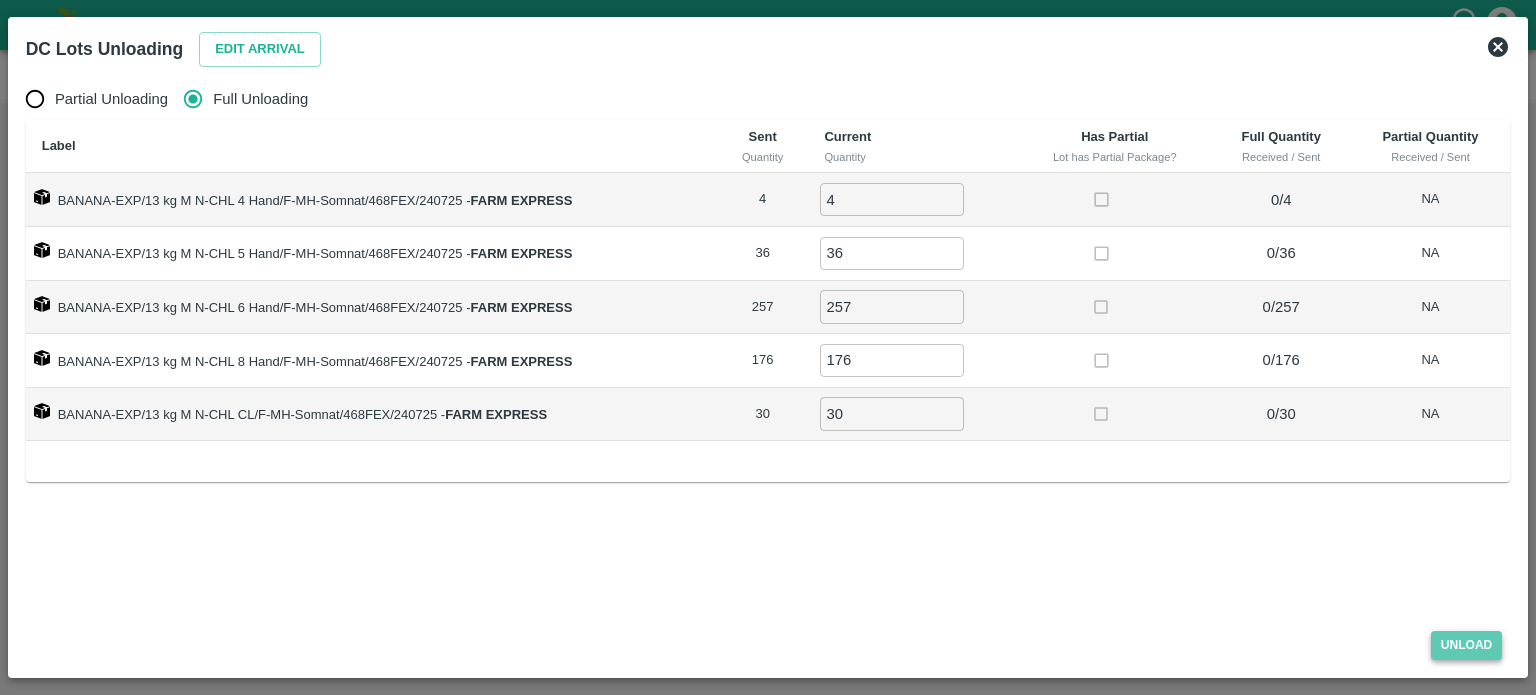 click on "Unload" at bounding box center (1467, 645) 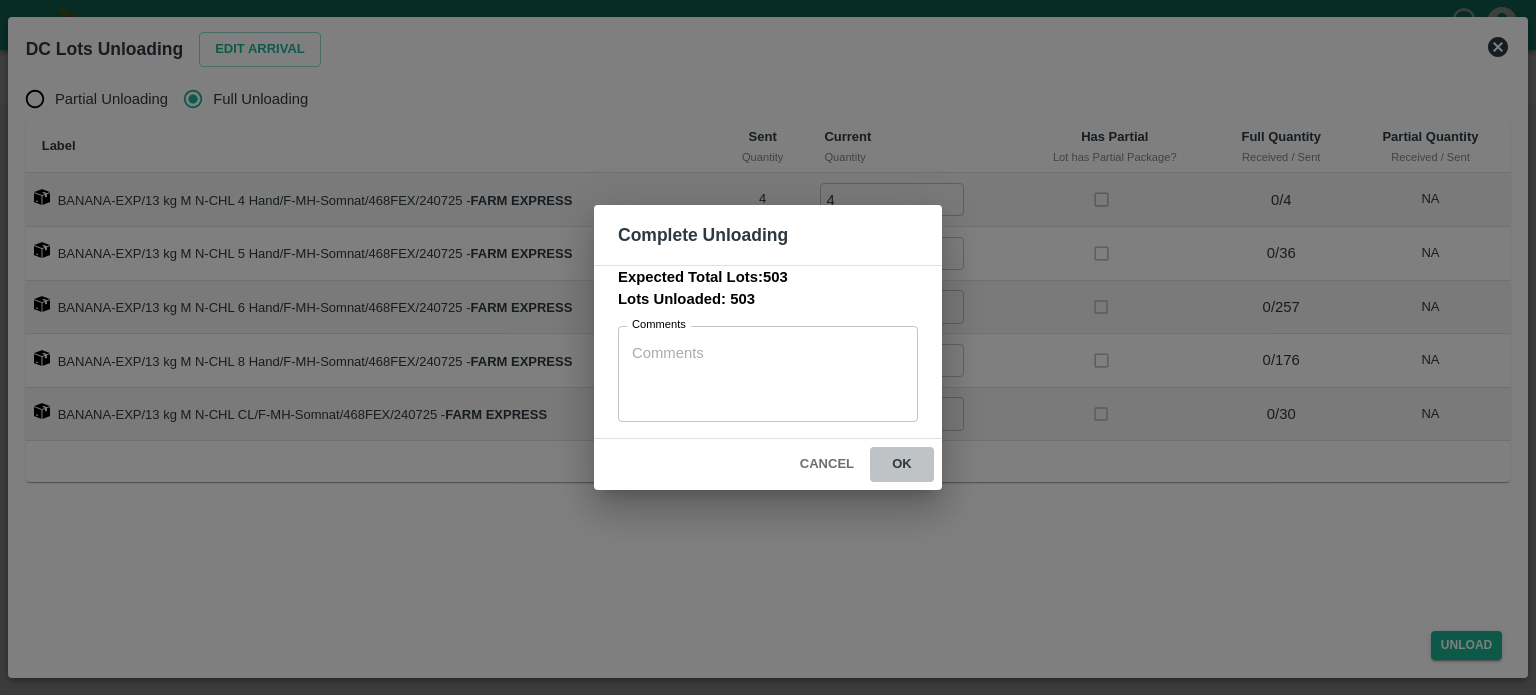 click on "ok" at bounding box center [902, 464] 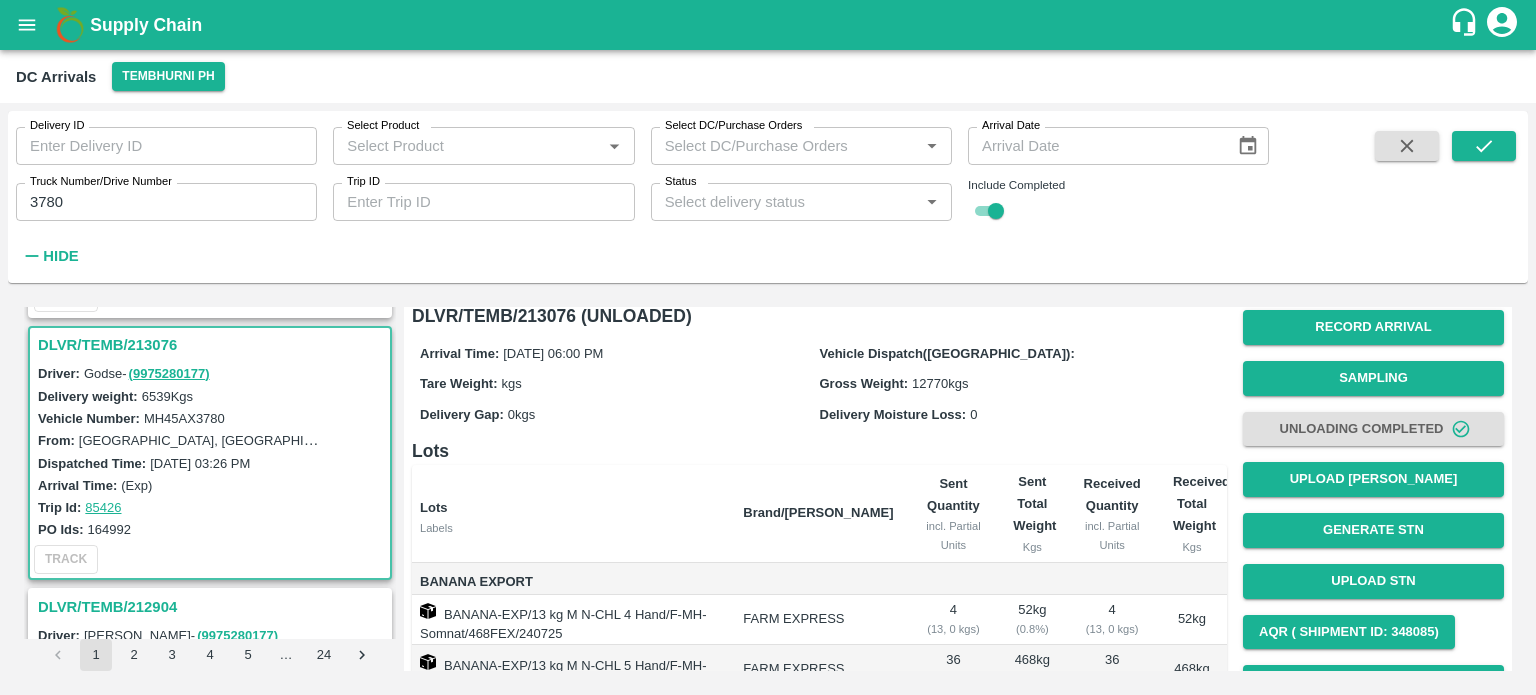 scroll, scrollTop: 0, scrollLeft: 0, axis: both 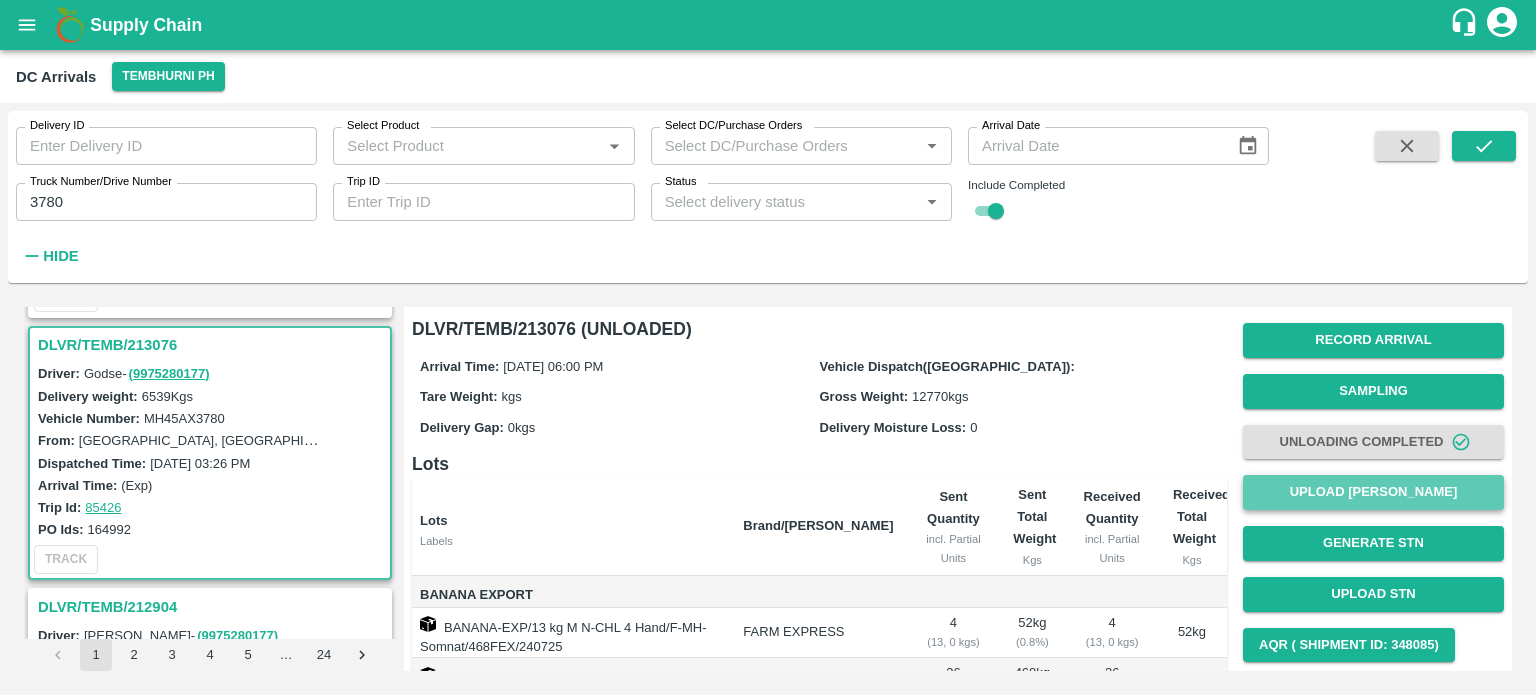click on "Upload [PERSON_NAME]" at bounding box center [1373, 492] 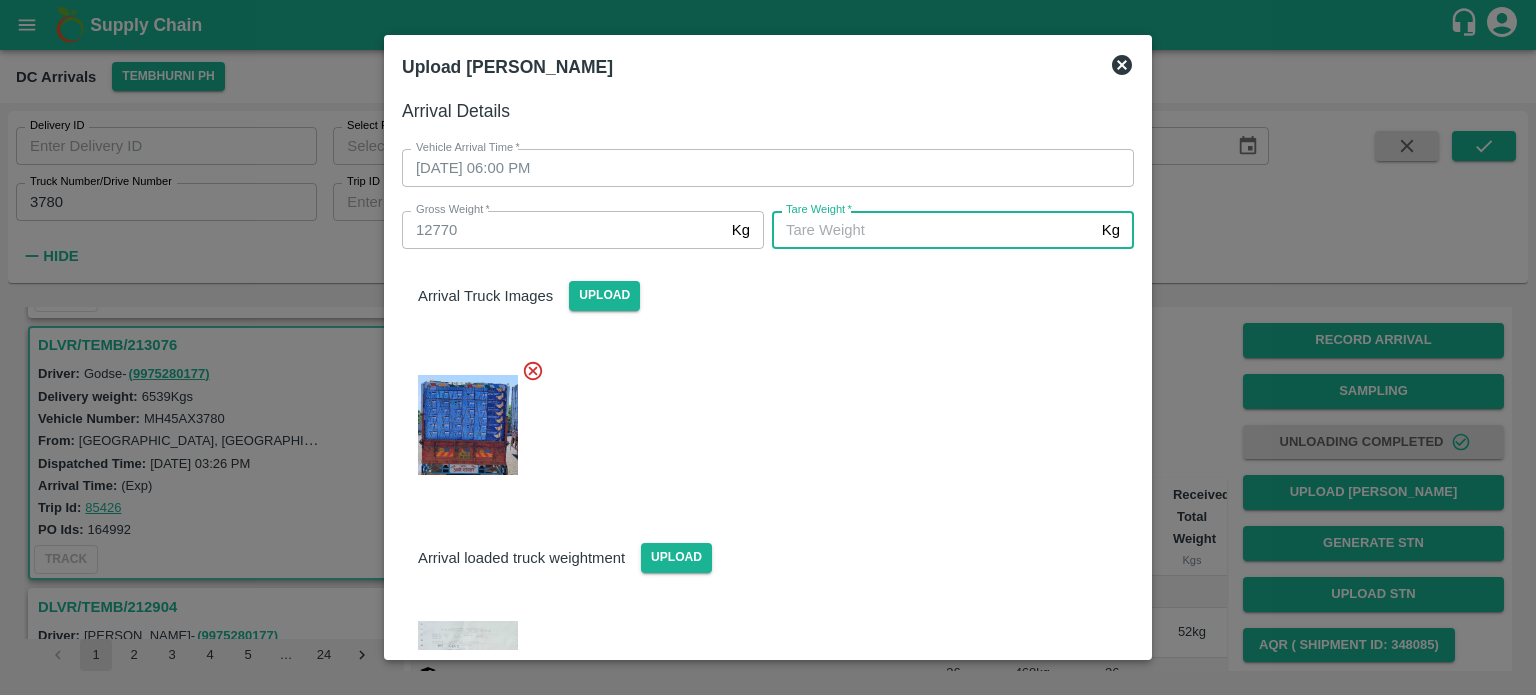 click on "[PERSON_NAME]   *" at bounding box center (933, 230) 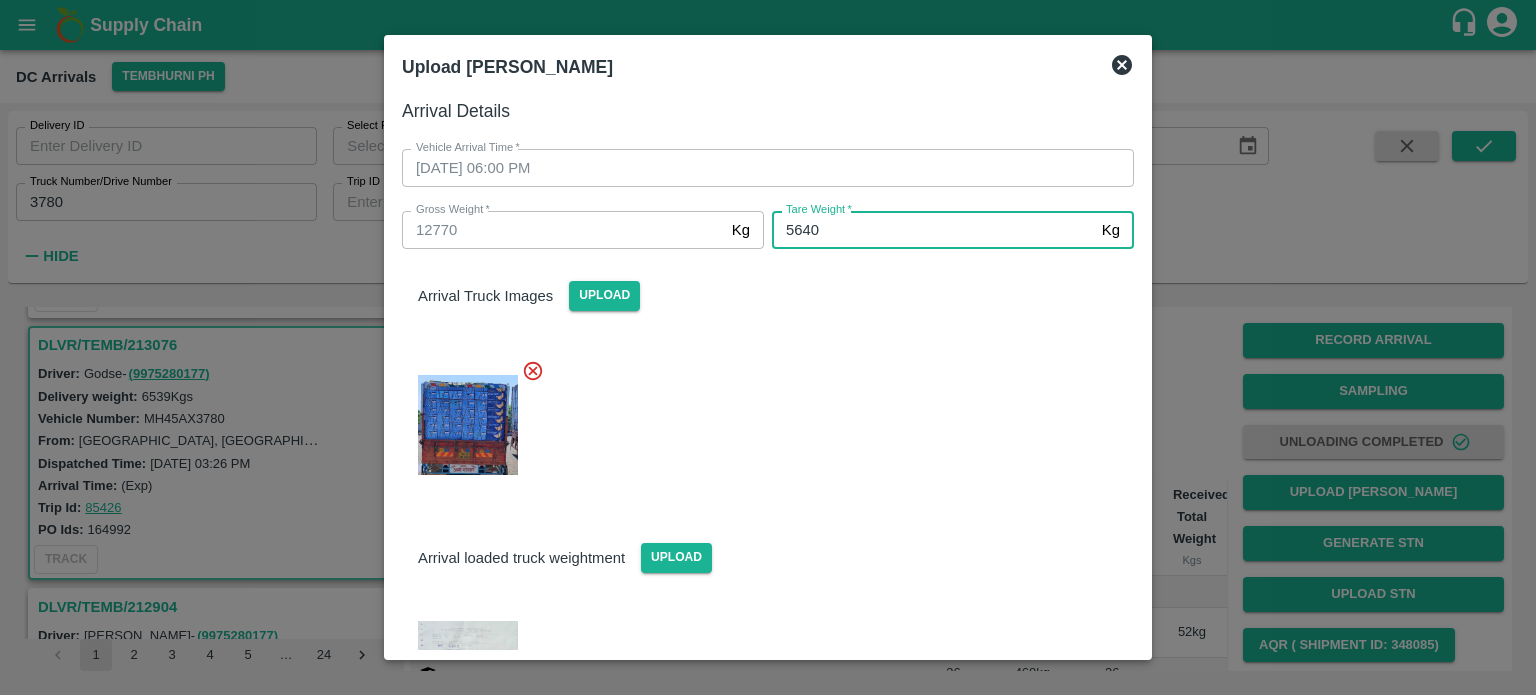 type on "5640" 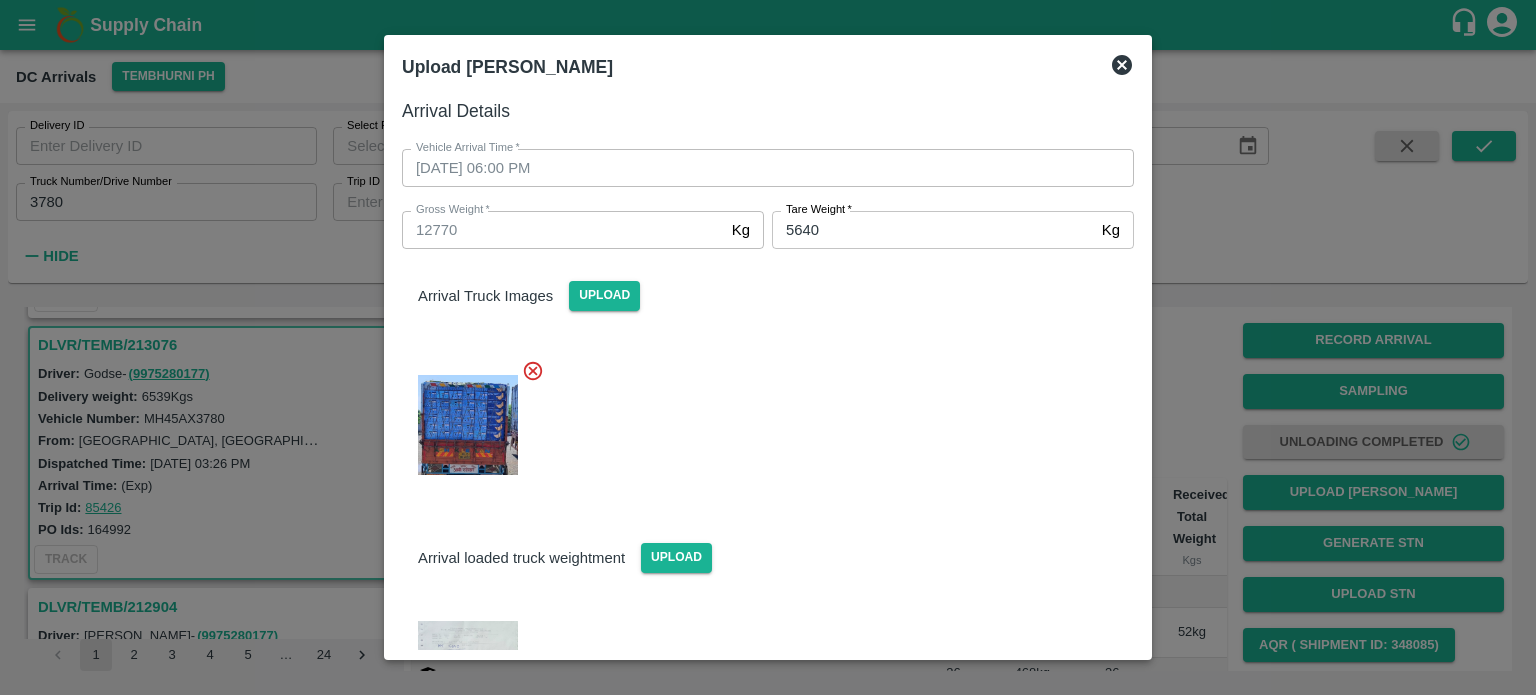 click at bounding box center [760, 419] 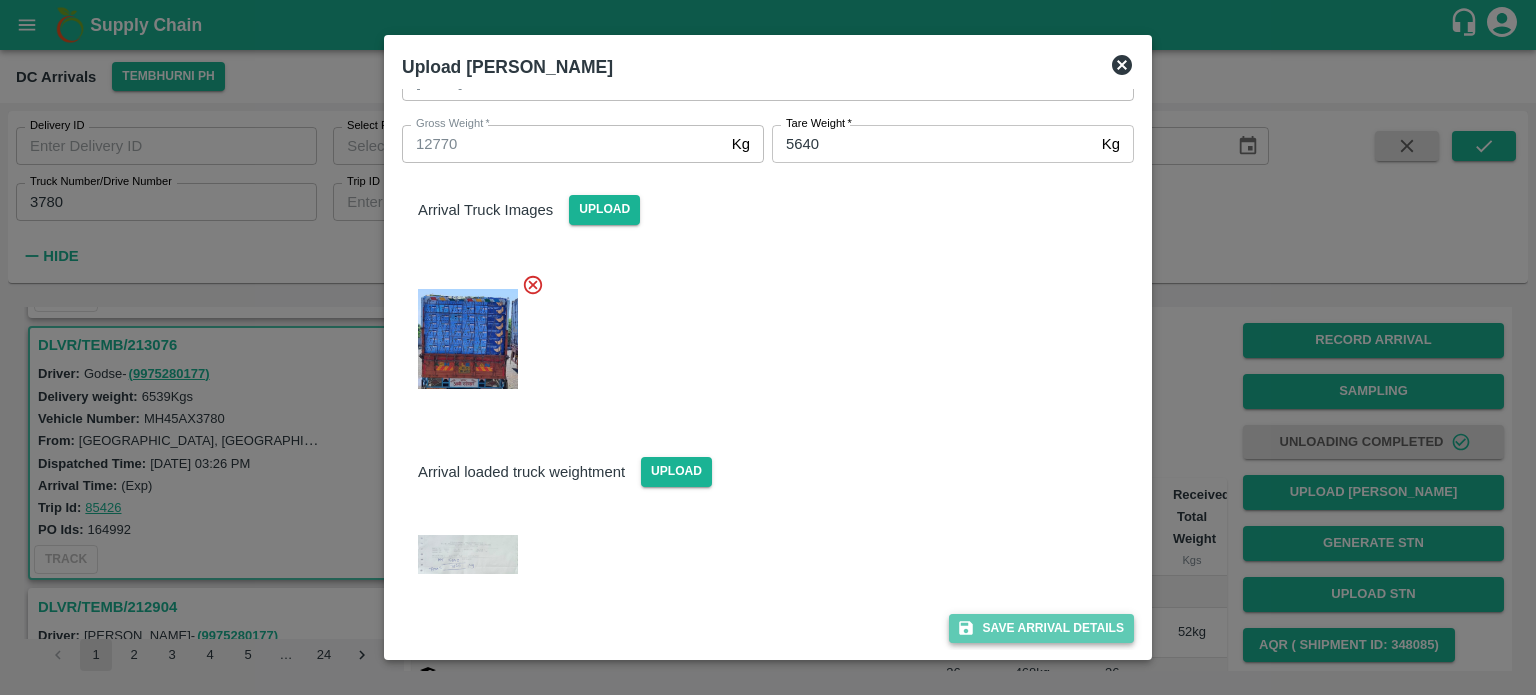 click on "Save Arrival Details" at bounding box center (1041, 628) 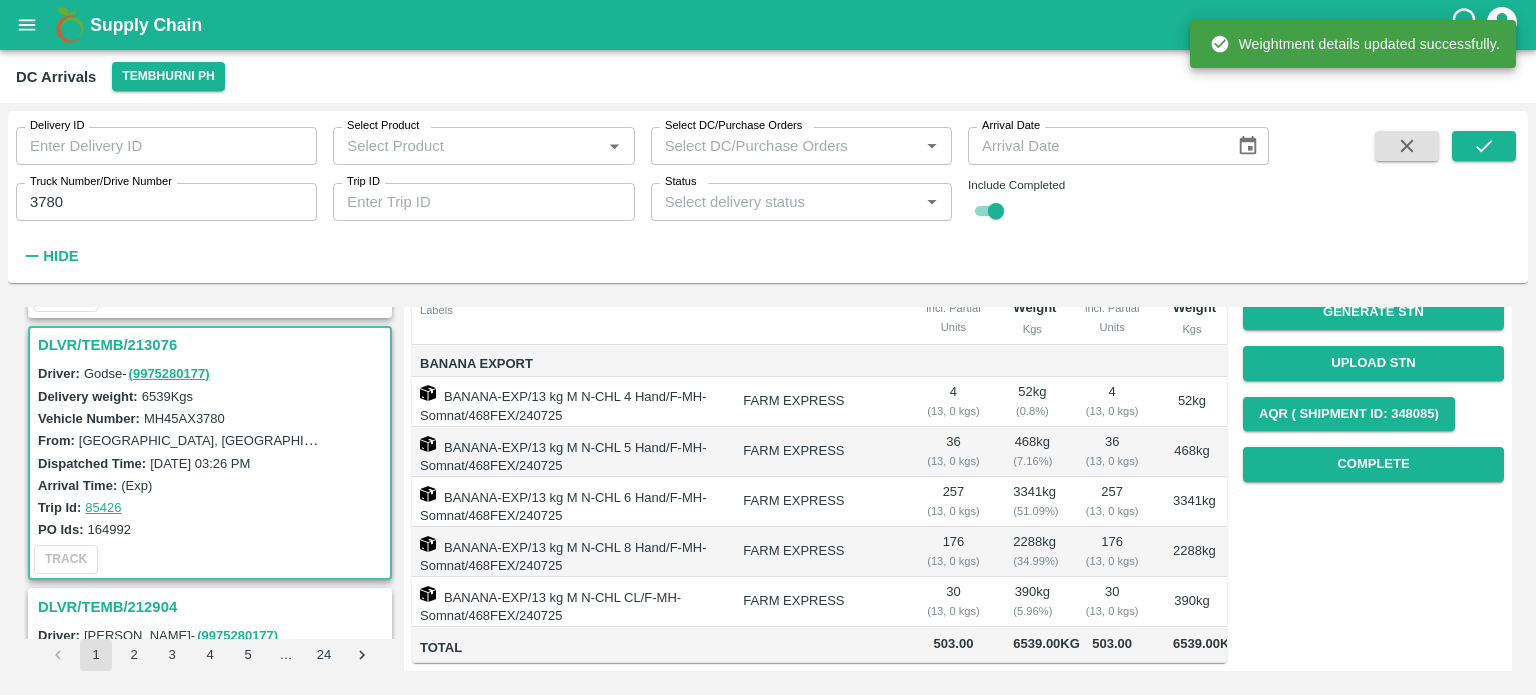 scroll, scrollTop: 284, scrollLeft: 0, axis: vertical 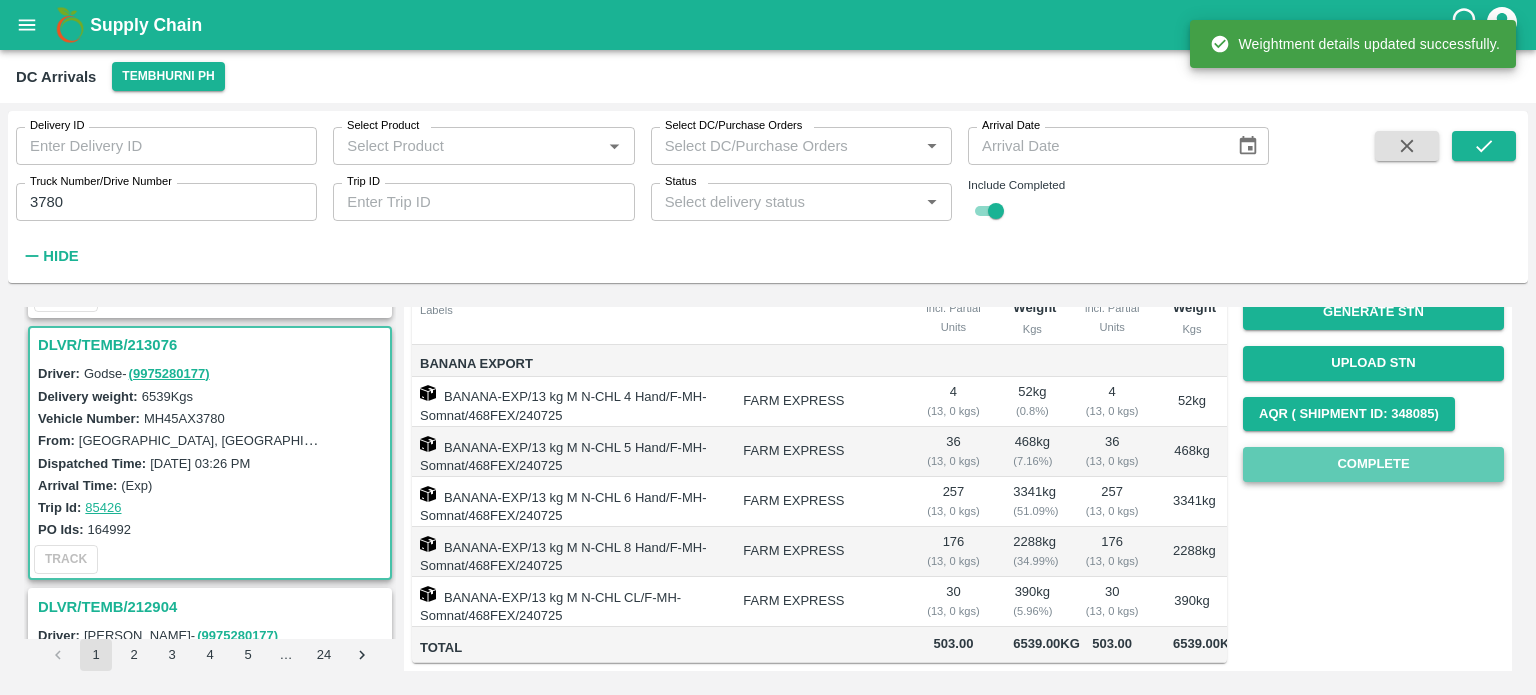 click on "Complete" at bounding box center (1373, 464) 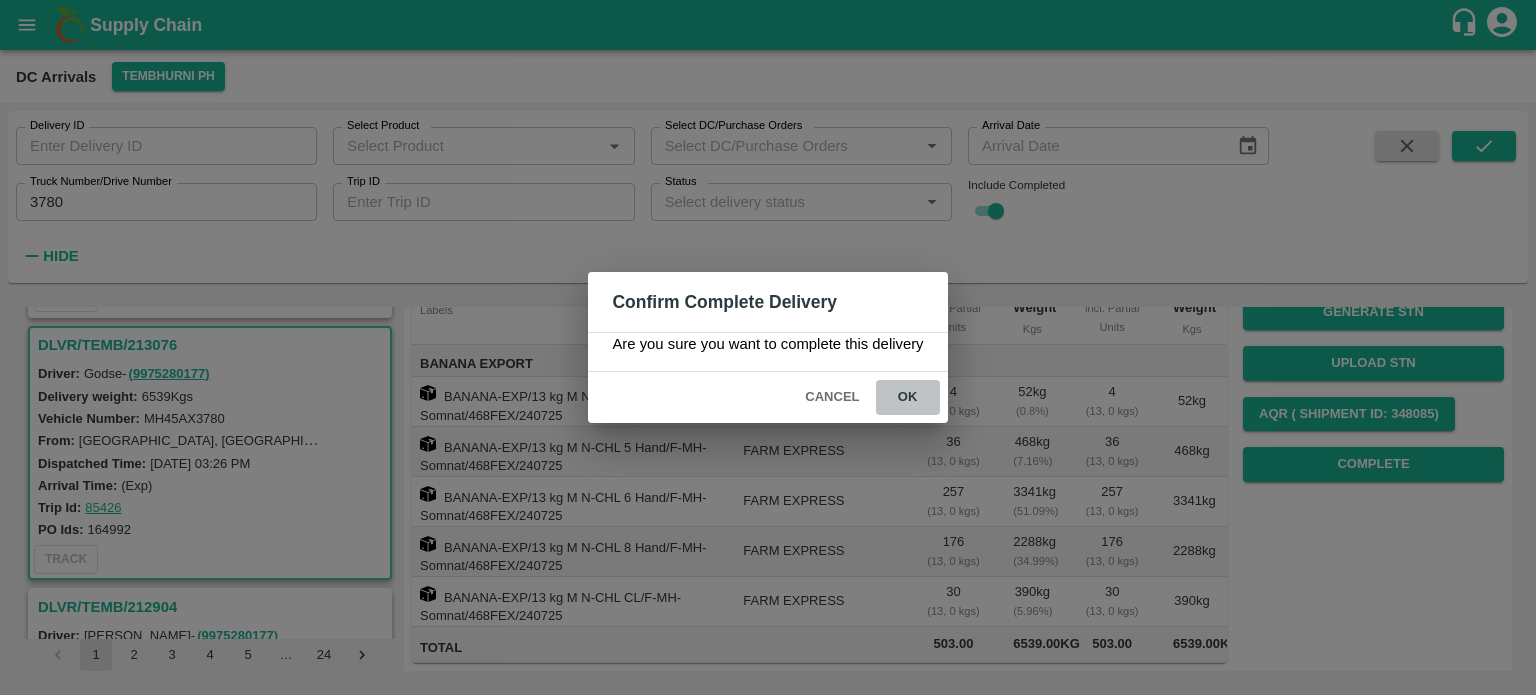 click on "ok" at bounding box center [908, 397] 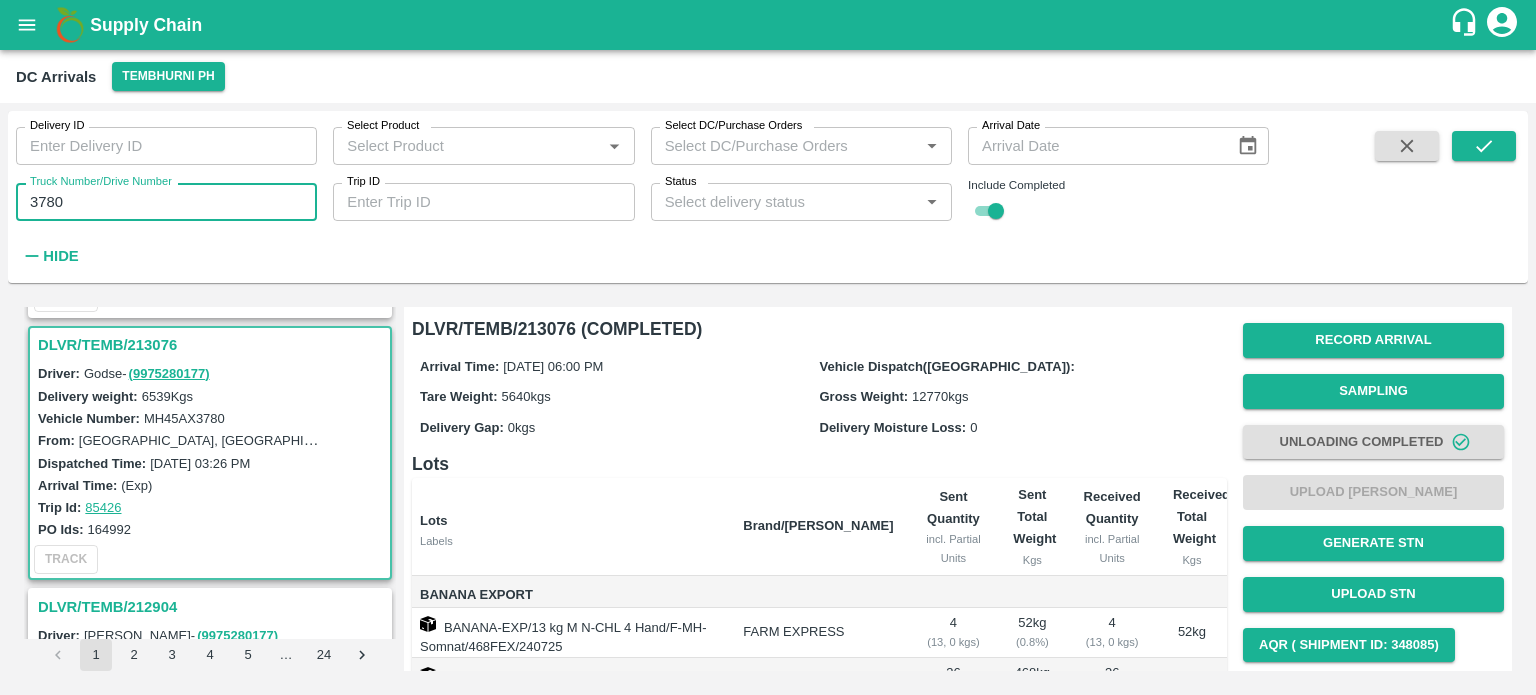 click on "3780" at bounding box center (166, 202) 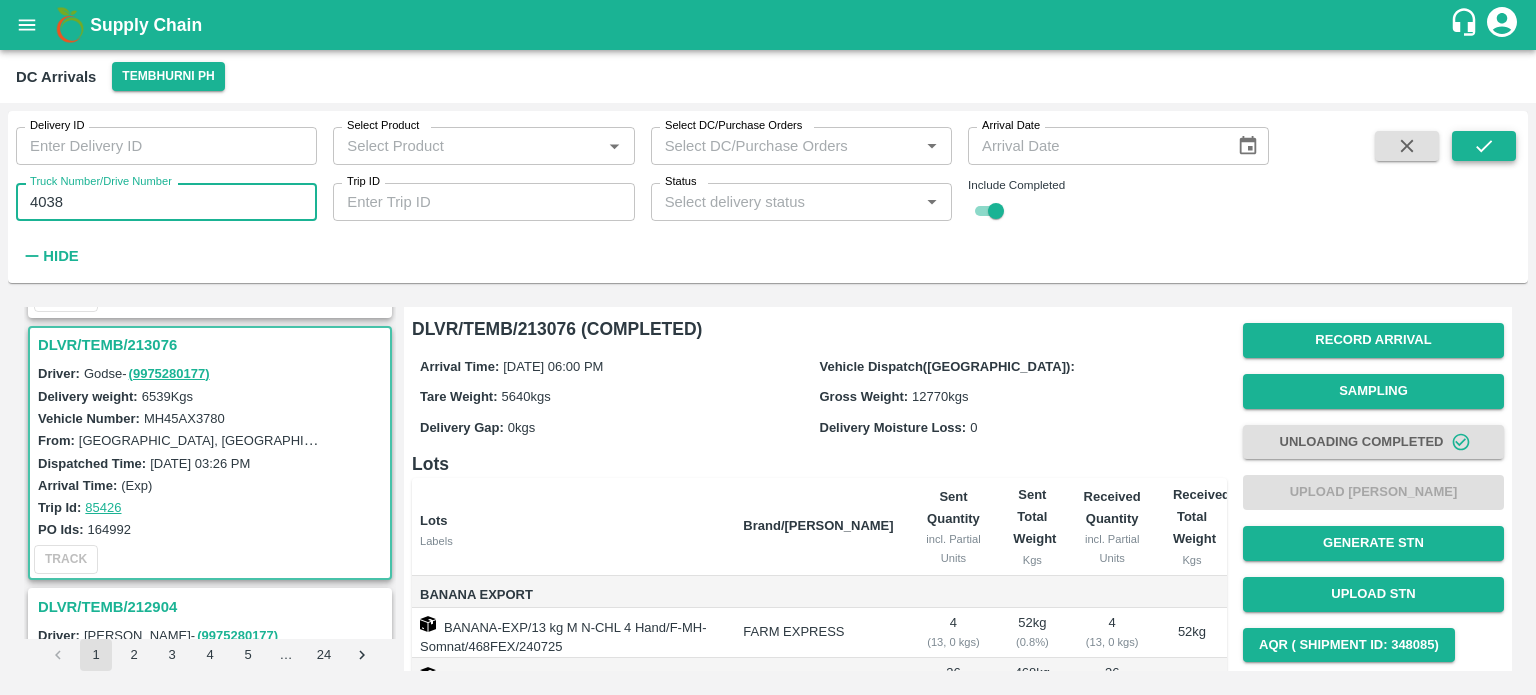 type on "4038" 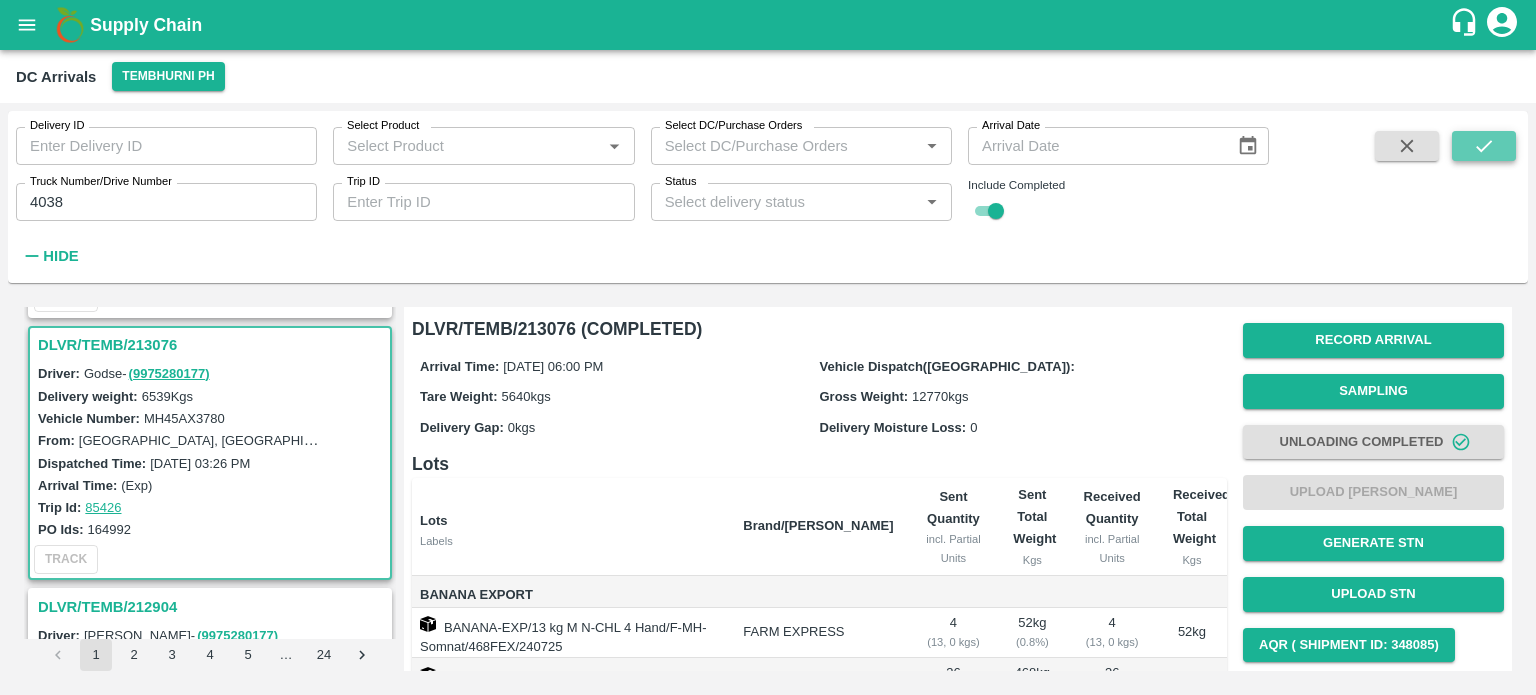 click at bounding box center (1484, 146) 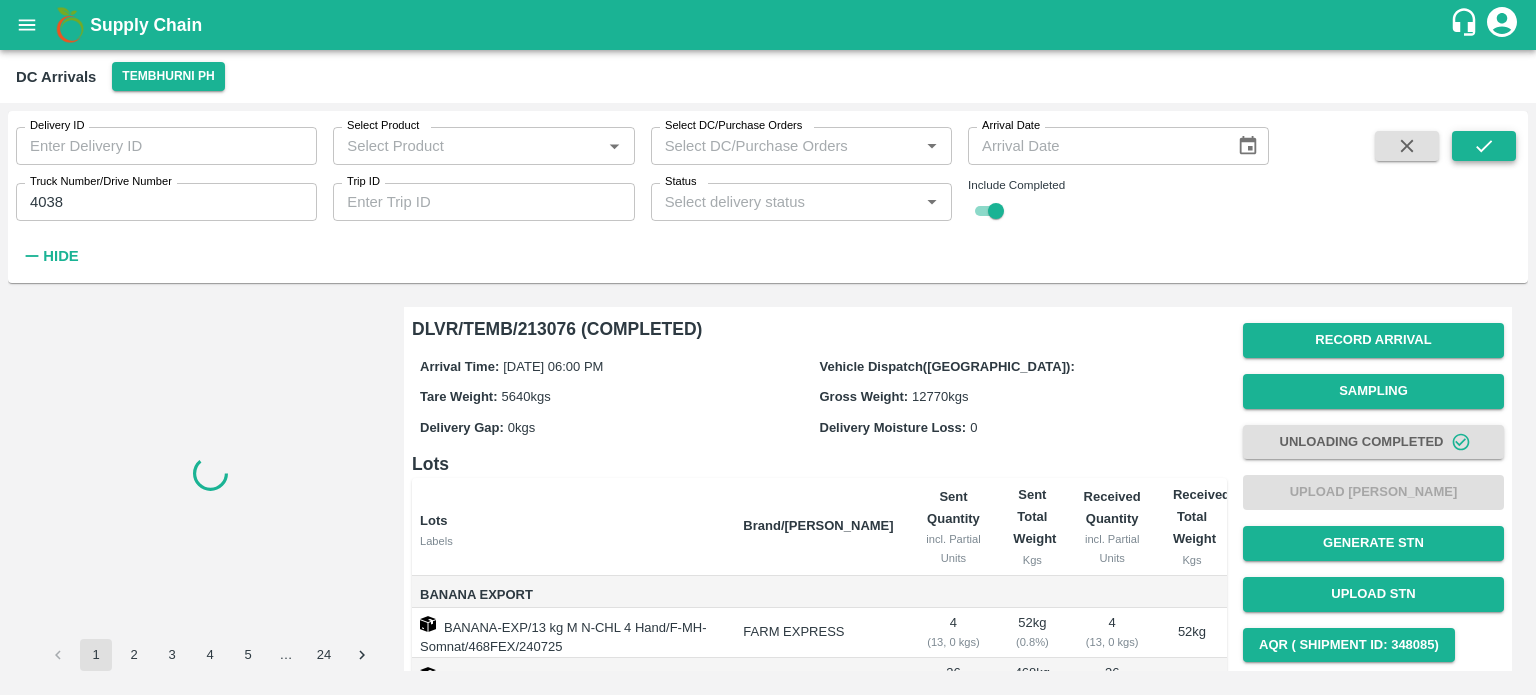 scroll, scrollTop: 0, scrollLeft: 0, axis: both 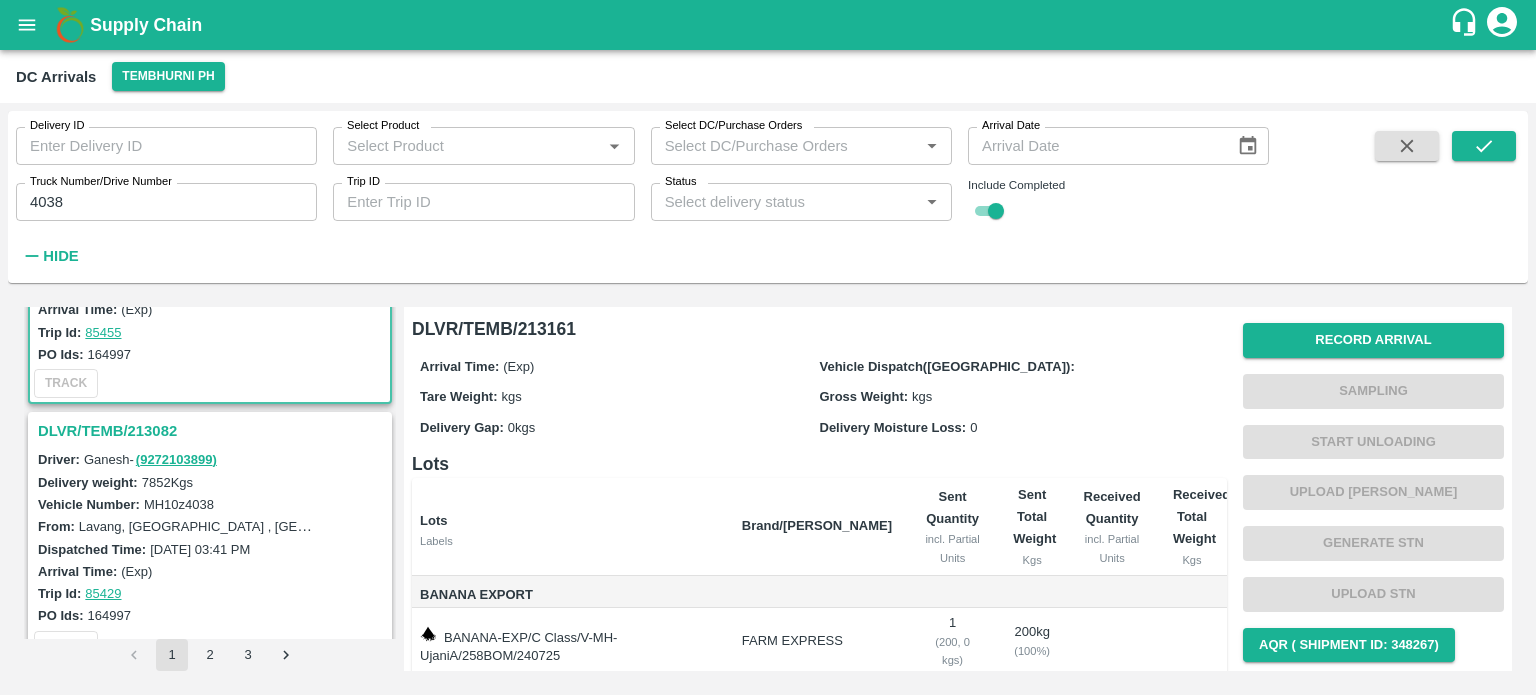 click on "DLVR/TEMB/213082" at bounding box center (213, 431) 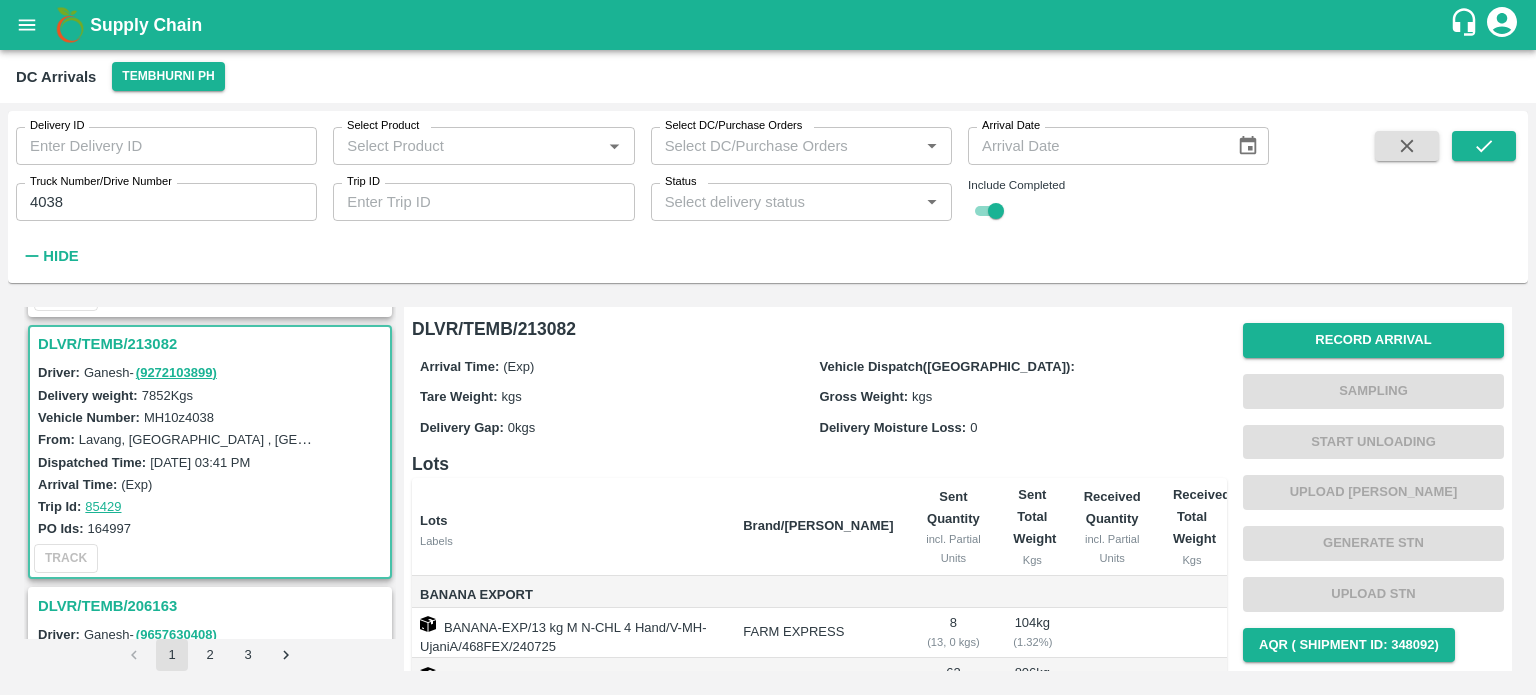 scroll, scrollTop: 250, scrollLeft: 0, axis: vertical 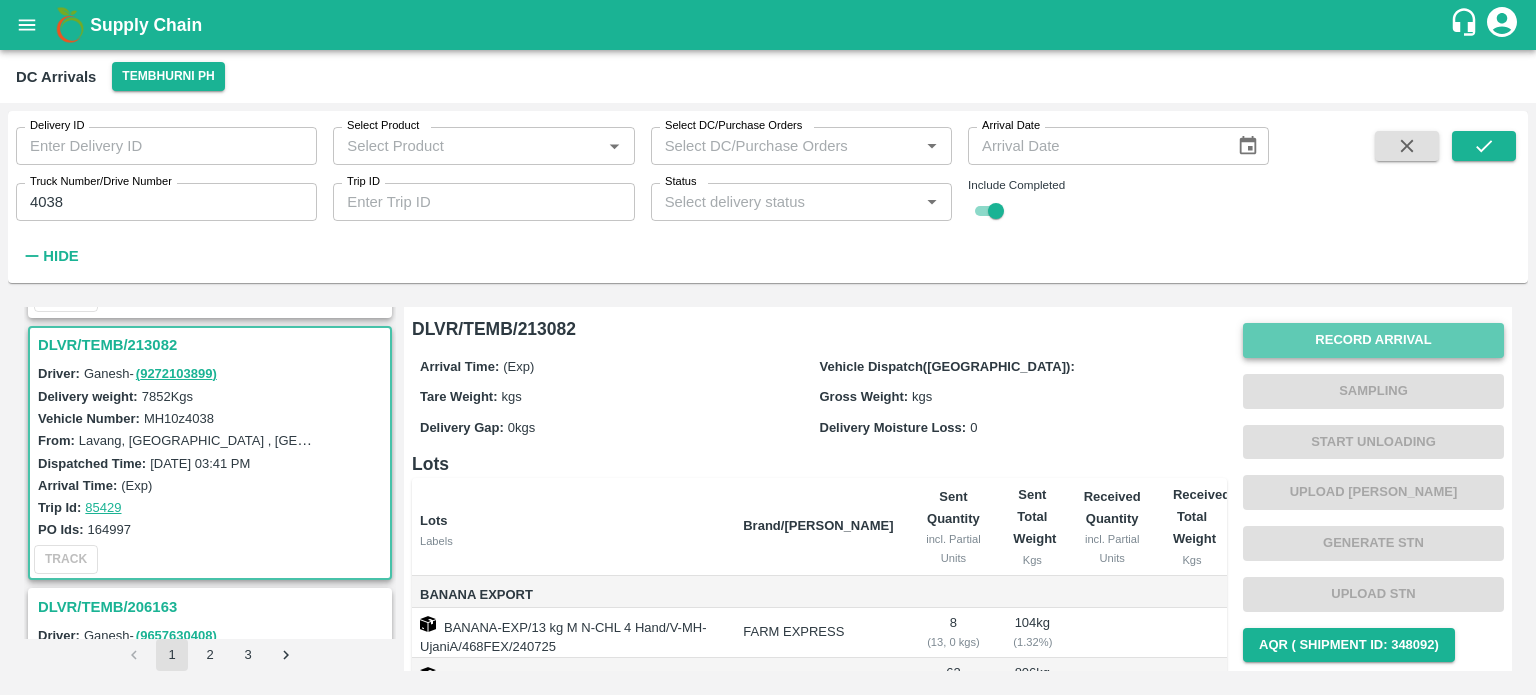 click on "Record Arrival" at bounding box center (1373, 340) 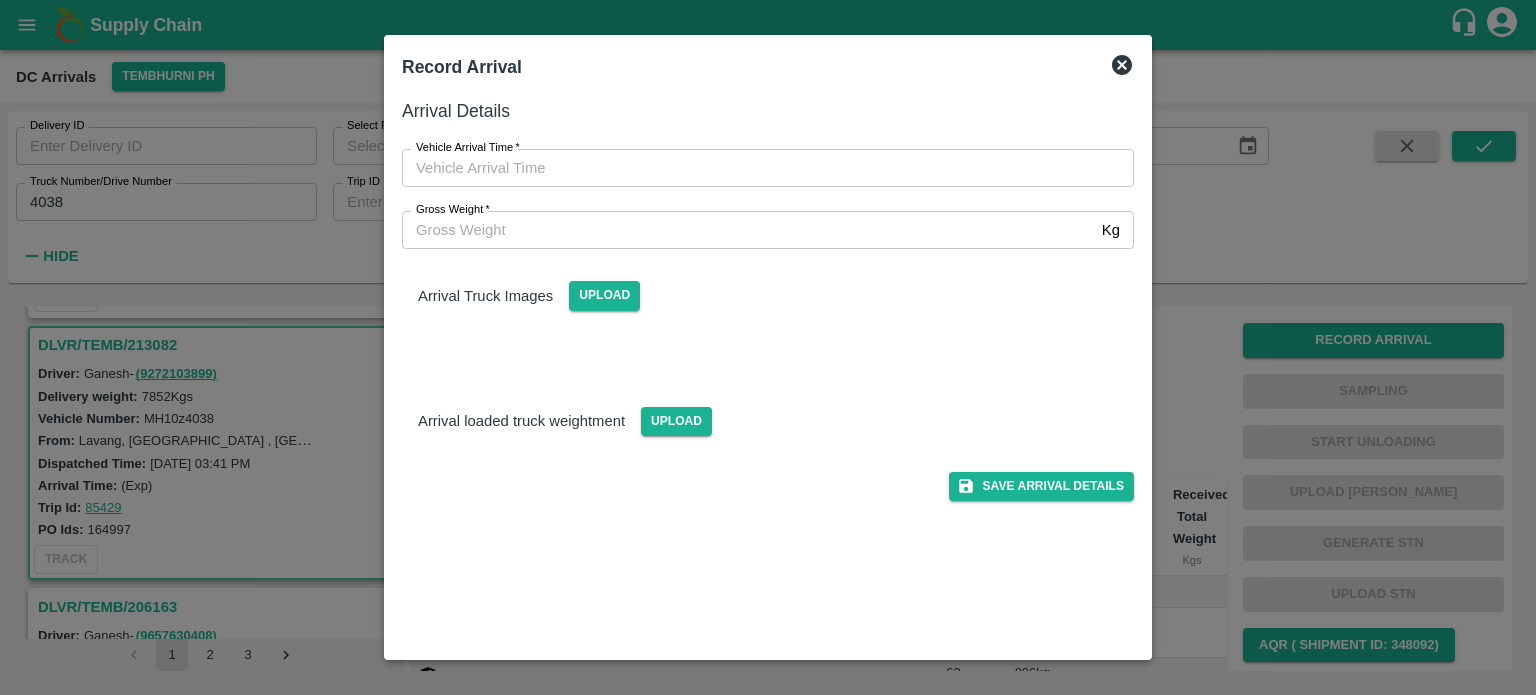 type on "DD/MM/YYYY hh:mm aa" 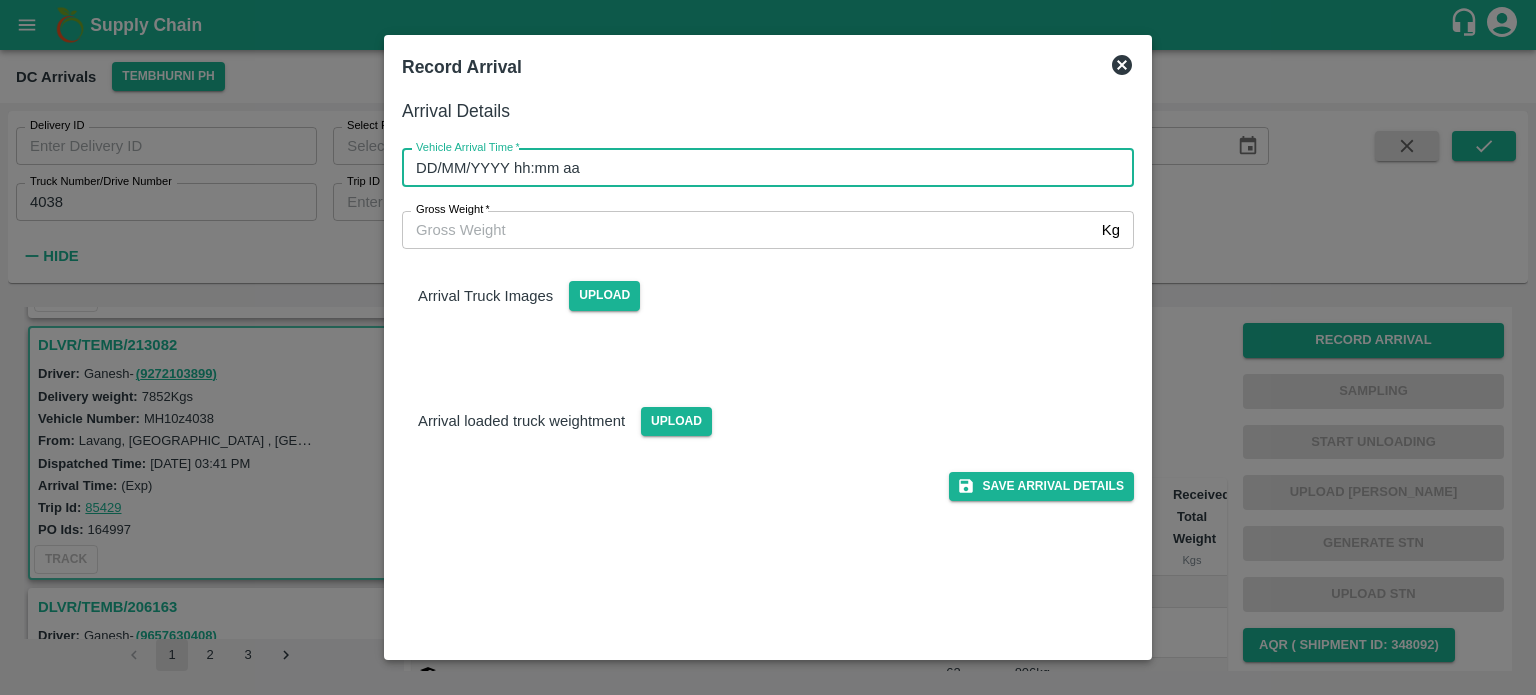 click on "DD/MM/YYYY hh:mm aa" at bounding box center [761, 168] 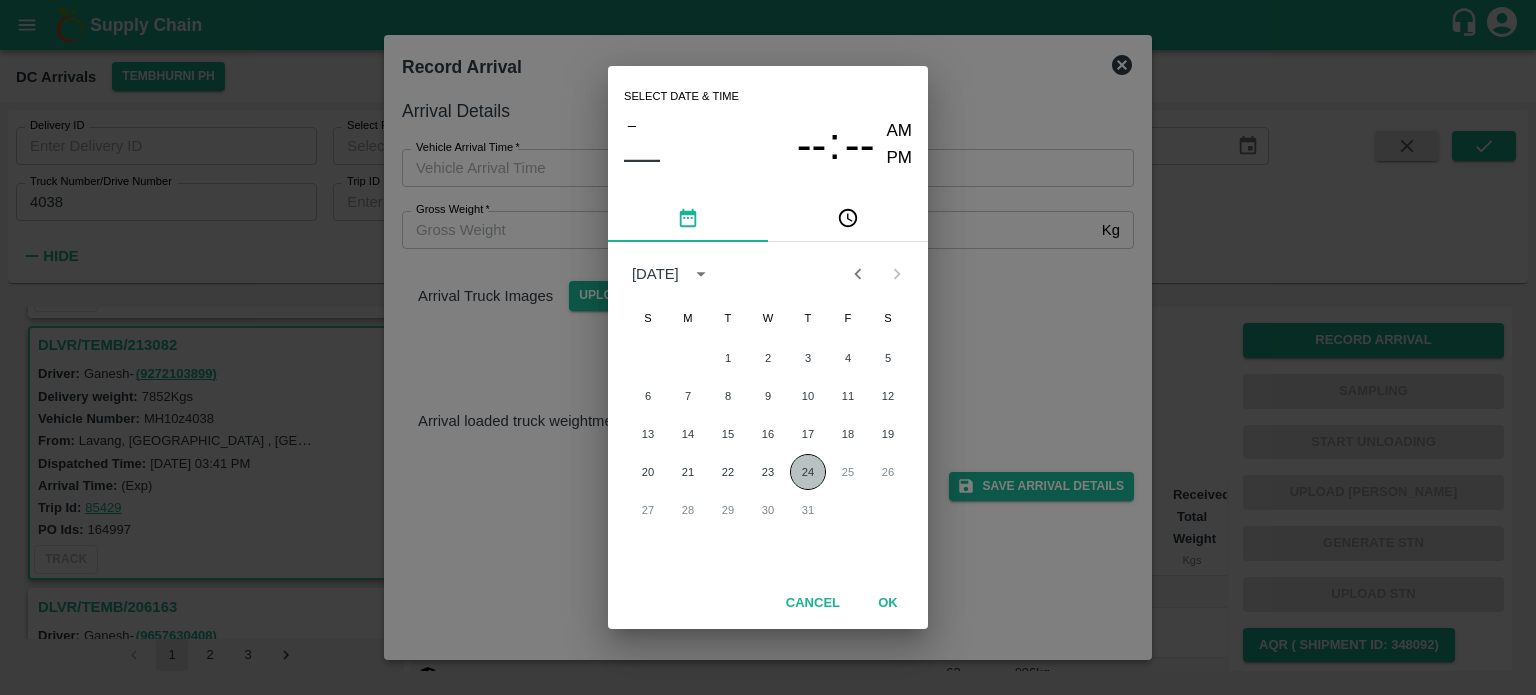 click on "24" at bounding box center [808, 472] 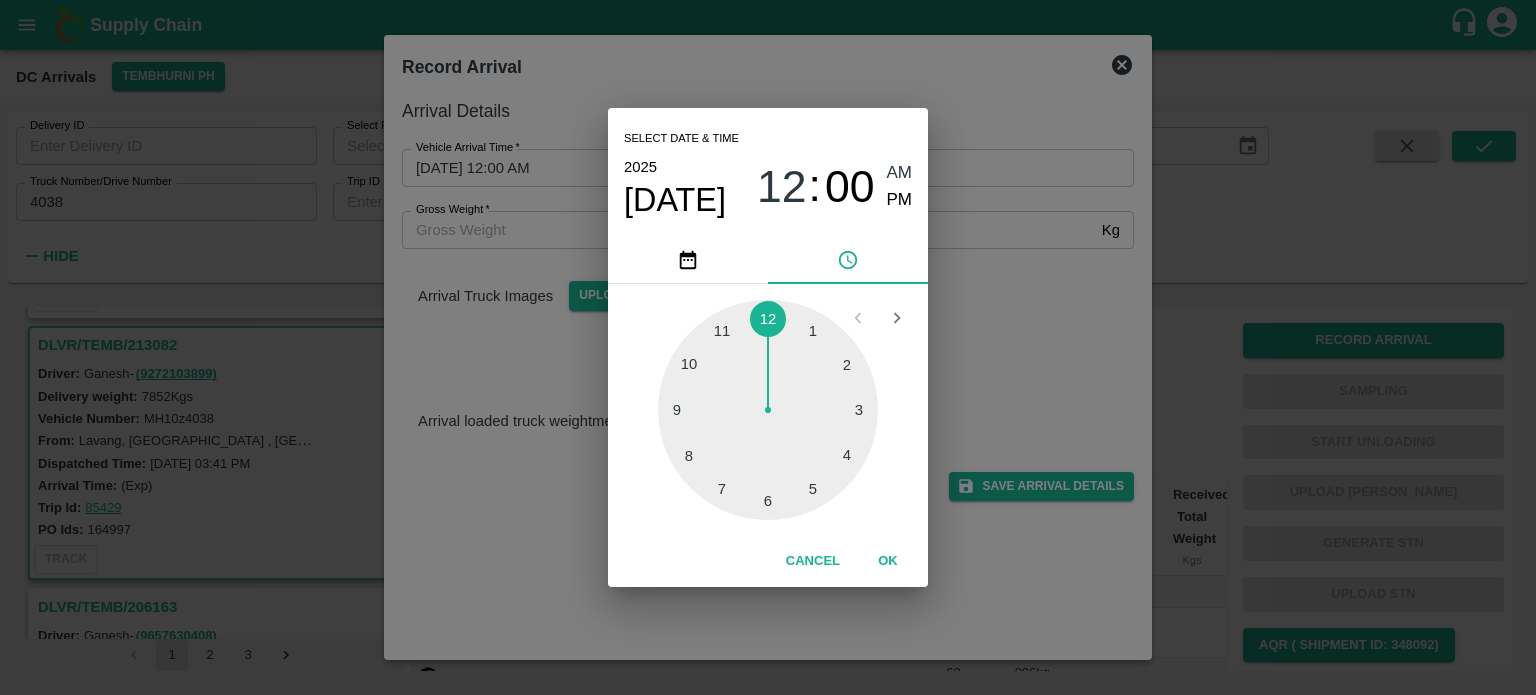 click at bounding box center [768, 410] 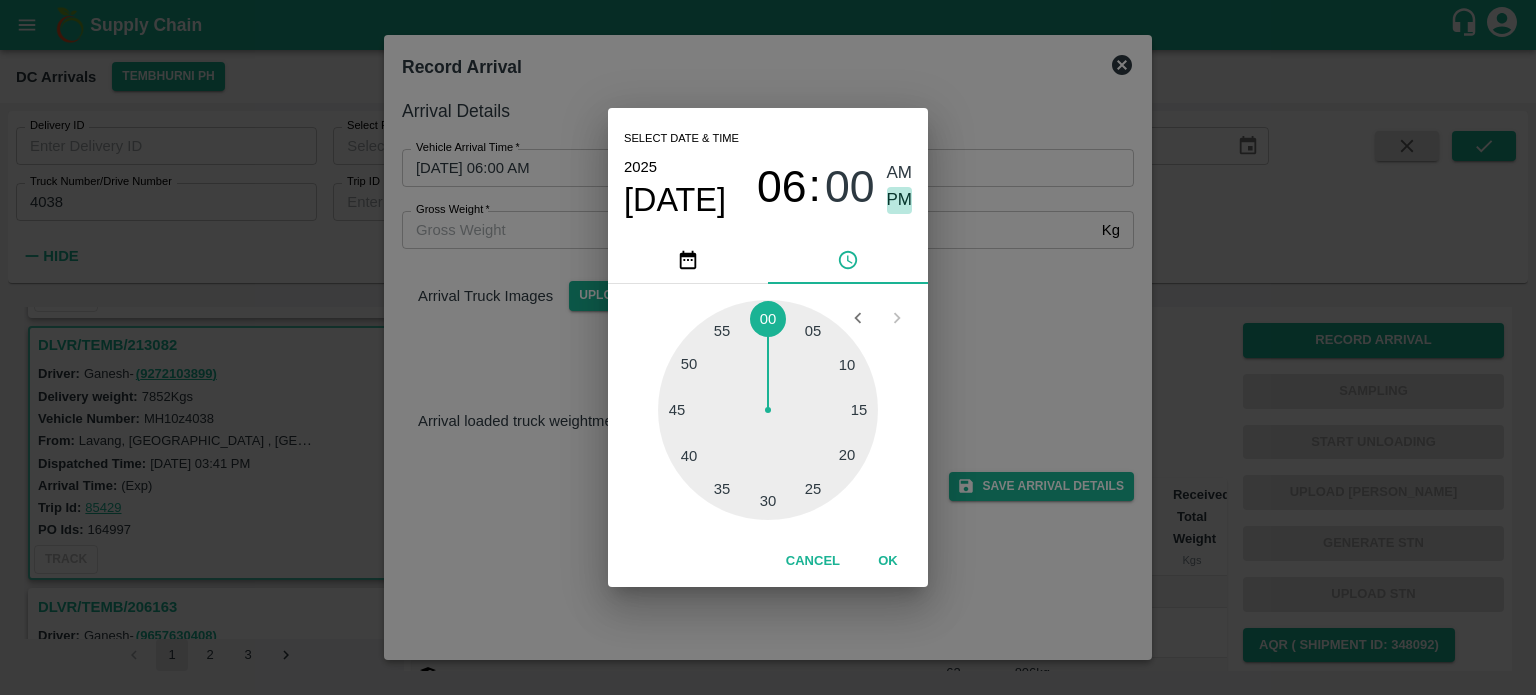 click on "PM" at bounding box center (900, 200) 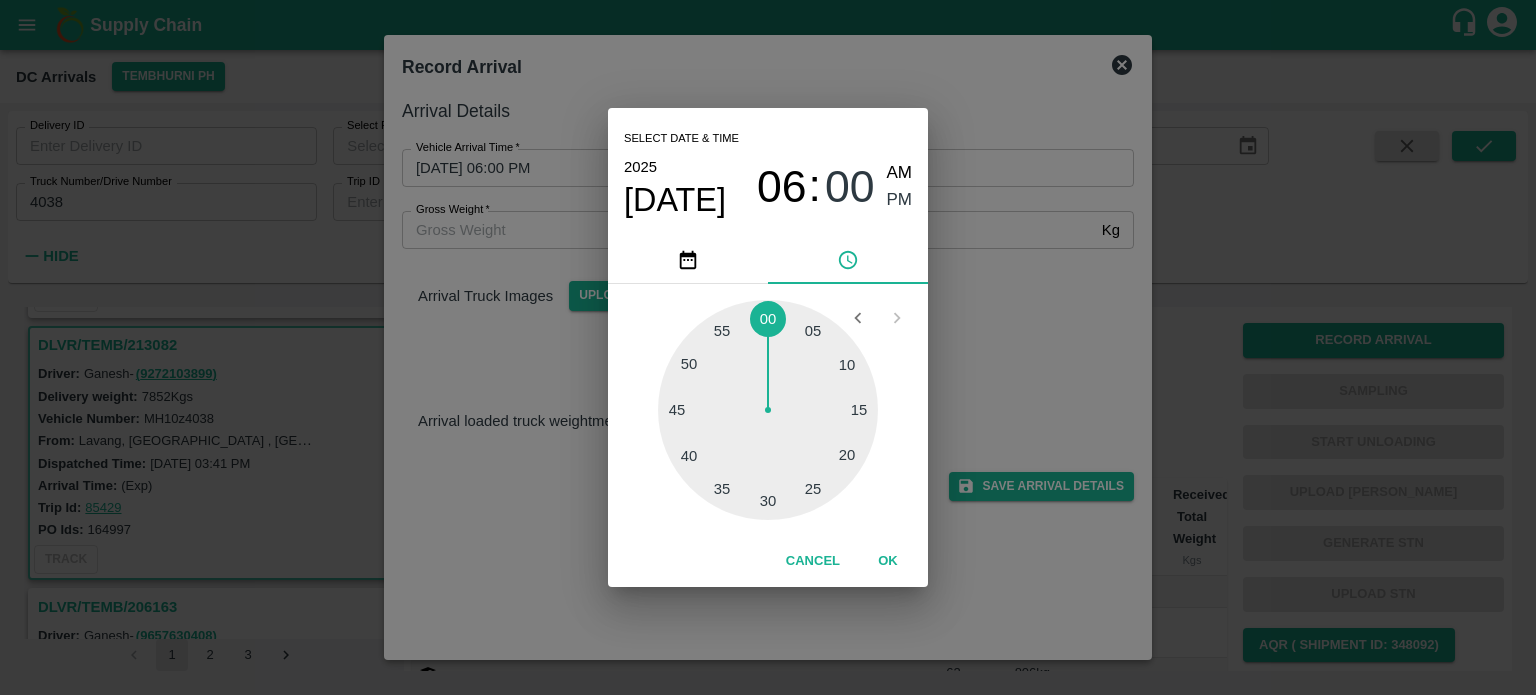 click on "Select date & time [DATE] 06 : 00 AM PM 05 10 15 20 25 30 35 40 45 50 55 00 Cancel OK" at bounding box center [768, 347] 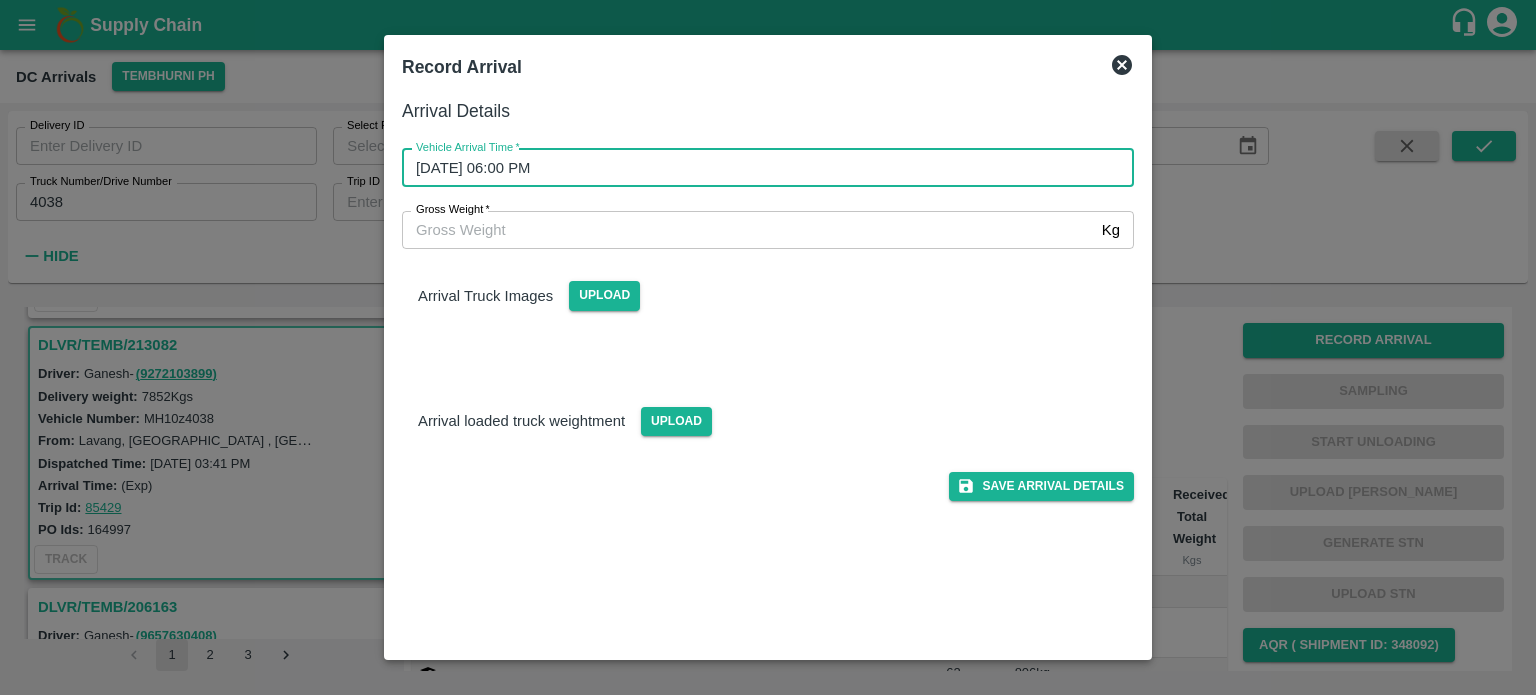 click on "Gross Weight   *" at bounding box center (748, 230) 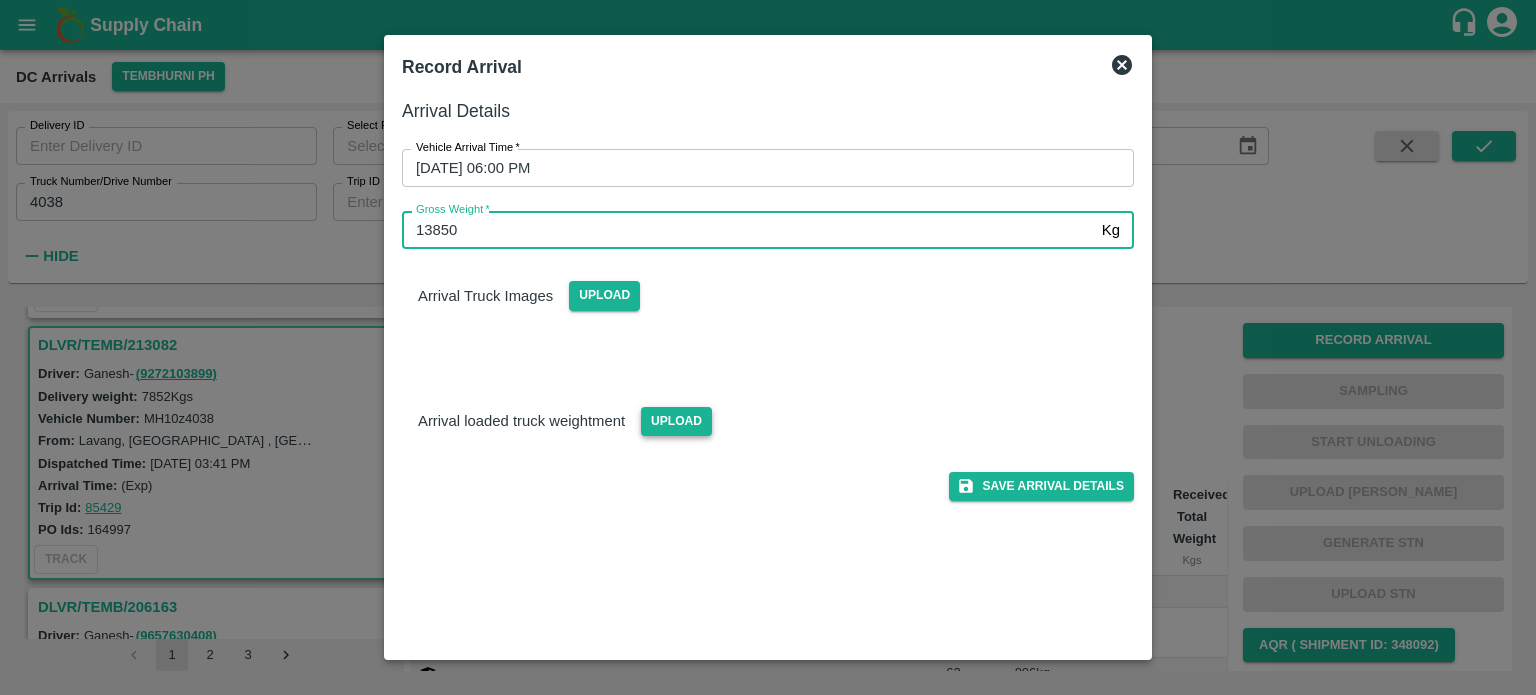 type on "13850" 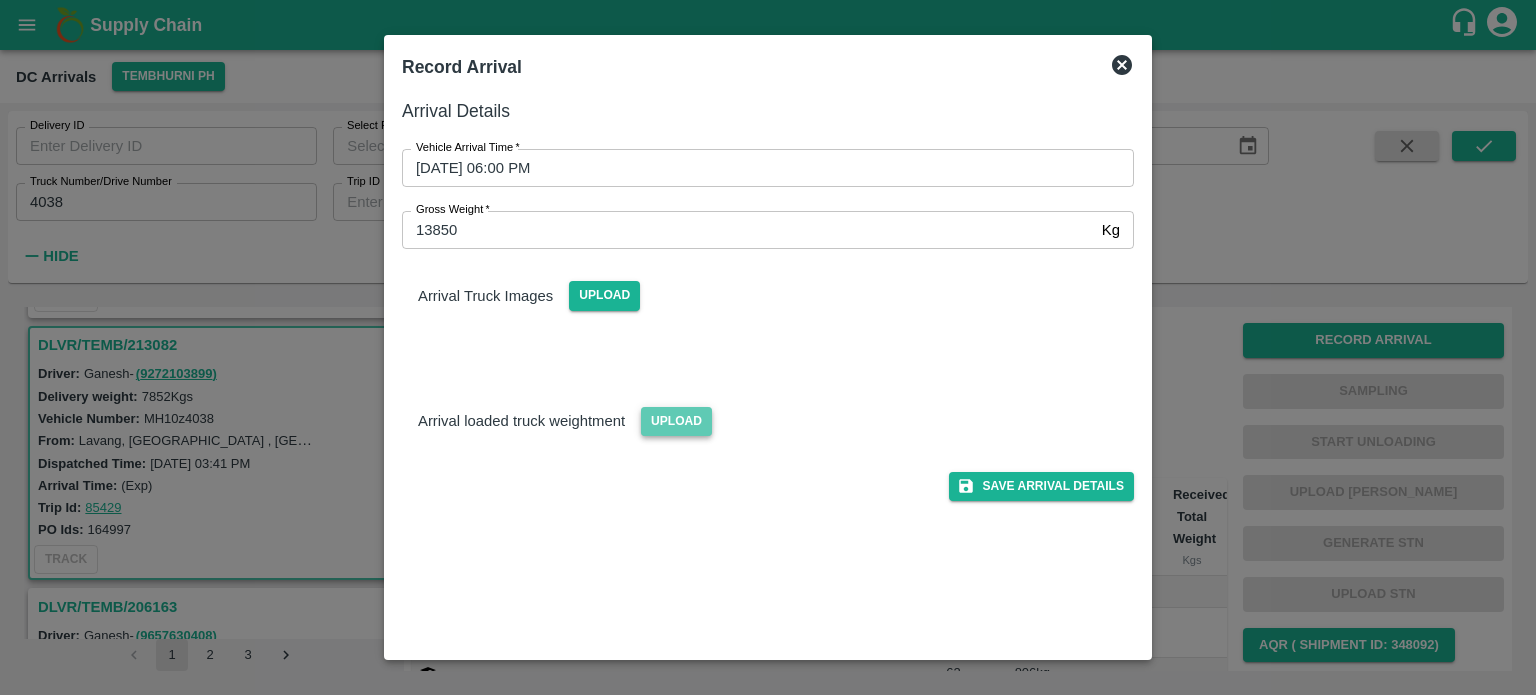 click on "Upload" at bounding box center (676, 421) 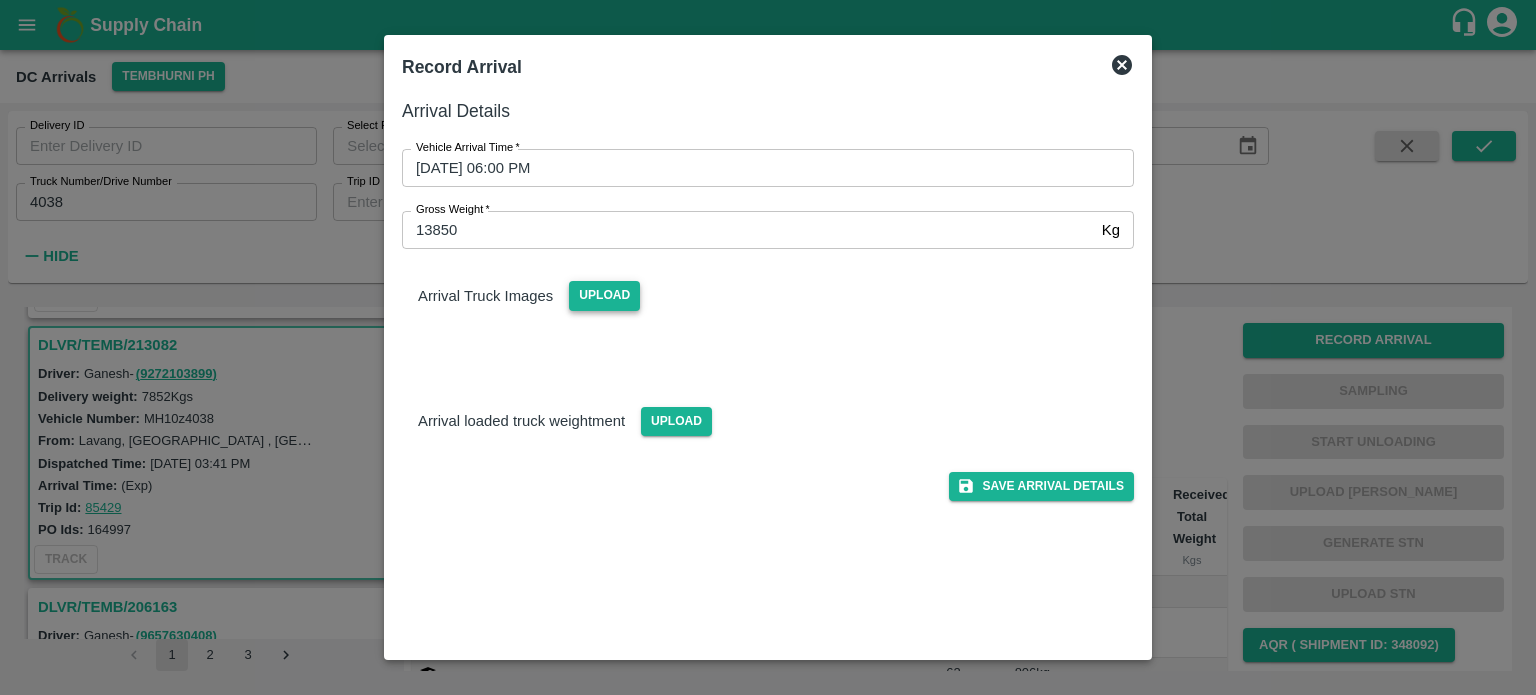 click on "Upload" at bounding box center (604, 295) 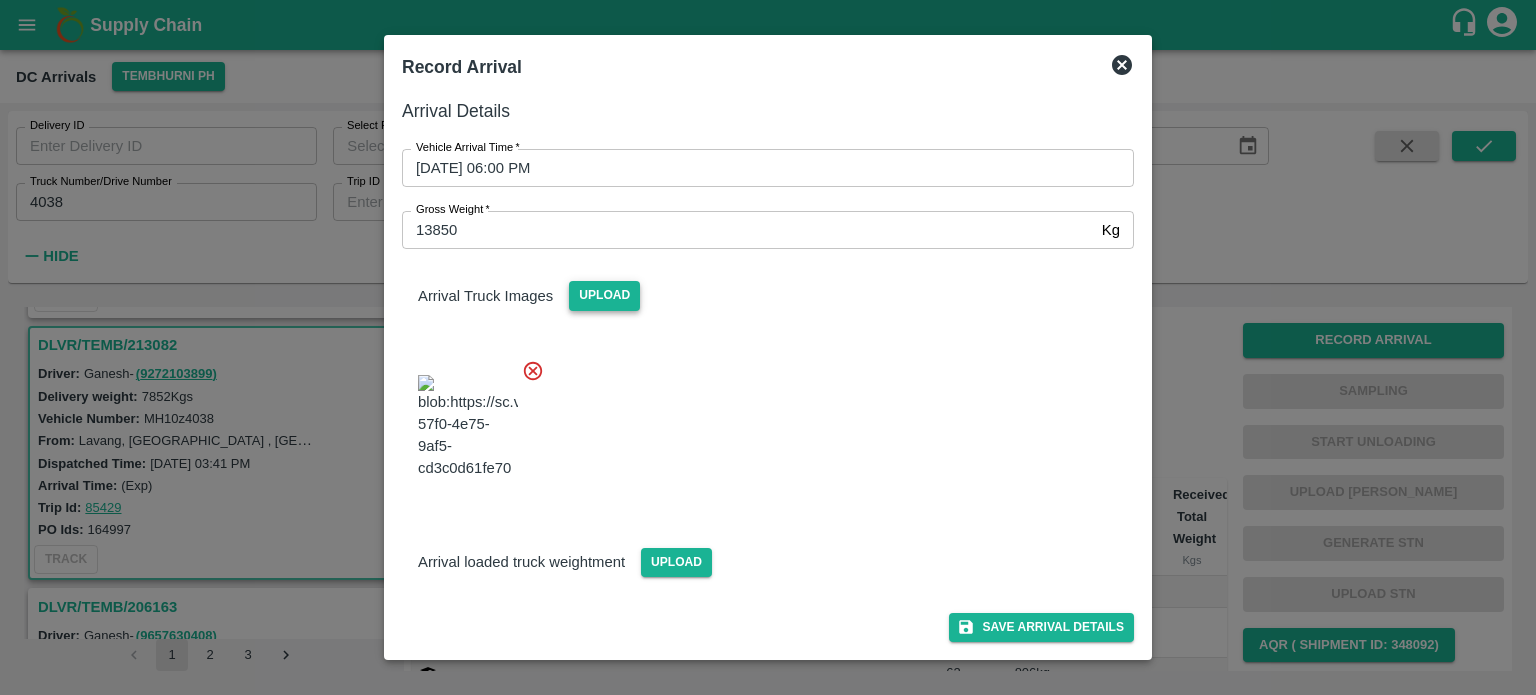 scroll, scrollTop: 116, scrollLeft: 0, axis: vertical 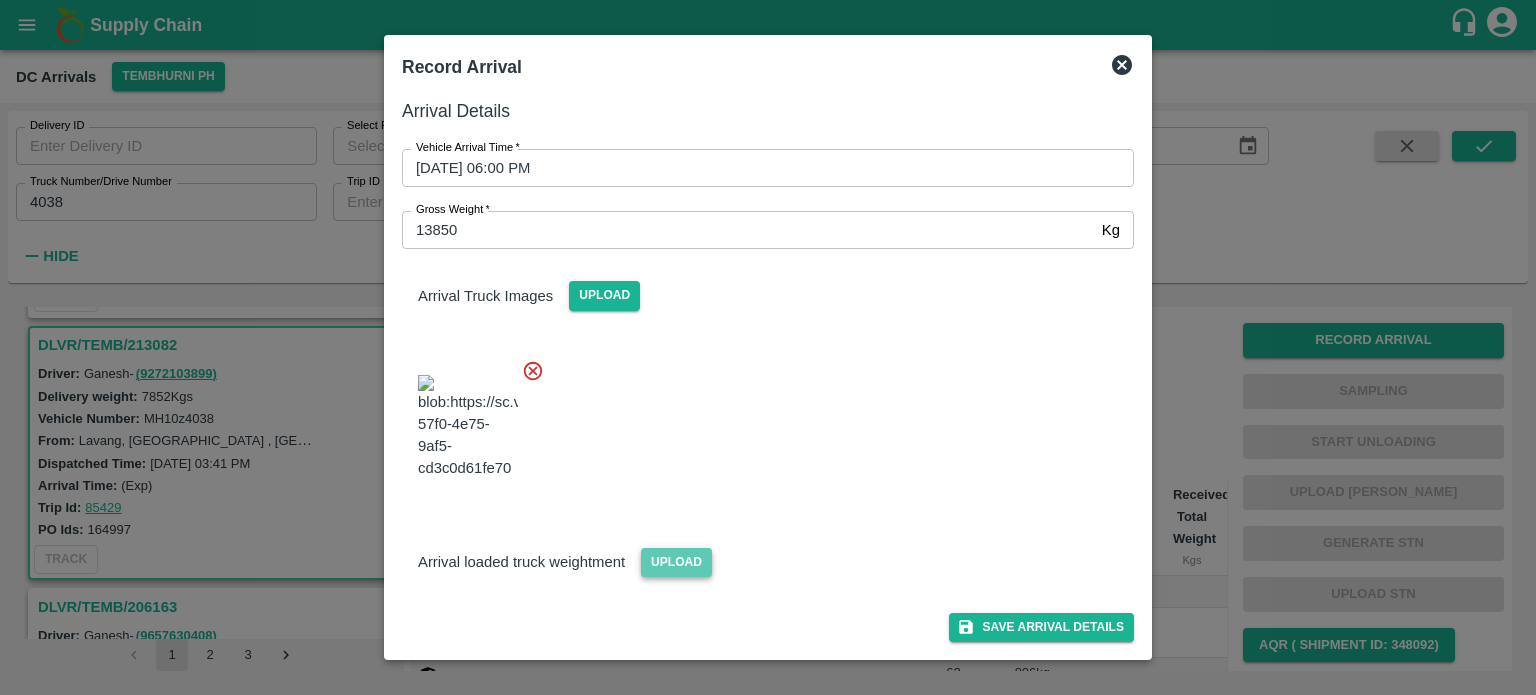 click on "Upload" at bounding box center (676, 562) 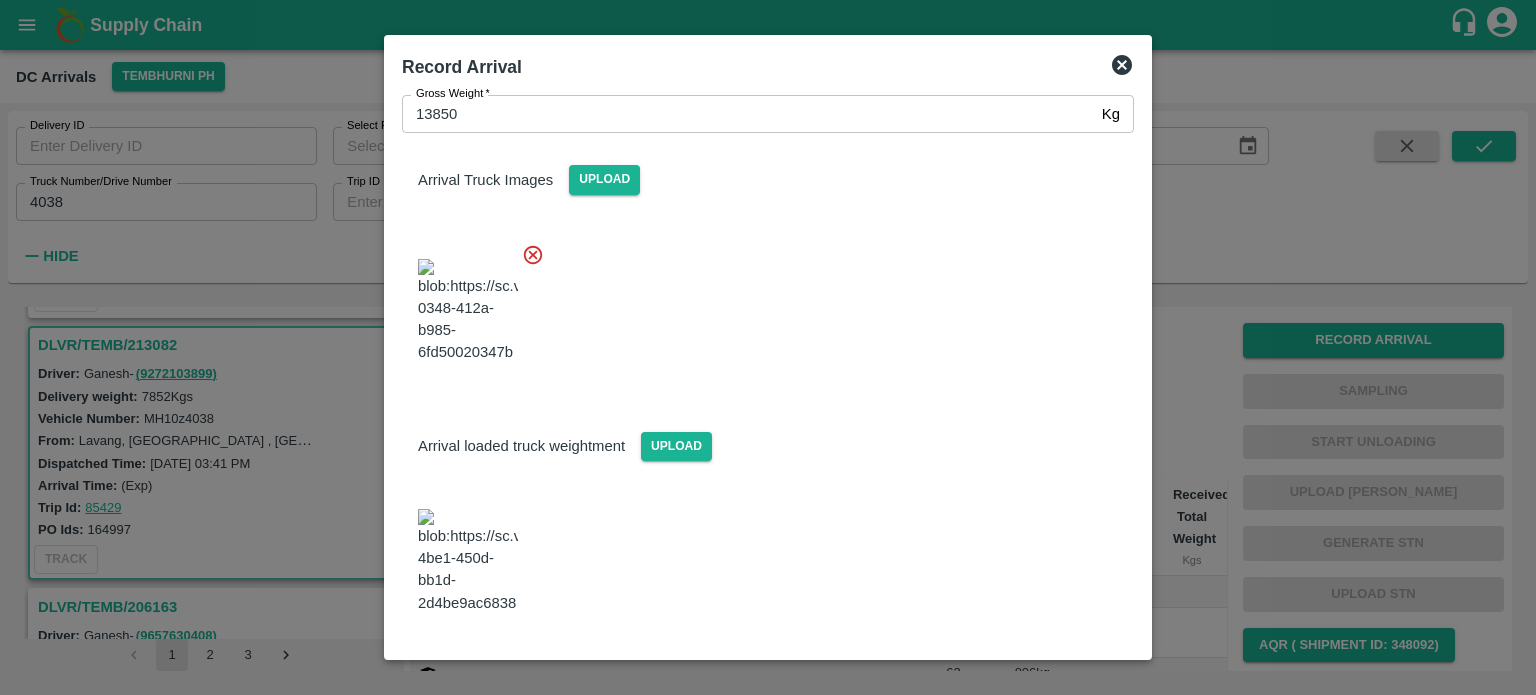 click at bounding box center (760, 305) 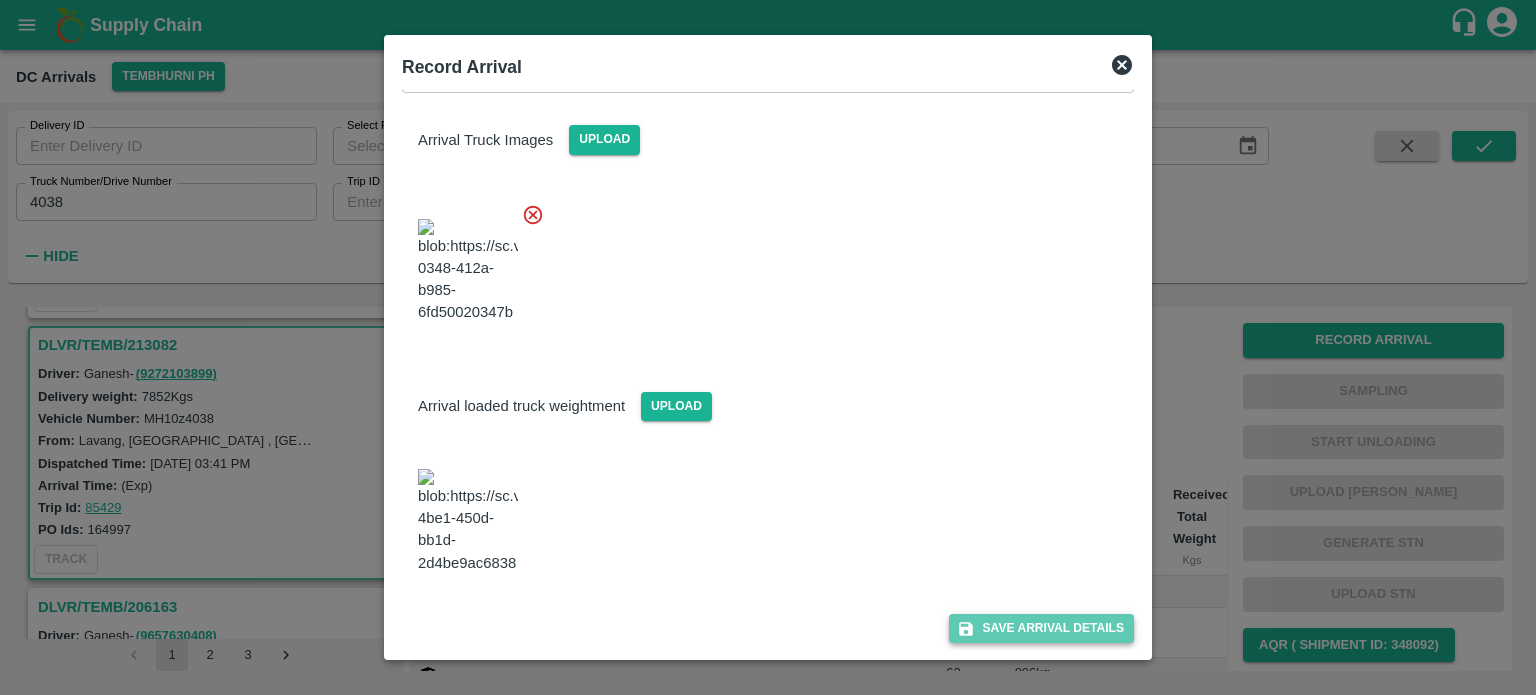 click on "Save Arrival Details" at bounding box center [1041, 628] 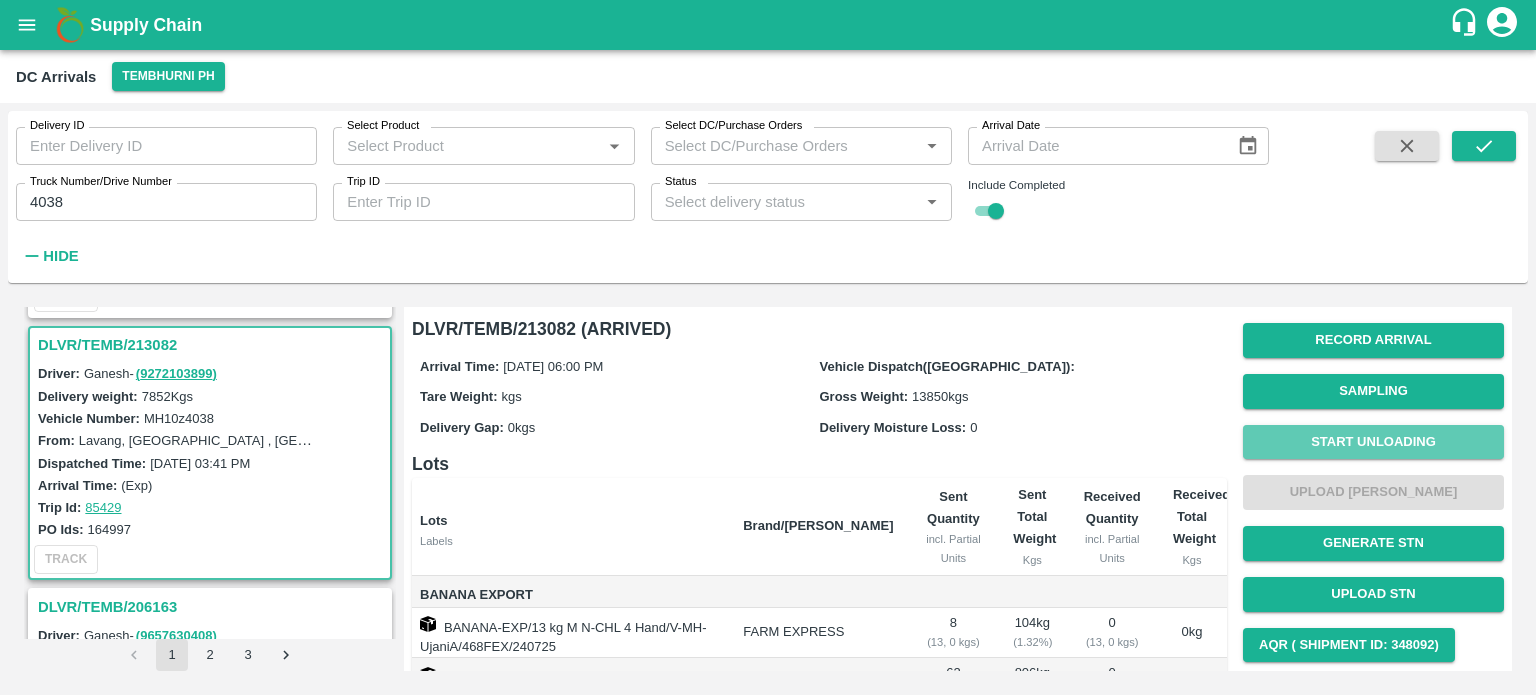 click on "Start Unloading" at bounding box center (1373, 442) 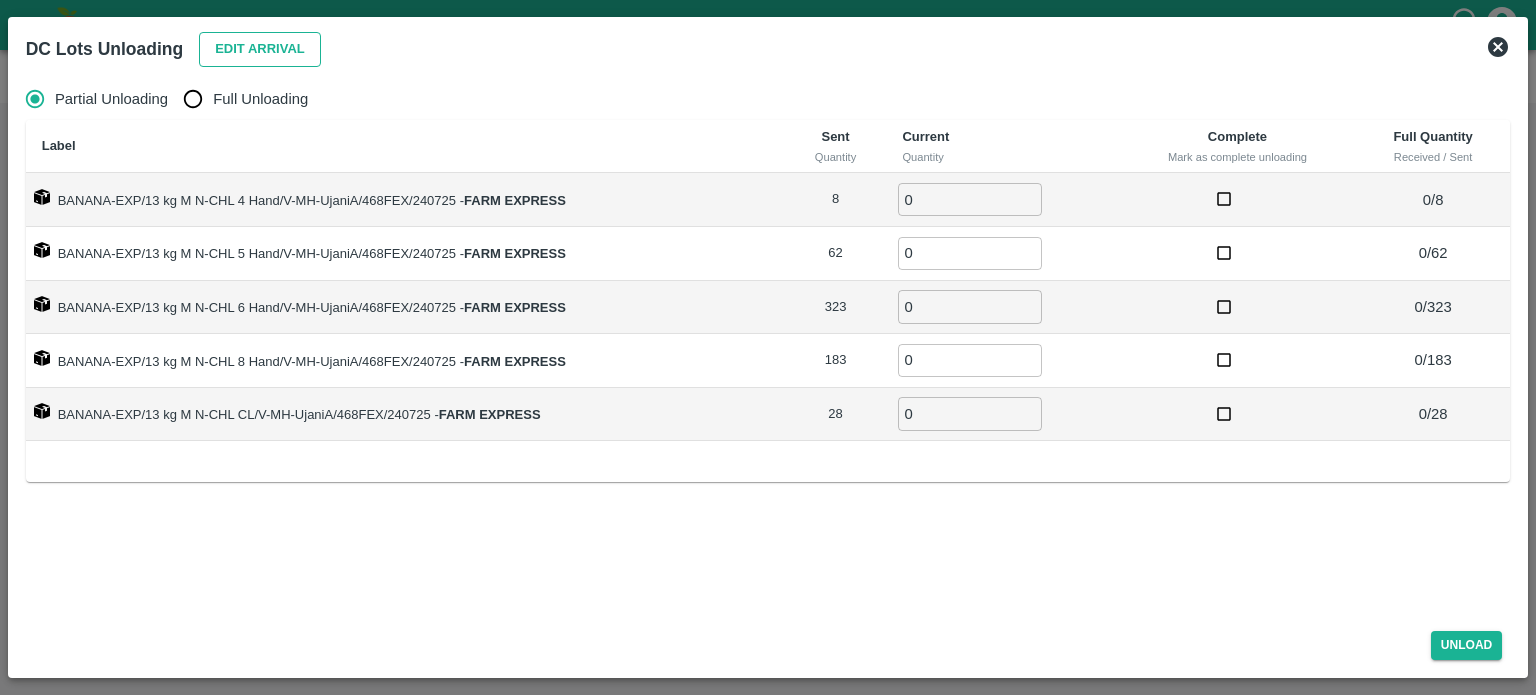 click on "Edit Arrival" at bounding box center (260, 49) 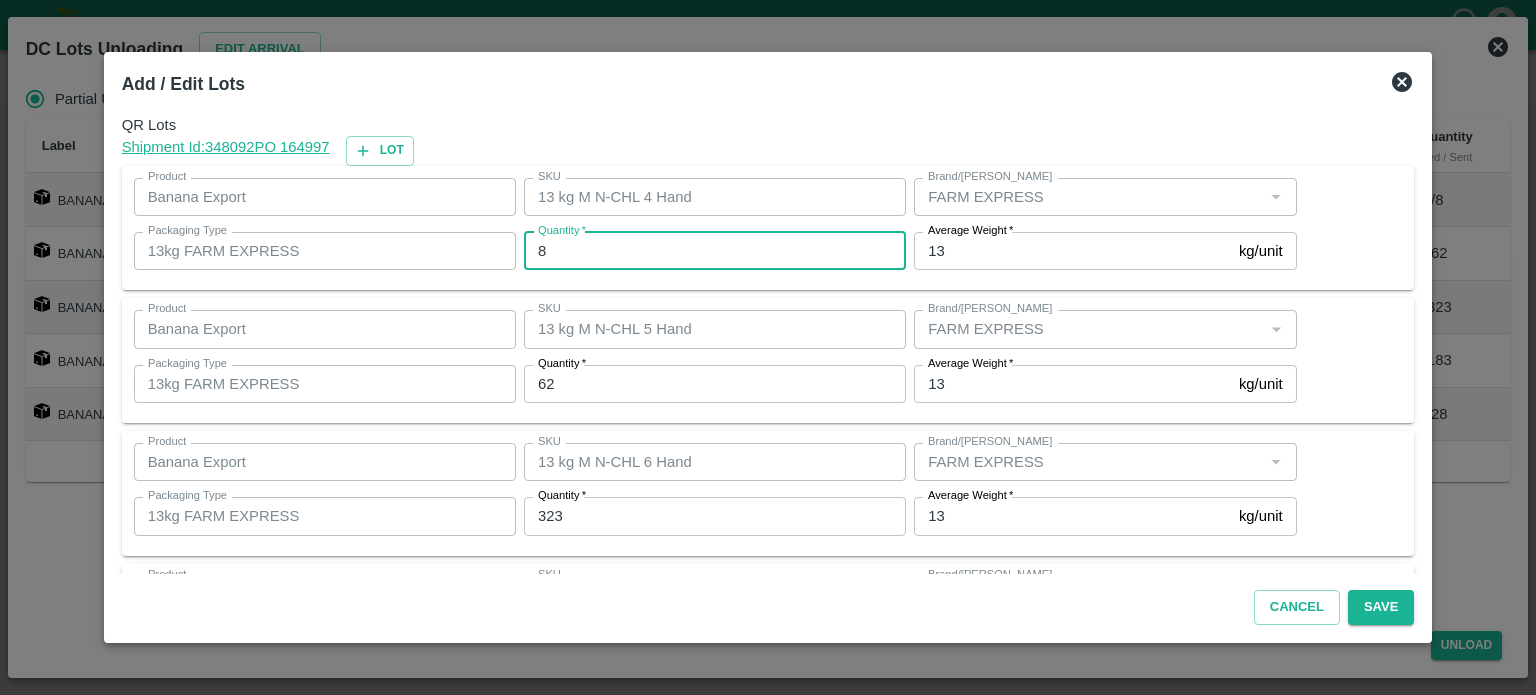 click on "8" at bounding box center [715, 251] 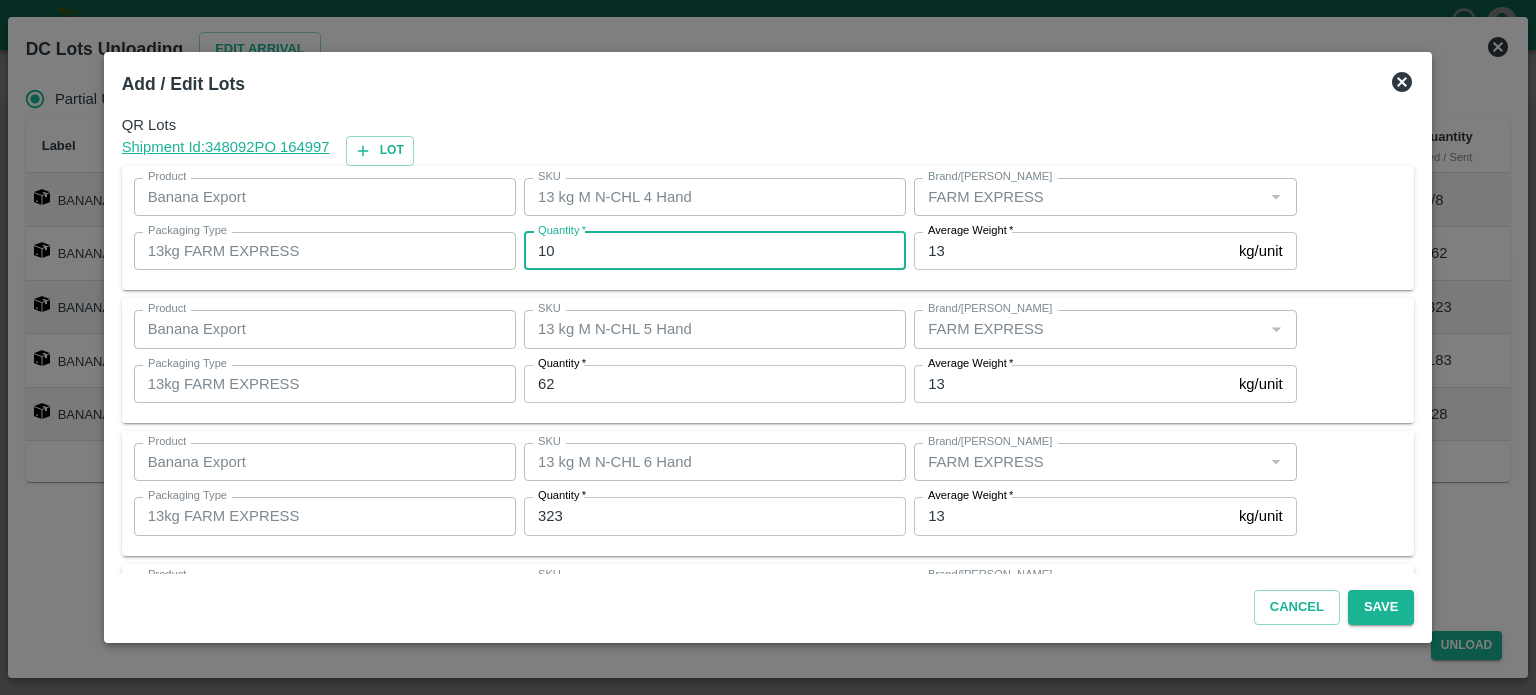type on "10" 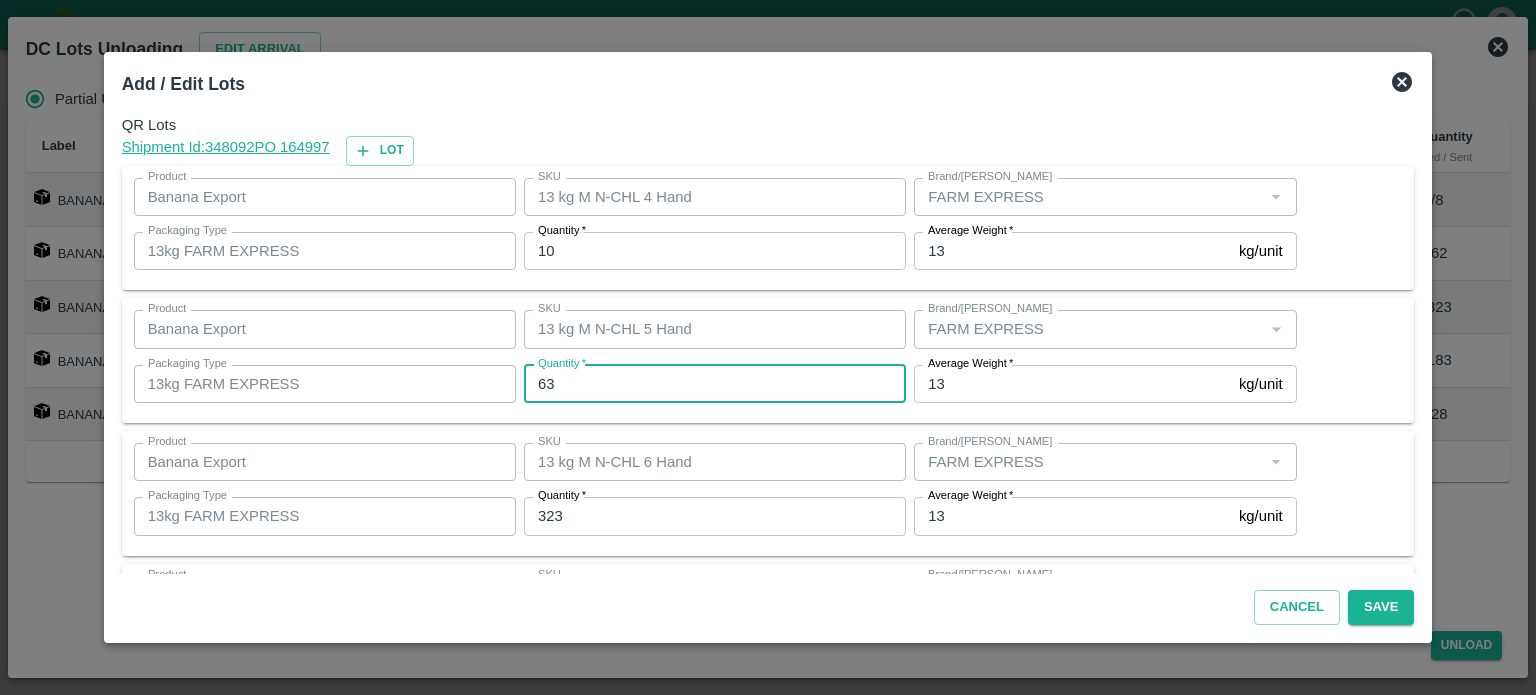type on "63" 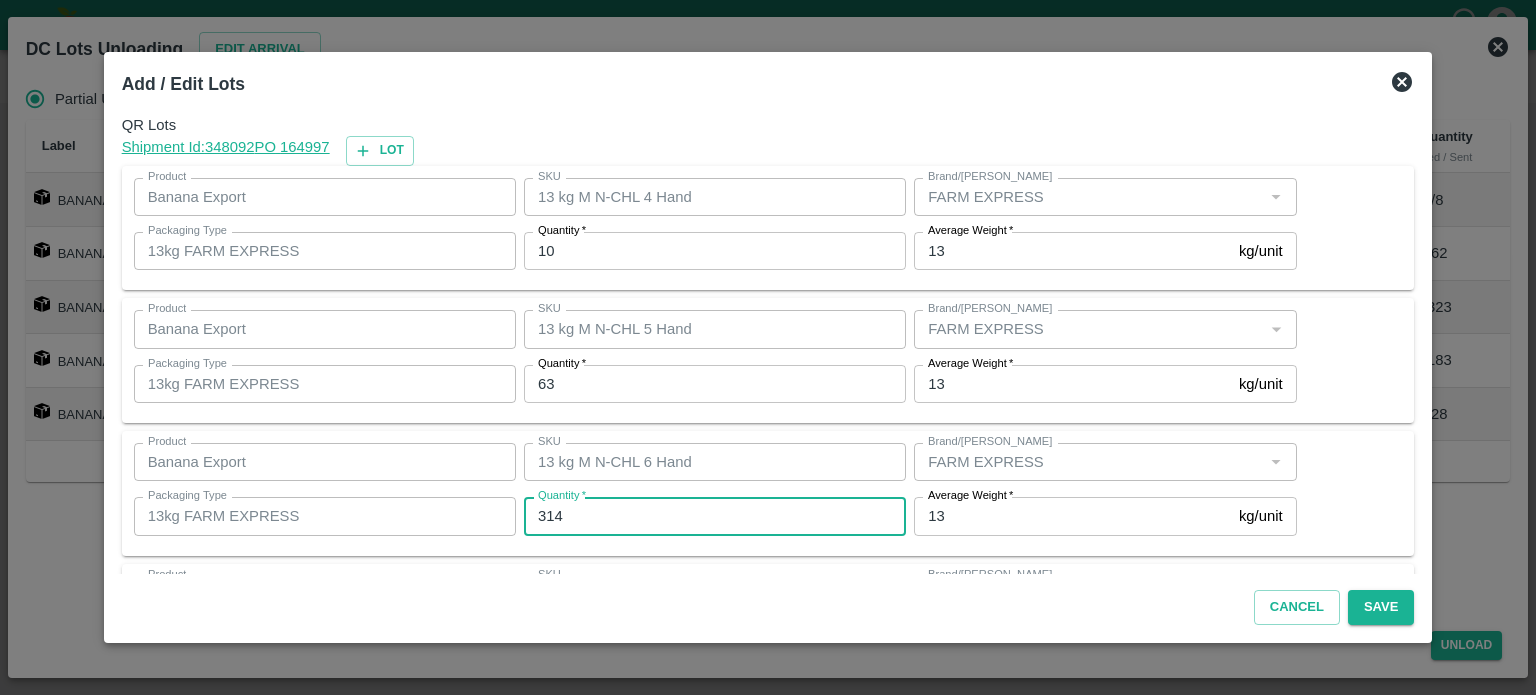 type on "314" 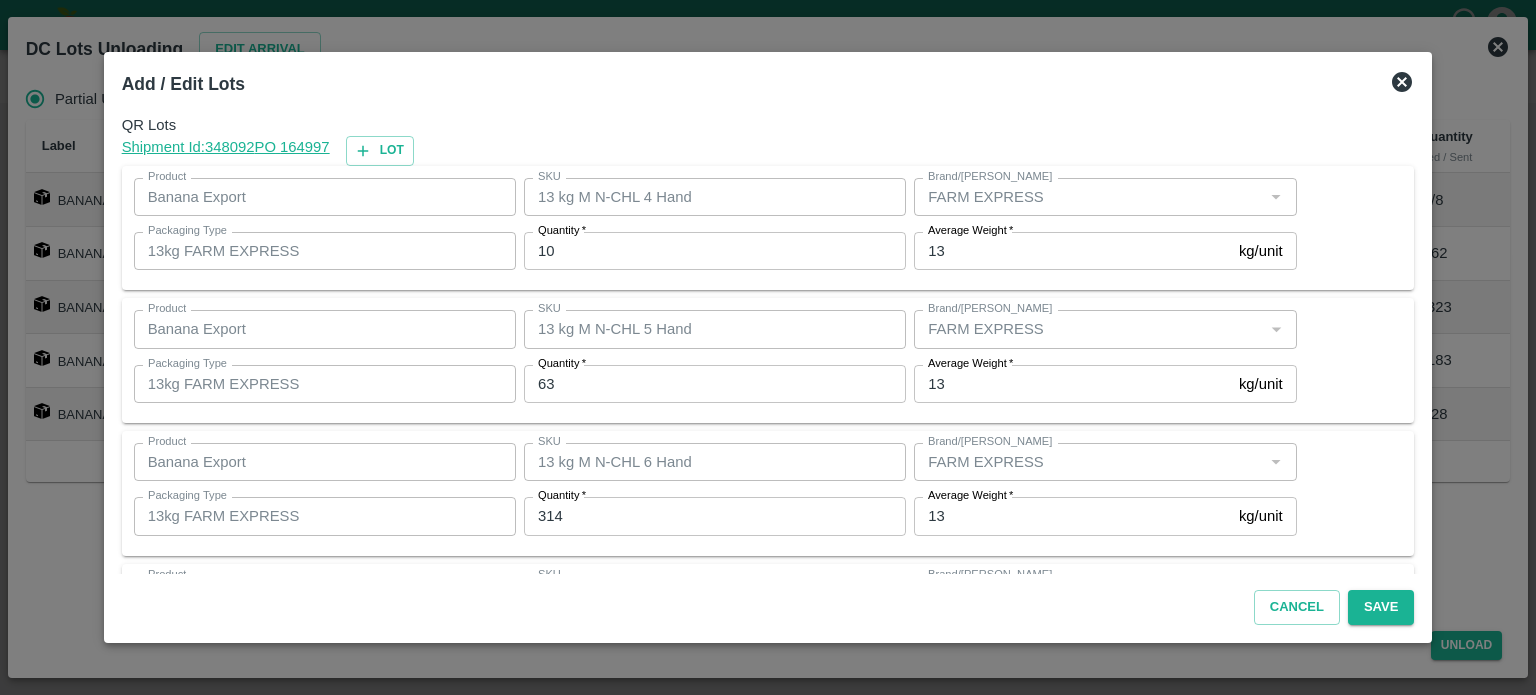 scroll, scrollTop: 262, scrollLeft: 0, axis: vertical 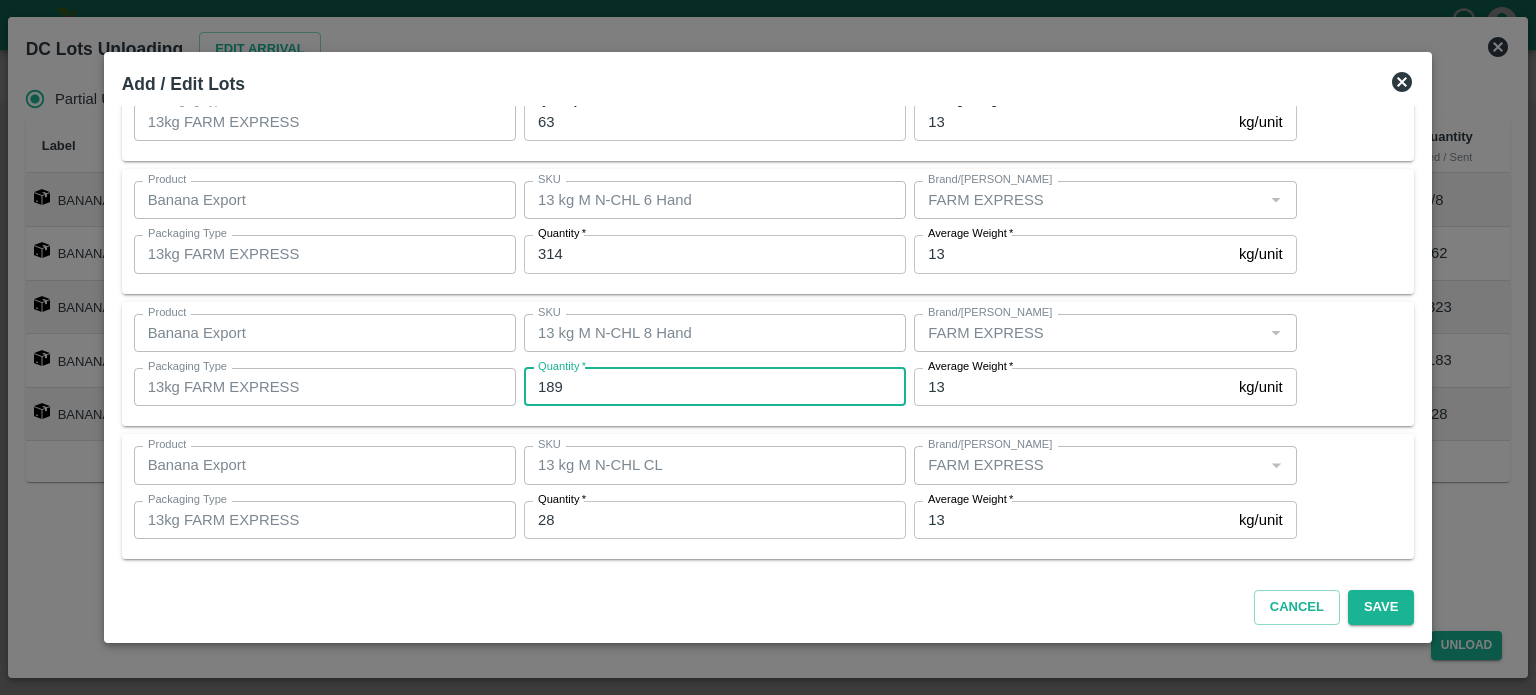 type on "189" 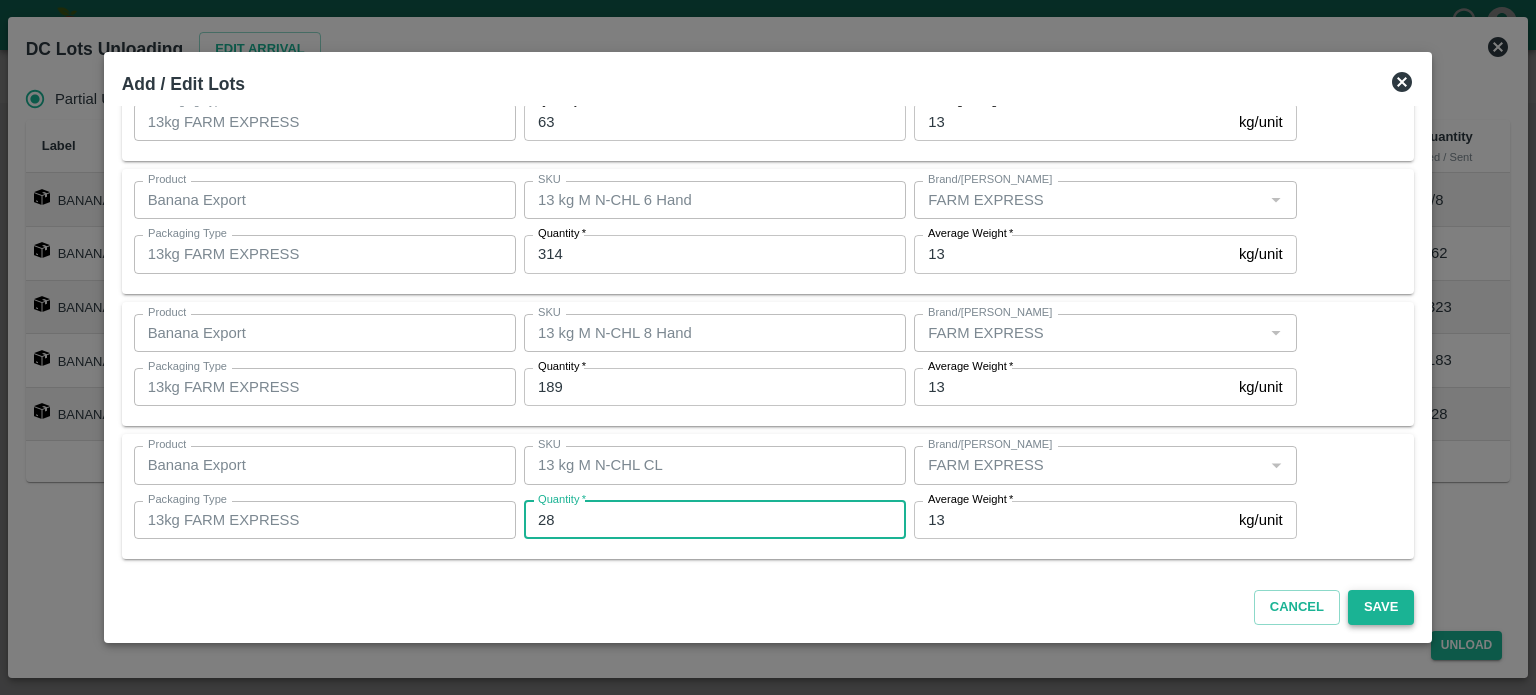click on "Save" at bounding box center [1381, 607] 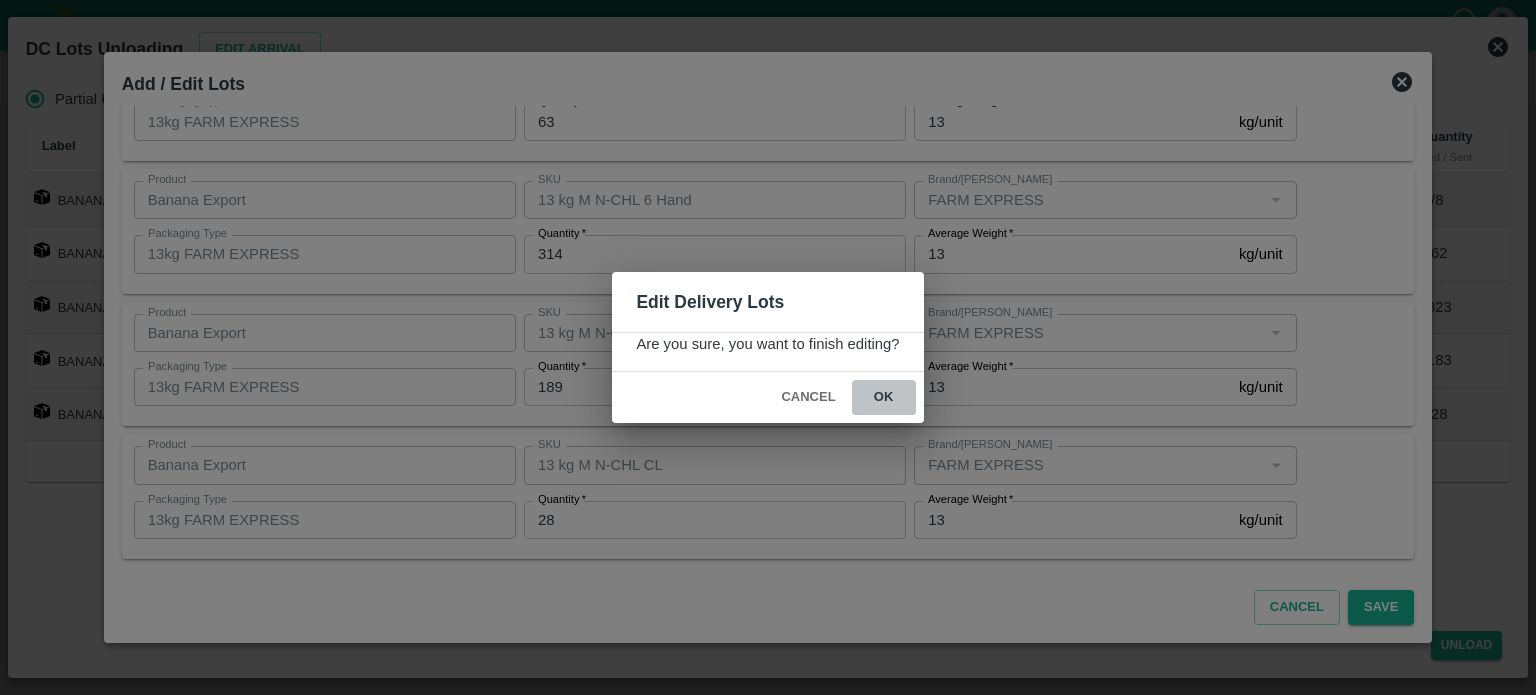click on "ok" at bounding box center [884, 397] 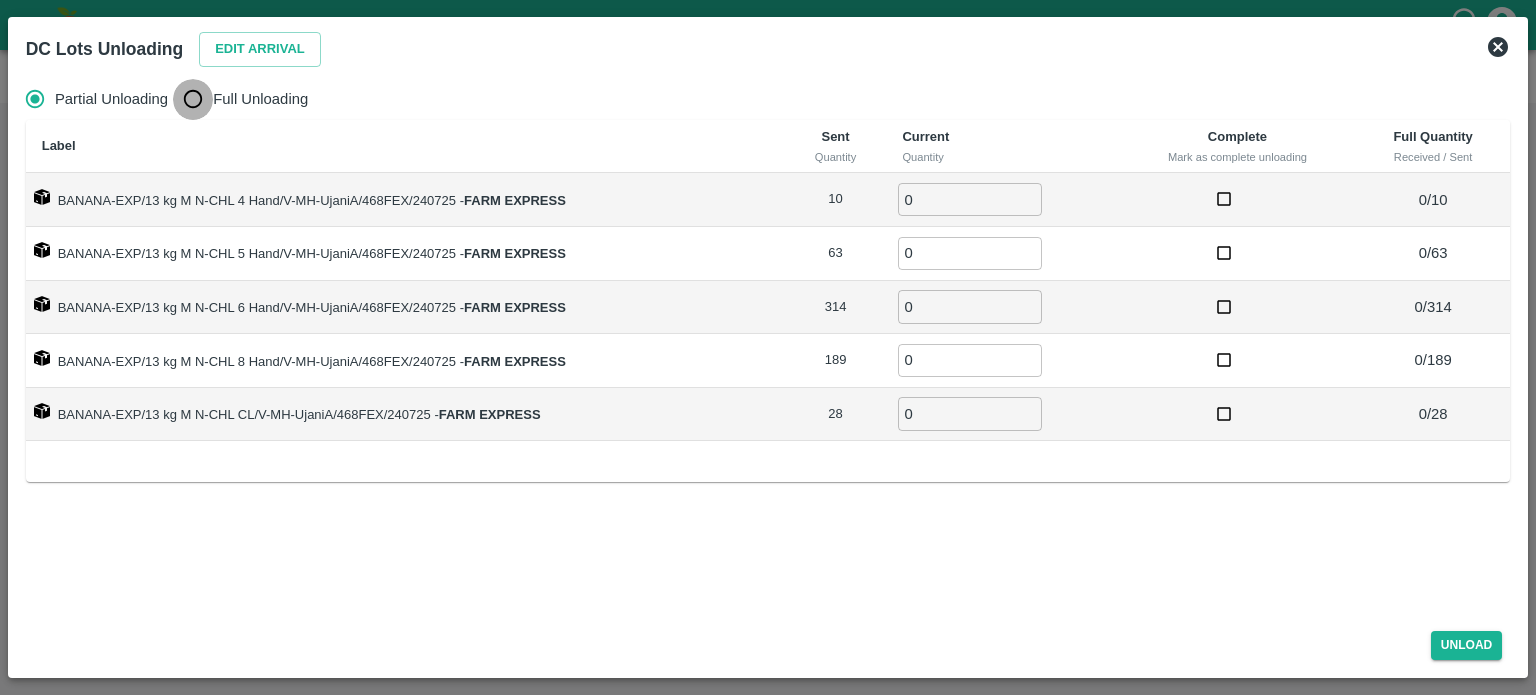 click on "Full Unloading" at bounding box center (193, 99) 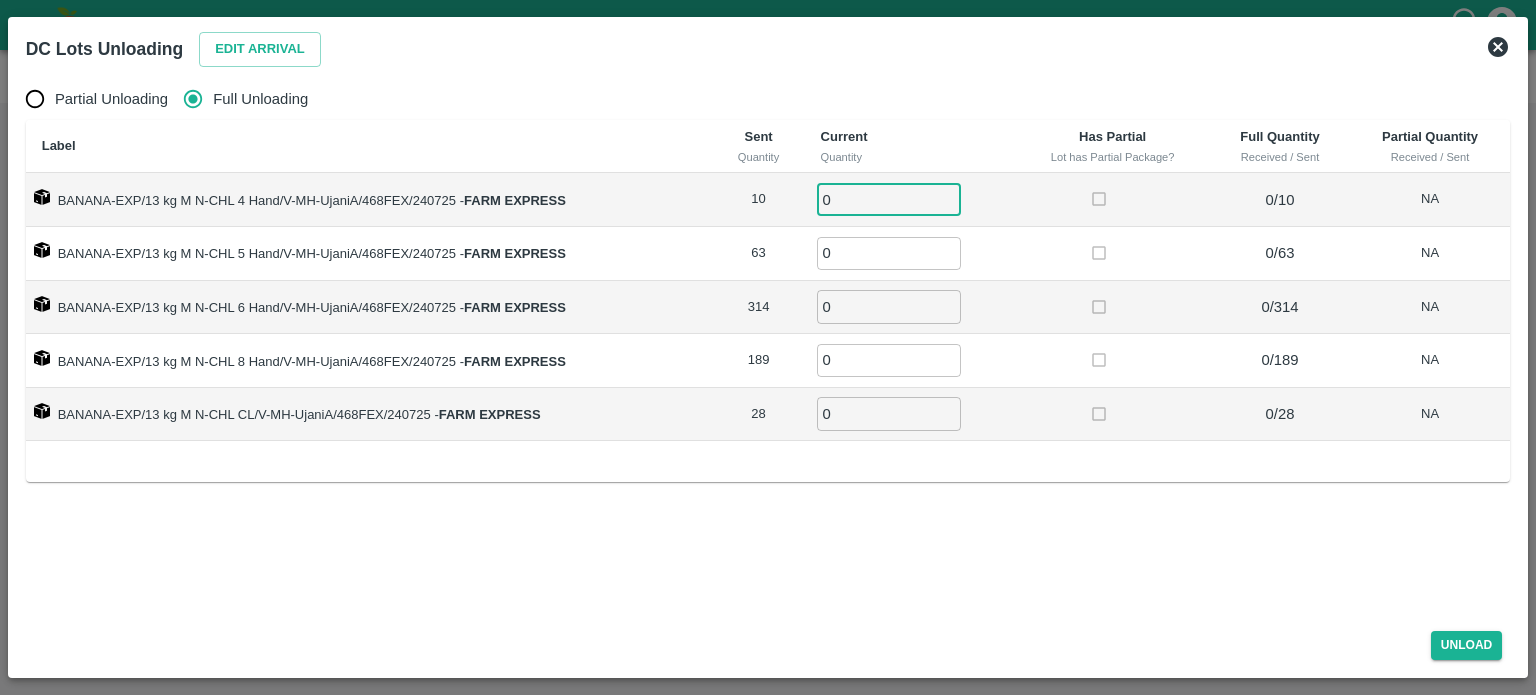 click on "0" at bounding box center (889, 199) 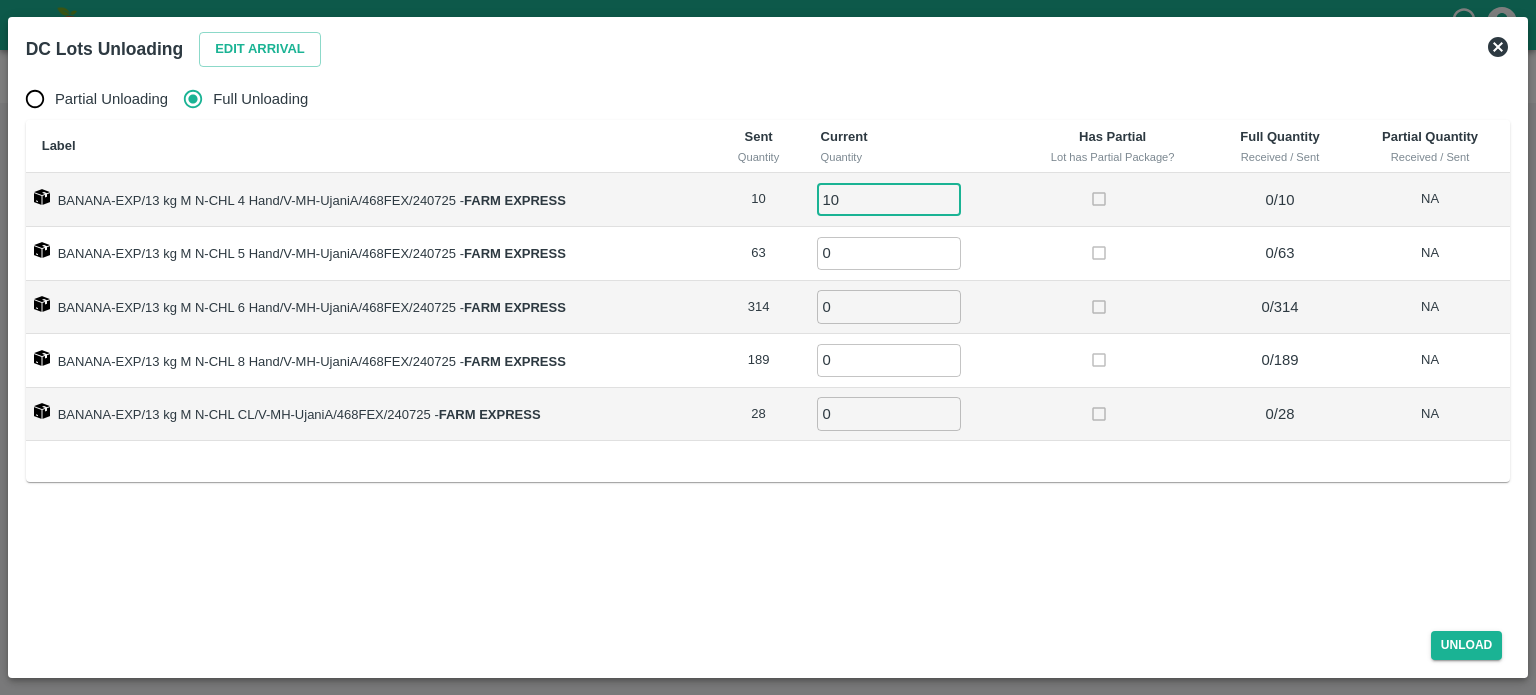type on "10" 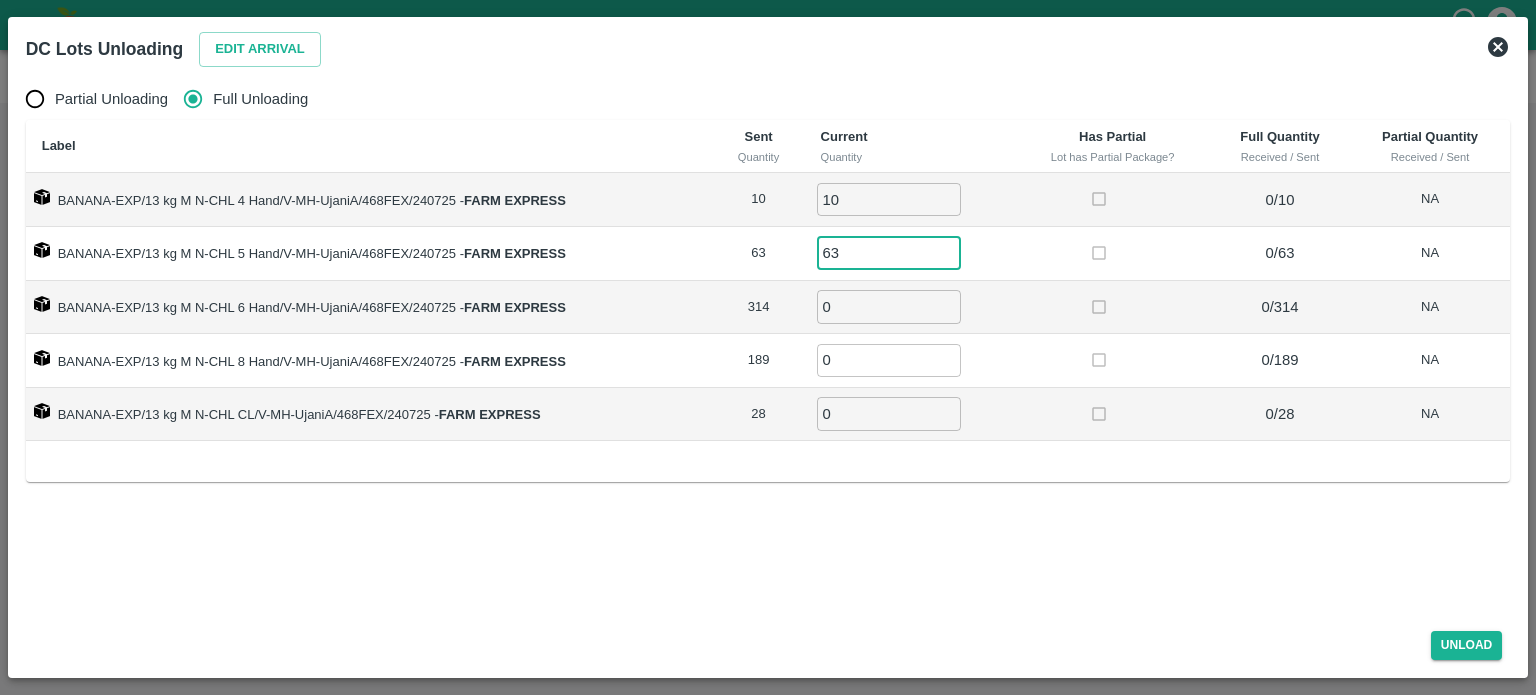 type on "63" 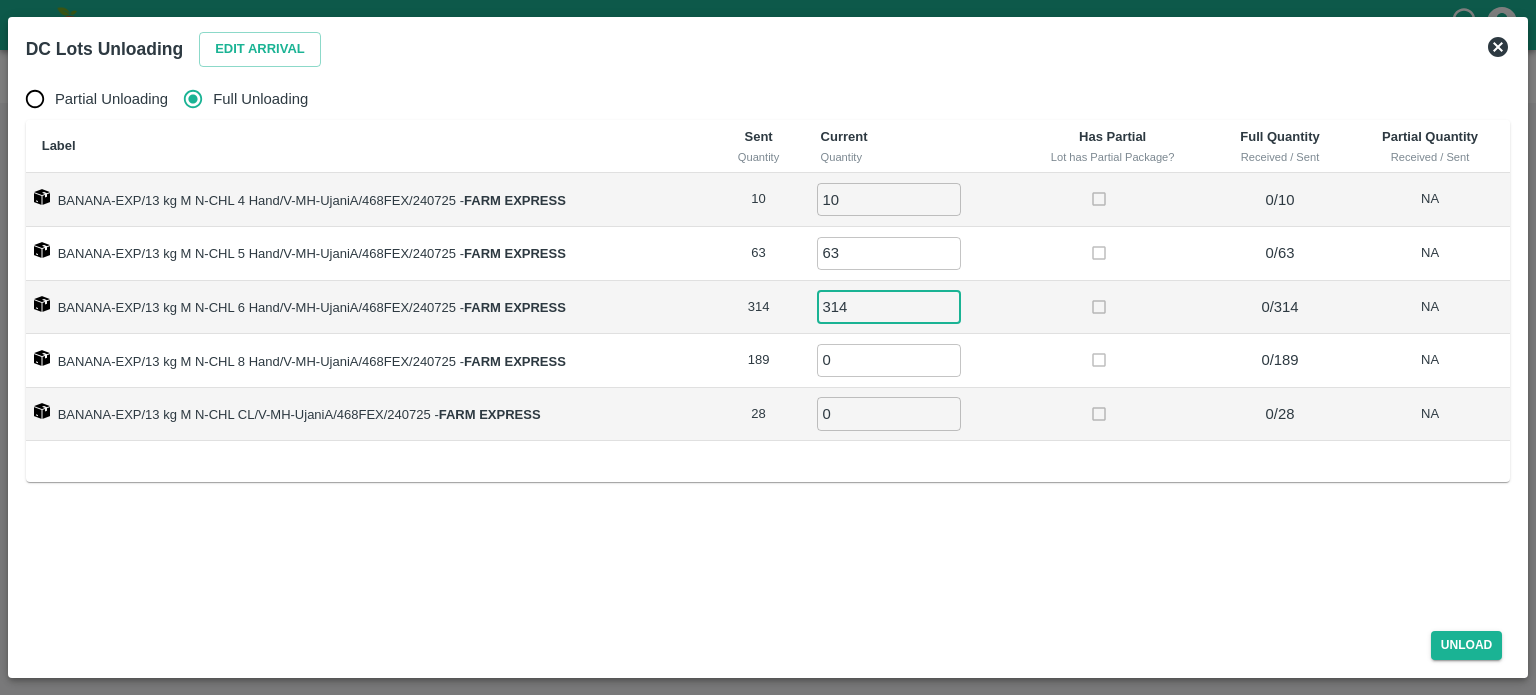 type on "314" 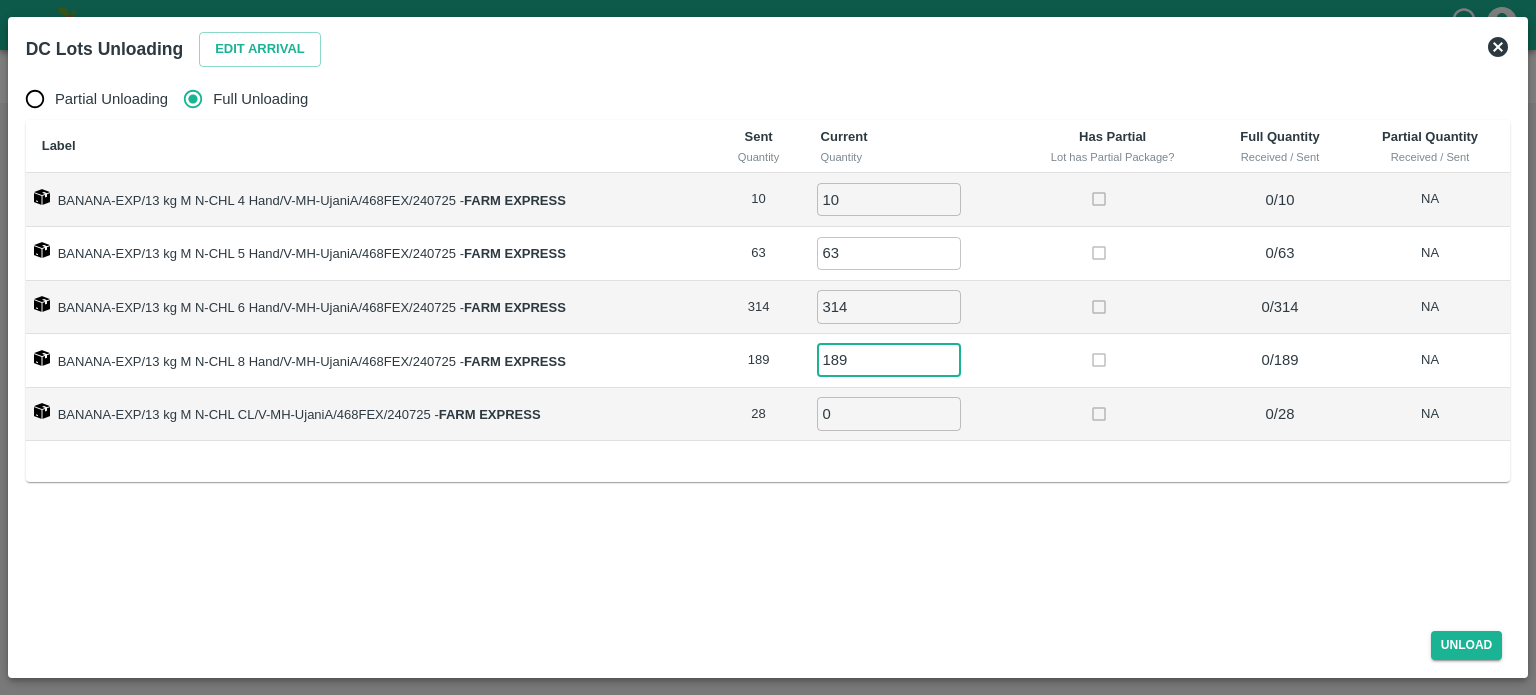 type on "189" 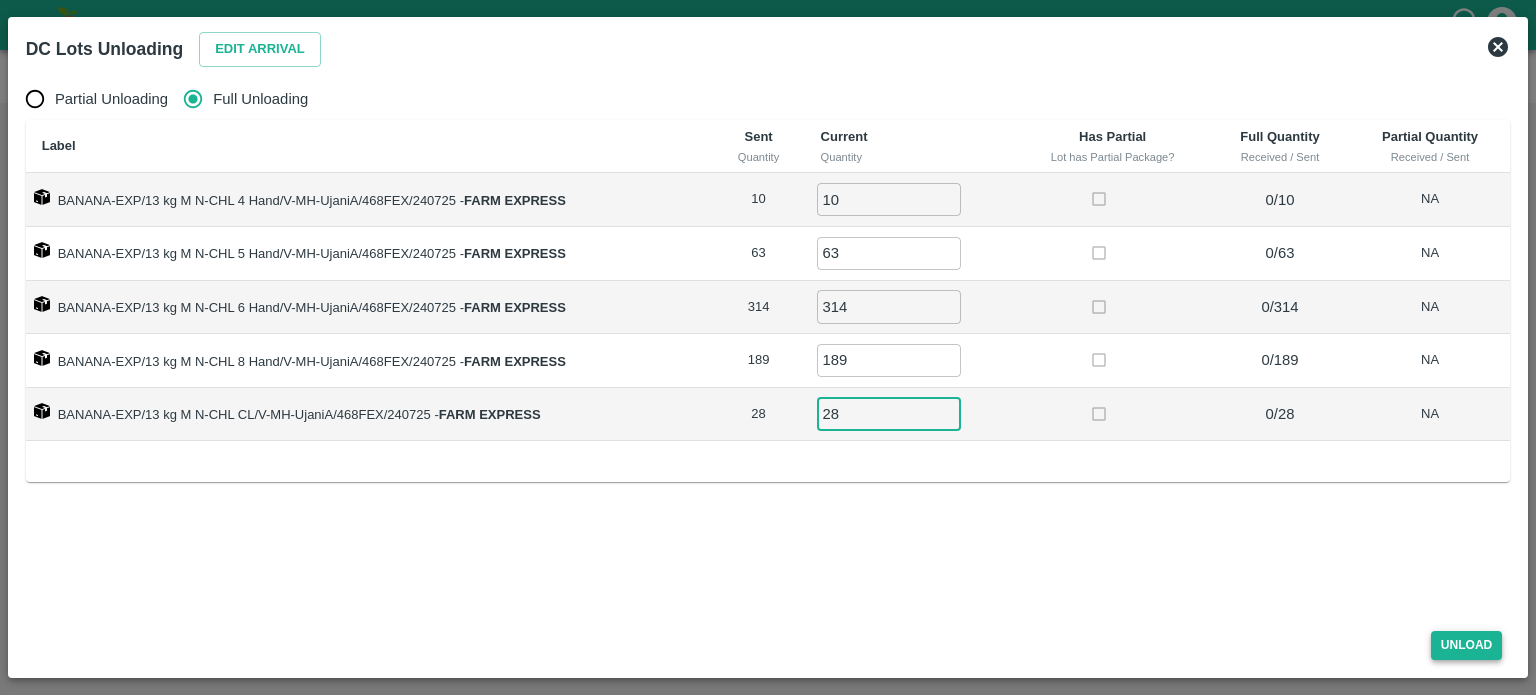 type on "28" 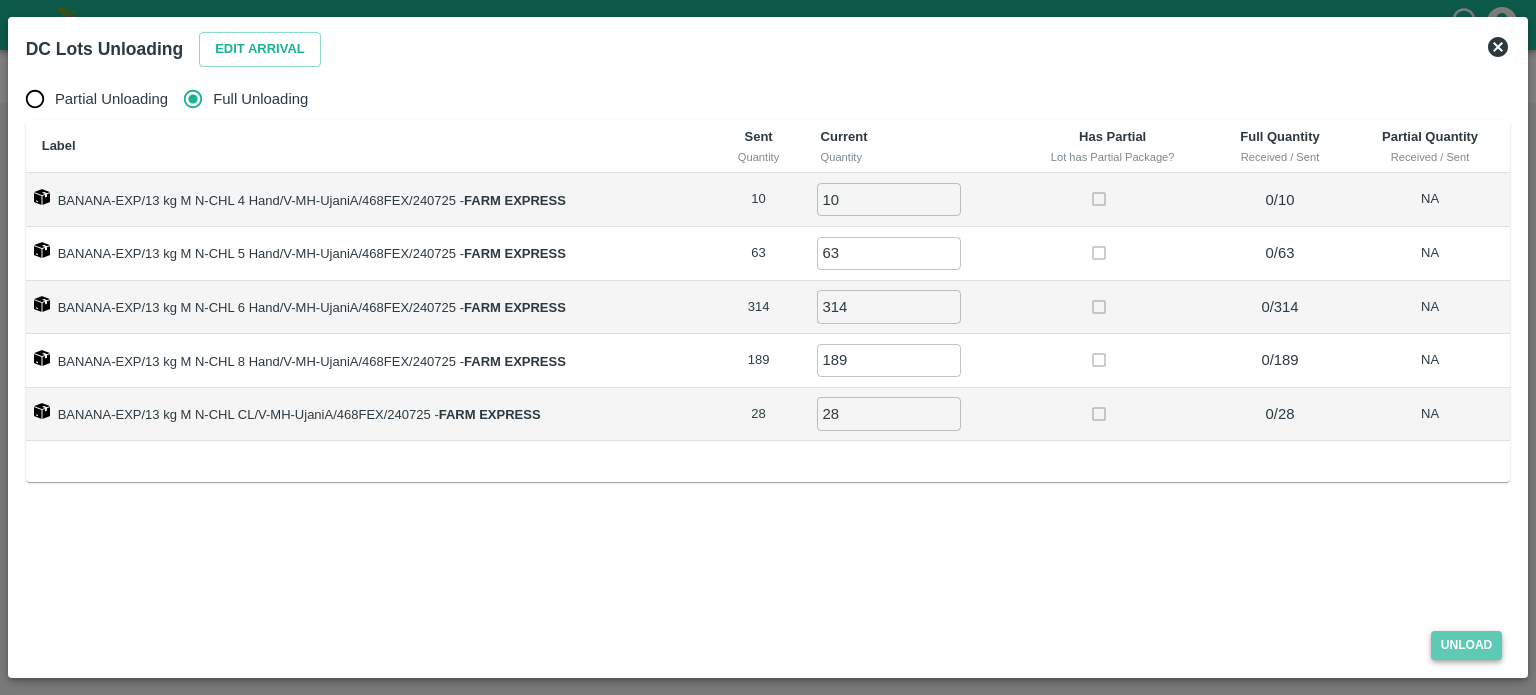 click on "Unload" at bounding box center [1467, 645] 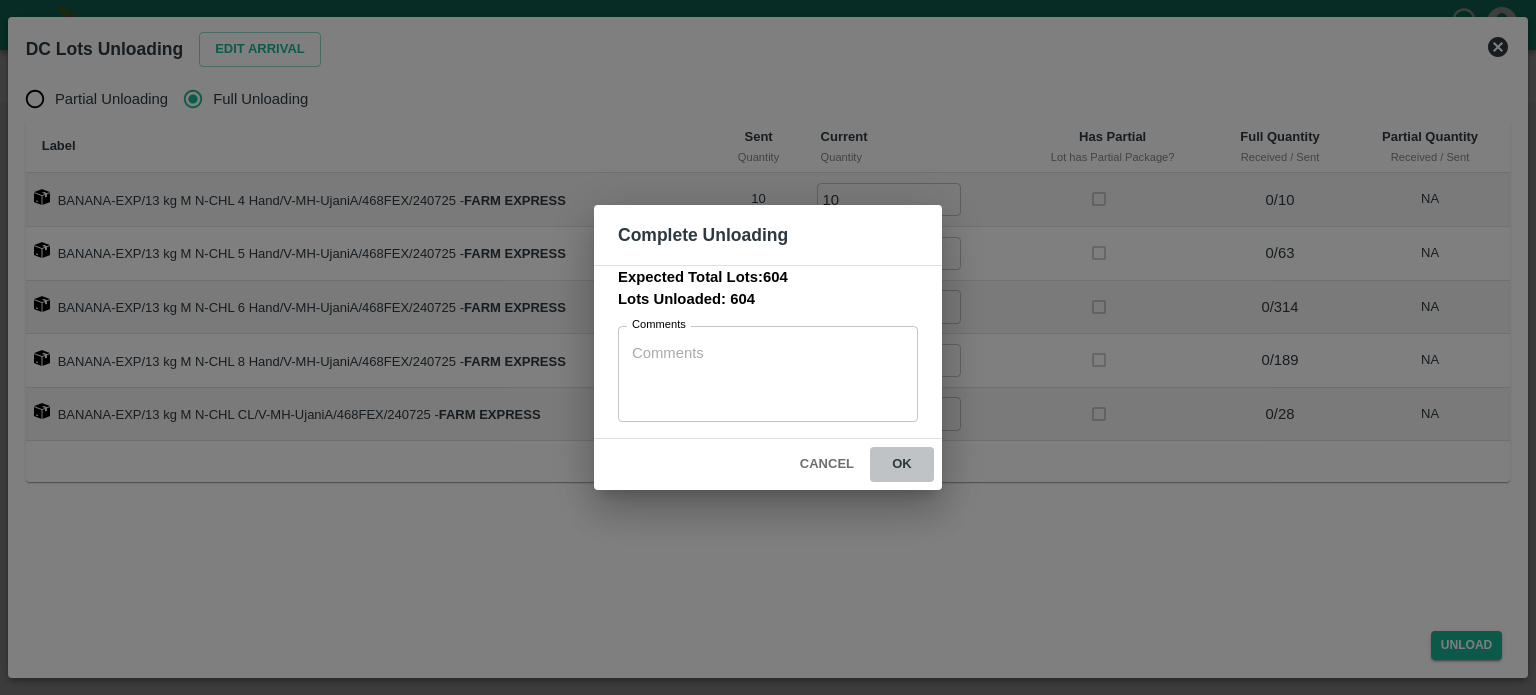 click on "ok" at bounding box center (902, 464) 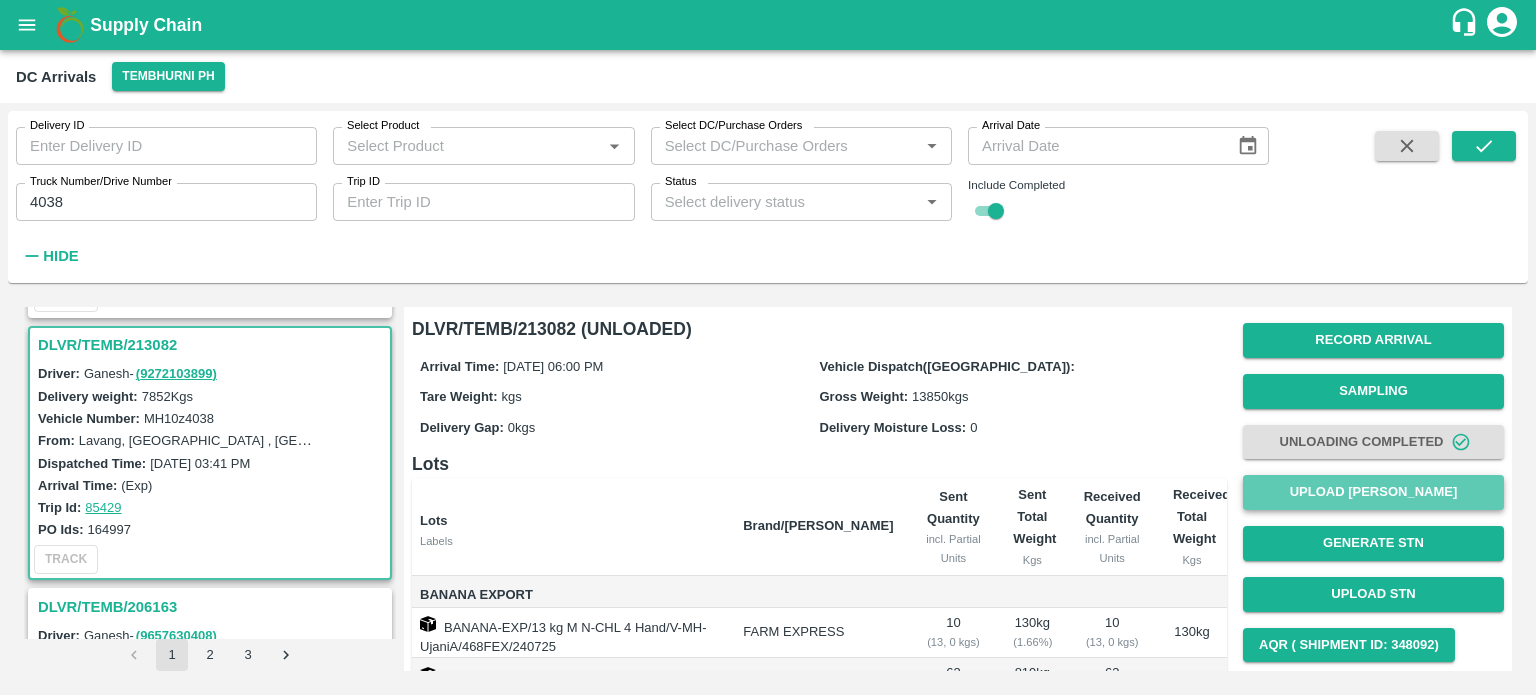 click on "Upload [PERSON_NAME]" at bounding box center (1373, 492) 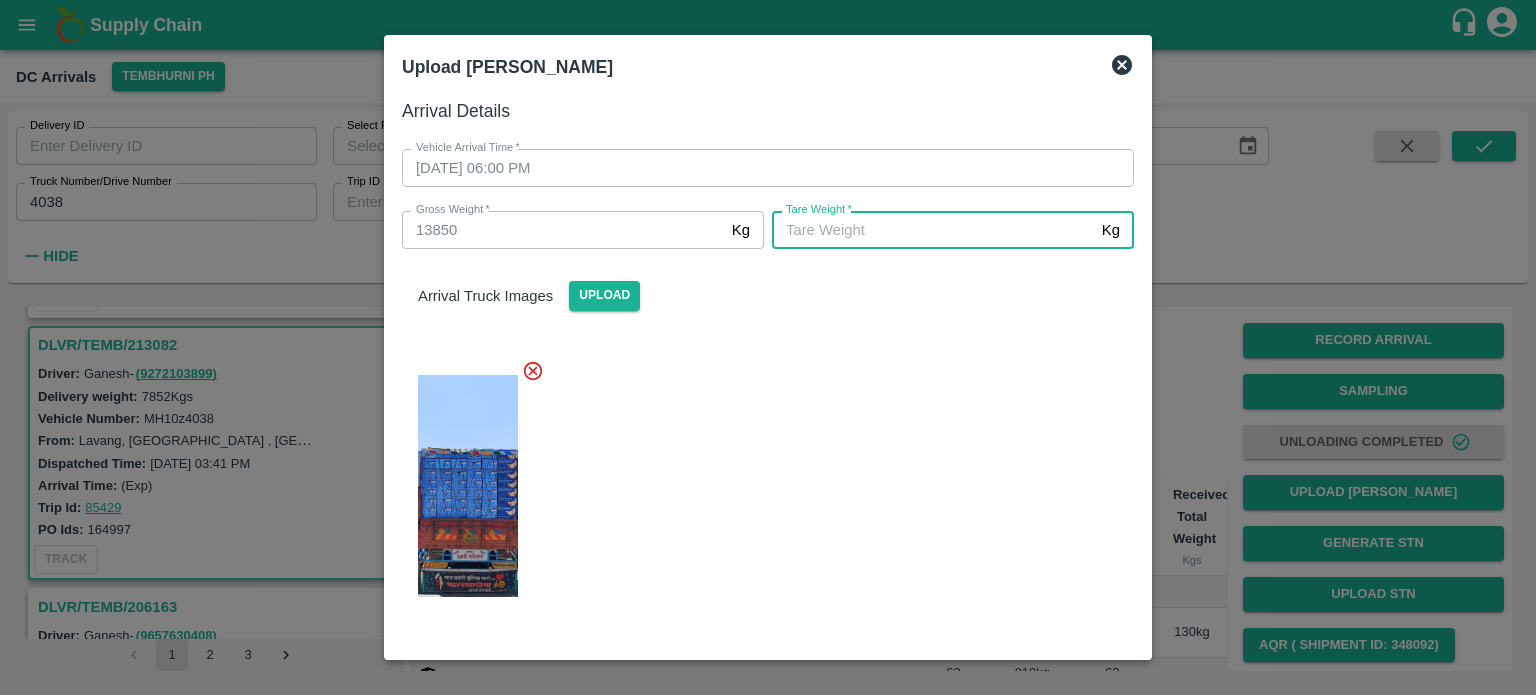 click on "[PERSON_NAME]   *" at bounding box center (933, 230) 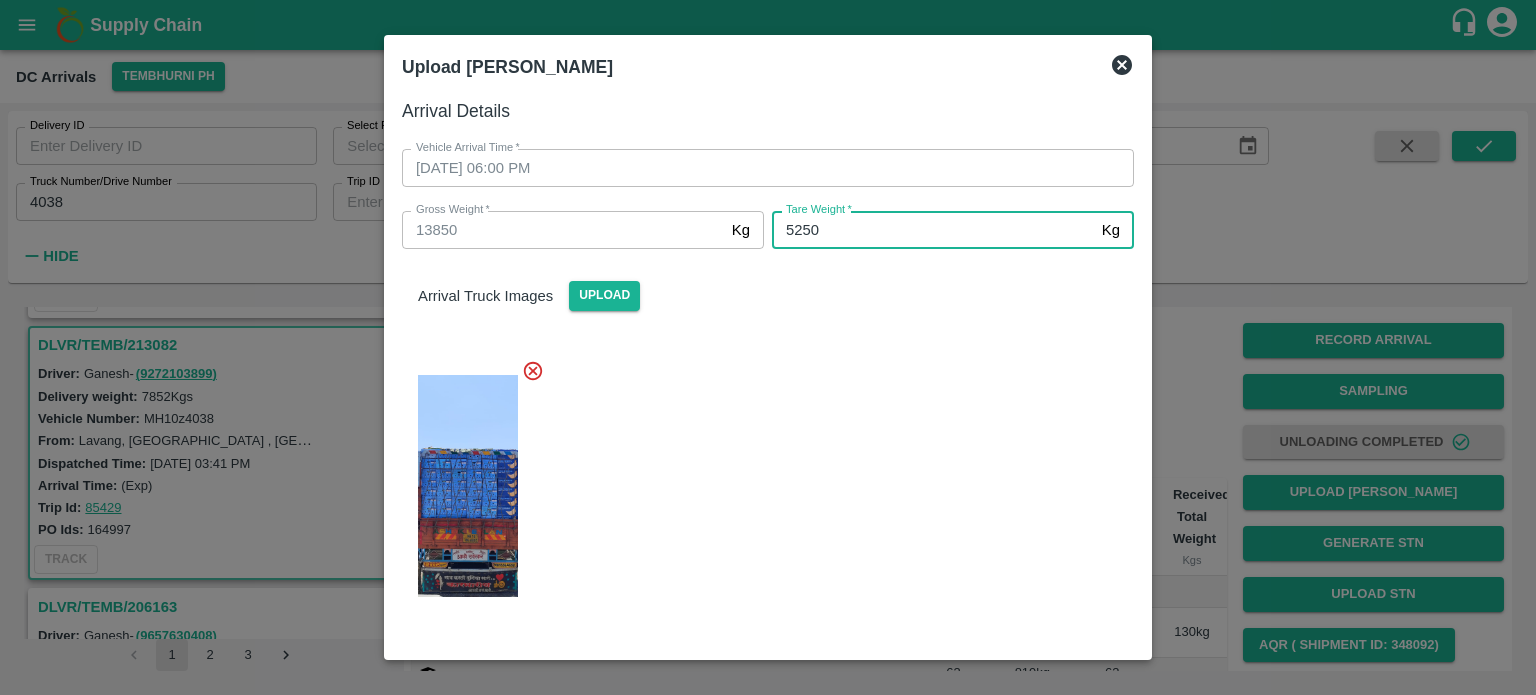 type on "5250" 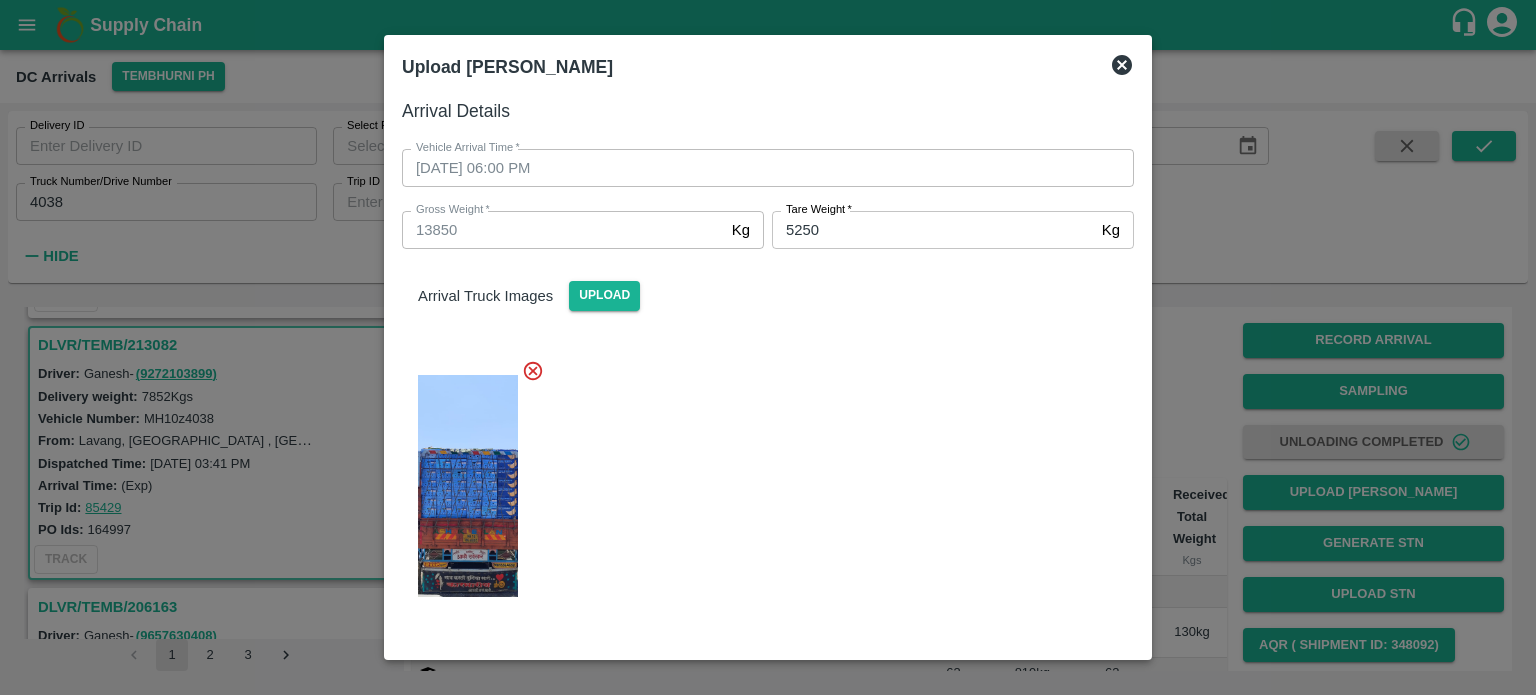 click on "Arrival loaded truck weightment Upload" at bounding box center [768, 663] 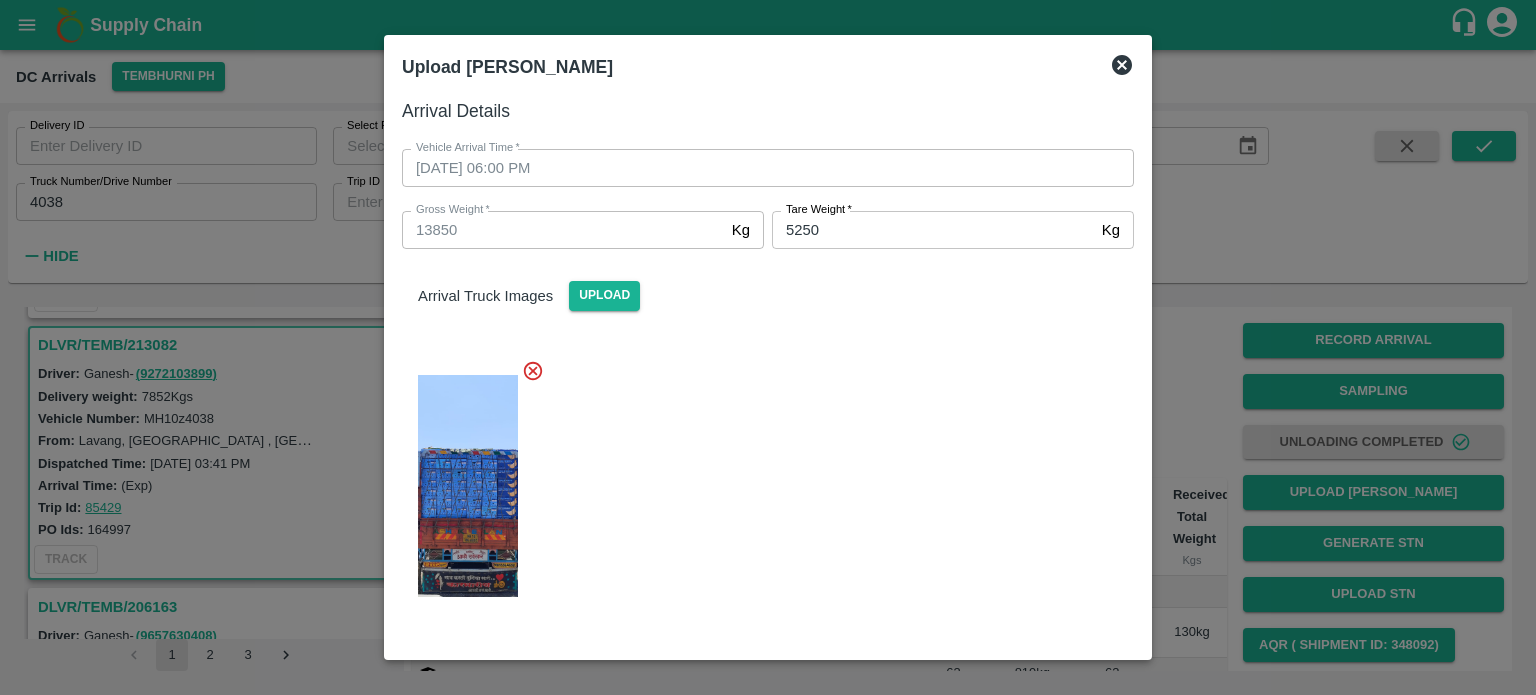click at bounding box center [760, 763] 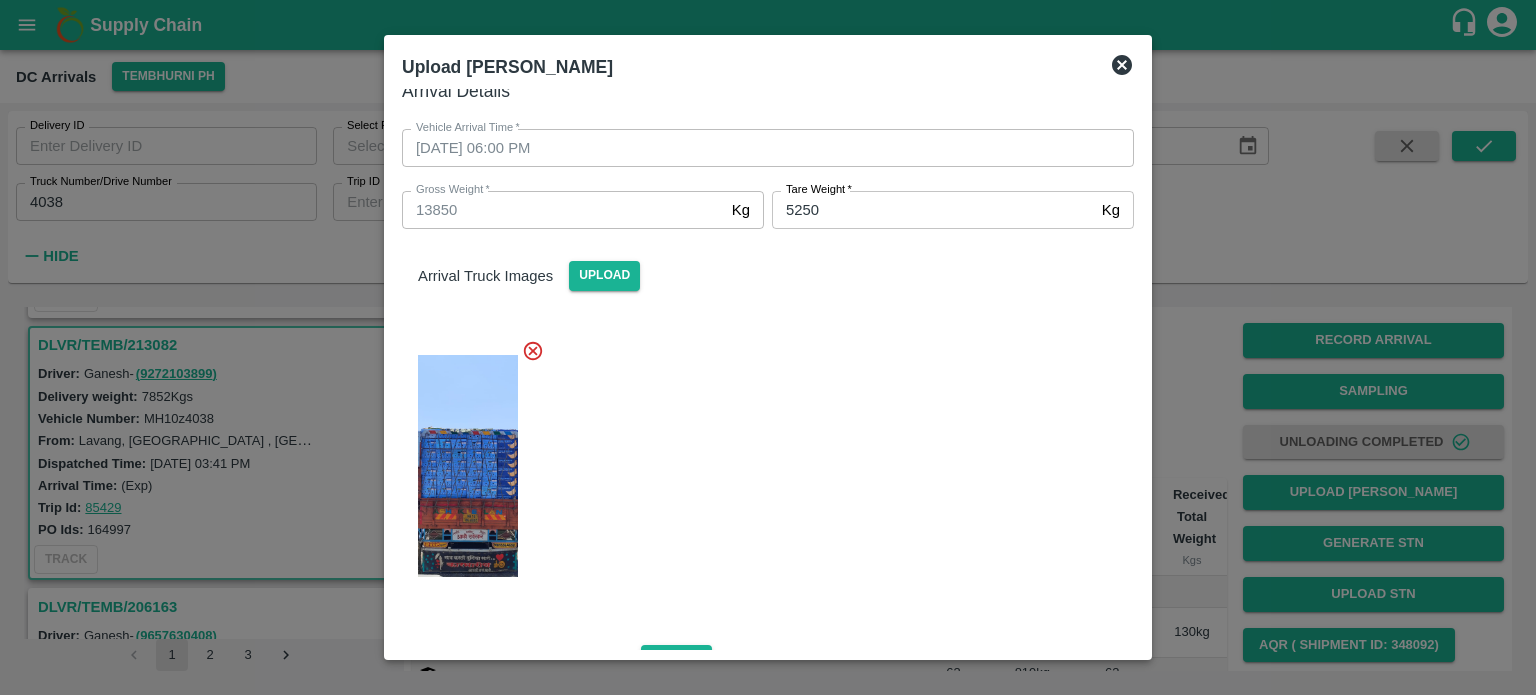 scroll, scrollTop: 224, scrollLeft: 0, axis: vertical 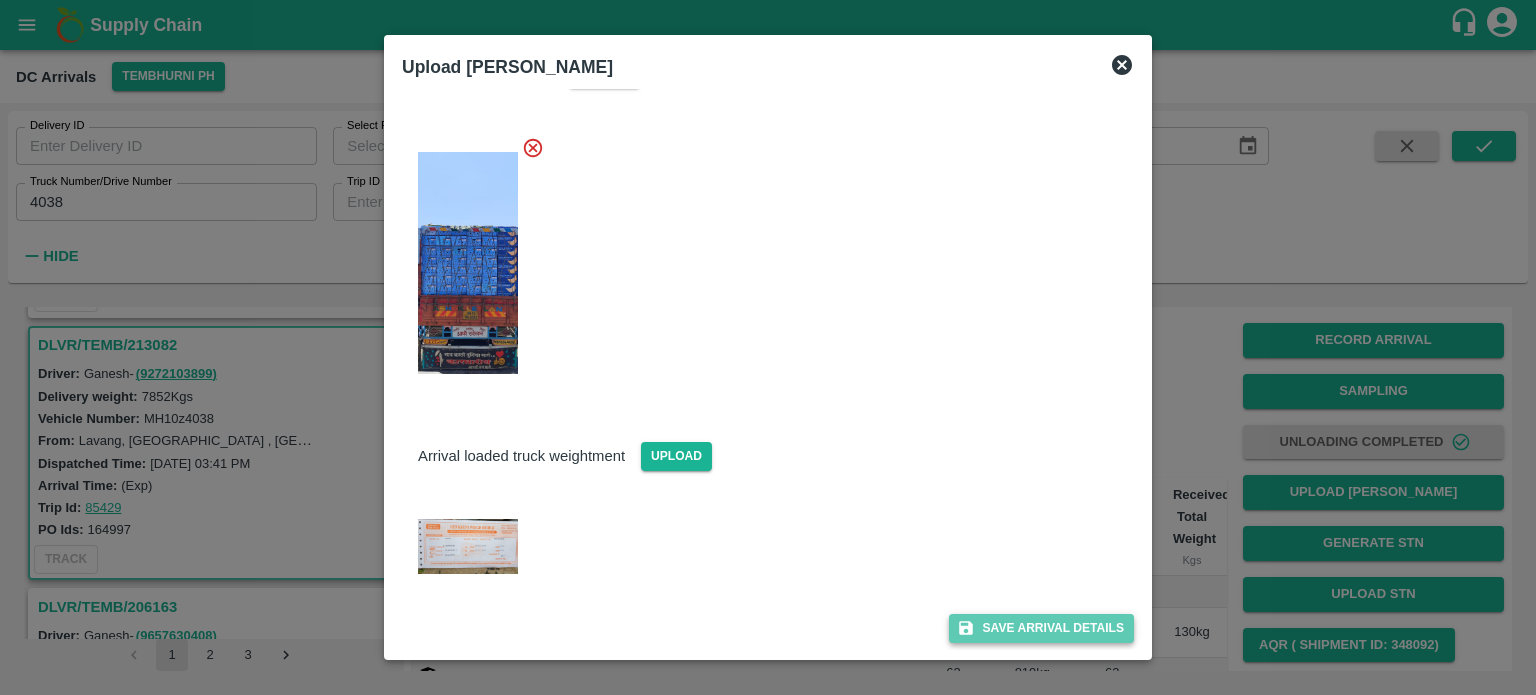 click on "Save Arrival Details" at bounding box center (1041, 628) 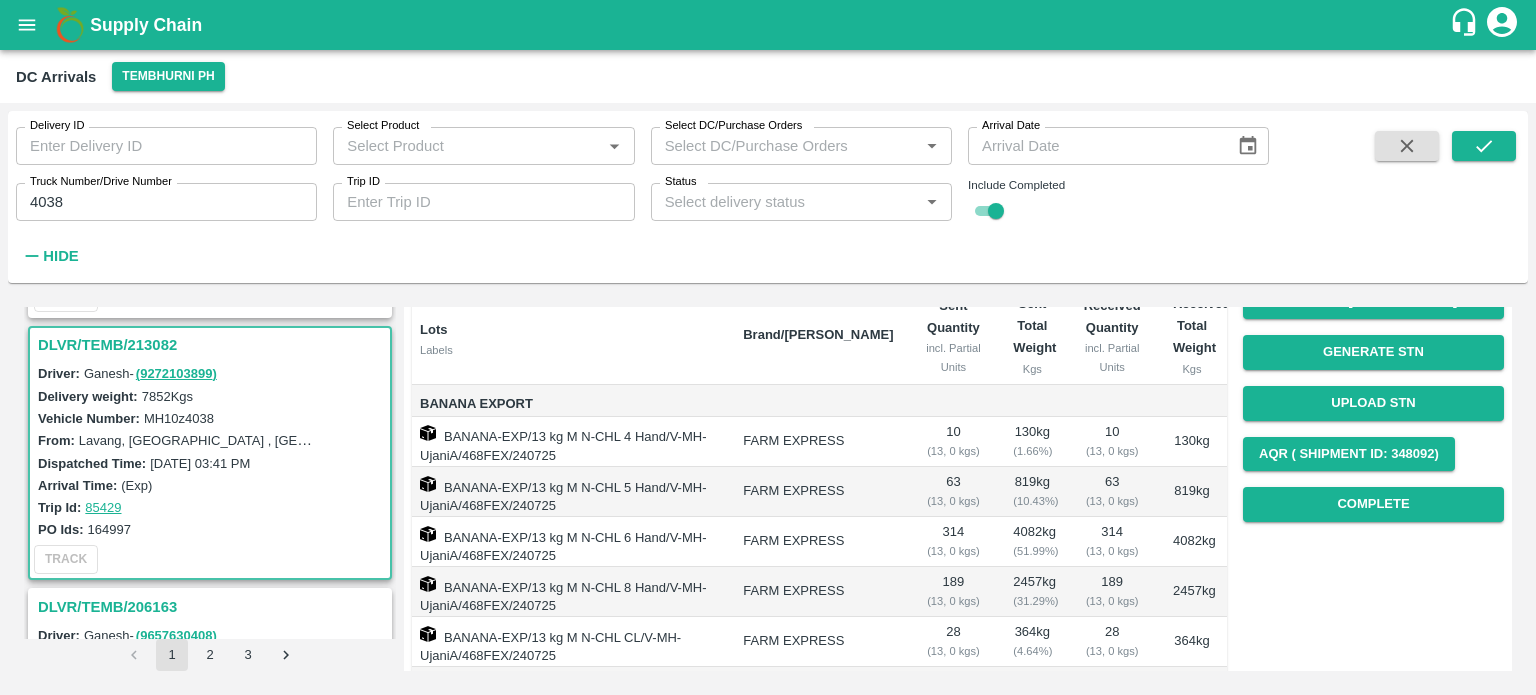 scroll, scrollTop: 352, scrollLeft: 0, axis: vertical 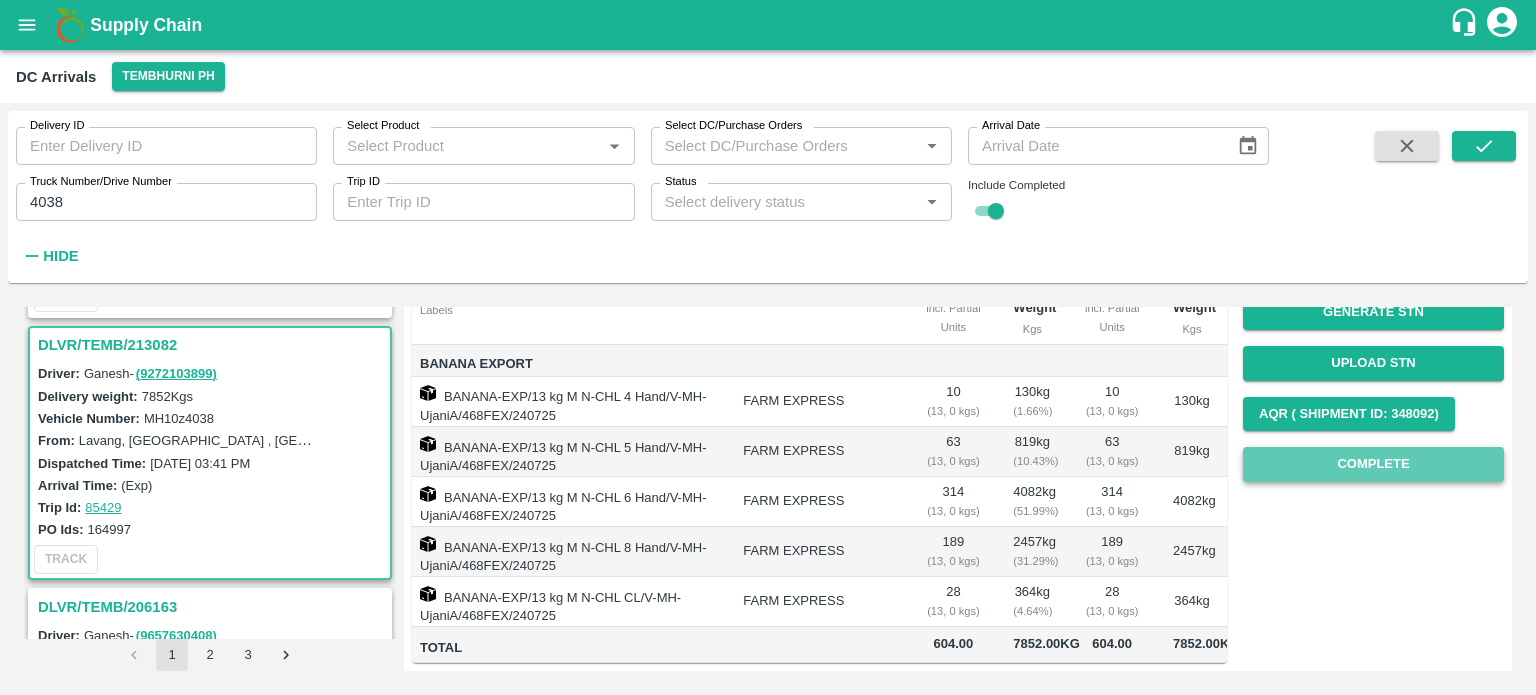 click on "Complete" at bounding box center [1373, 464] 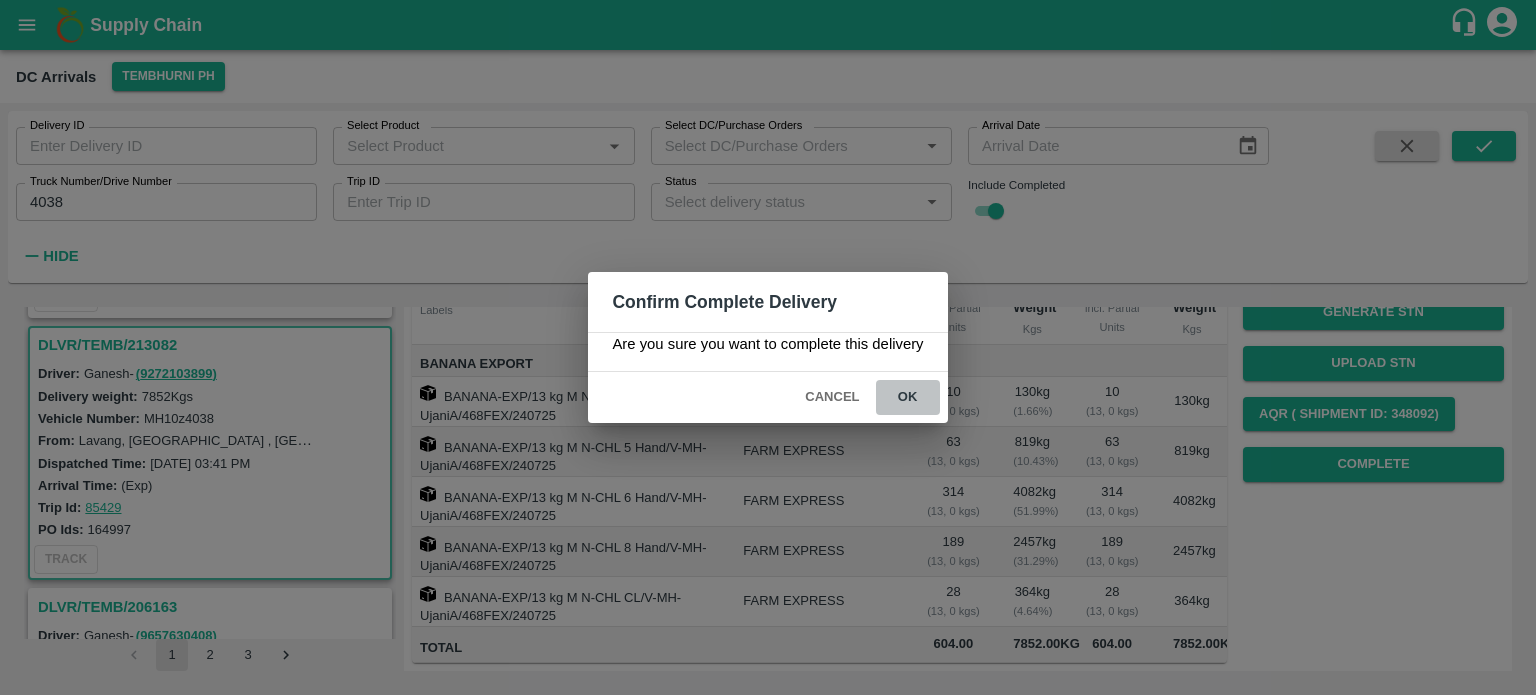 click on "ok" at bounding box center [908, 397] 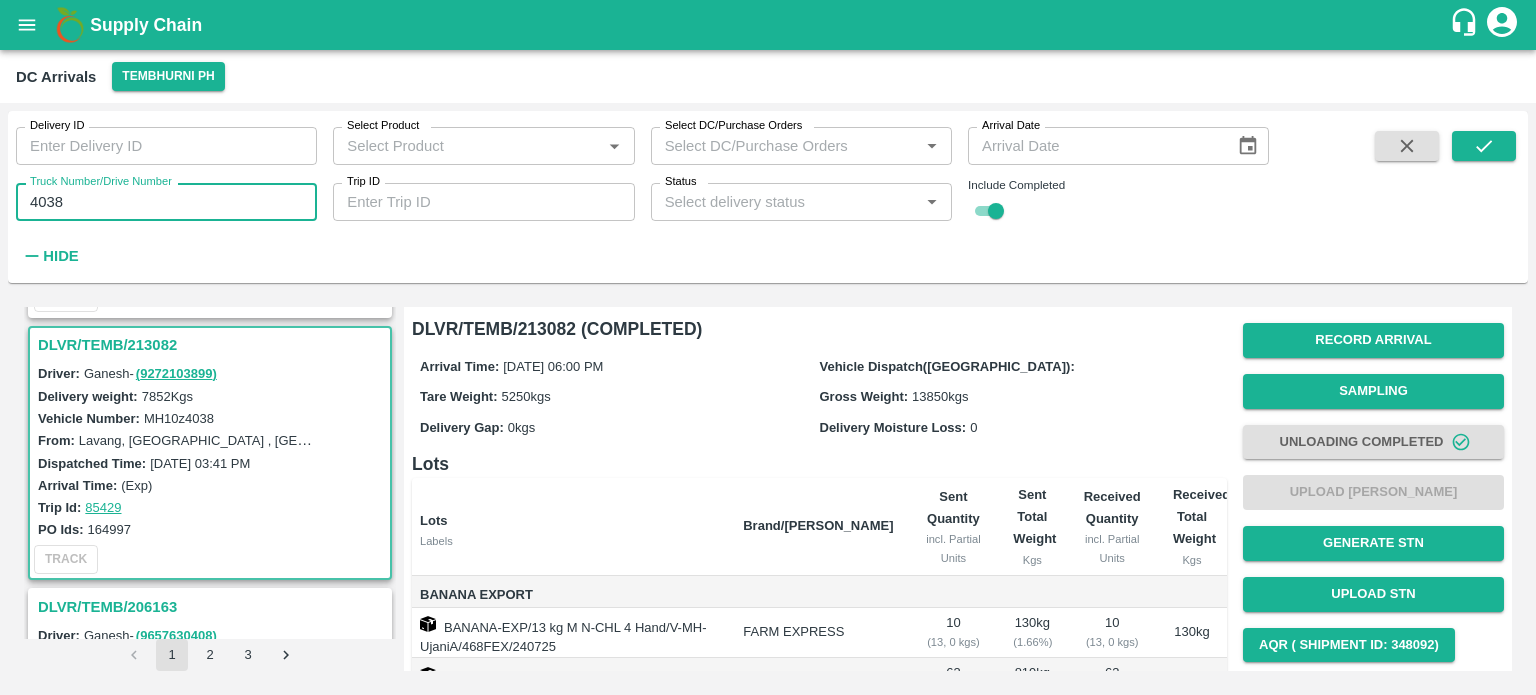 click on "4038" at bounding box center (166, 202) 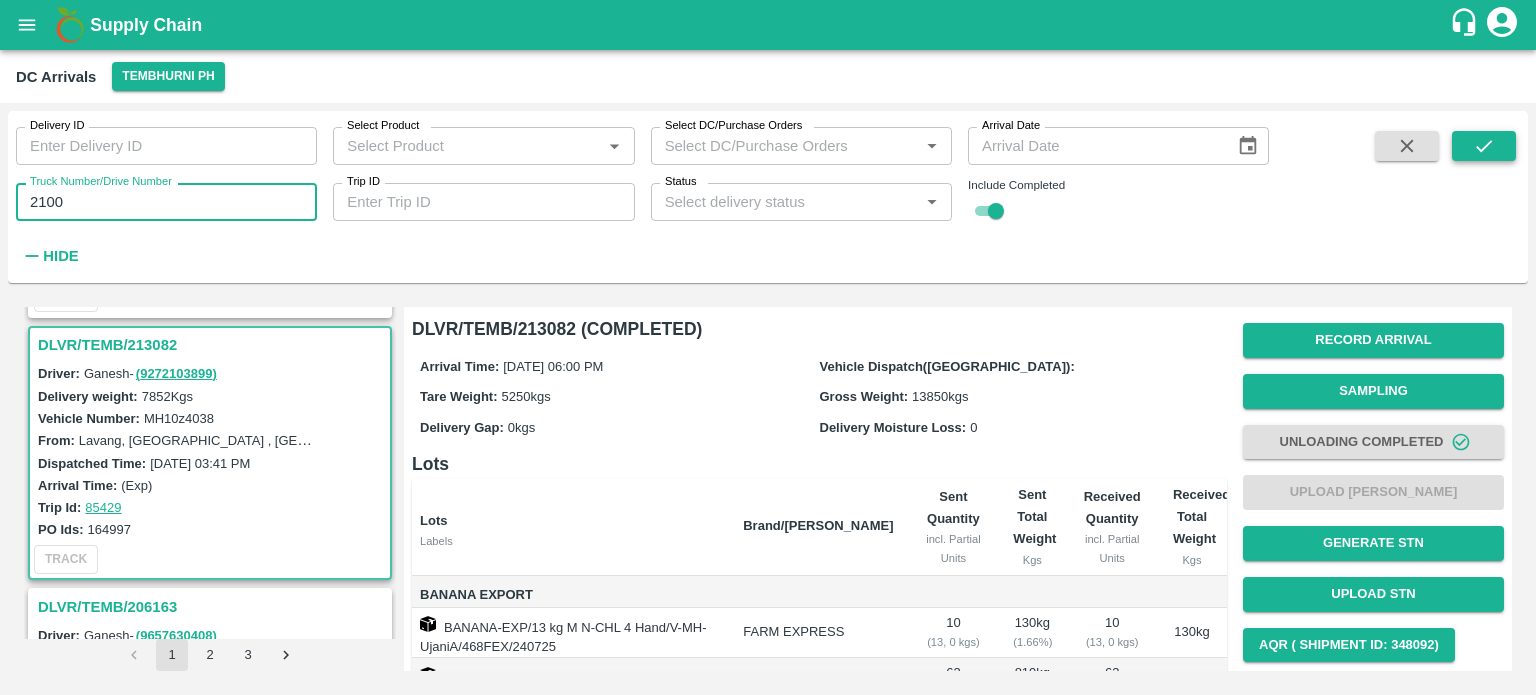 type on "2100" 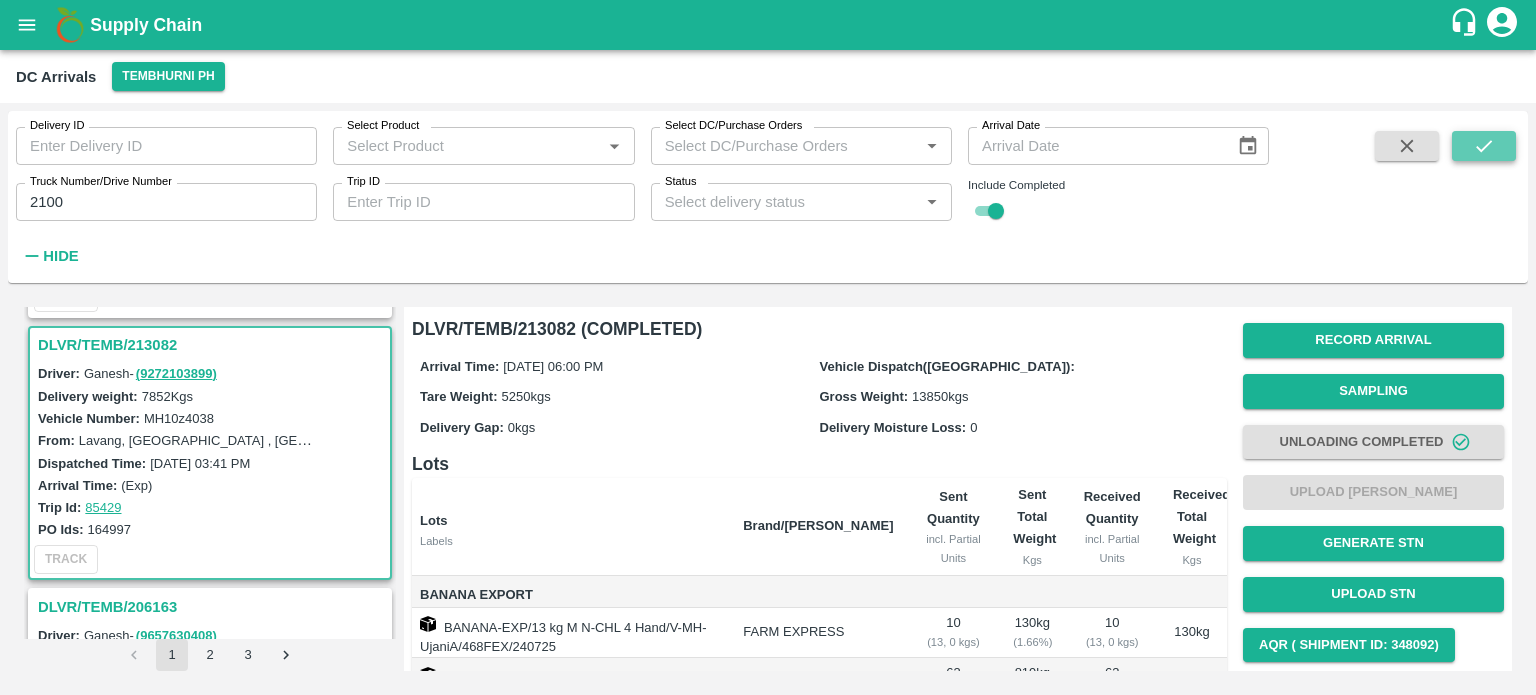 click 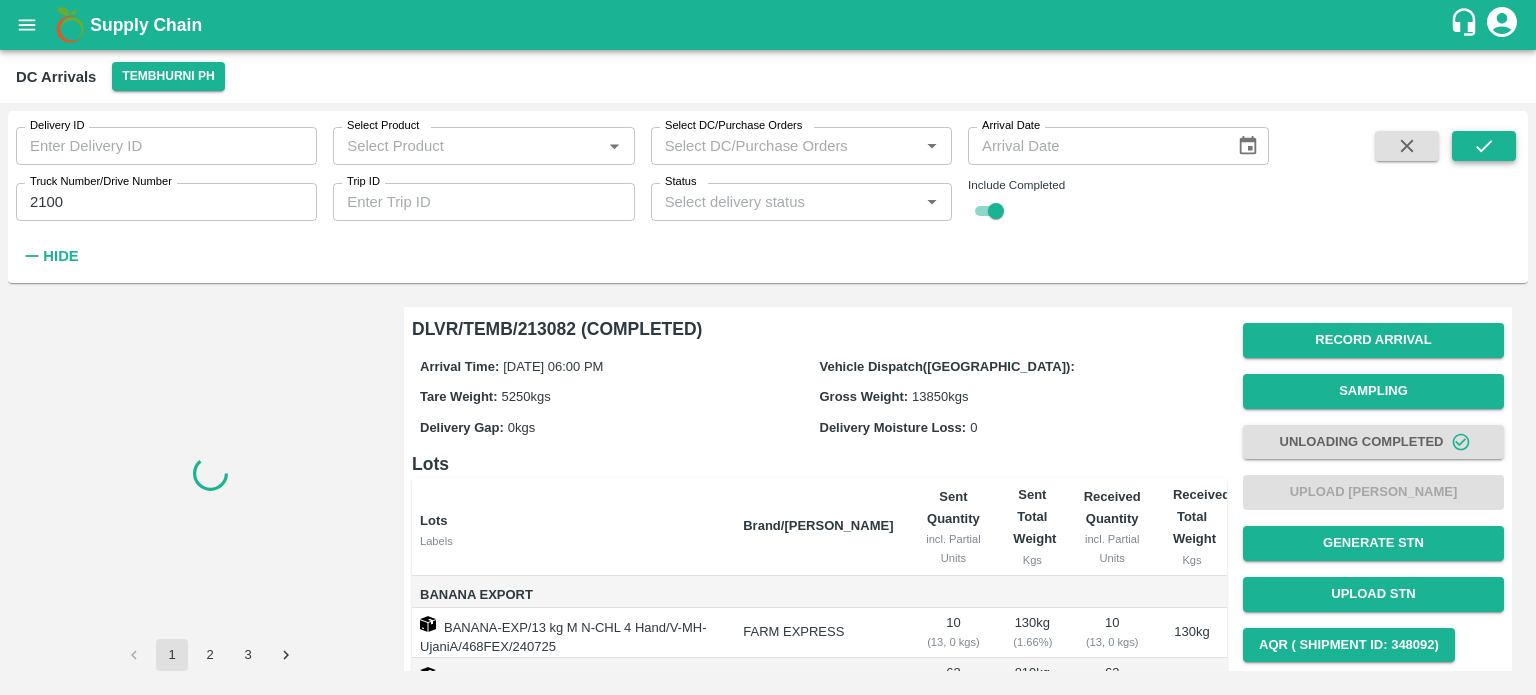 scroll, scrollTop: 0, scrollLeft: 0, axis: both 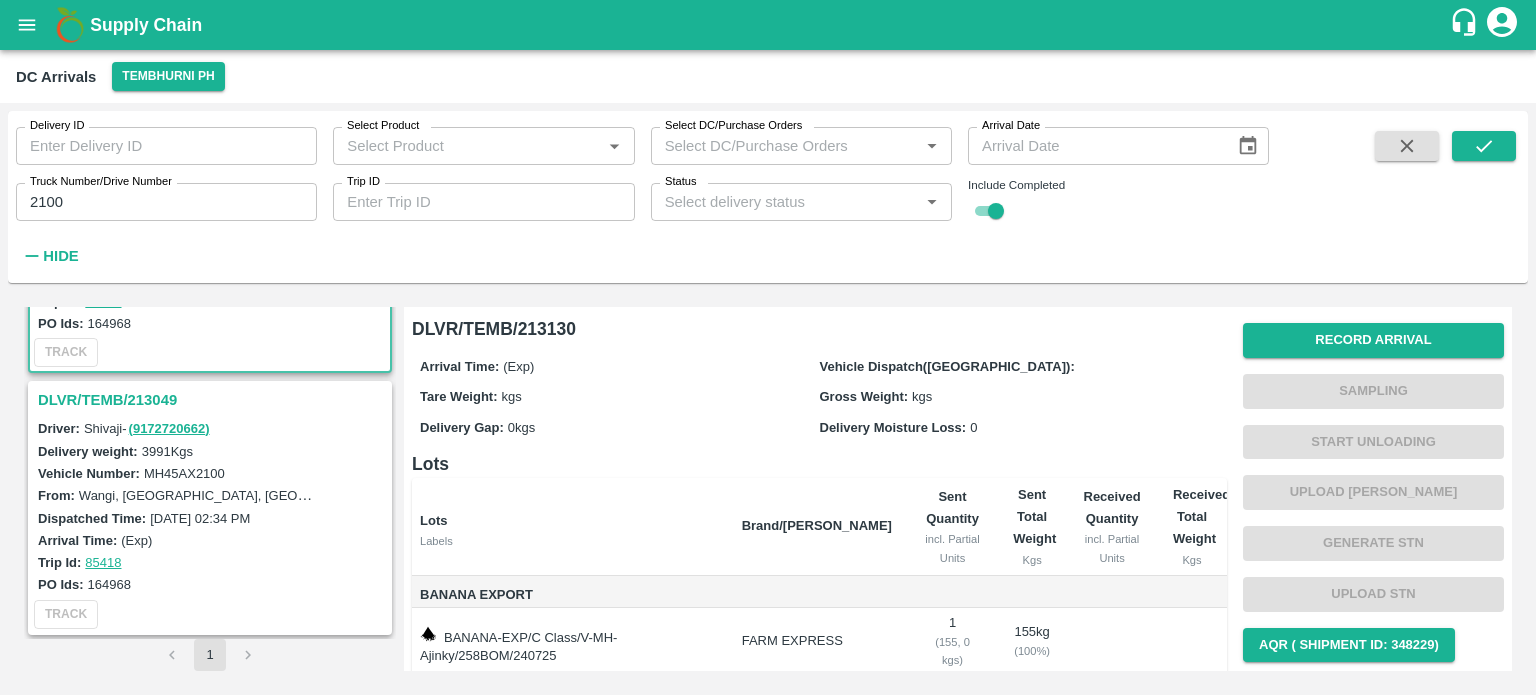 click on "DLVR/TEMB/213049" at bounding box center (213, 400) 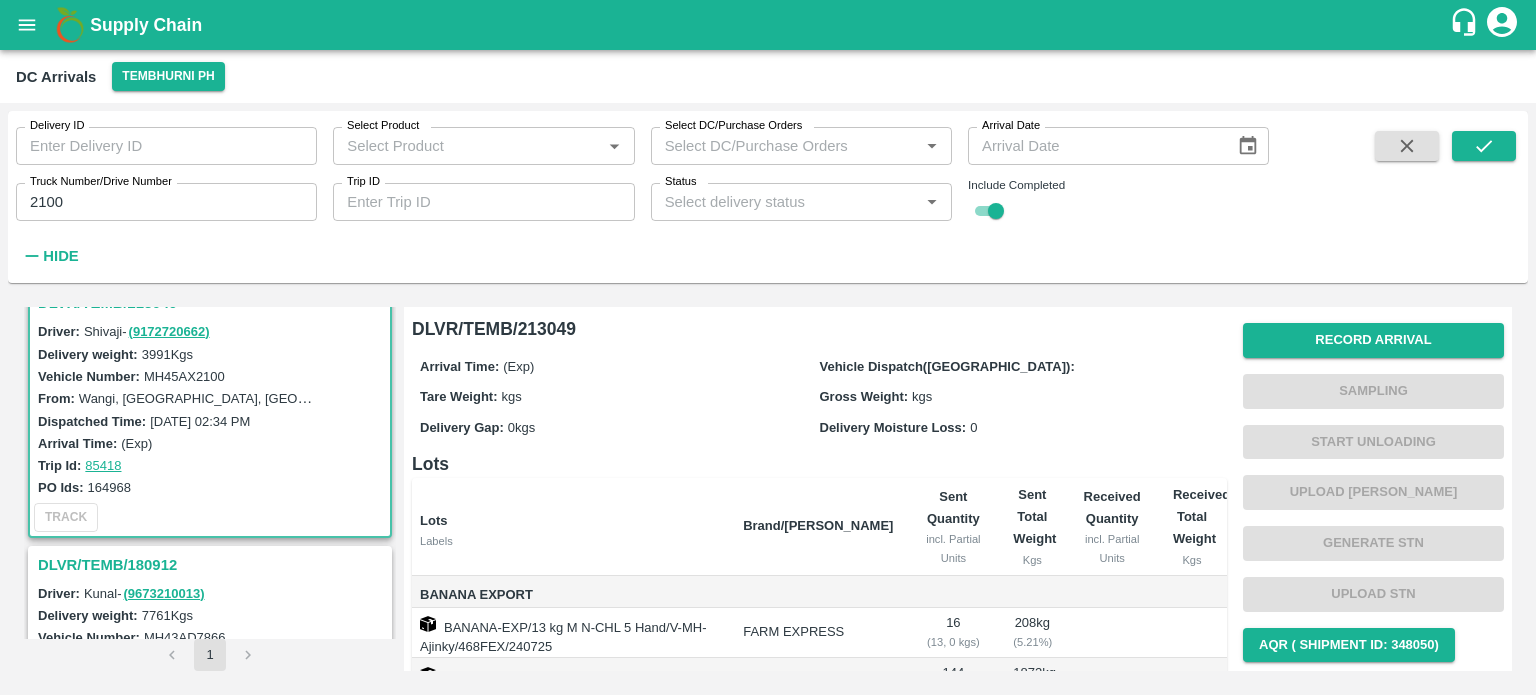 scroll, scrollTop: 276, scrollLeft: 0, axis: vertical 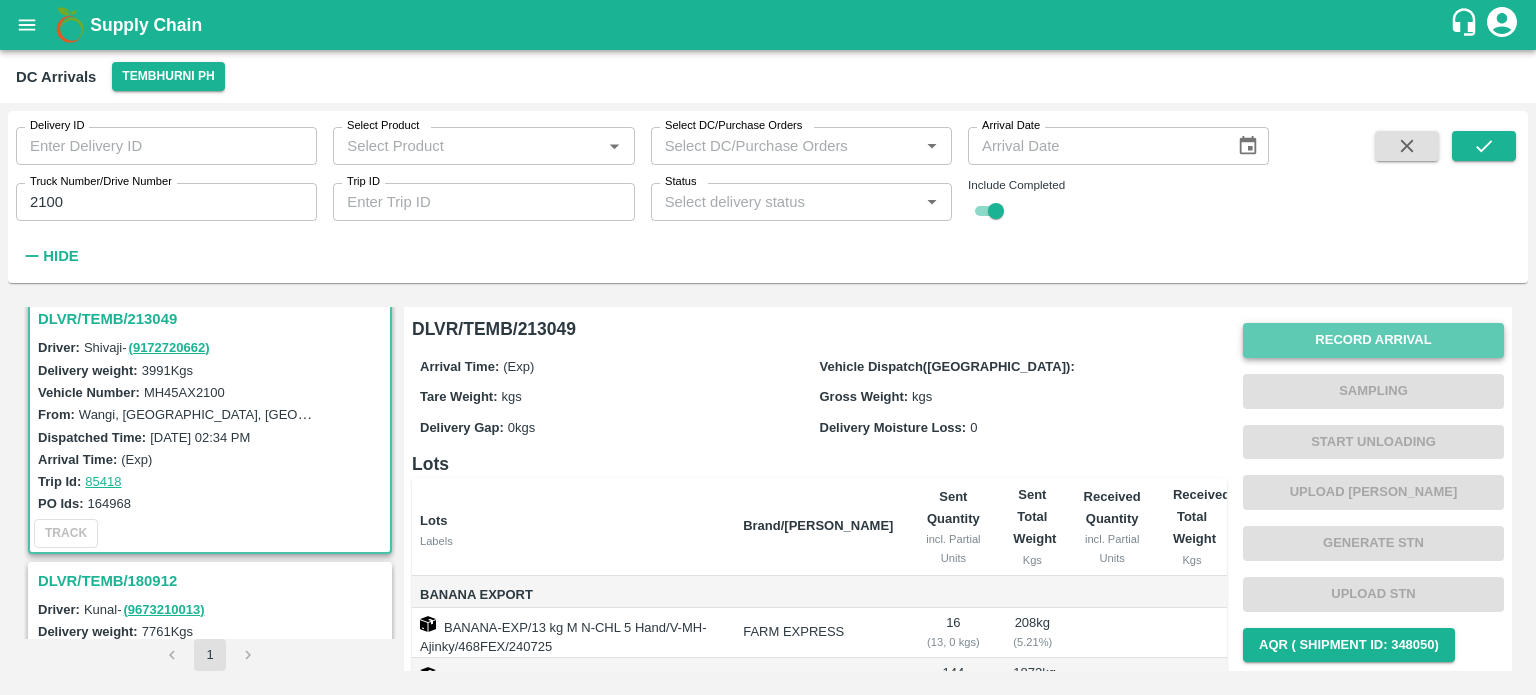 click on "Record Arrival" at bounding box center (1373, 340) 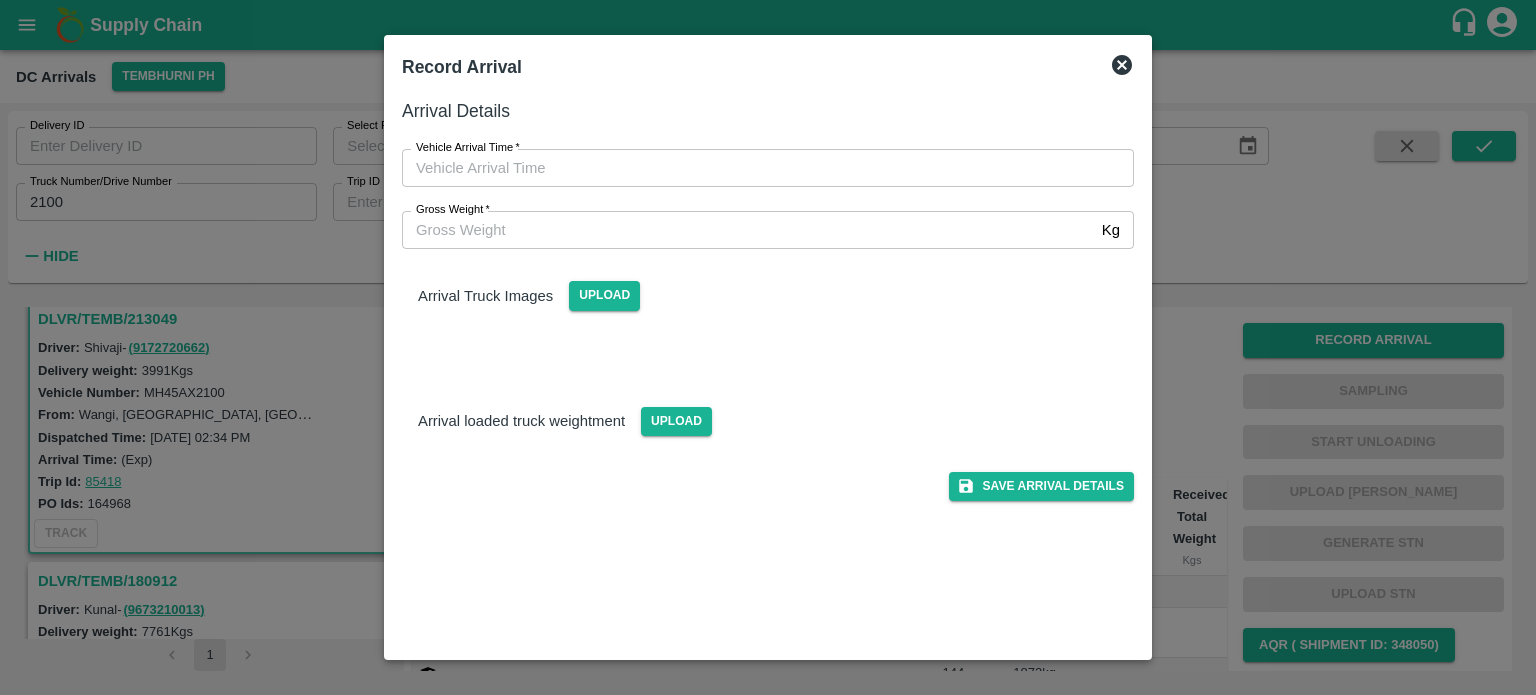 type on "DD/MM/YYYY hh:mm aa" 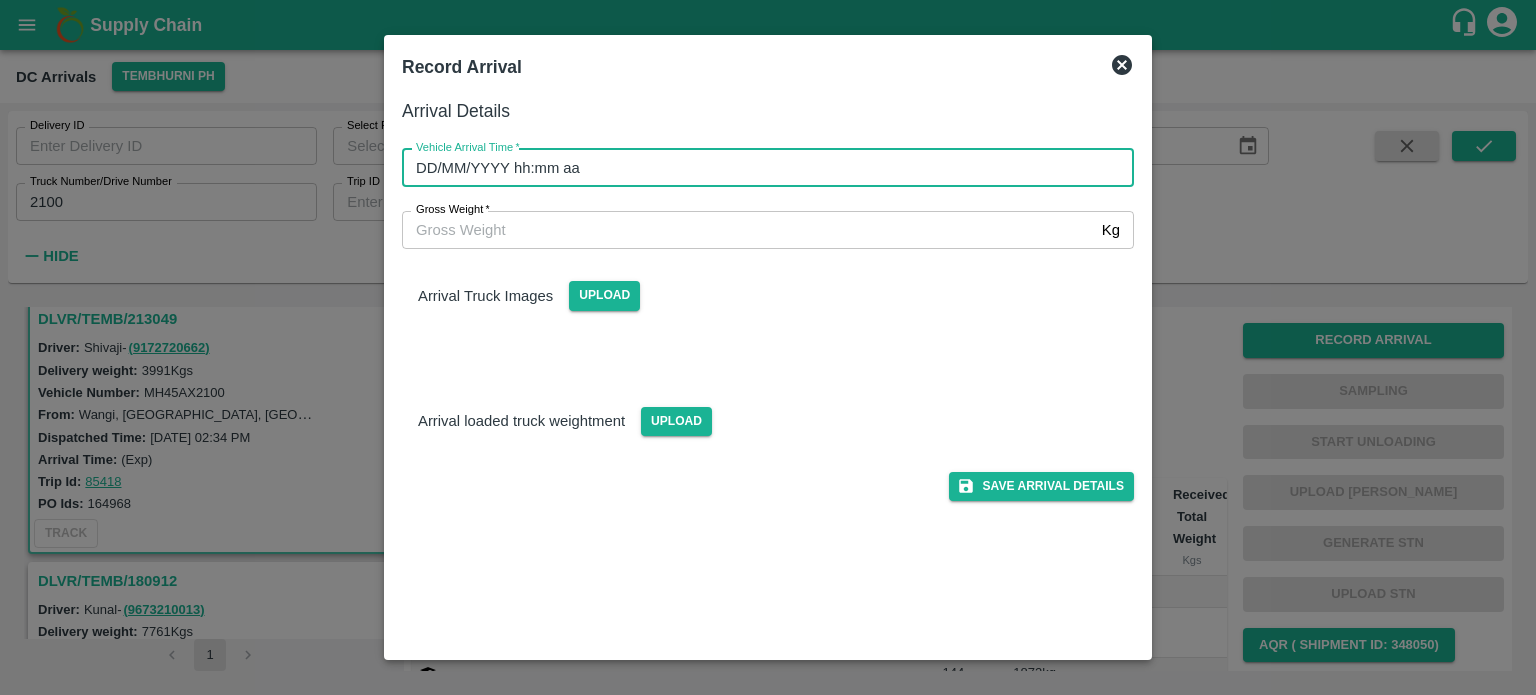 click on "DD/MM/YYYY hh:mm aa" at bounding box center (761, 168) 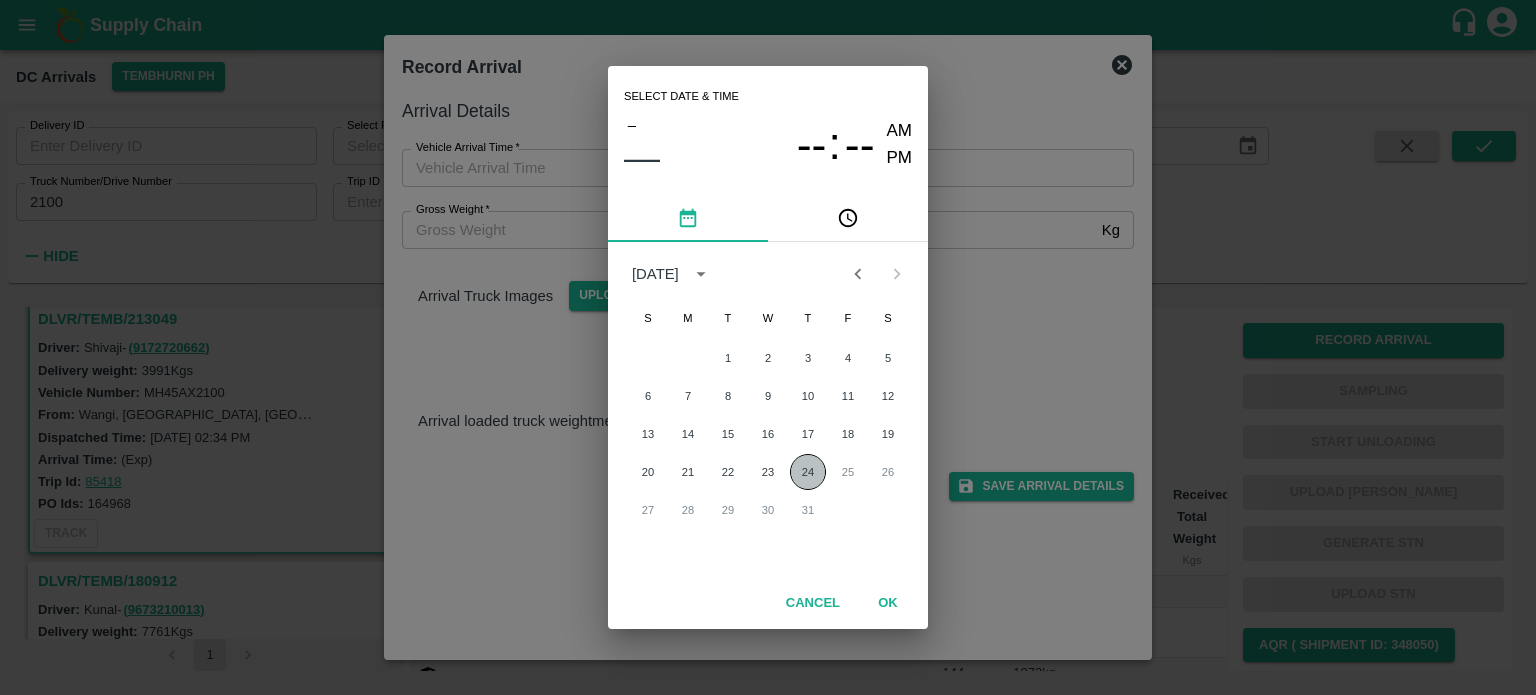 click on "24" at bounding box center [808, 472] 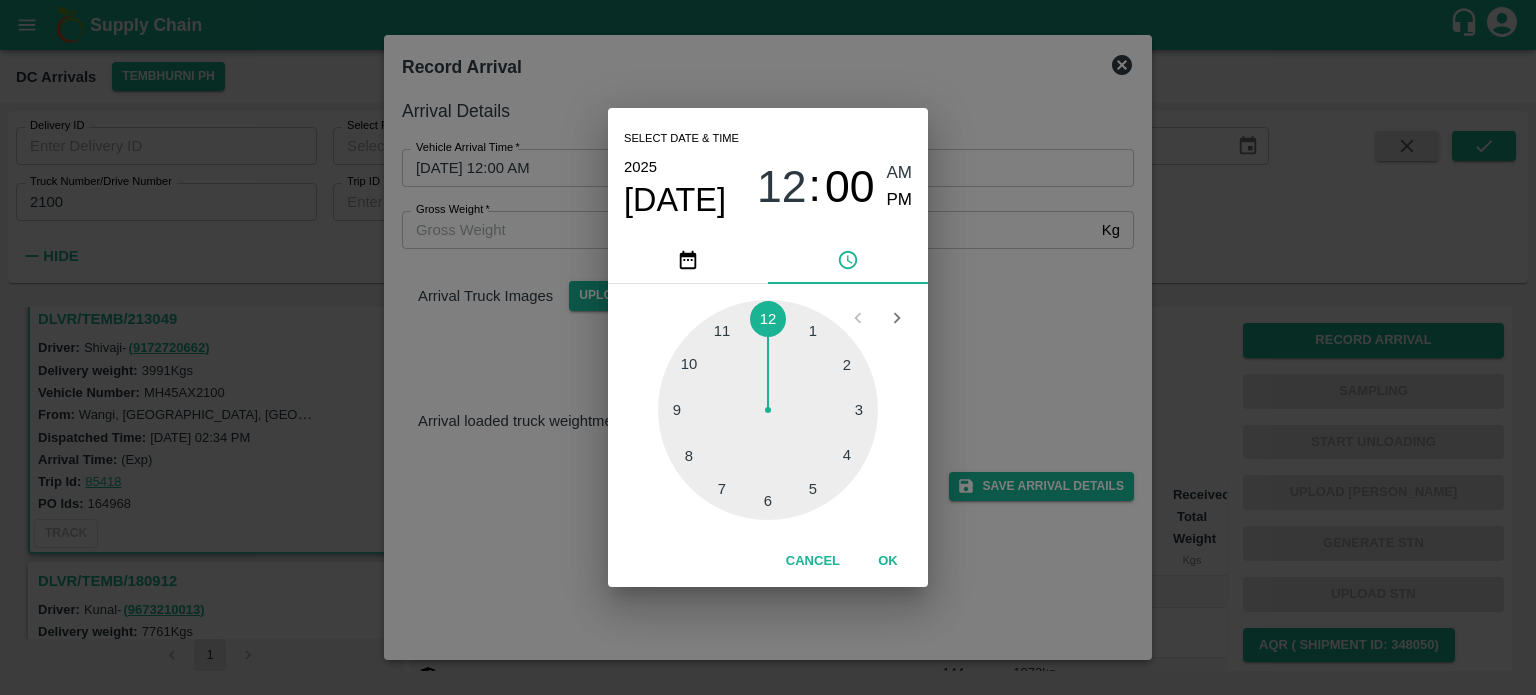 click at bounding box center [768, 410] 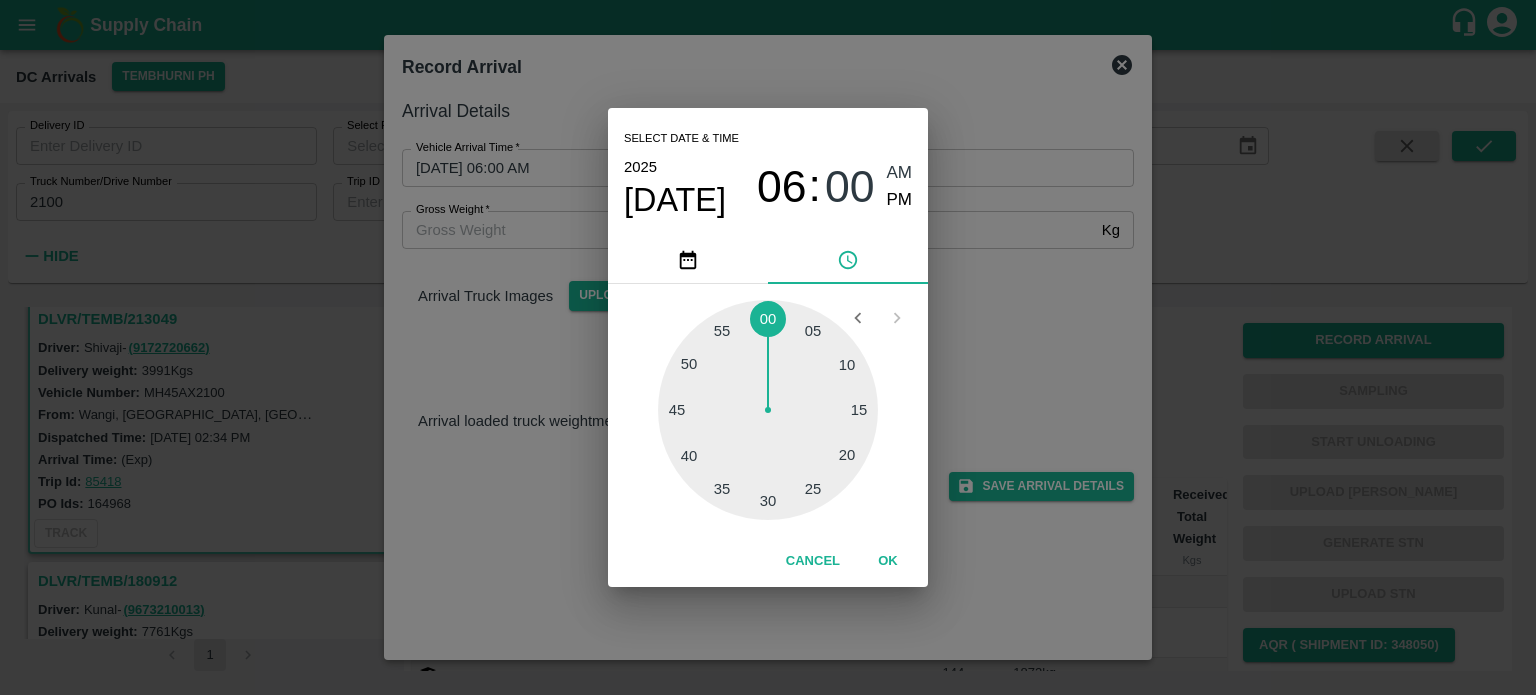 click at bounding box center (768, 410) 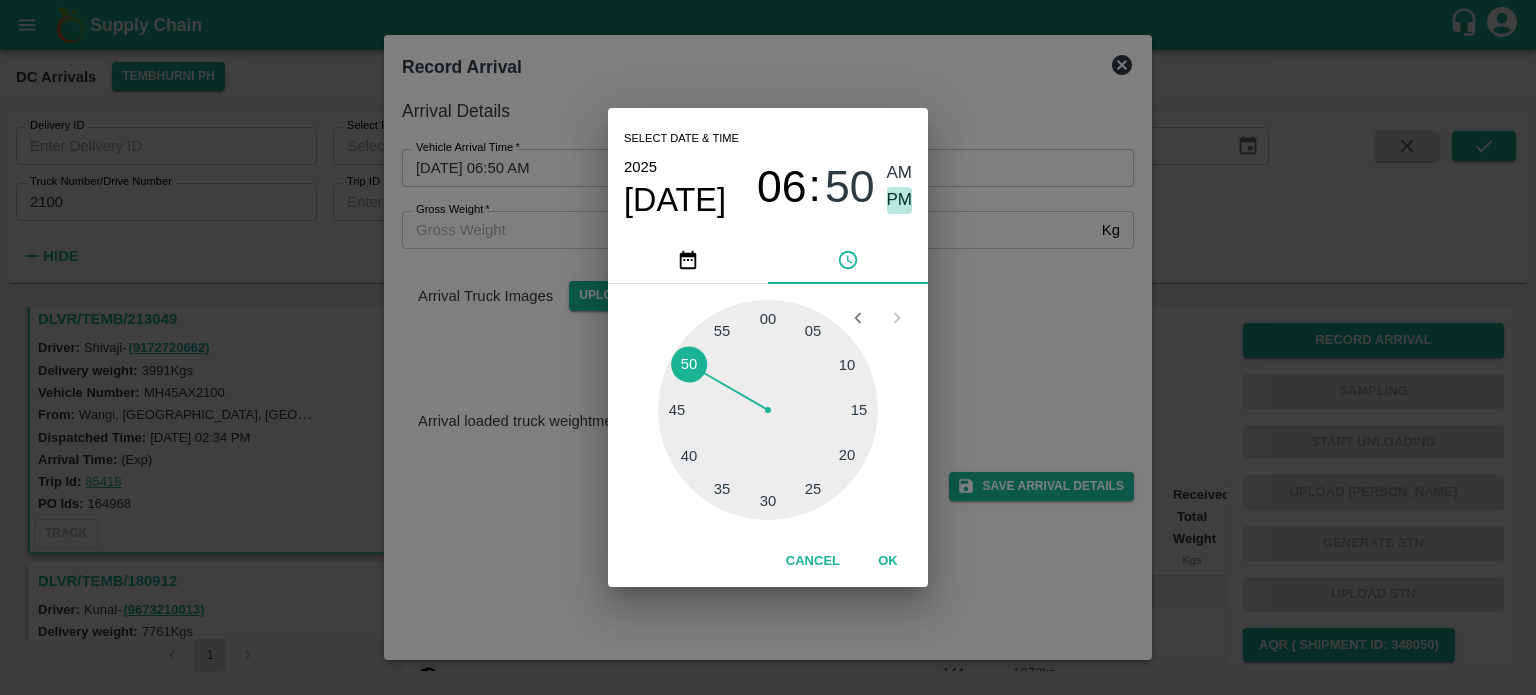 click on "PM" at bounding box center [900, 200] 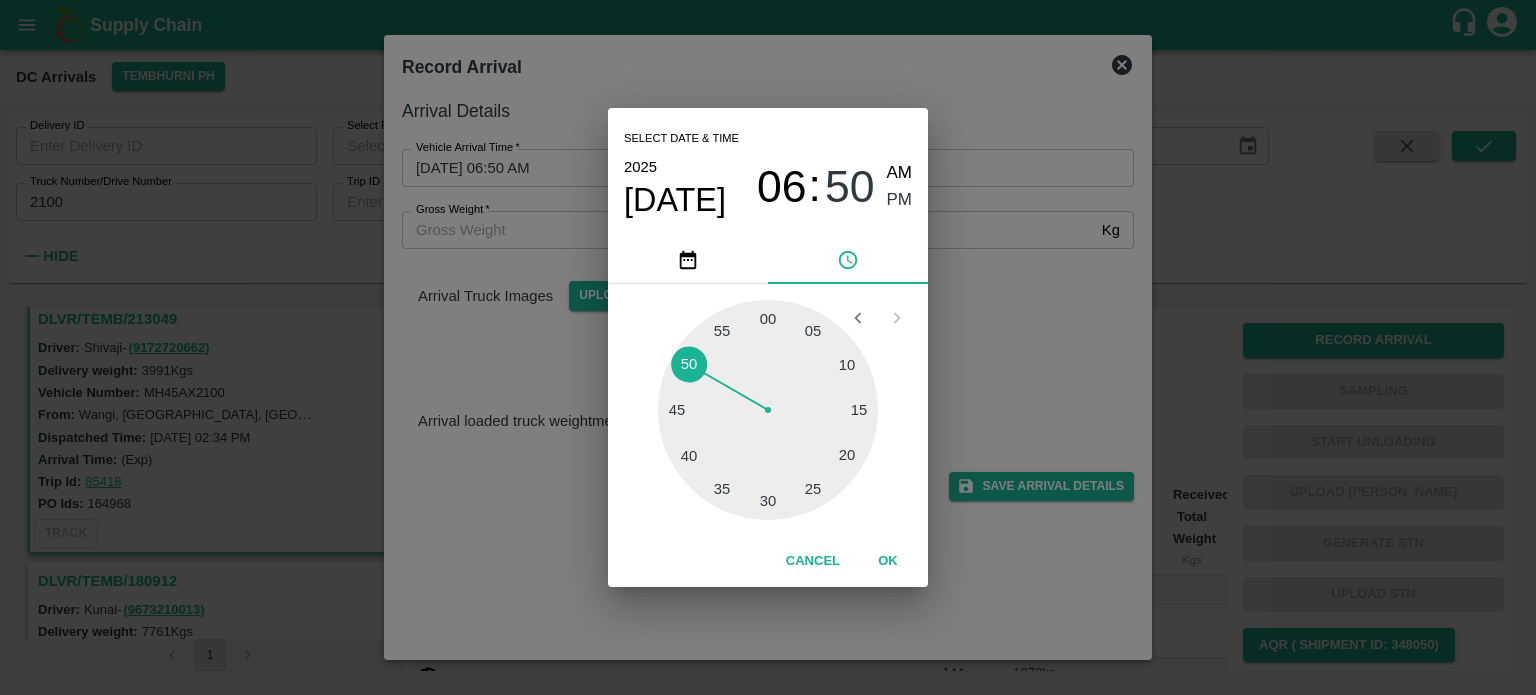 type on "[DATE] 06:50 PM" 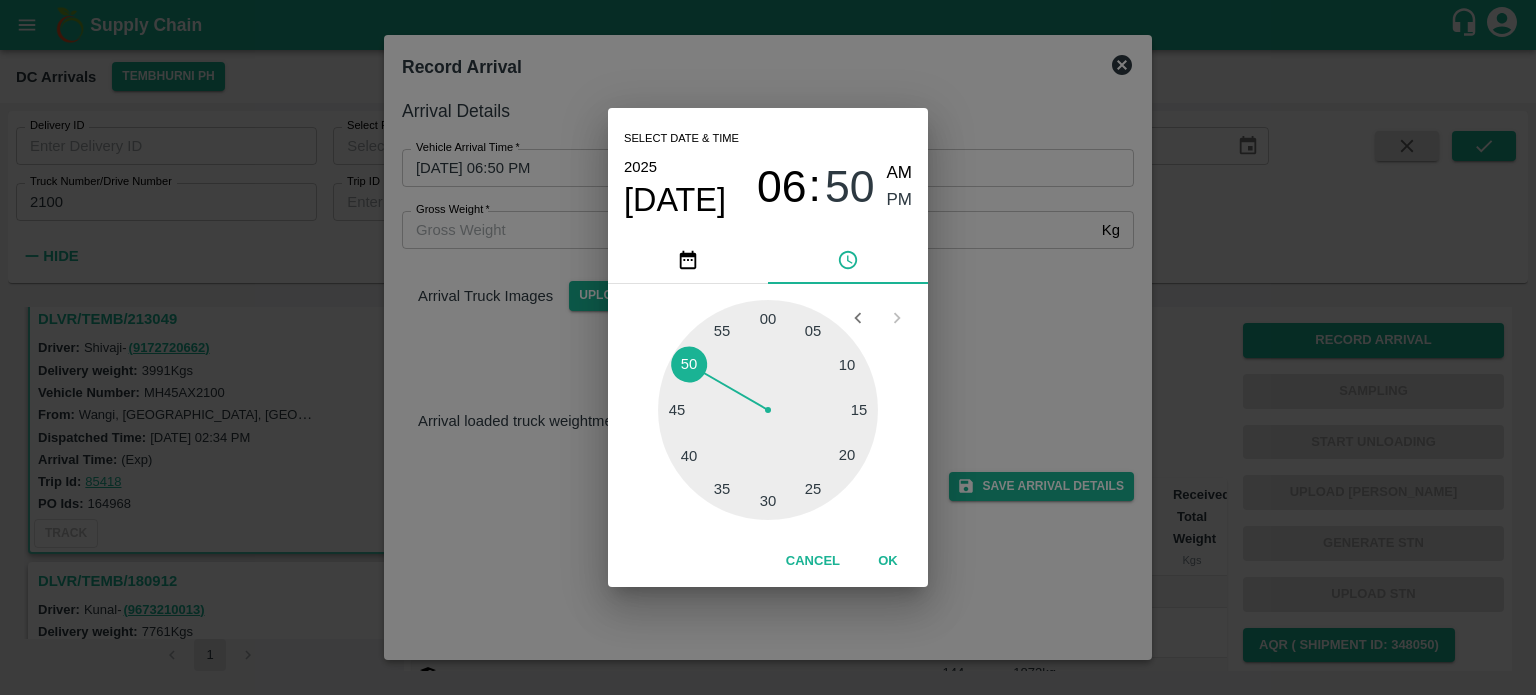 click on "Select date & time [DATE] 06 : 50 AM PM 05 10 15 20 25 30 35 40 45 50 55 00 Cancel OK" at bounding box center [768, 347] 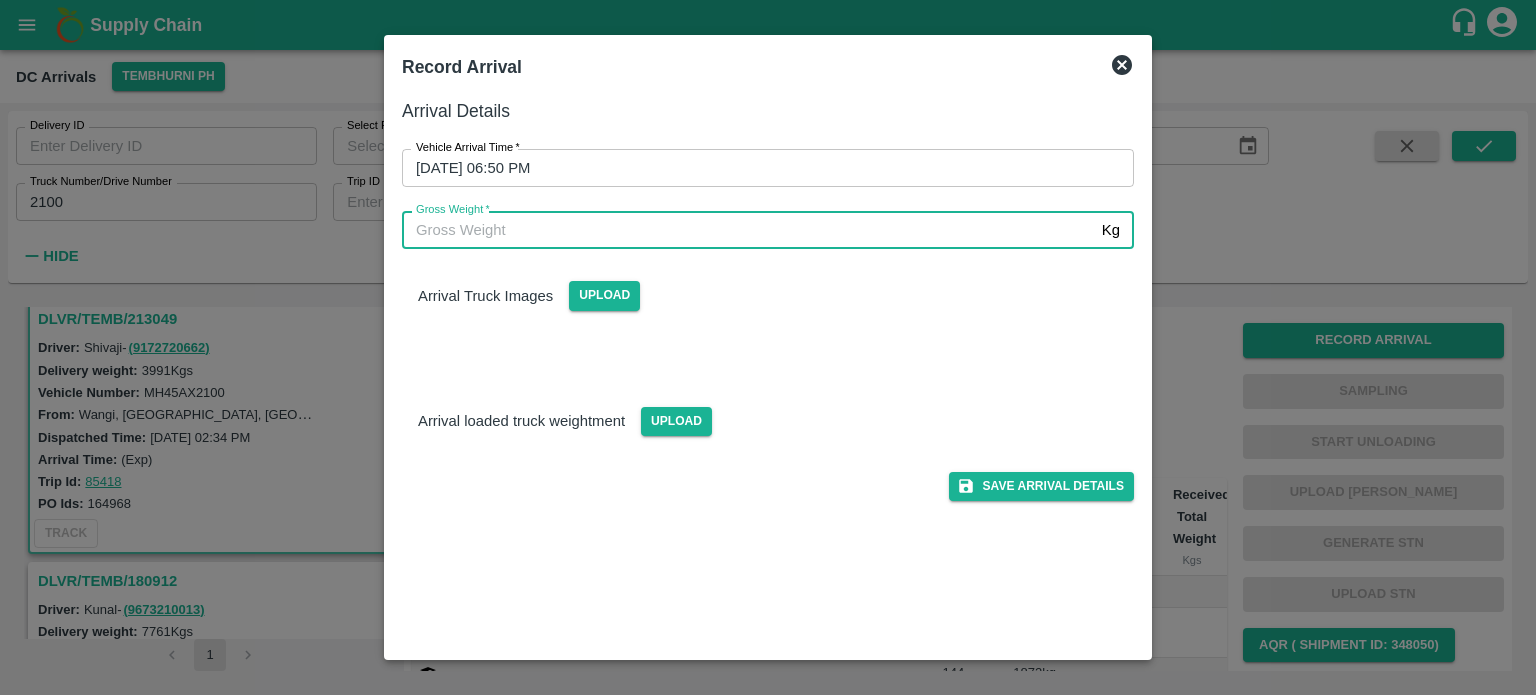 click on "Gross Weight   *" at bounding box center [748, 230] 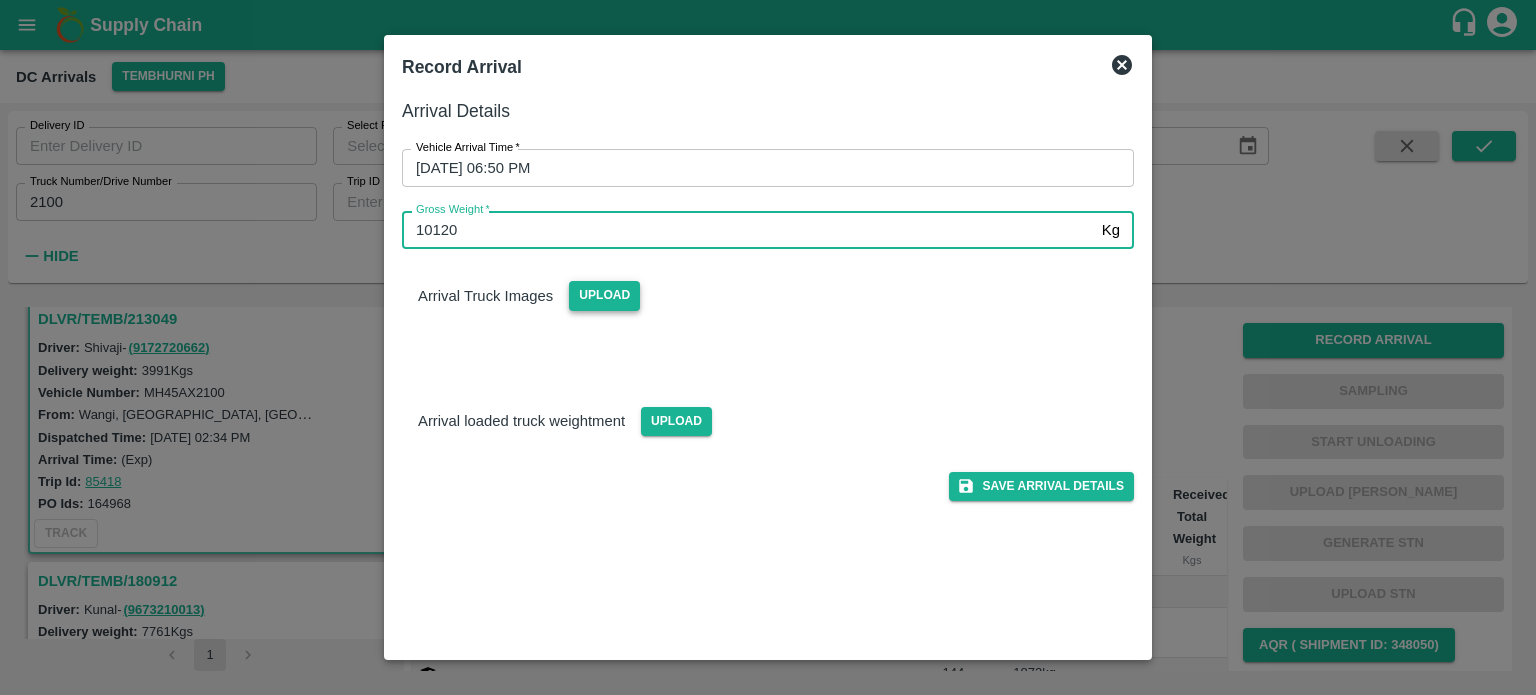 type on "10120" 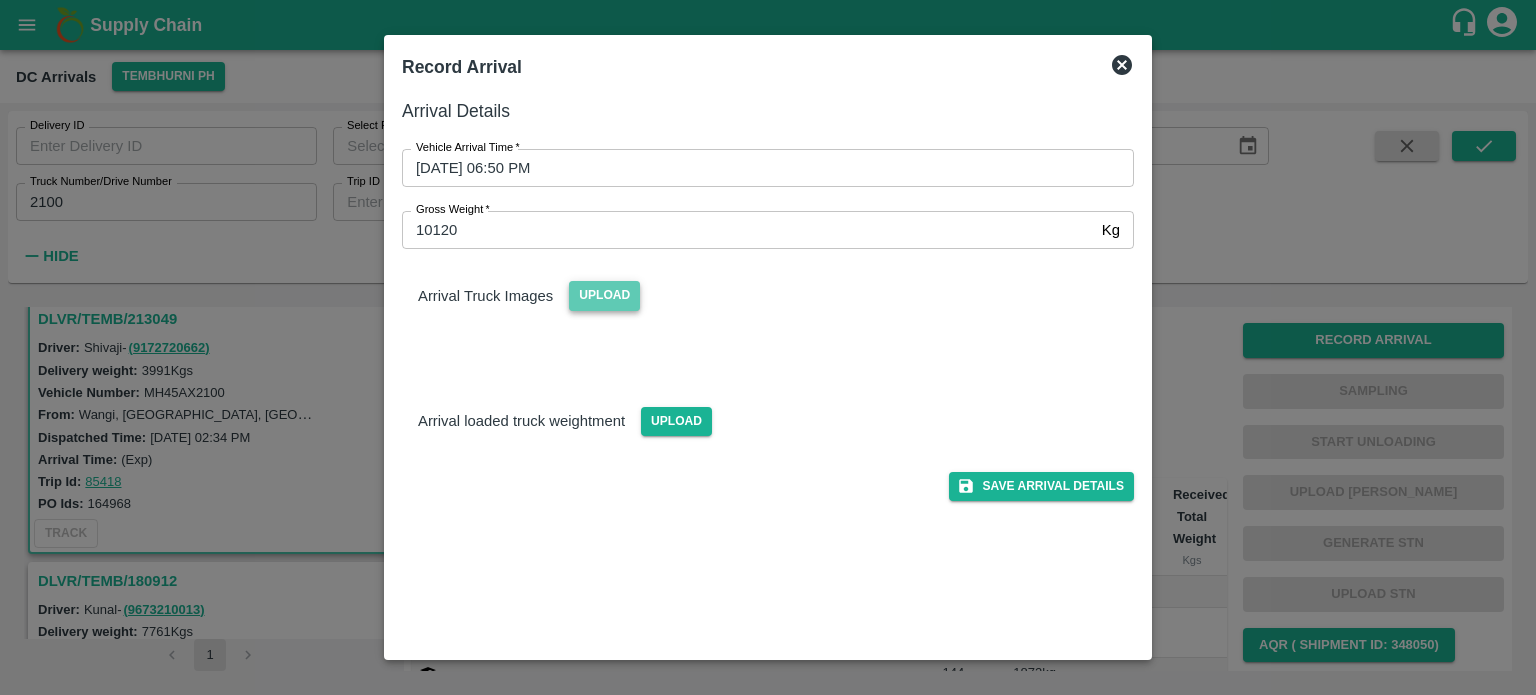 click on "Upload" at bounding box center [604, 295] 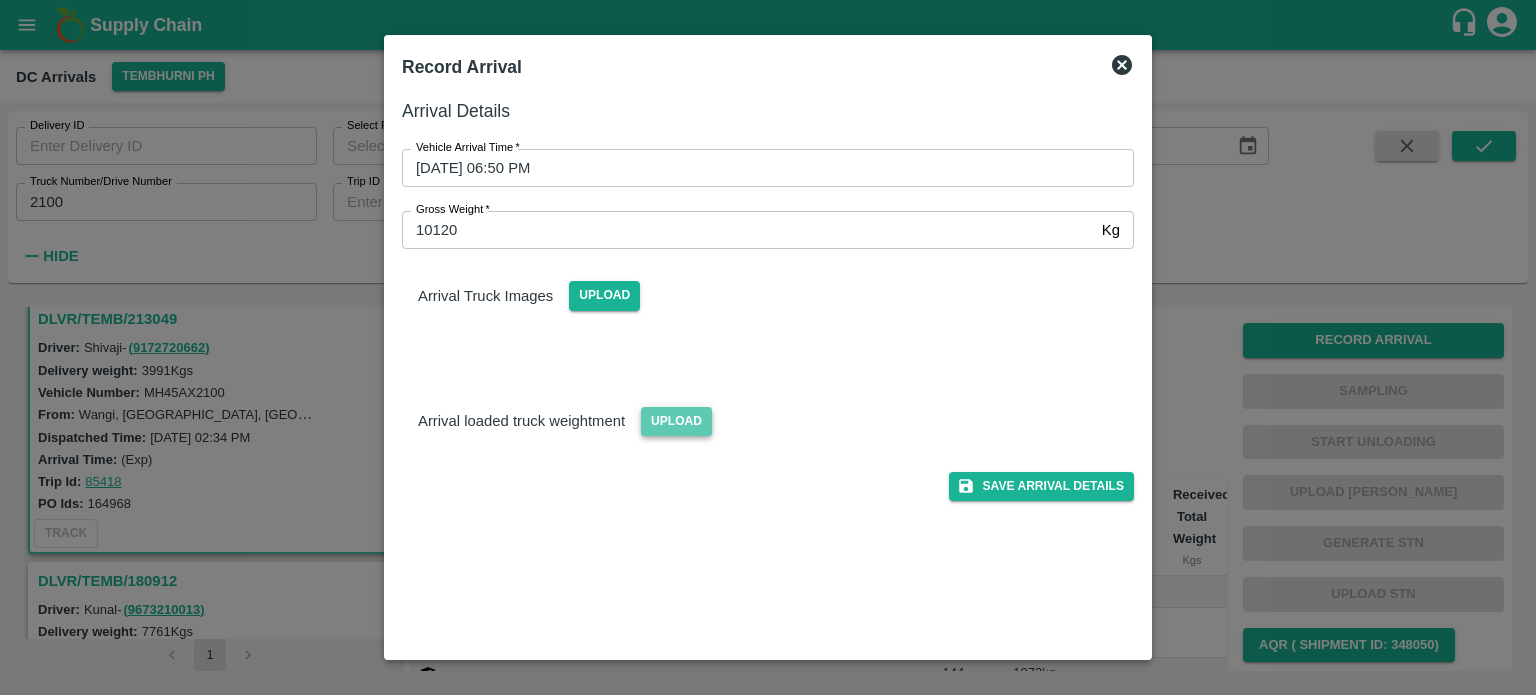click on "Upload" at bounding box center (676, 421) 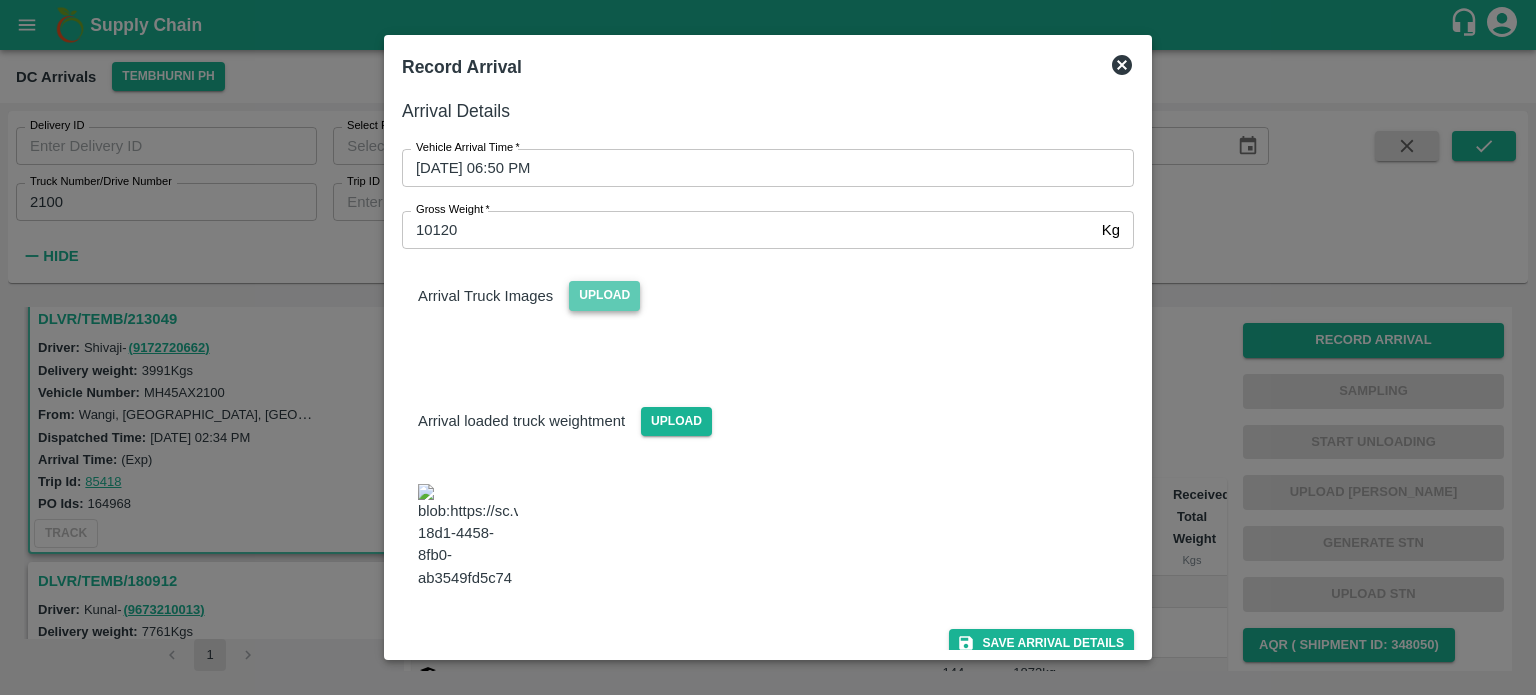 click on "Upload" at bounding box center [604, 295] 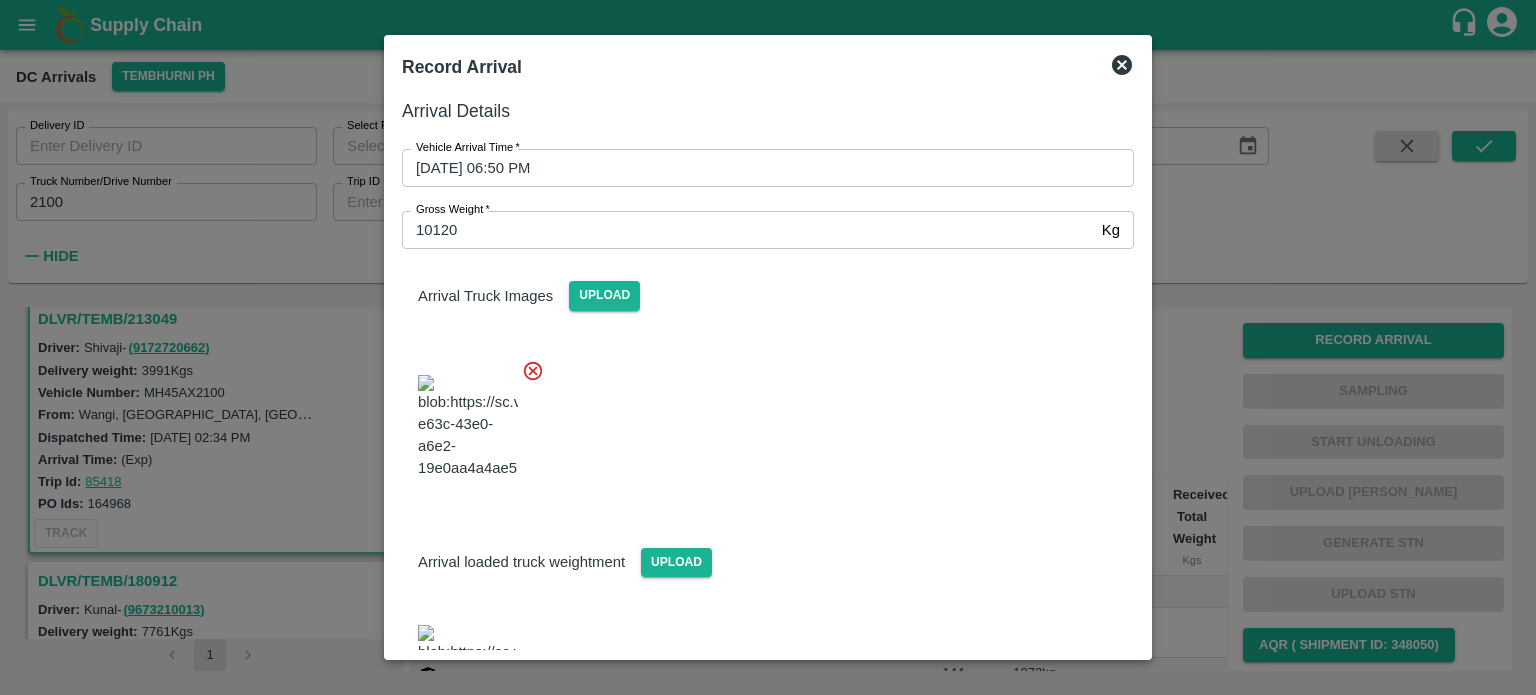 click at bounding box center [760, 421] 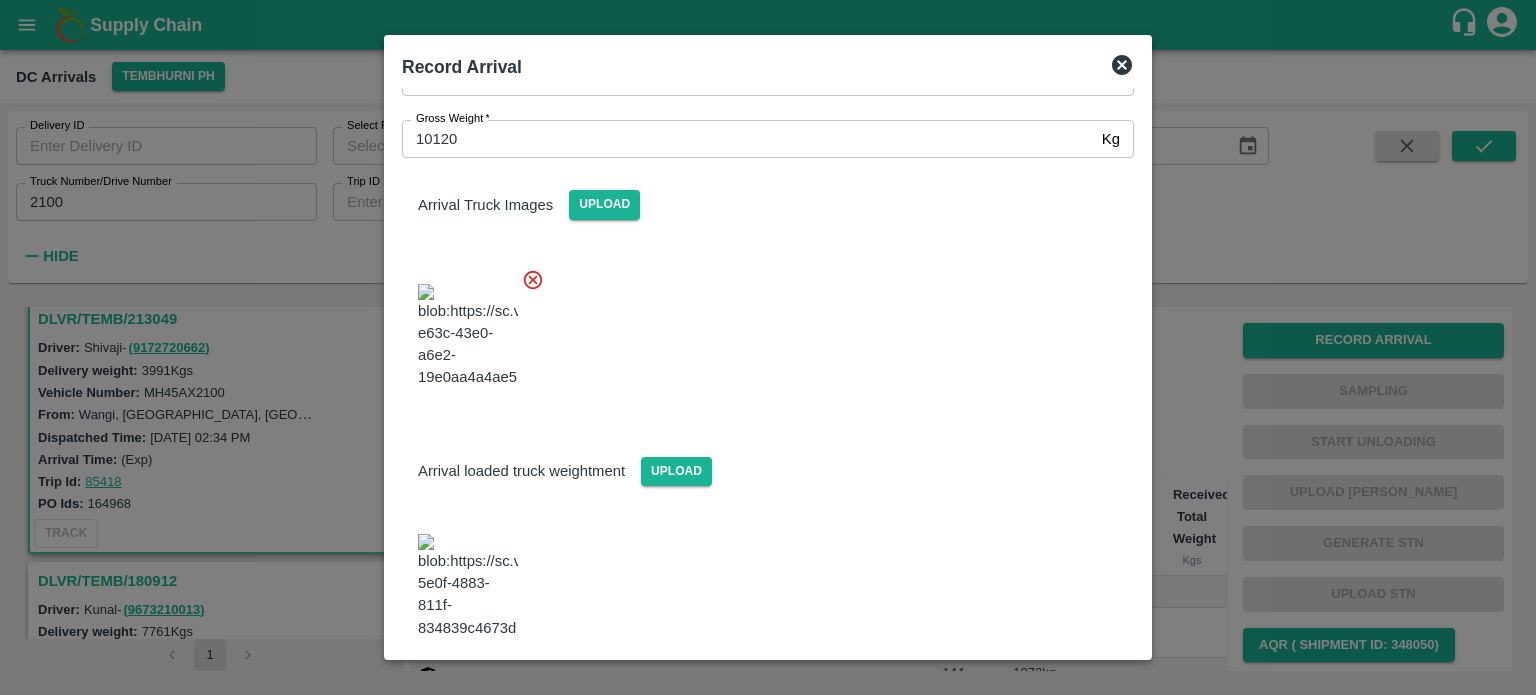 click on "Save Arrival Details" at bounding box center [1041, 693] 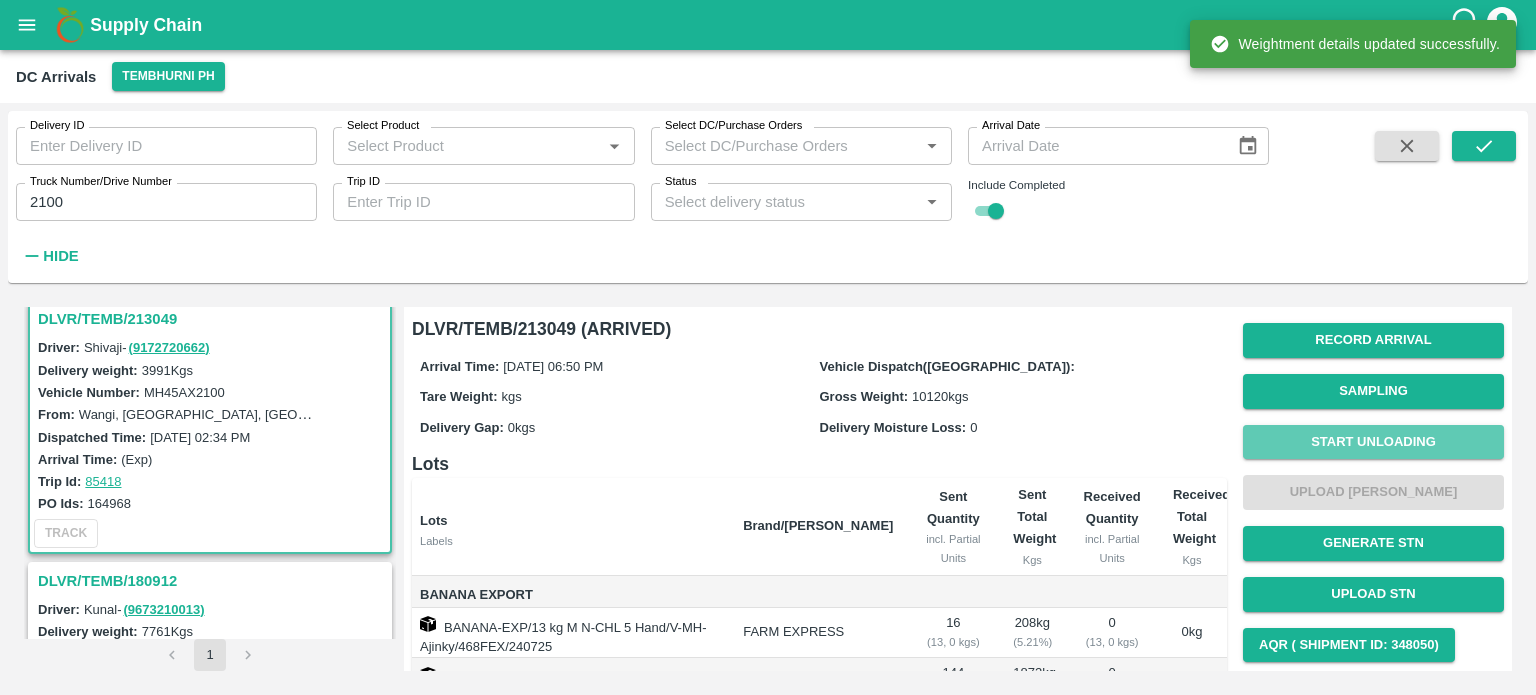click on "Start Unloading" at bounding box center (1373, 442) 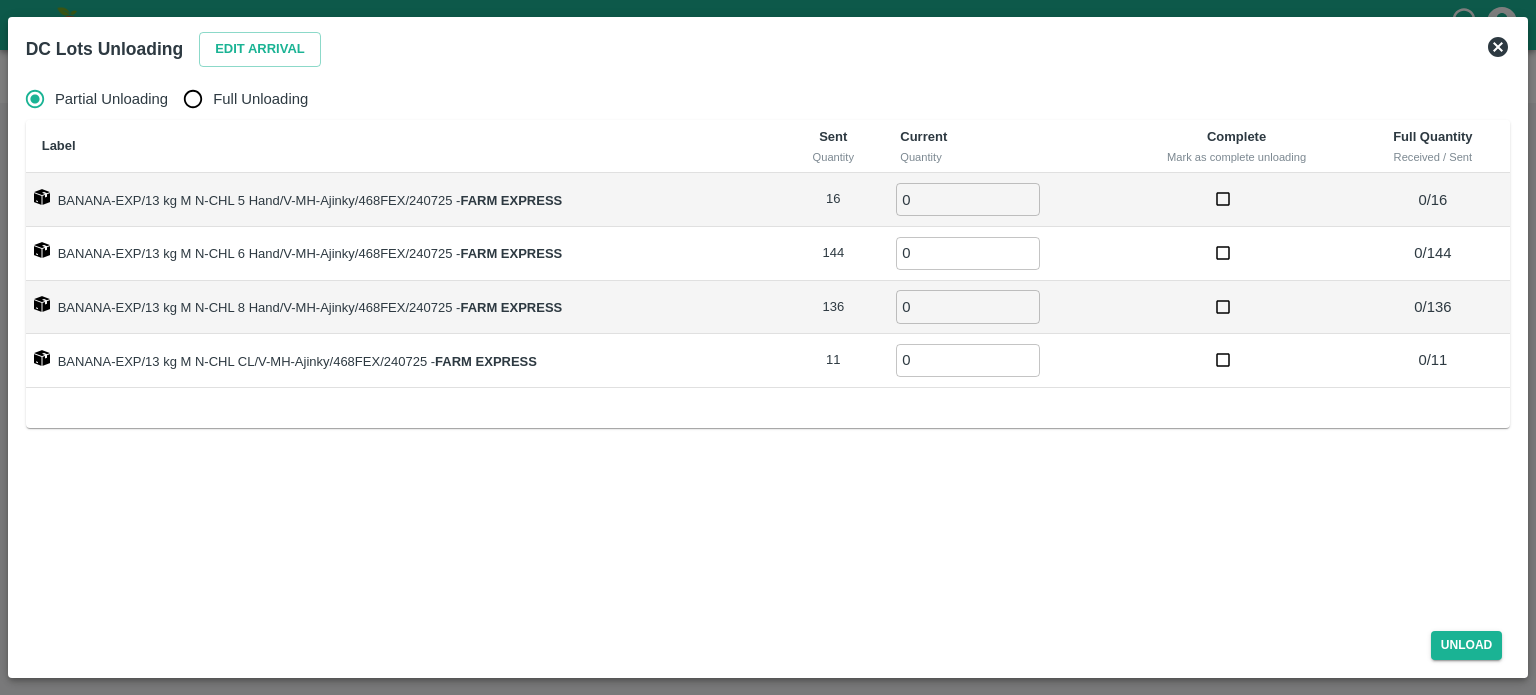 click on "Edit Arrival" at bounding box center [260, 49] 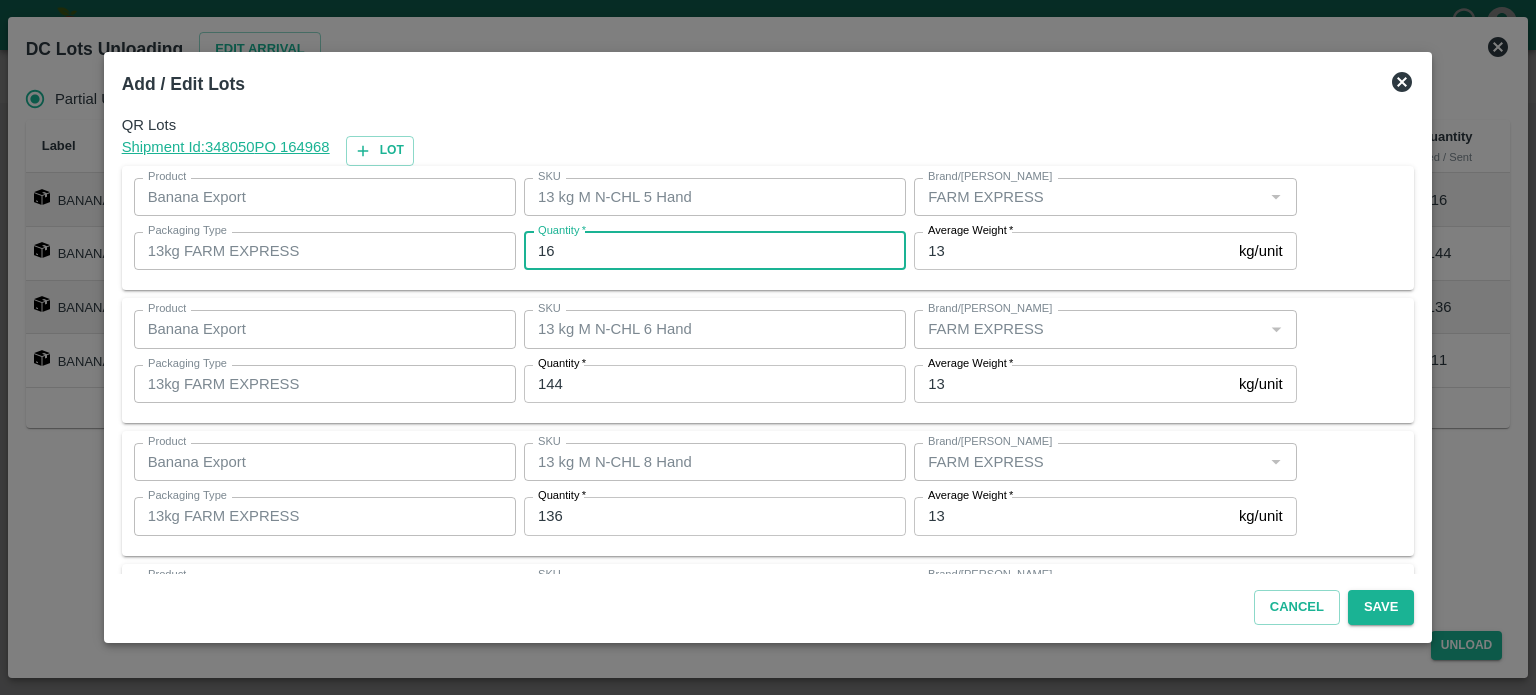 click on "16" at bounding box center [715, 251] 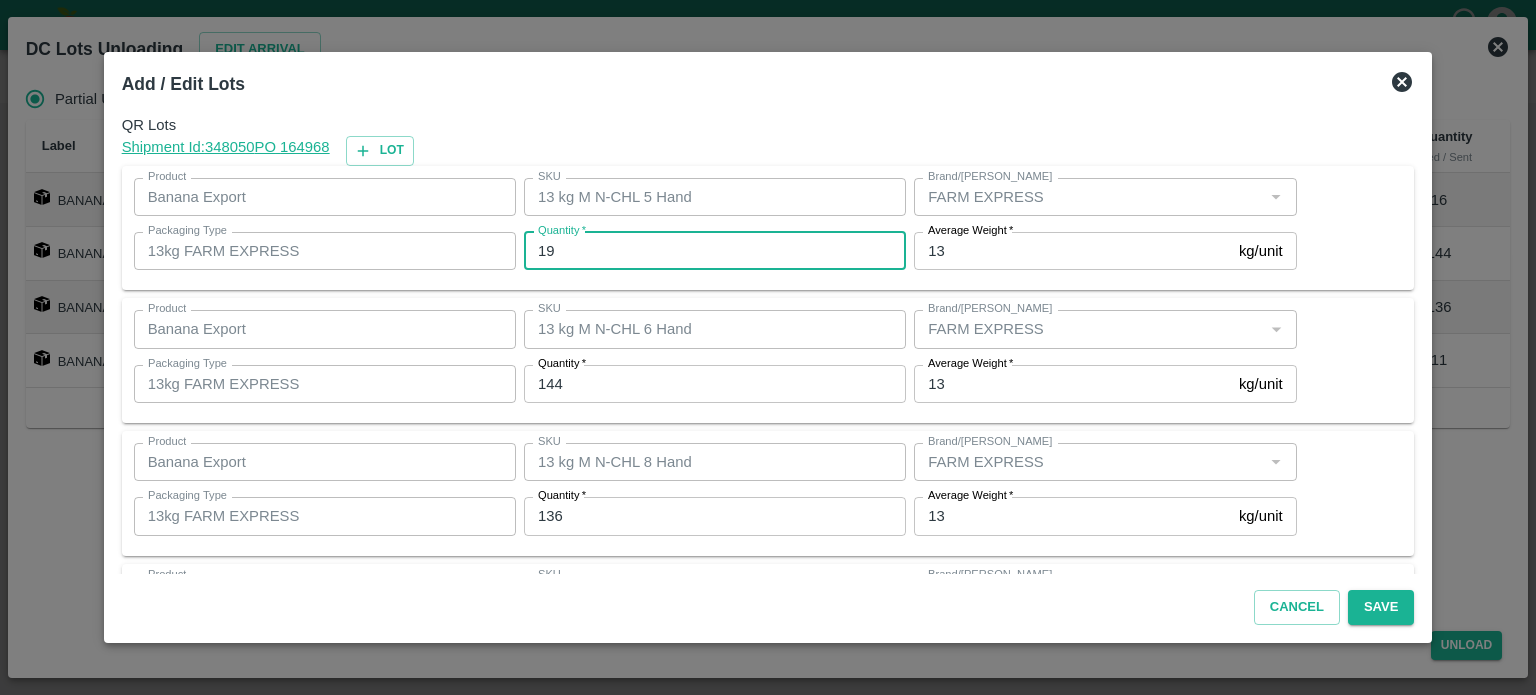 type on "19" 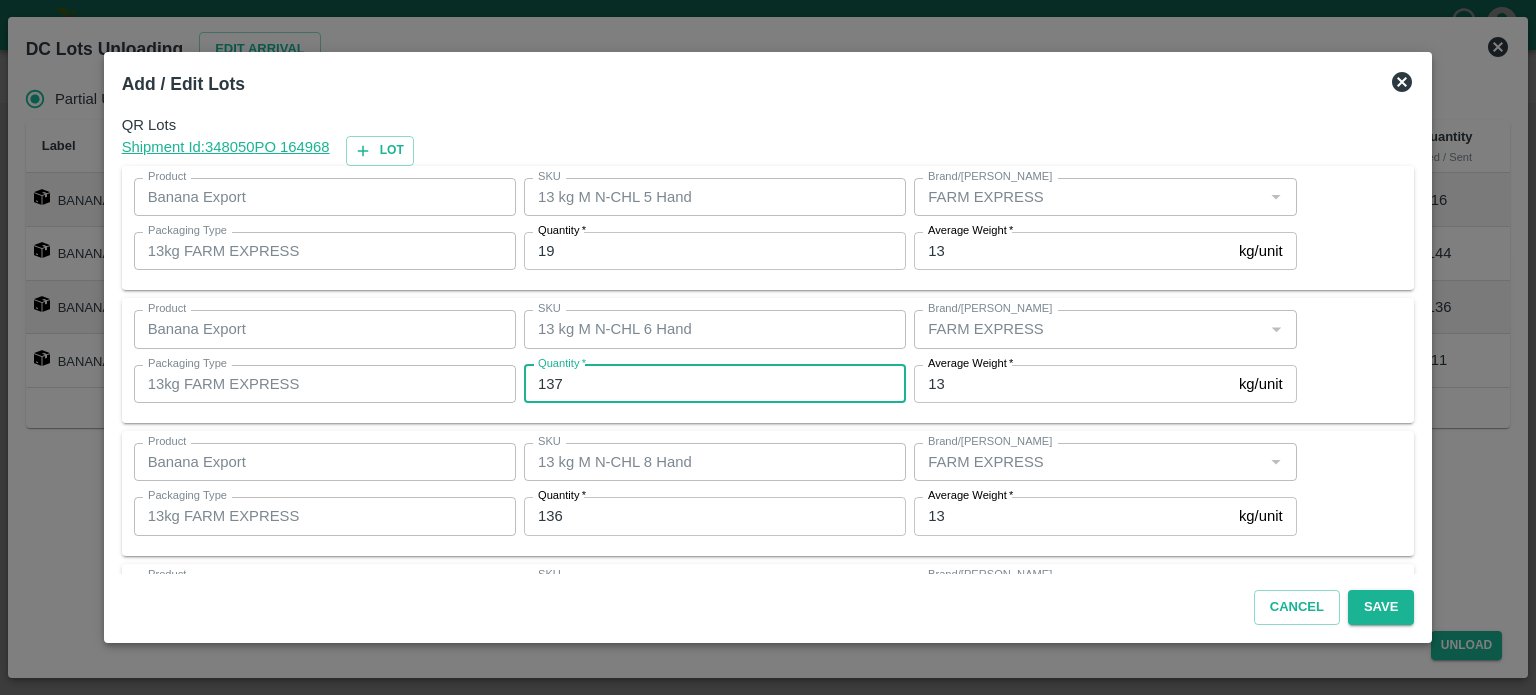 type on "137" 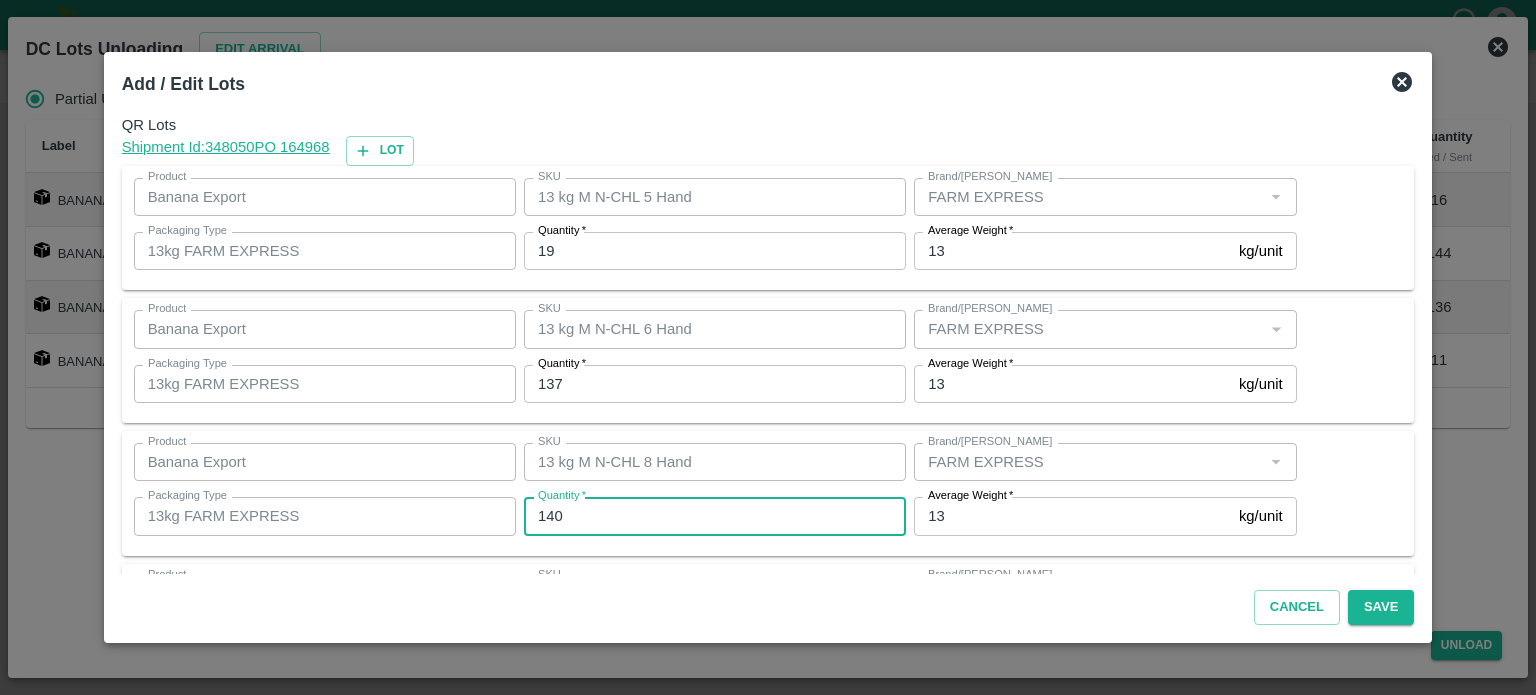 type on "140" 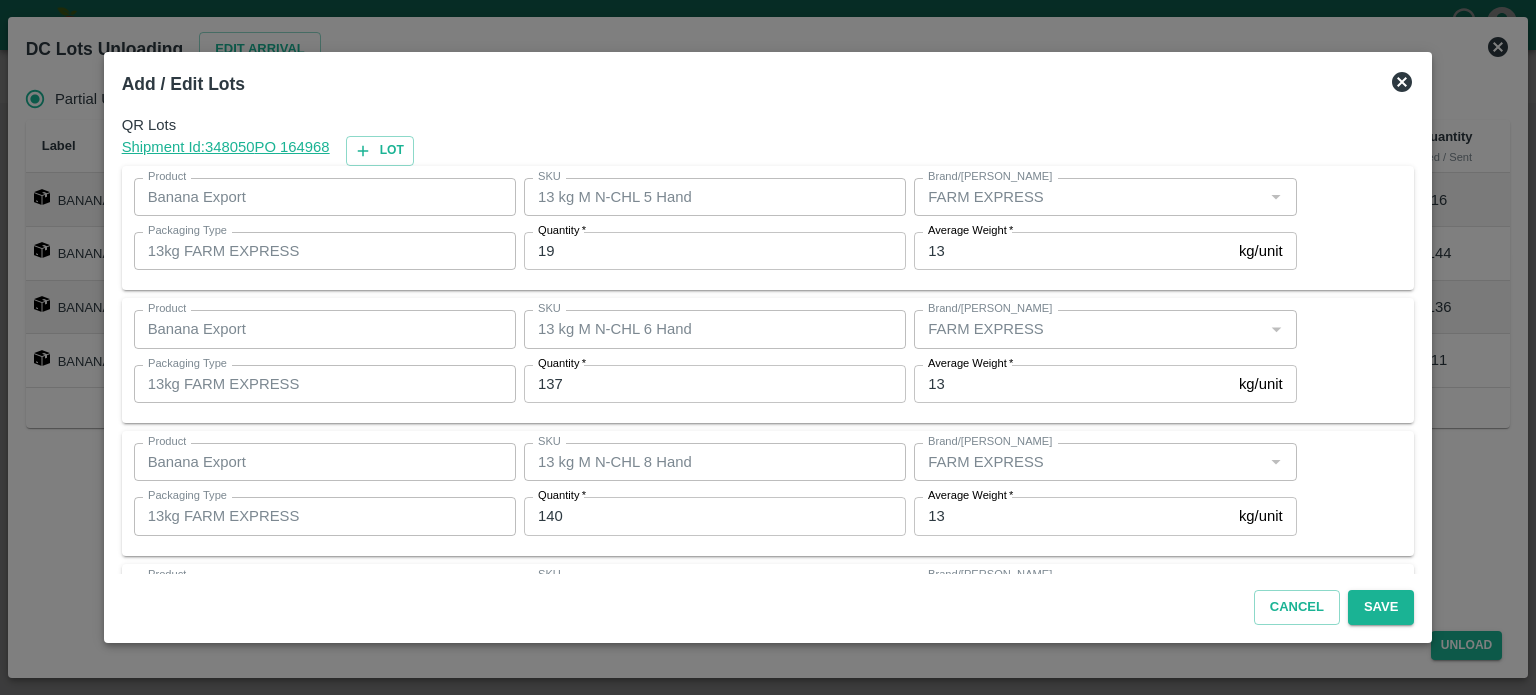 scroll, scrollTop: 129, scrollLeft: 0, axis: vertical 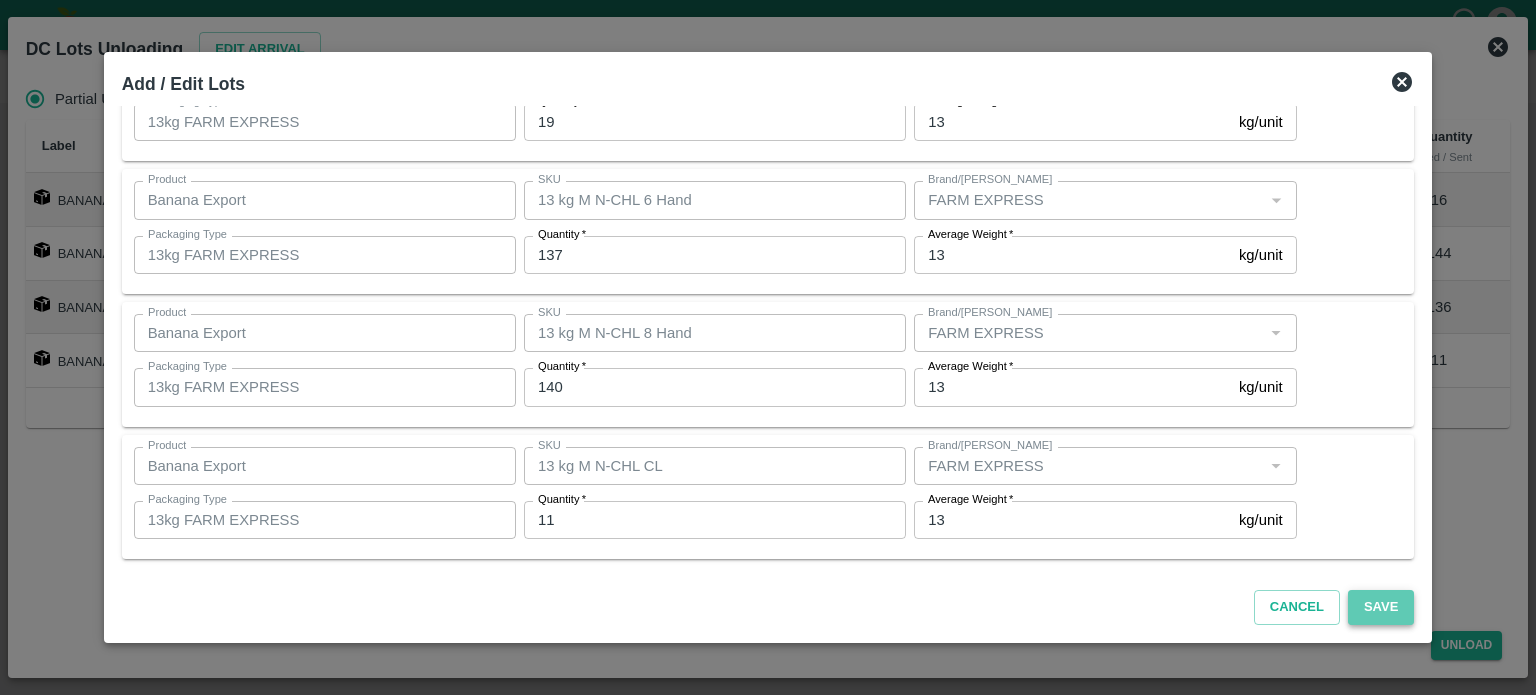 click on "Save" at bounding box center (1381, 607) 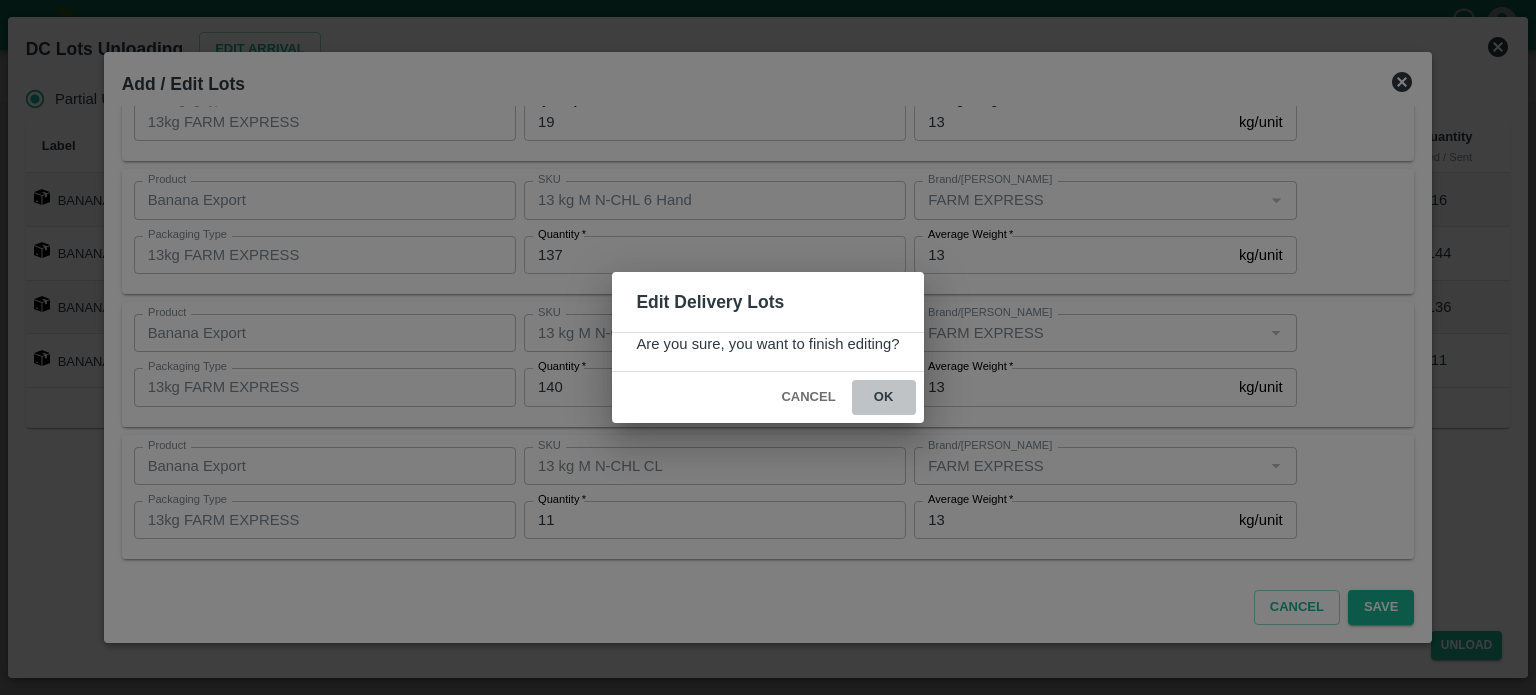 click on "ok" at bounding box center [884, 397] 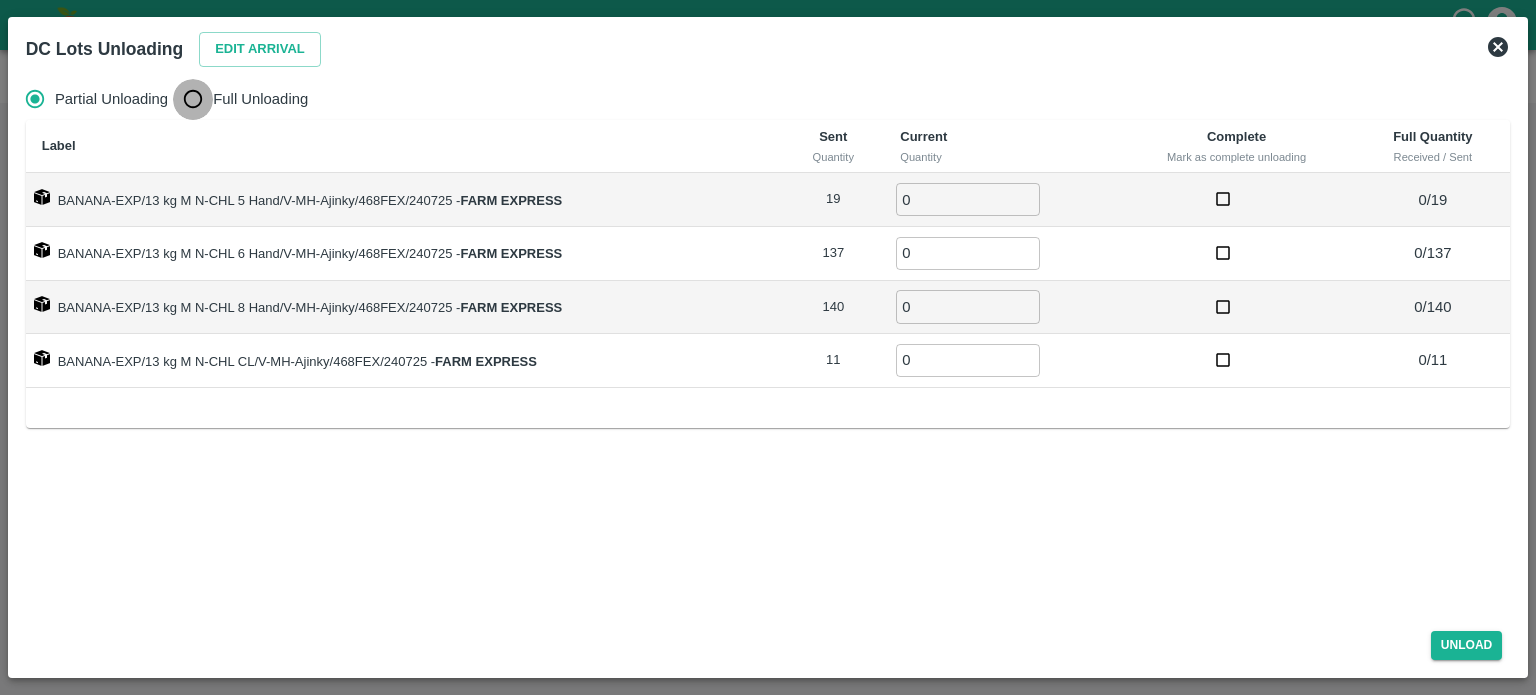 click on "Full Unloading" at bounding box center (193, 99) 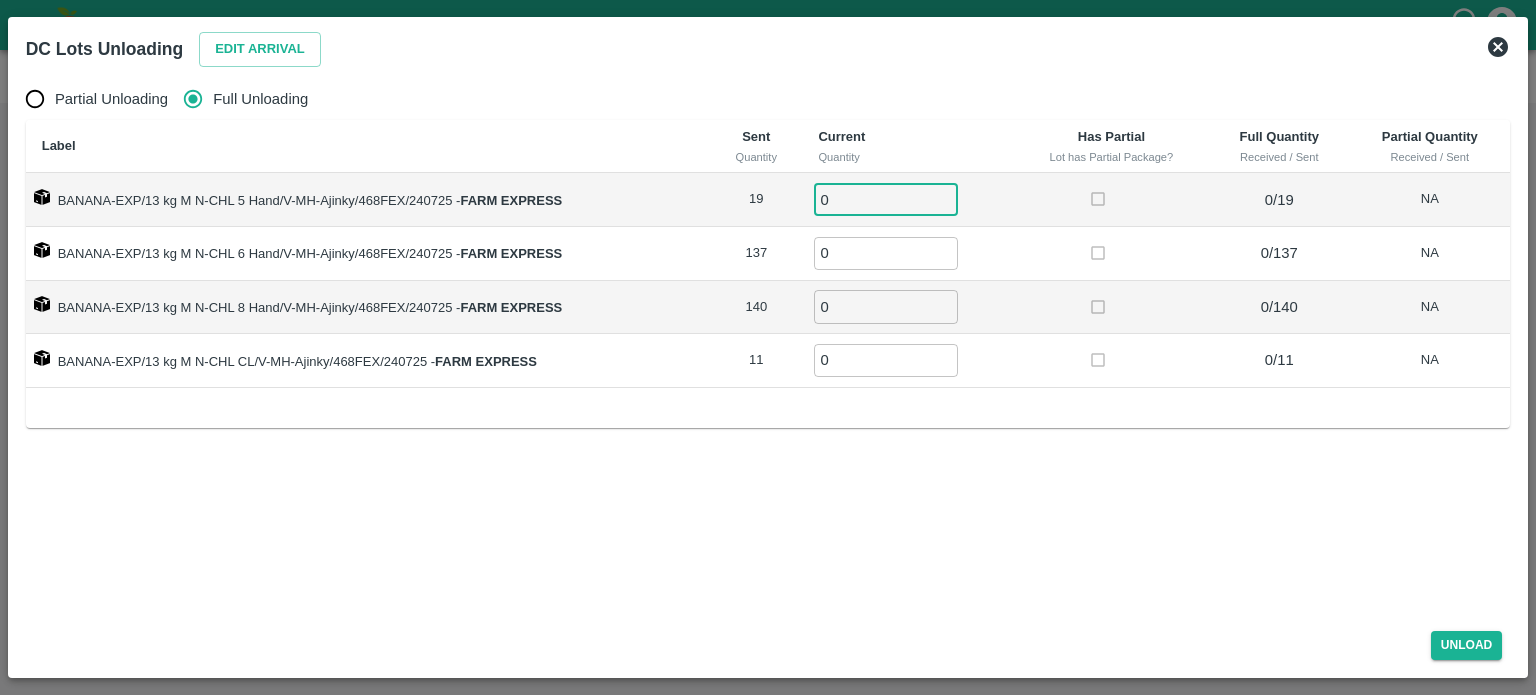 click on "0" at bounding box center [886, 199] 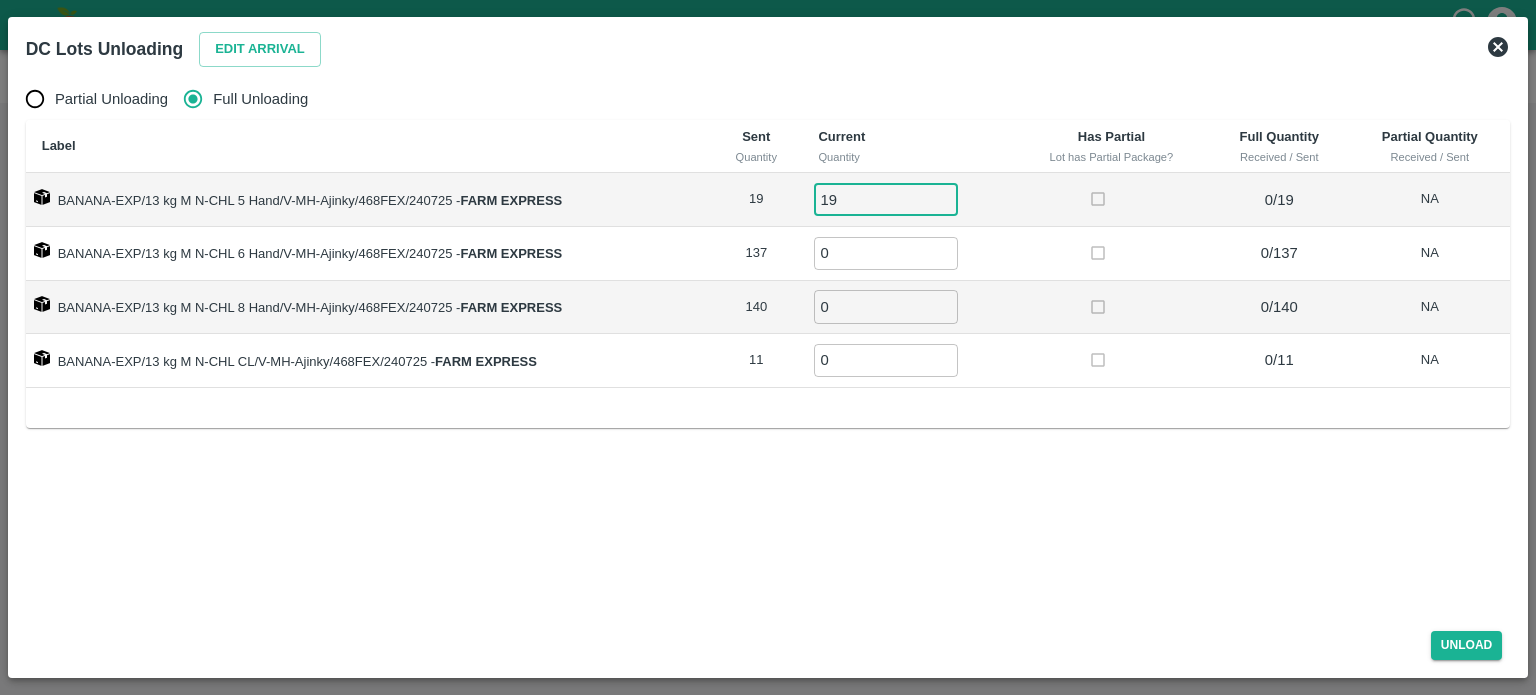 type on "19" 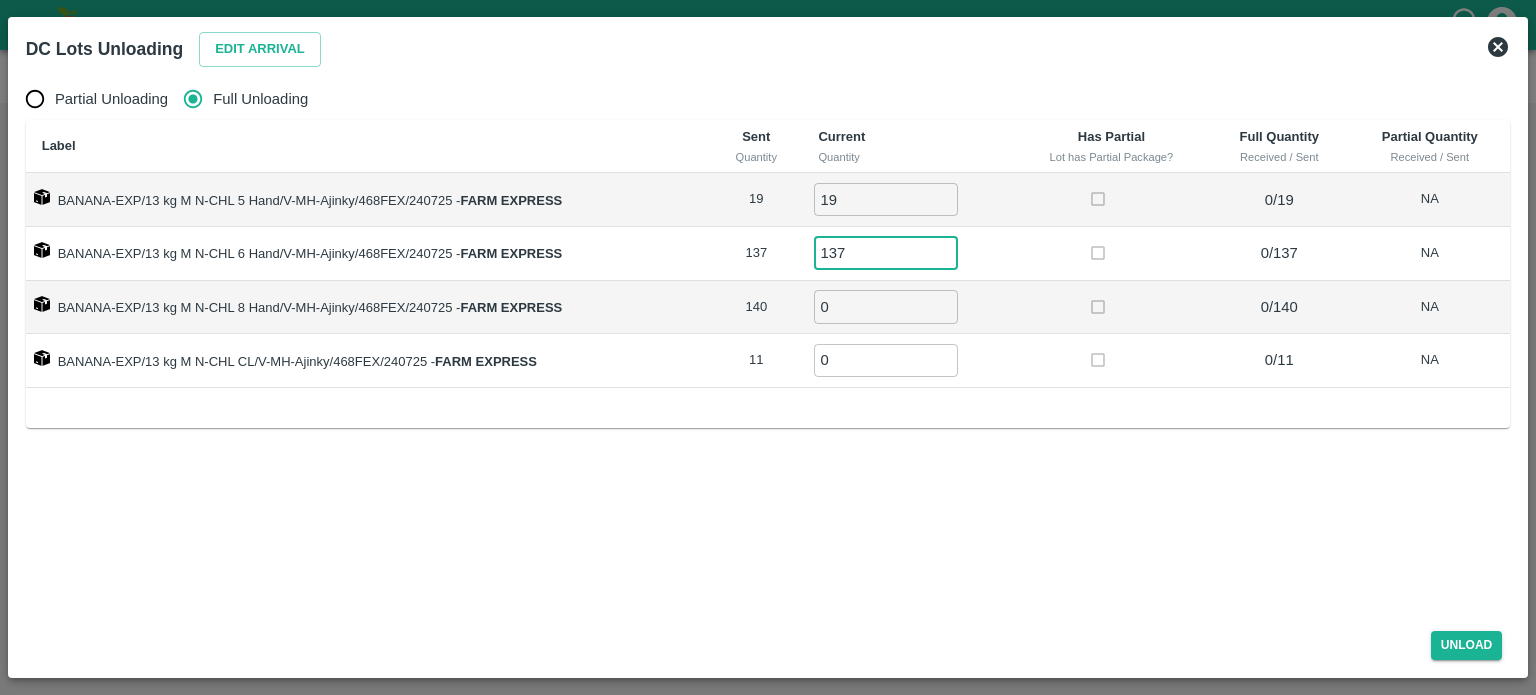 type on "137" 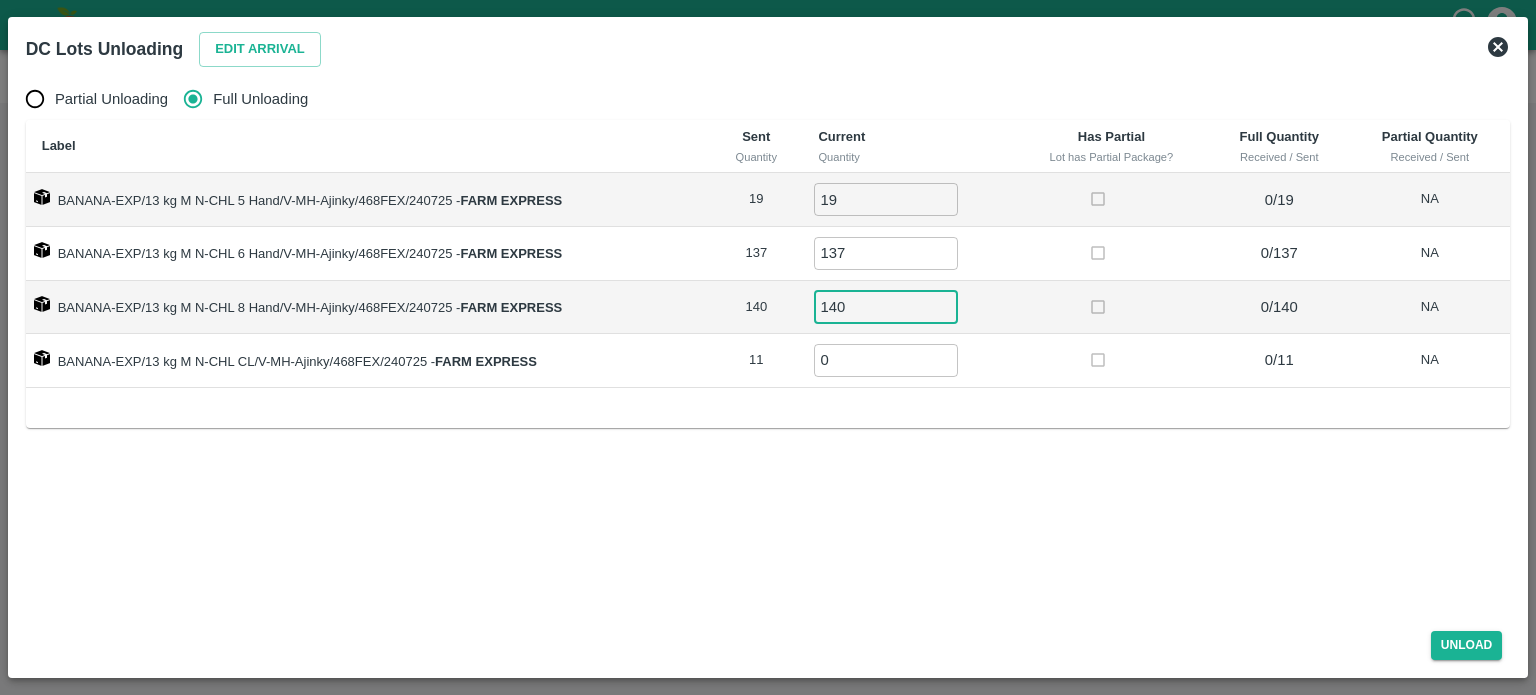 type on "140" 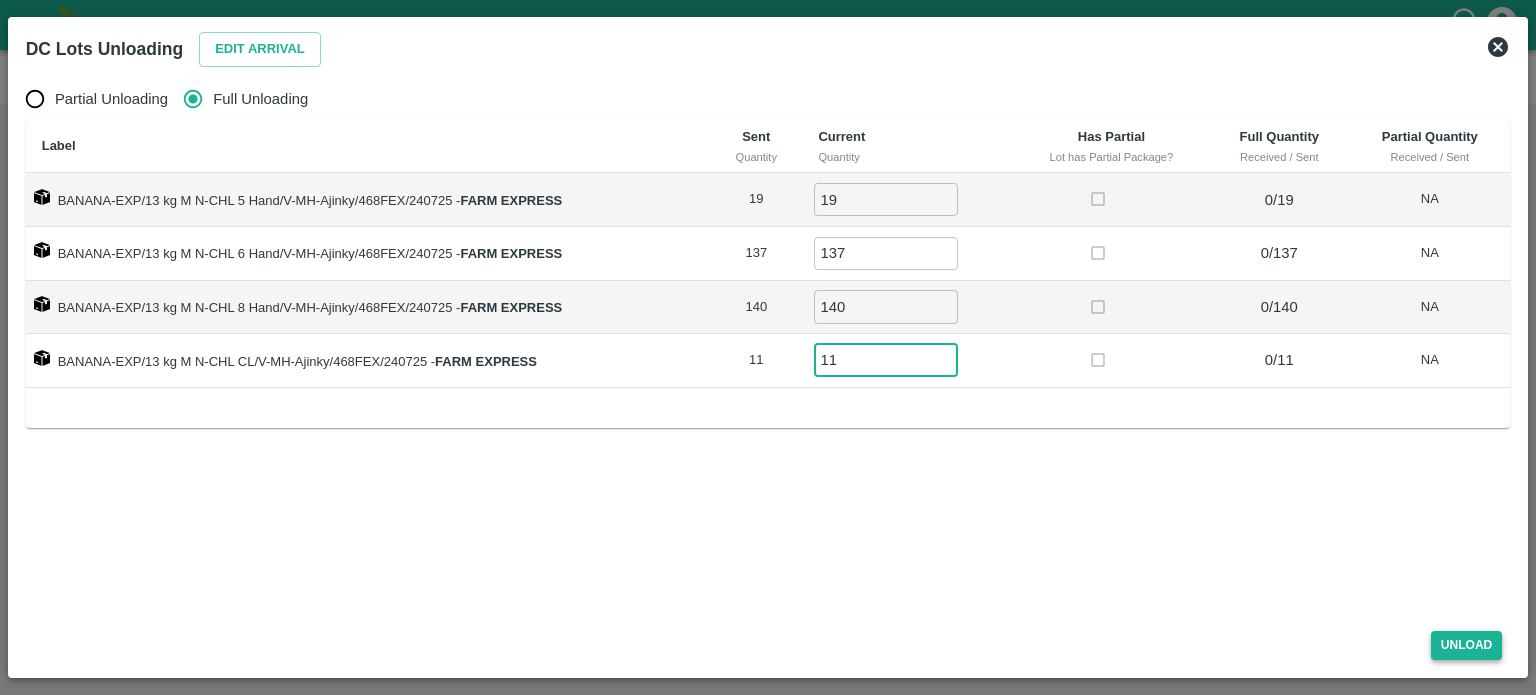 type on "11" 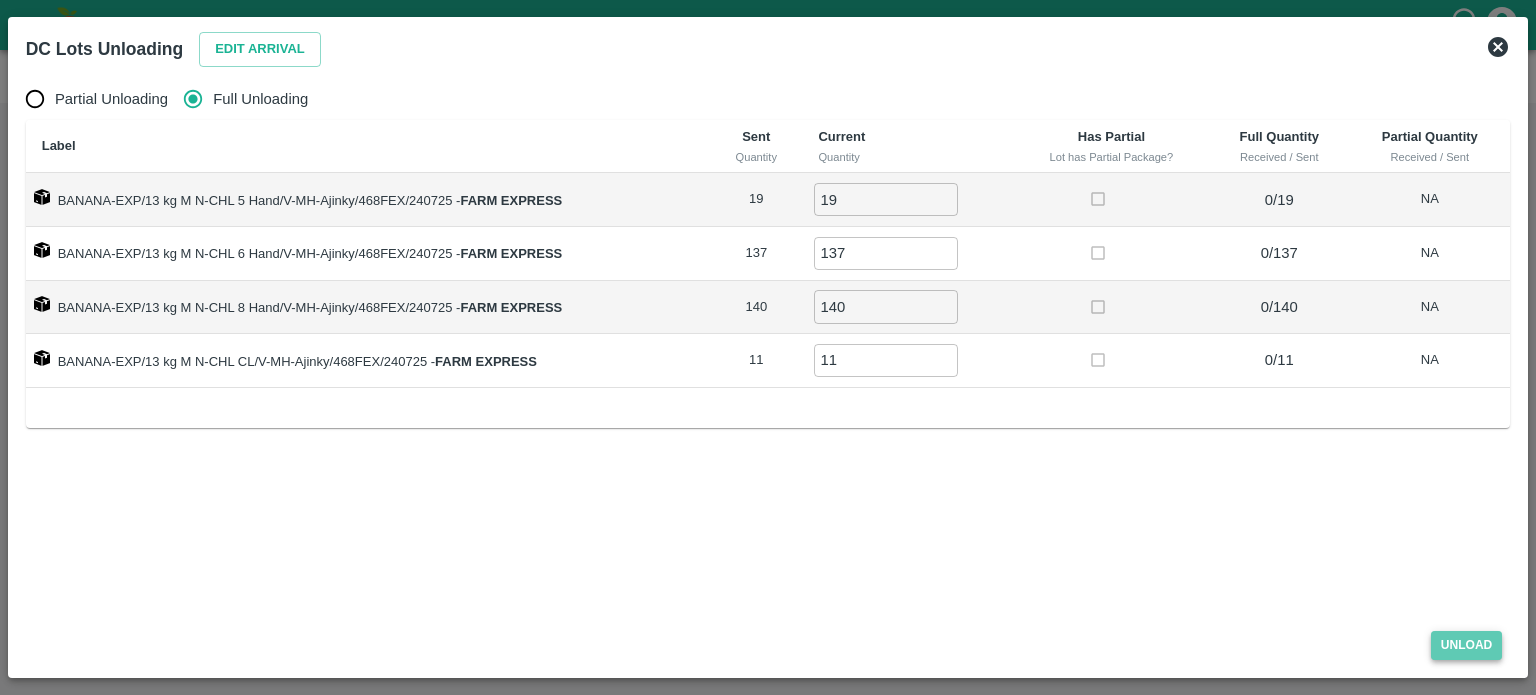 click on "Unload" at bounding box center (1467, 645) 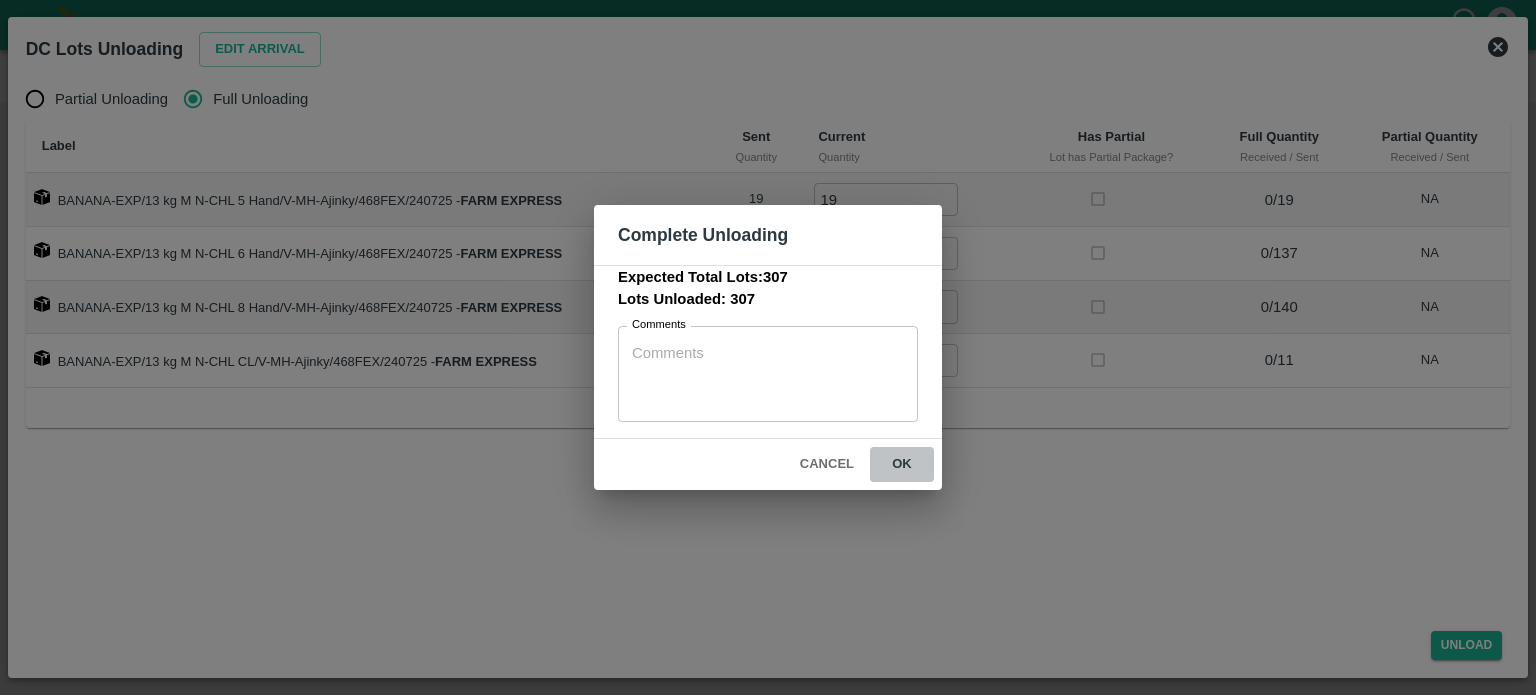 click on "ok" at bounding box center [902, 464] 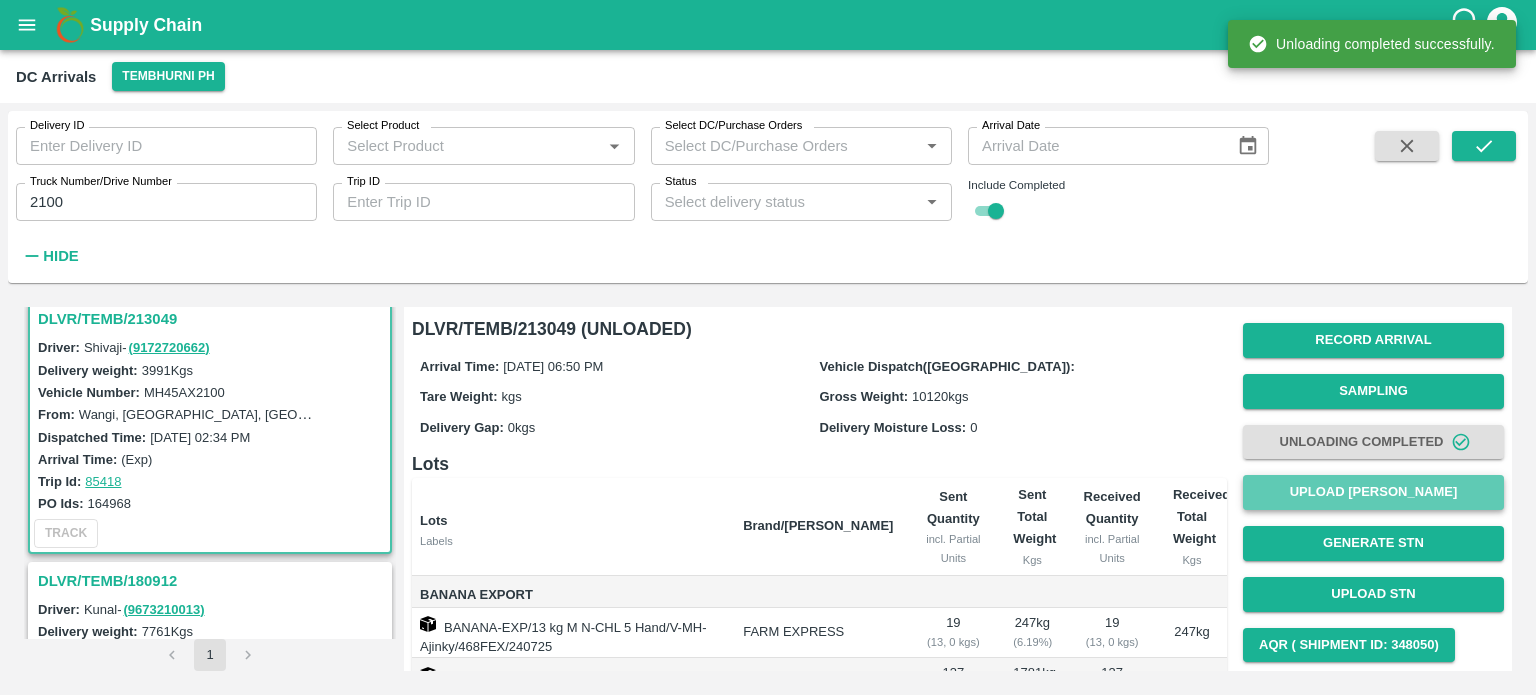 click on "Upload [PERSON_NAME]" at bounding box center [1373, 492] 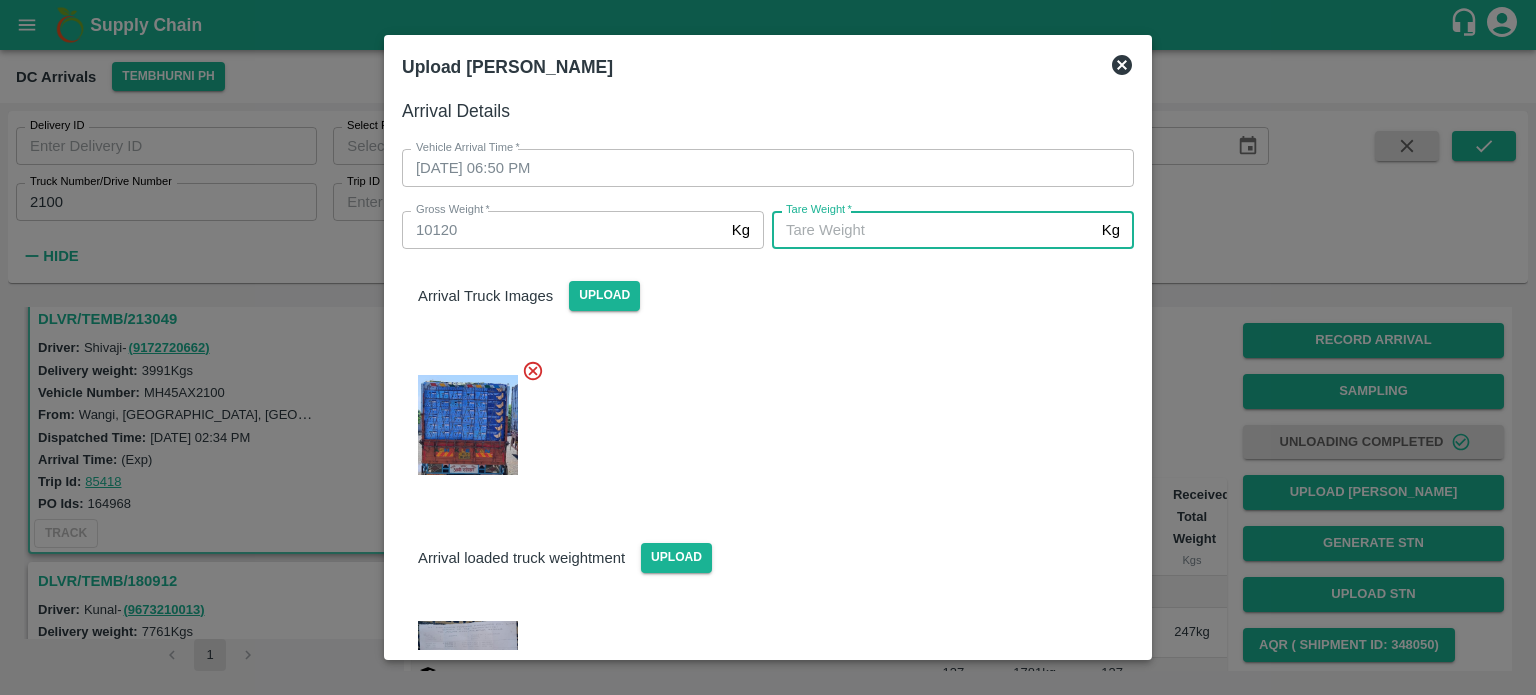 click on "[PERSON_NAME]   *" at bounding box center [933, 230] 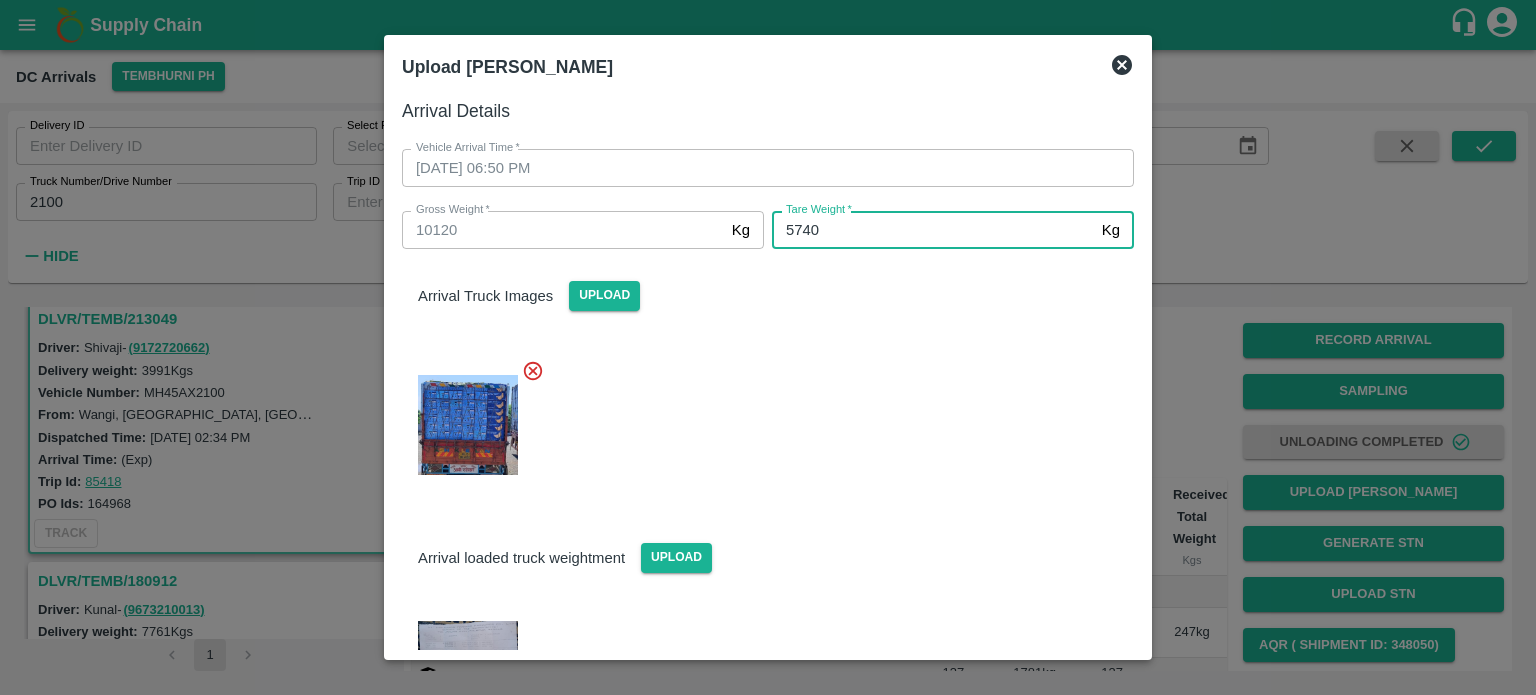 type on "5740" 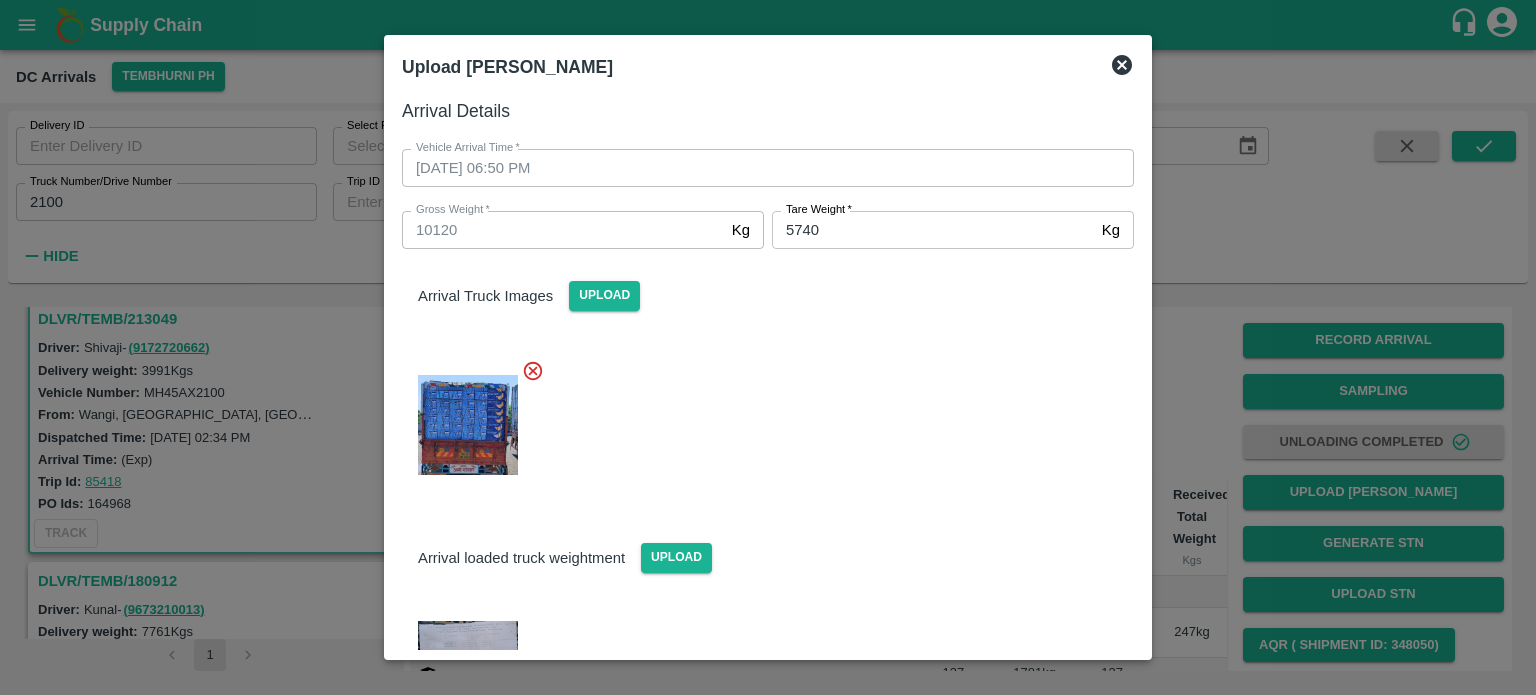 click at bounding box center [760, 419] 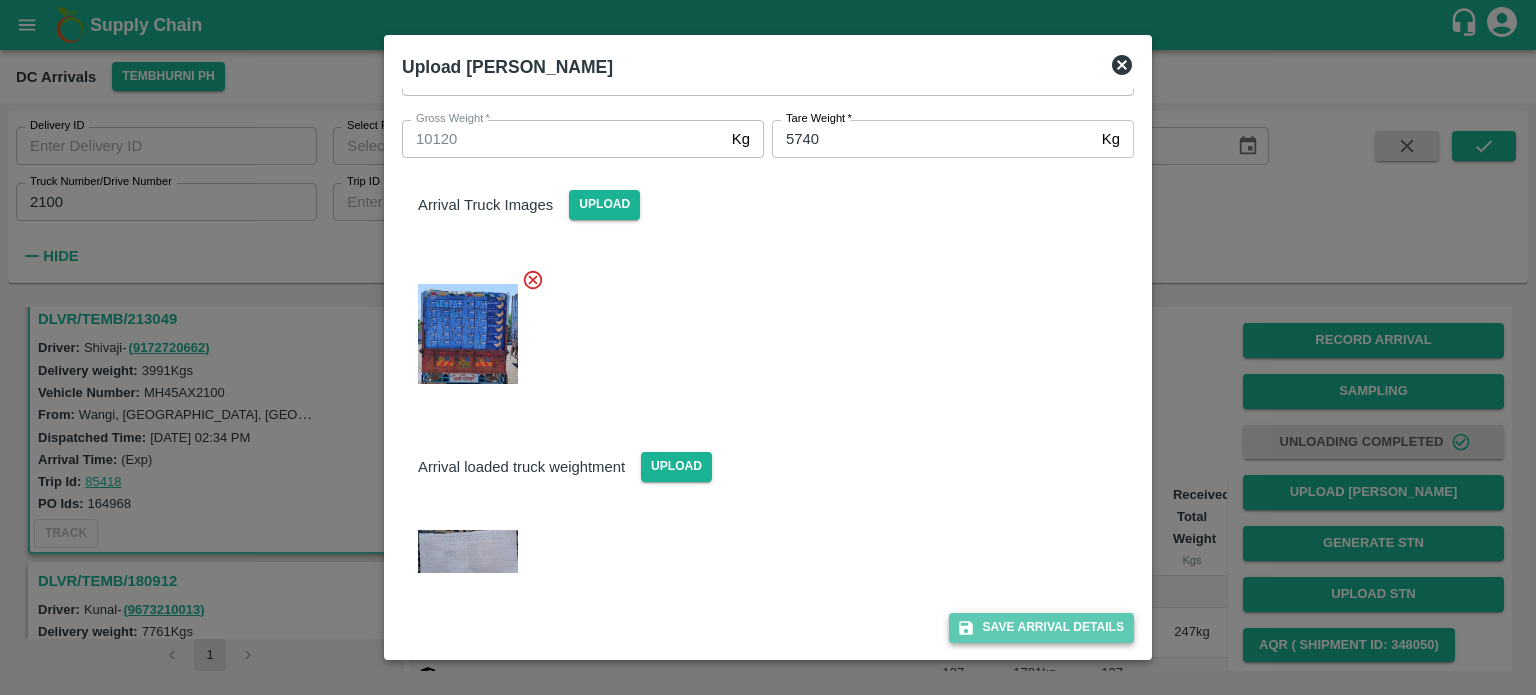 click on "Save Arrival Details" at bounding box center (1041, 627) 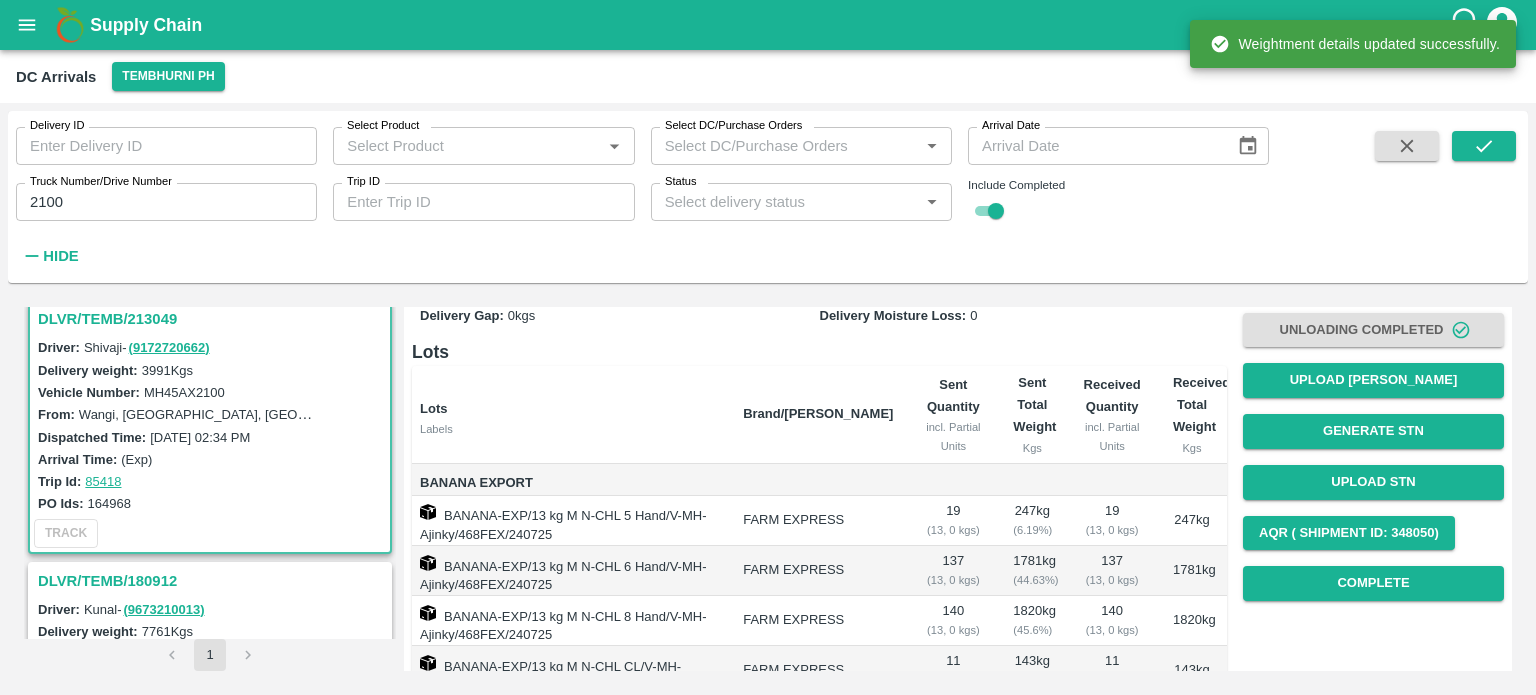 scroll, scrollTop: 114, scrollLeft: 0, axis: vertical 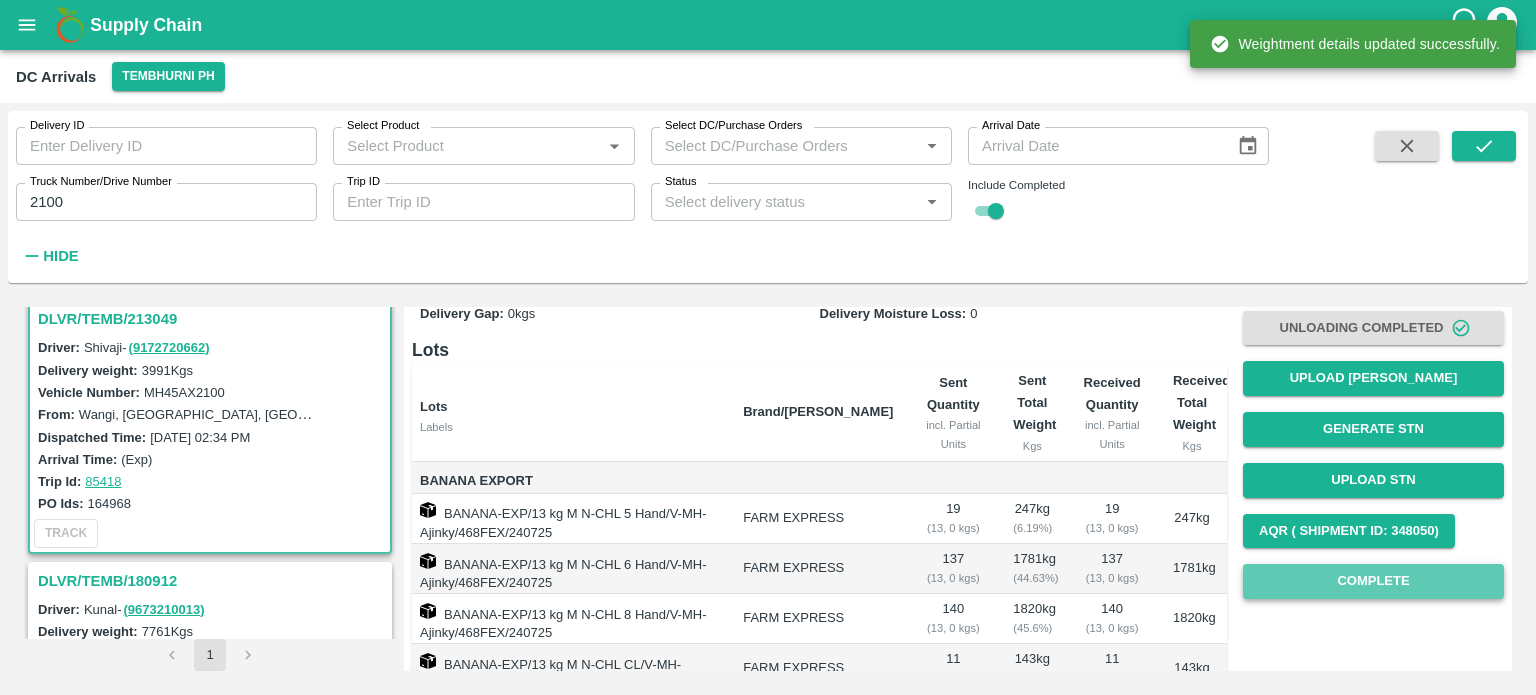 click on "Complete" at bounding box center [1373, 581] 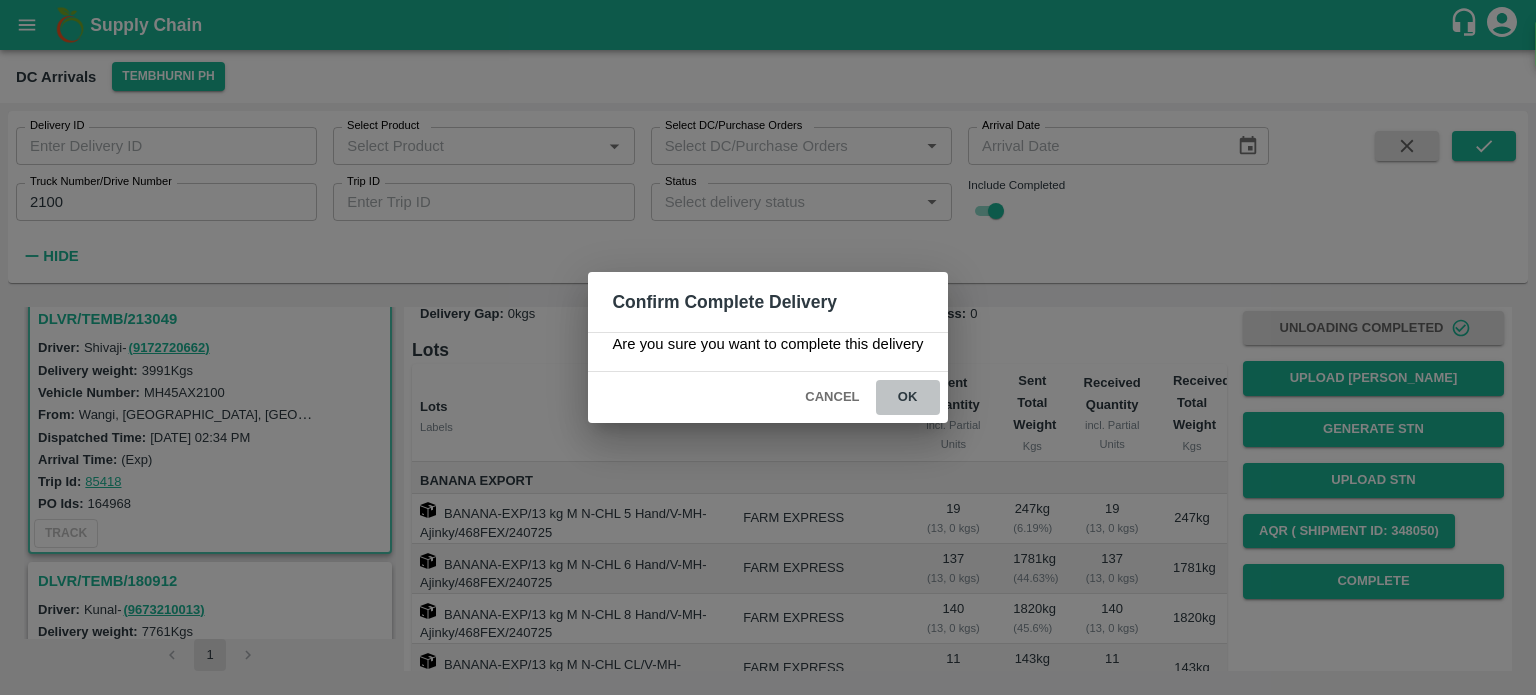 click on "ok" at bounding box center (908, 397) 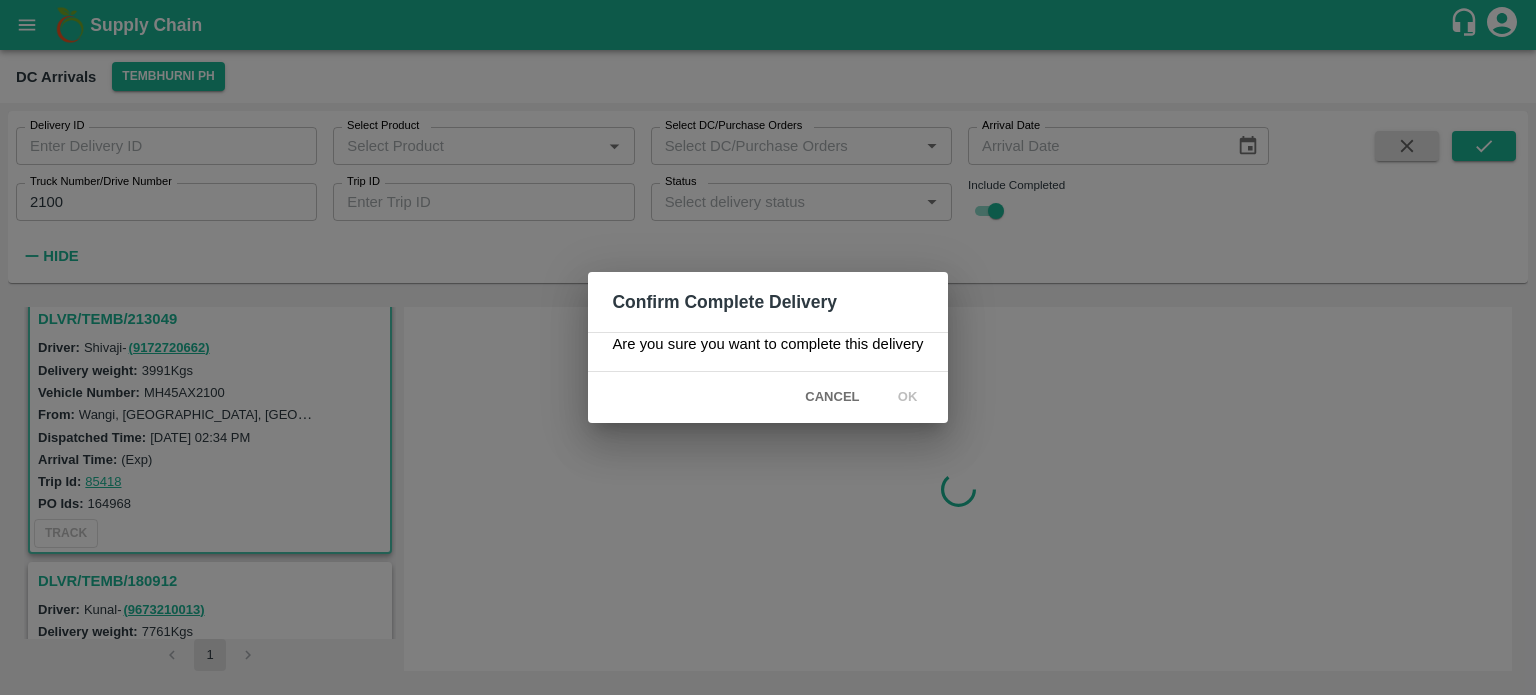 scroll, scrollTop: 0, scrollLeft: 0, axis: both 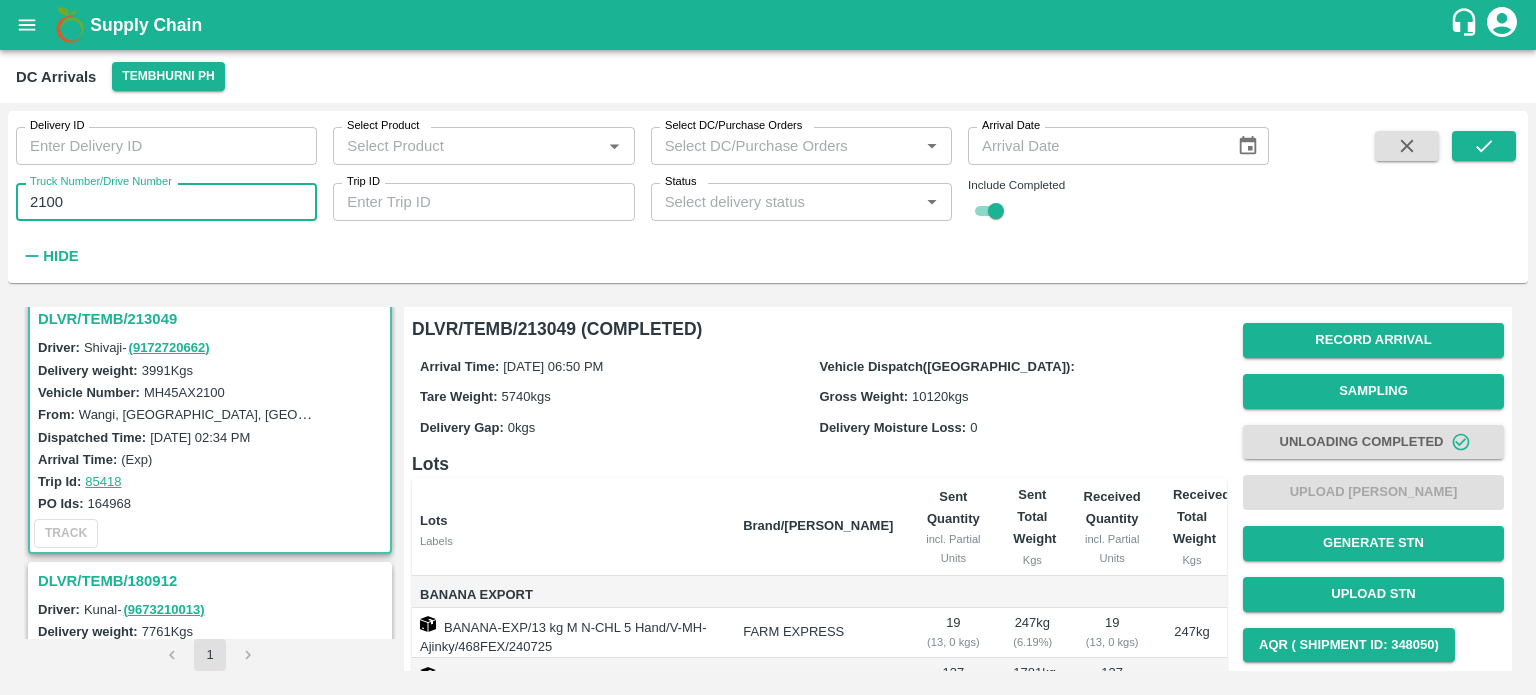 click on "2100" at bounding box center [166, 202] 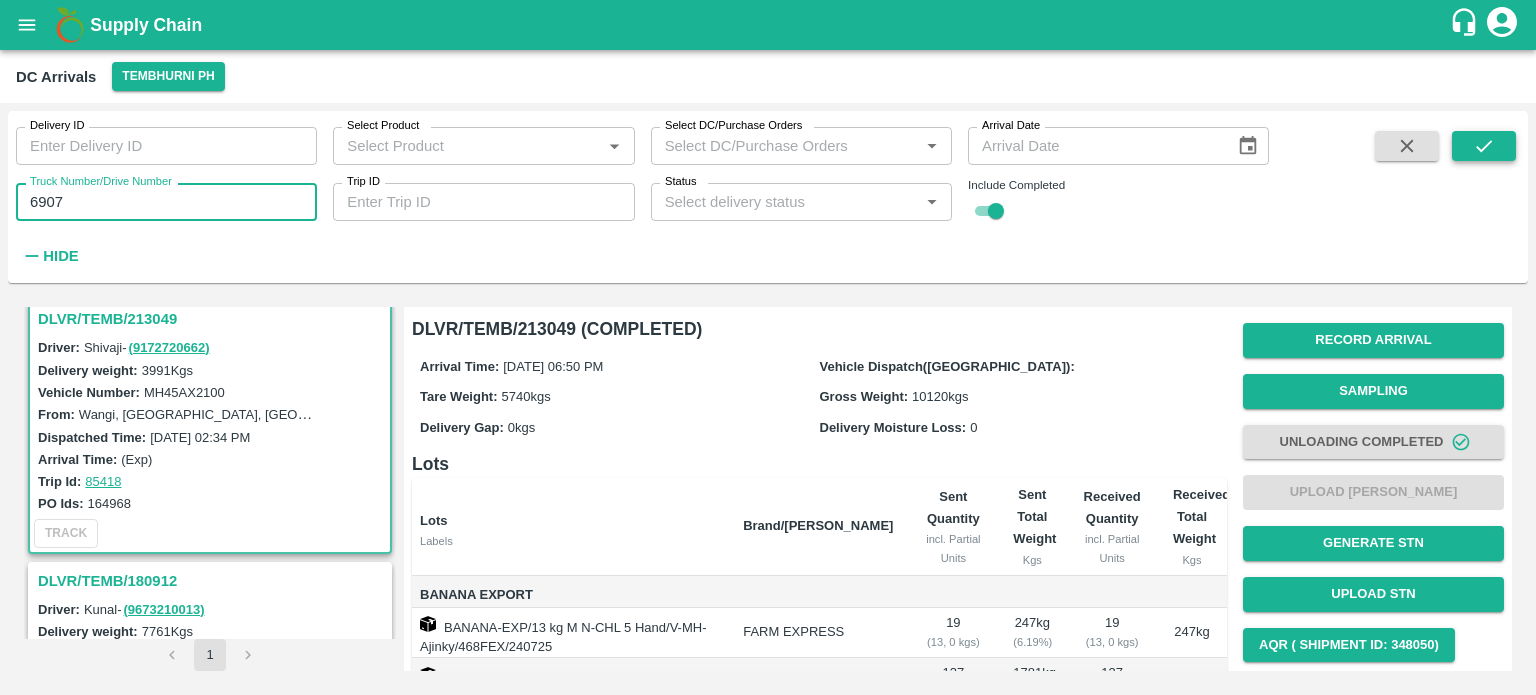 type on "6907" 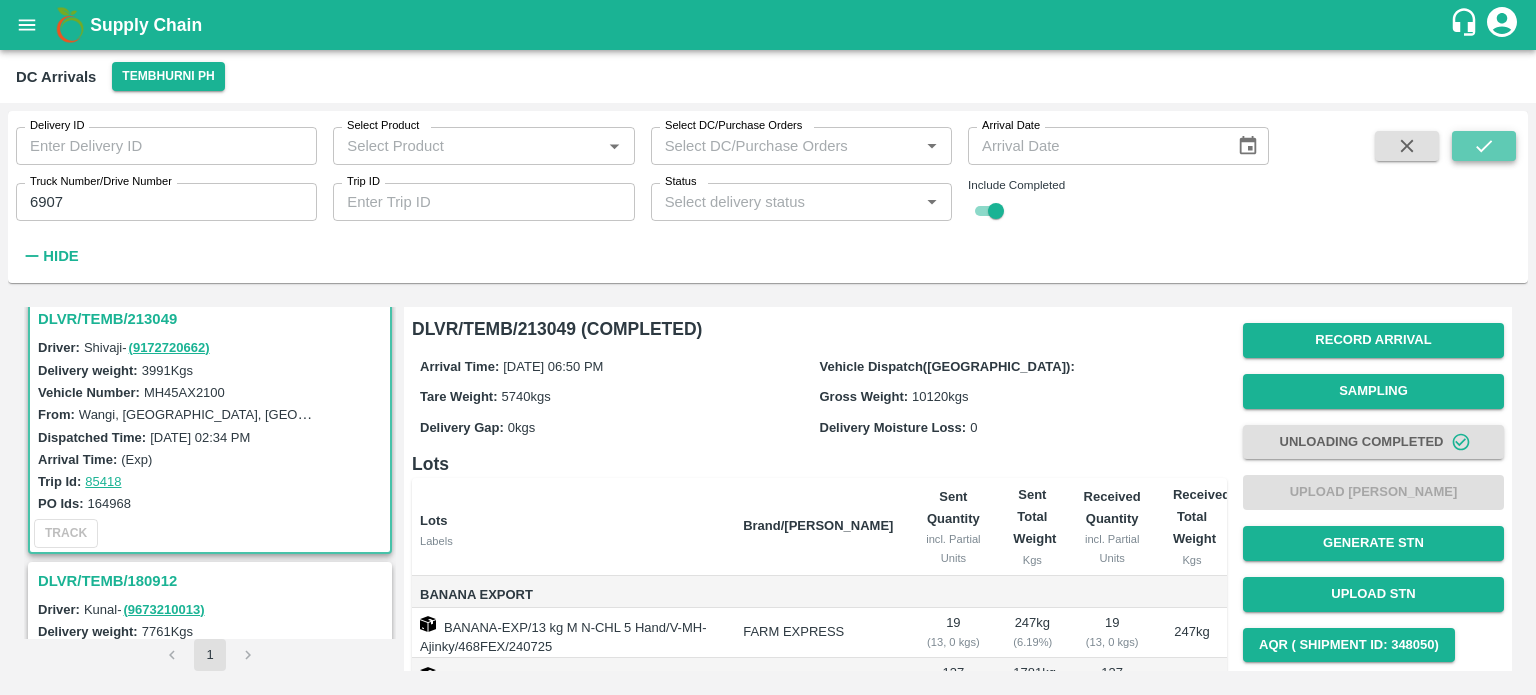click at bounding box center (1484, 146) 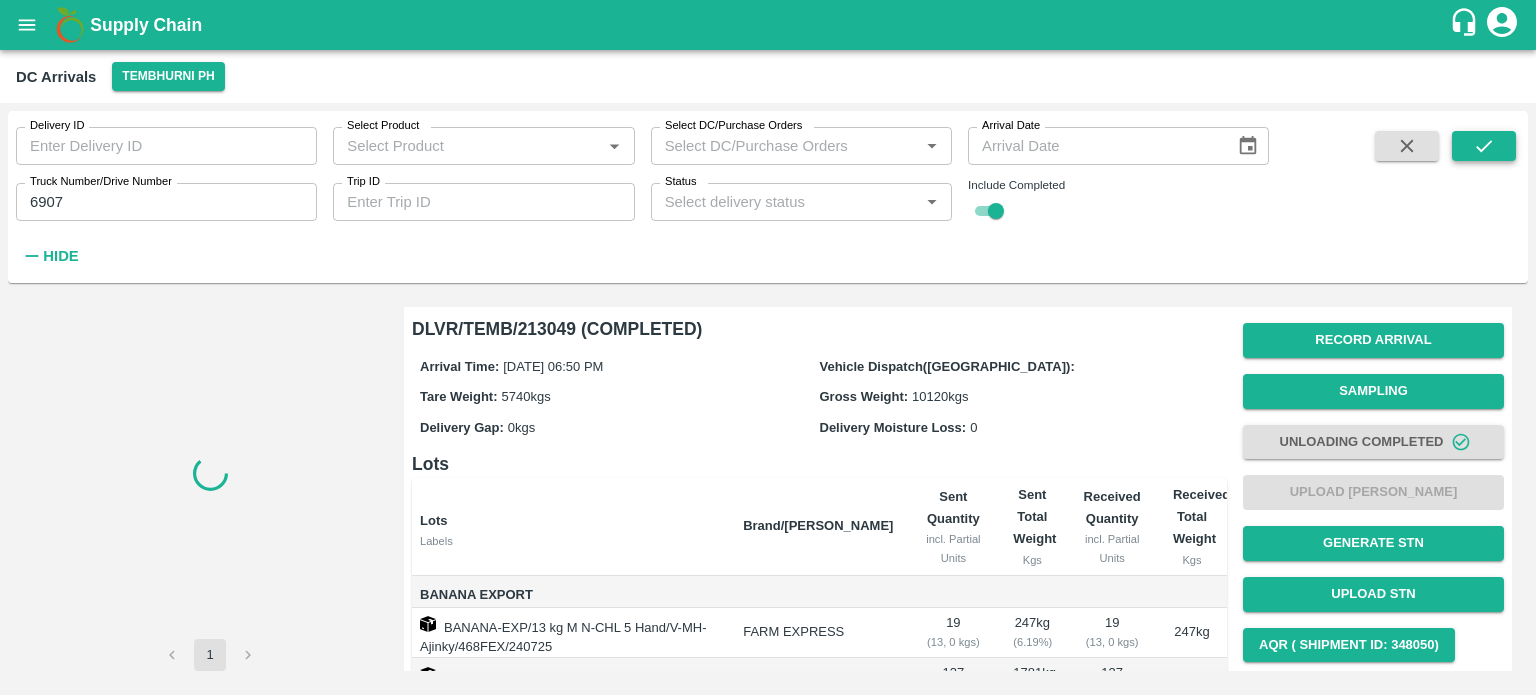 scroll, scrollTop: 0, scrollLeft: 0, axis: both 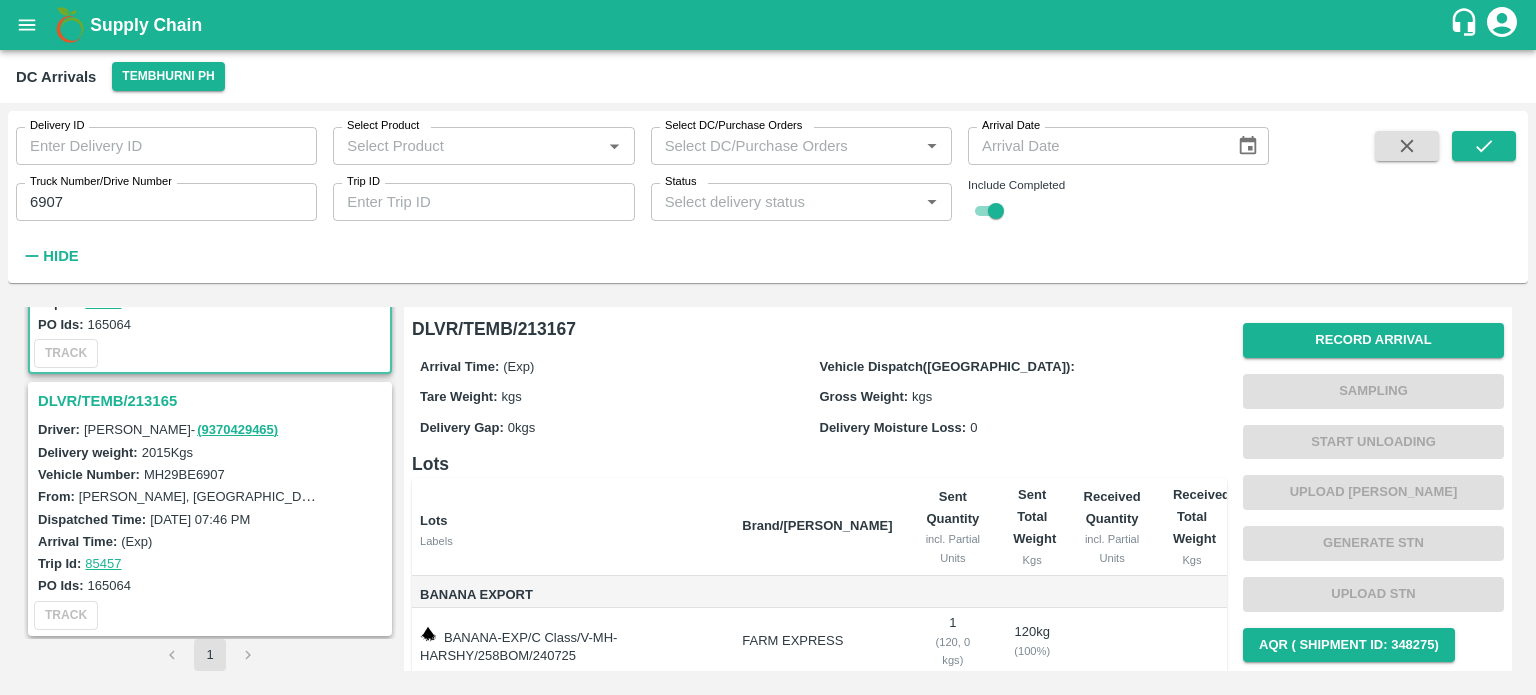 click on "DLVR/TEMB/213165" at bounding box center [213, 401] 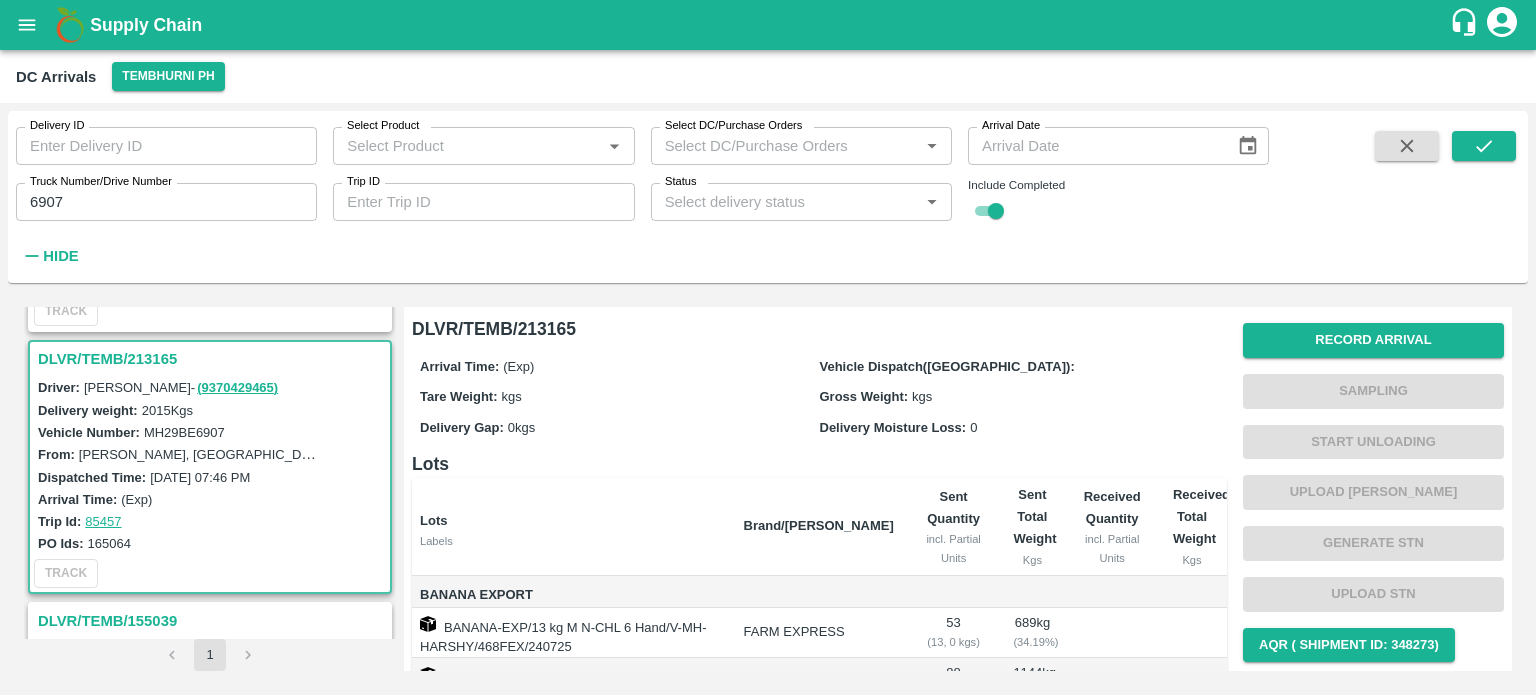 scroll, scrollTop: 236, scrollLeft: 0, axis: vertical 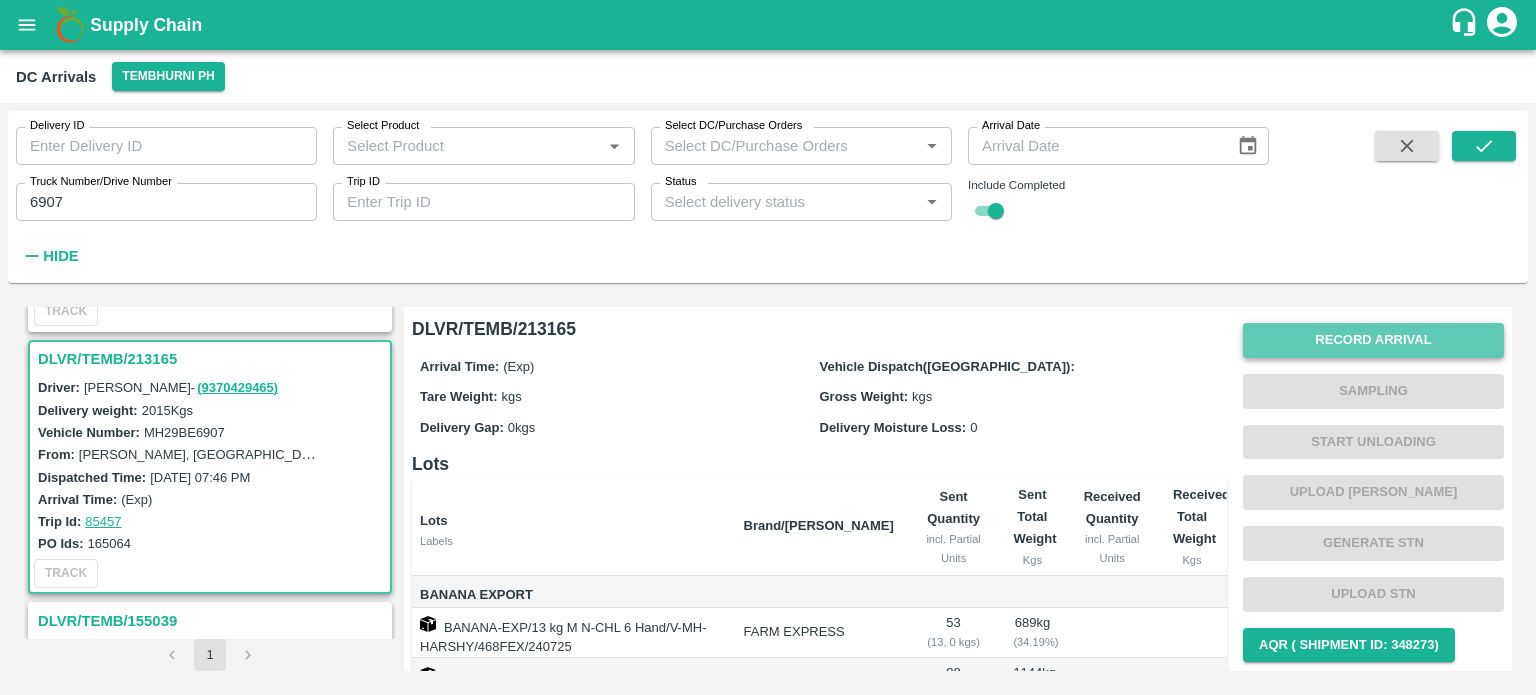 click on "Record Arrival" at bounding box center [1373, 340] 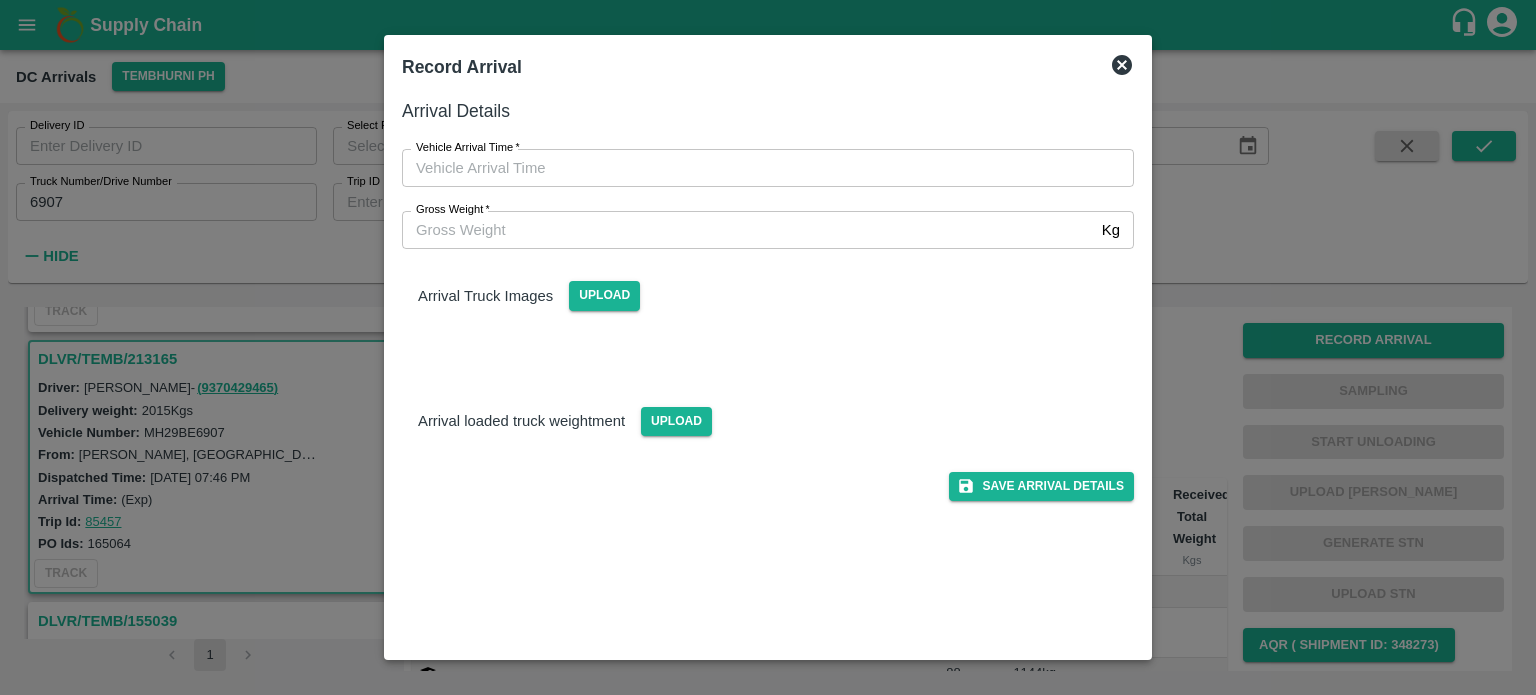 type on "DD/MM/YYYY hh:mm aa" 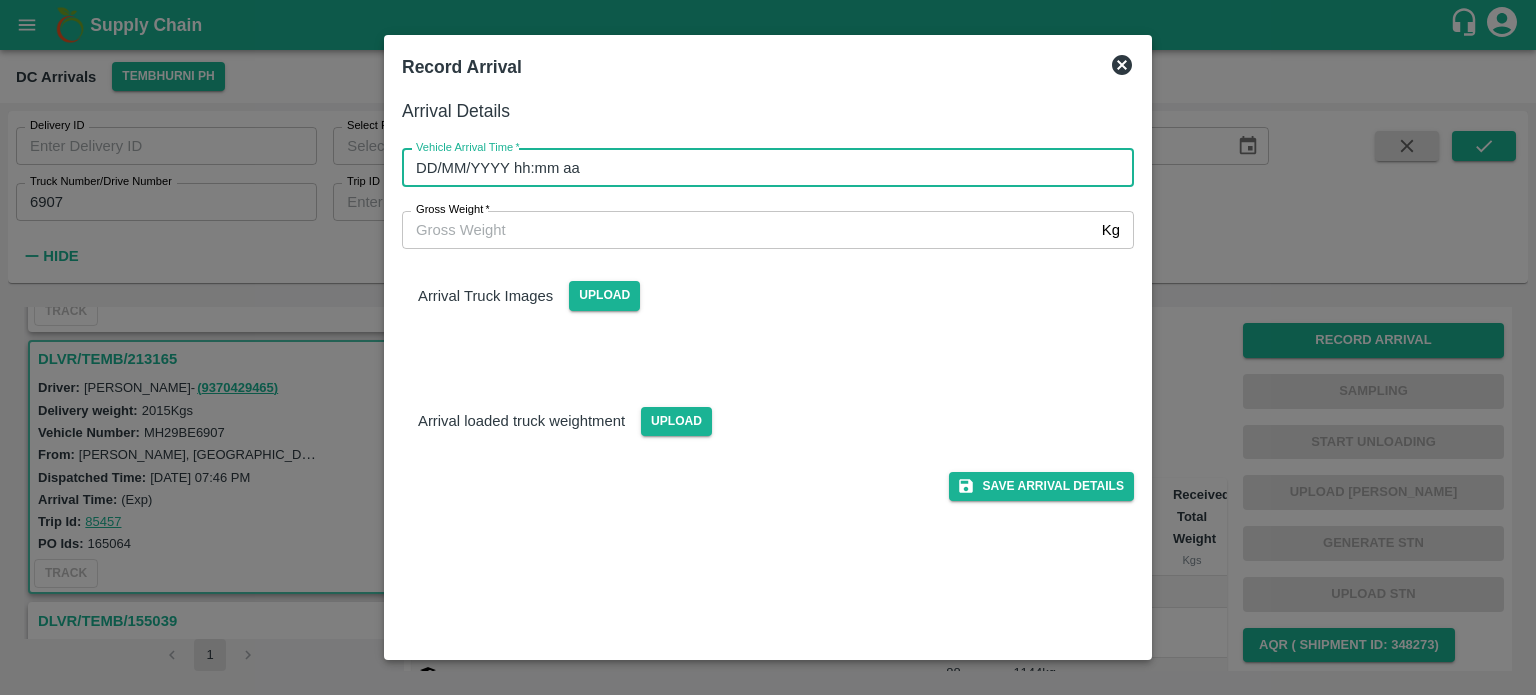 click on "DD/MM/YYYY hh:mm aa" at bounding box center (761, 168) 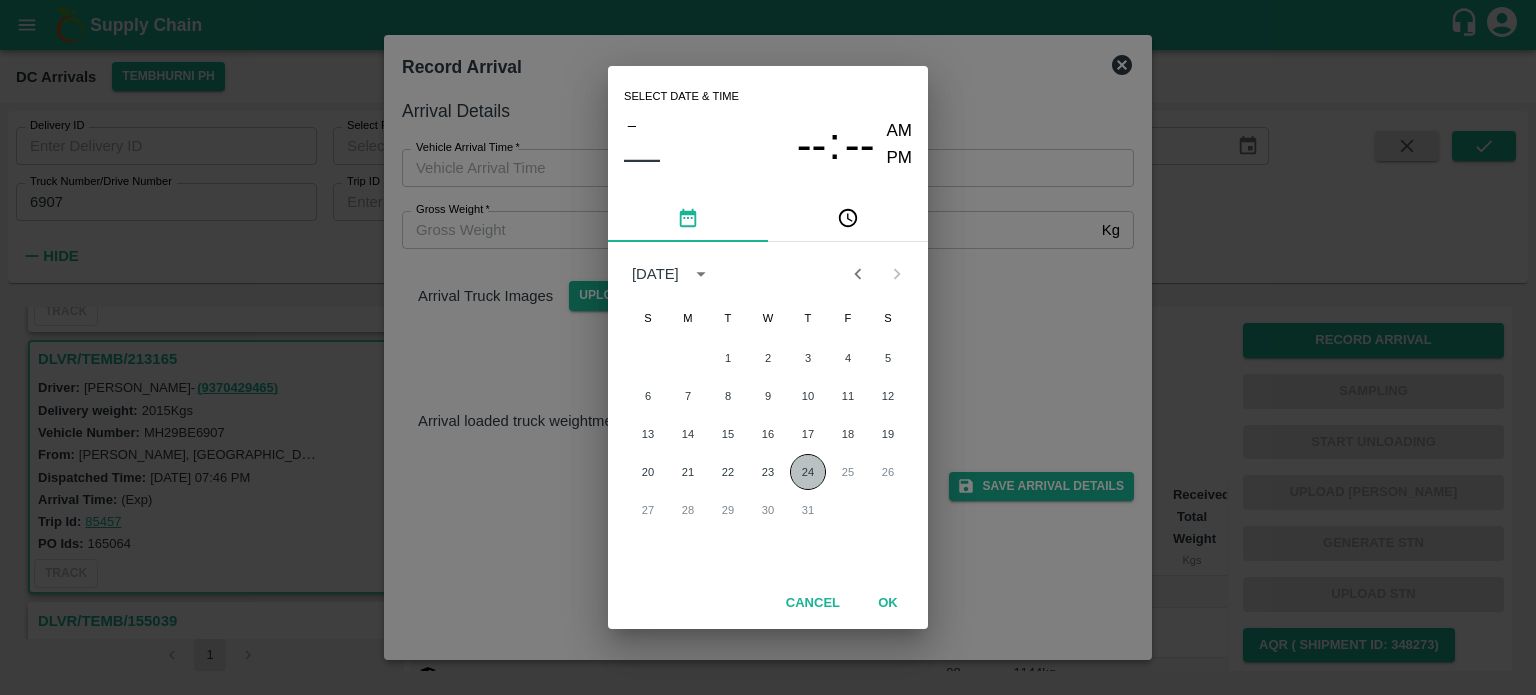 click on "24" at bounding box center (808, 472) 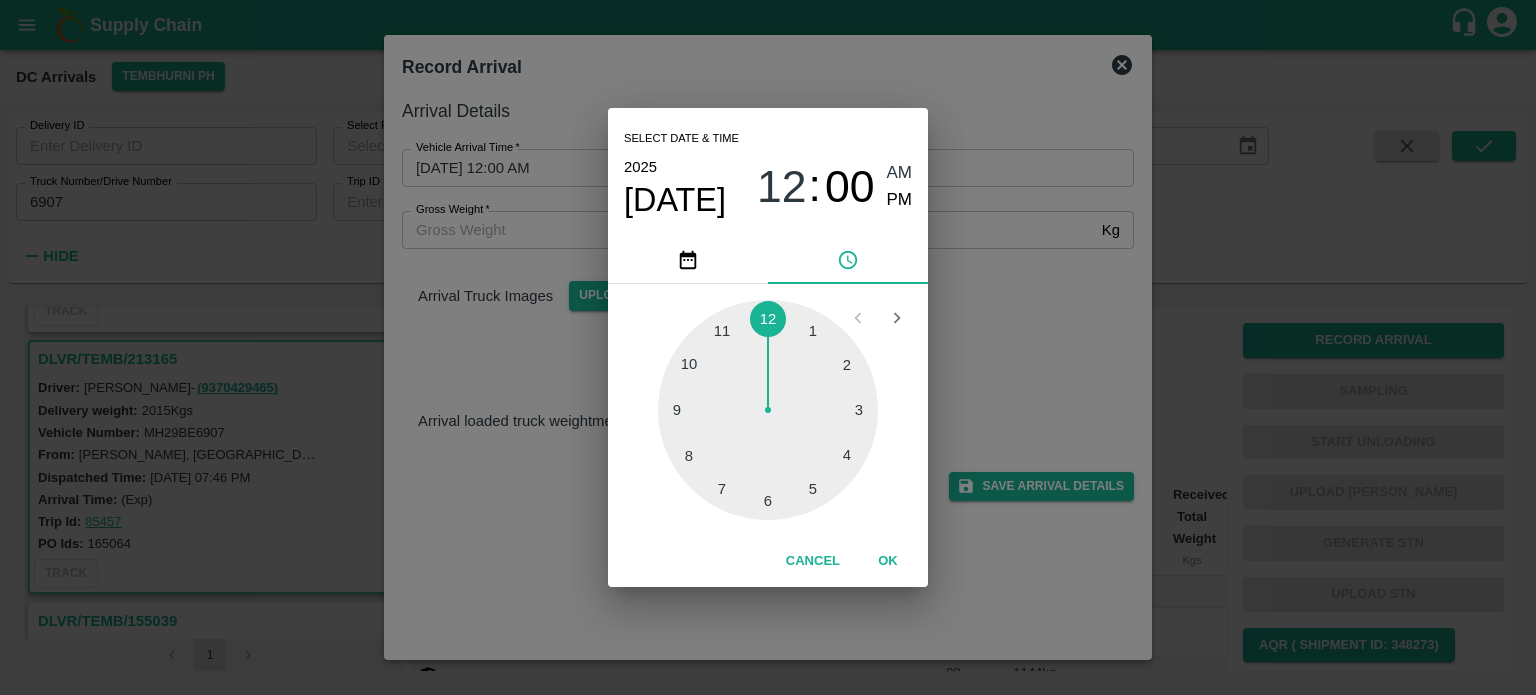 click at bounding box center (768, 410) 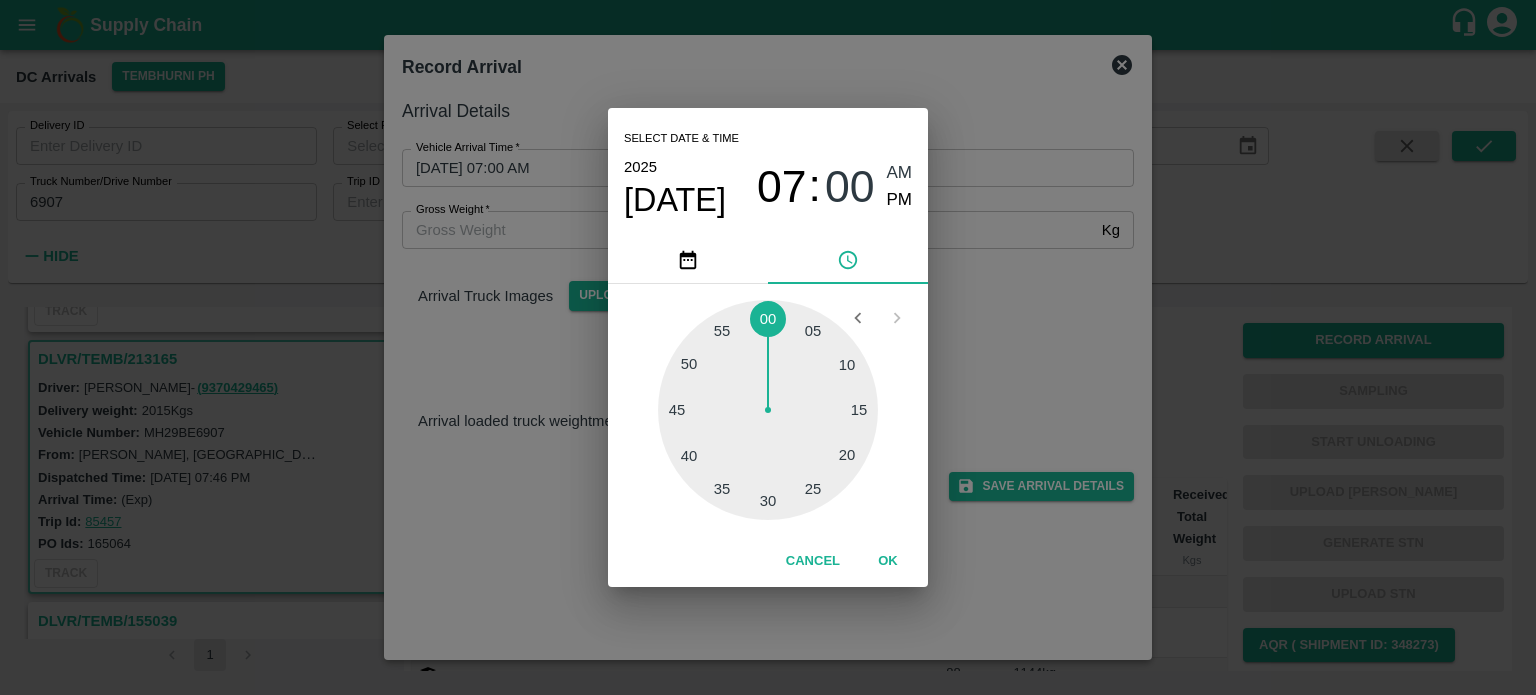 click at bounding box center [768, 410] 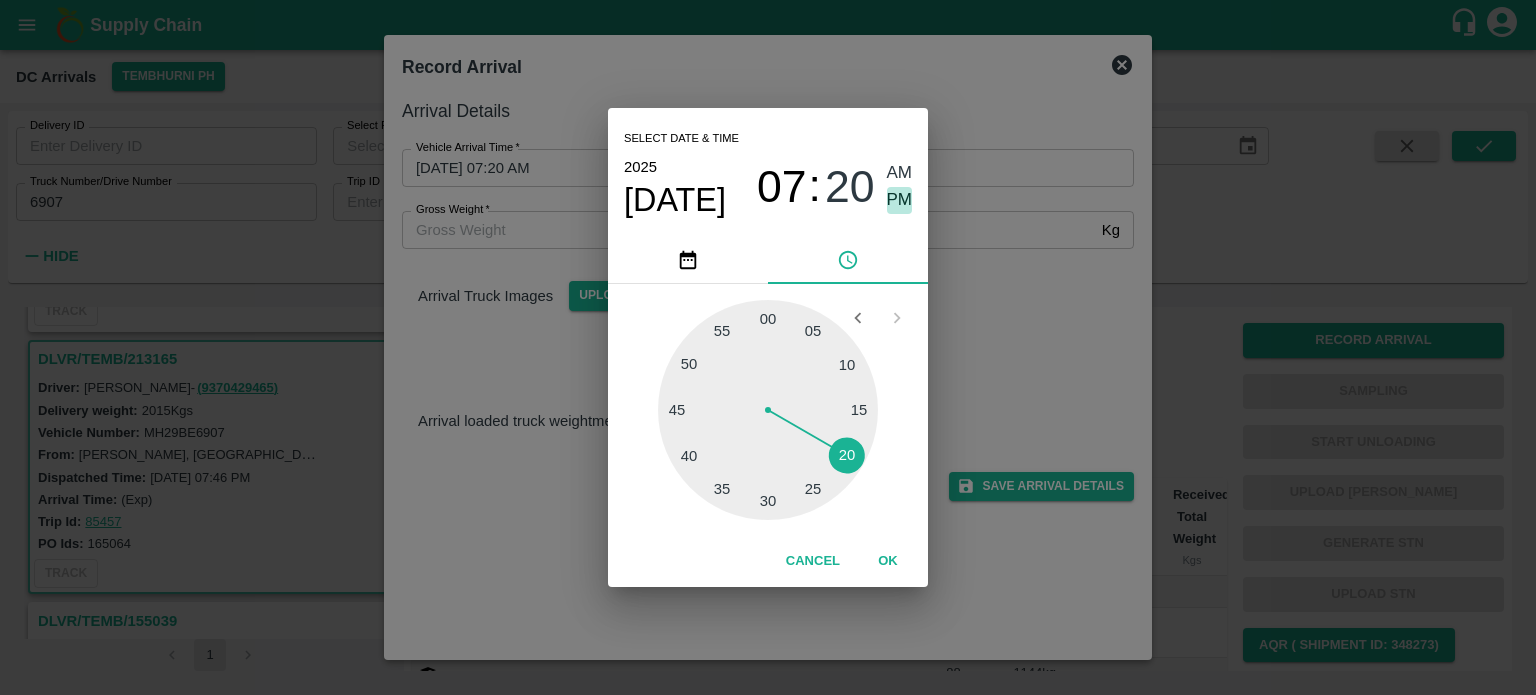 click on "PM" at bounding box center (900, 200) 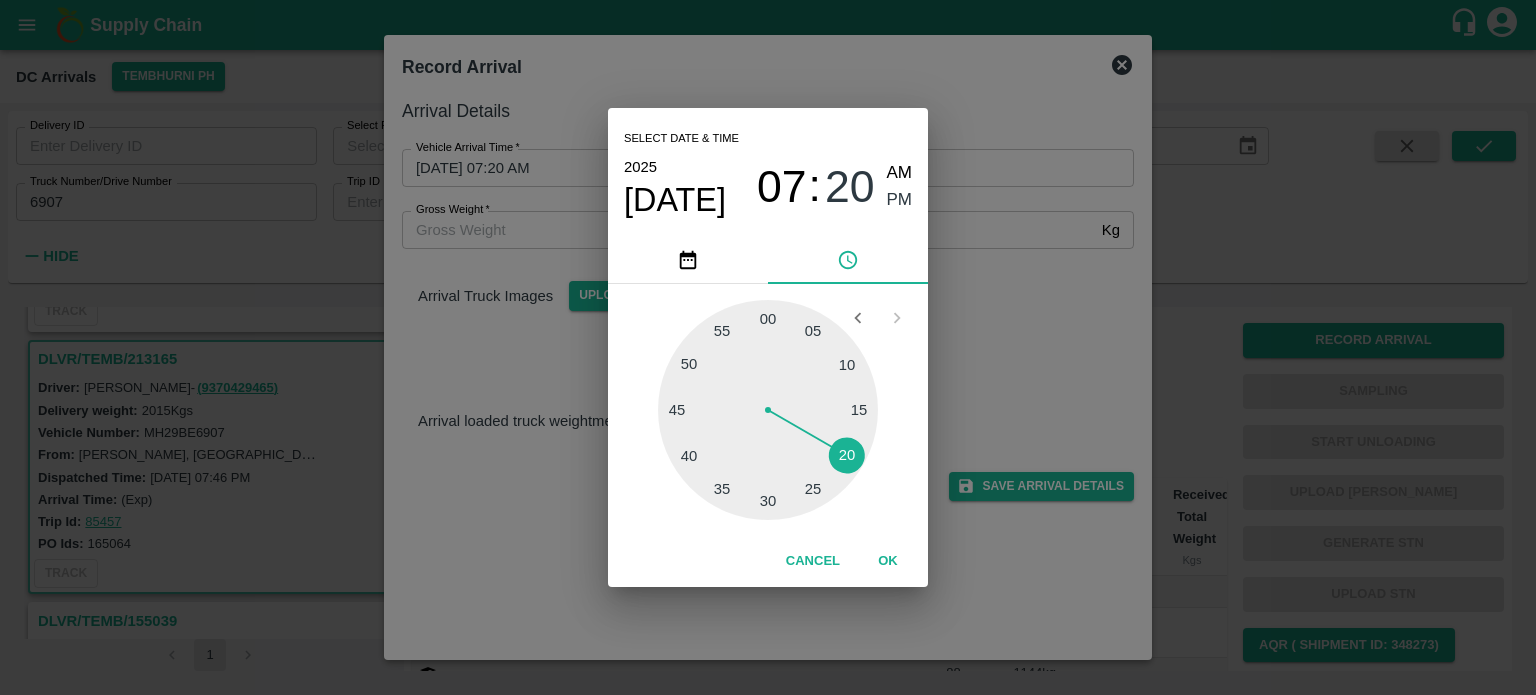 type on "[DATE] 07:20 PM" 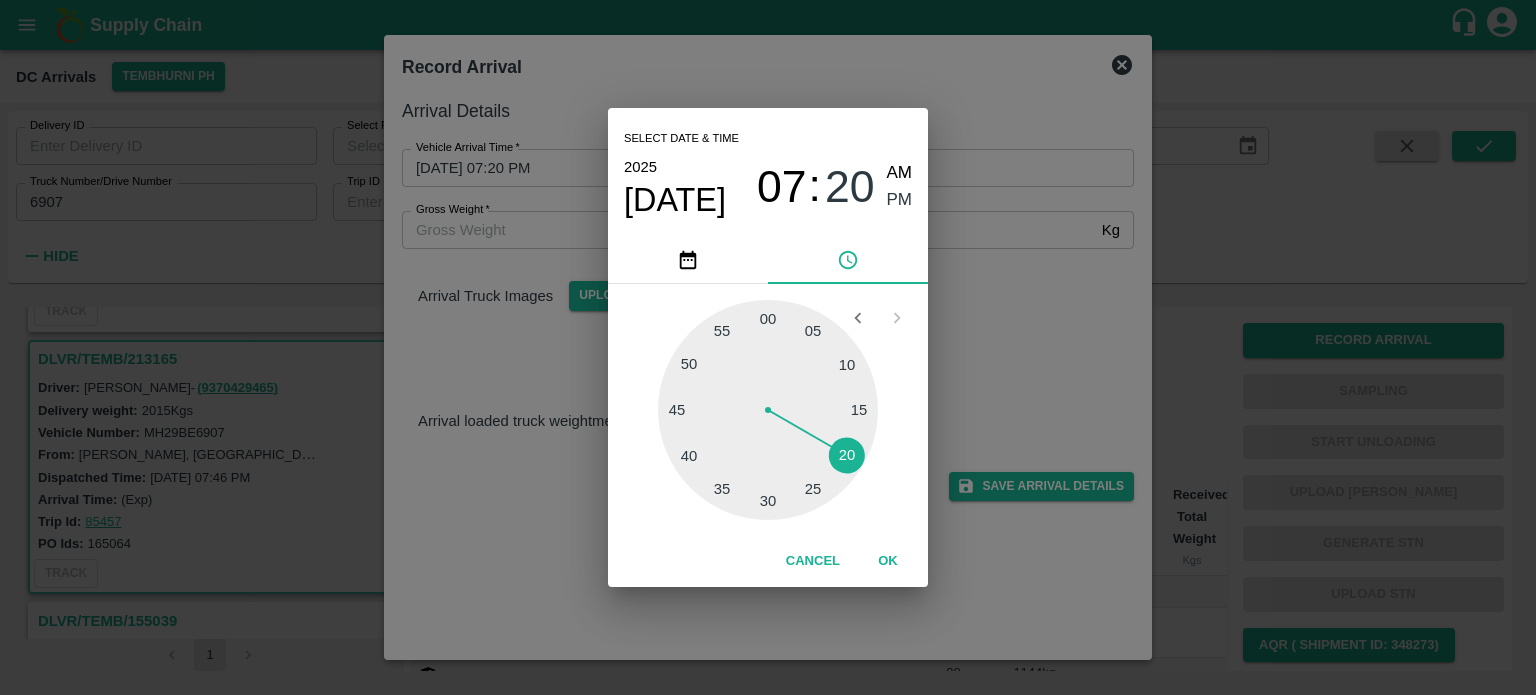 click on "Select date & time [DATE] 07 : 20 AM PM 05 10 15 20 25 30 35 40 45 50 55 00 Cancel OK" at bounding box center (768, 347) 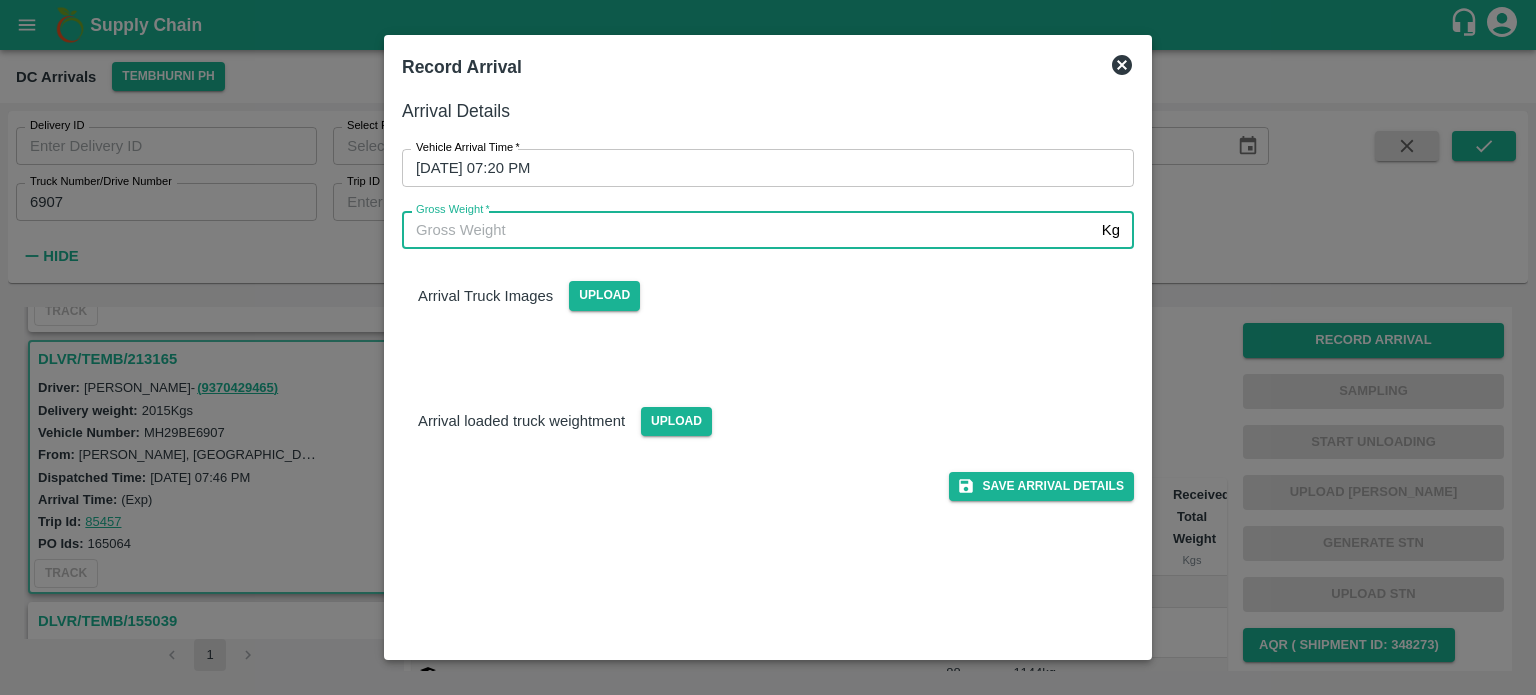 click on "Gross Weight   *" at bounding box center (748, 230) 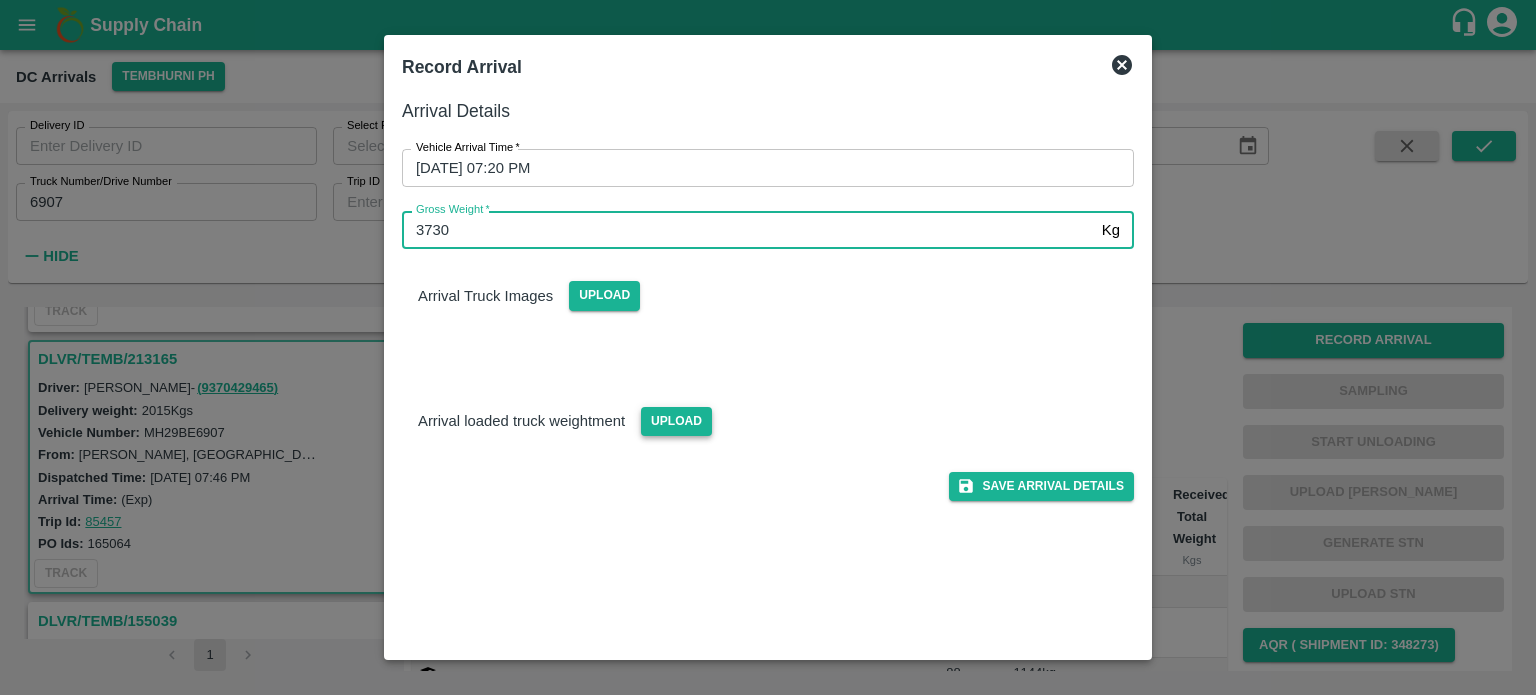 type on "3730" 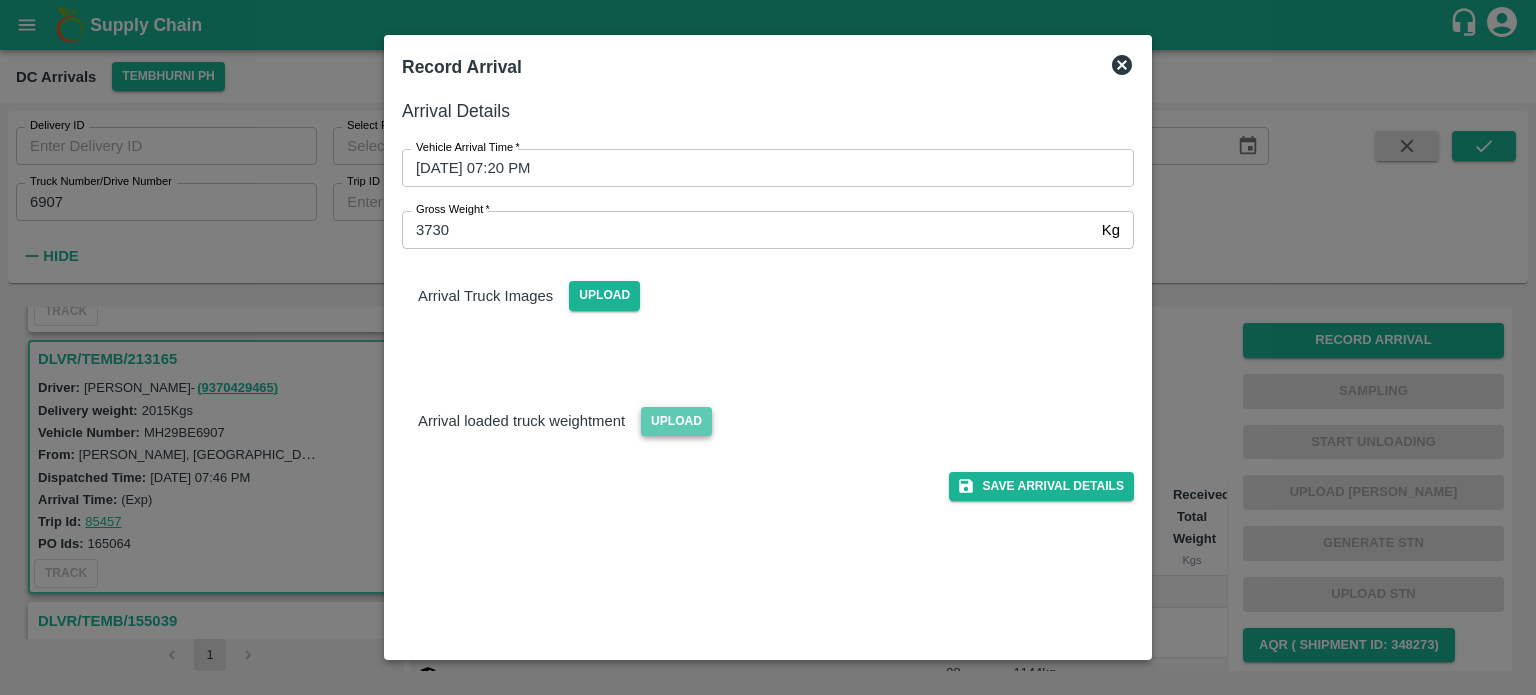 click on "Upload" at bounding box center [676, 421] 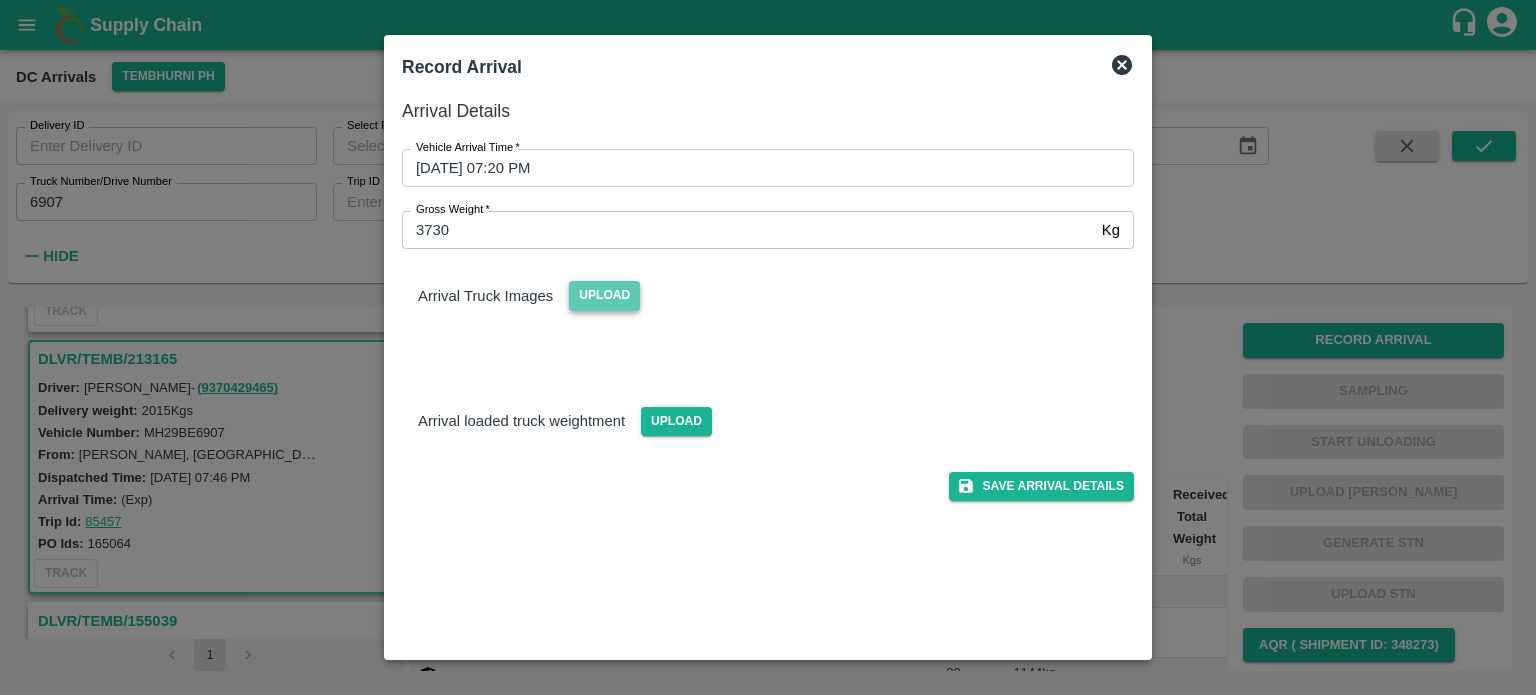click on "Upload" at bounding box center (604, 295) 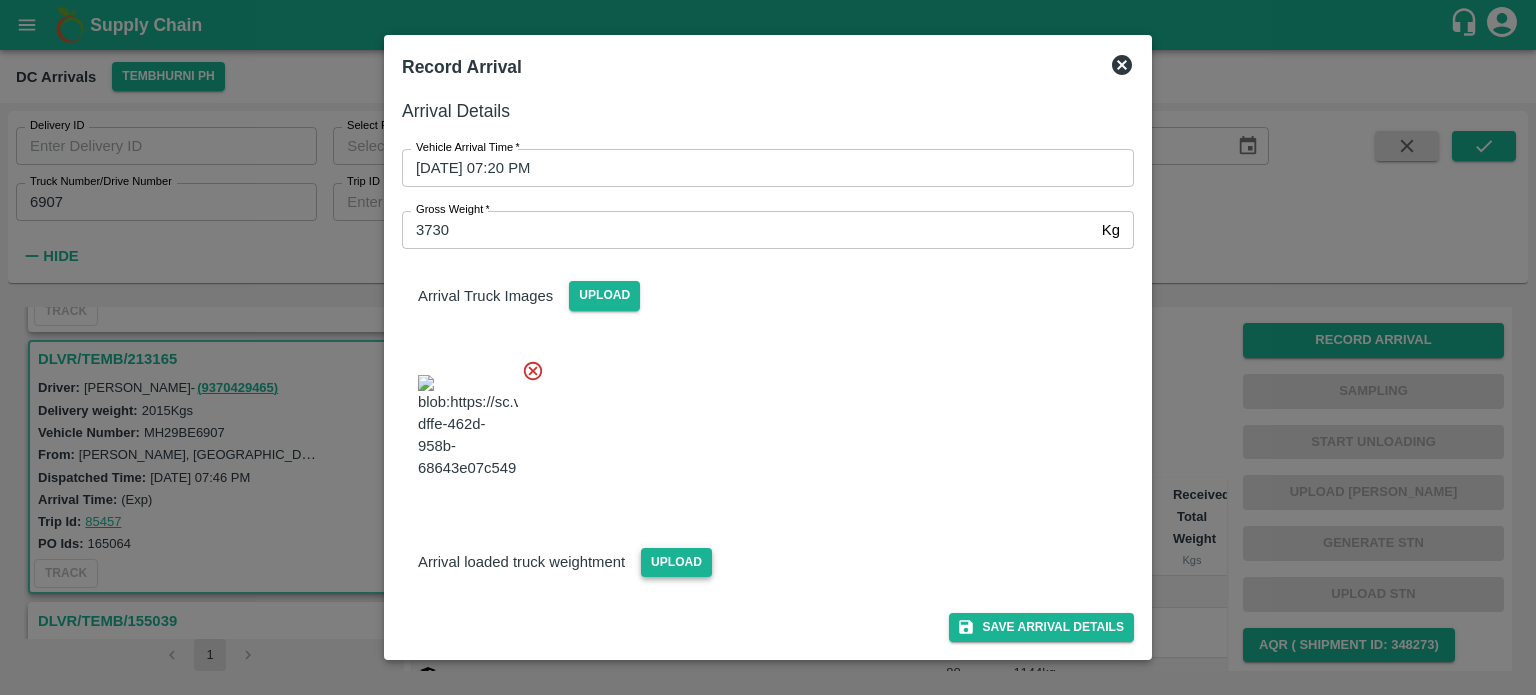 click on "Upload" at bounding box center [676, 562] 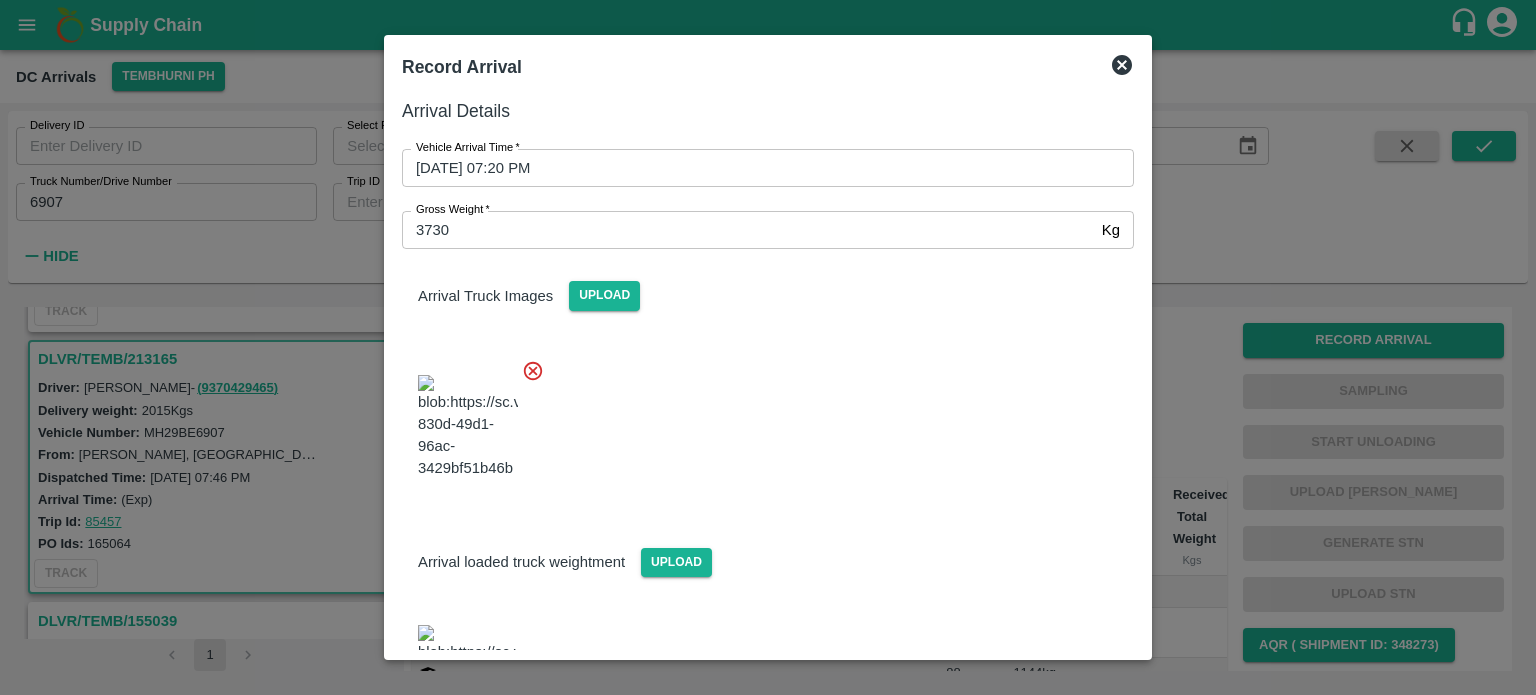 click at bounding box center [760, 421] 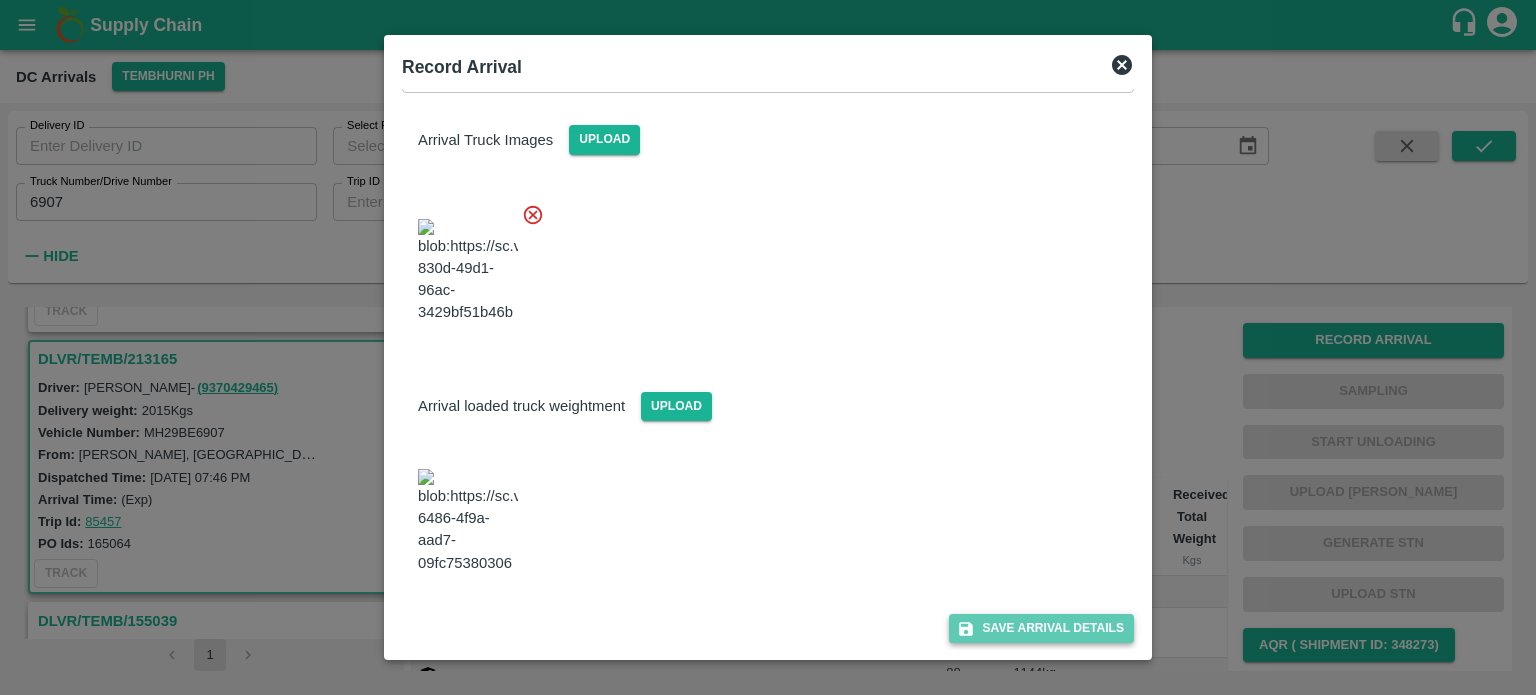 click on "Save Arrival Details" at bounding box center [1041, 628] 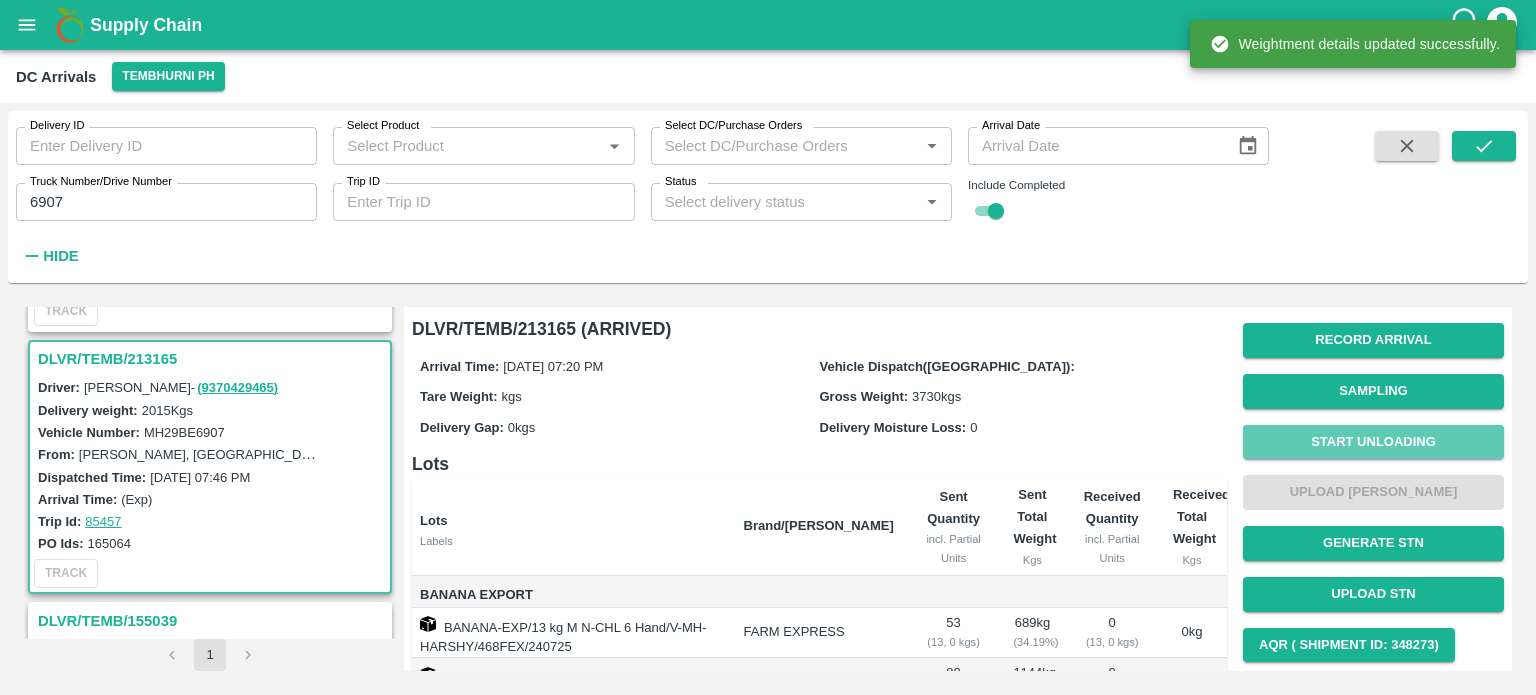 click on "Start Unloading" at bounding box center [1373, 442] 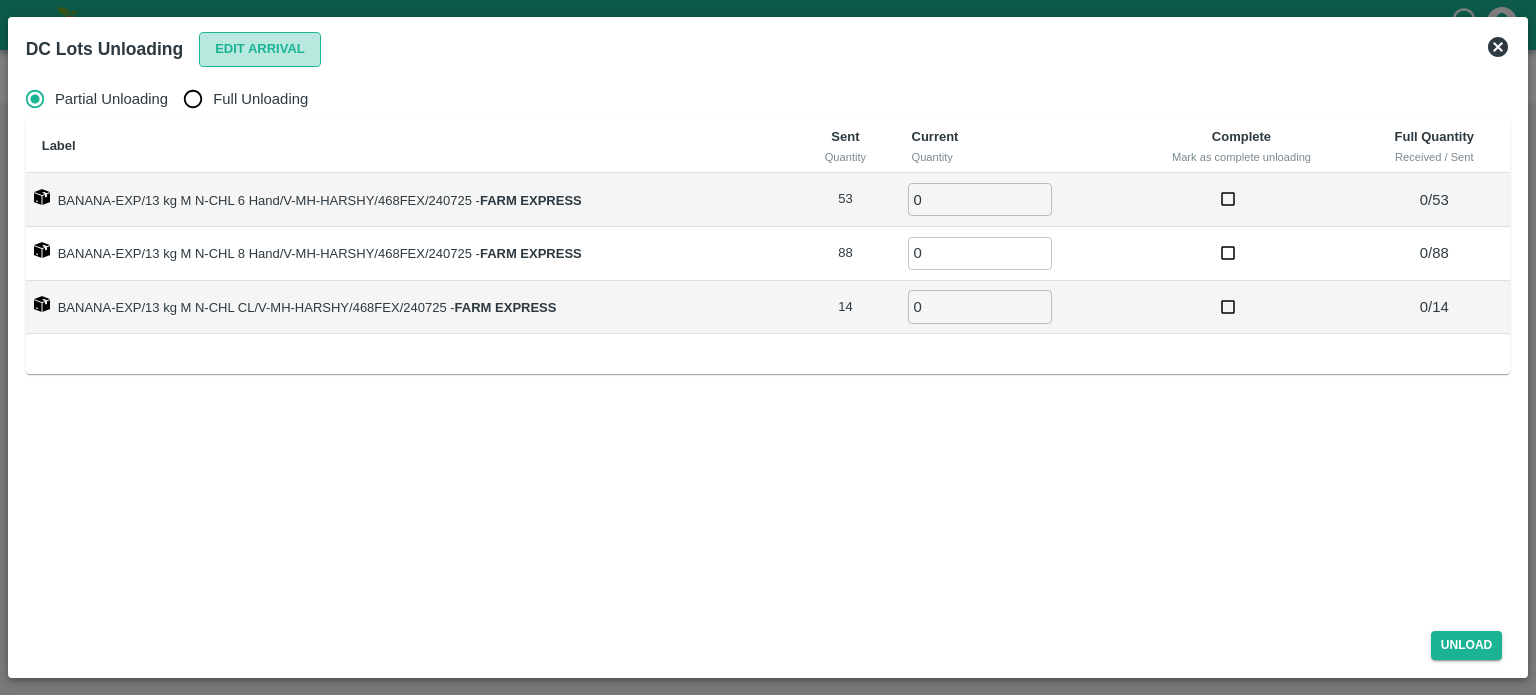 click on "Edit Arrival" at bounding box center (260, 49) 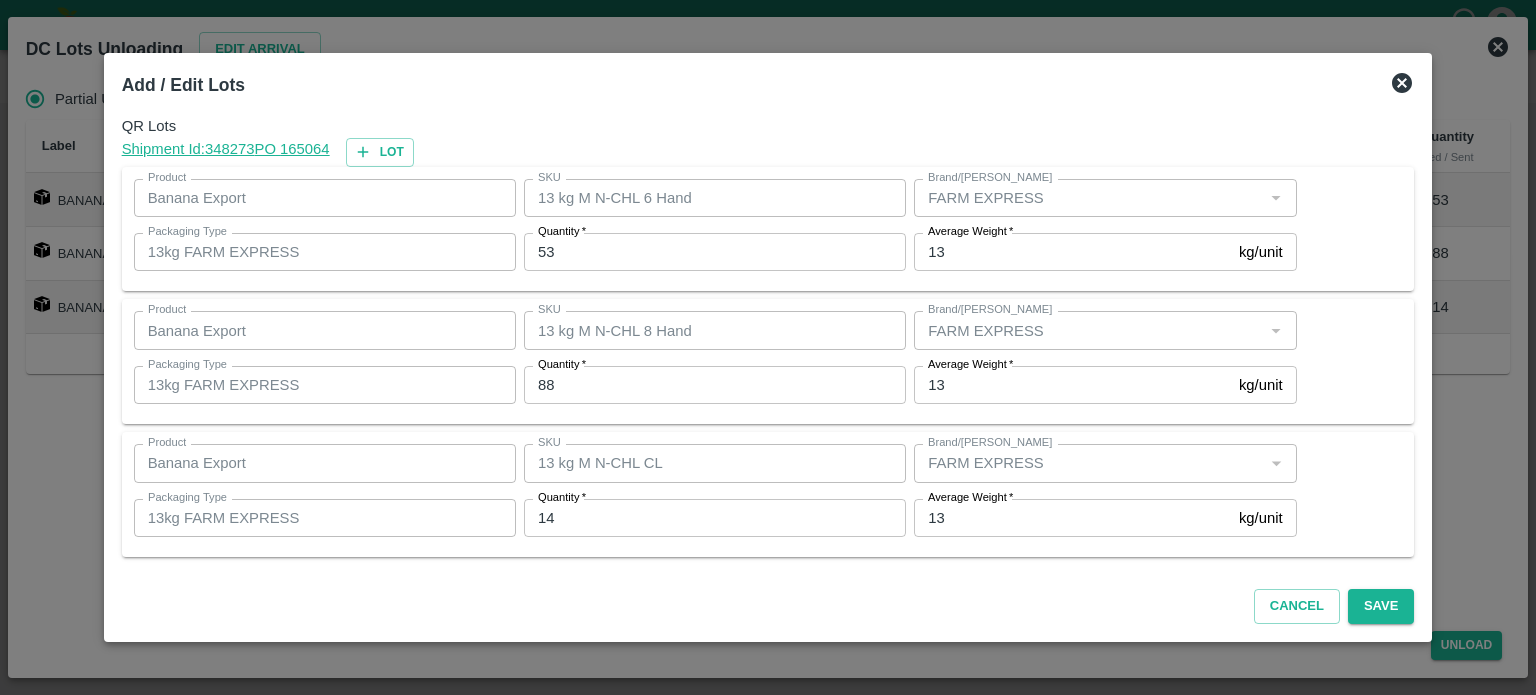 click on "53" at bounding box center [715, 252] 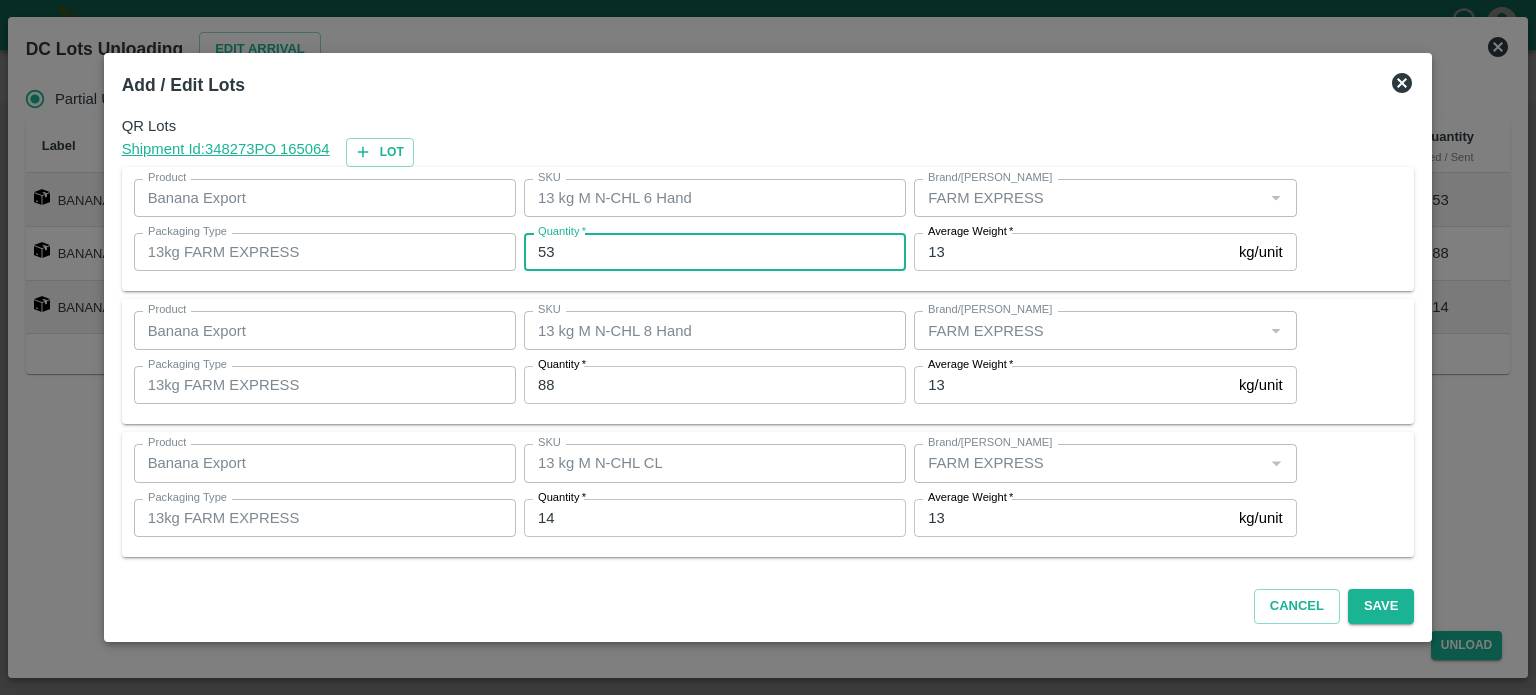 click on "53" at bounding box center (715, 252) 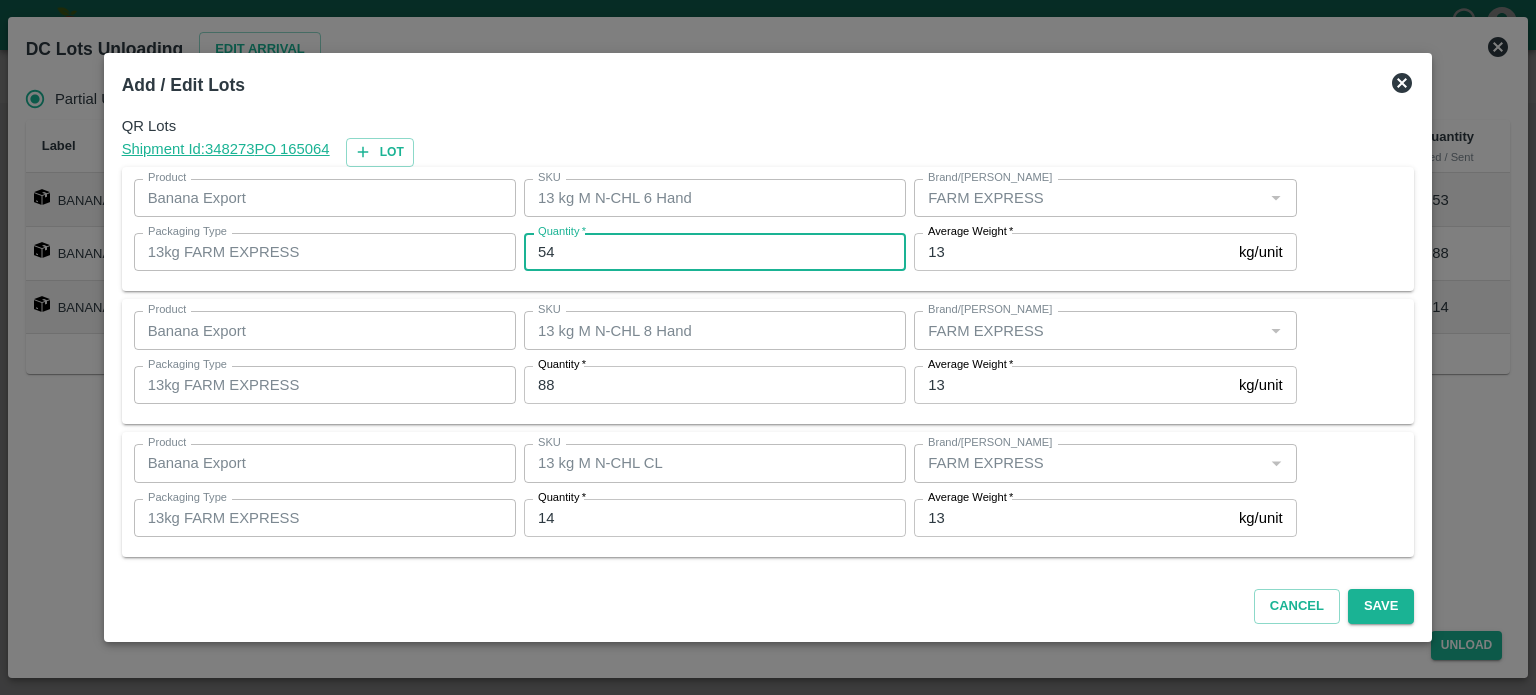 type on "54" 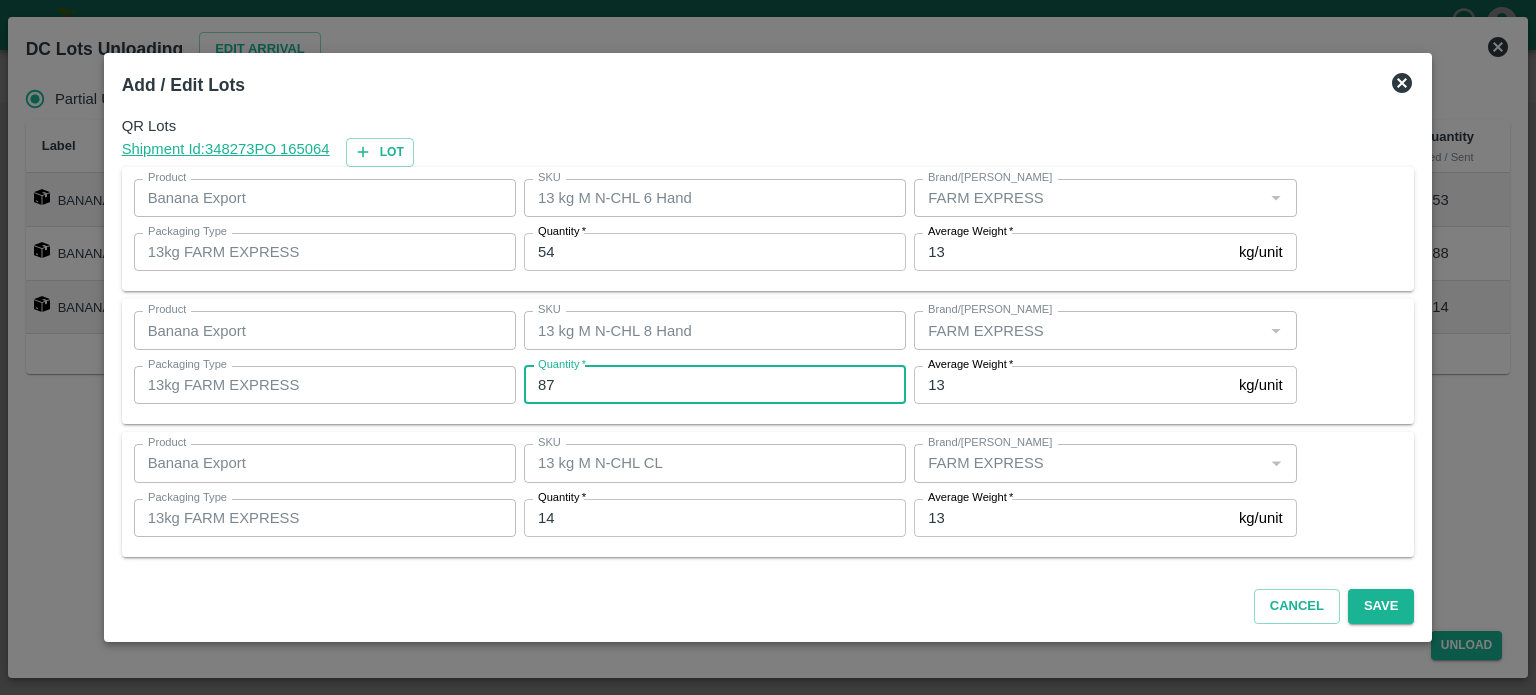 type on "87" 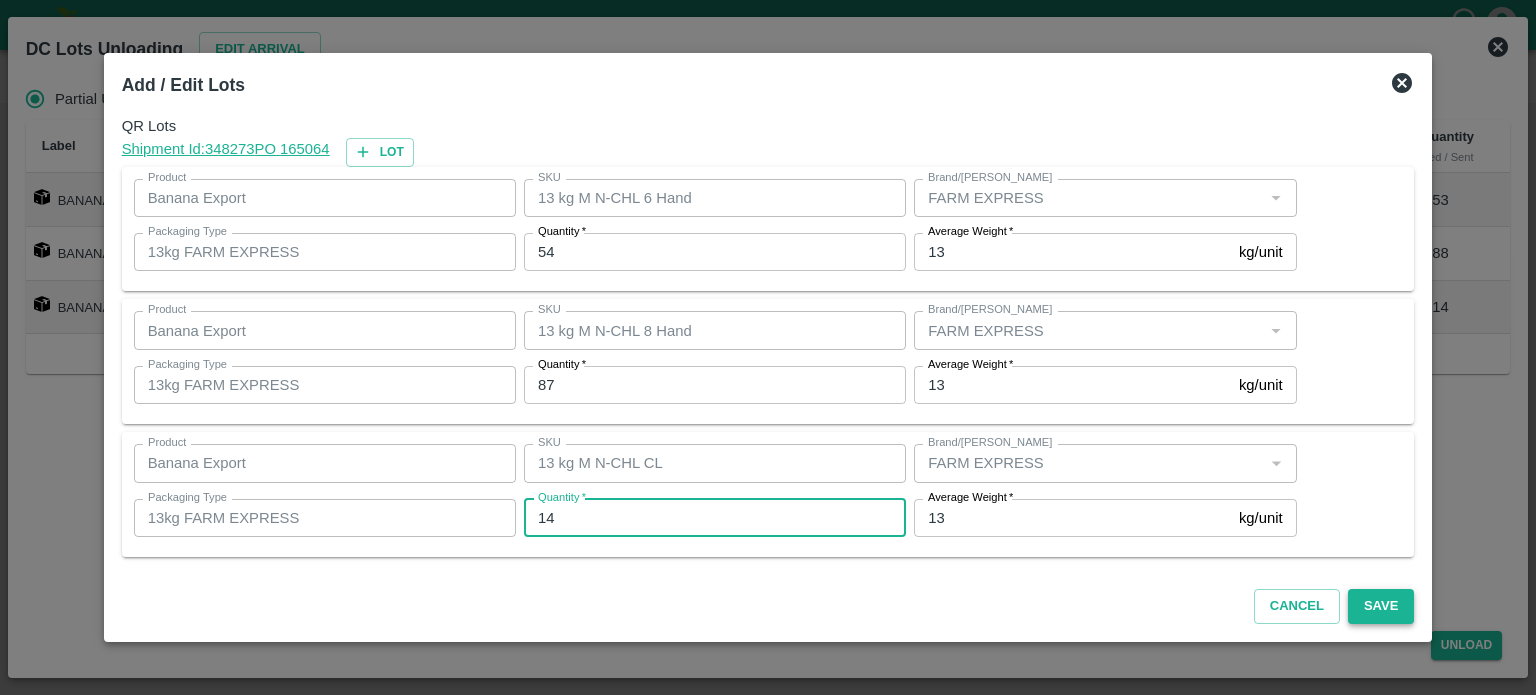 click on "Save" at bounding box center [1381, 606] 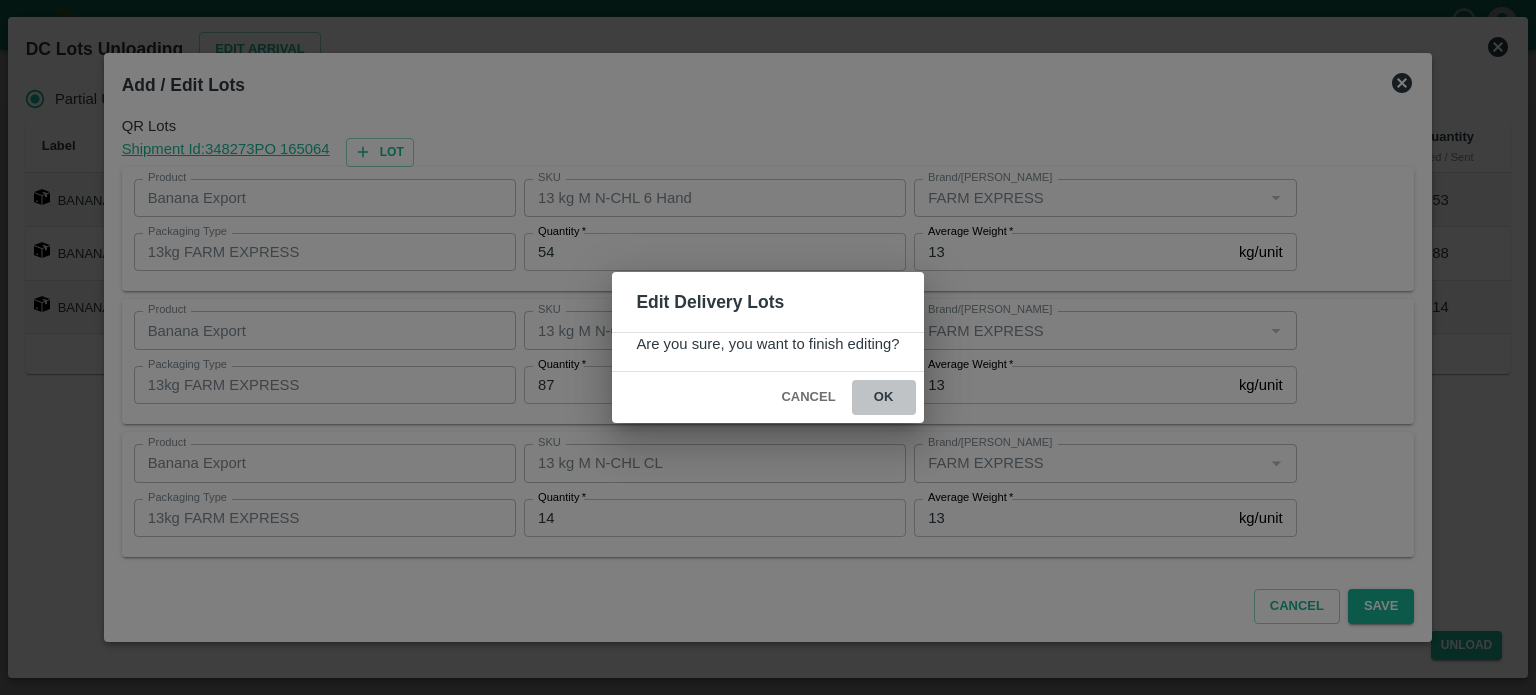 click on "ok" at bounding box center [884, 397] 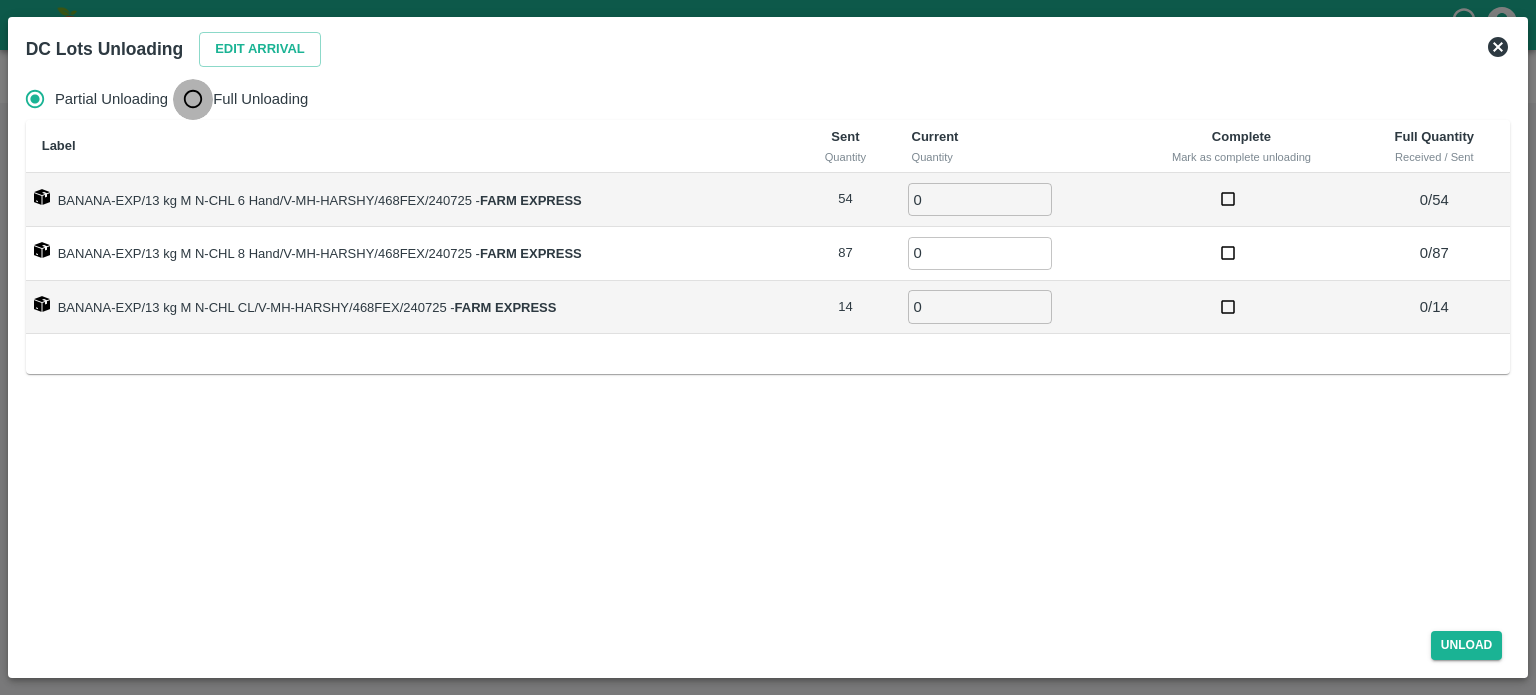 click on "Full Unloading" at bounding box center (193, 99) 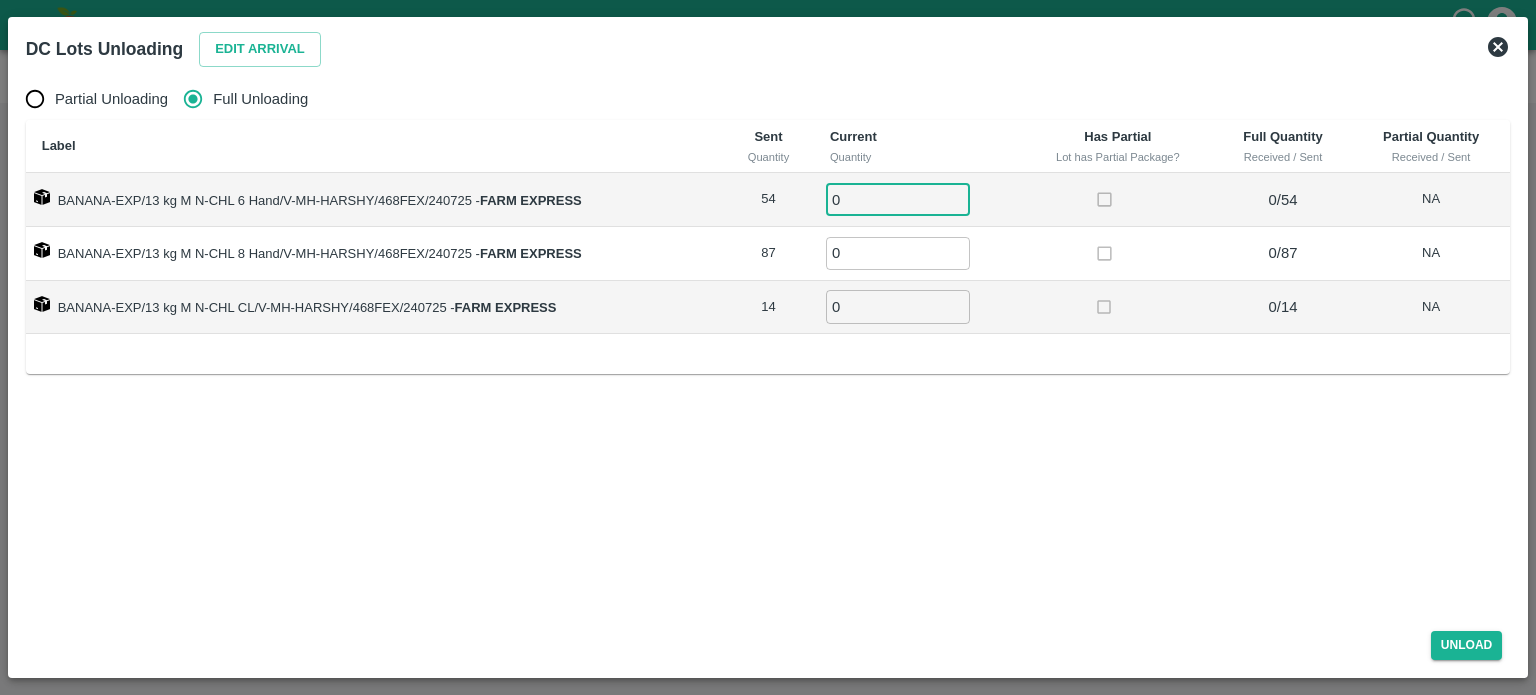 click on "0" at bounding box center (898, 199) 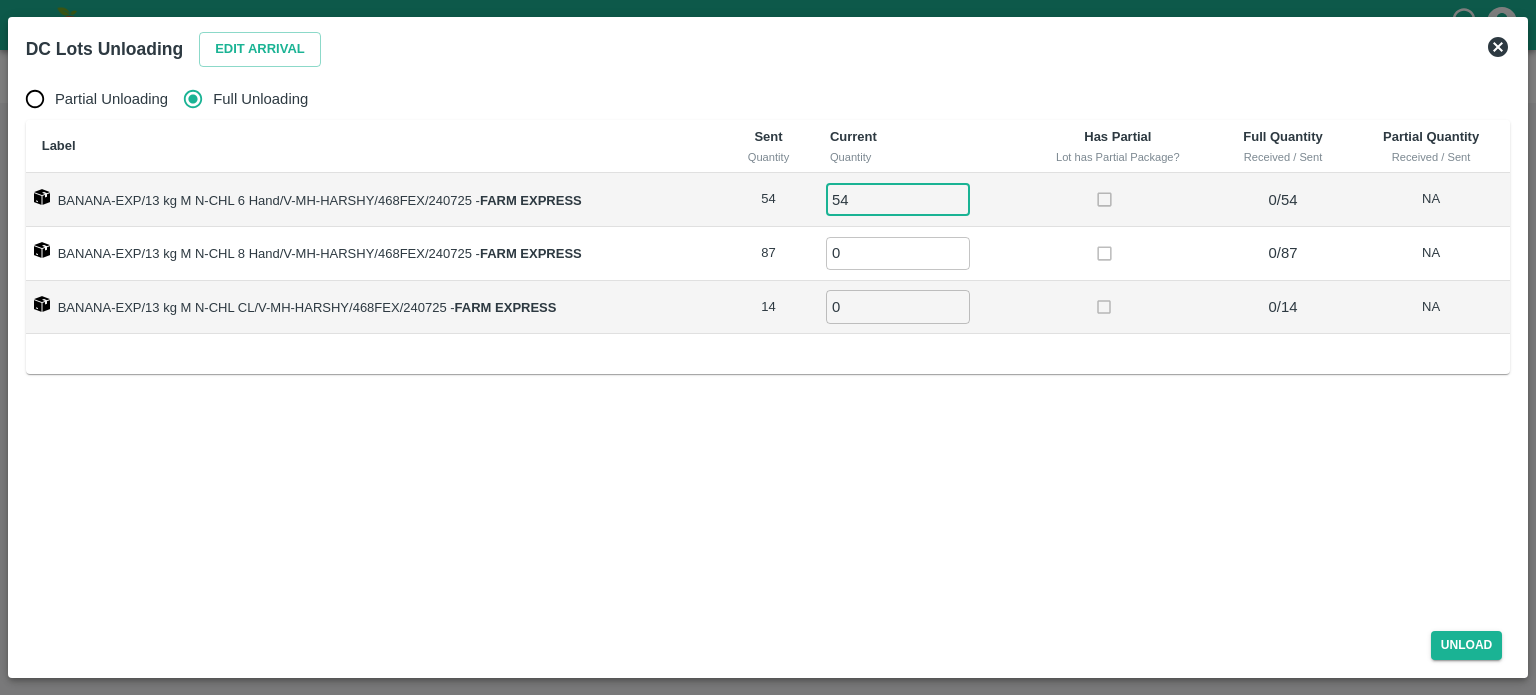 type on "54" 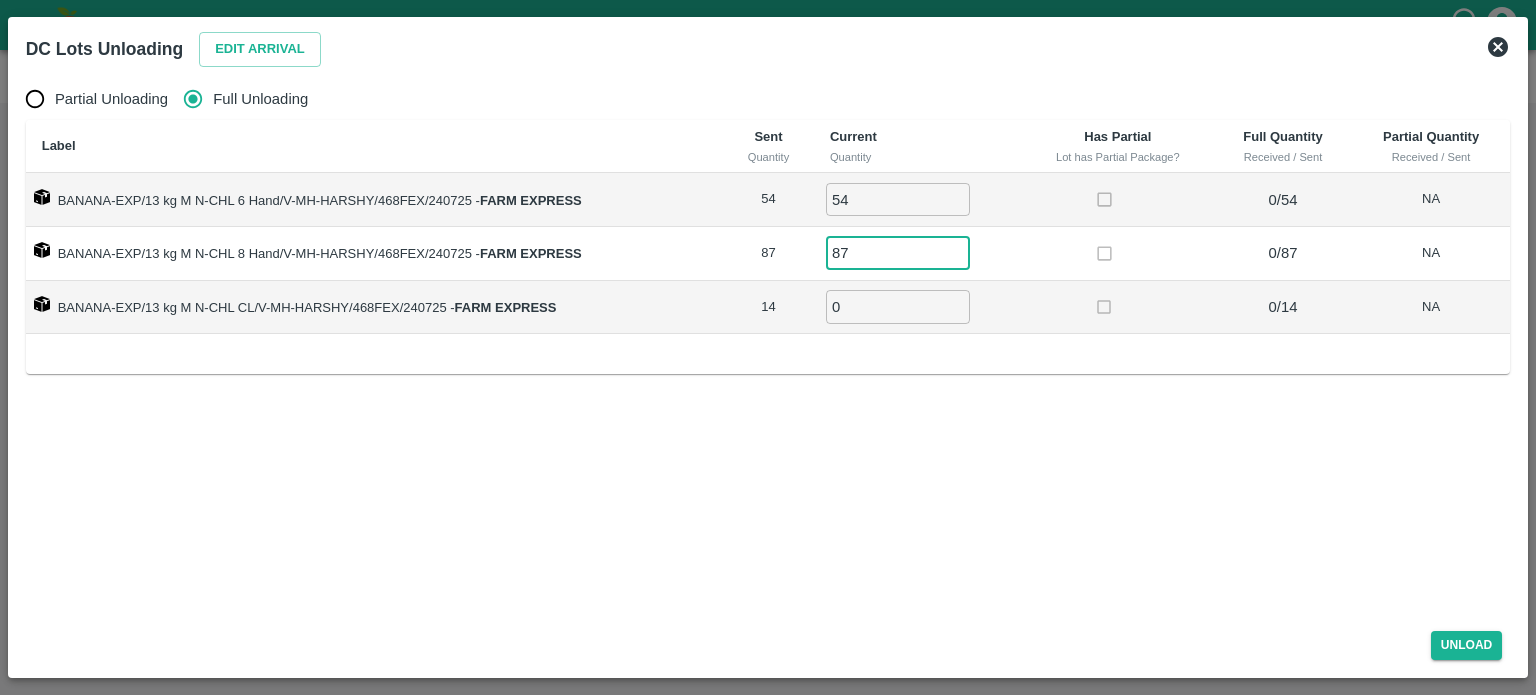 type on "87" 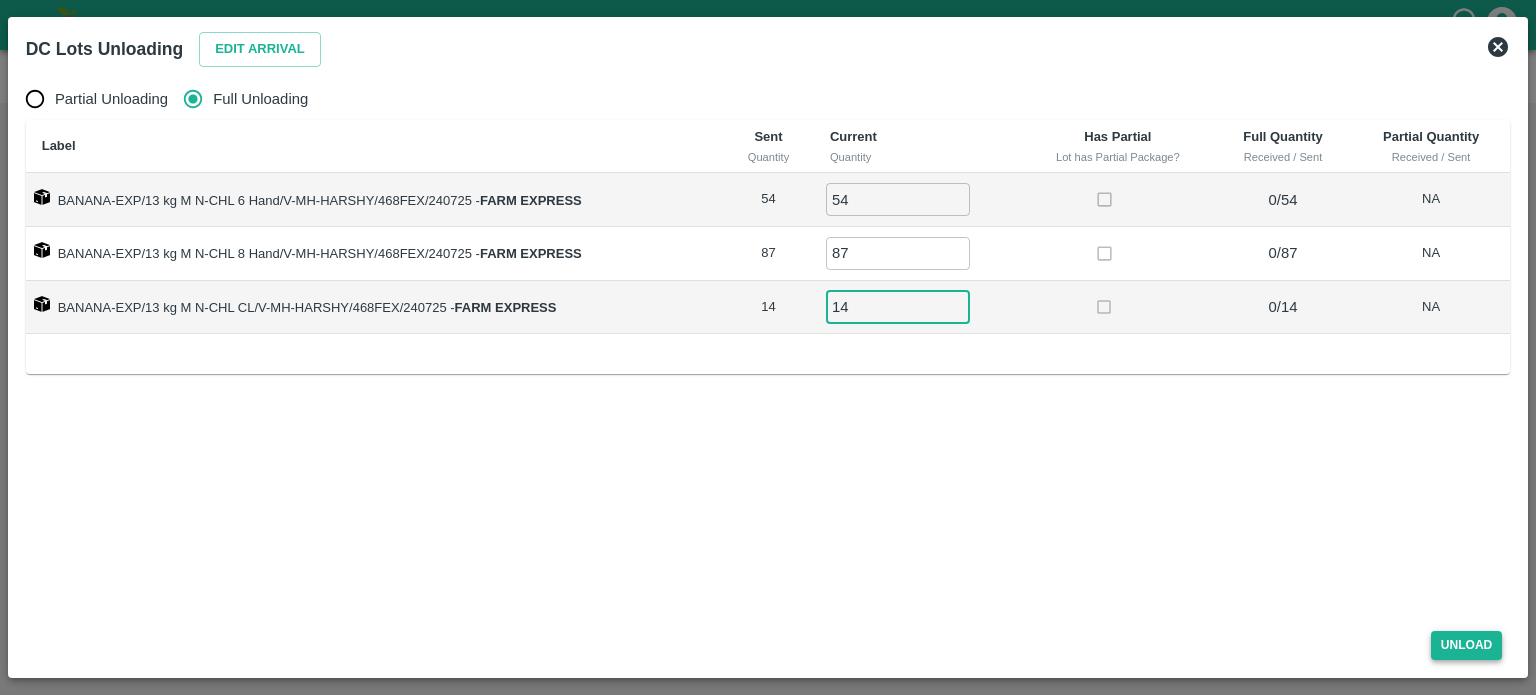 type on "14" 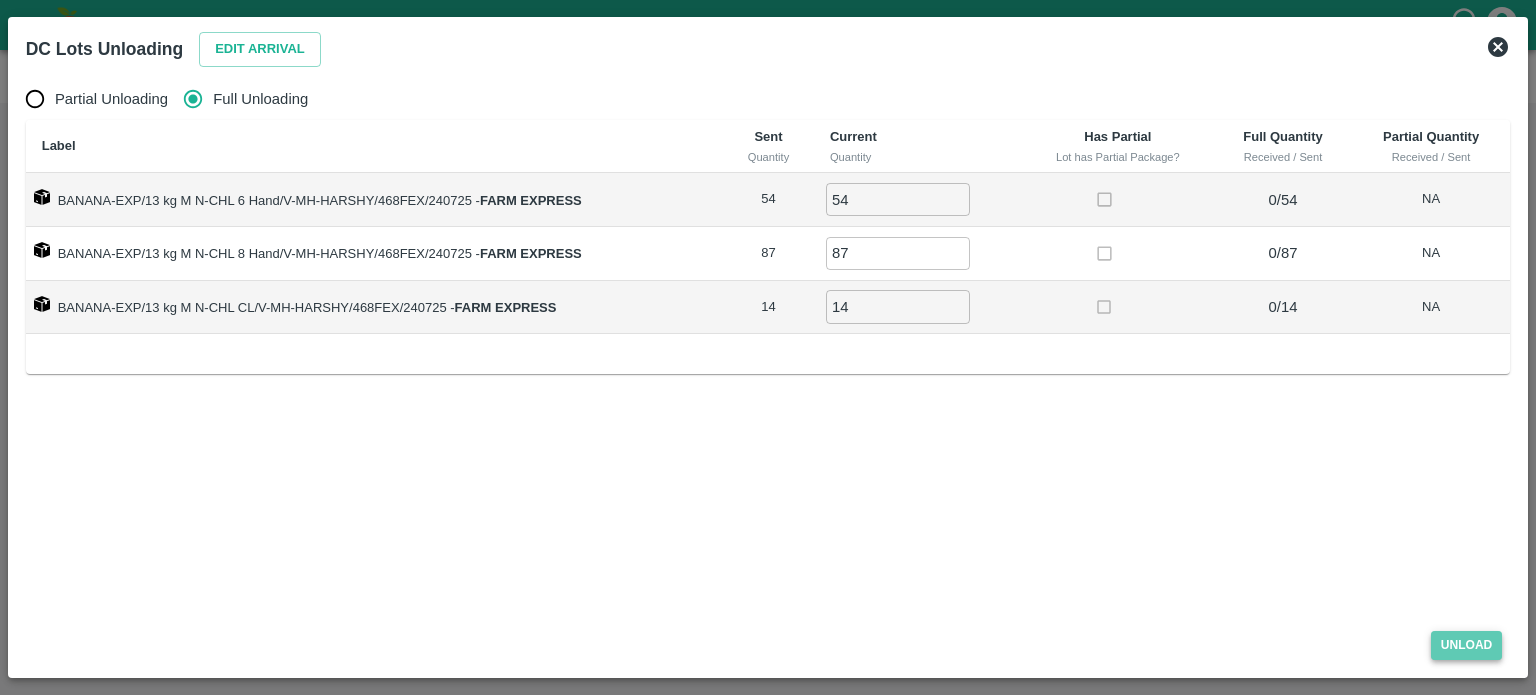 click on "Unload" at bounding box center (1467, 645) 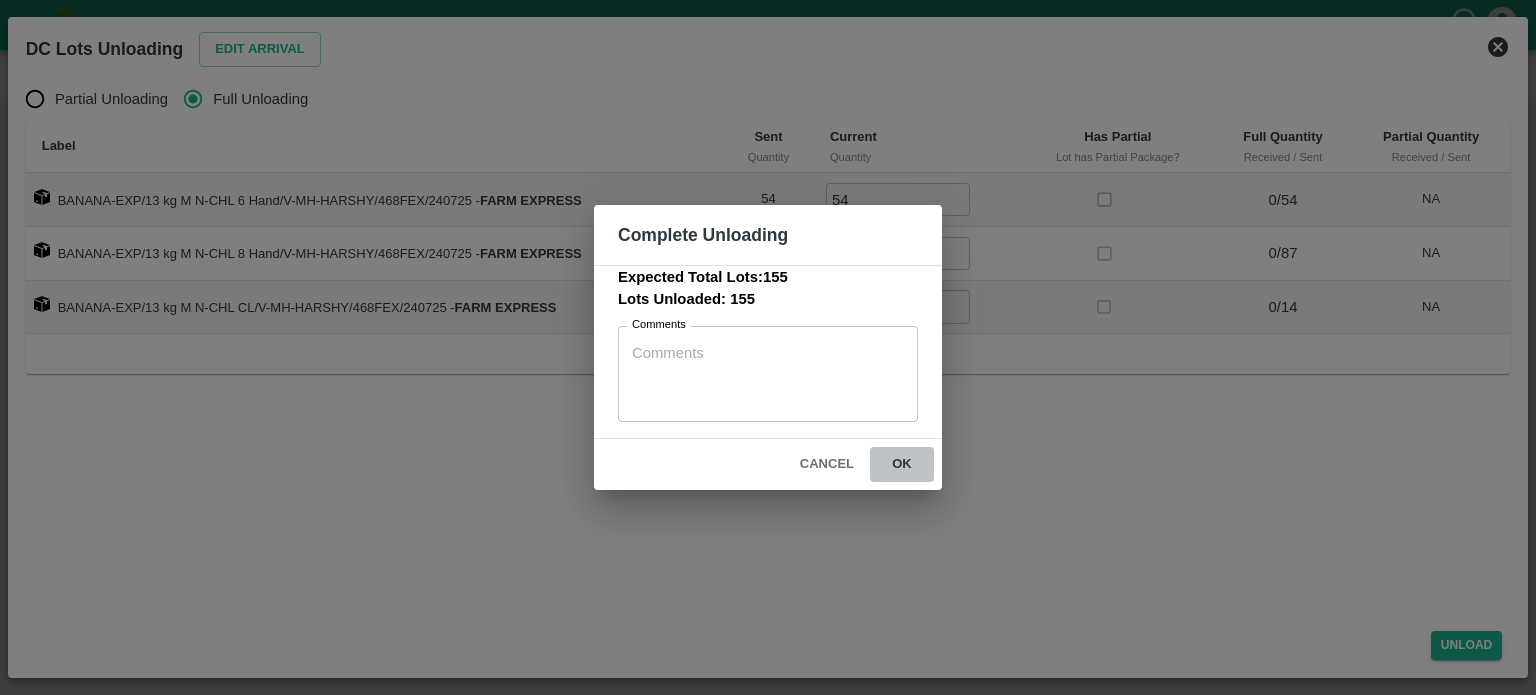 click on "ok" at bounding box center [902, 464] 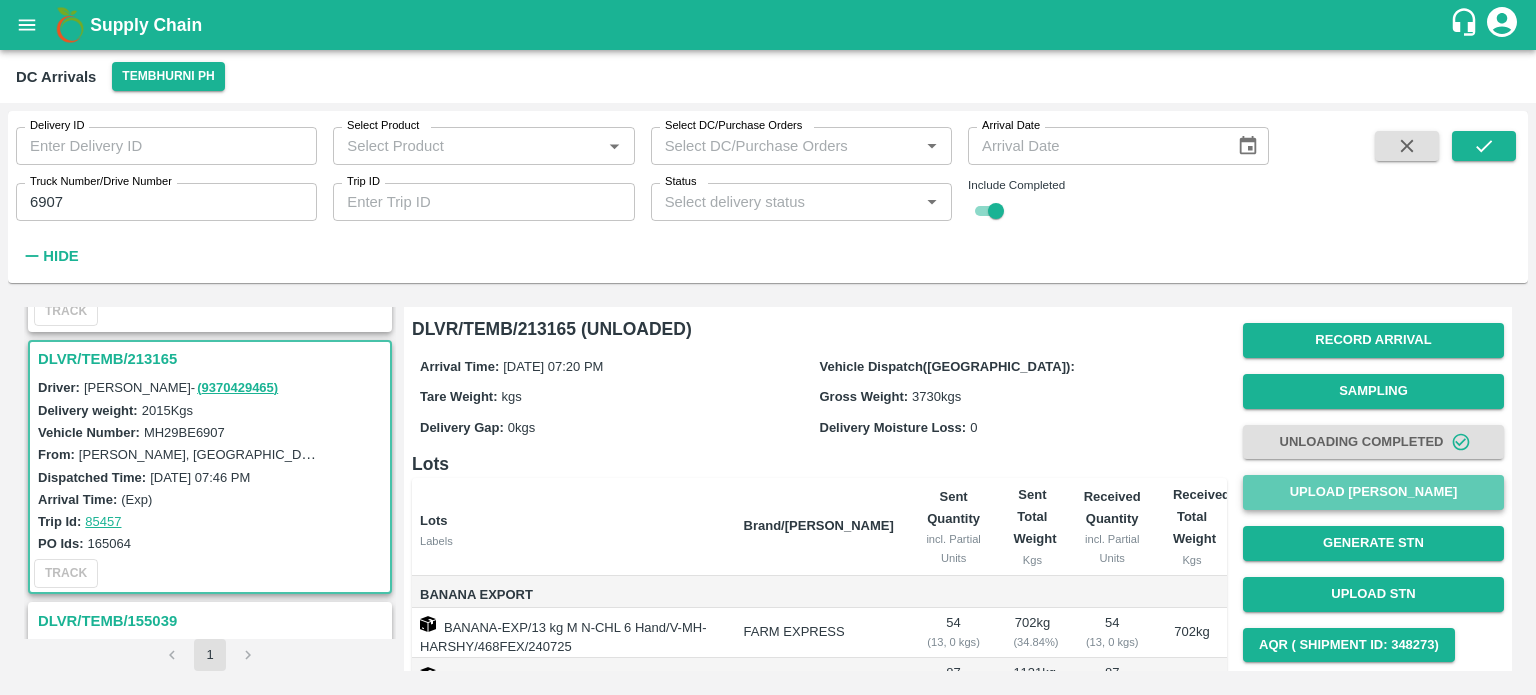 click on "Upload [PERSON_NAME]" at bounding box center (1373, 492) 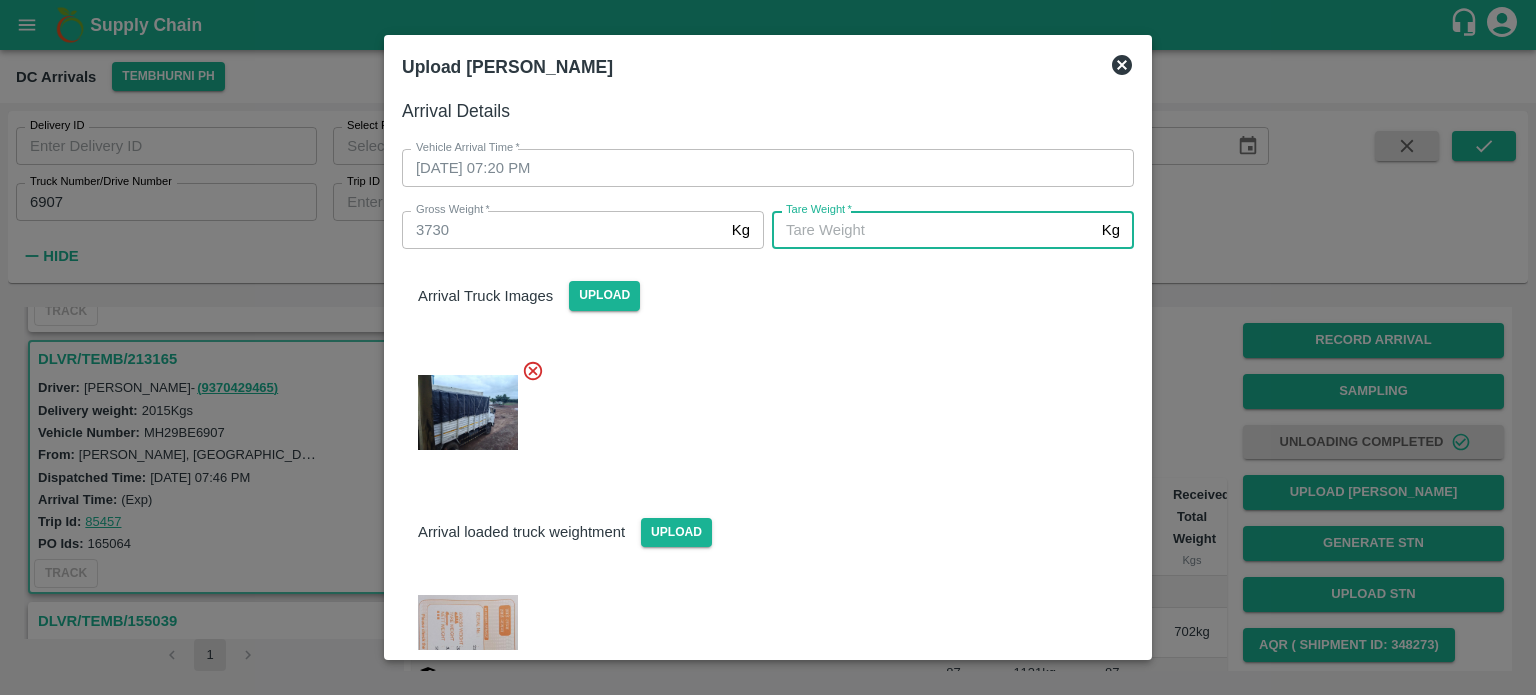 click on "[PERSON_NAME]   *" at bounding box center (933, 230) 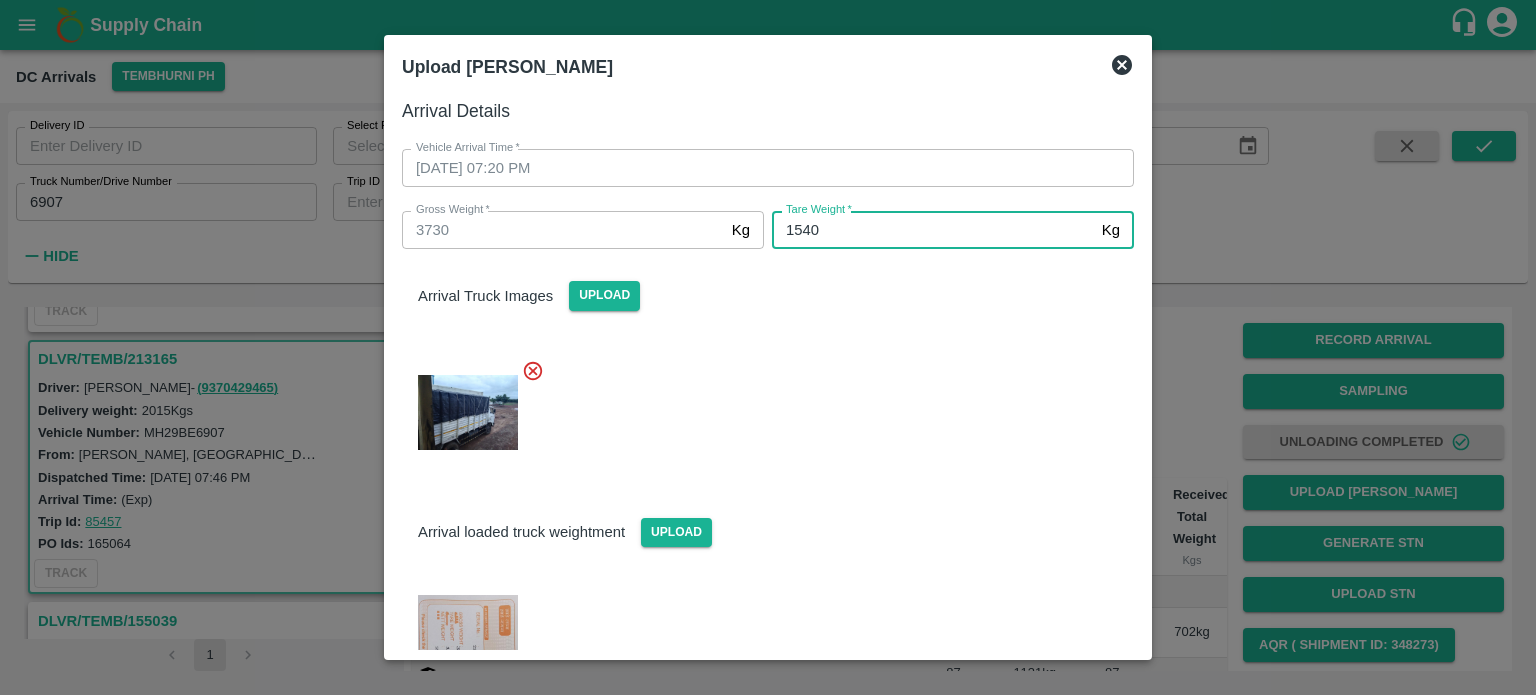 type on "1540" 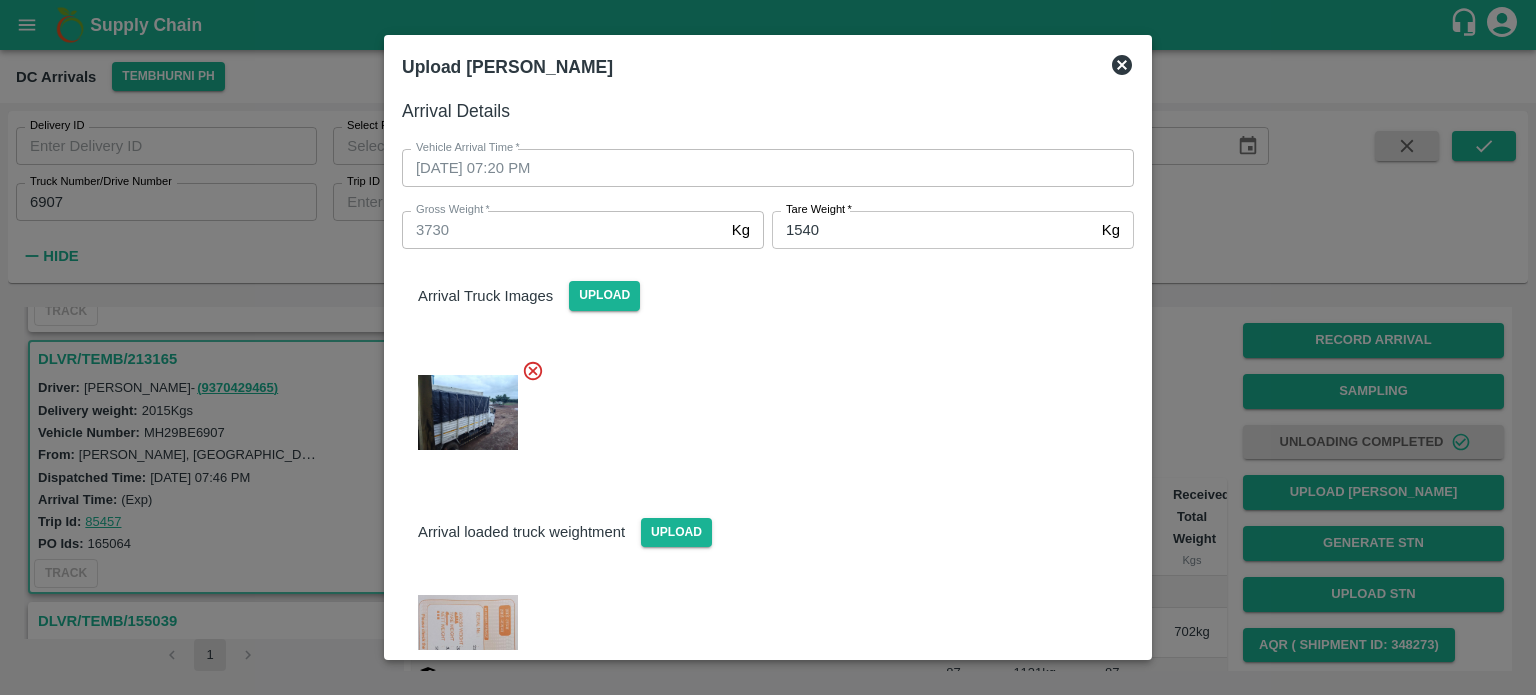 click on "Arrival loaded truck weightment Upload" at bounding box center [768, 516] 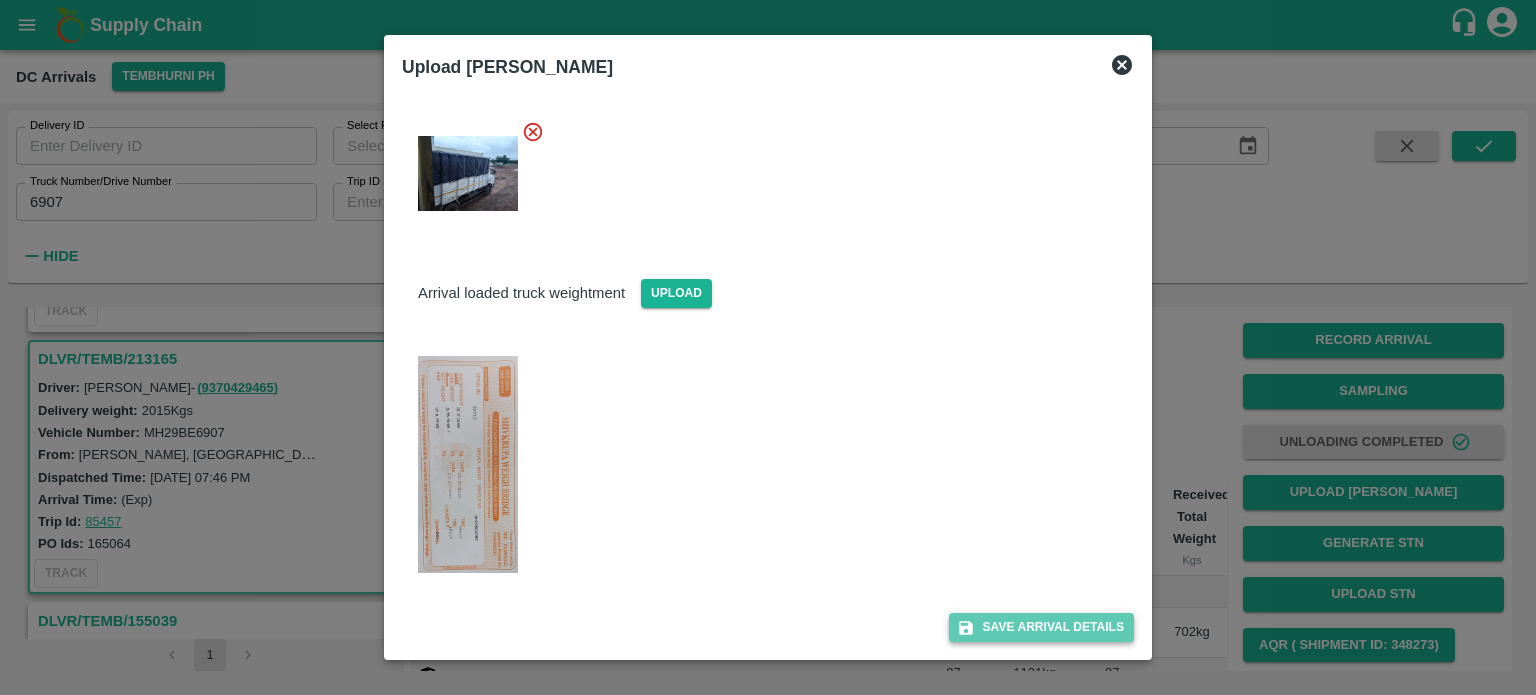 click on "Save Arrival Details" at bounding box center (1041, 627) 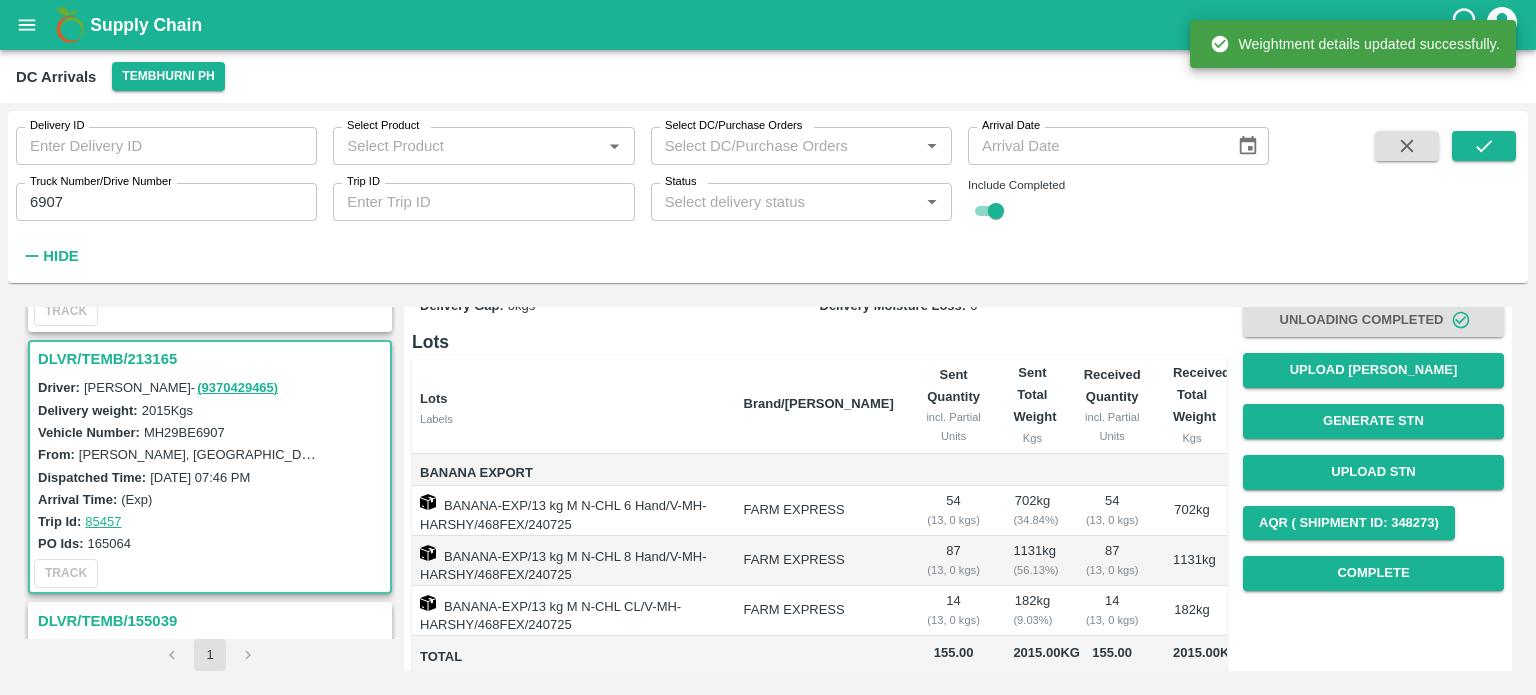 scroll, scrollTop: 123, scrollLeft: 0, axis: vertical 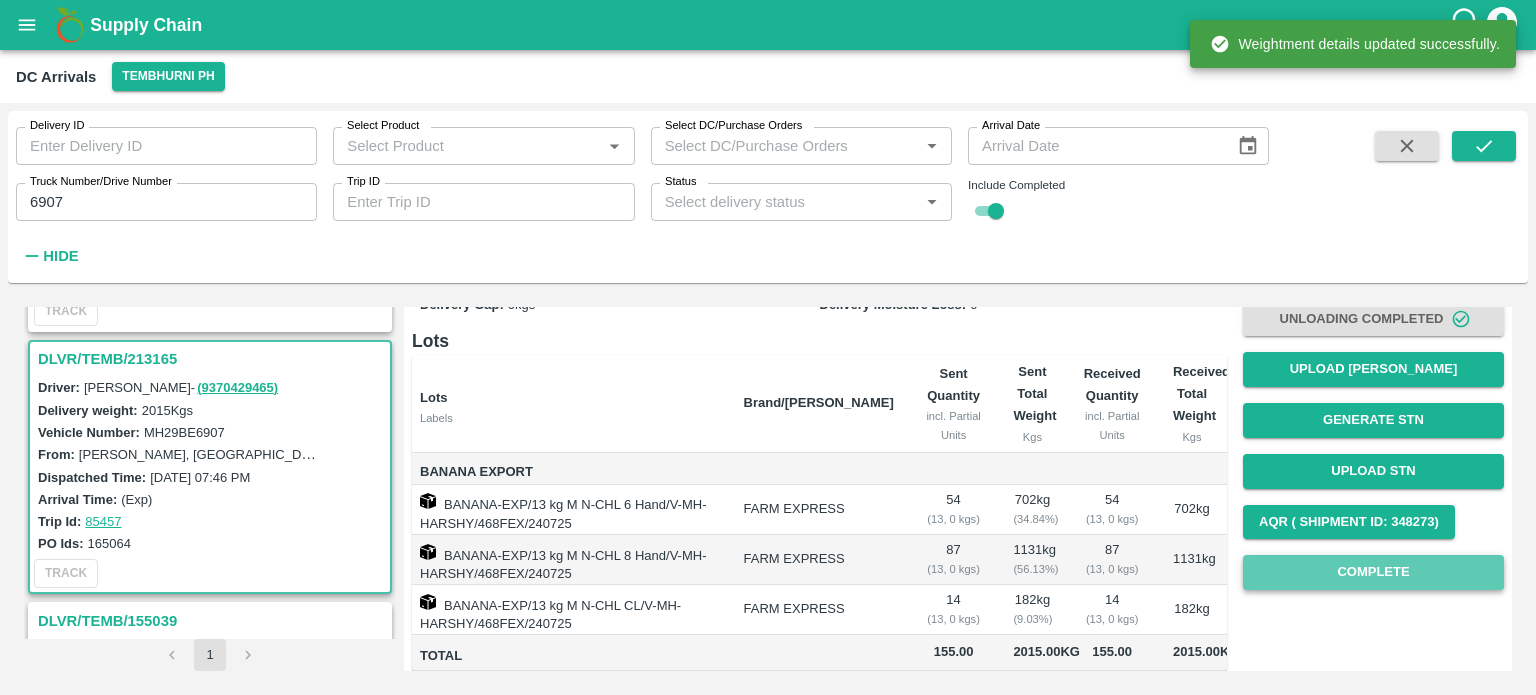 click on "Complete" at bounding box center (1373, 572) 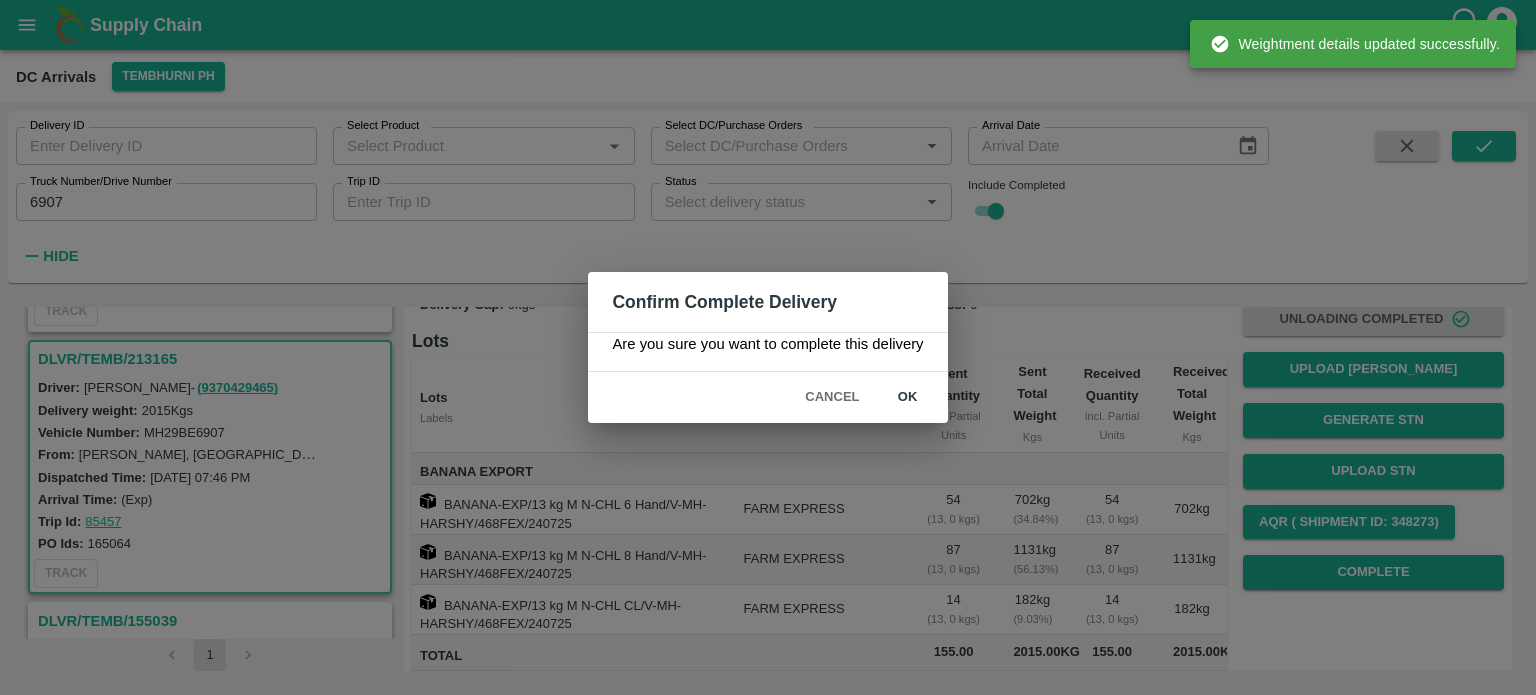 click on "ok" at bounding box center [908, 397] 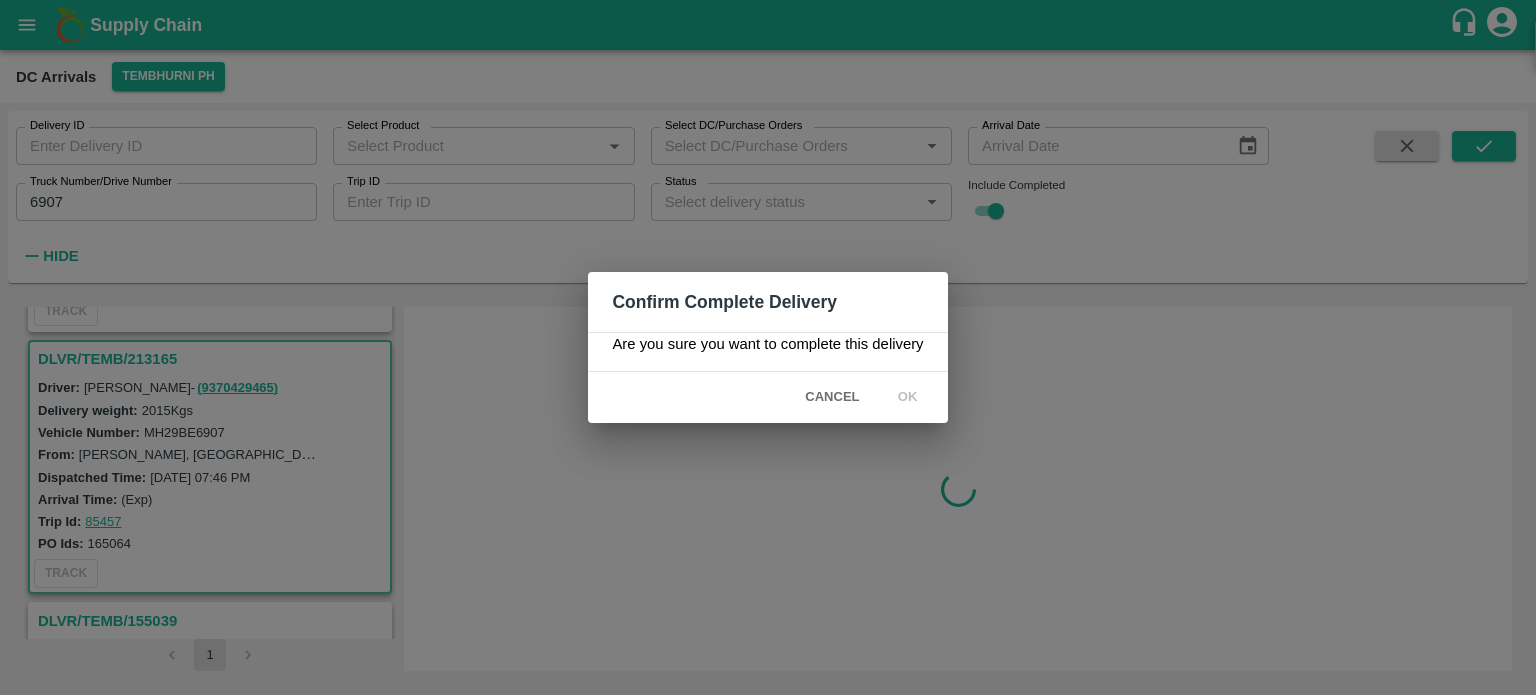 scroll, scrollTop: 0, scrollLeft: 0, axis: both 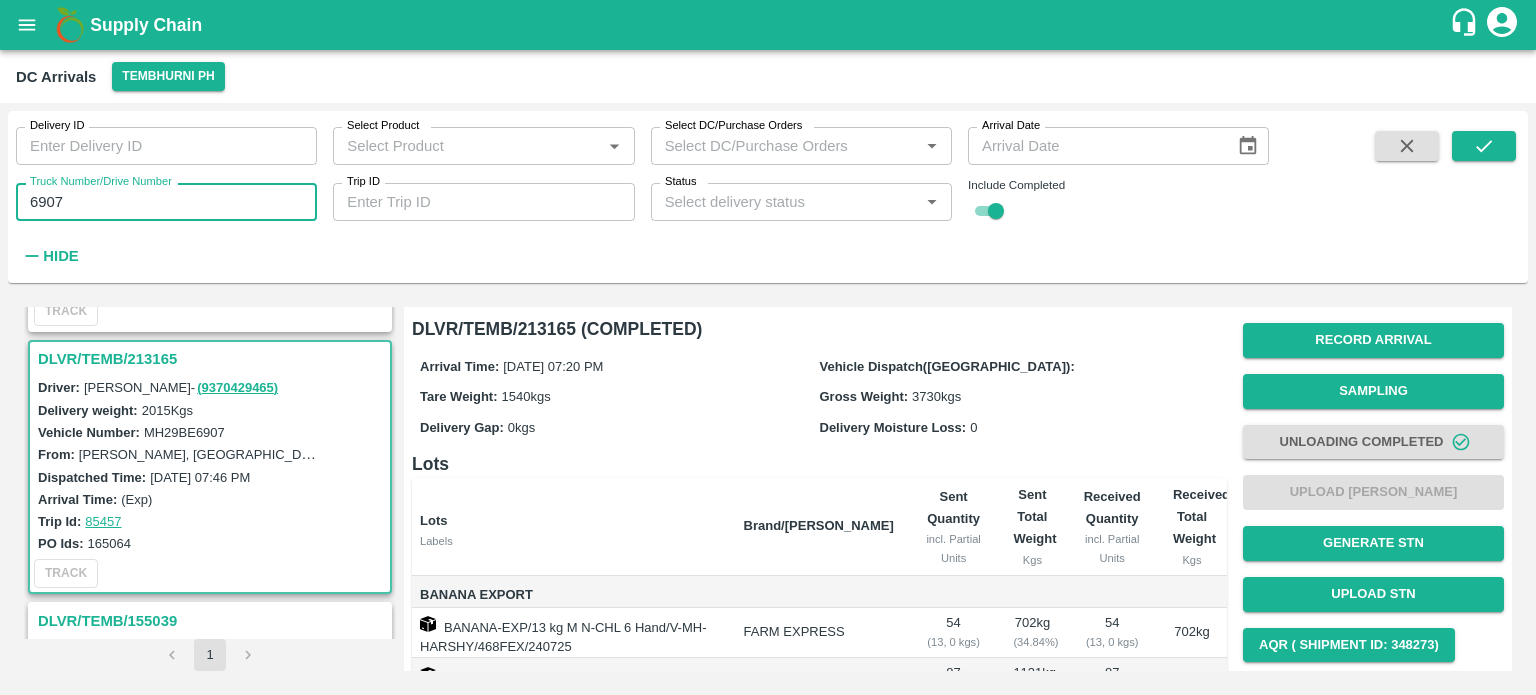 click on "6907" at bounding box center [166, 202] 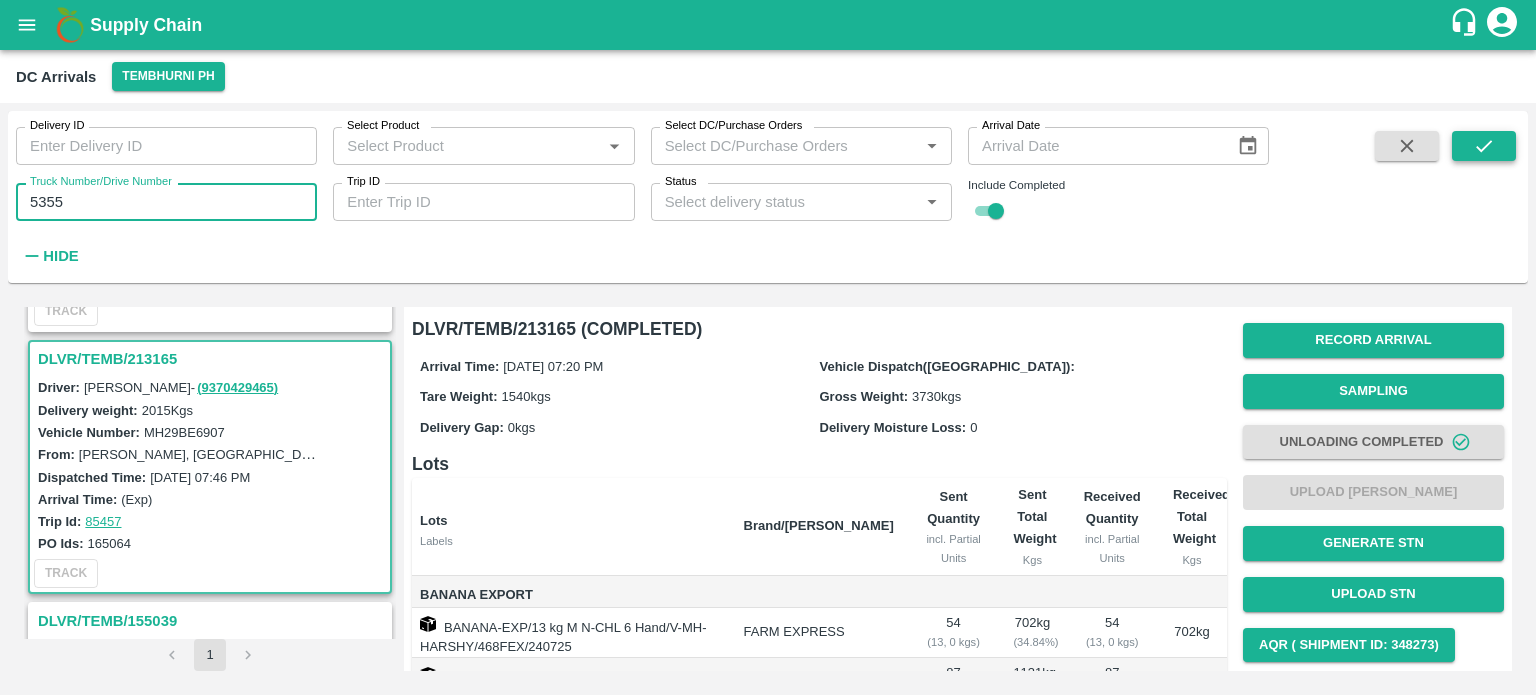 type on "5355" 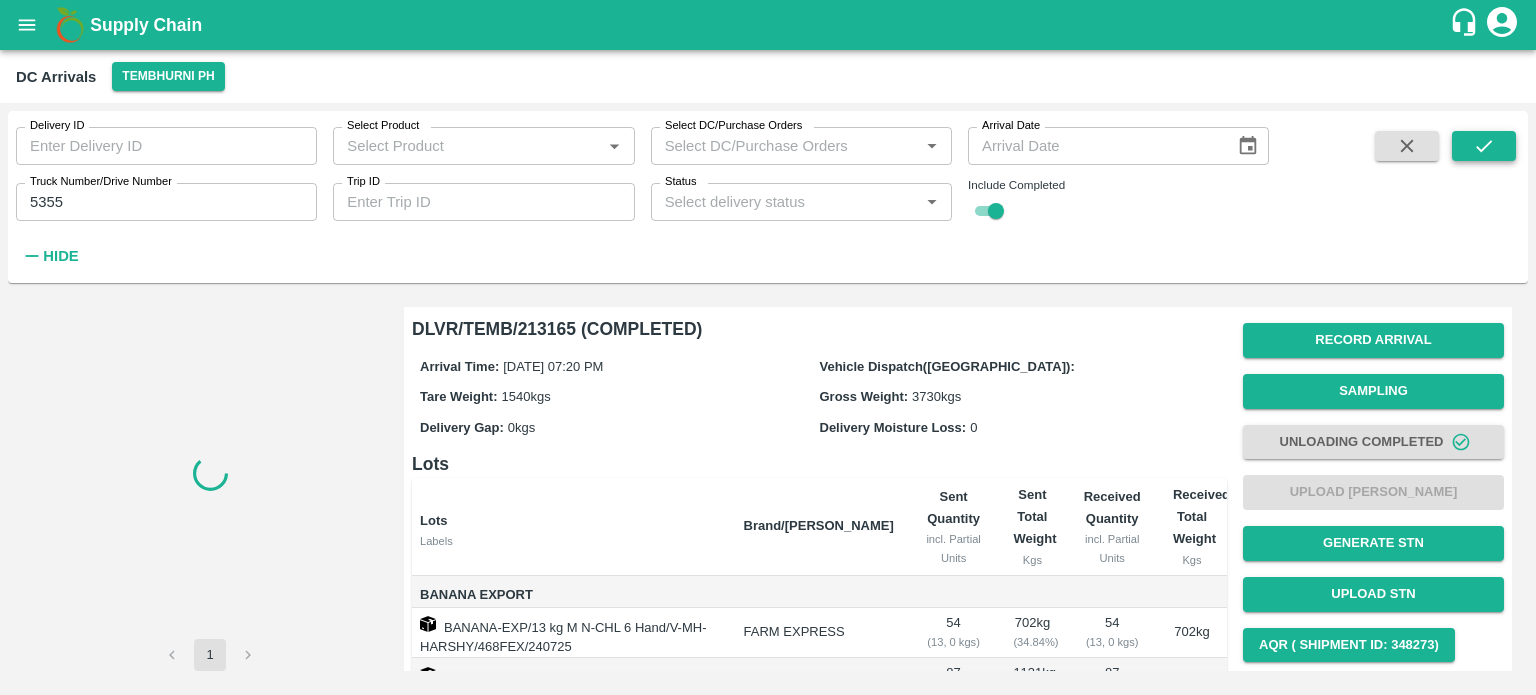 scroll, scrollTop: 0, scrollLeft: 0, axis: both 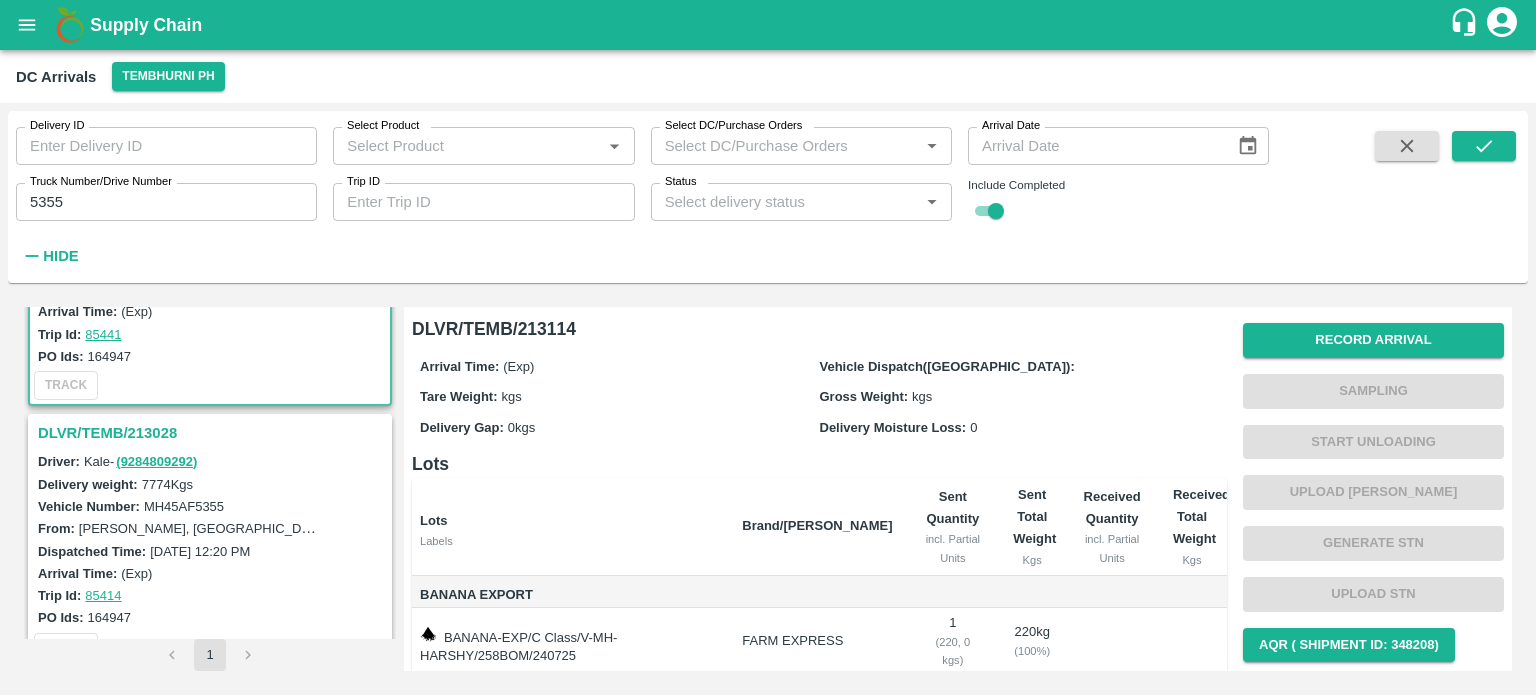 click on "DLVR/TEMB/213028" at bounding box center [213, 433] 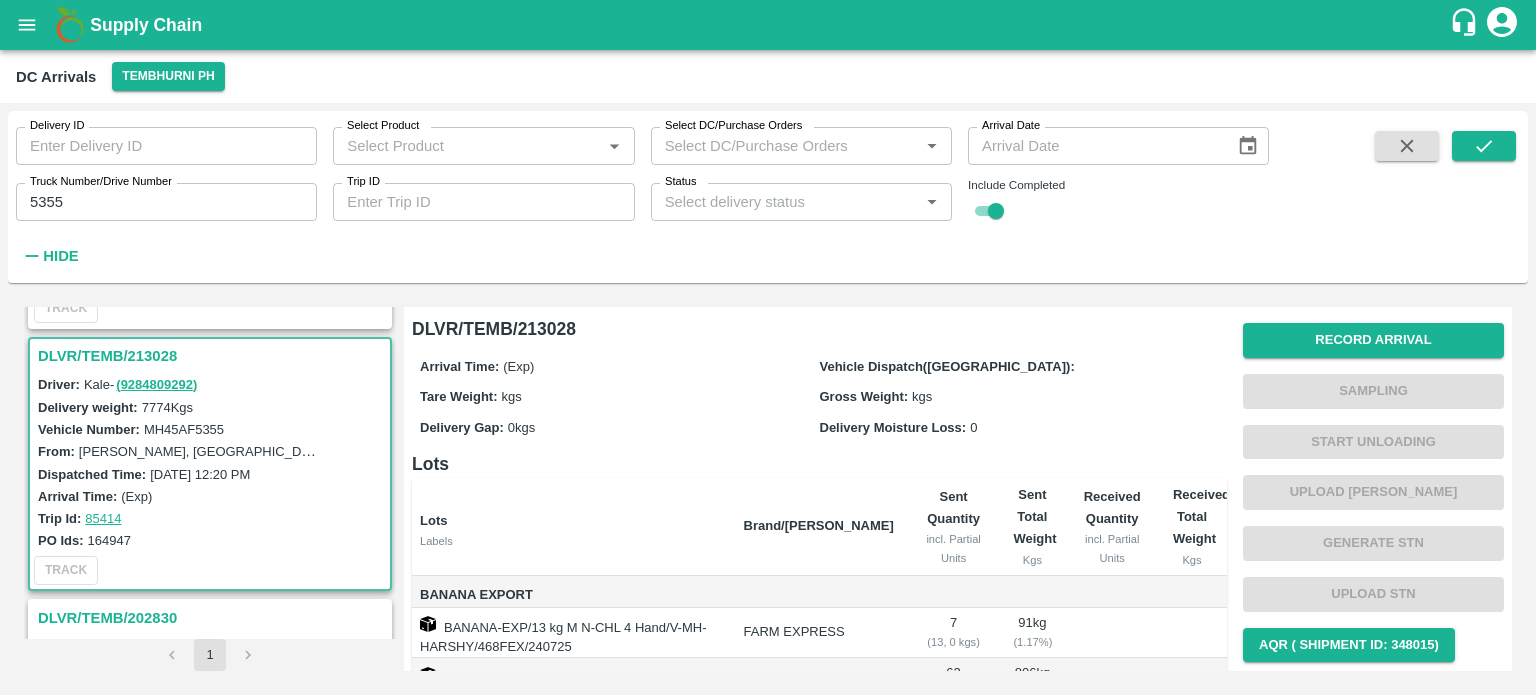 scroll, scrollTop: 232, scrollLeft: 0, axis: vertical 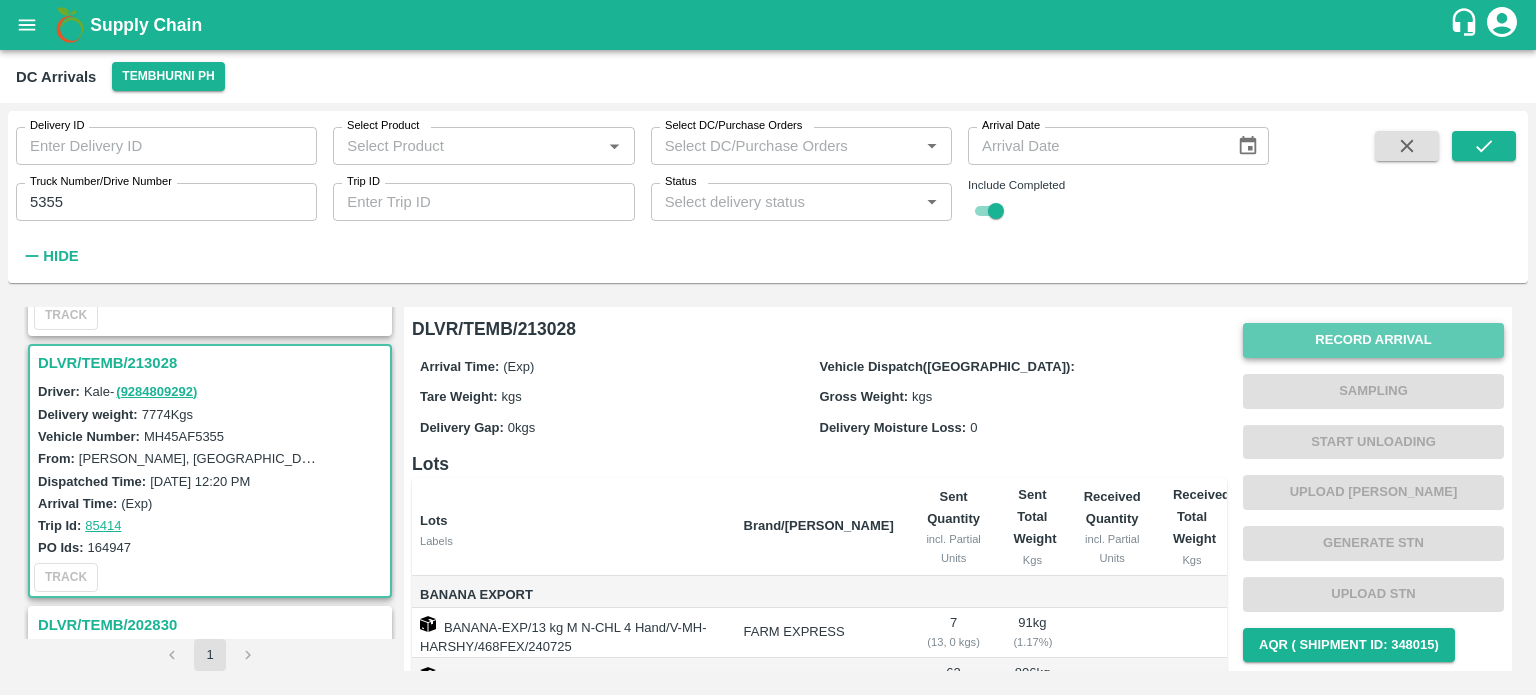 click on "Record Arrival" at bounding box center [1373, 340] 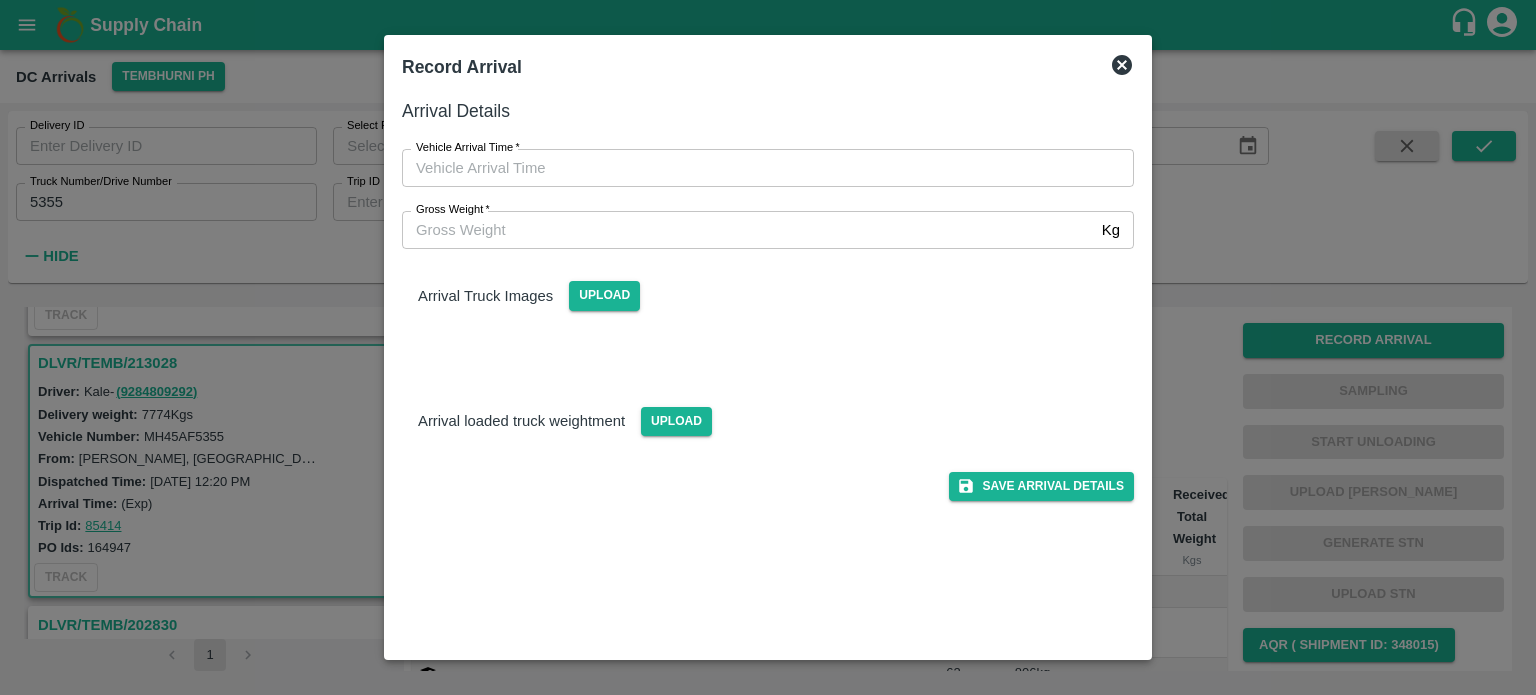 type on "DD/MM/YYYY hh:mm aa" 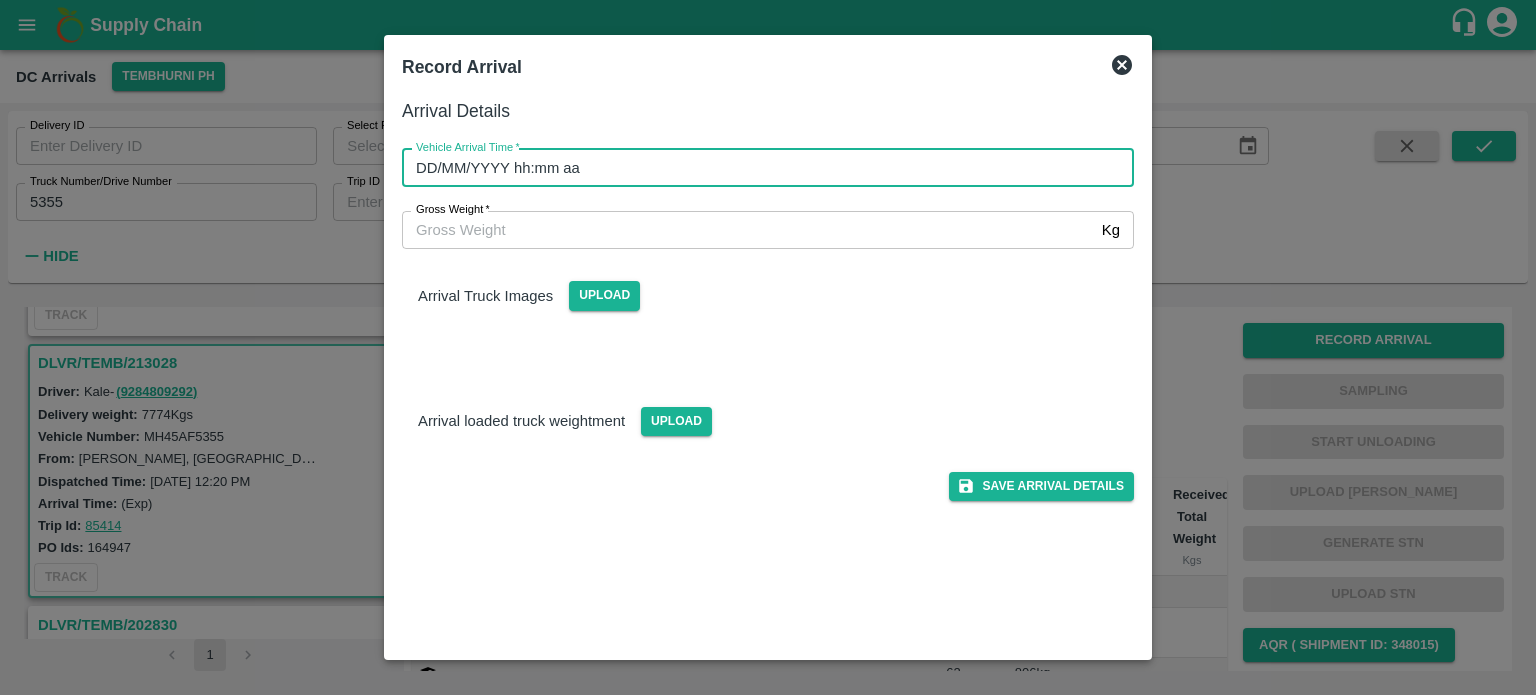 click on "DD/MM/YYYY hh:mm aa" at bounding box center (761, 168) 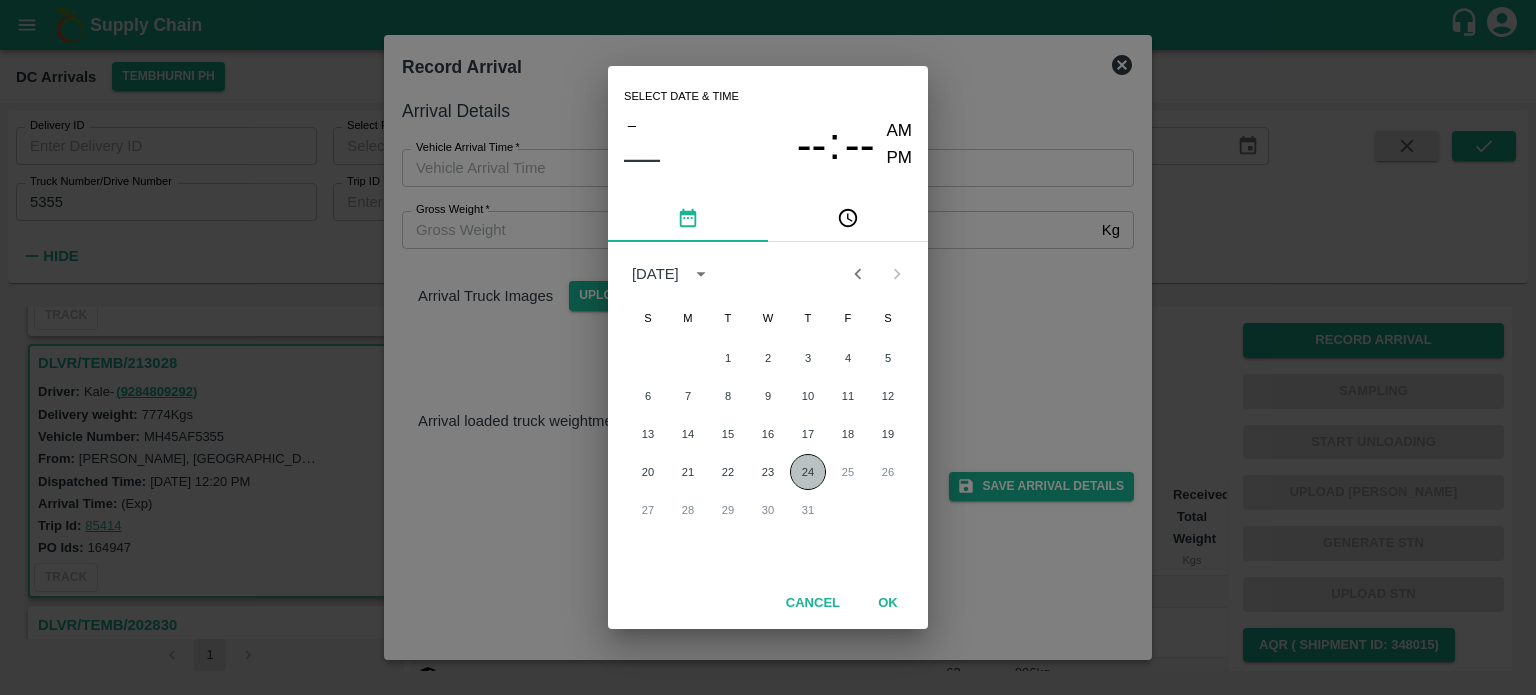 click on "24" at bounding box center [808, 472] 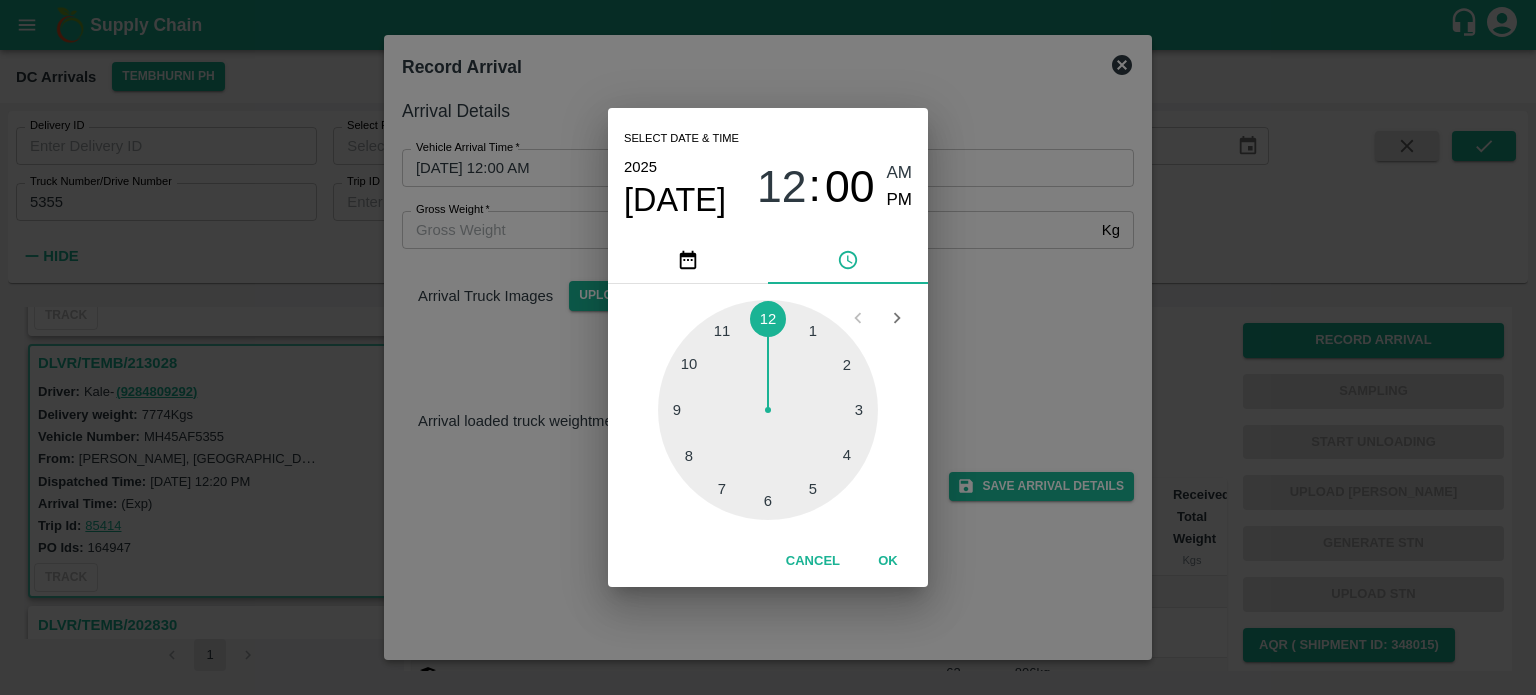 click at bounding box center [768, 410] 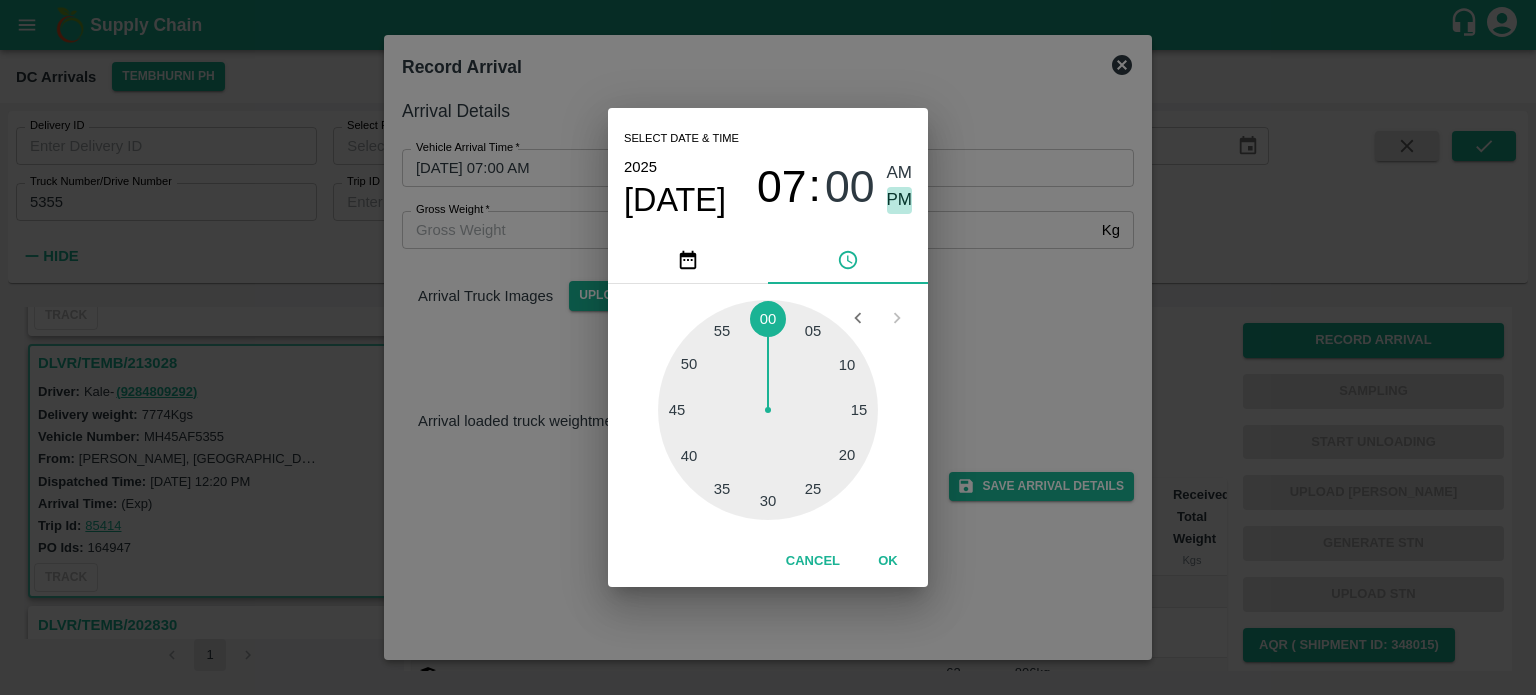 click on "PM" at bounding box center [900, 200] 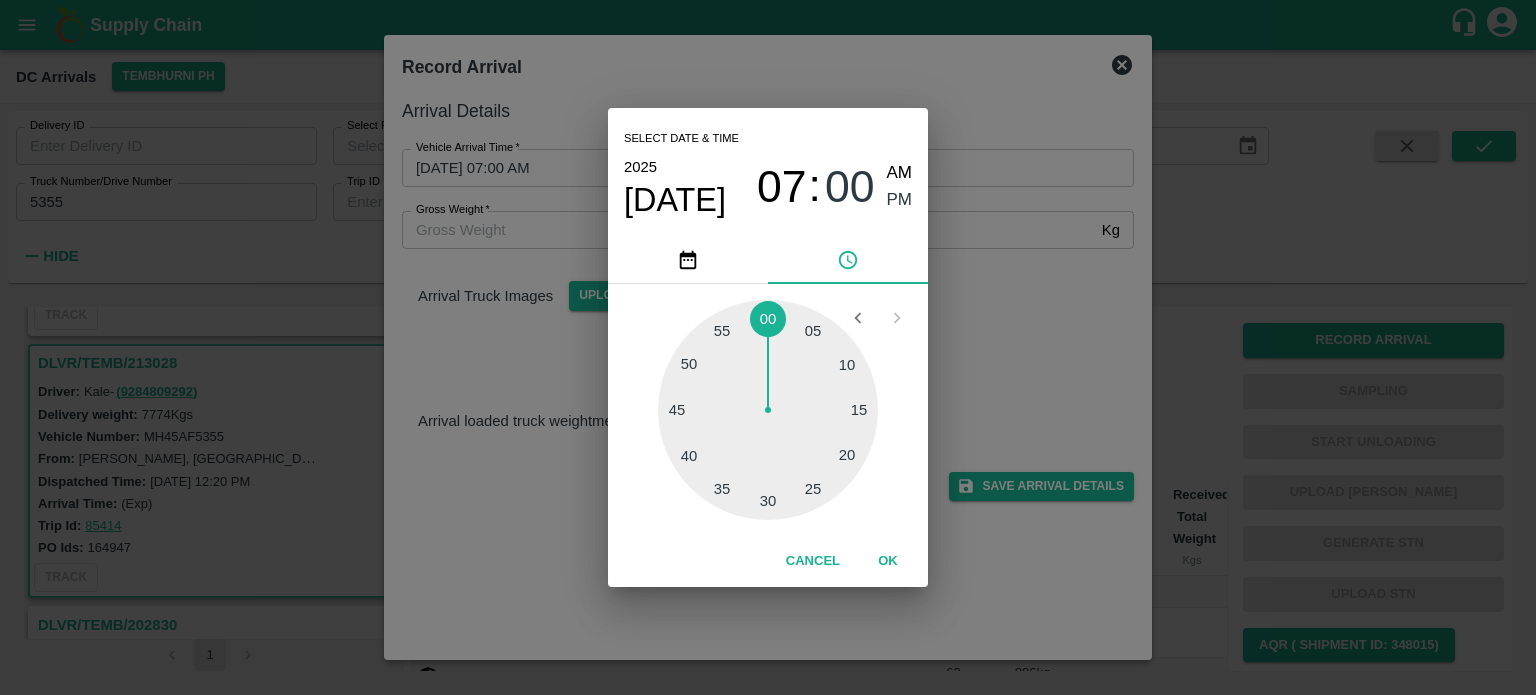 type on "[DATE] 07:00 PM" 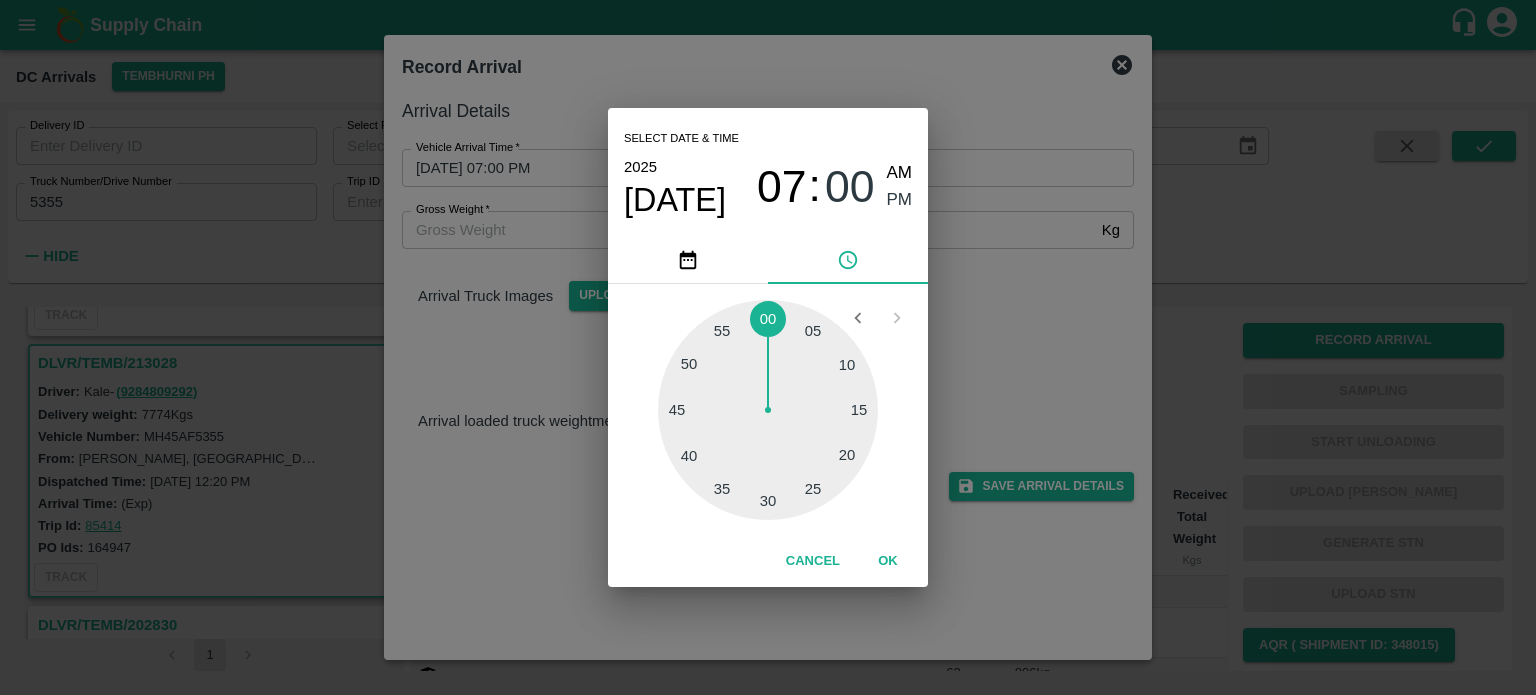 click on "Select date & time [DATE] 07 : 00 AM PM 05 10 15 20 25 30 35 40 45 50 55 00 Cancel OK" at bounding box center (768, 347) 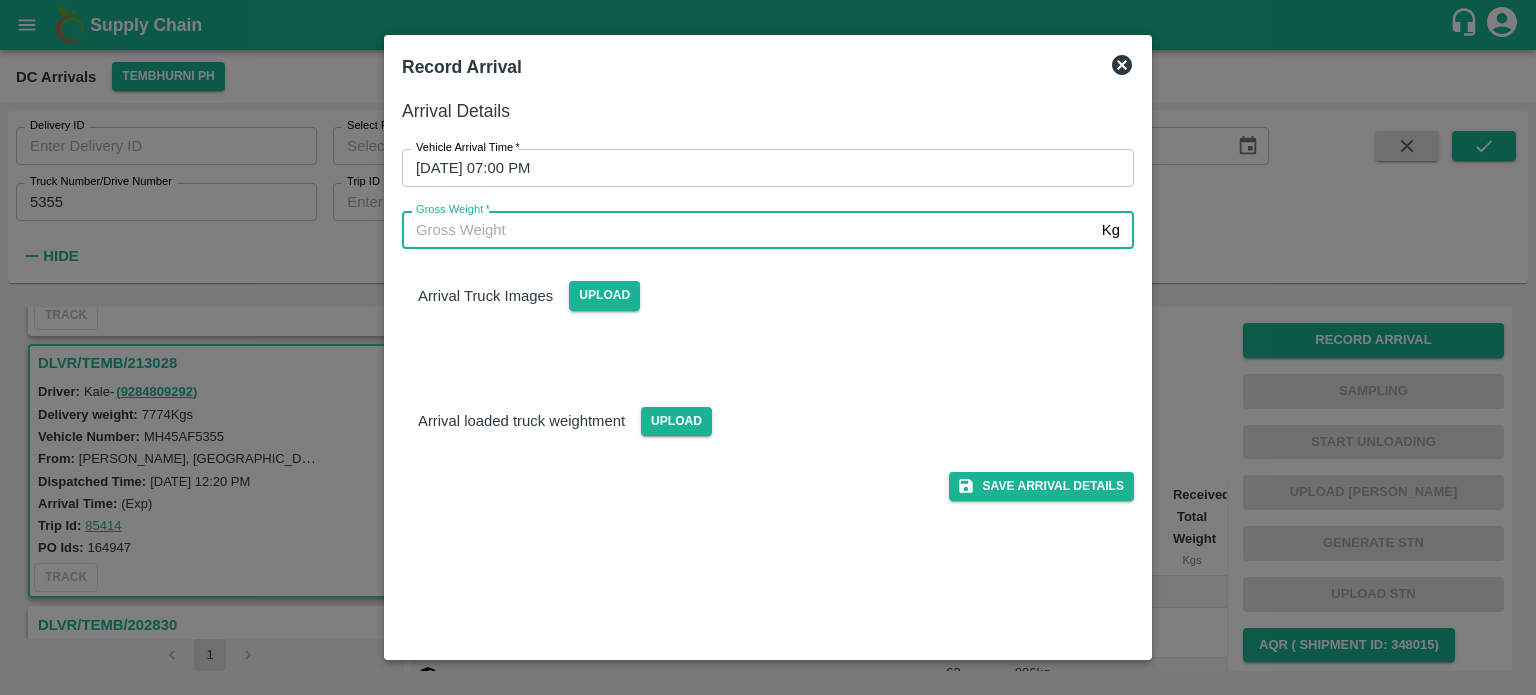click on "Gross Weight   *" at bounding box center [748, 230] 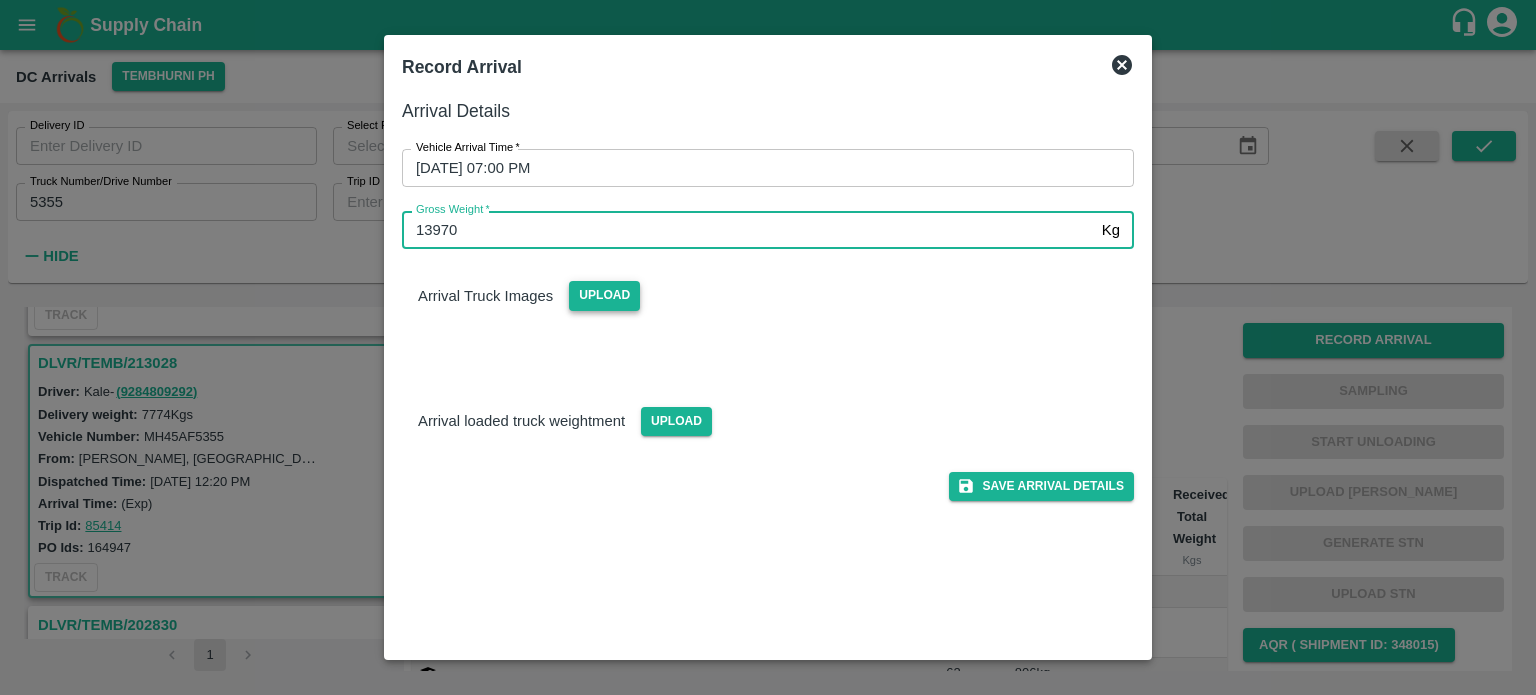 type on "13970" 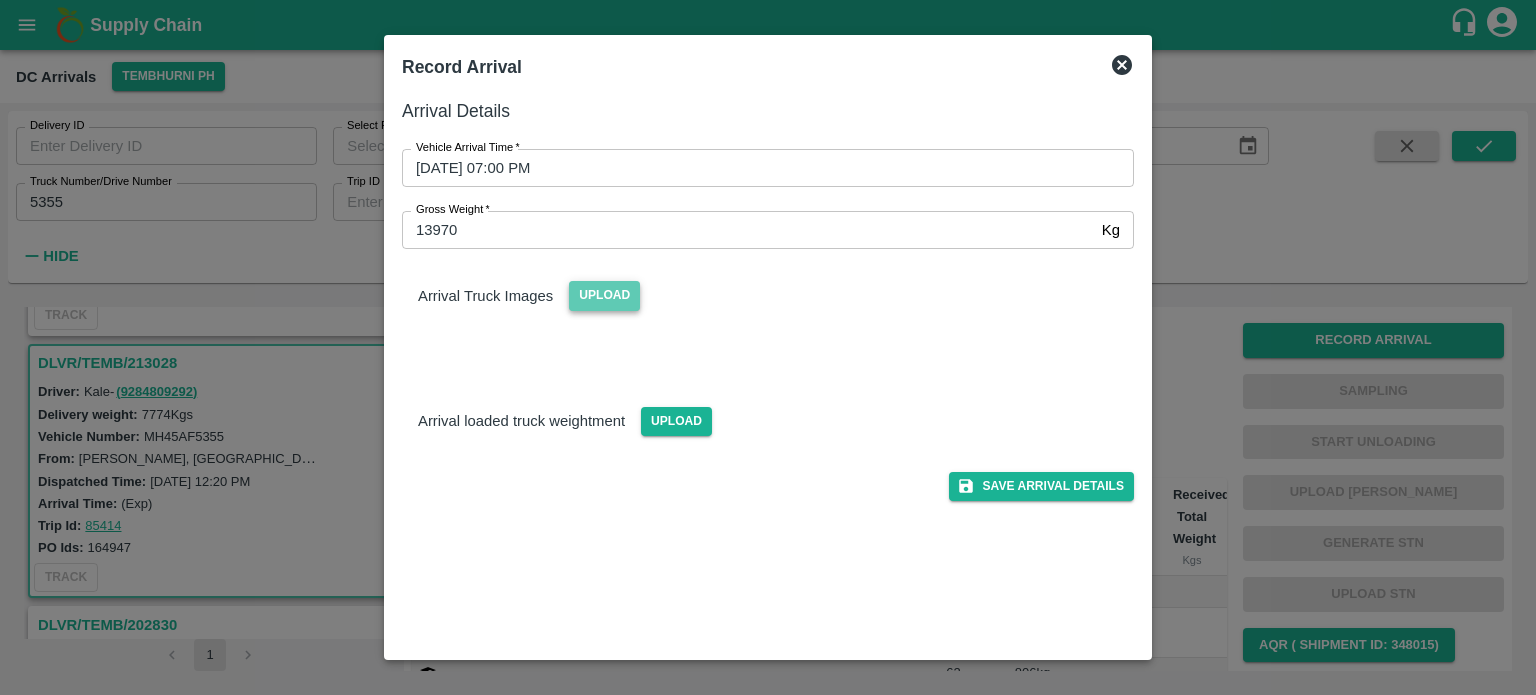 click on "Upload" at bounding box center [604, 295] 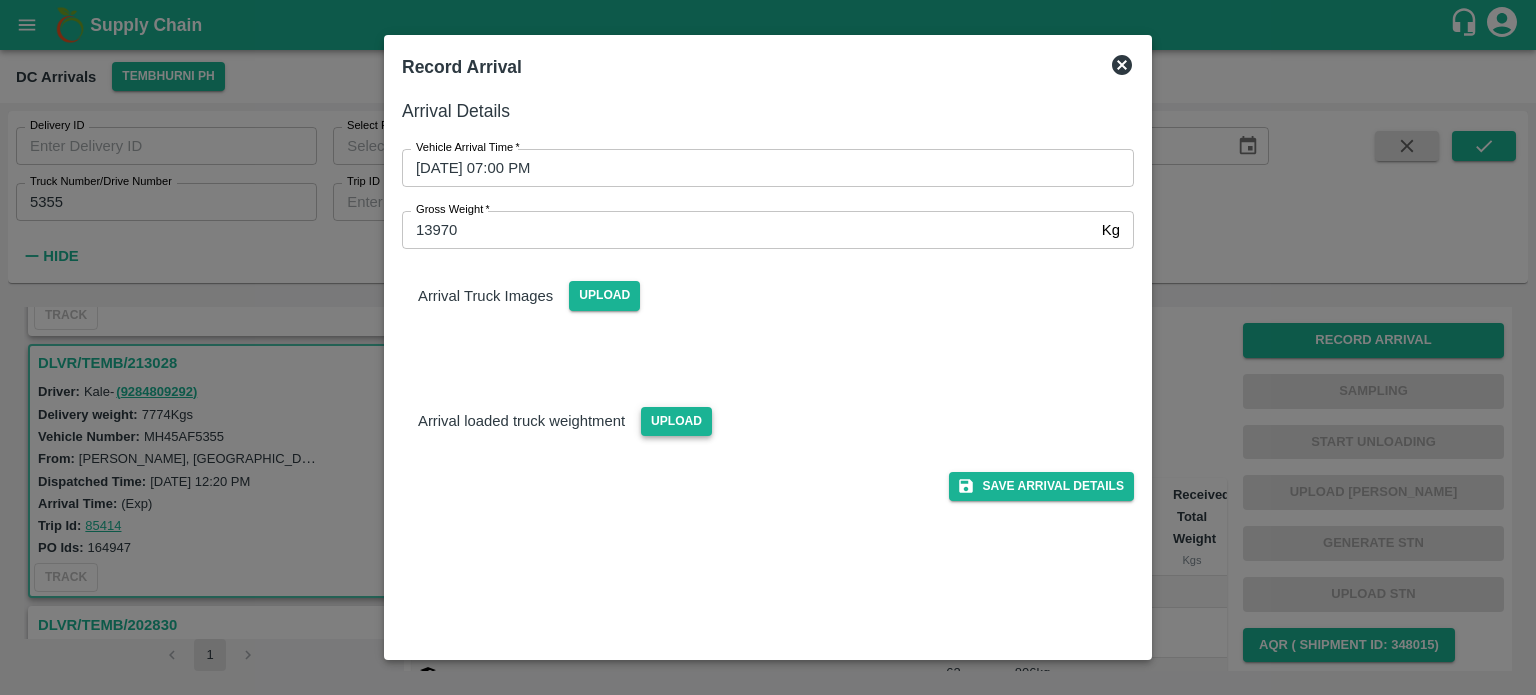 click on "Upload" at bounding box center [676, 421] 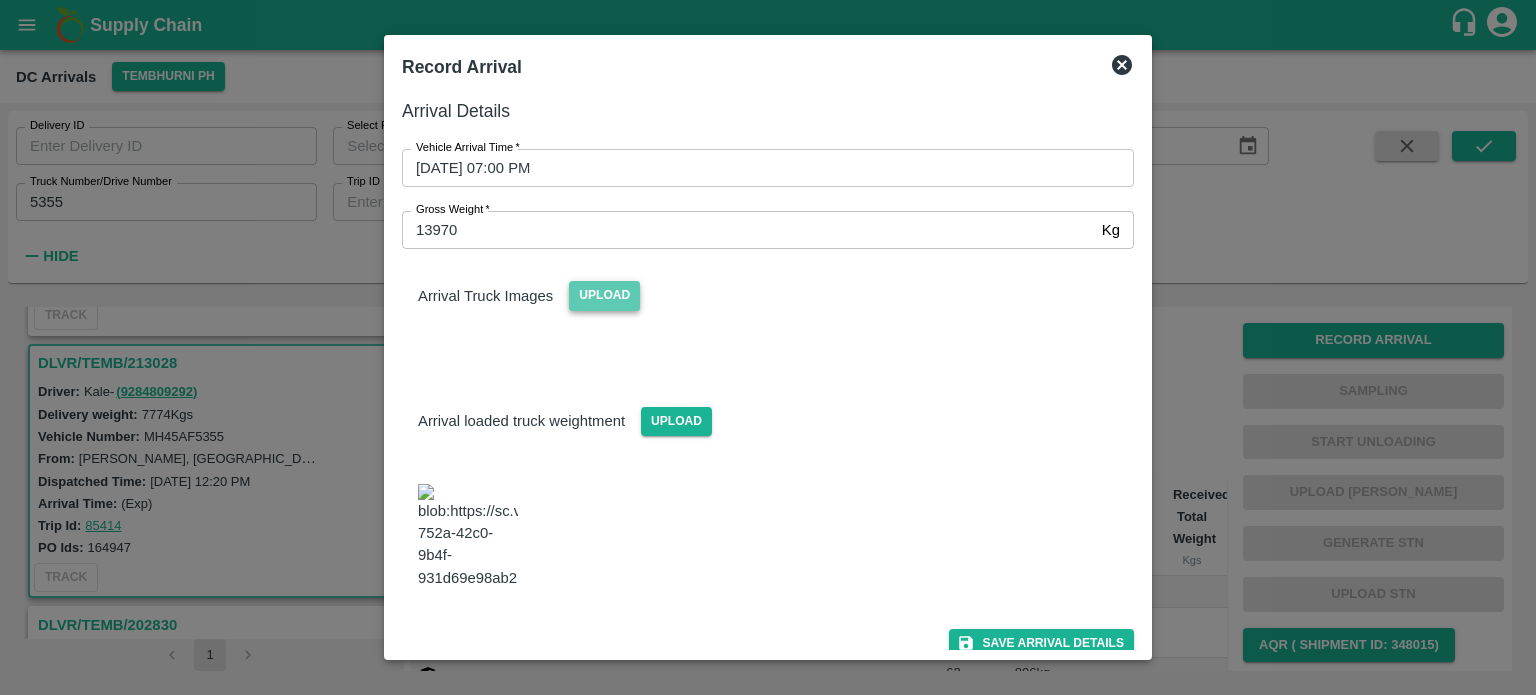 click on "Upload" at bounding box center (604, 295) 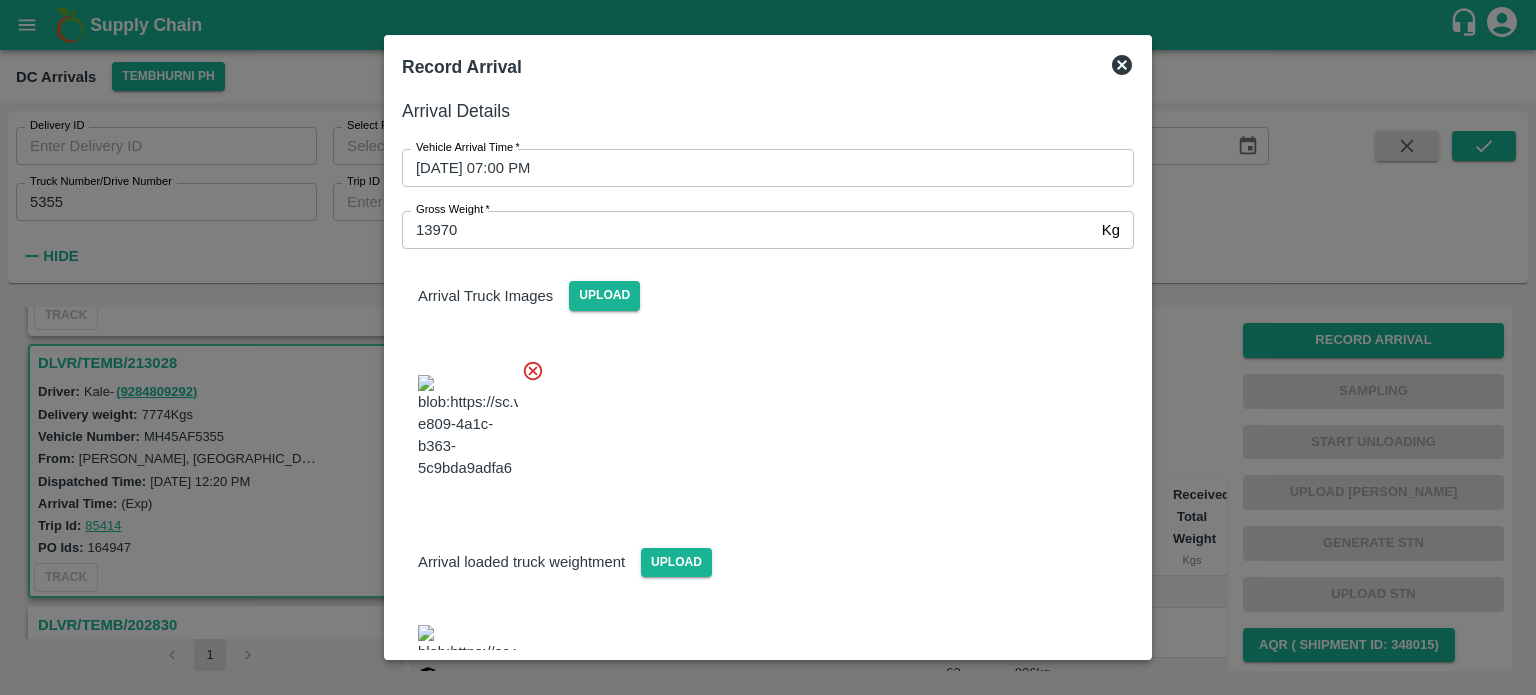 scroll, scrollTop: 216, scrollLeft: 0, axis: vertical 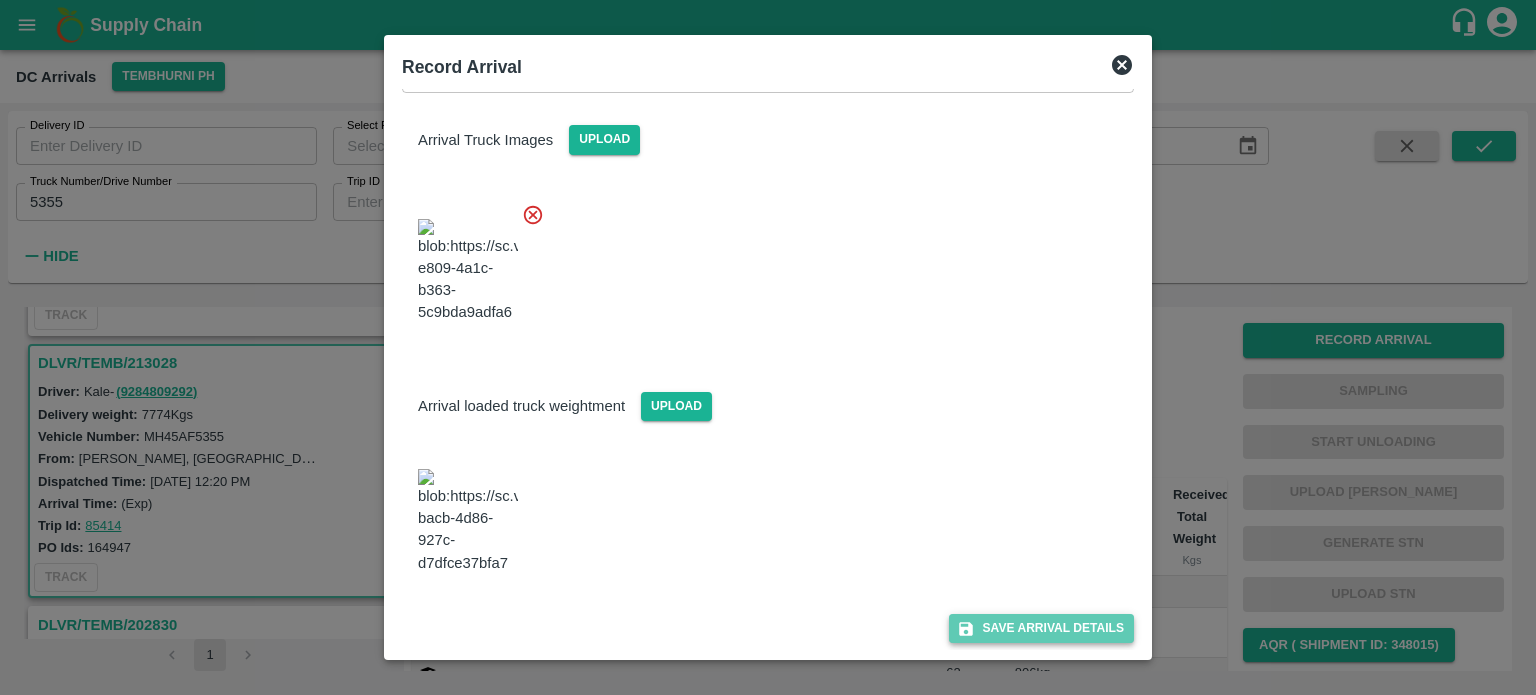 click on "Save Arrival Details" at bounding box center (1041, 628) 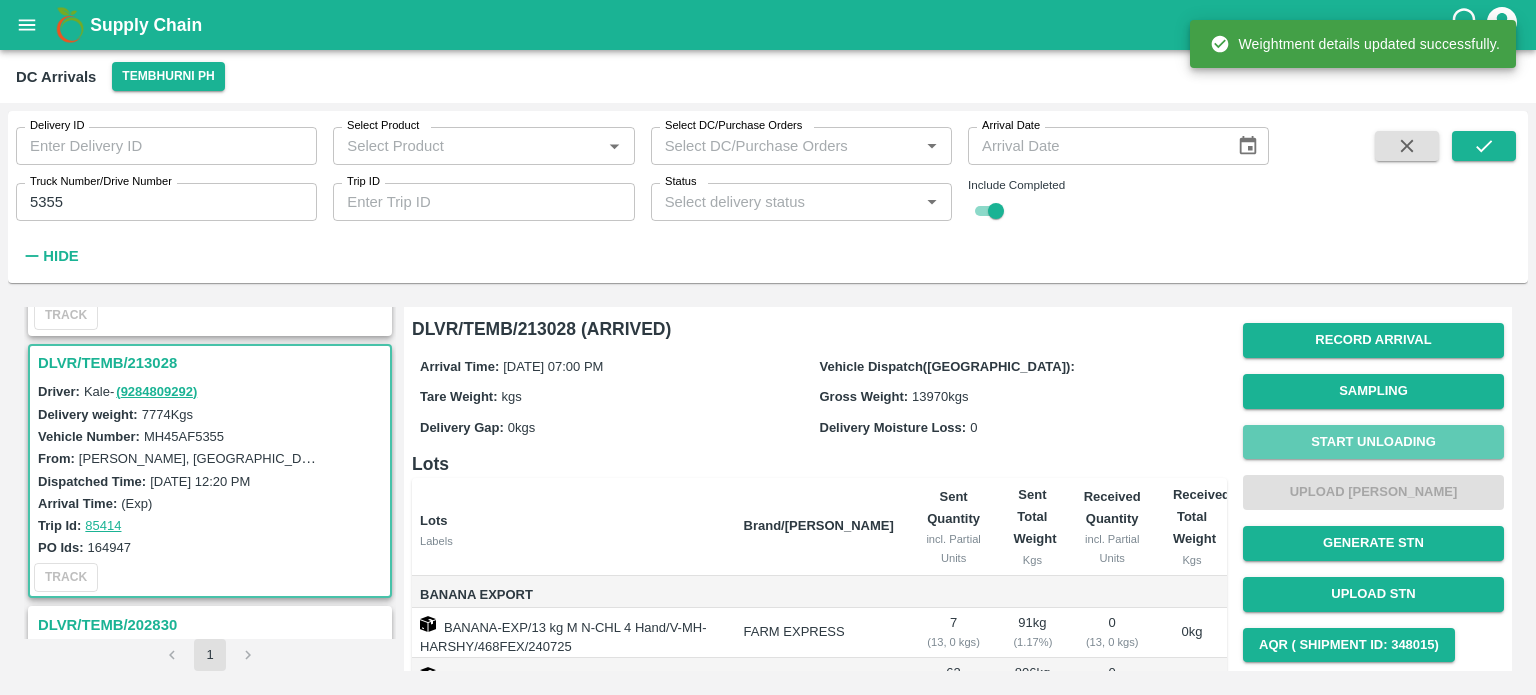 click on "Start Unloading" at bounding box center [1373, 442] 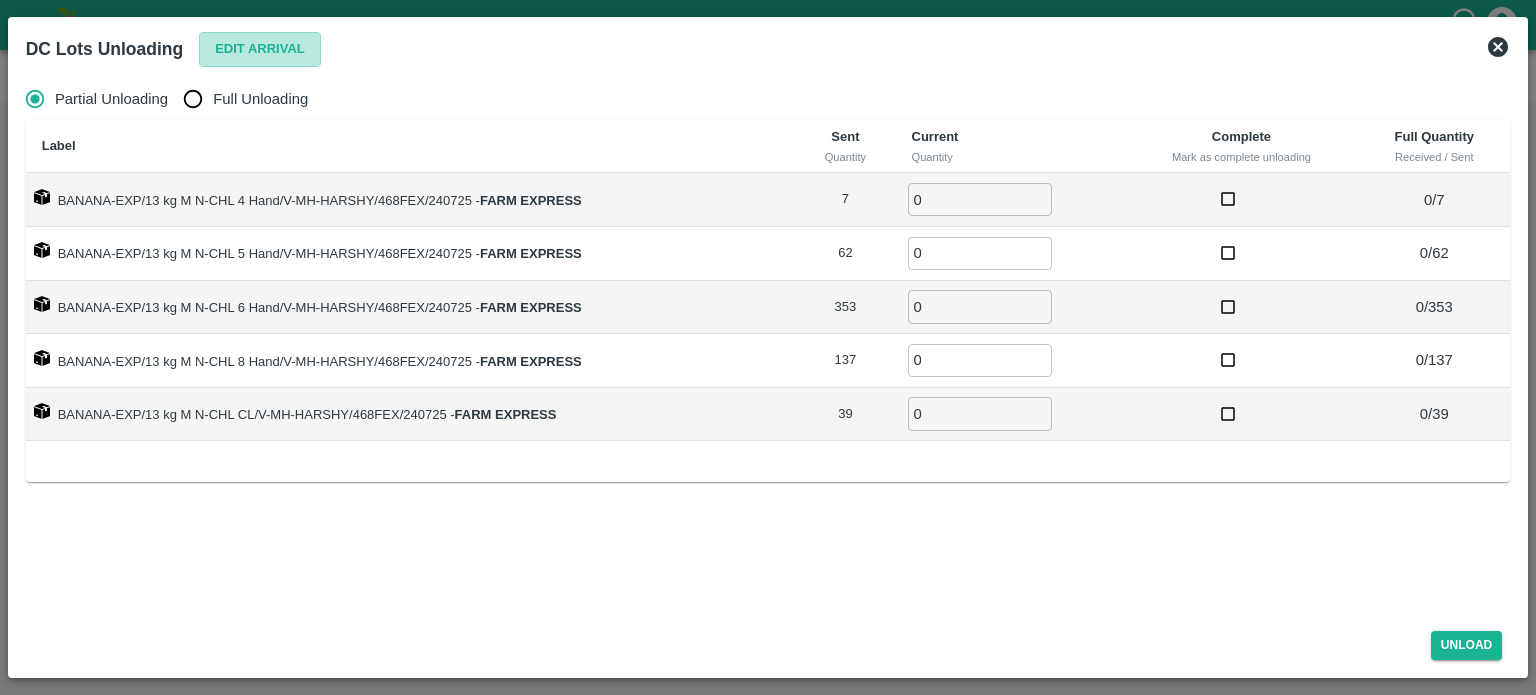 click on "Edit Arrival" at bounding box center (260, 49) 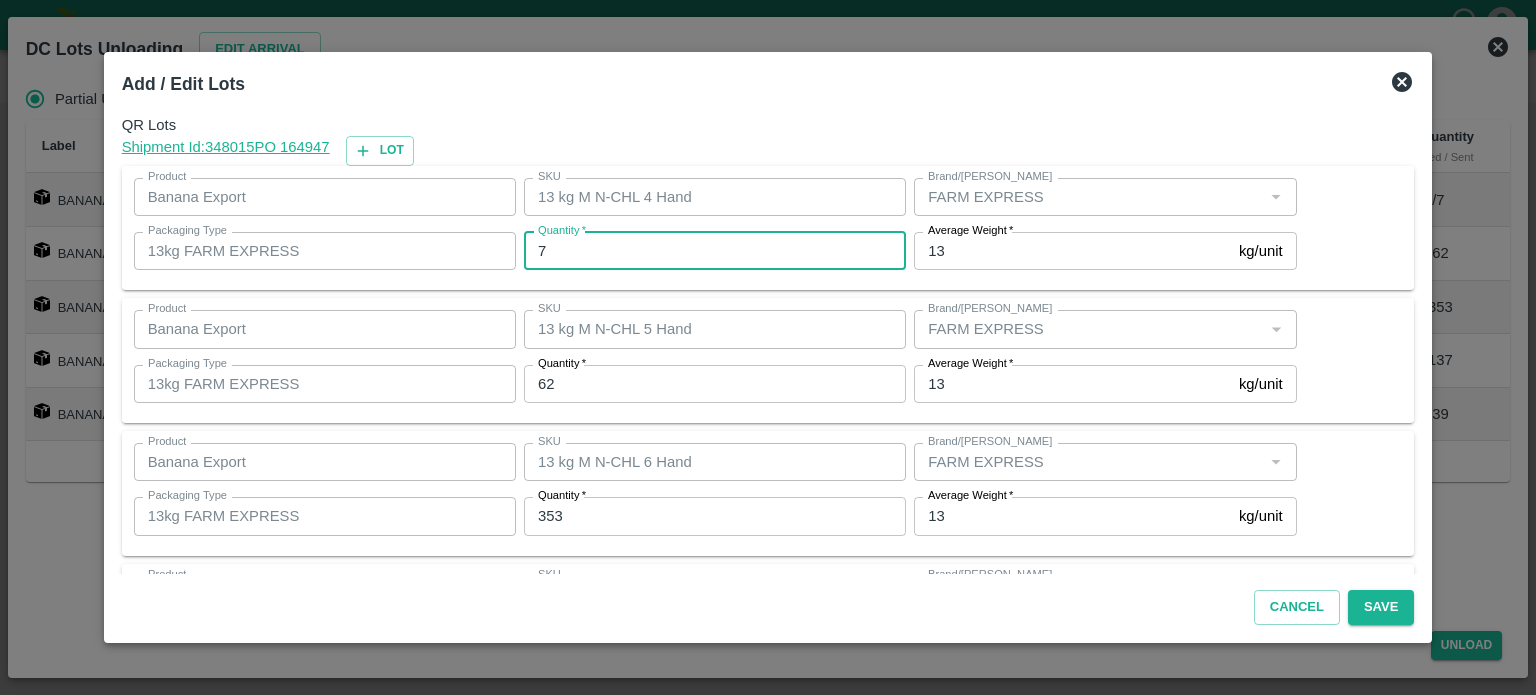 click on "7" at bounding box center (715, 251) 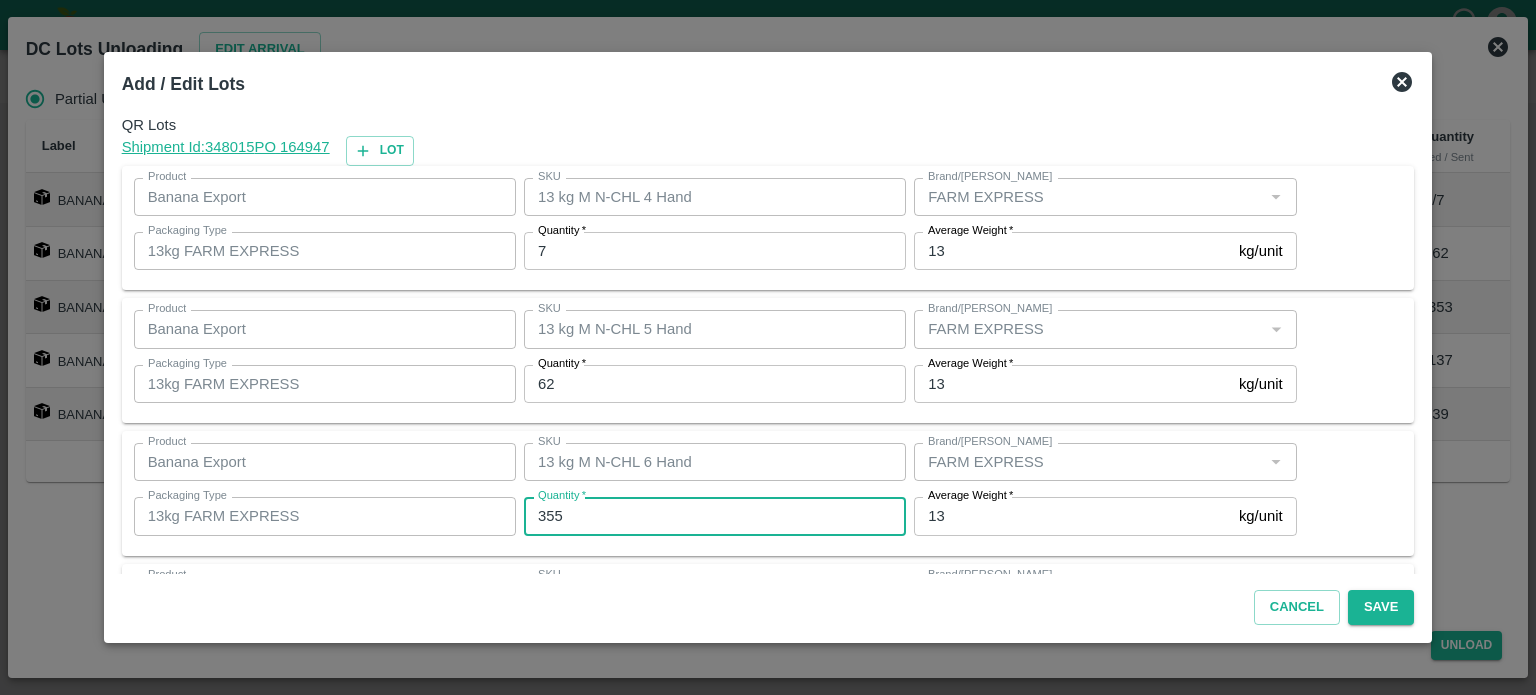 type on "355" 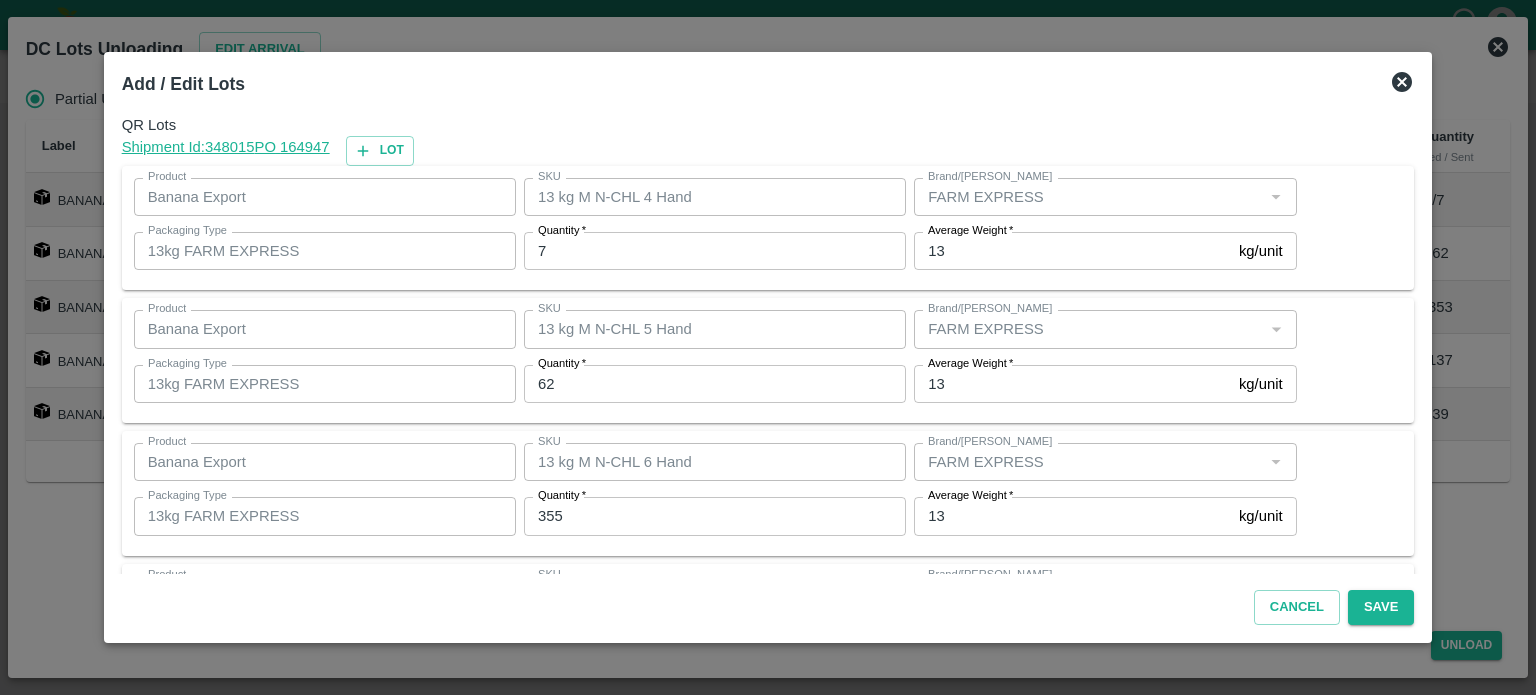 scroll, scrollTop: 262, scrollLeft: 0, axis: vertical 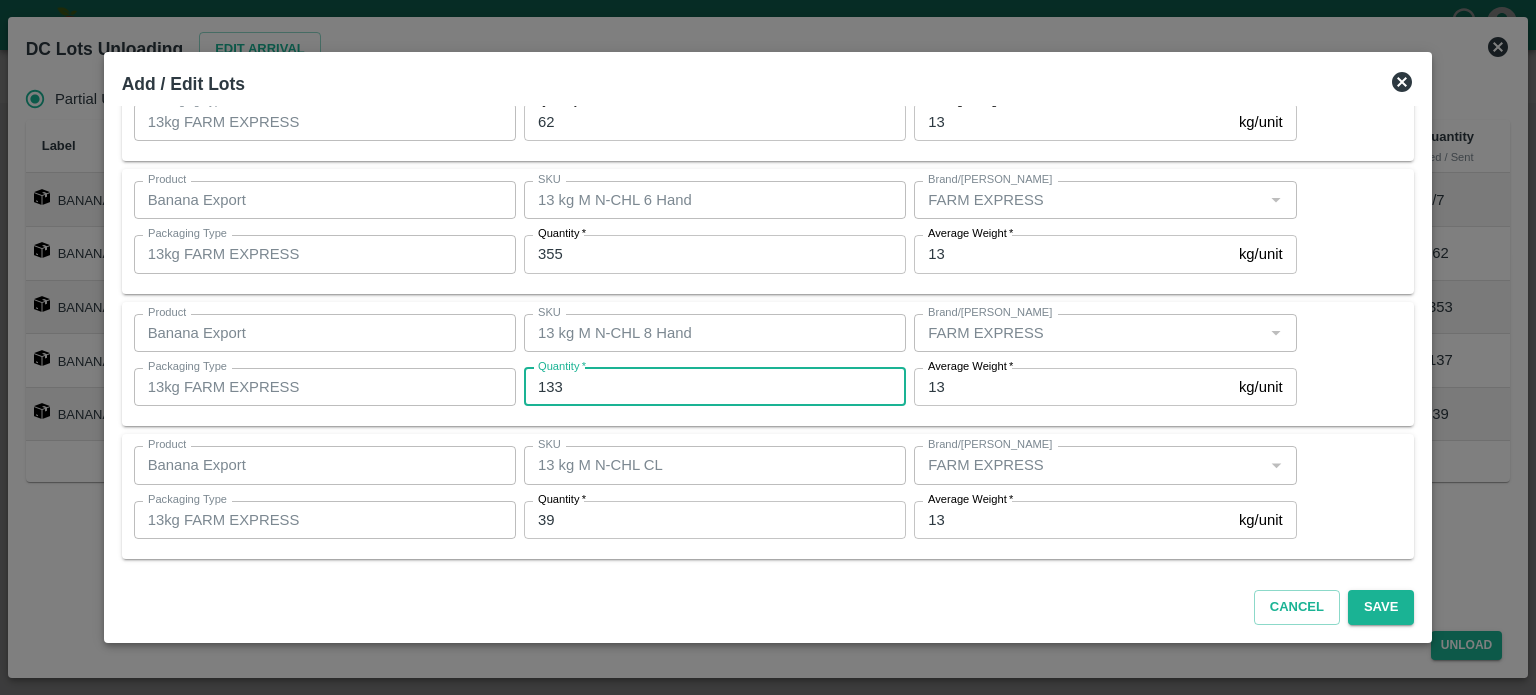 type on "133" 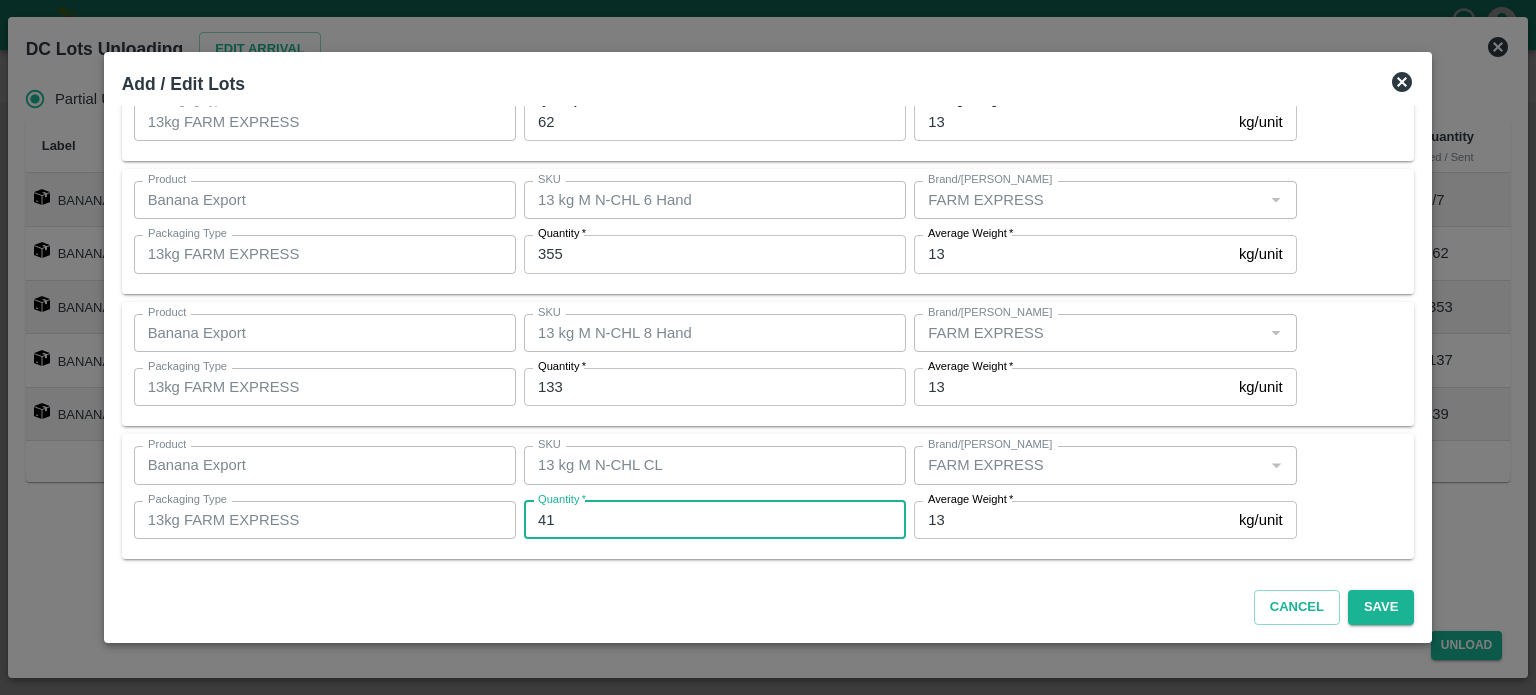 type on "41" 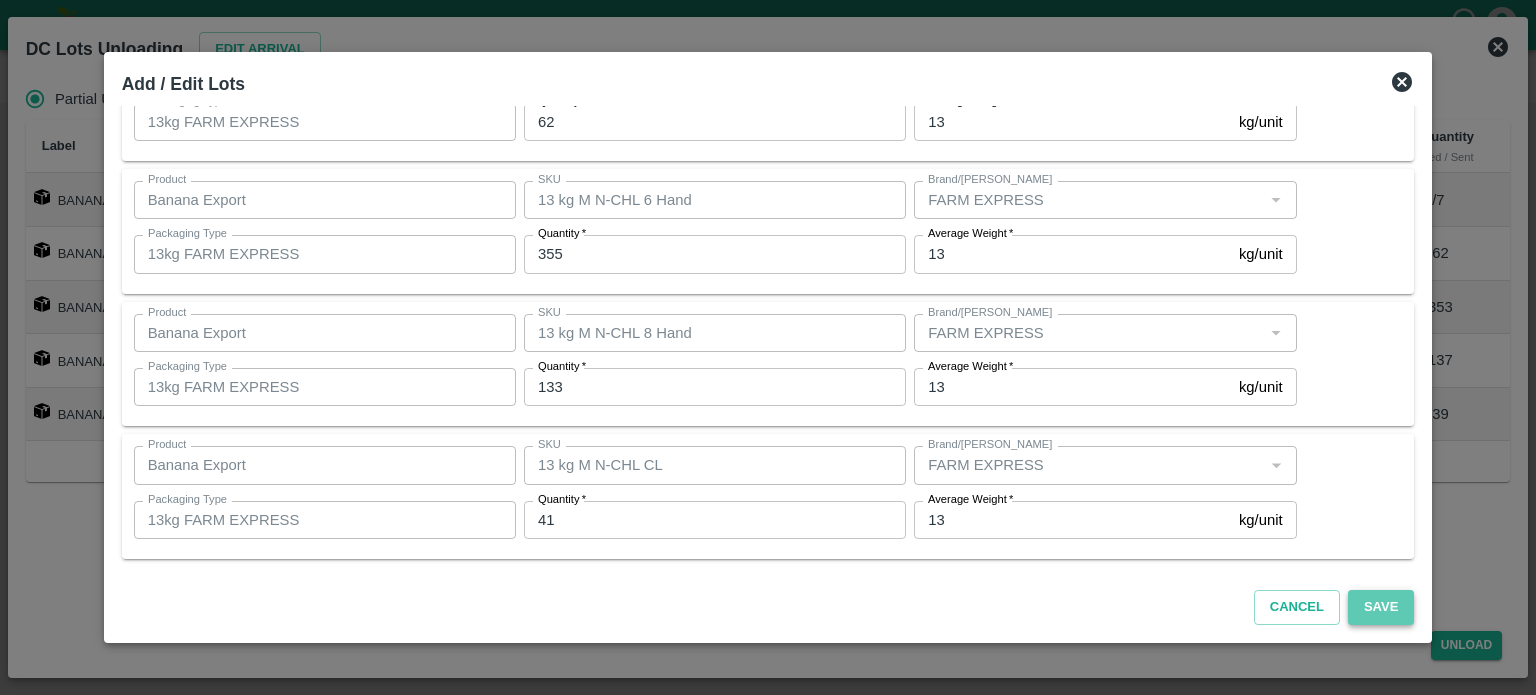 click on "Save" at bounding box center (1381, 607) 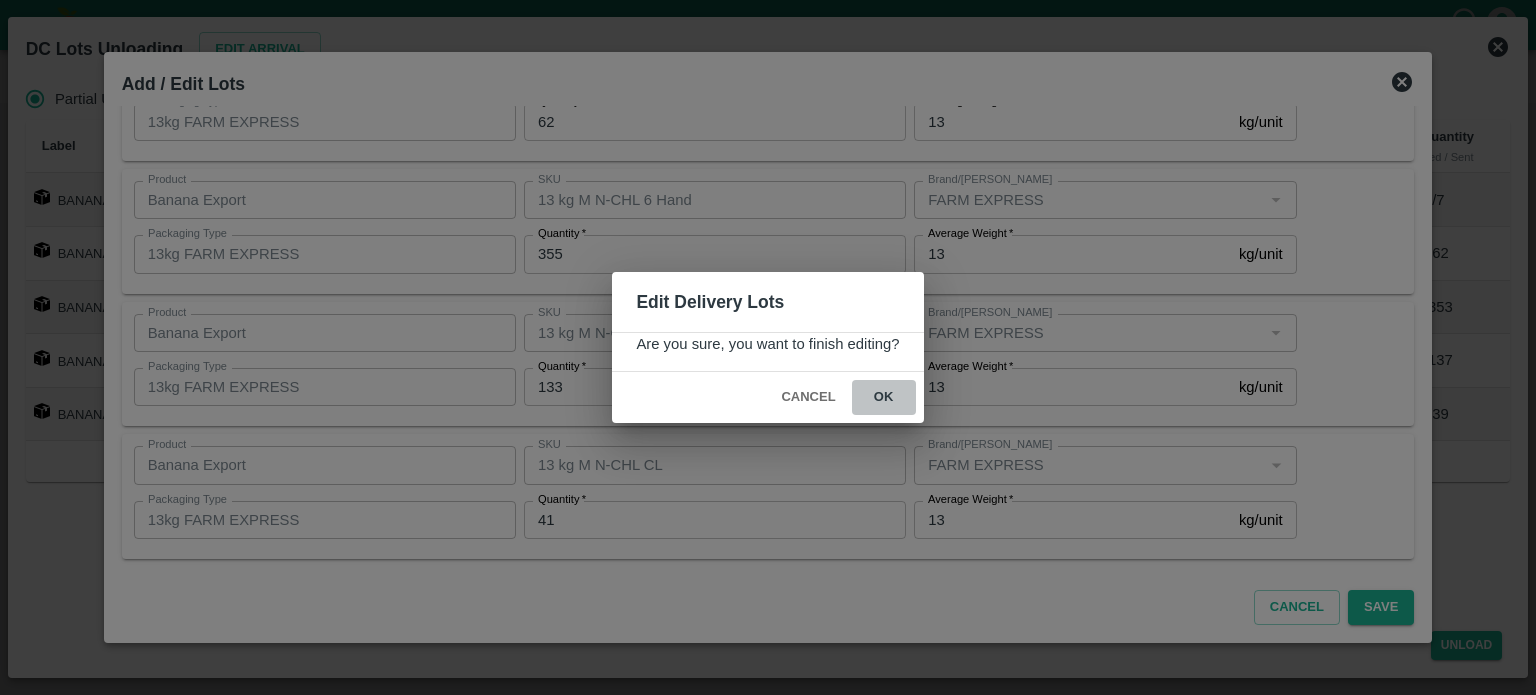 click on "ok" at bounding box center (884, 397) 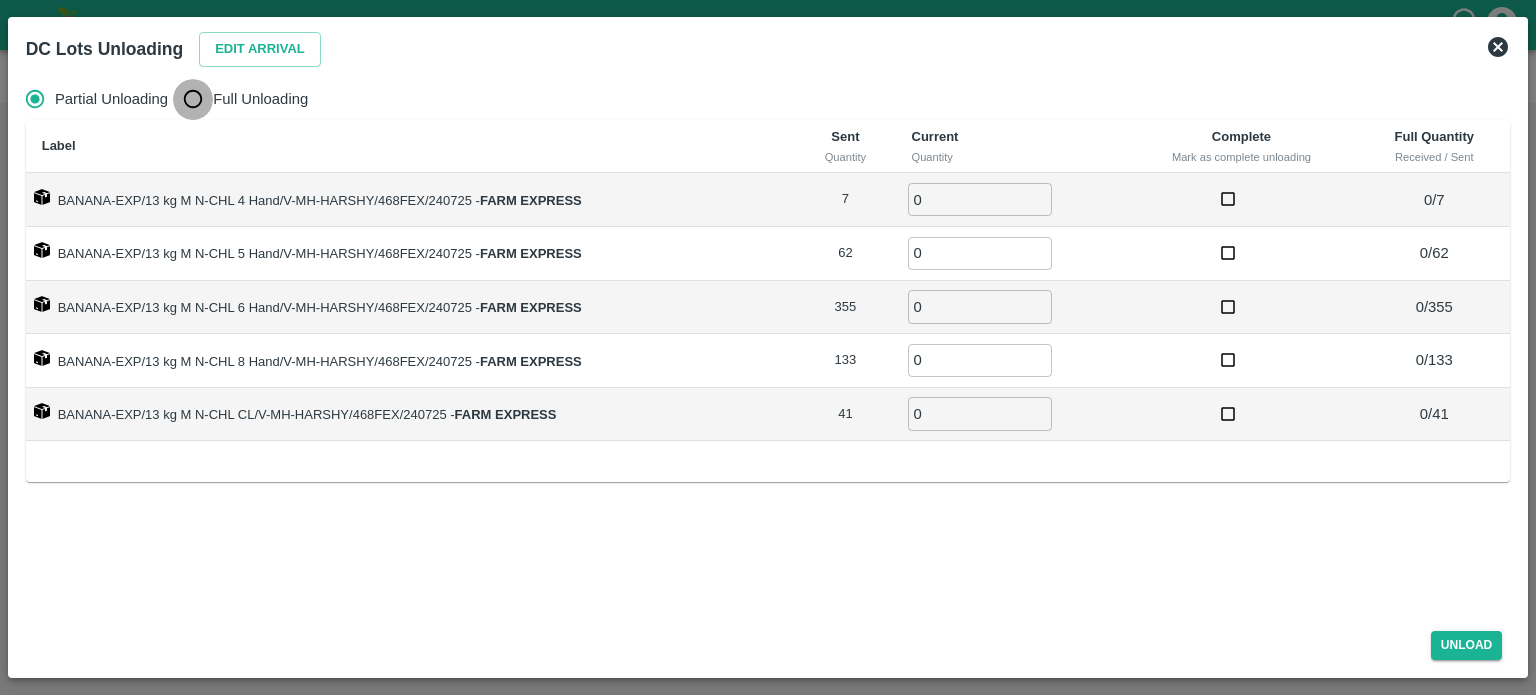 click on "Full Unloading" at bounding box center (193, 99) 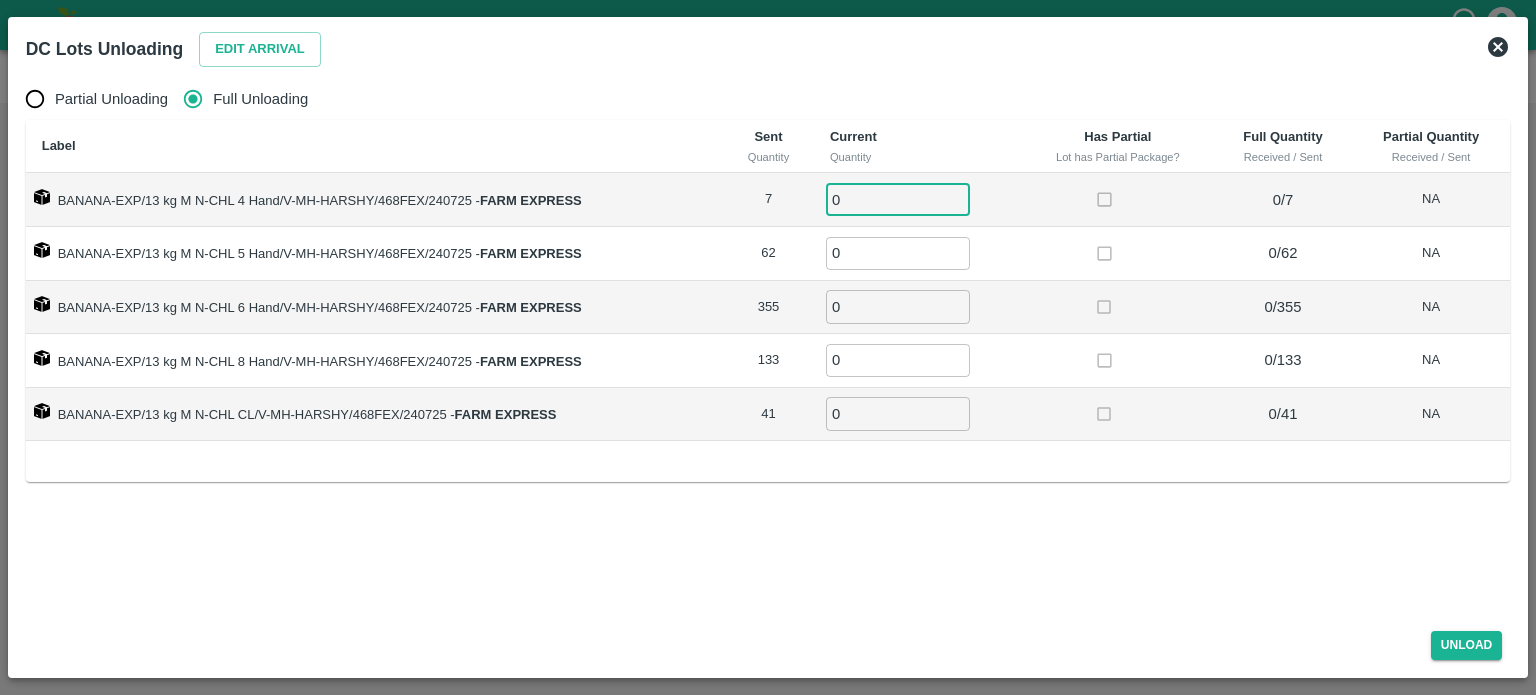 click on "0" at bounding box center [898, 199] 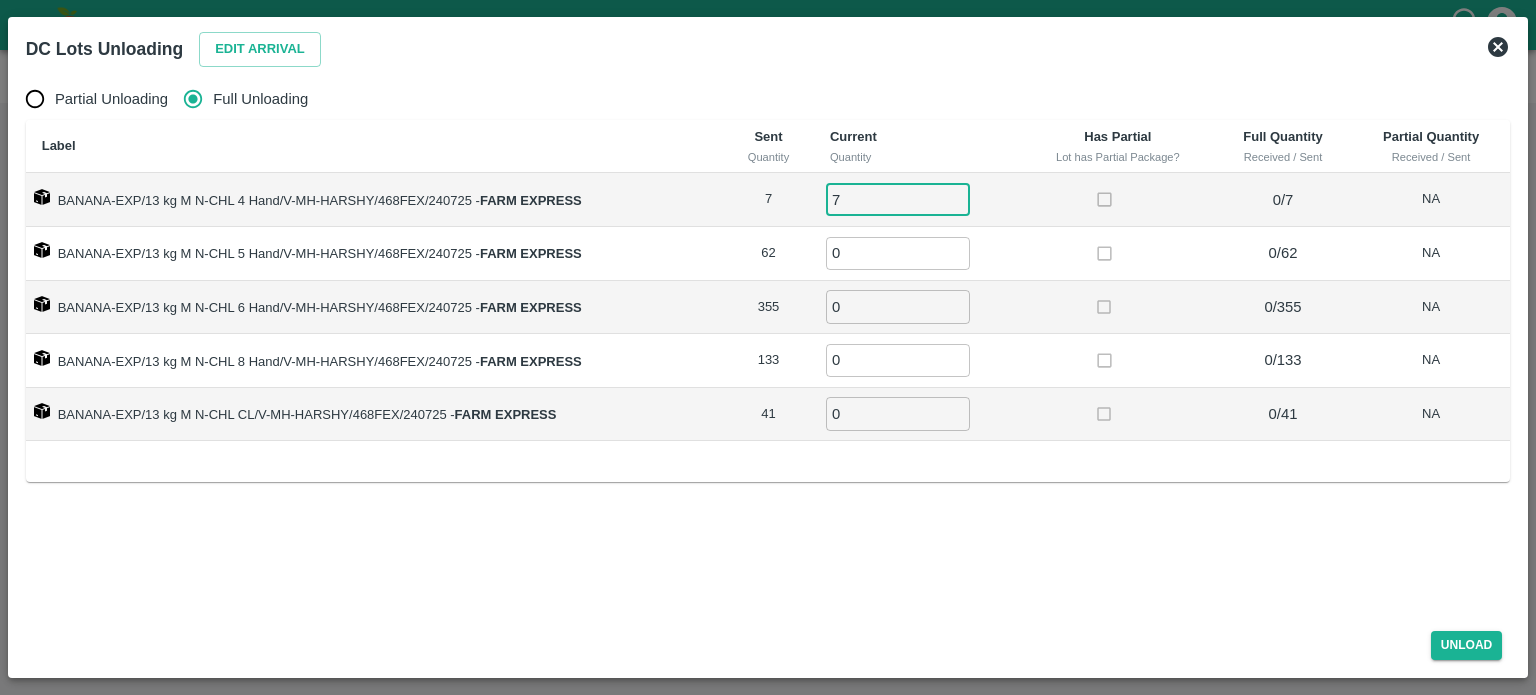 type on "7" 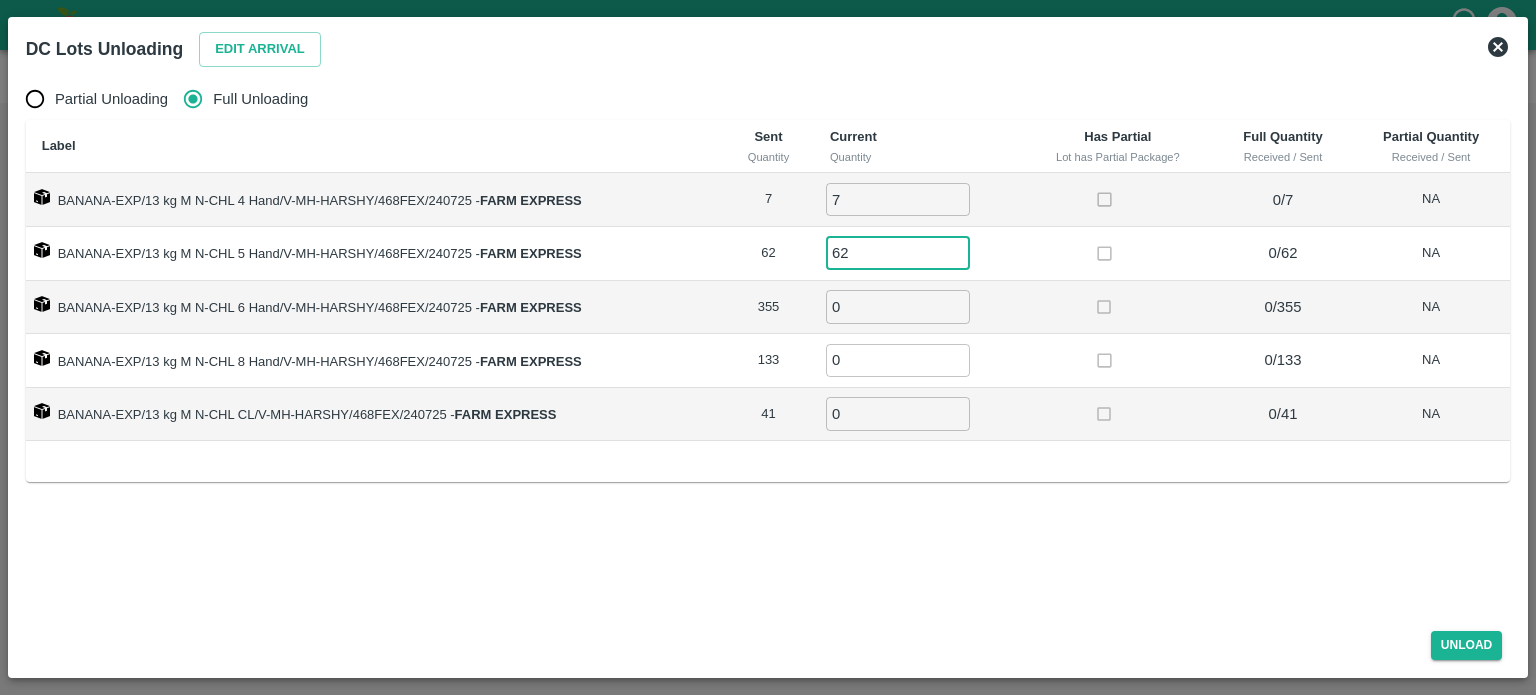 type on "62" 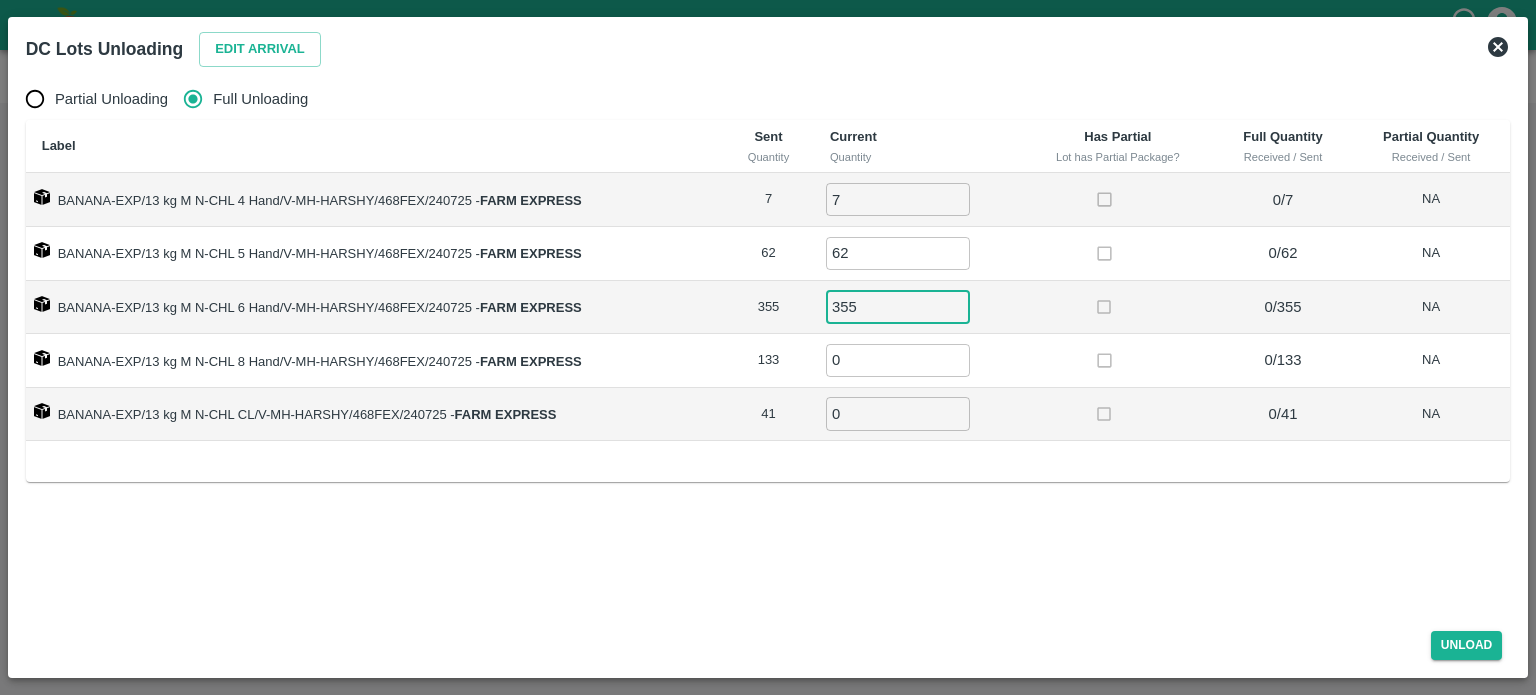 type on "355" 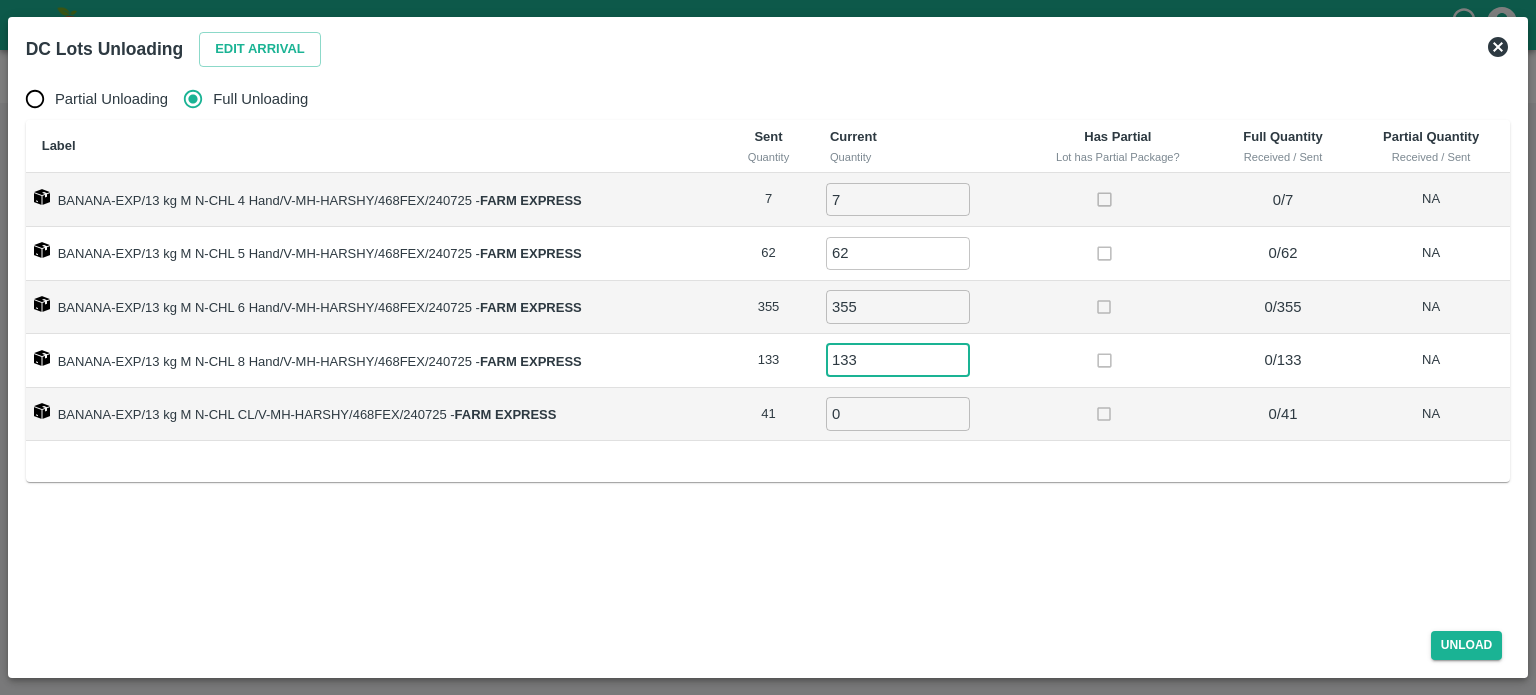 type on "133" 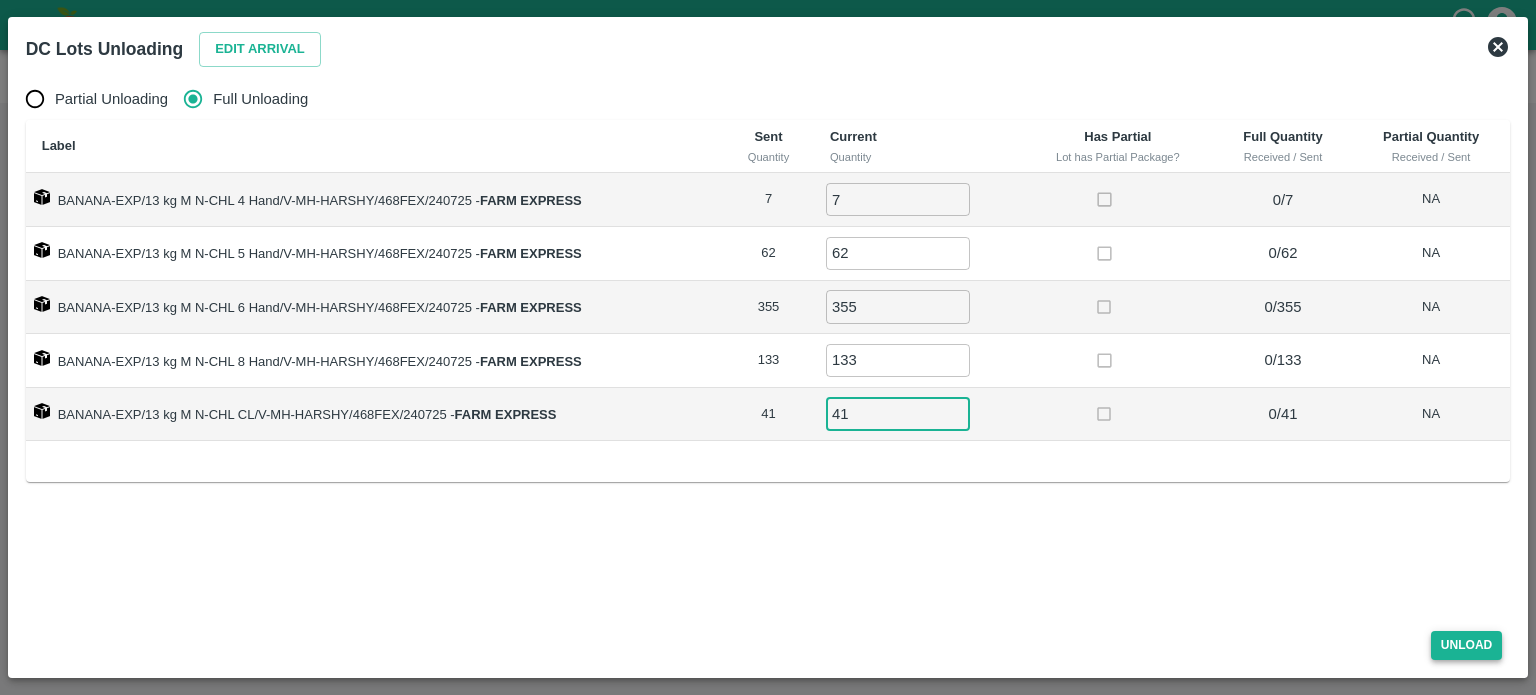 type on "41" 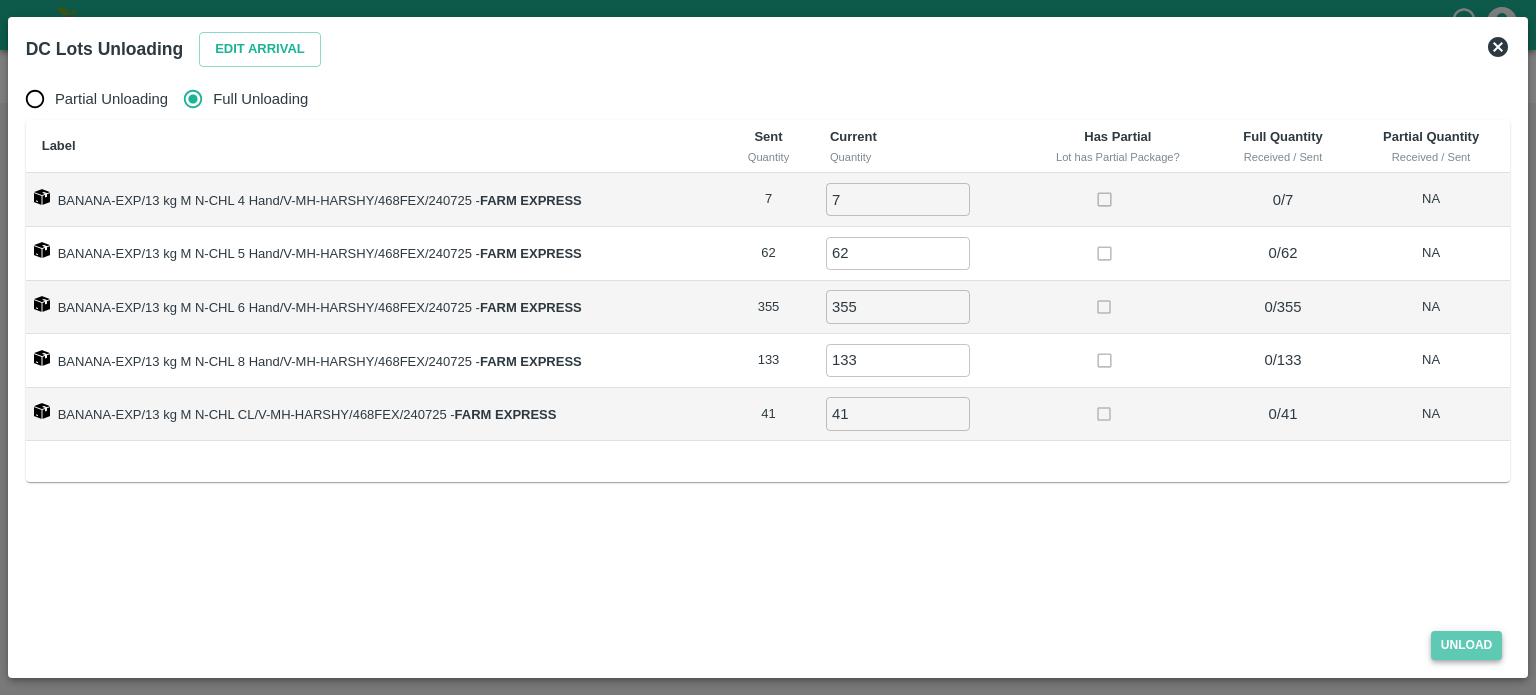 click on "Unload" at bounding box center [1467, 645] 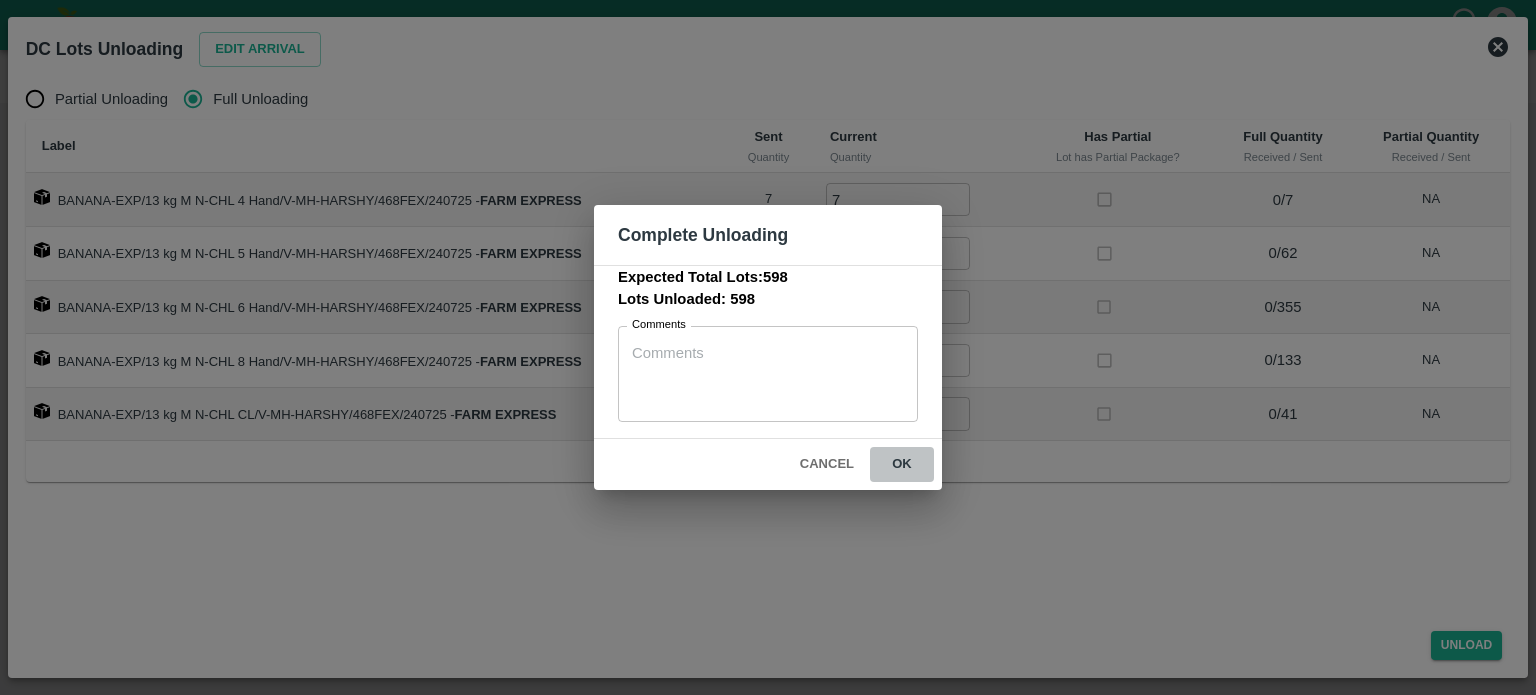 click on "ok" at bounding box center [902, 464] 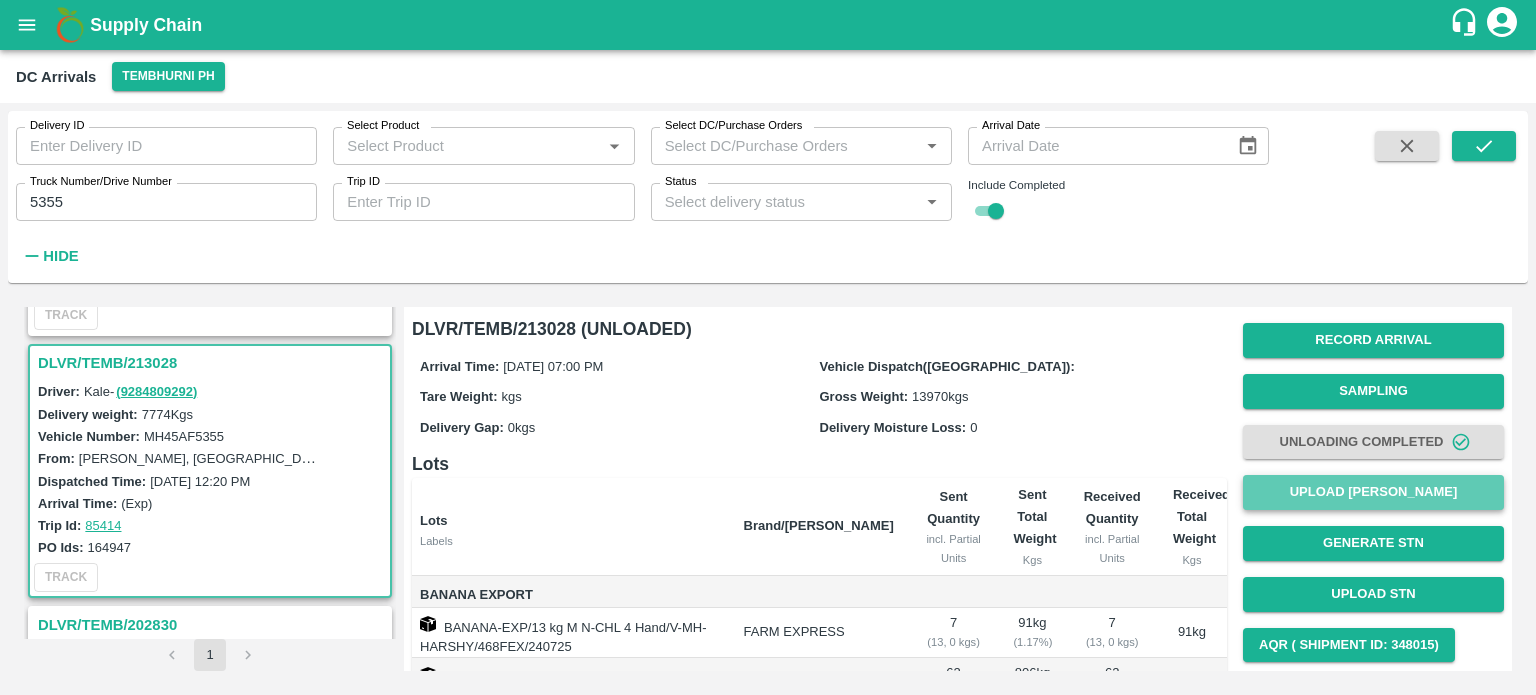 click on "Upload [PERSON_NAME]" at bounding box center [1373, 492] 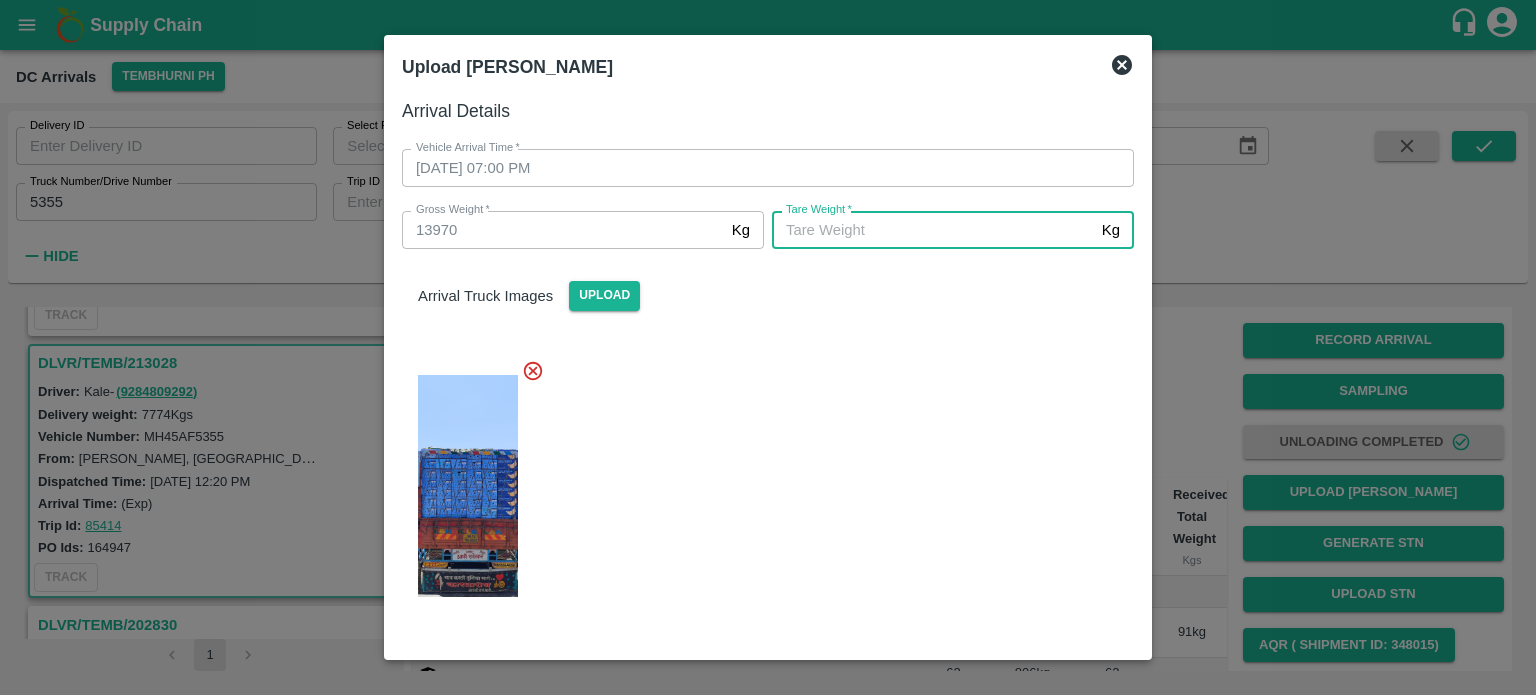 click on "[PERSON_NAME]   *" at bounding box center [933, 230] 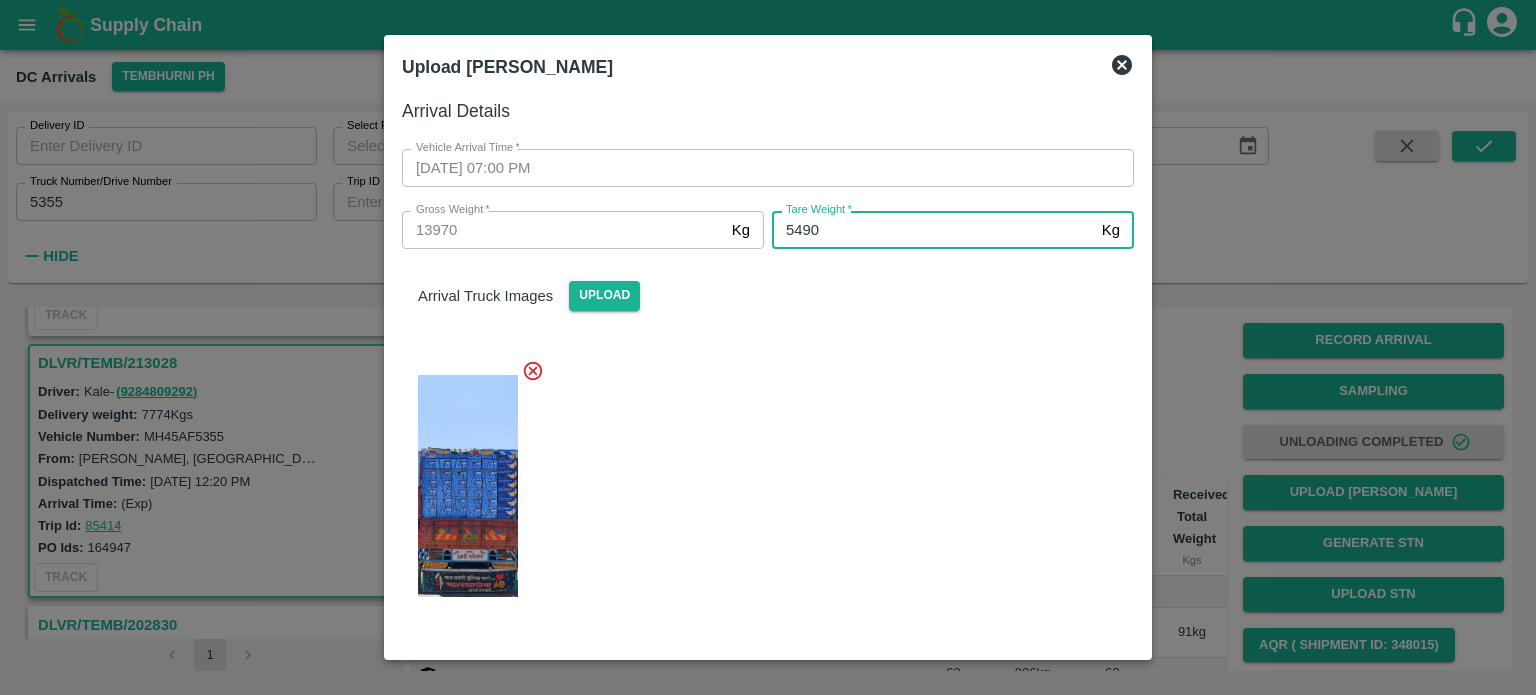 type on "5490" 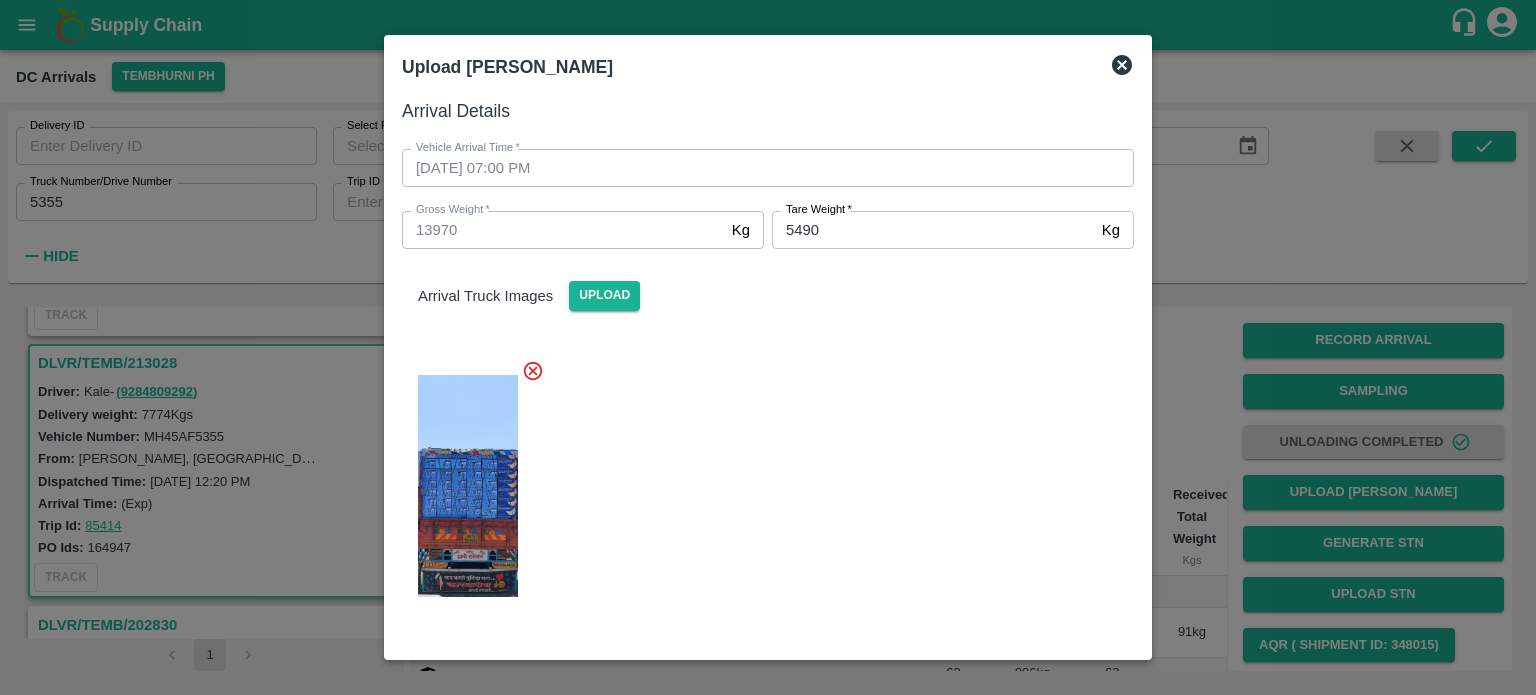 scroll, scrollTop: 216, scrollLeft: 0, axis: vertical 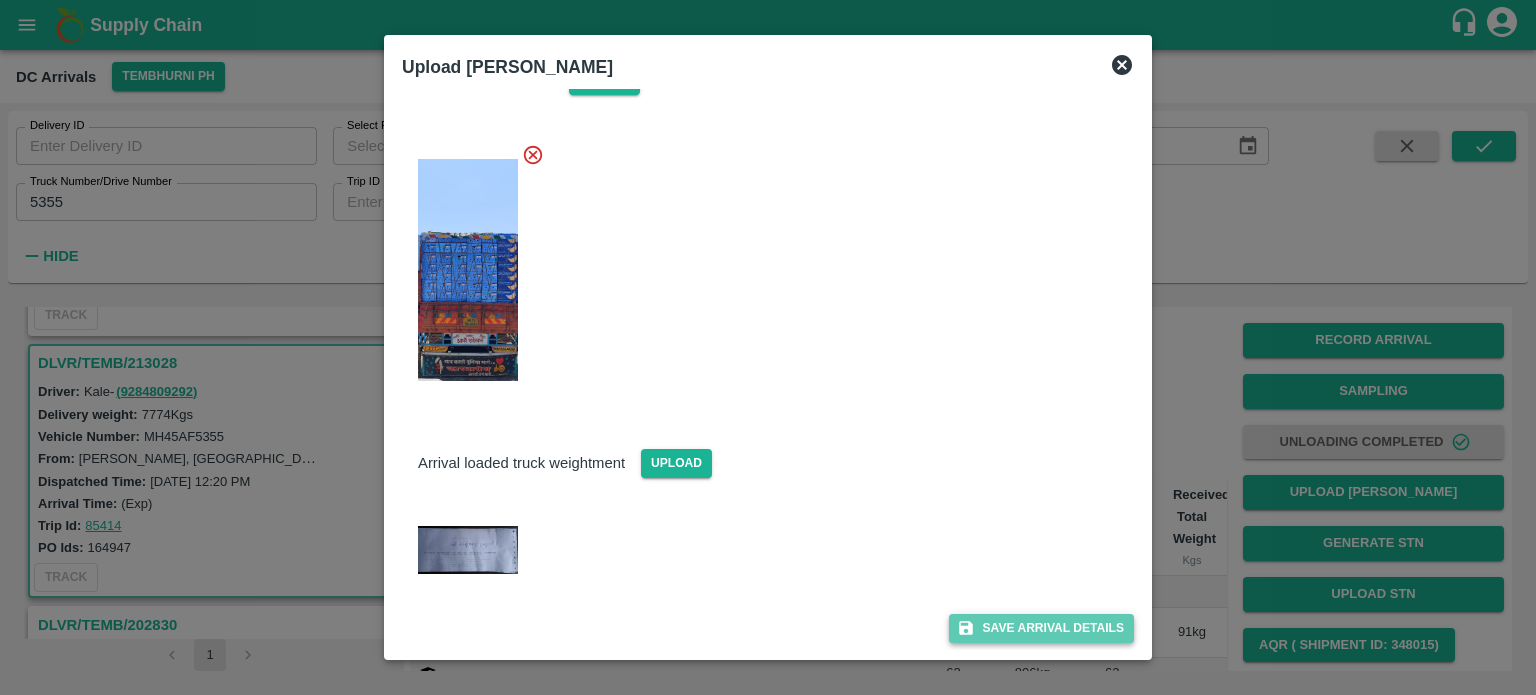 click on "Save Arrival Details" at bounding box center [1041, 628] 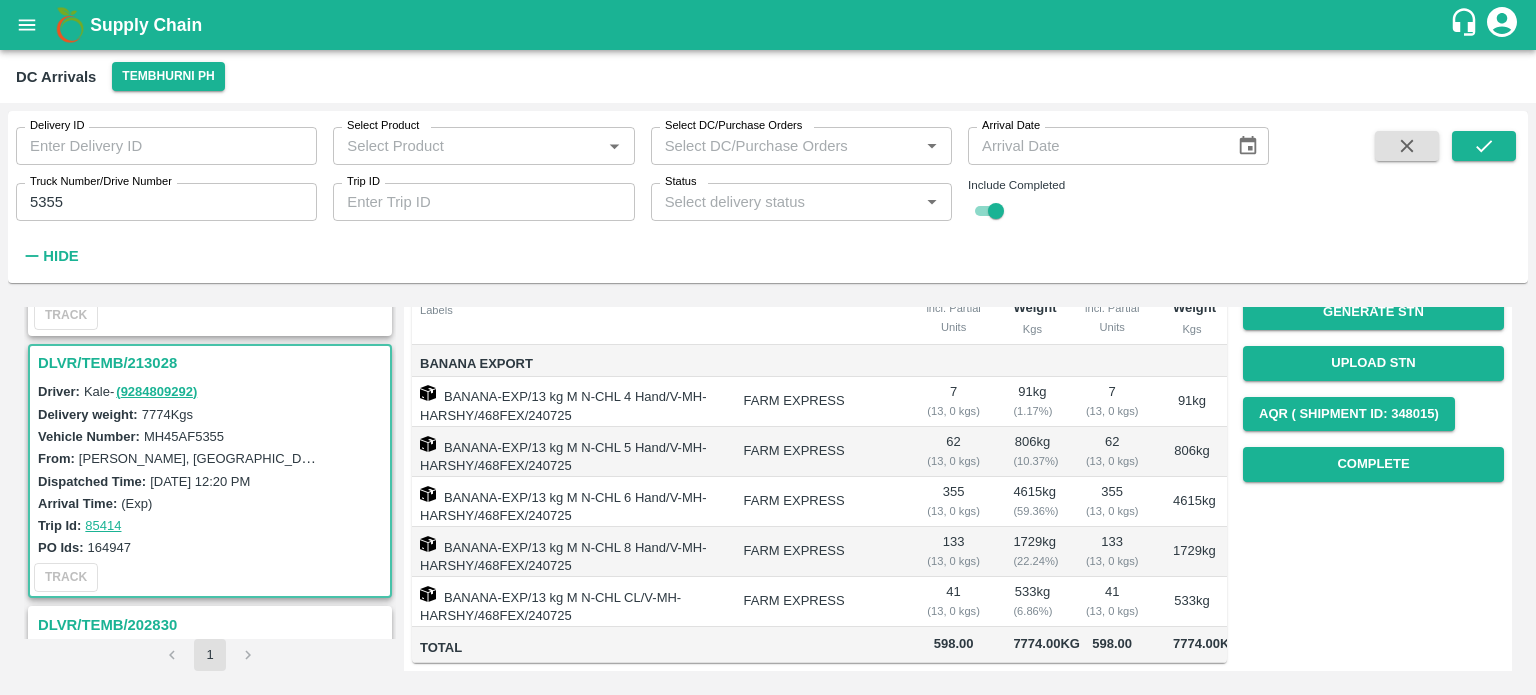 scroll, scrollTop: 311, scrollLeft: 0, axis: vertical 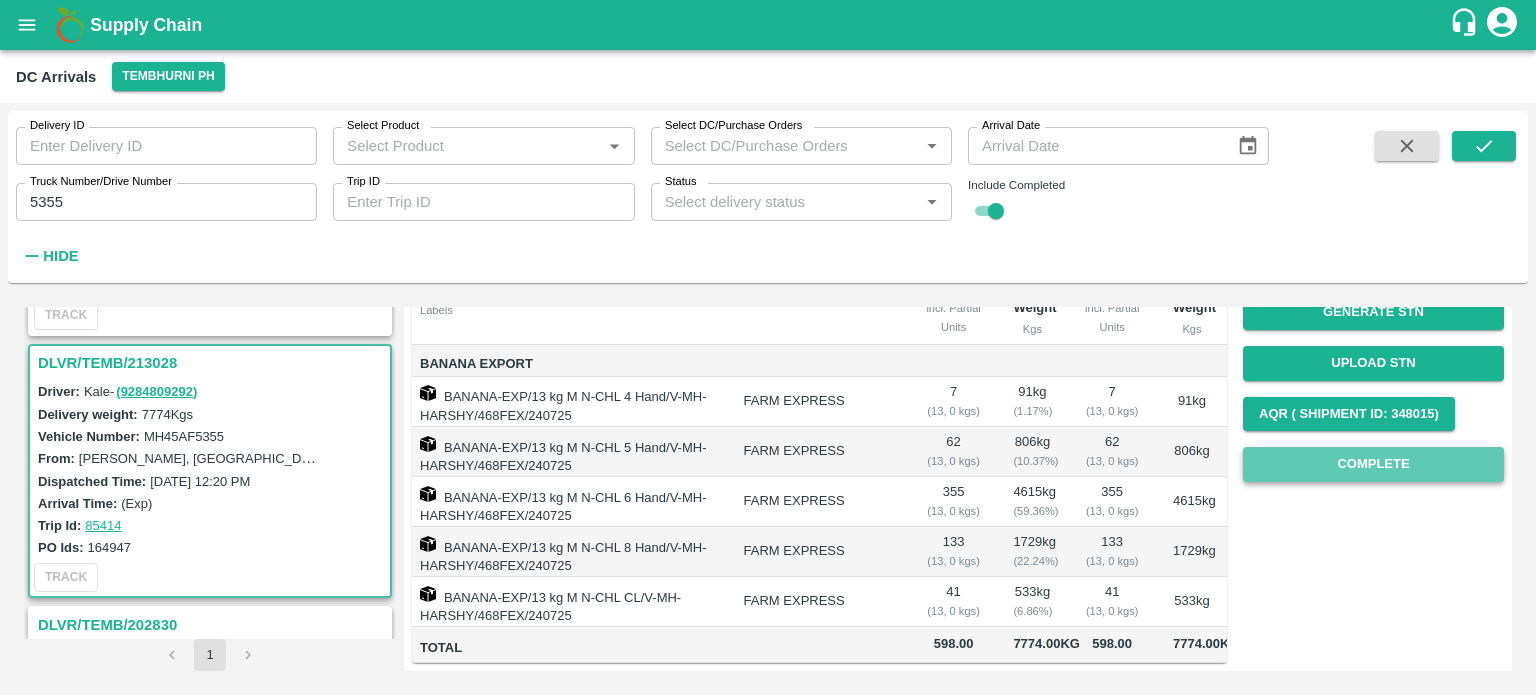 click on "Complete" at bounding box center (1373, 464) 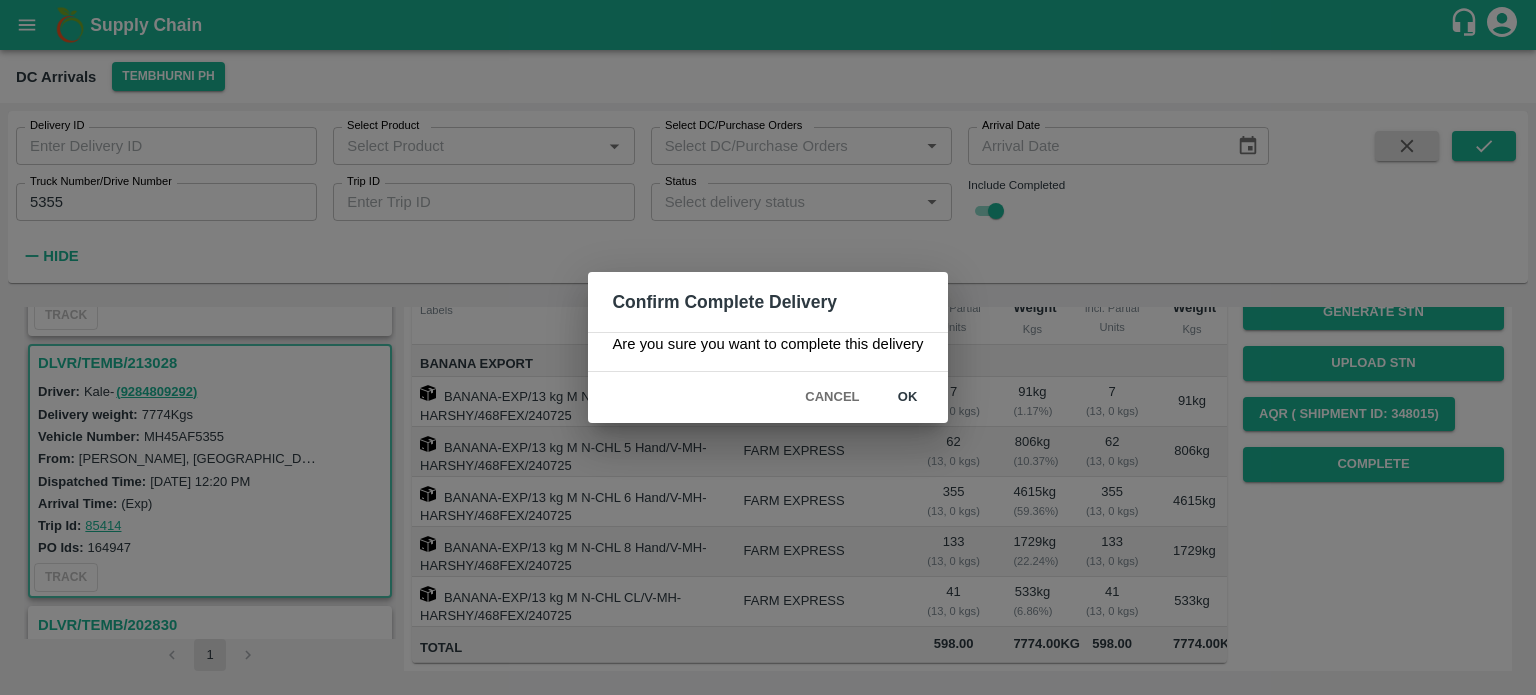click on "ok" at bounding box center (908, 397) 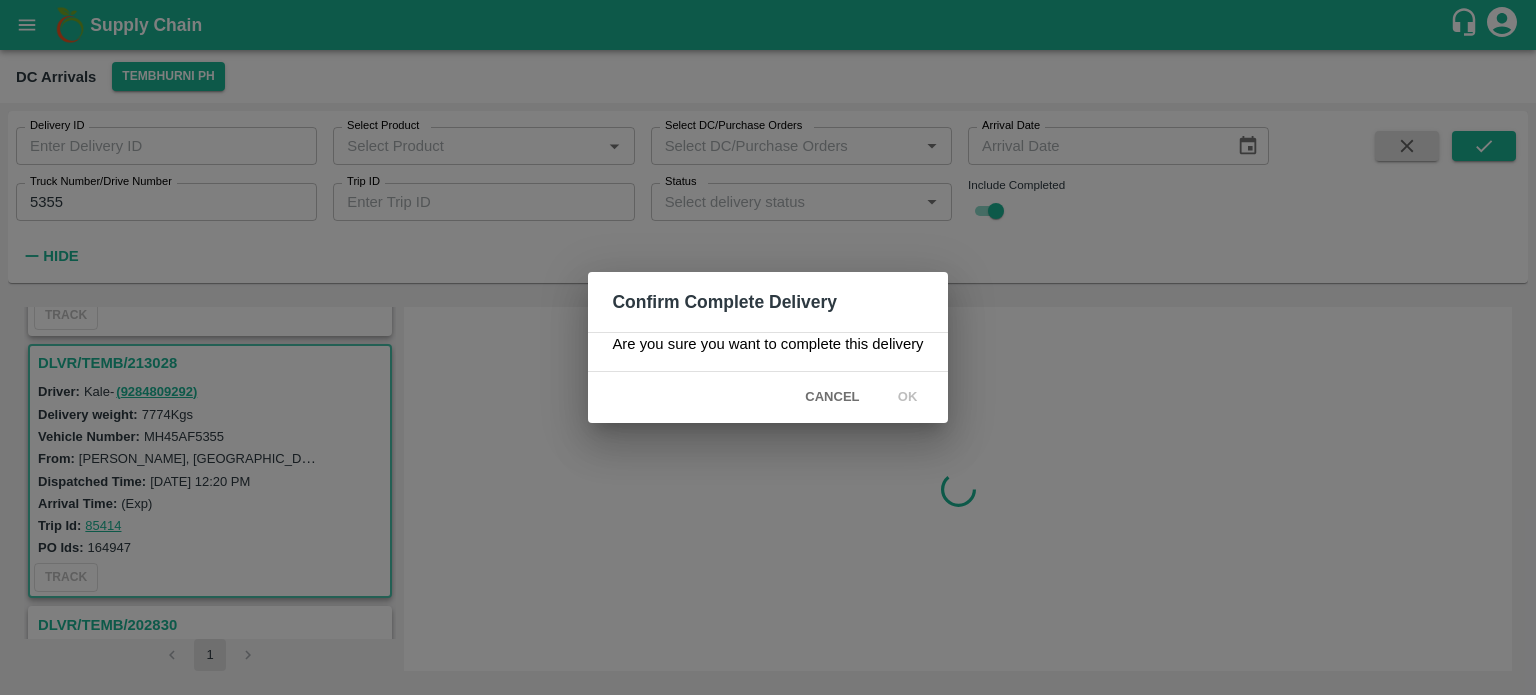 scroll, scrollTop: 0, scrollLeft: 0, axis: both 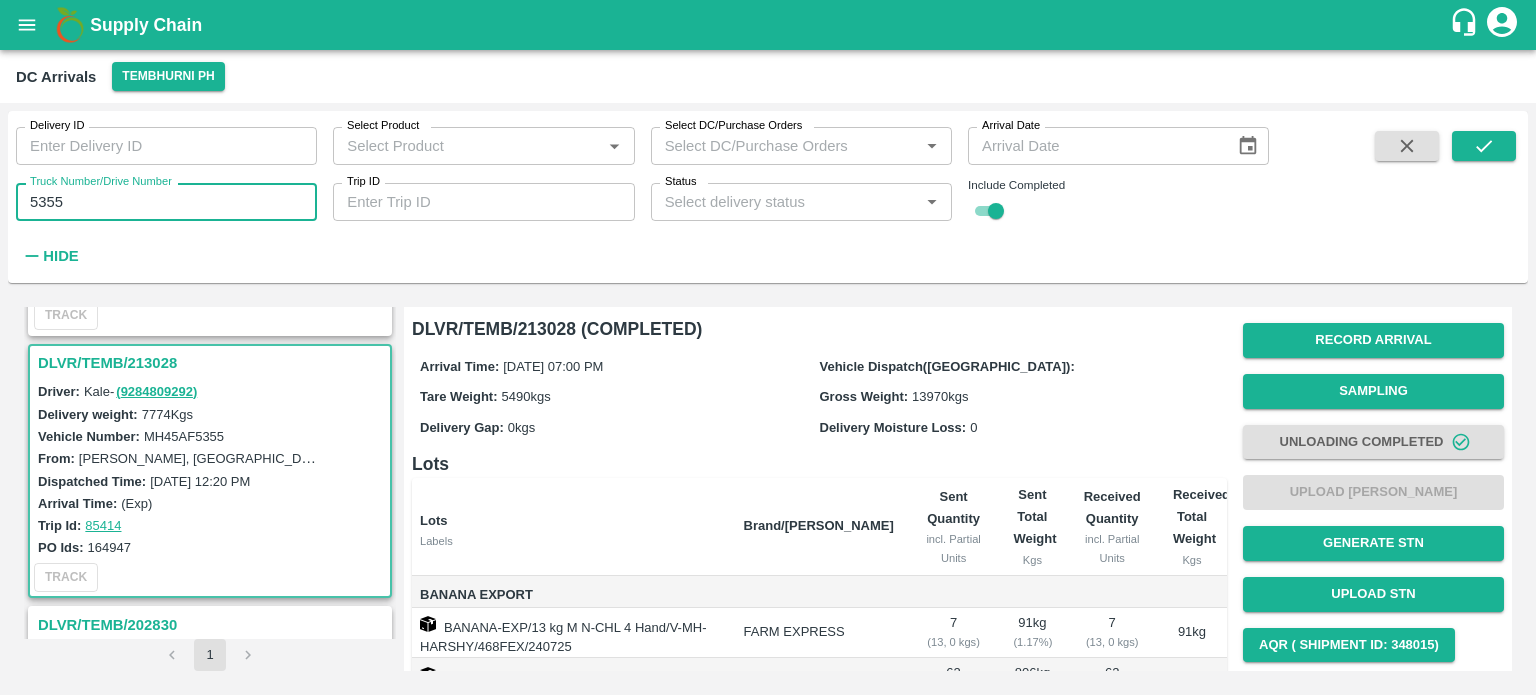 click on "5355" at bounding box center (166, 202) 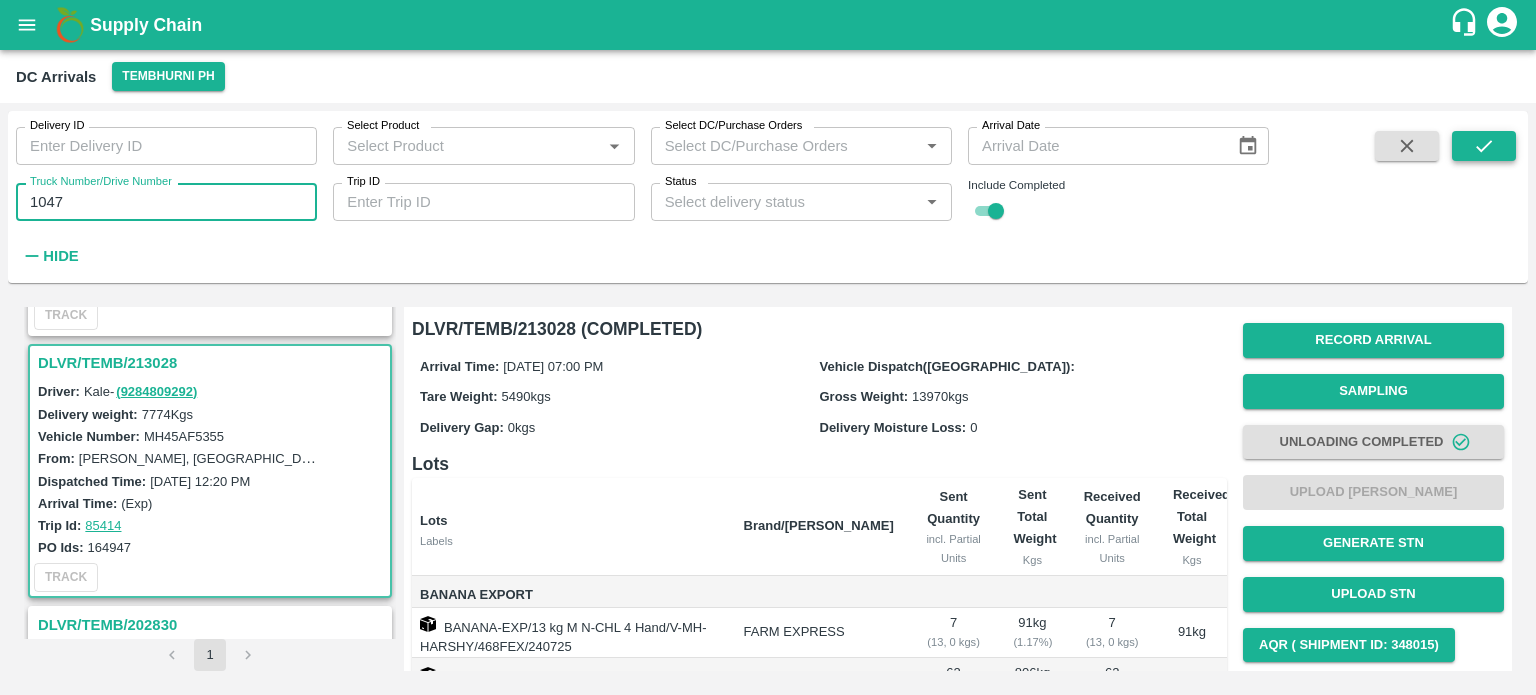 type on "1047" 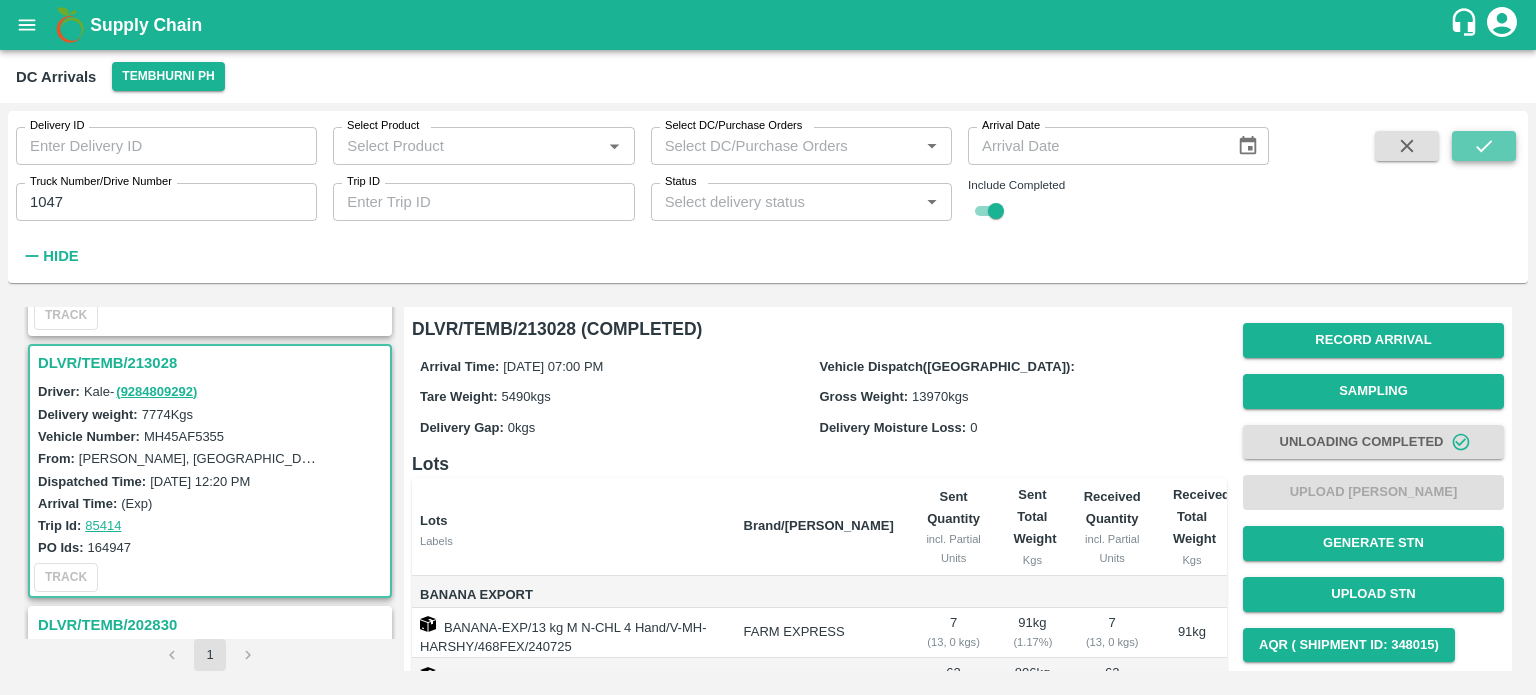 click at bounding box center [1484, 146] 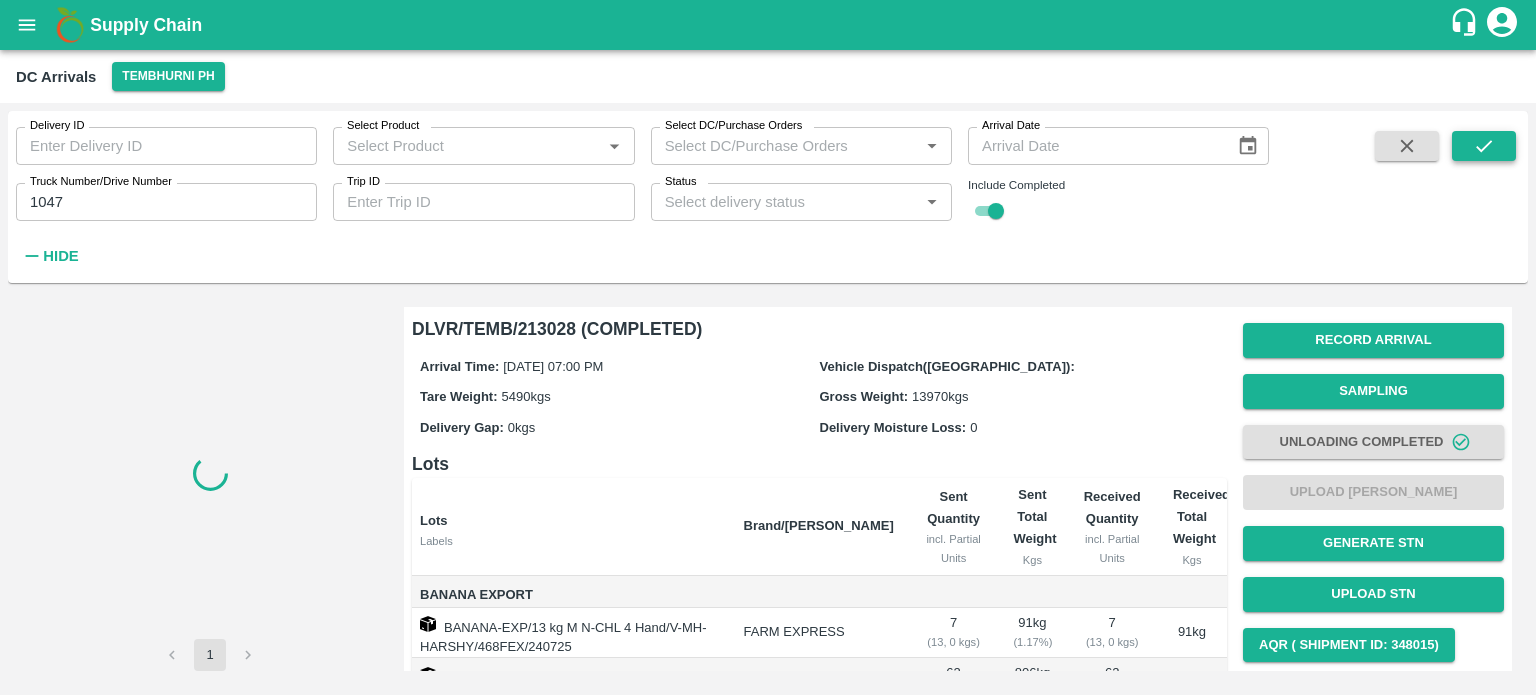 scroll, scrollTop: 0, scrollLeft: 0, axis: both 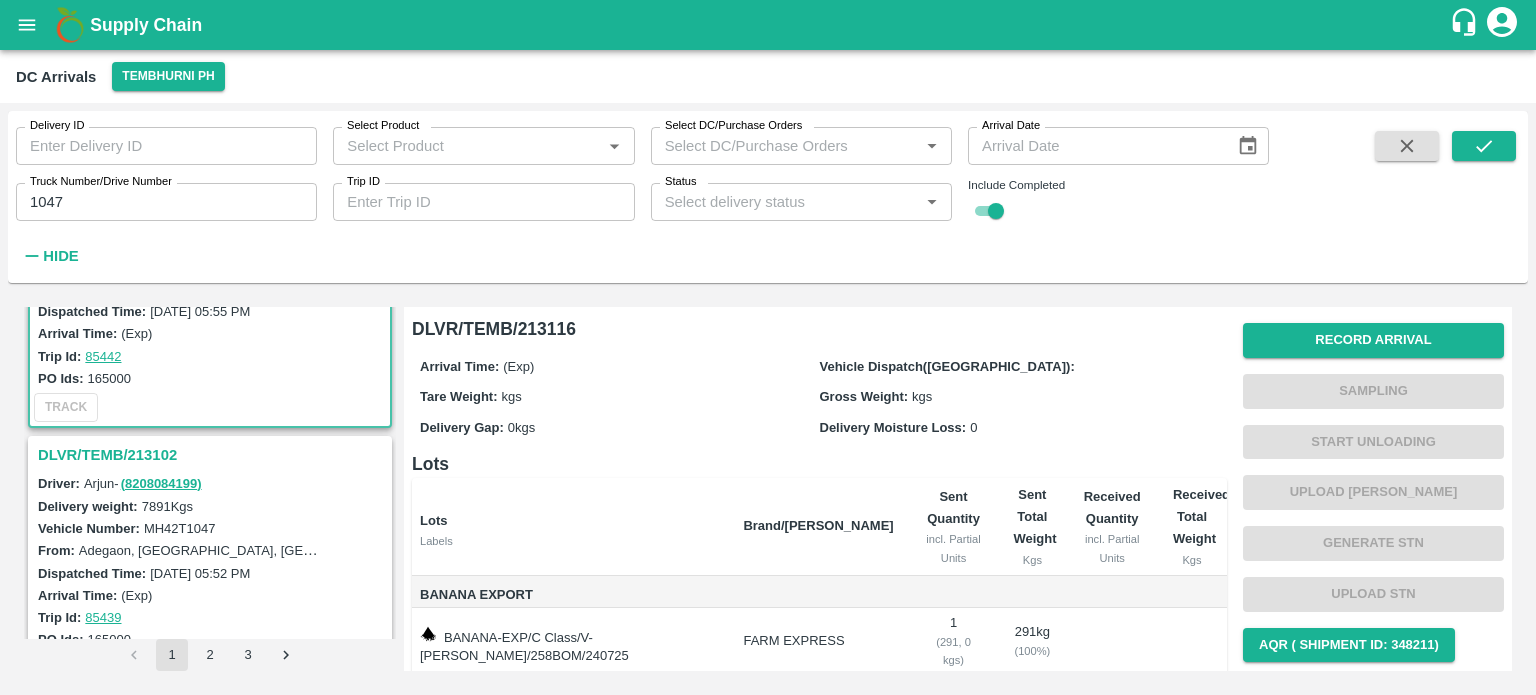 click on "DLVR/TEMB/213102" at bounding box center (213, 455) 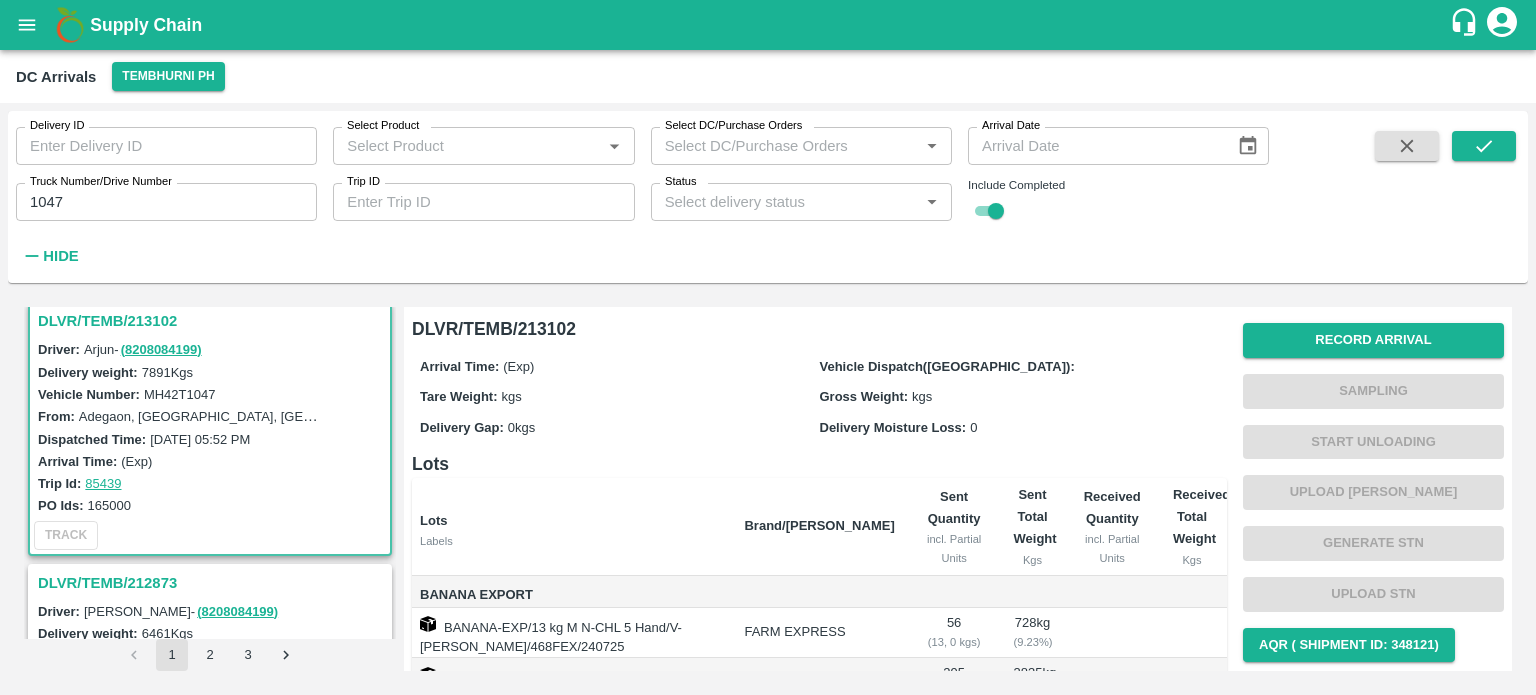 scroll, scrollTop: 192, scrollLeft: 0, axis: vertical 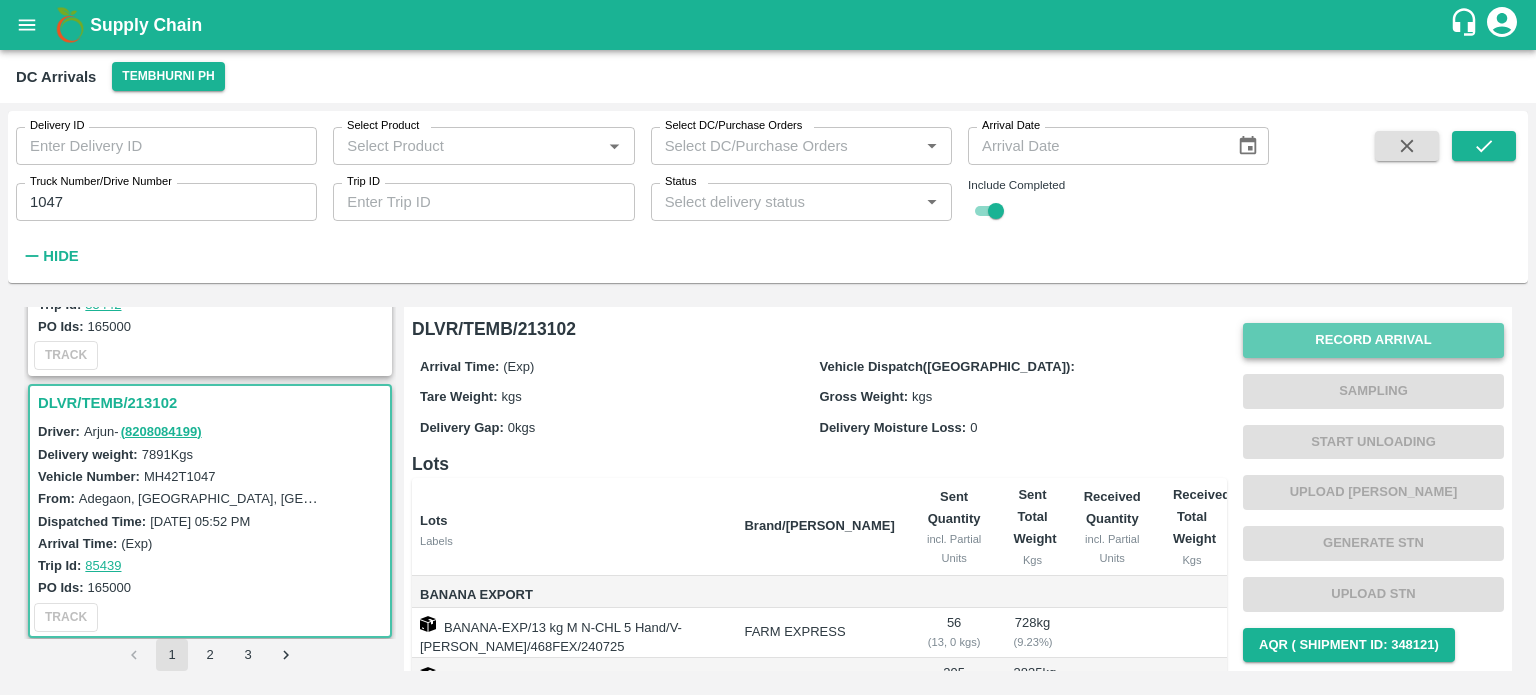 click on "Record Arrival" at bounding box center [1373, 340] 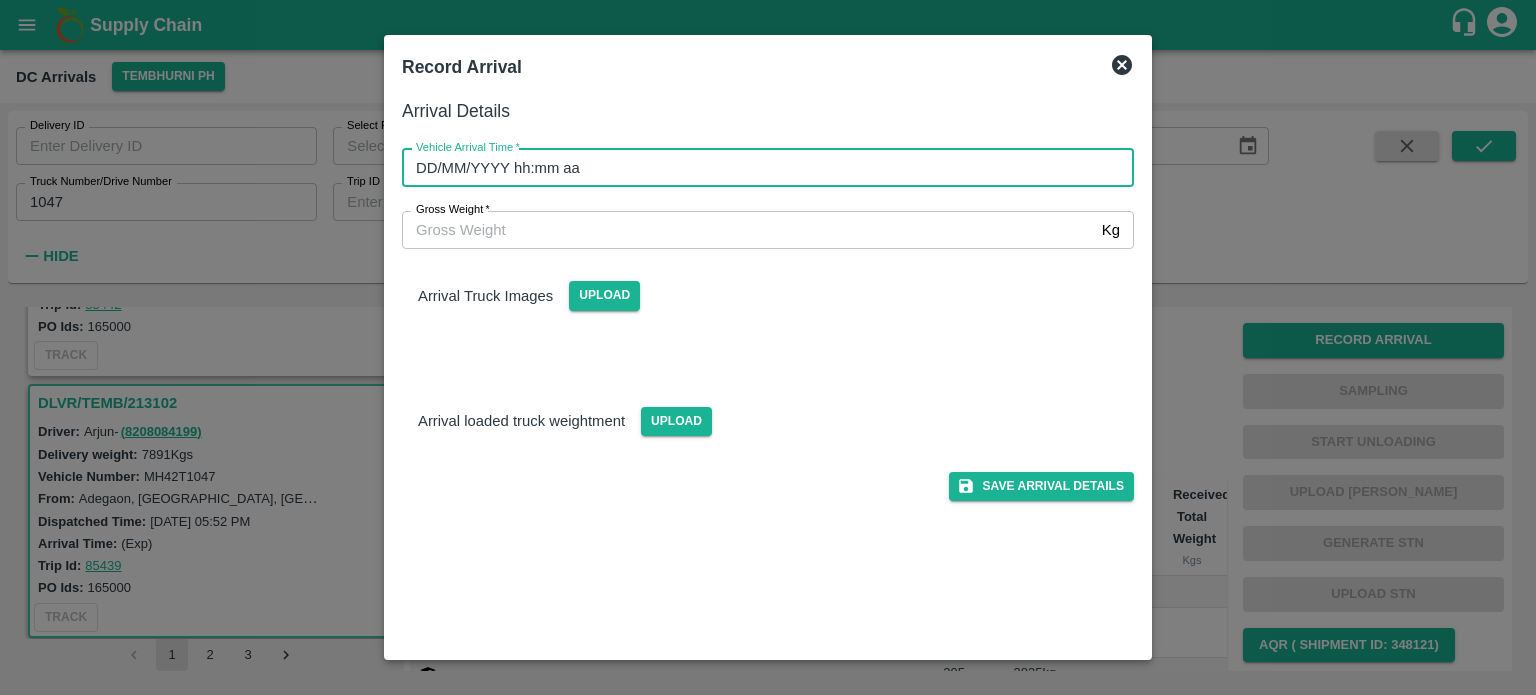 type on "DD/MM/YYYY hh:mm aa" 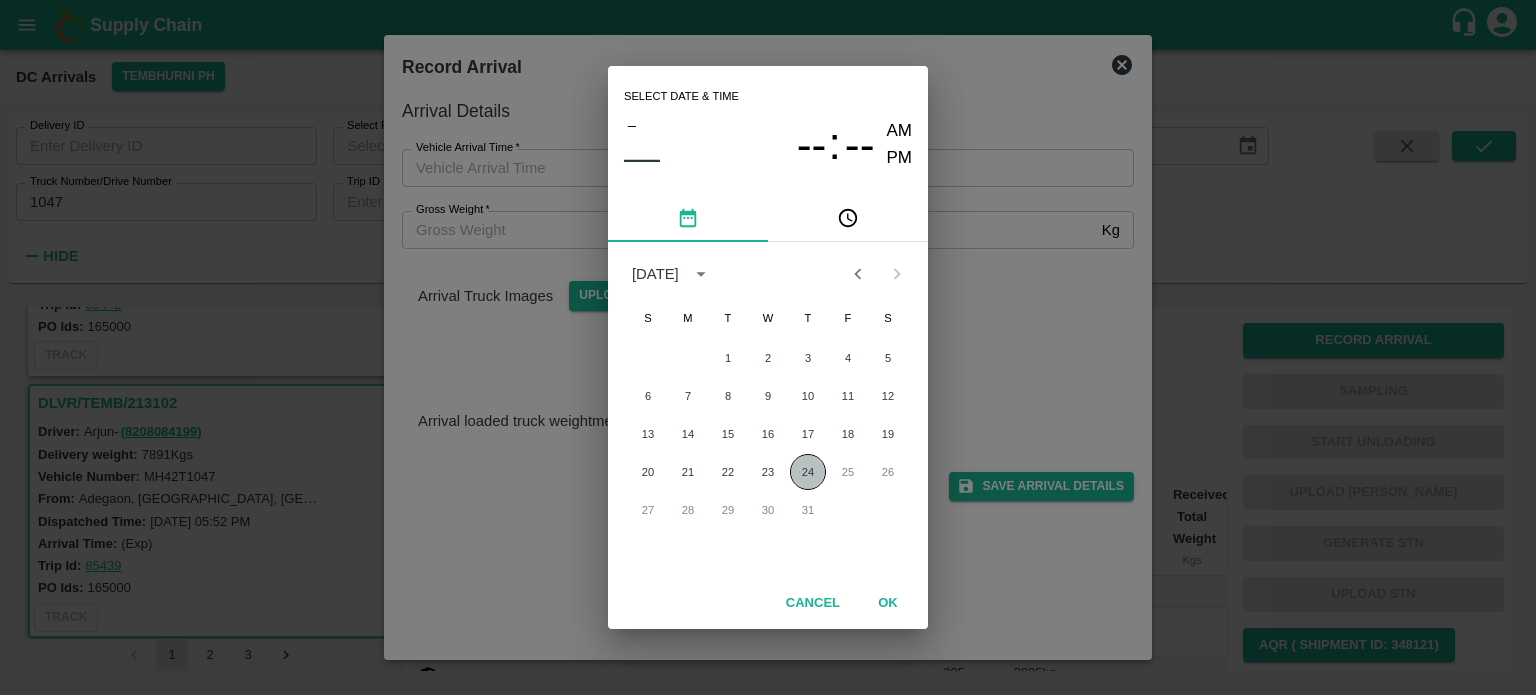 click on "24" at bounding box center [808, 472] 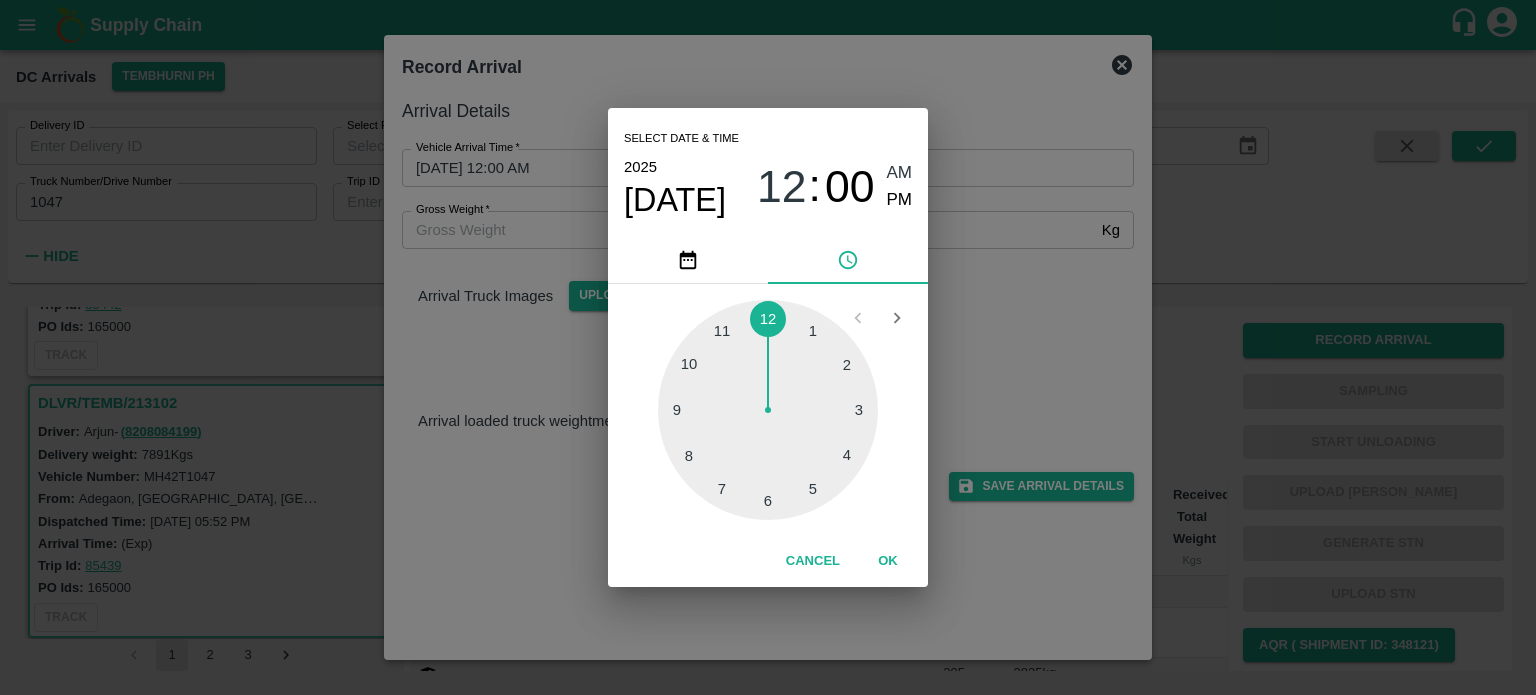 click at bounding box center [768, 410] 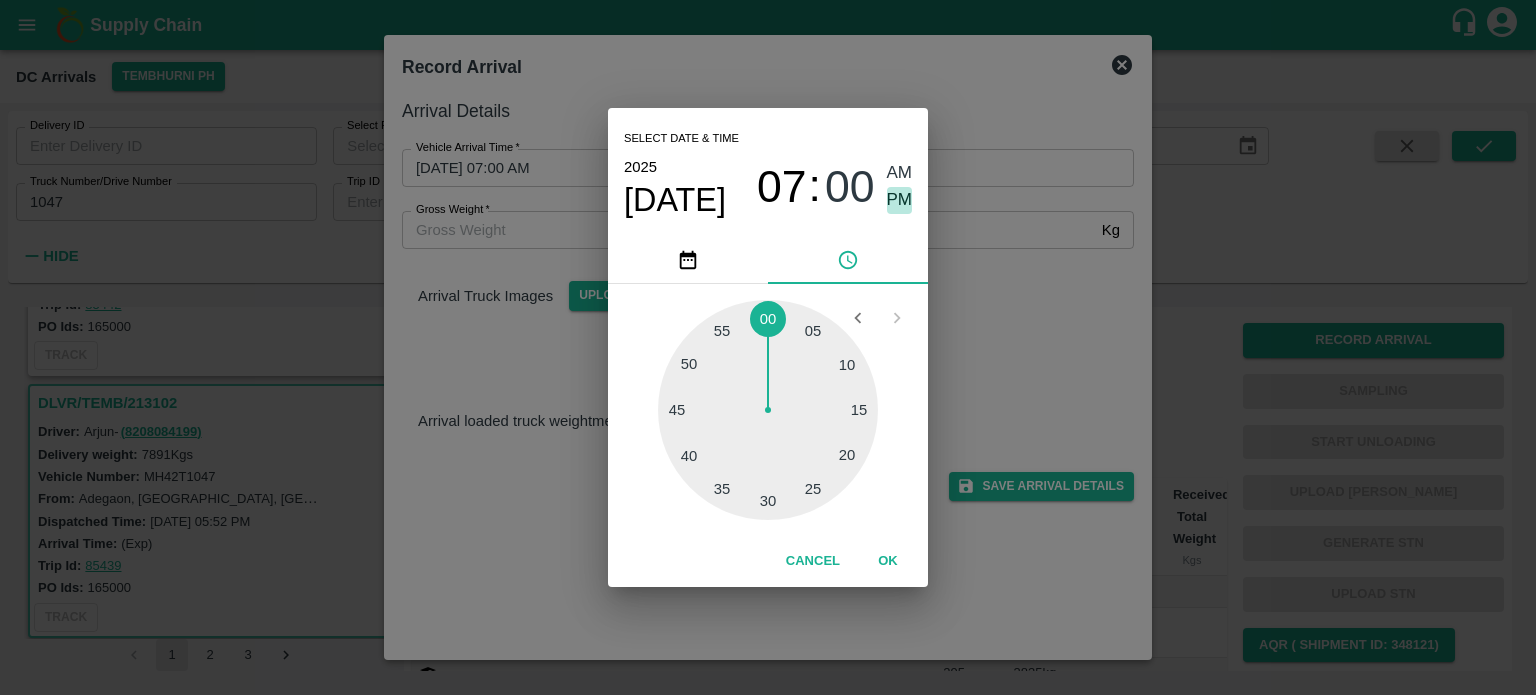 click on "PM" at bounding box center (900, 200) 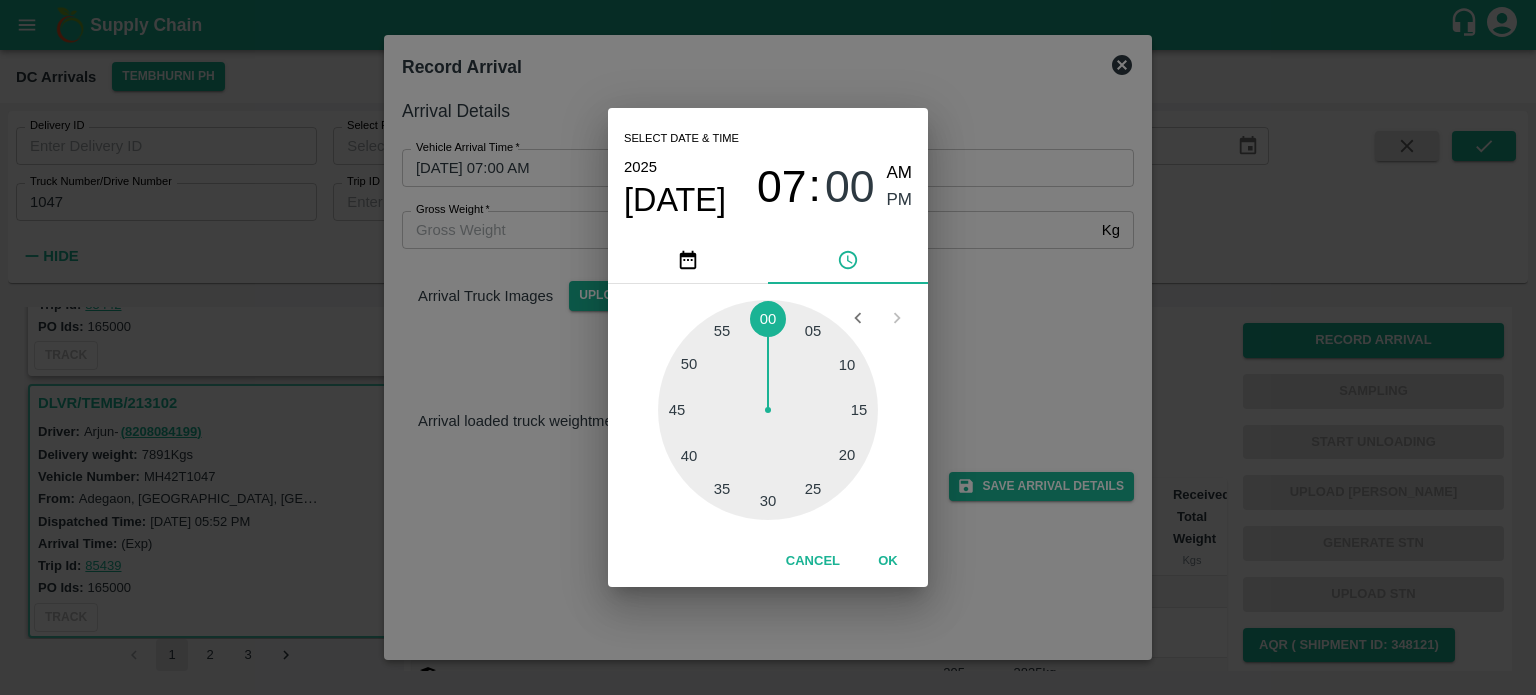 type on "[DATE] 07:00 PM" 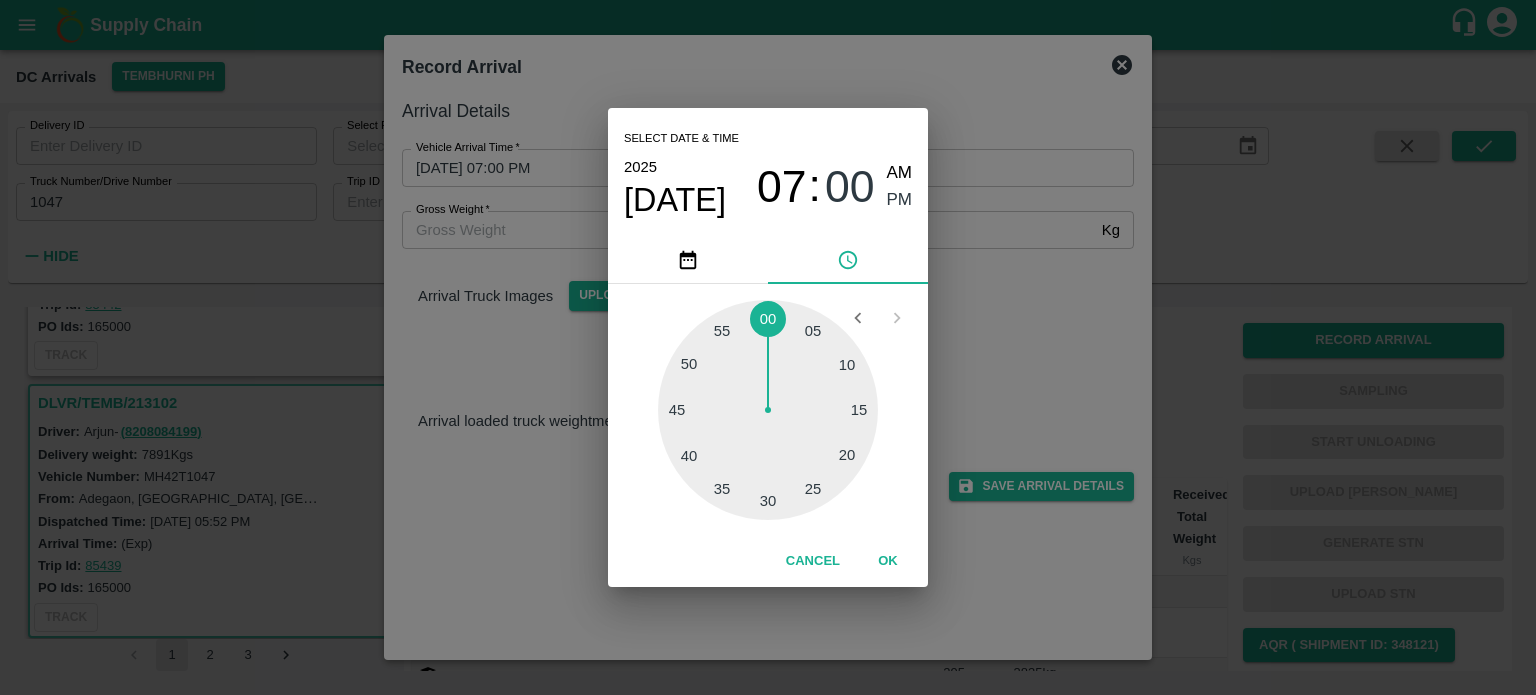 click on "Select date & time [DATE] 07 : 00 AM PM 05 10 15 20 25 30 35 40 45 50 55 00 Cancel OK" at bounding box center [768, 347] 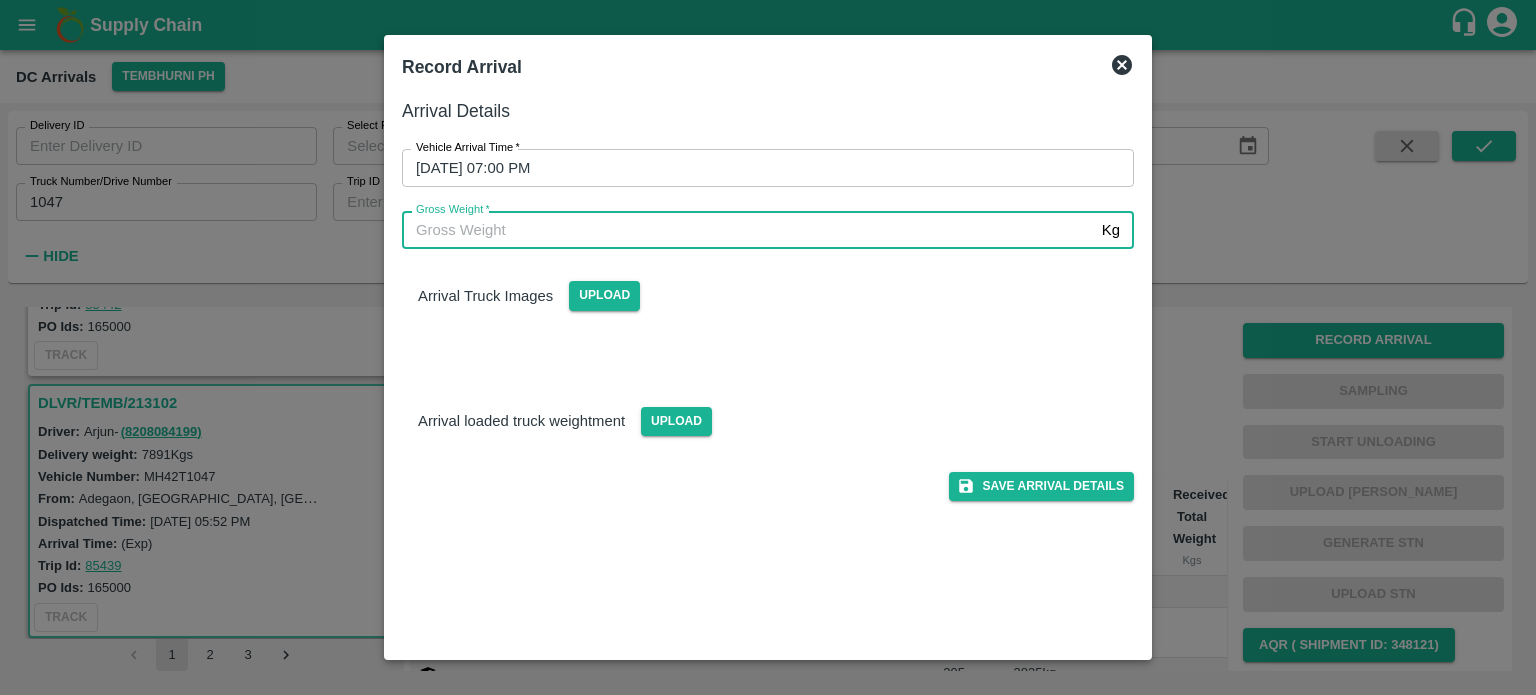click on "Gross Weight   *" at bounding box center [748, 230] 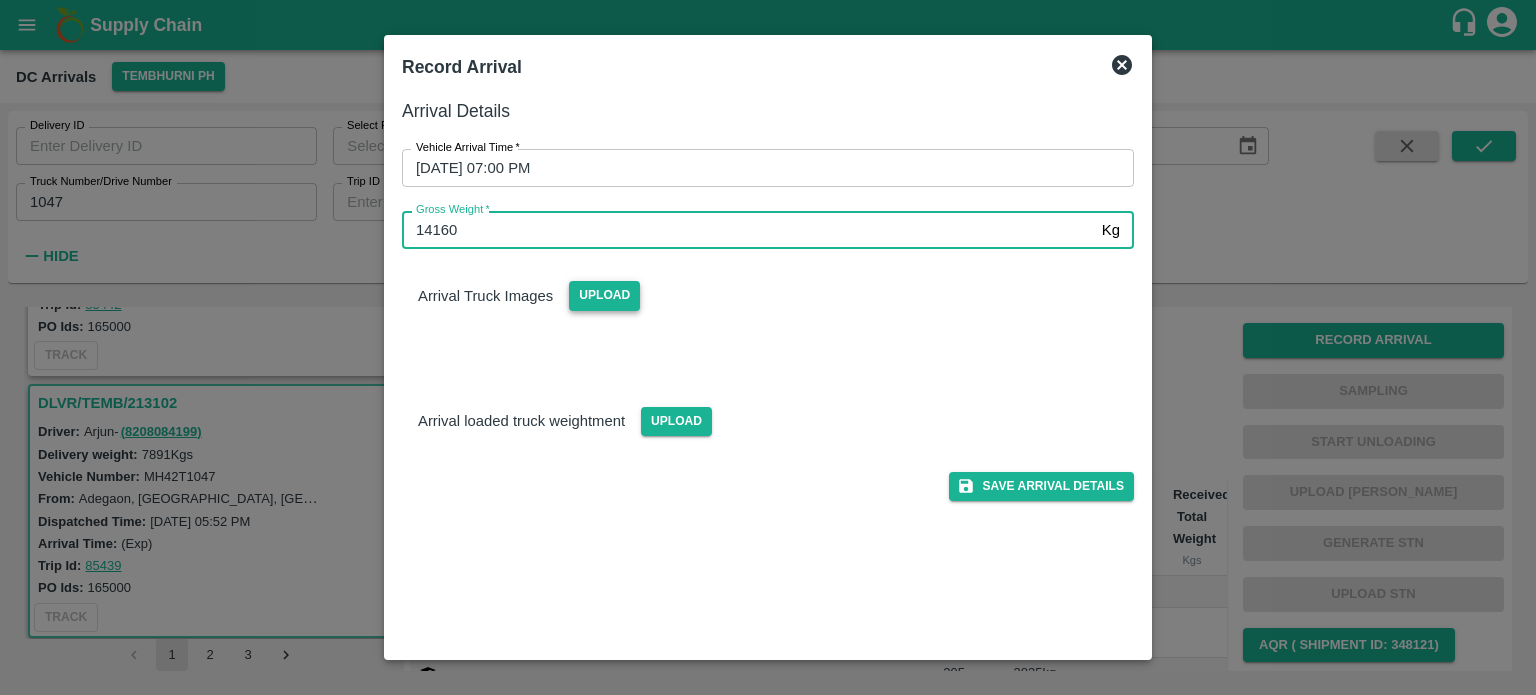 type on "14160" 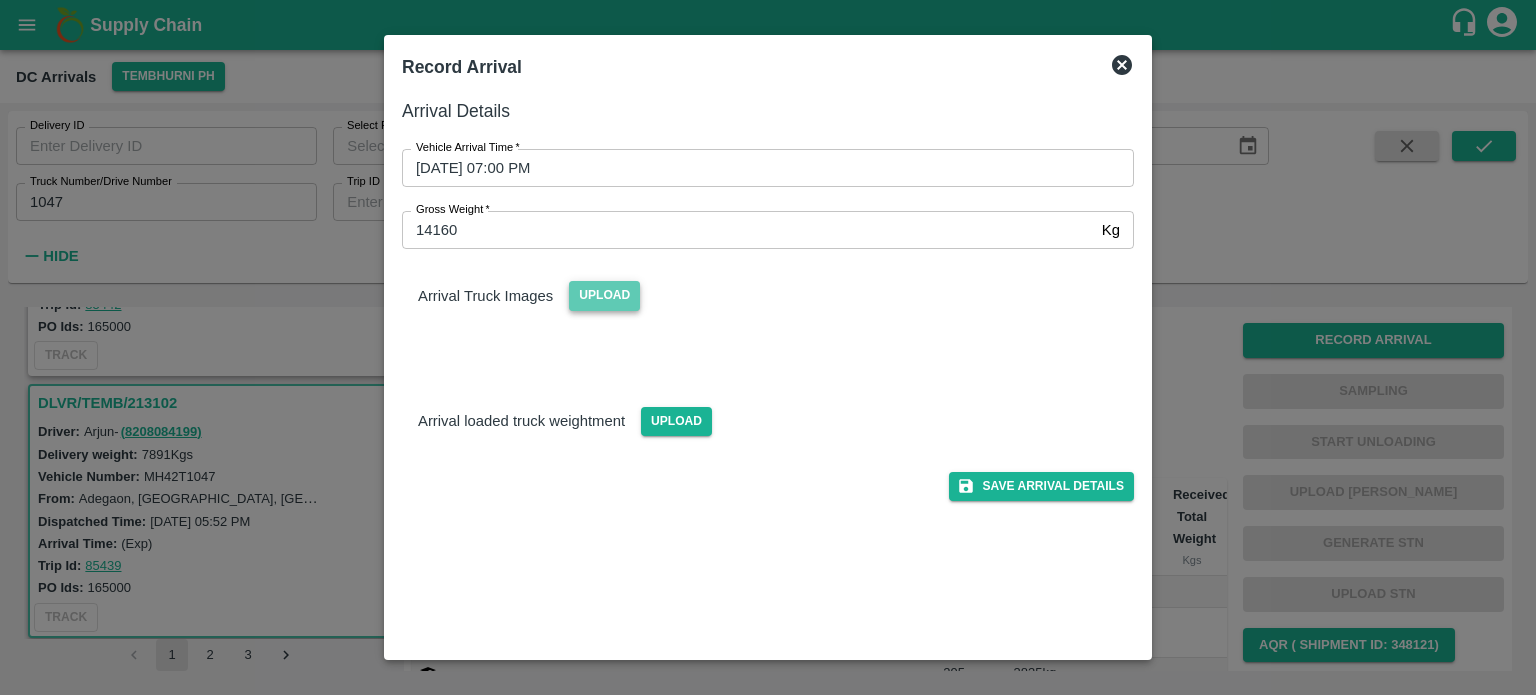 click on "Upload" at bounding box center (604, 295) 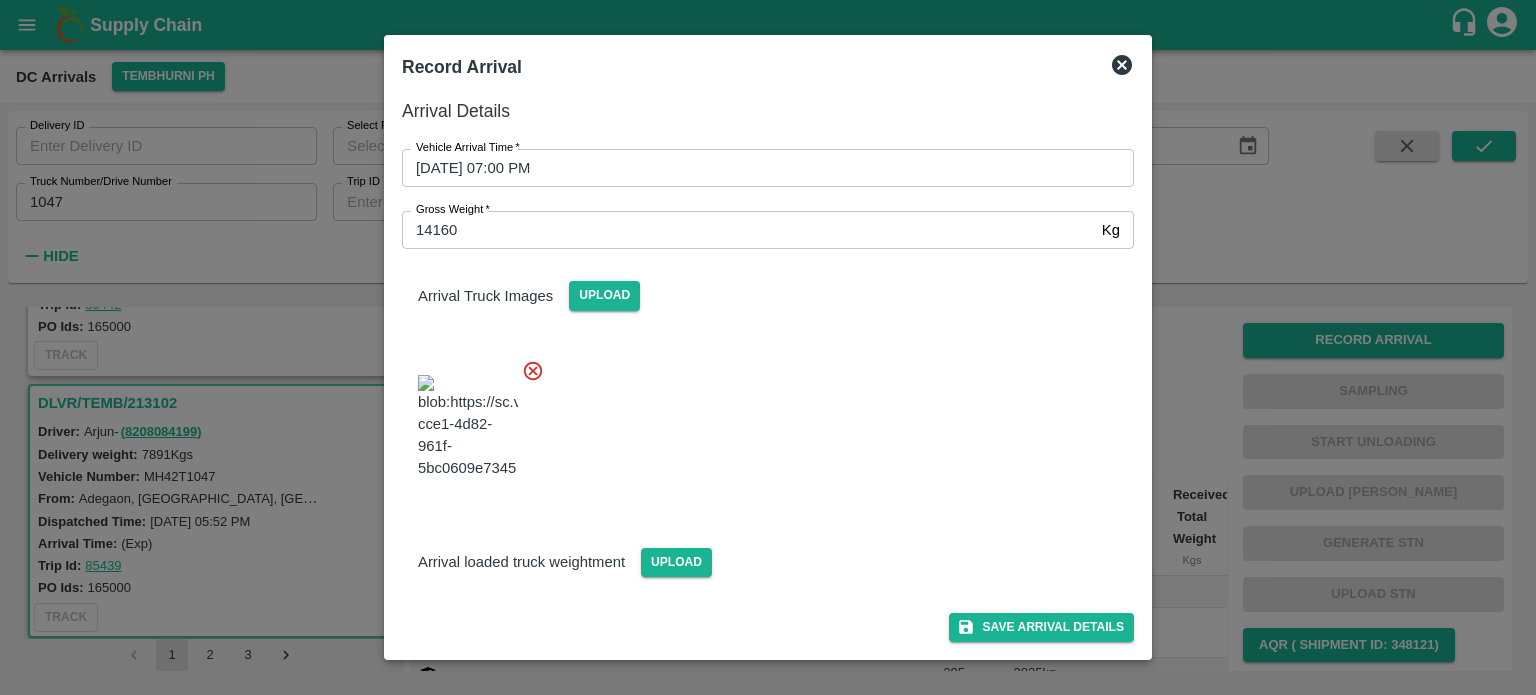 scroll, scrollTop: 116, scrollLeft: 0, axis: vertical 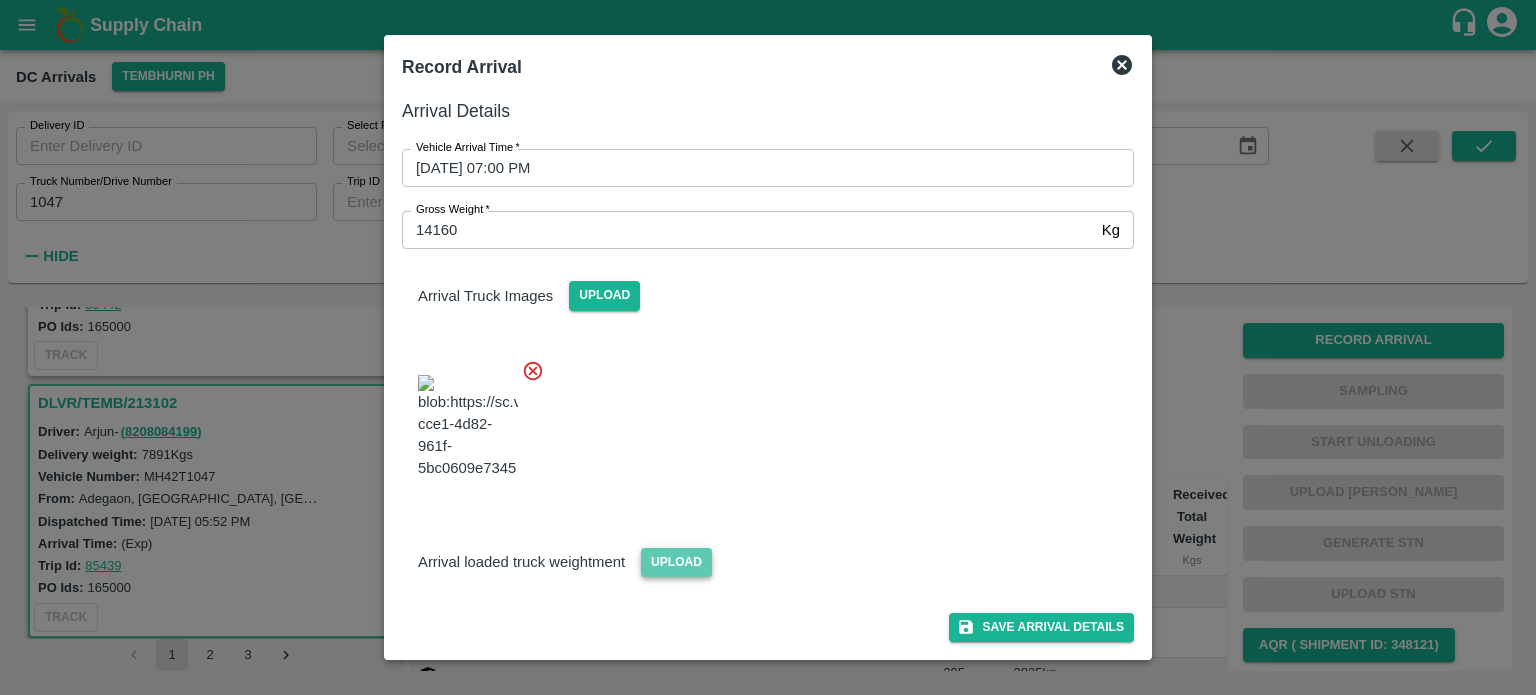 click on "Upload" at bounding box center (676, 562) 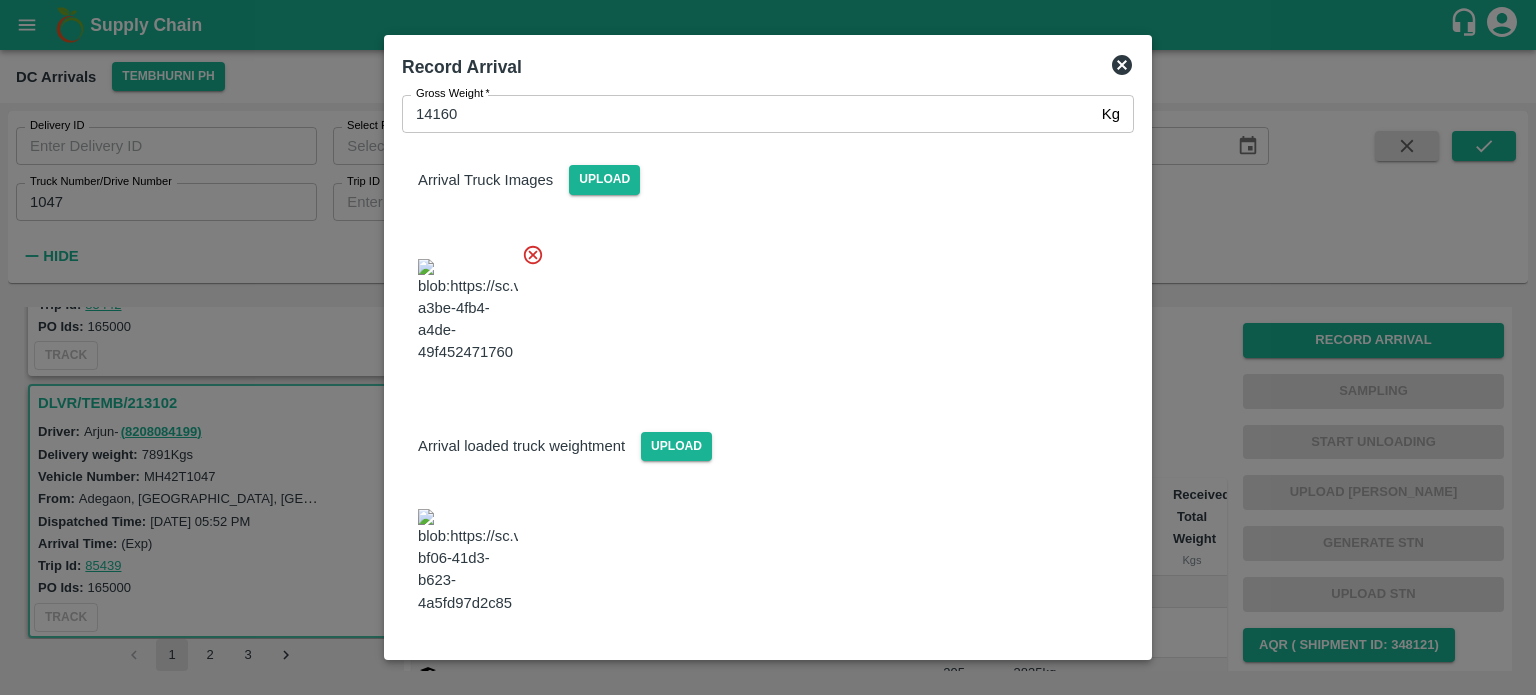 click at bounding box center [760, 305] 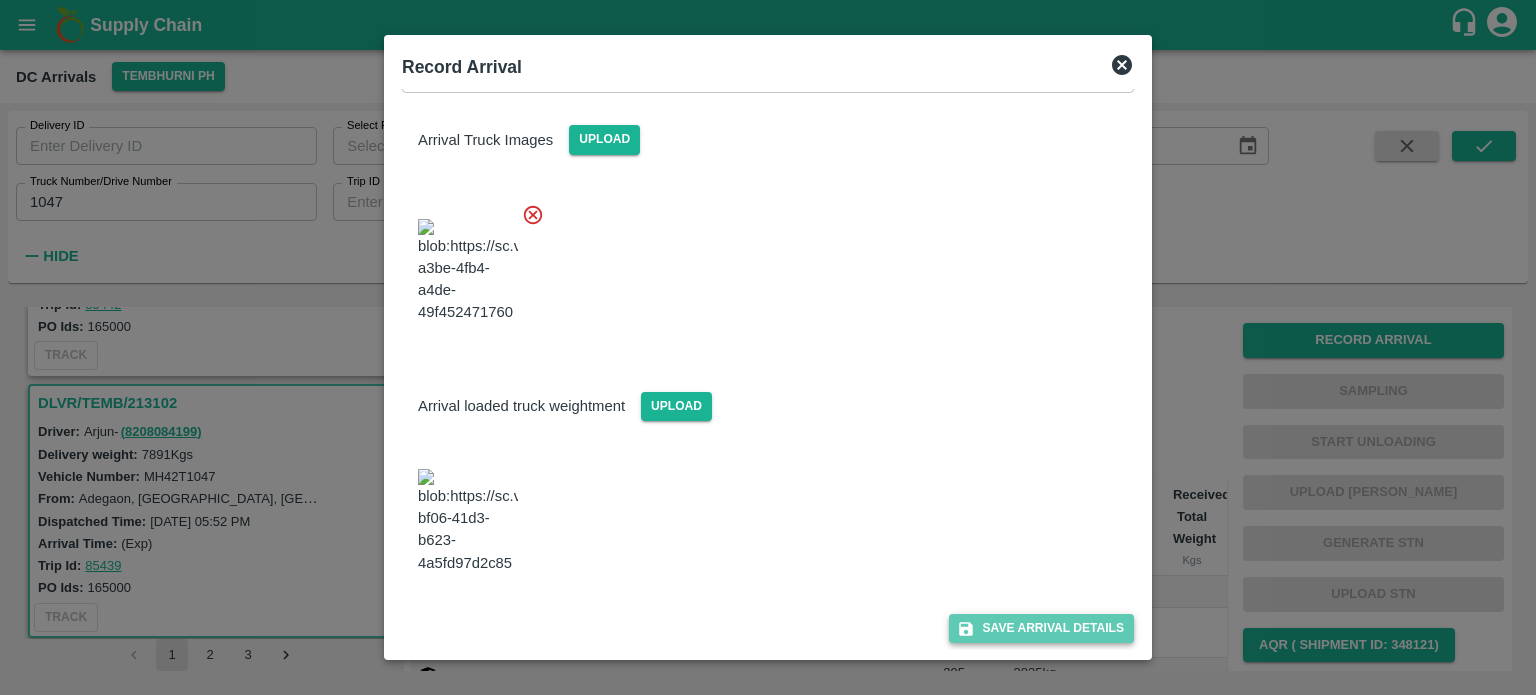 click on "Save Arrival Details" at bounding box center (1041, 628) 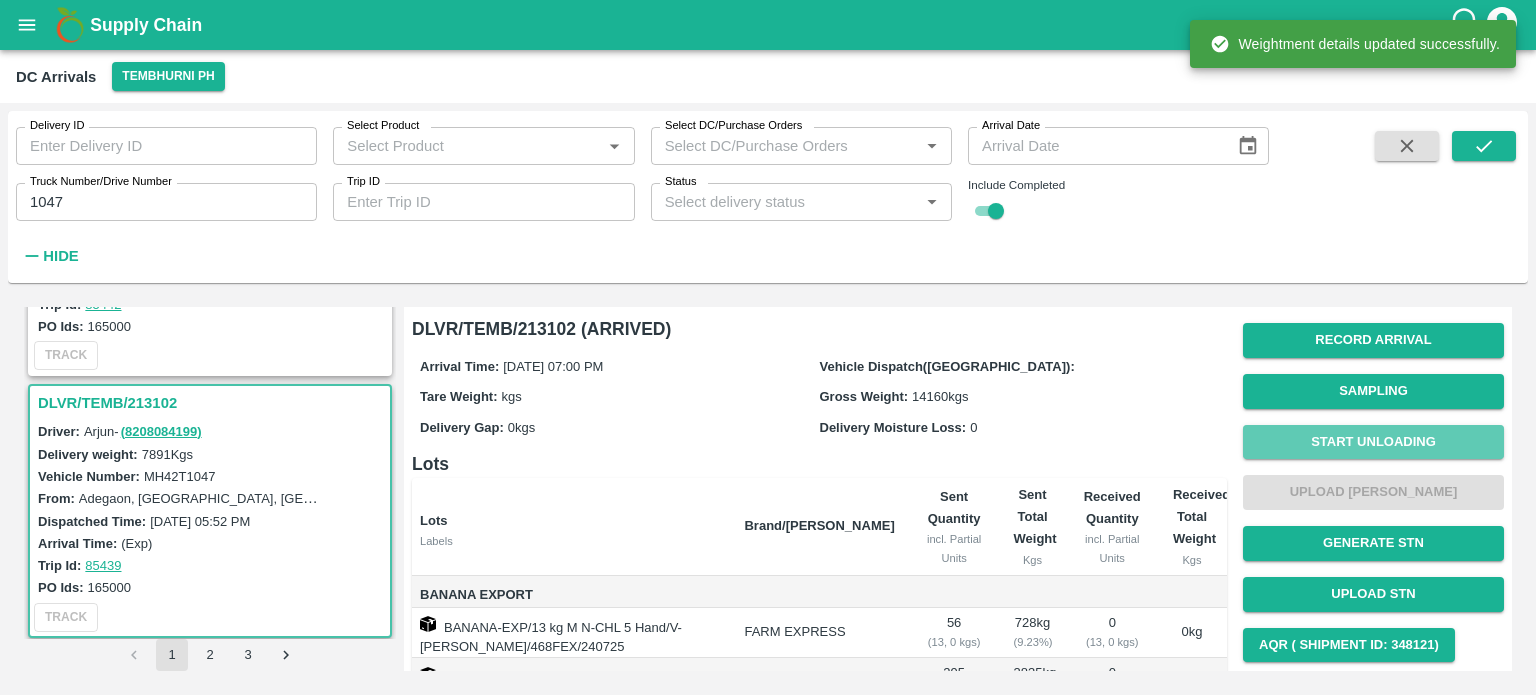 click on "Start Unloading" at bounding box center [1373, 442] 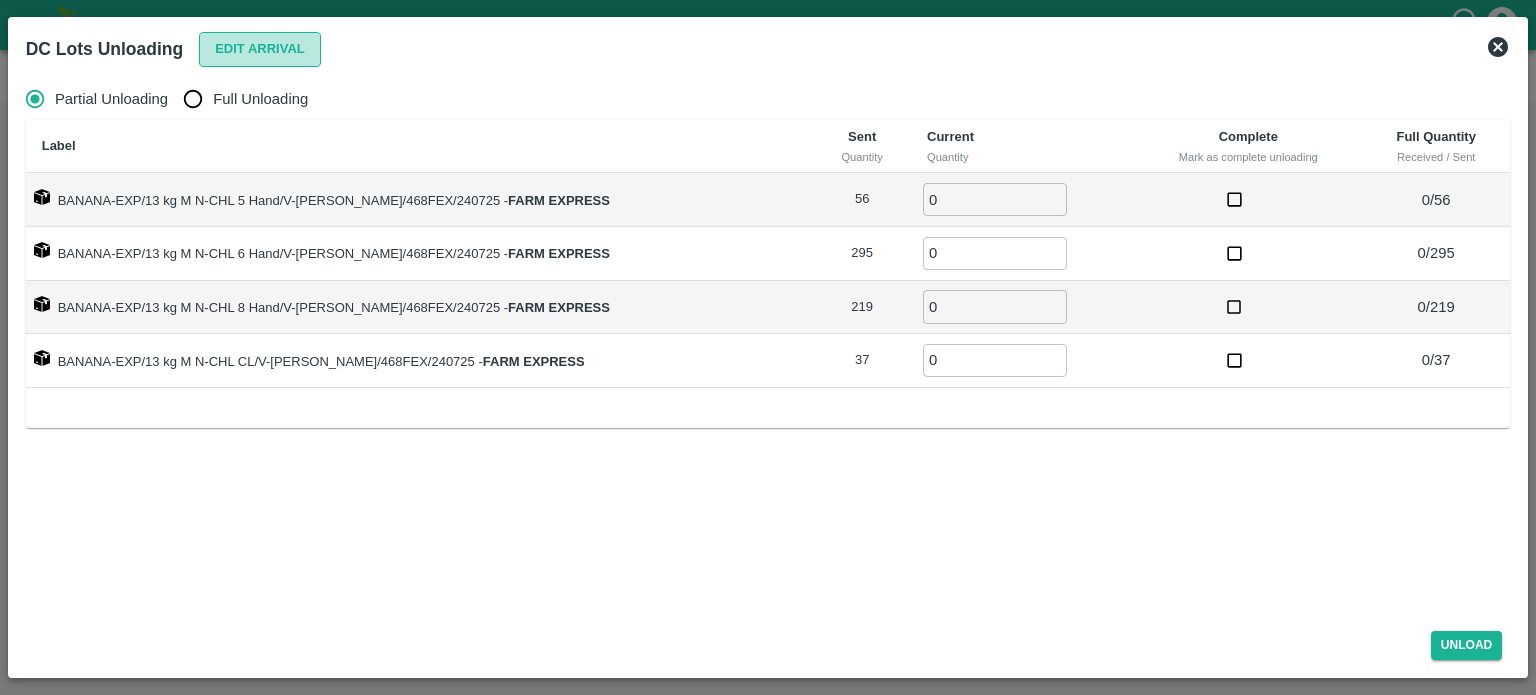 click on "Edit Arrival" at bounding box center [260, 49] 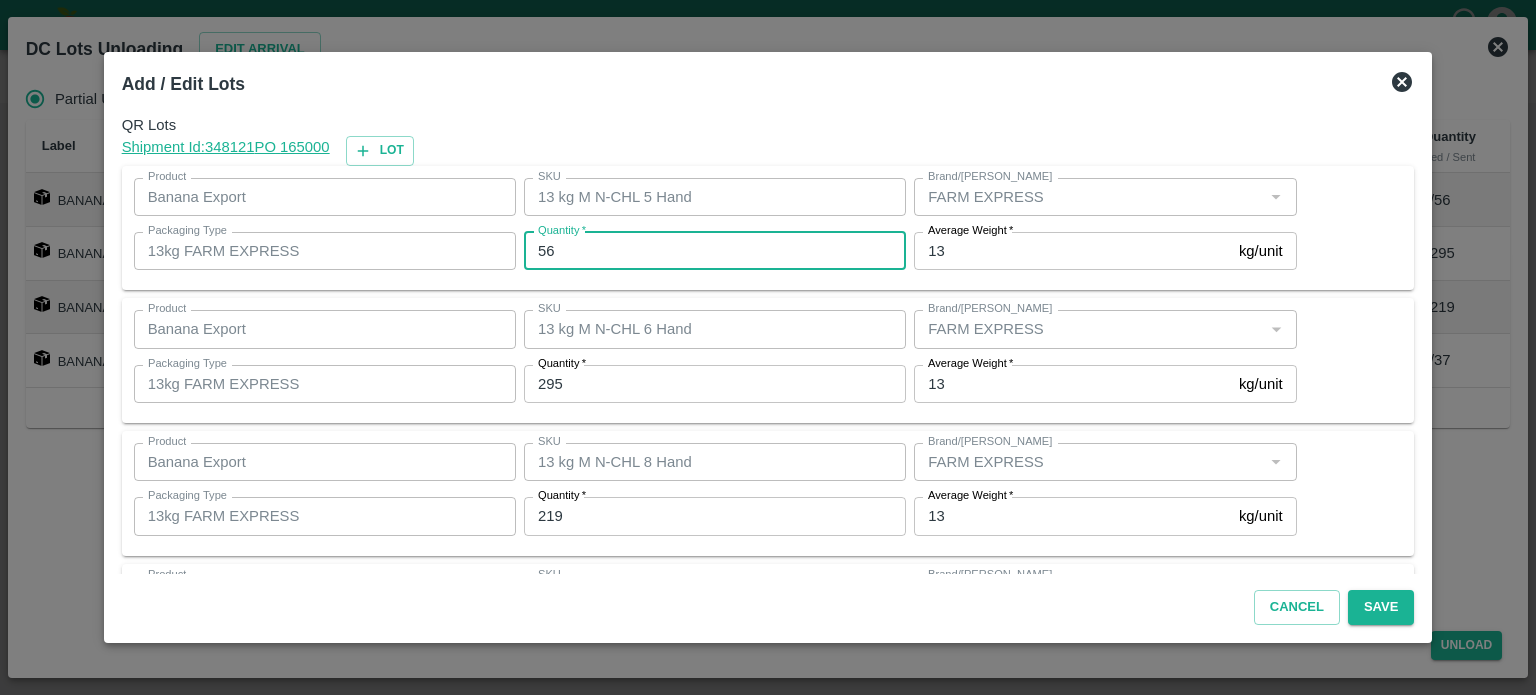 click on "56" at bounding box center [715, 251] 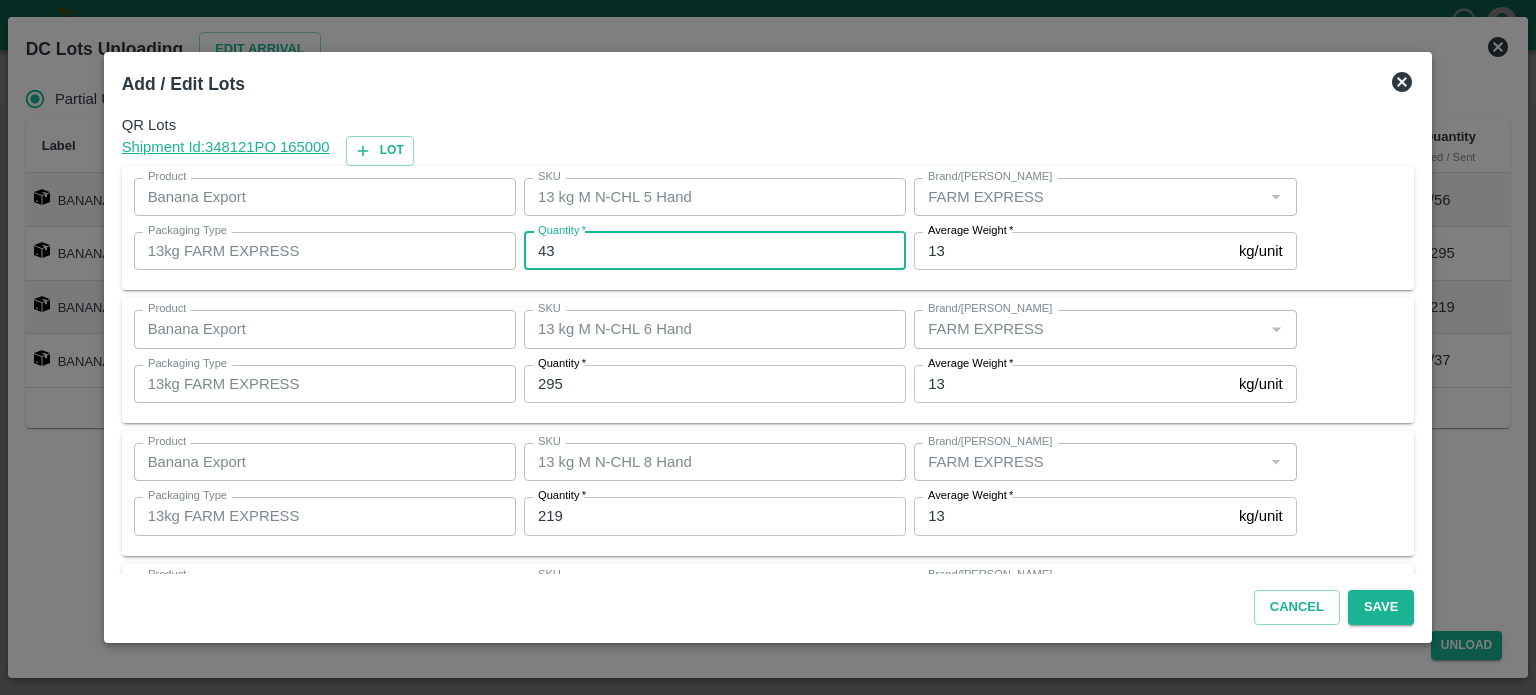 type on "43" 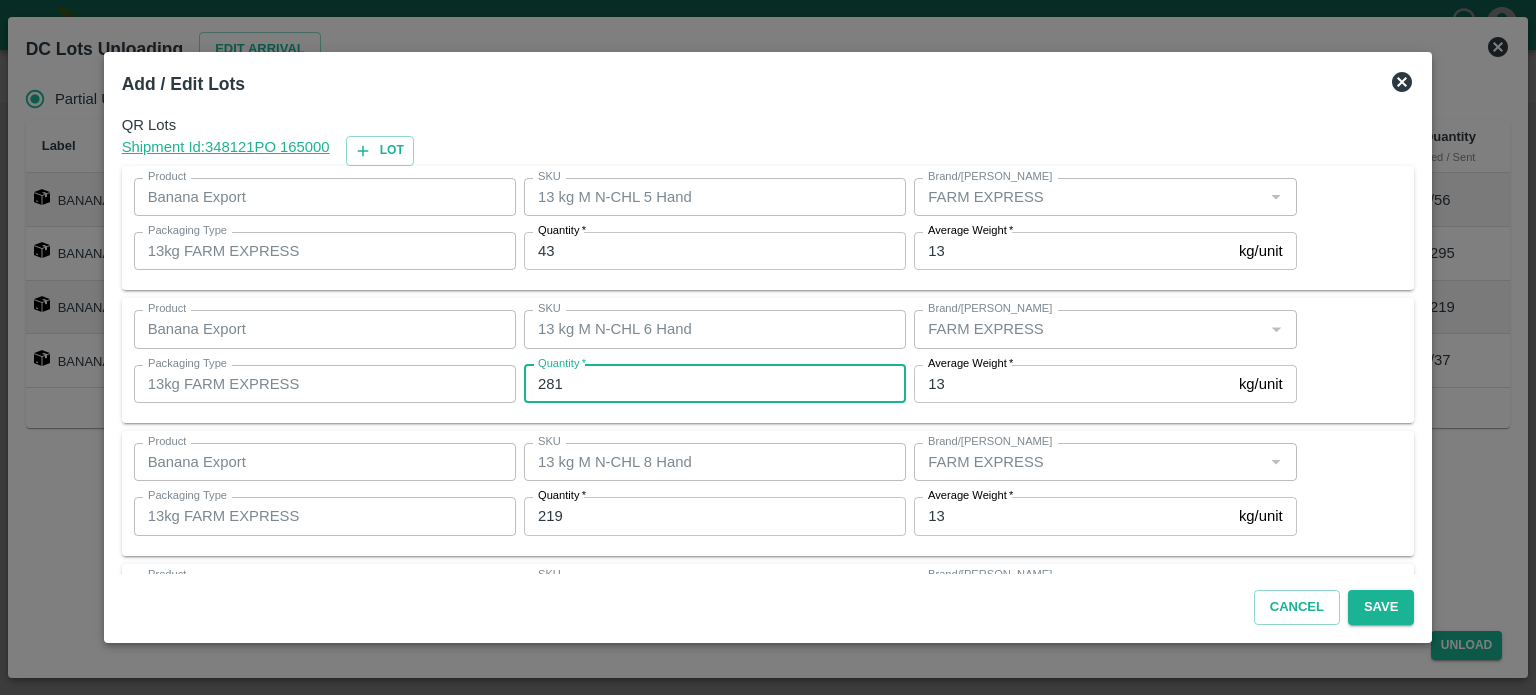 type on "281" 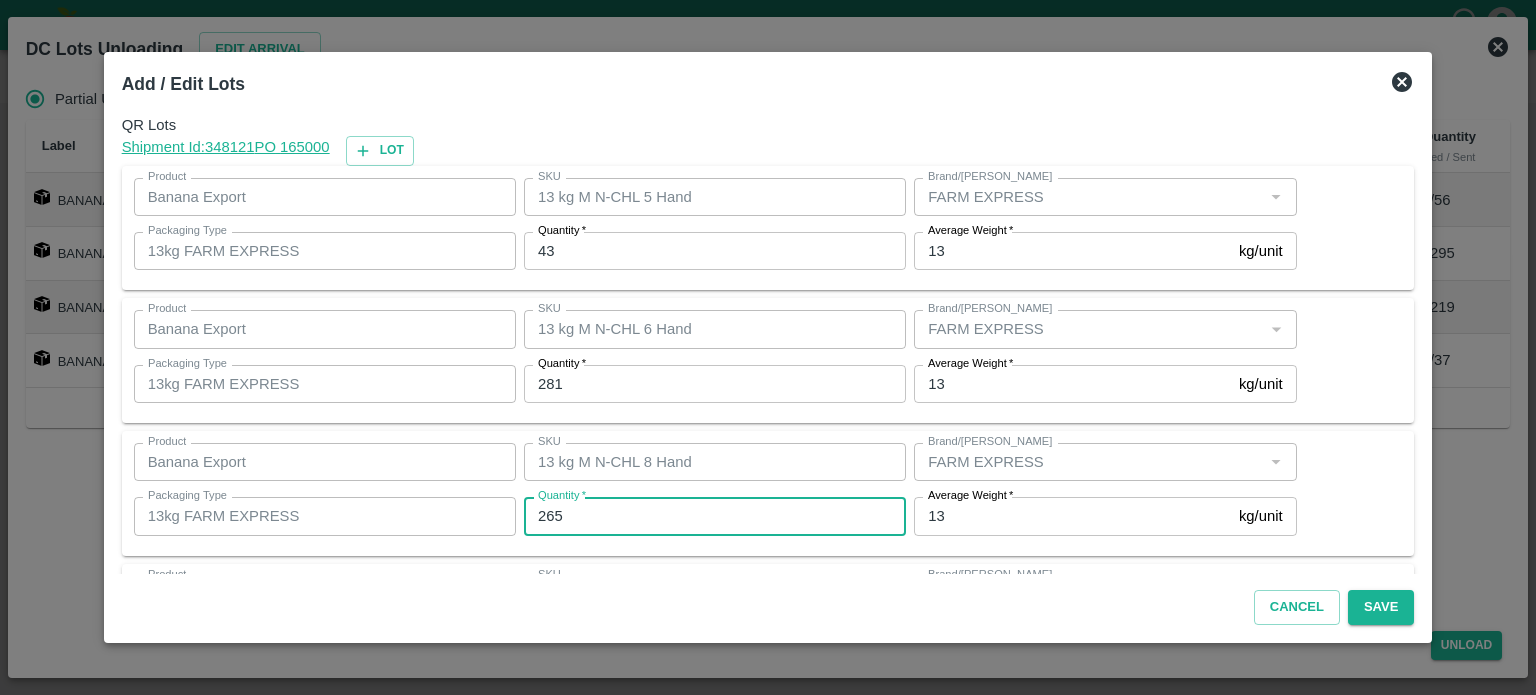 type on "265" 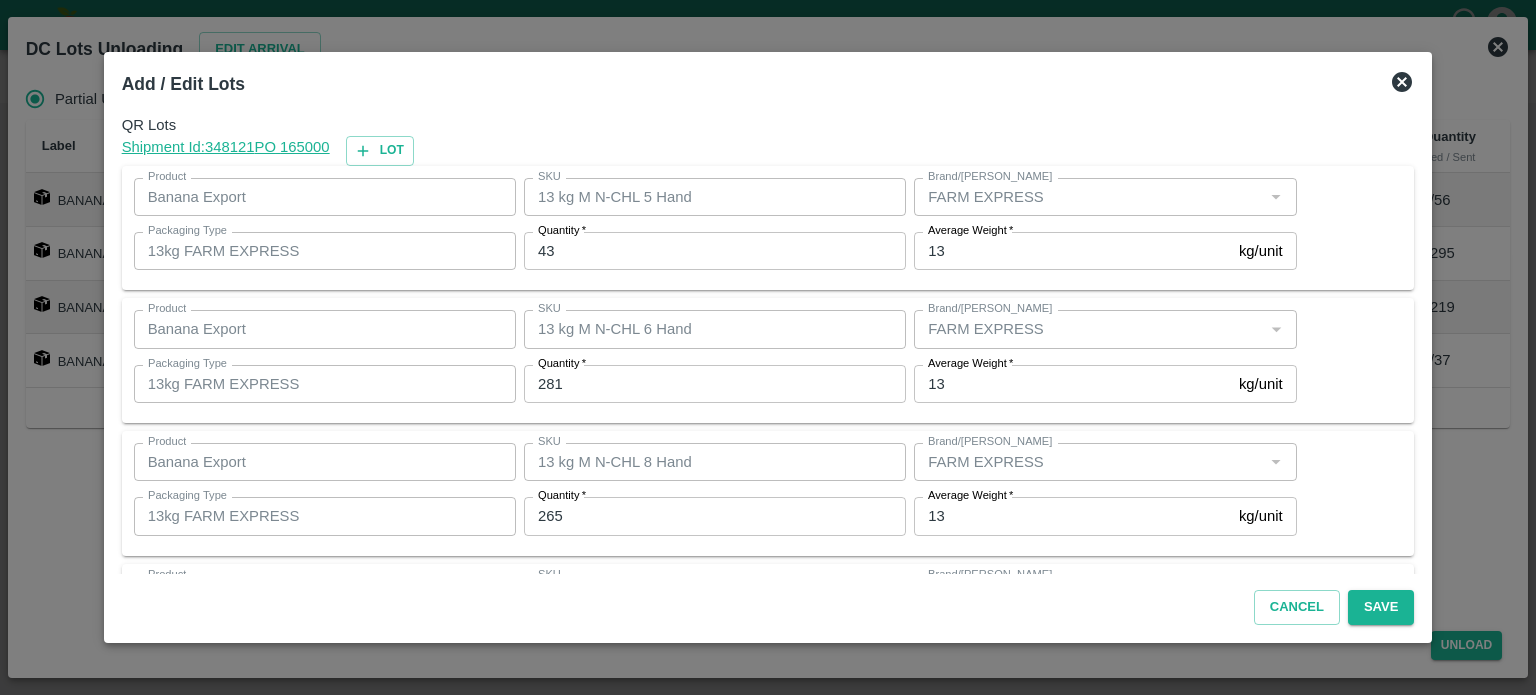 scroll, scrollTop: 129, scrollLeft: 0, axis: vertical 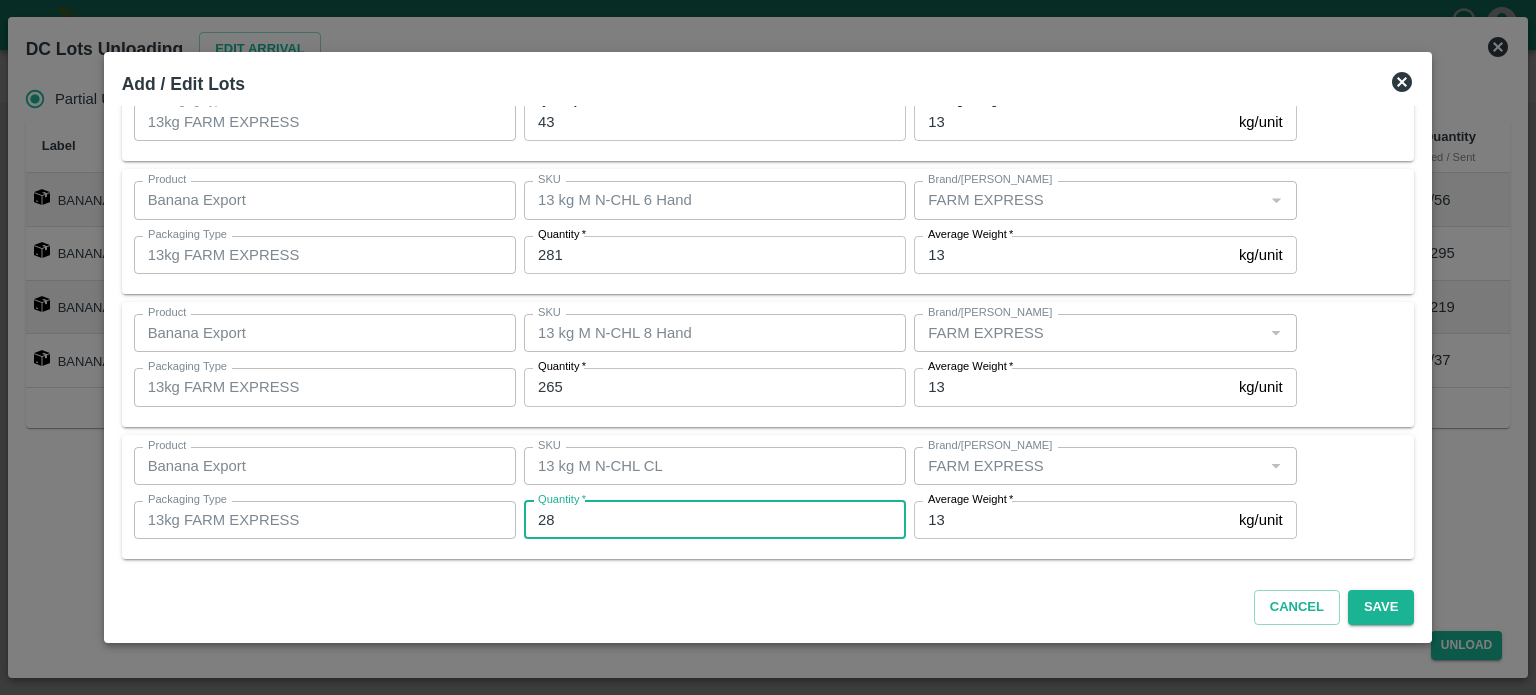 type on "28" 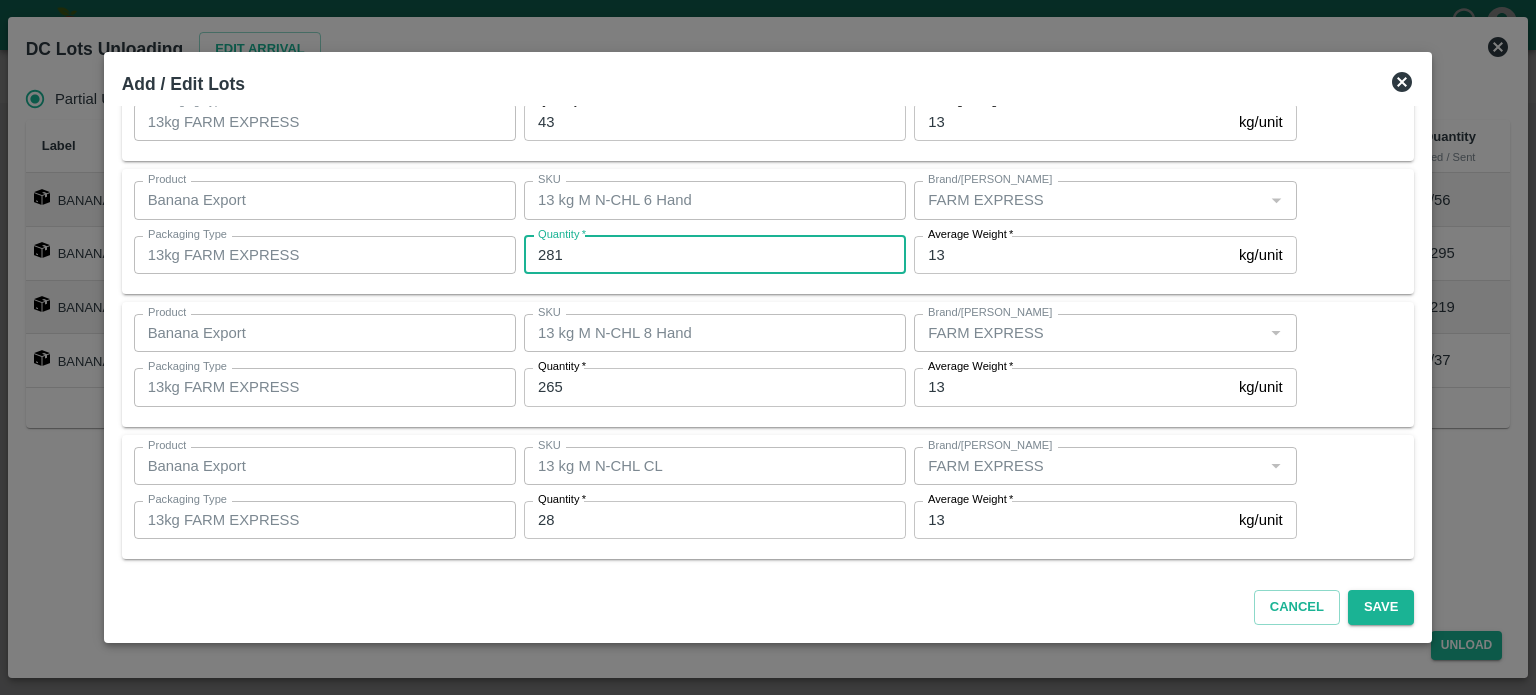 click on "281" at bounding box center [715, 255] 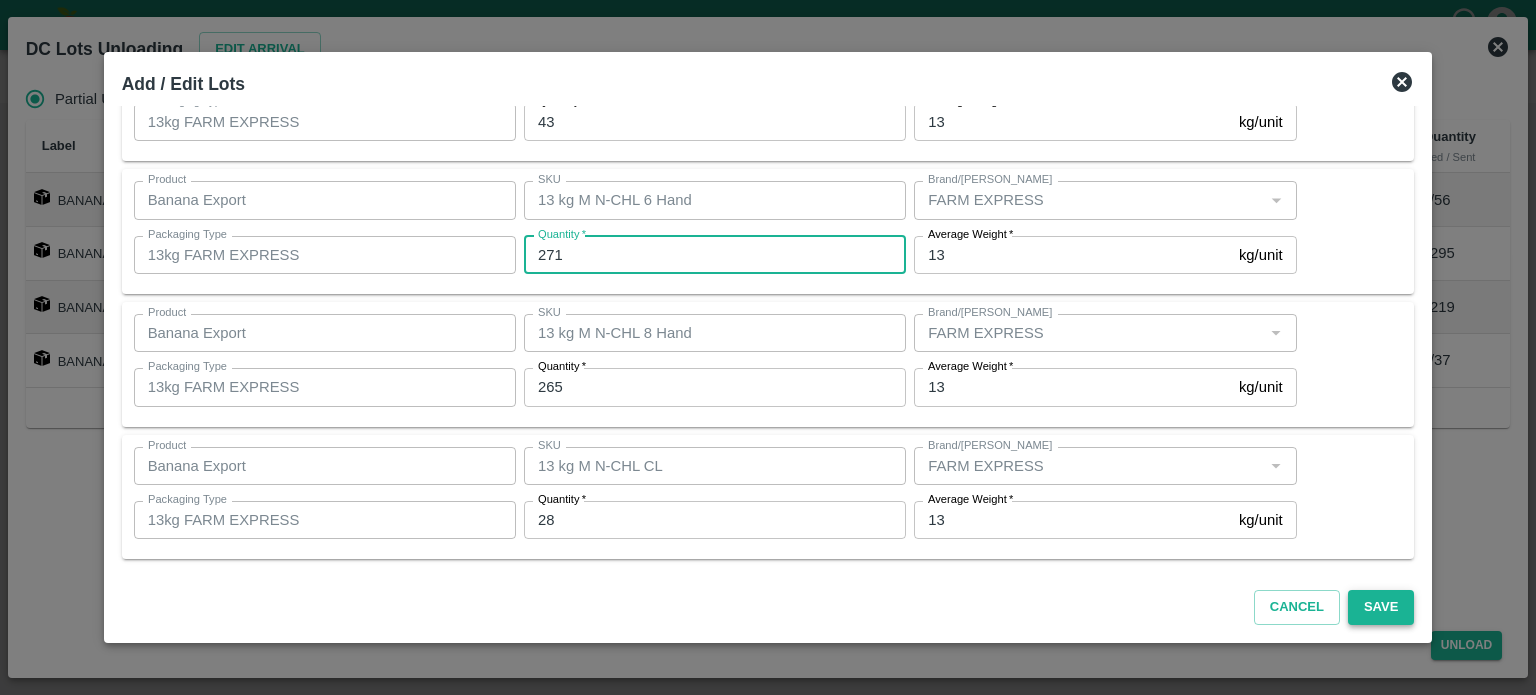 type on "271" 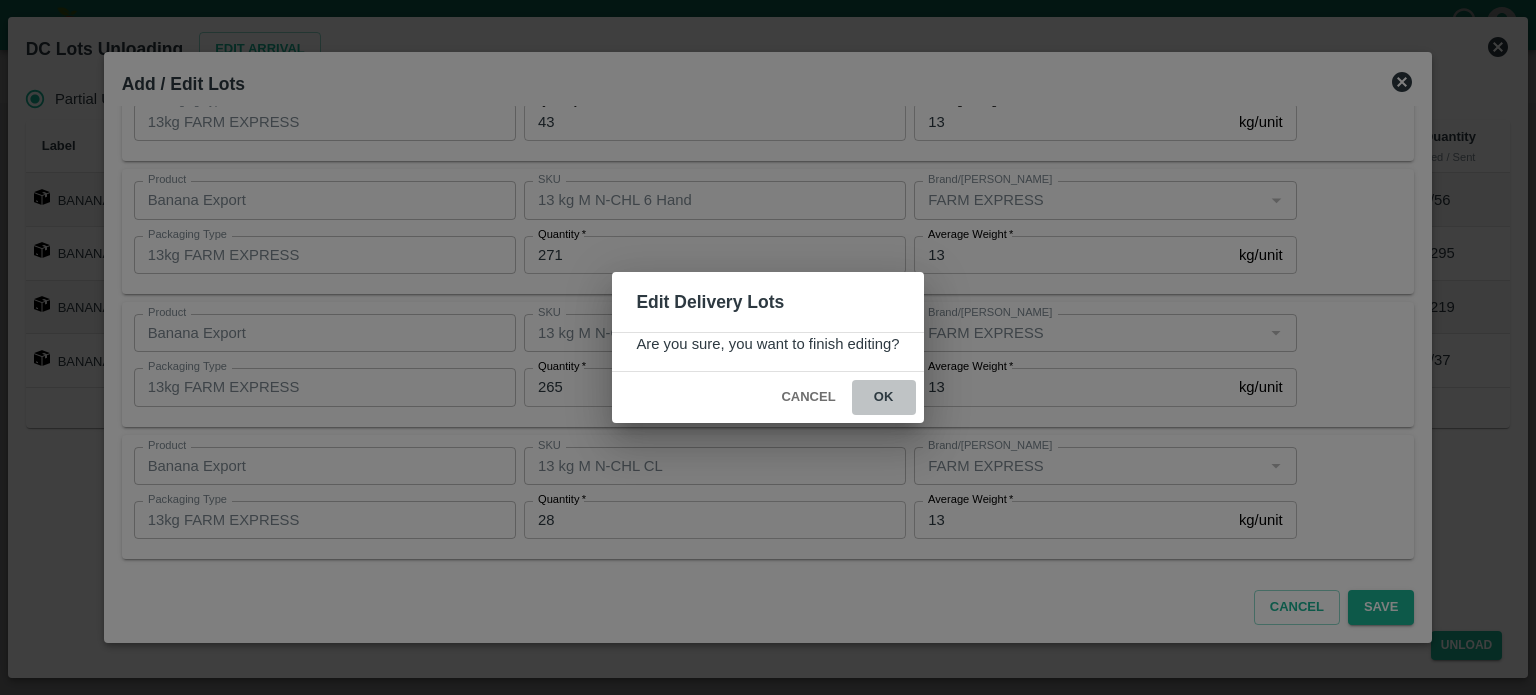 click on "ok" at bounding box center [884, 397] 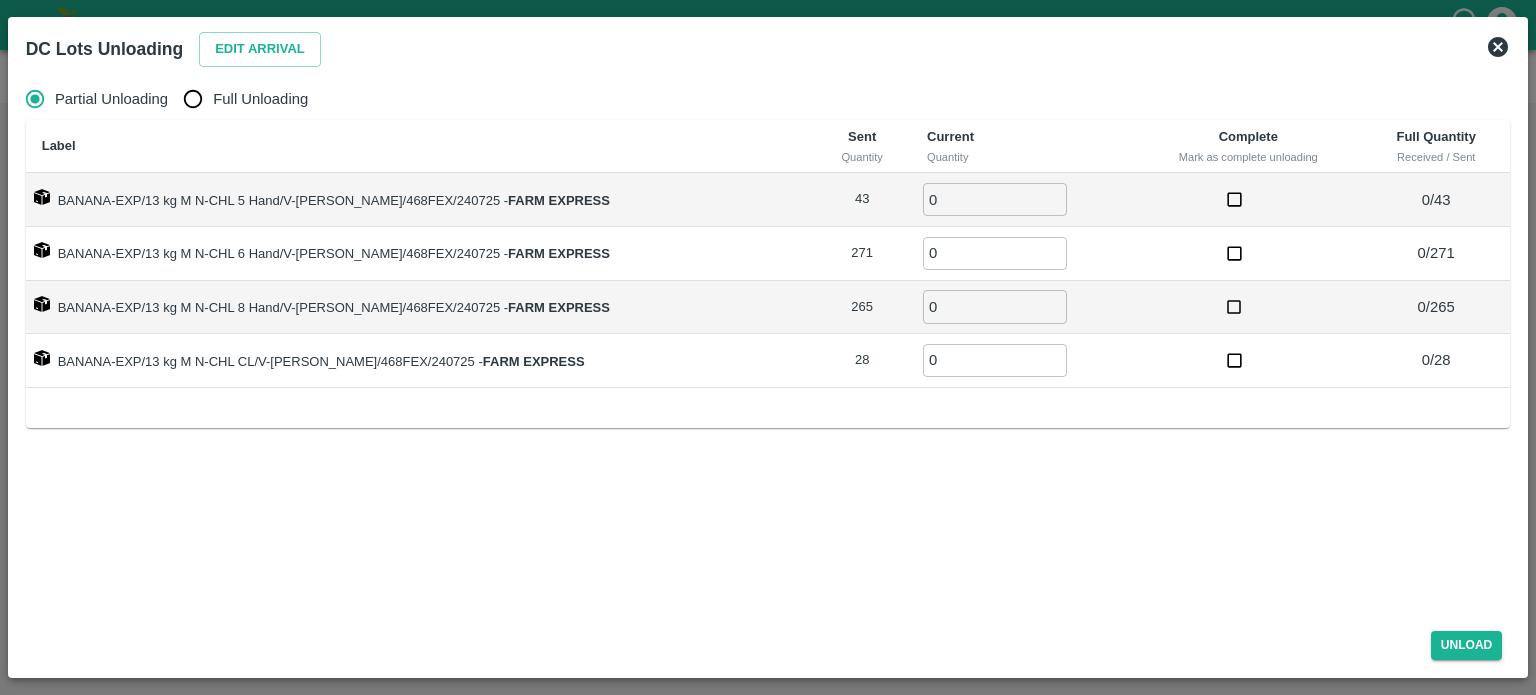 click on "Full Unloading" at bounding box center [193, 99] 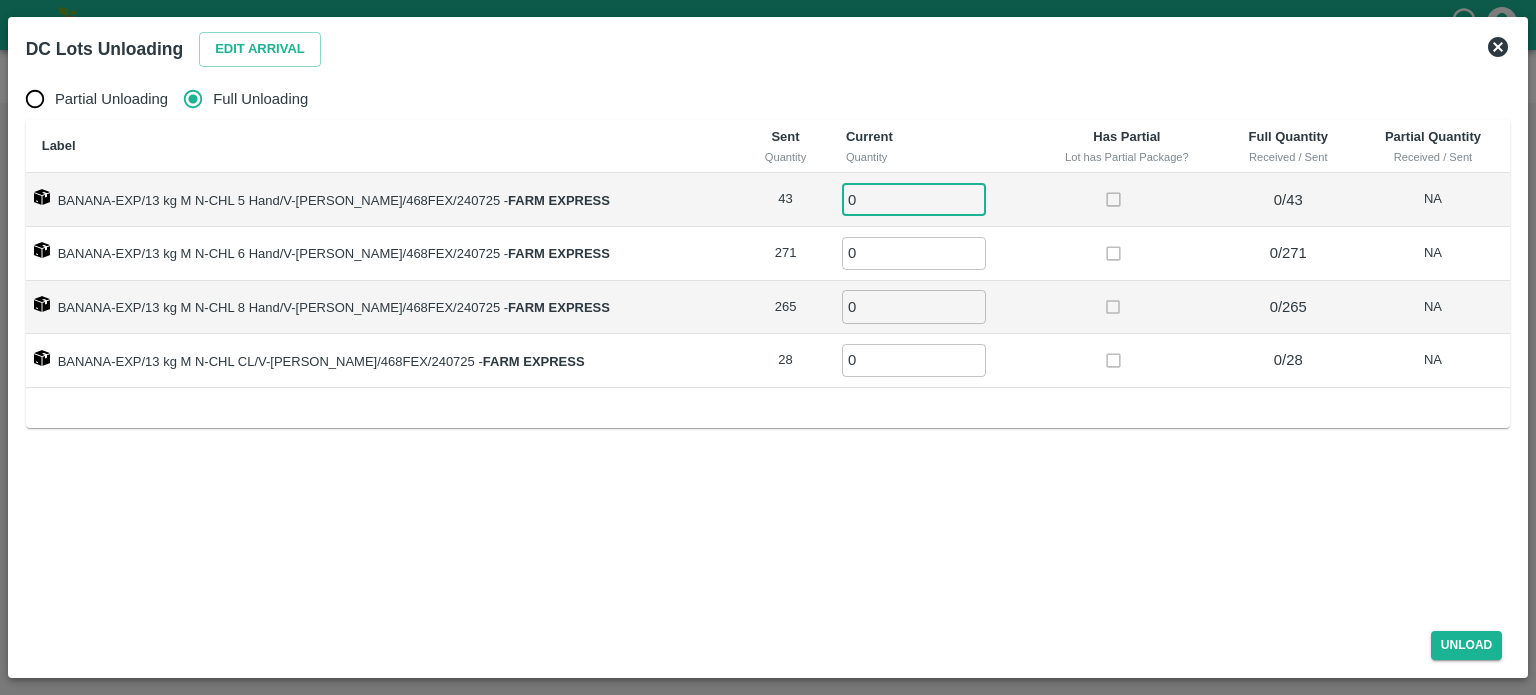 click on "0" at bounding box center (914, 199) 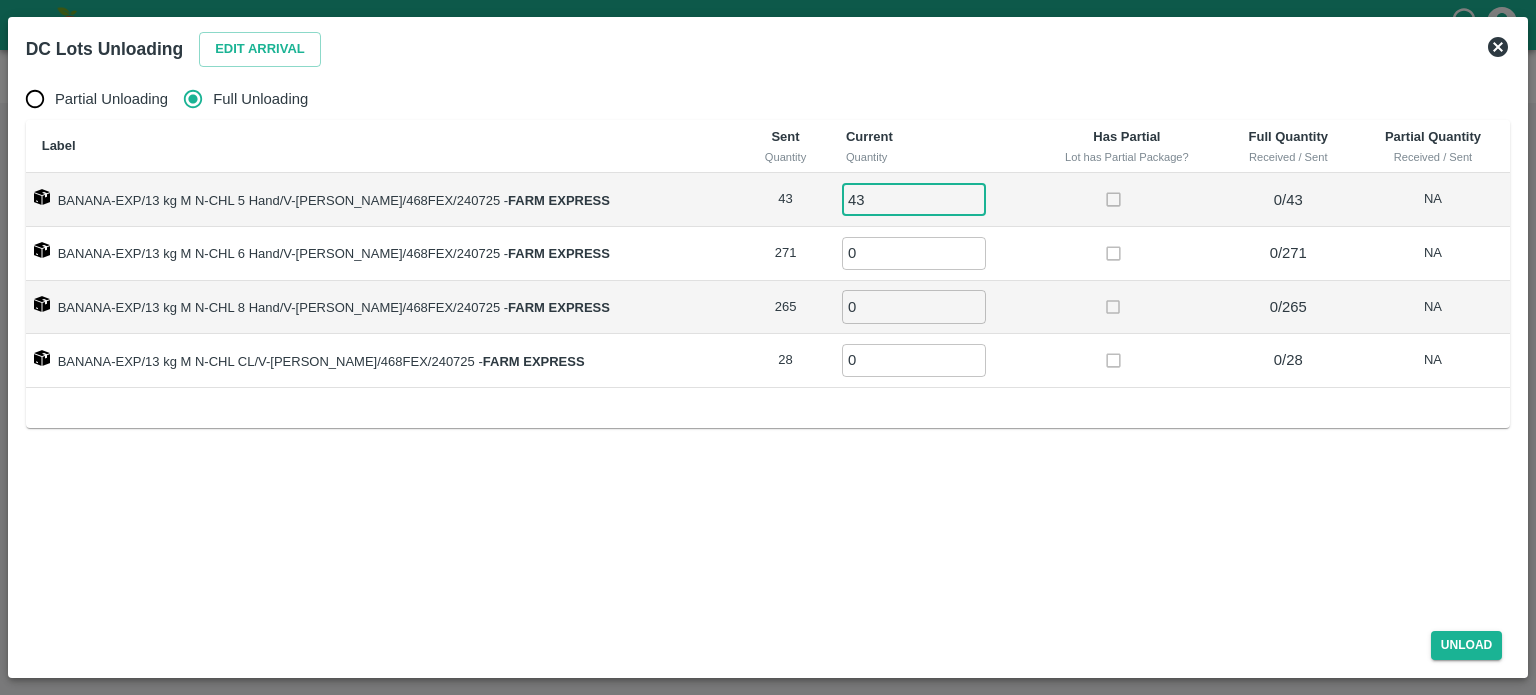 type on "43" 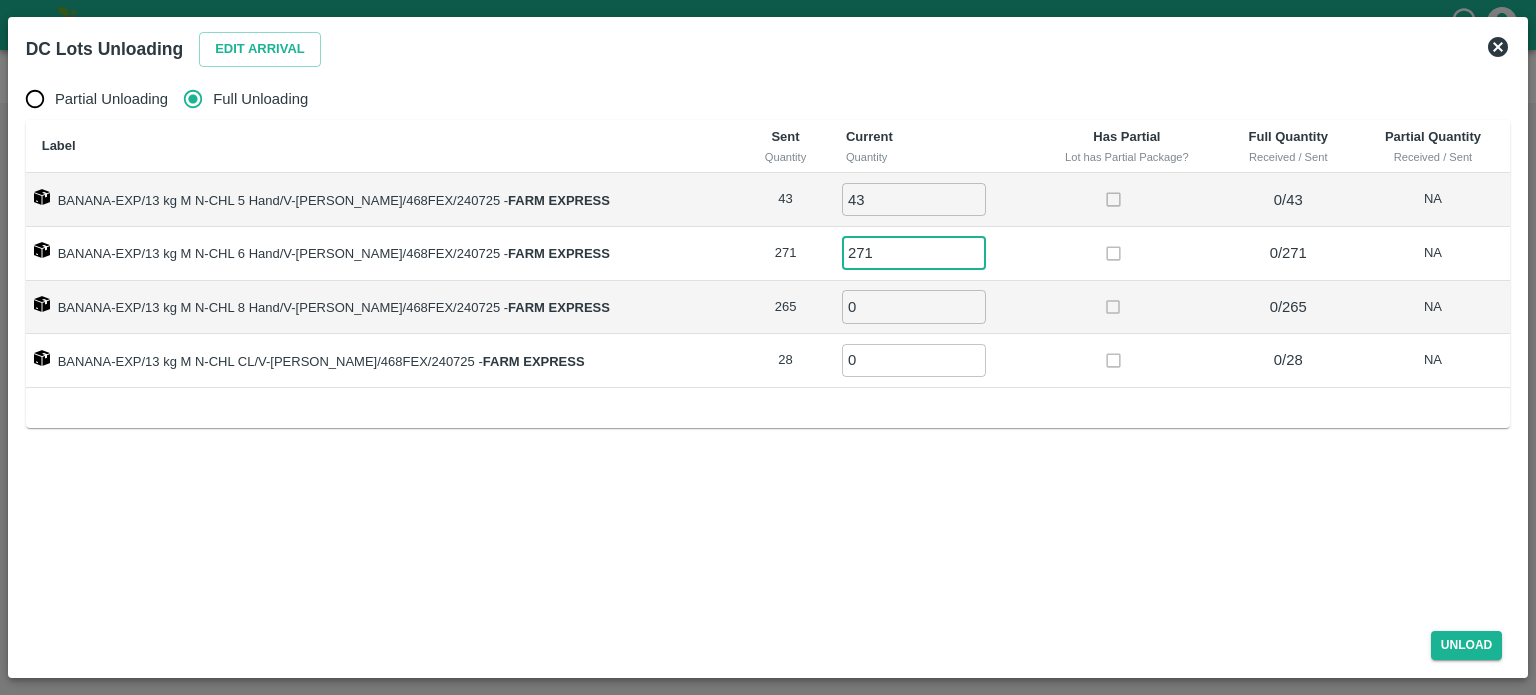 type on "271" 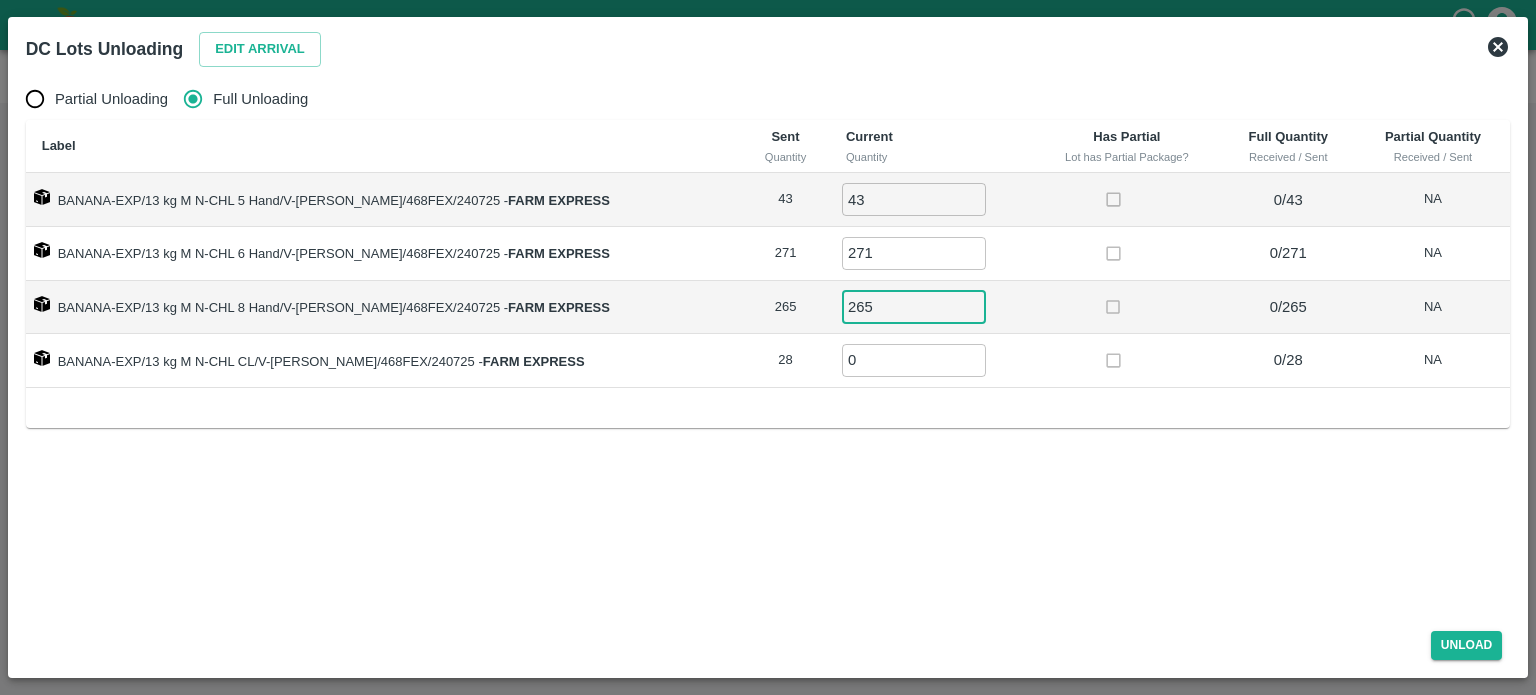 type on "265" 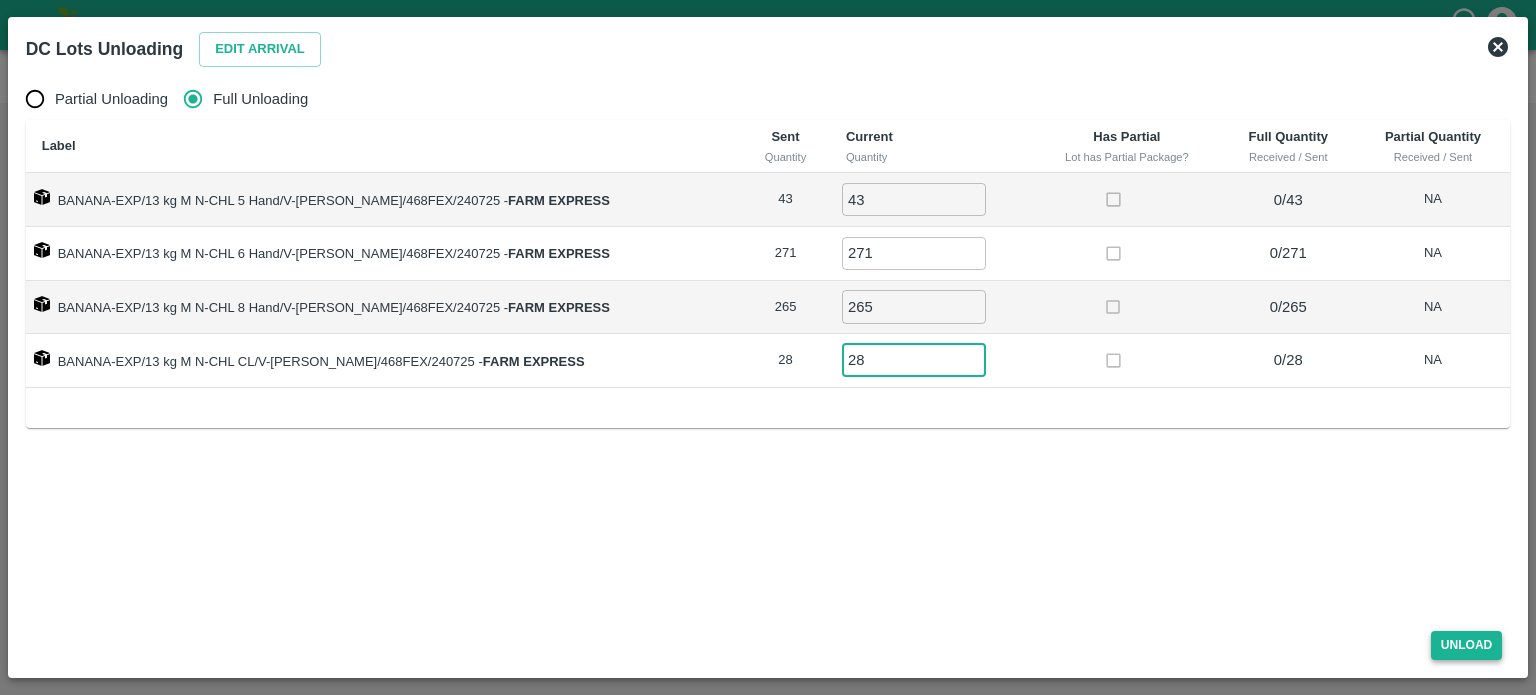 type on "28" 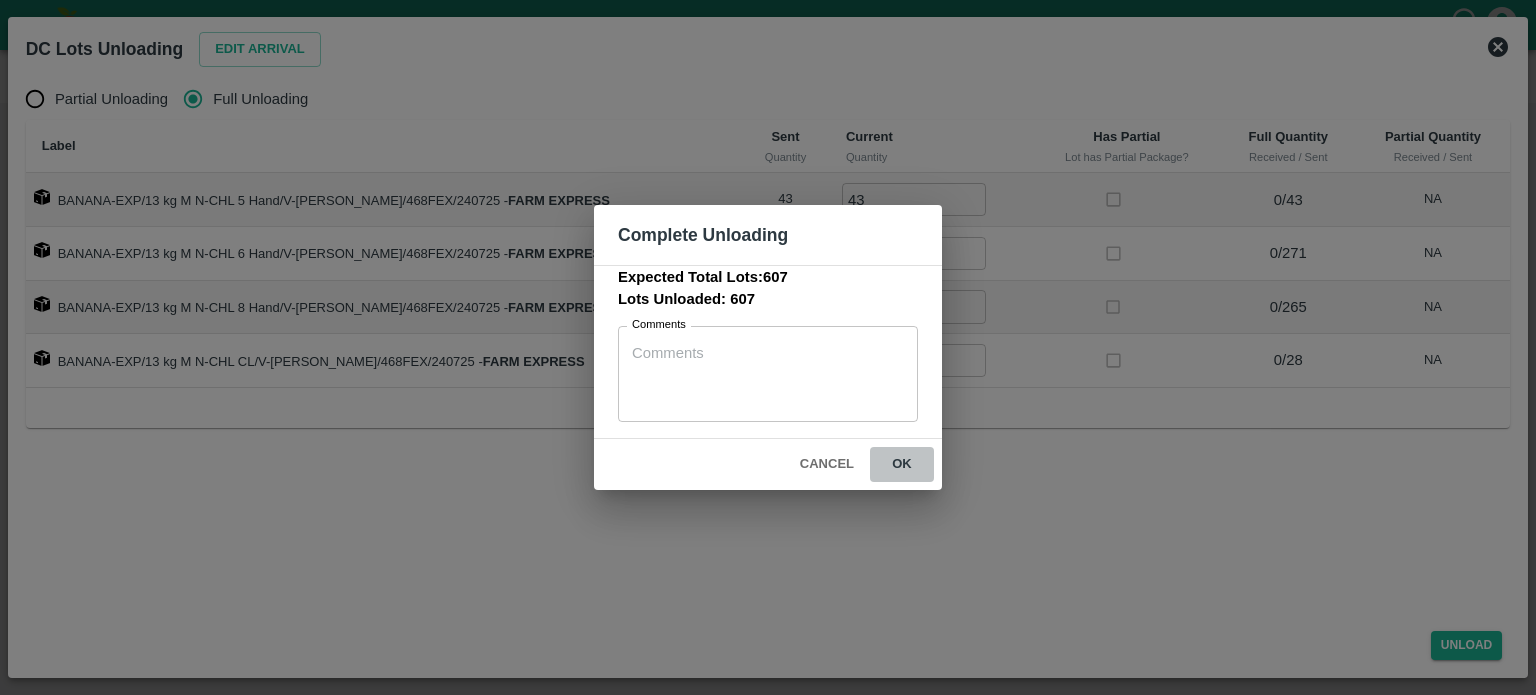 click on "ok" at bounding box center (902, 464) 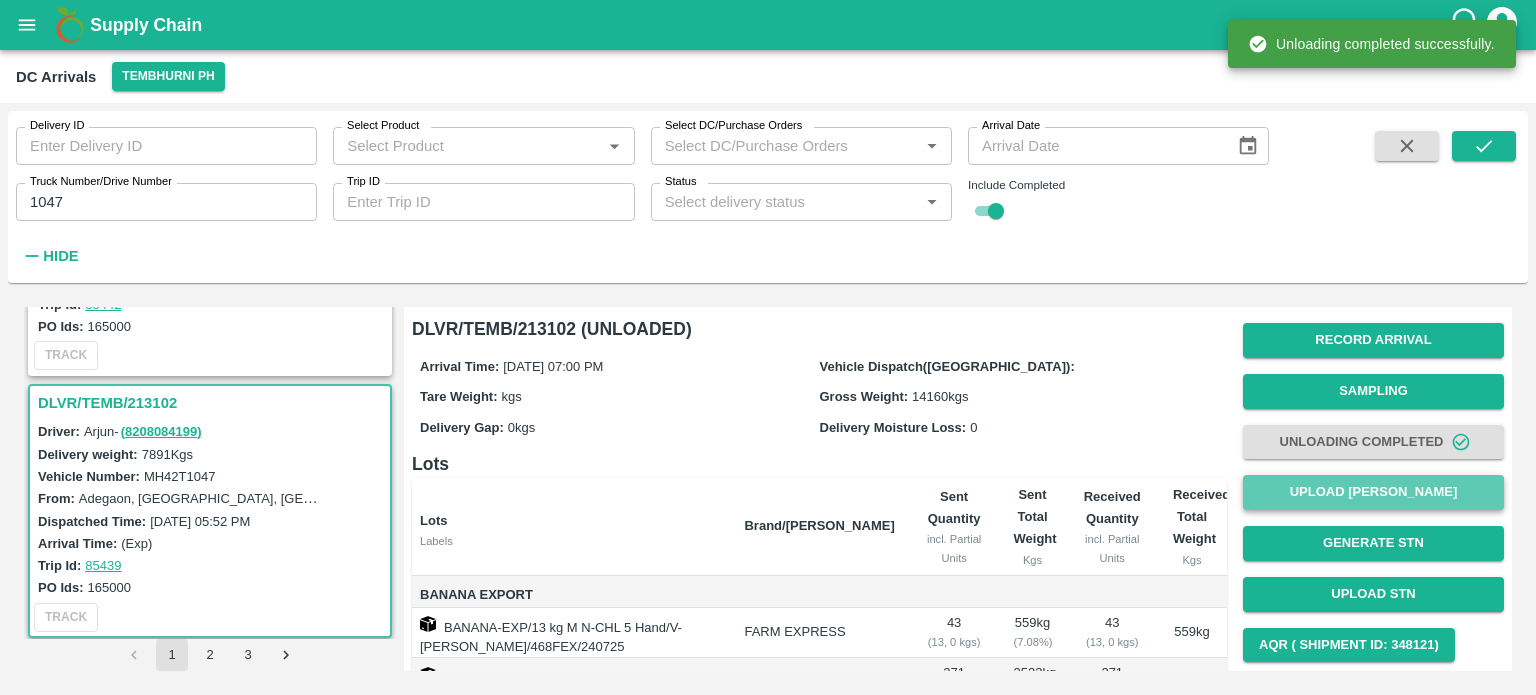 click on "Upload [PERSON_NAME]" at bounding box center [1373, 492] 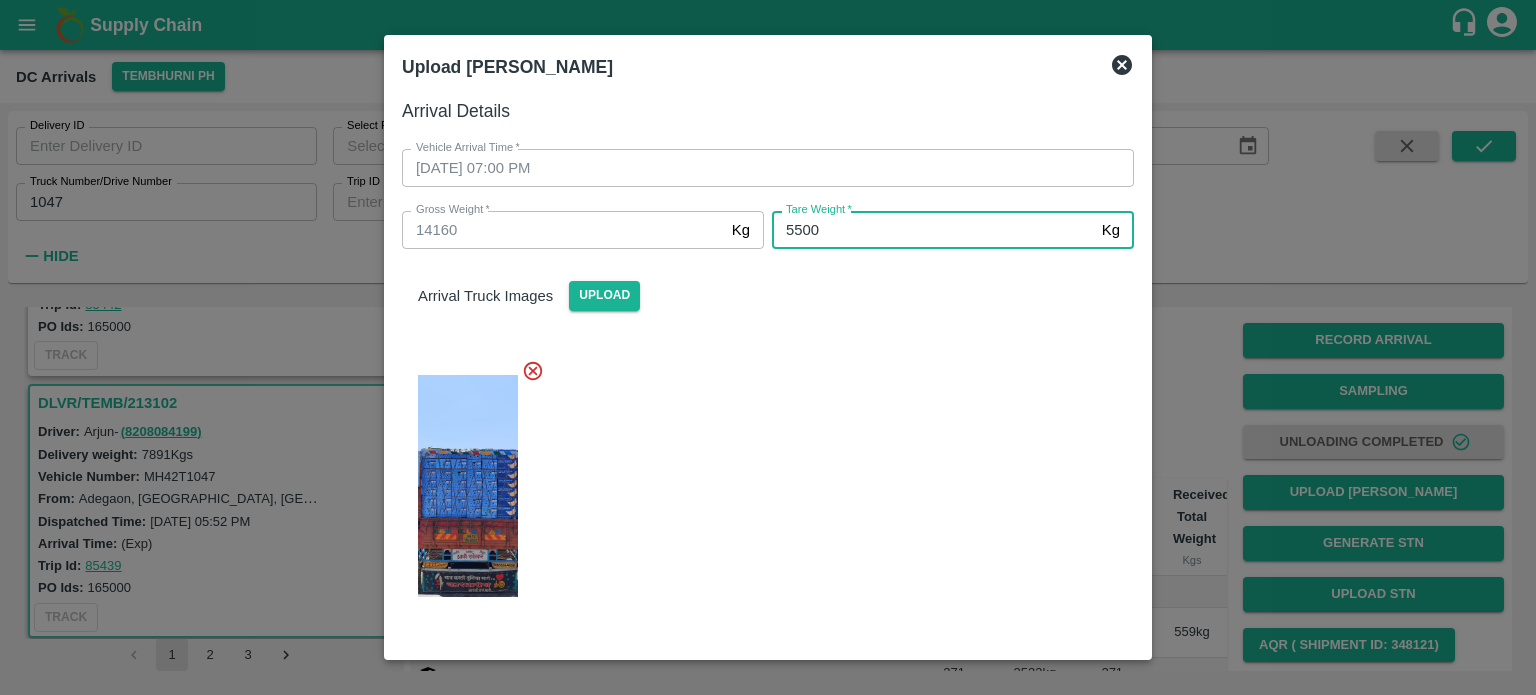 type on "5500" 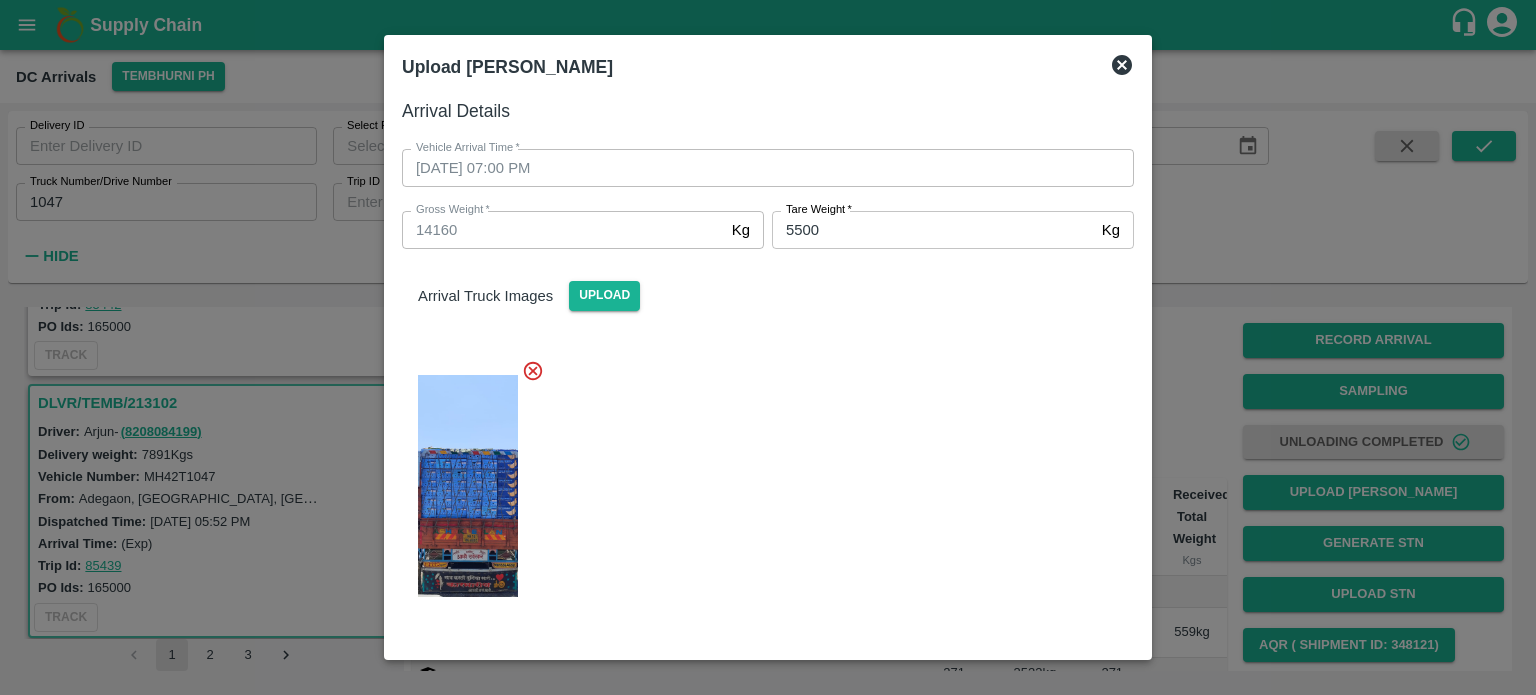 click on "Arrival loaded truck weightment Upload" at bounding box center (768, 663) 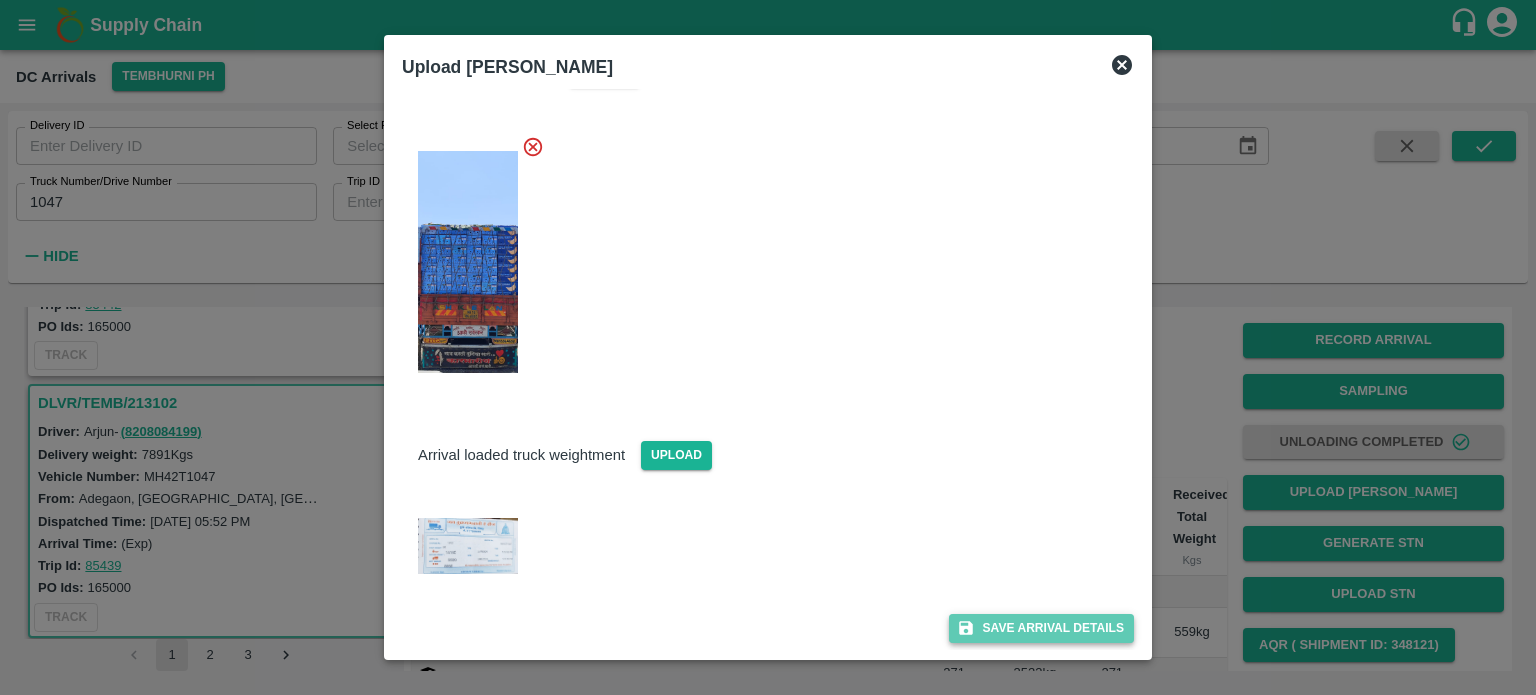 click on "Save Arrival Details" at bounding box center [1041, 628] 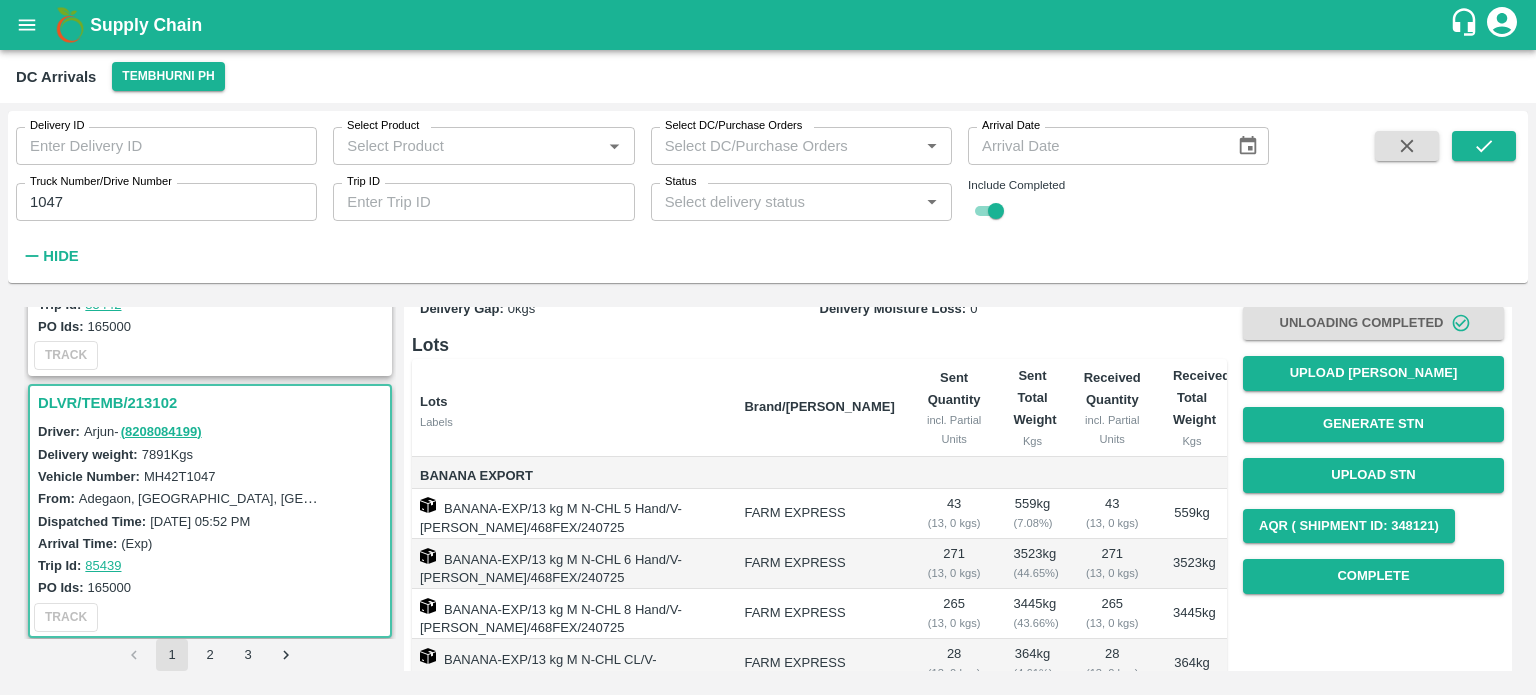 scroll, scrollTop: 120, scrollLeft: 0, axis: vertical 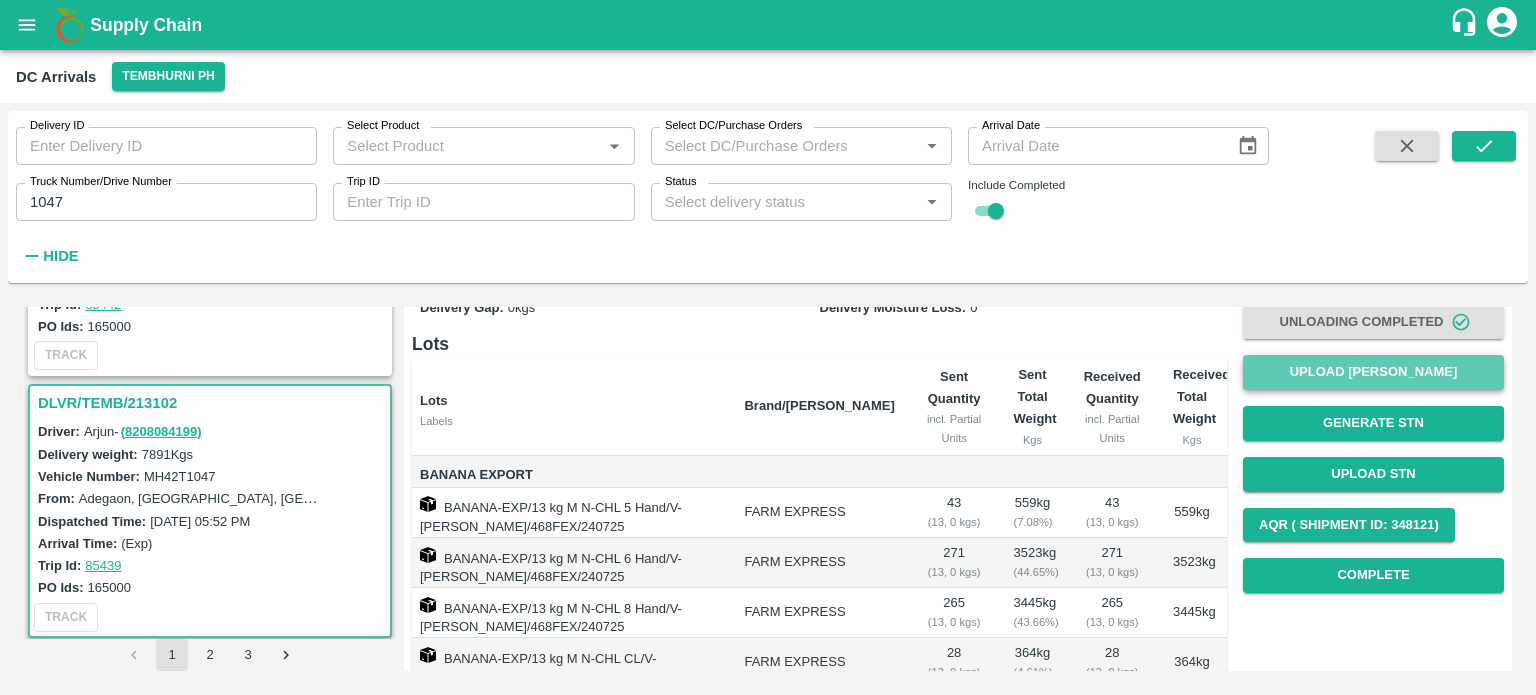 click on "Upload [PERSON_NAME]" at bounding box center (1373, 372) 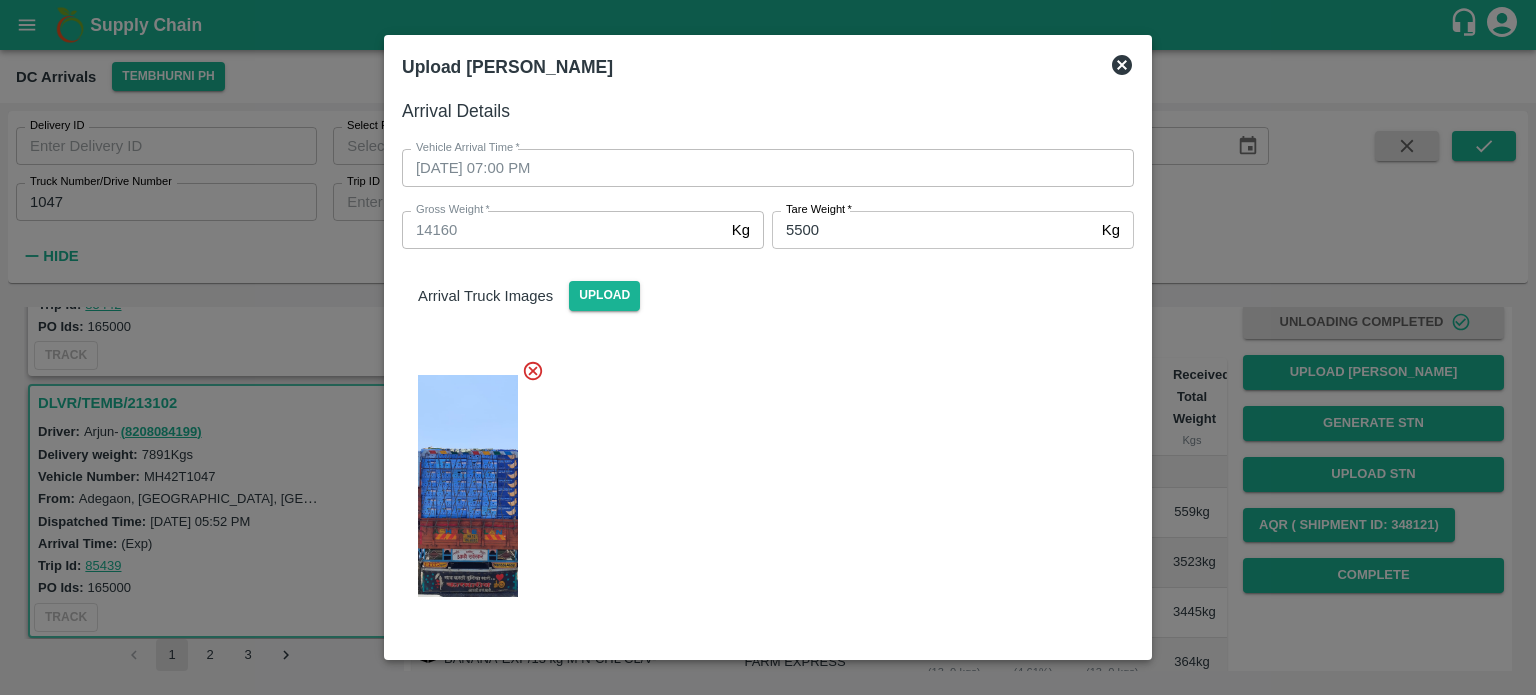 click 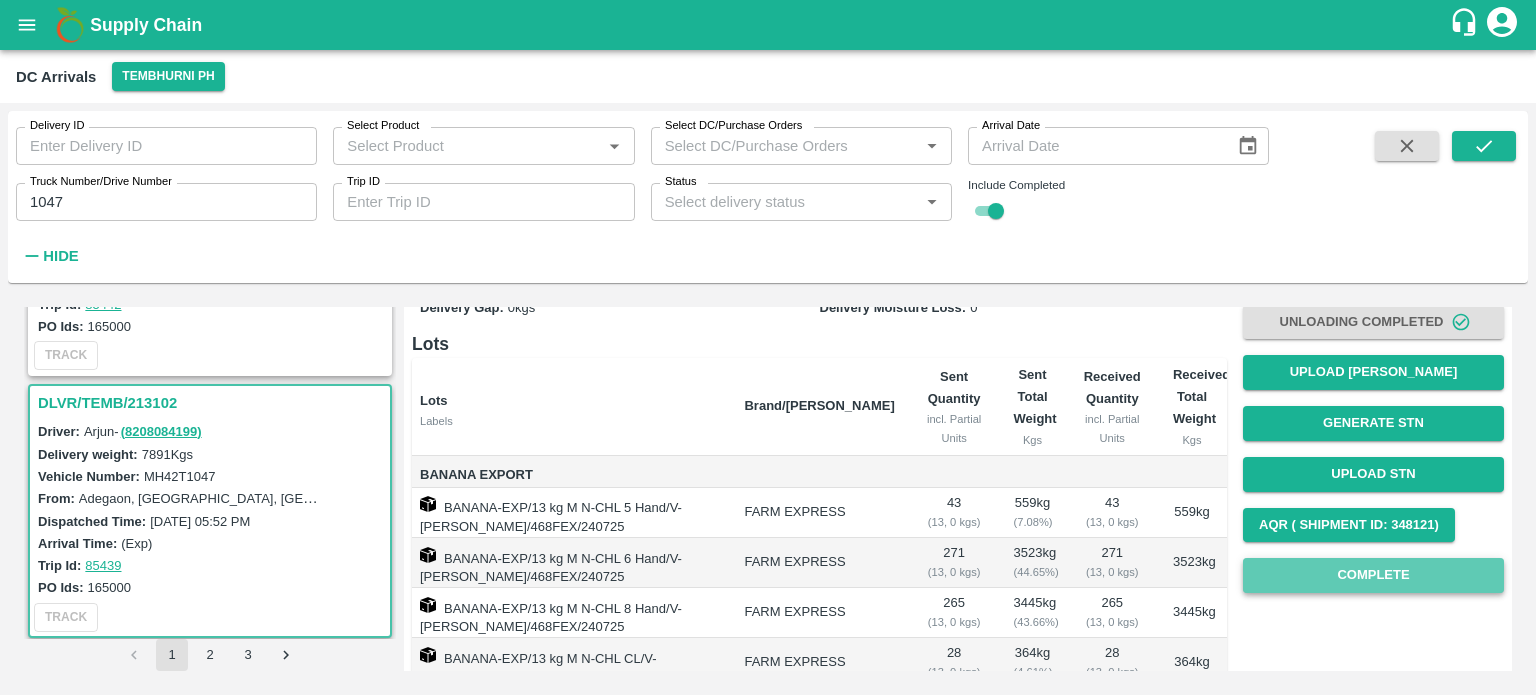 click on "Complete" at bounding box center [1373, 575] 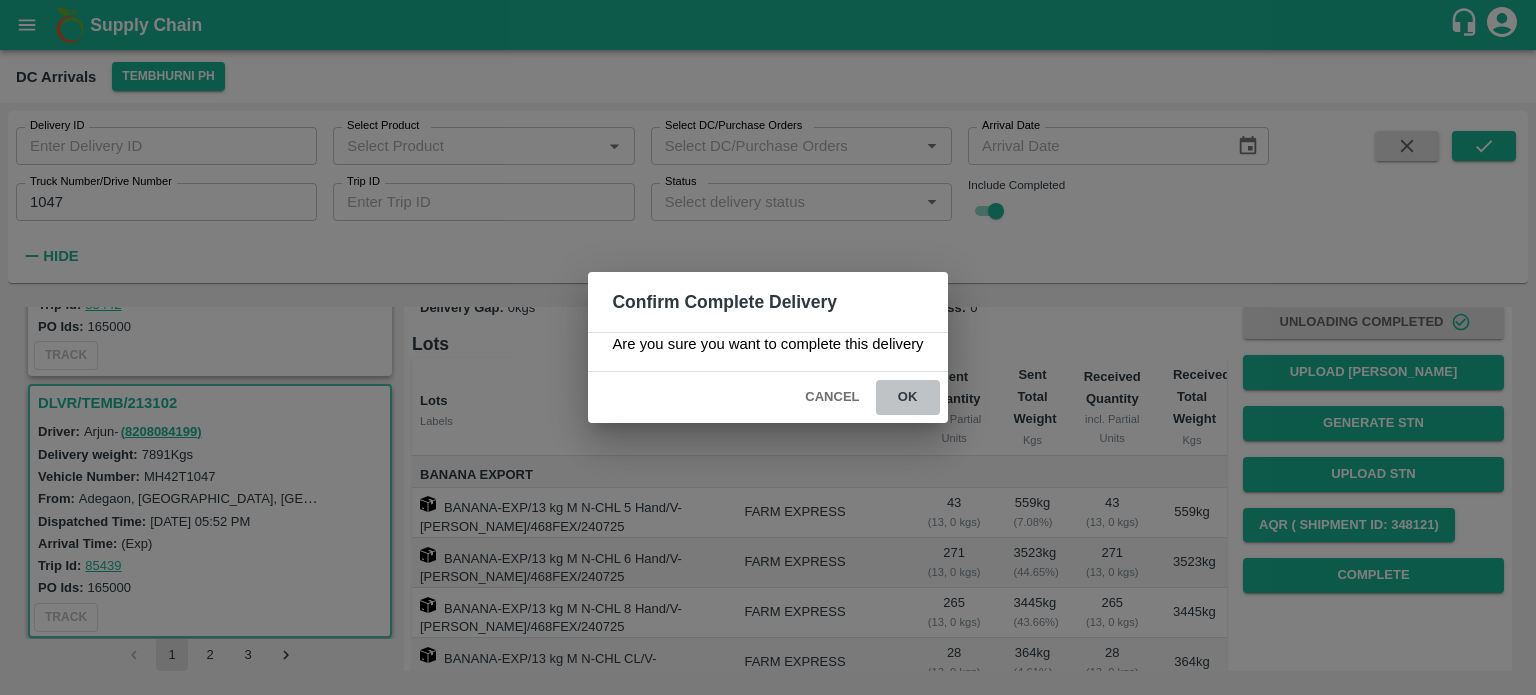 click on "ok" at bounding box center [908, 397] 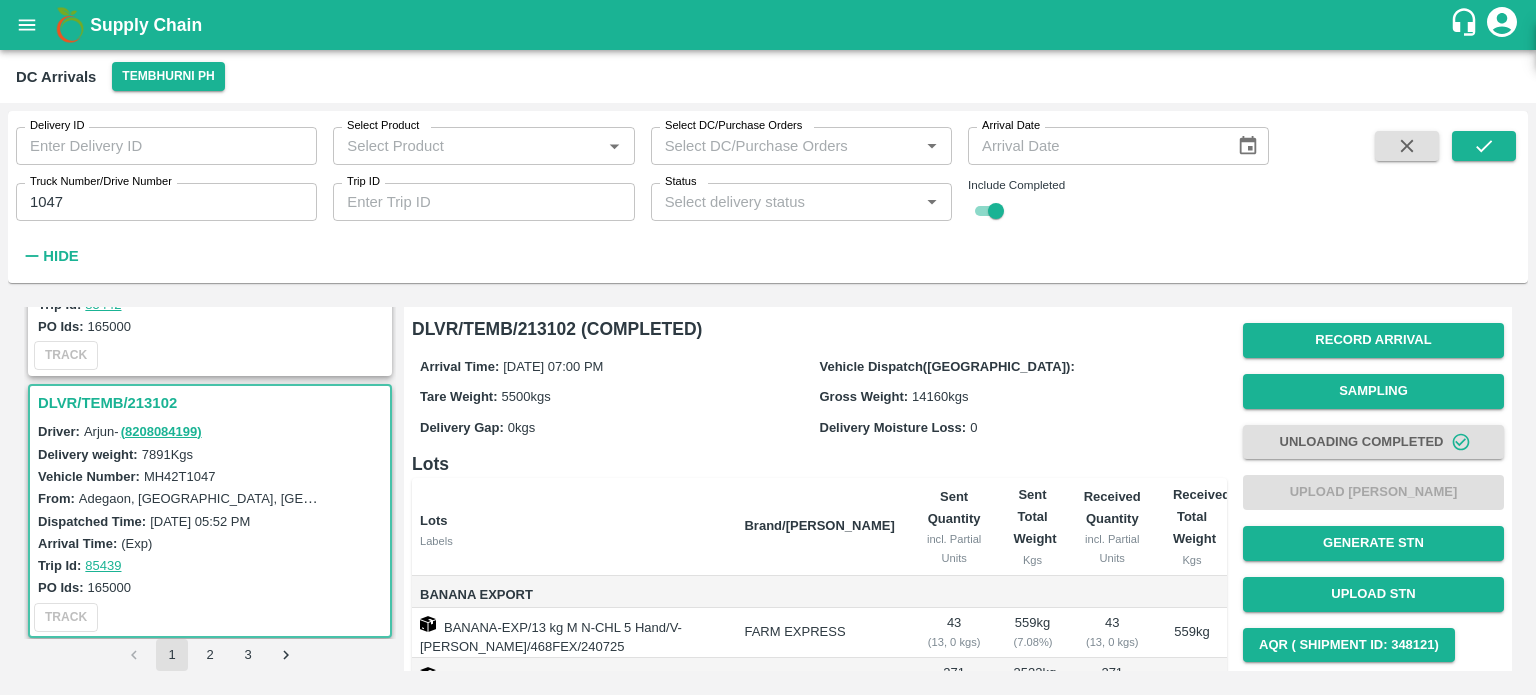 click on "1047" at bounding box center [166, 202] 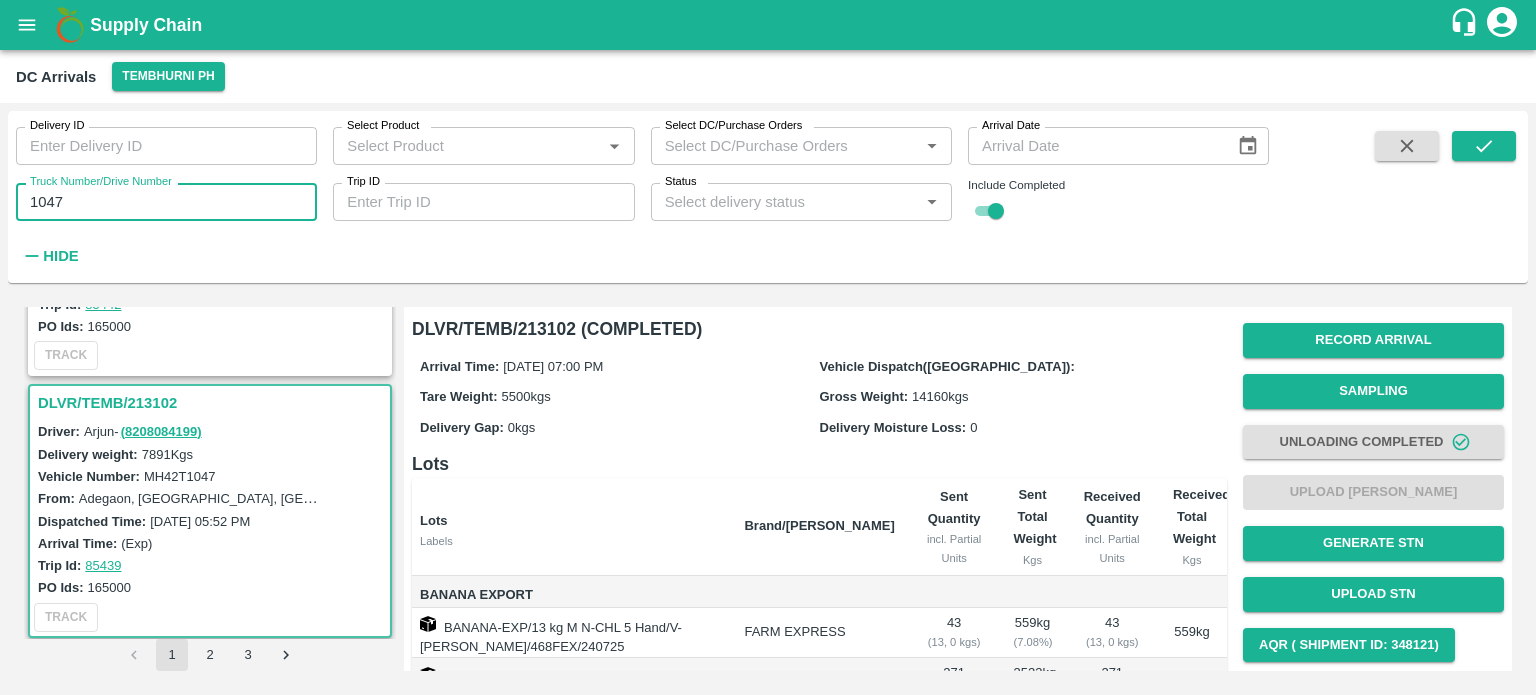 click on "1047" at bounding box center [166, 202] 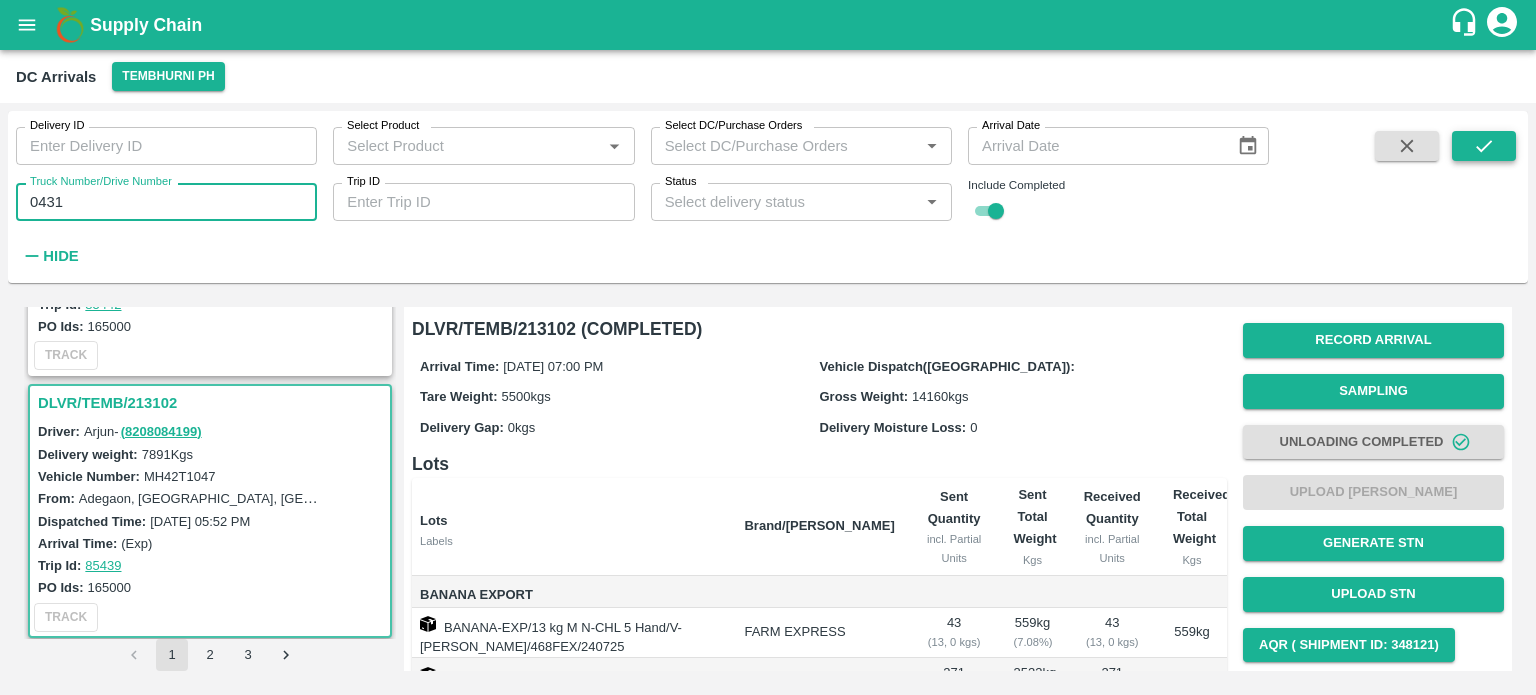 type on "0431" 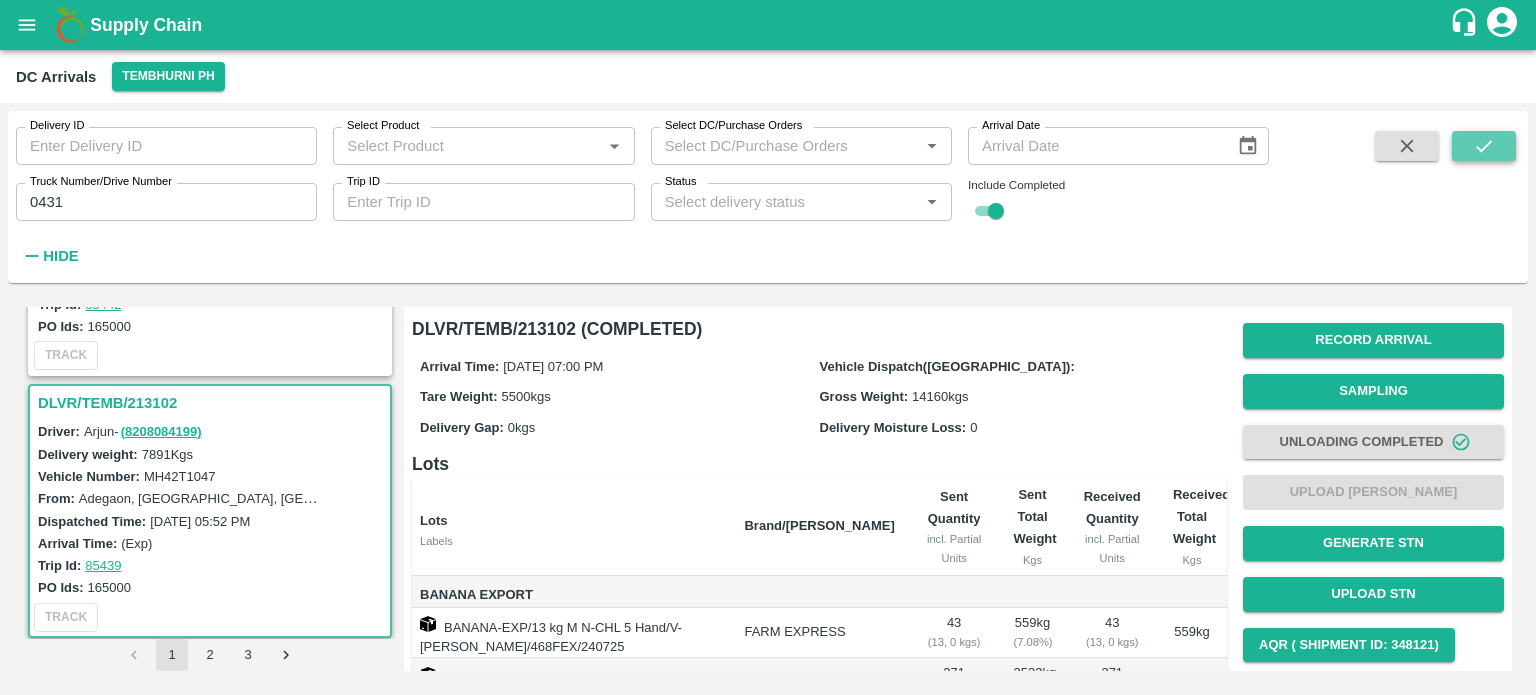 click 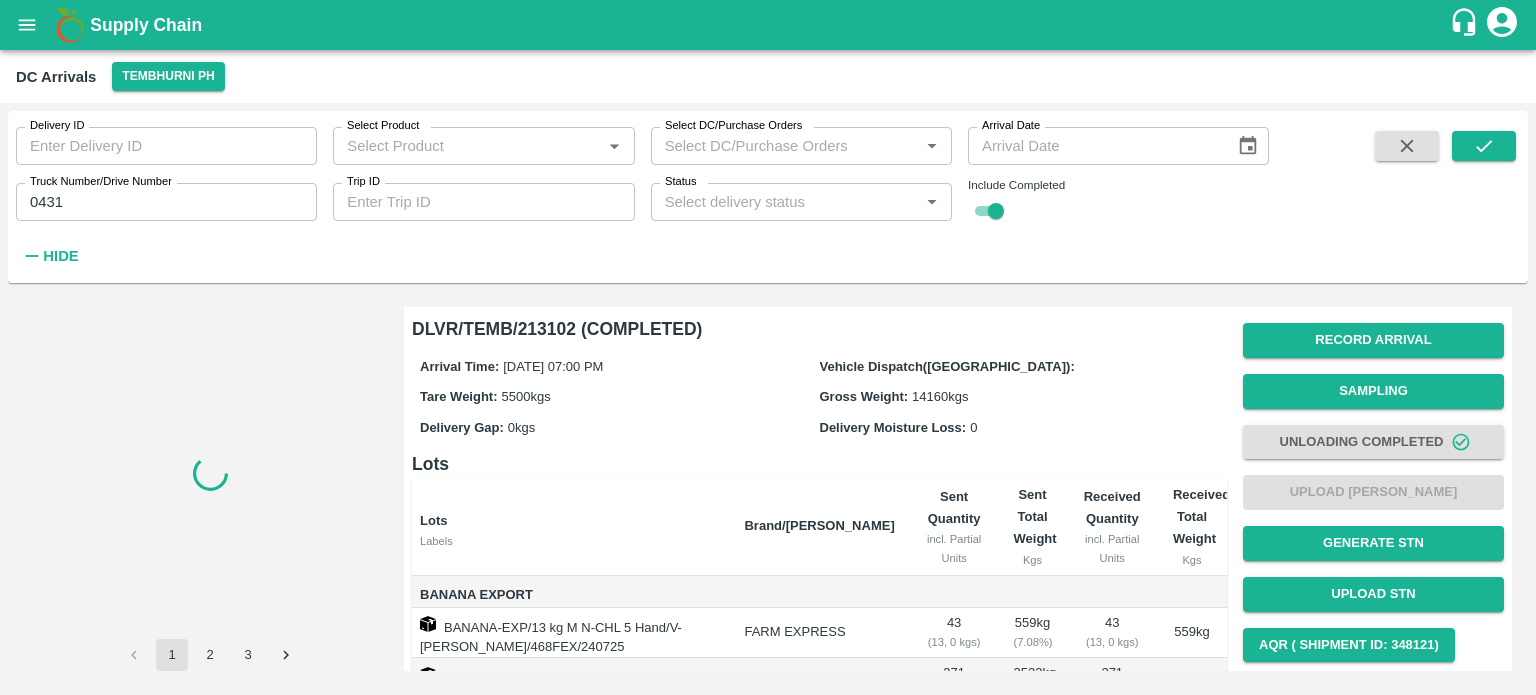 scroll, scrollTop: 0, scrollLeft: 0, axis: both 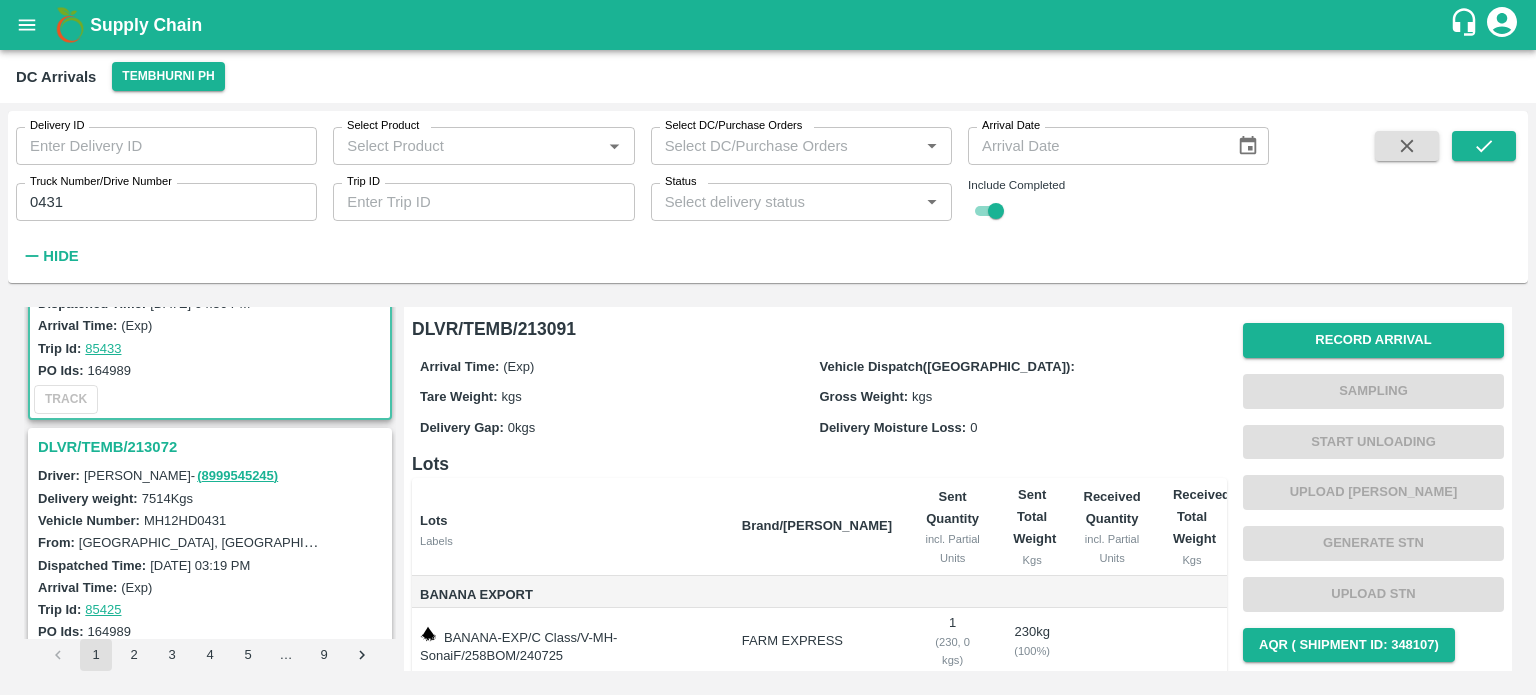click on "DLVR/TEMB/213072" at bounding box center [213, 447] 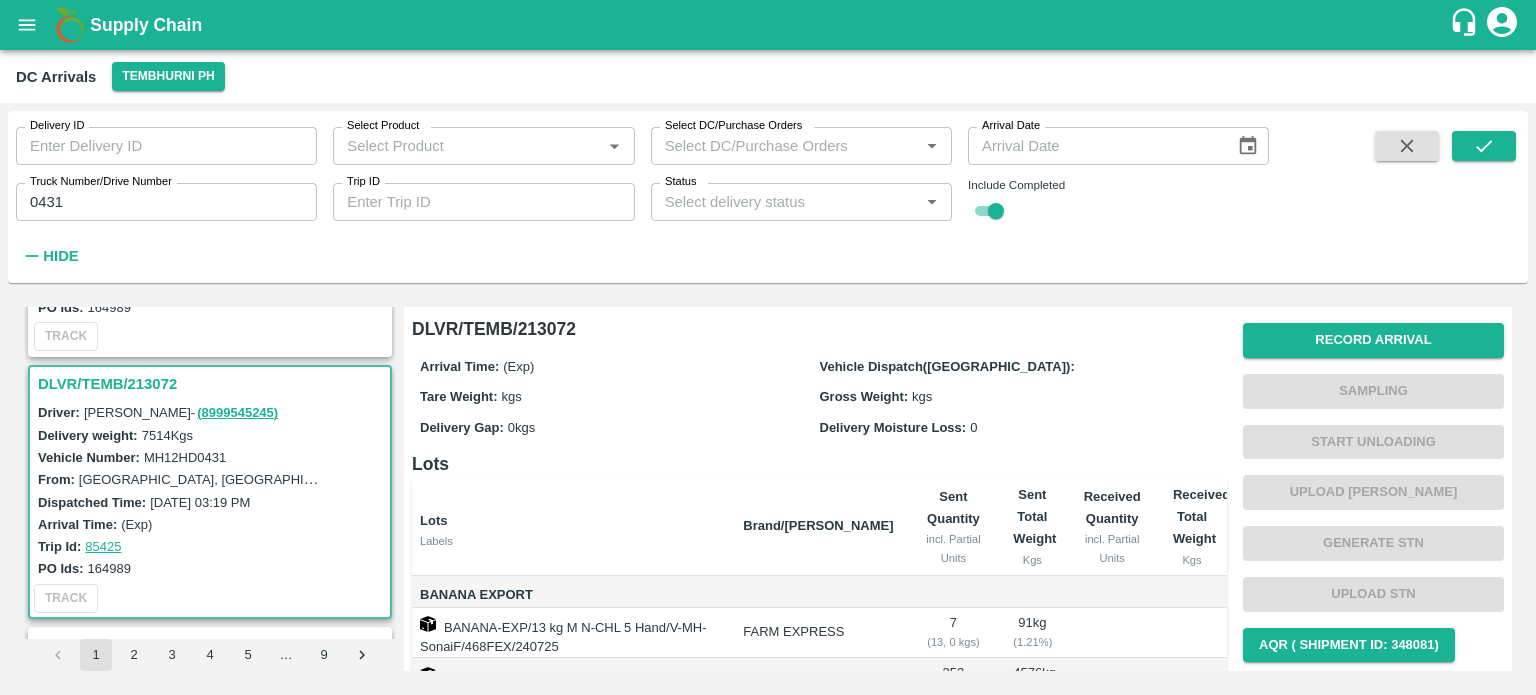 scroll, scrollTop: 208, scrollLeft: 0, axis: vertical 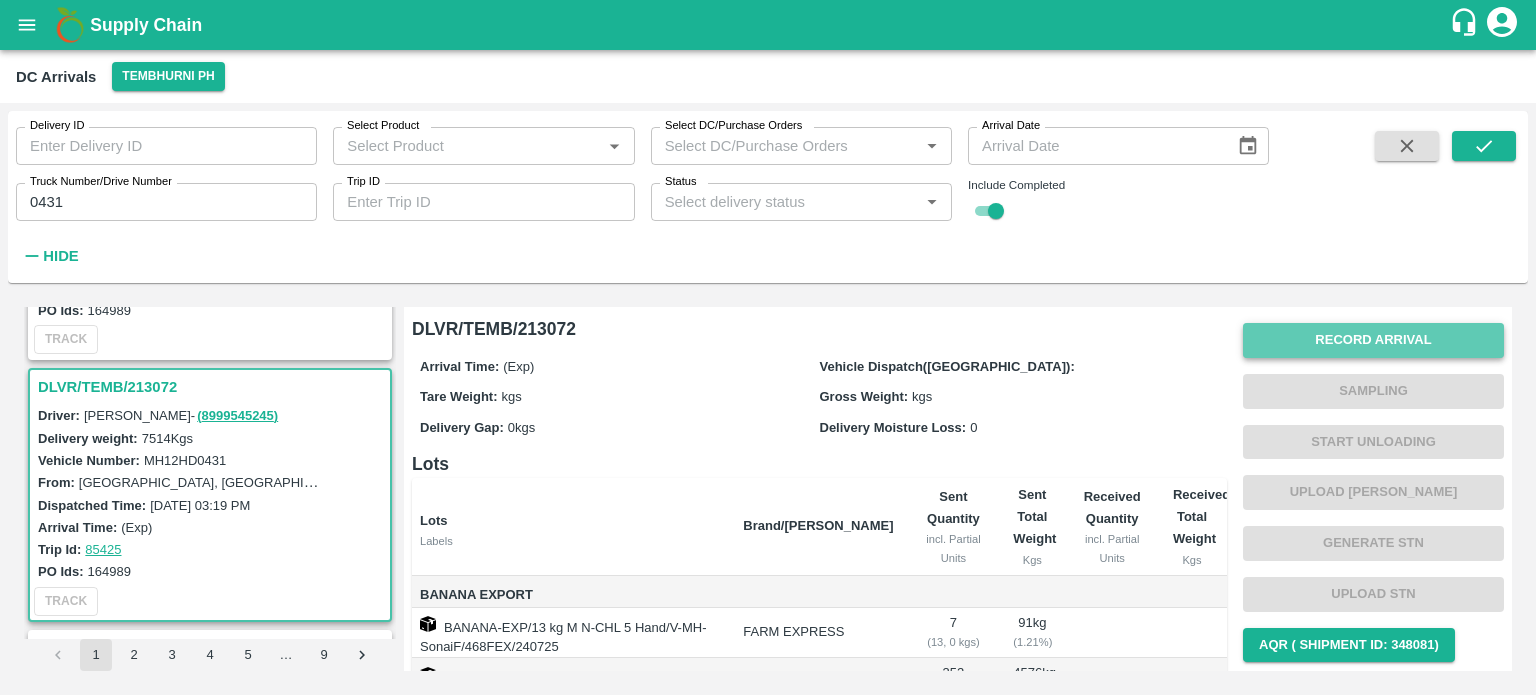 click on "Record Arrival" at bounding box center [1373, 340] 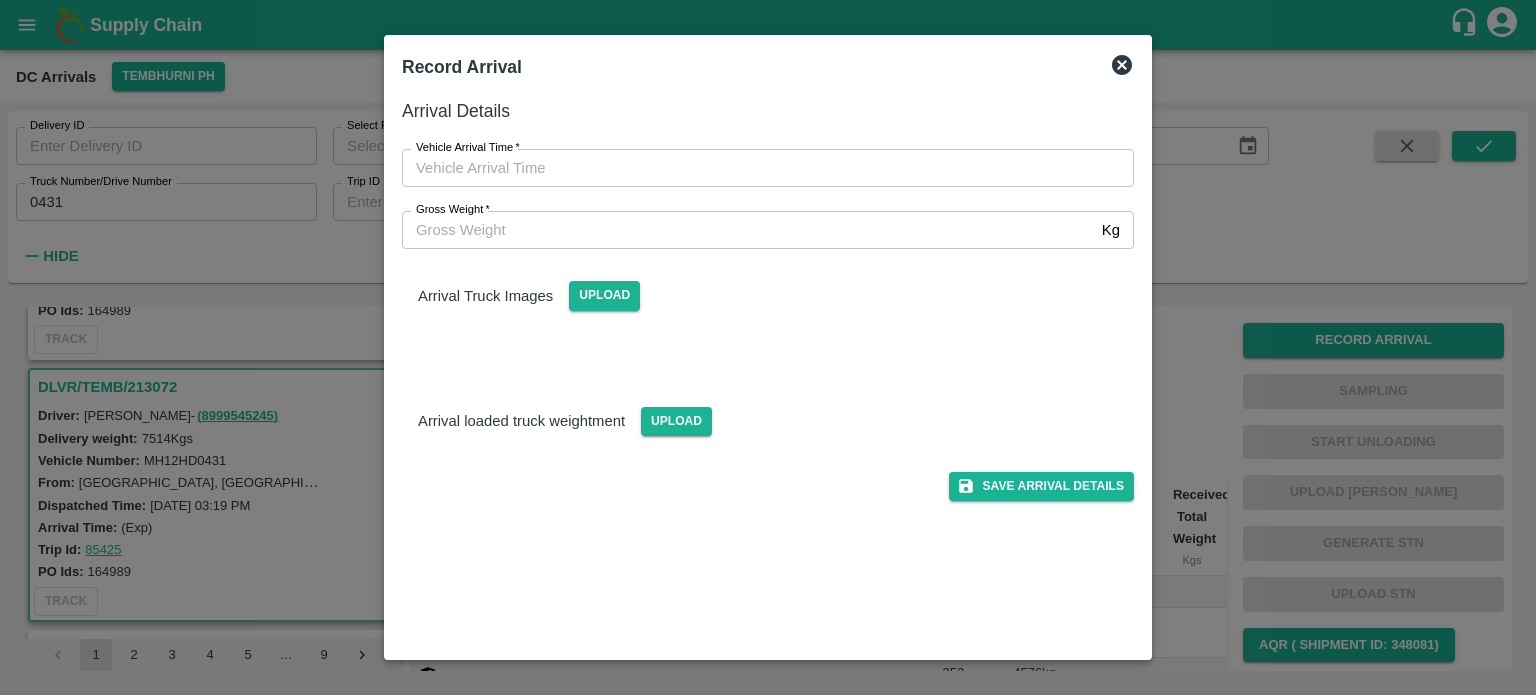 type on "DD/MM/YYYY hh:mm aa" 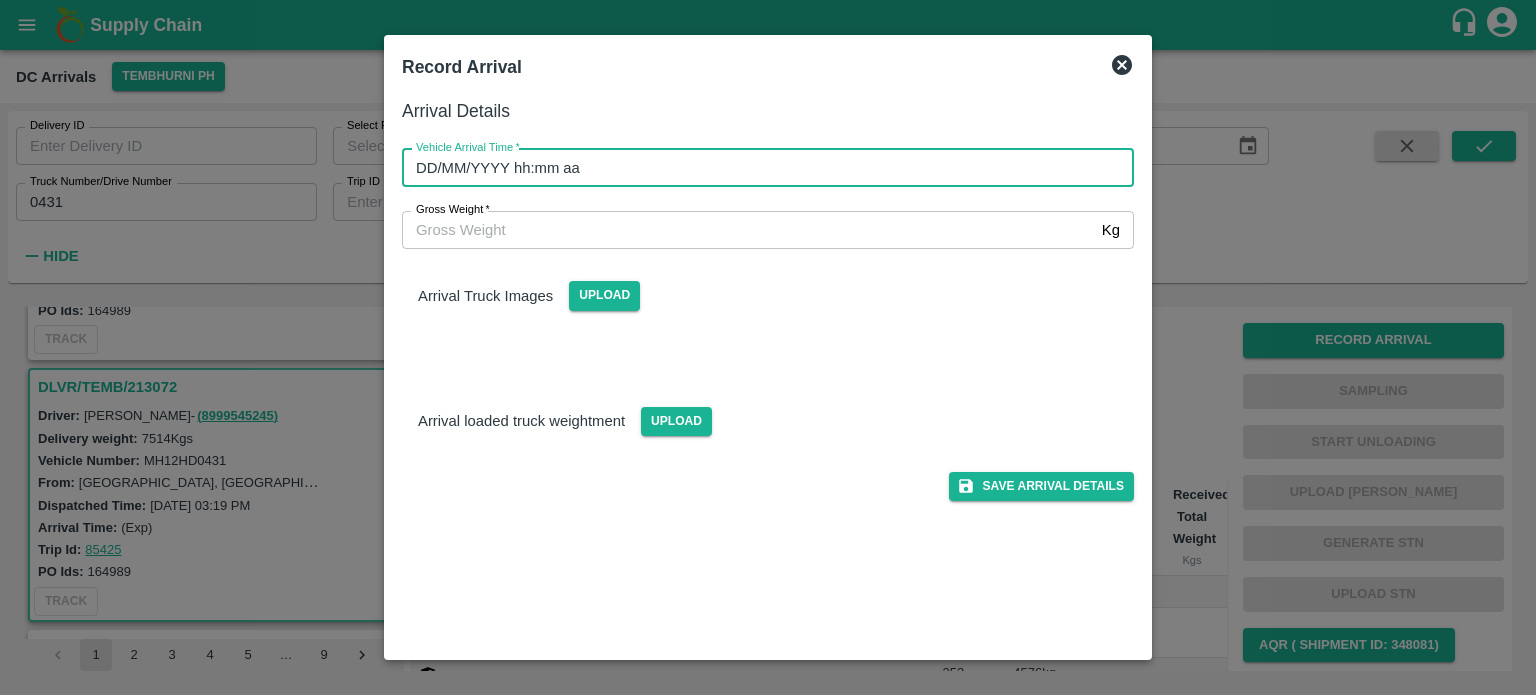 click on "DD/MM/YYYY hh:mm aa" at bounding box center [761, 168] 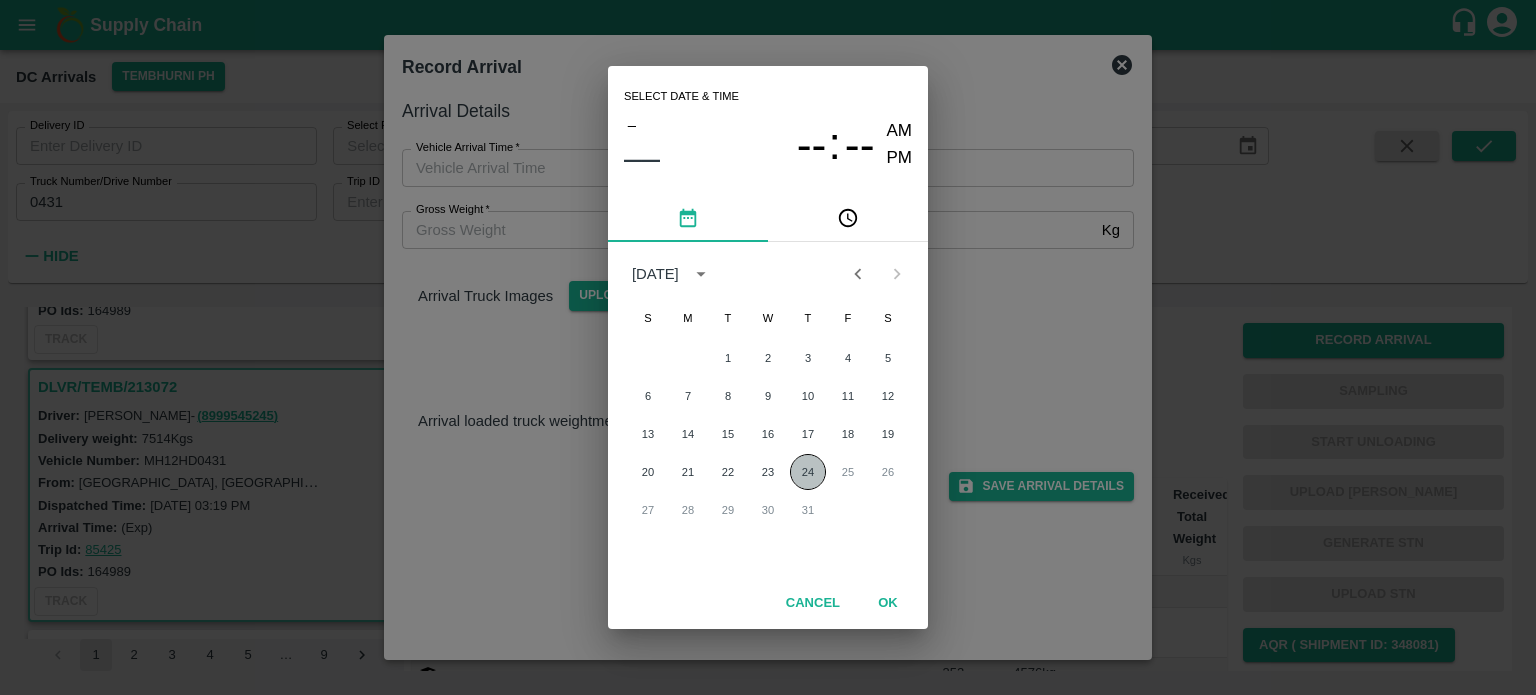 click on "24" at bounding box center [808, 472] 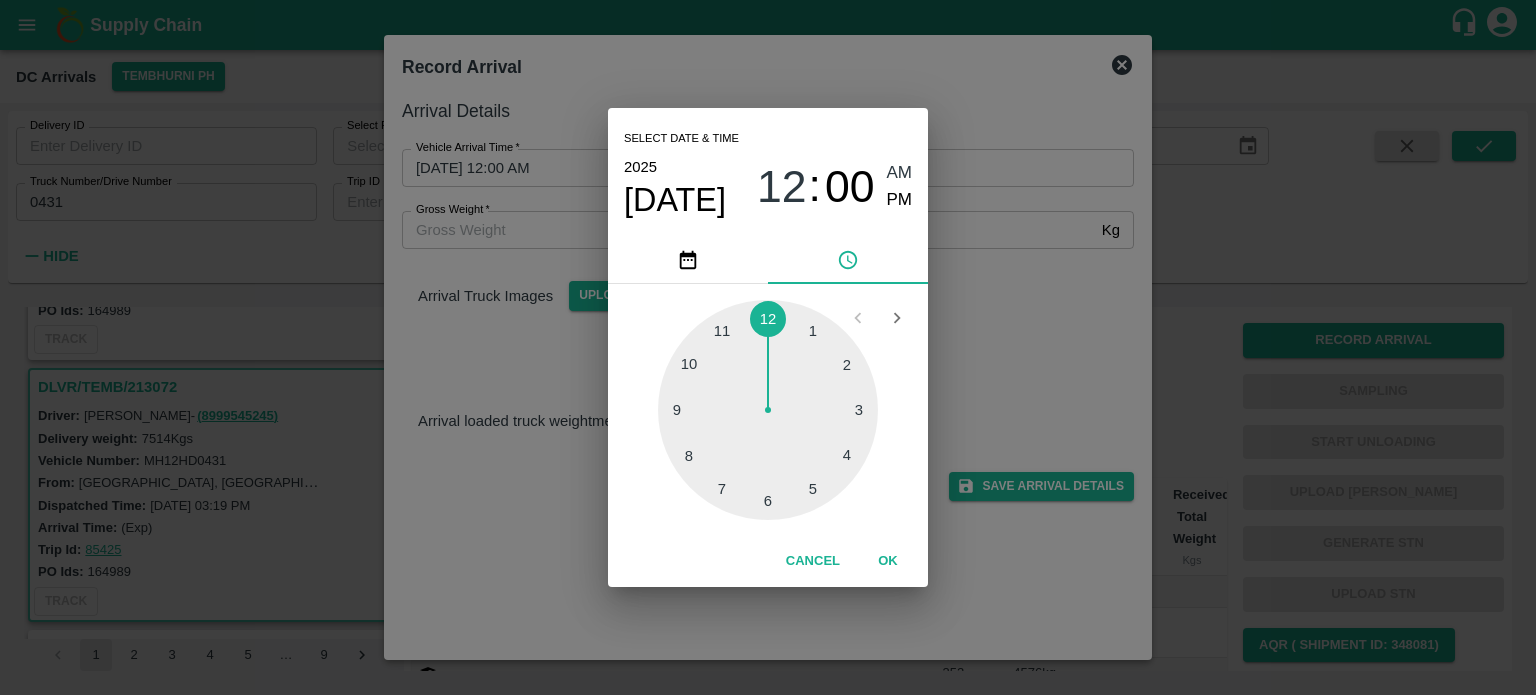 click at bounding box center [768, 410] 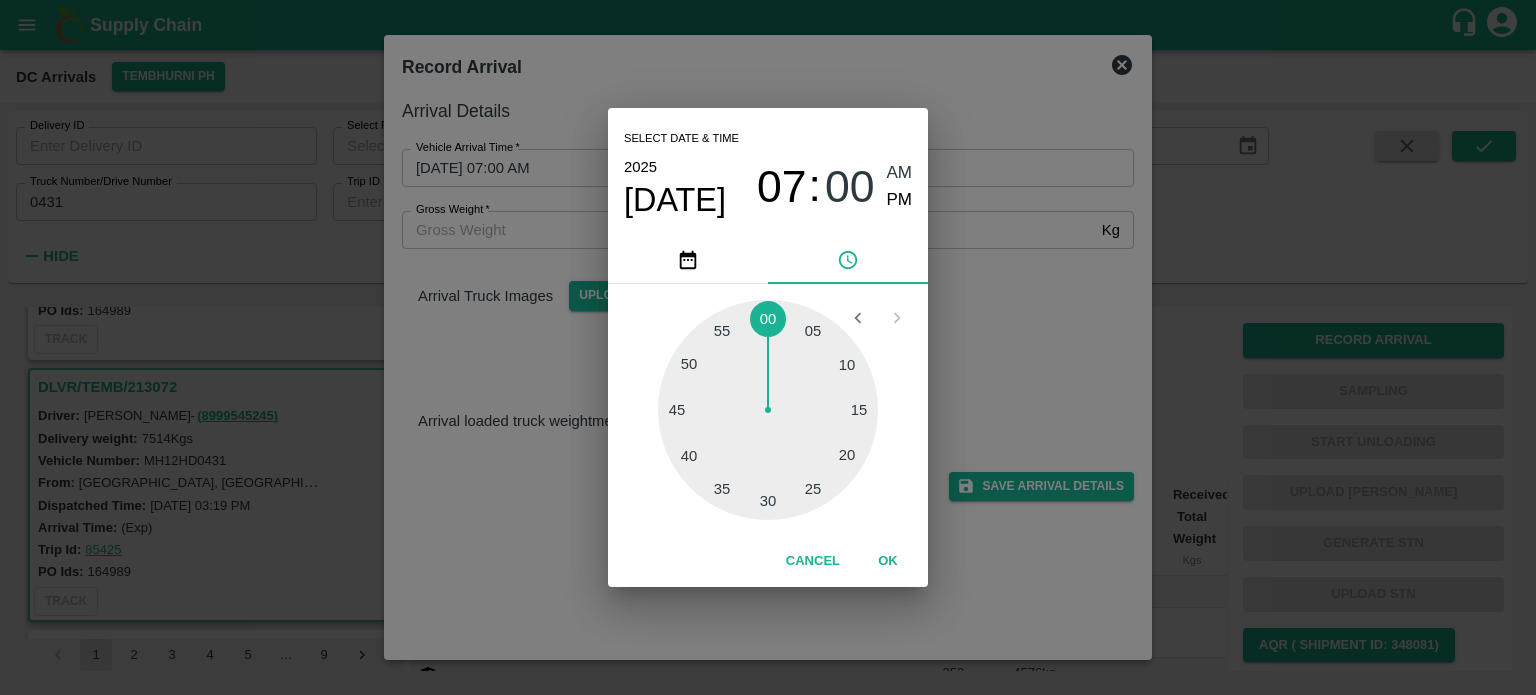 click at bounding box center (768, 410) 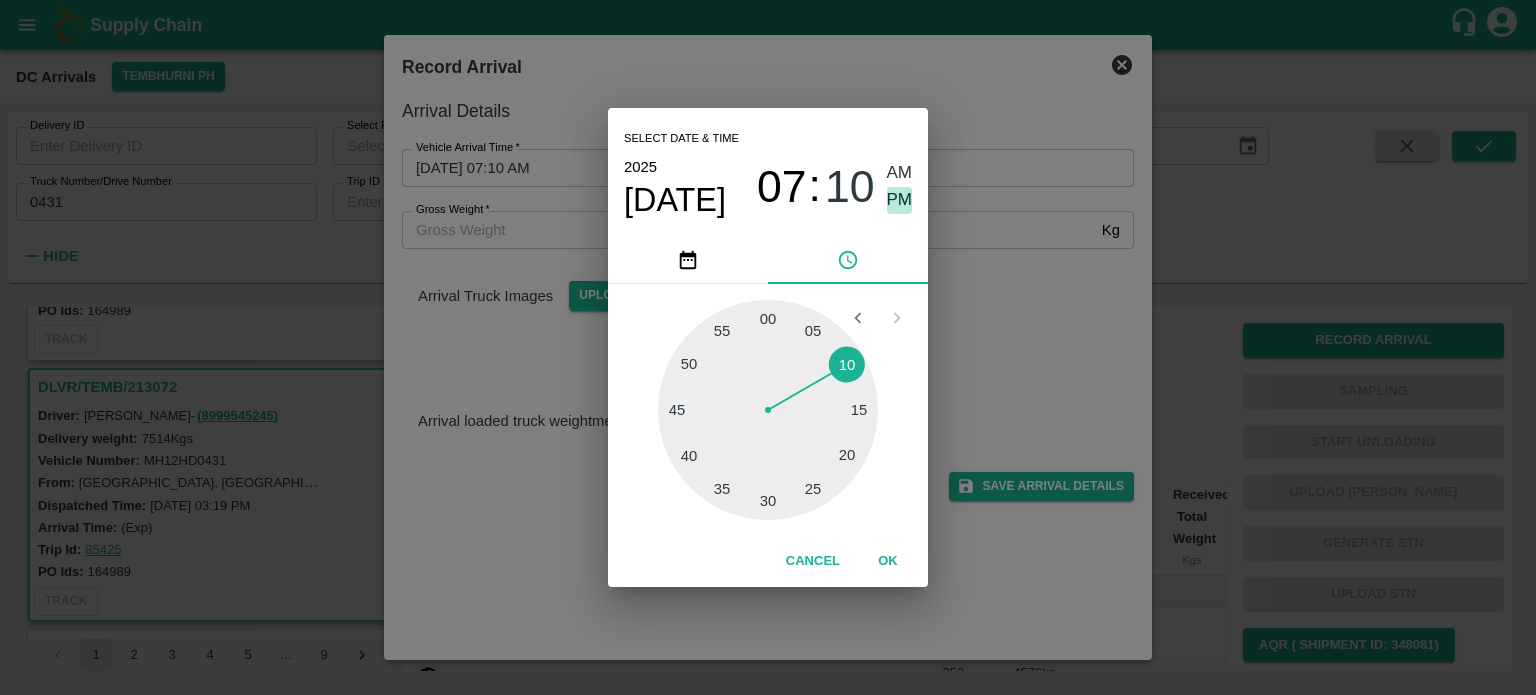 click on "PM" at bounding box center (900, 200) 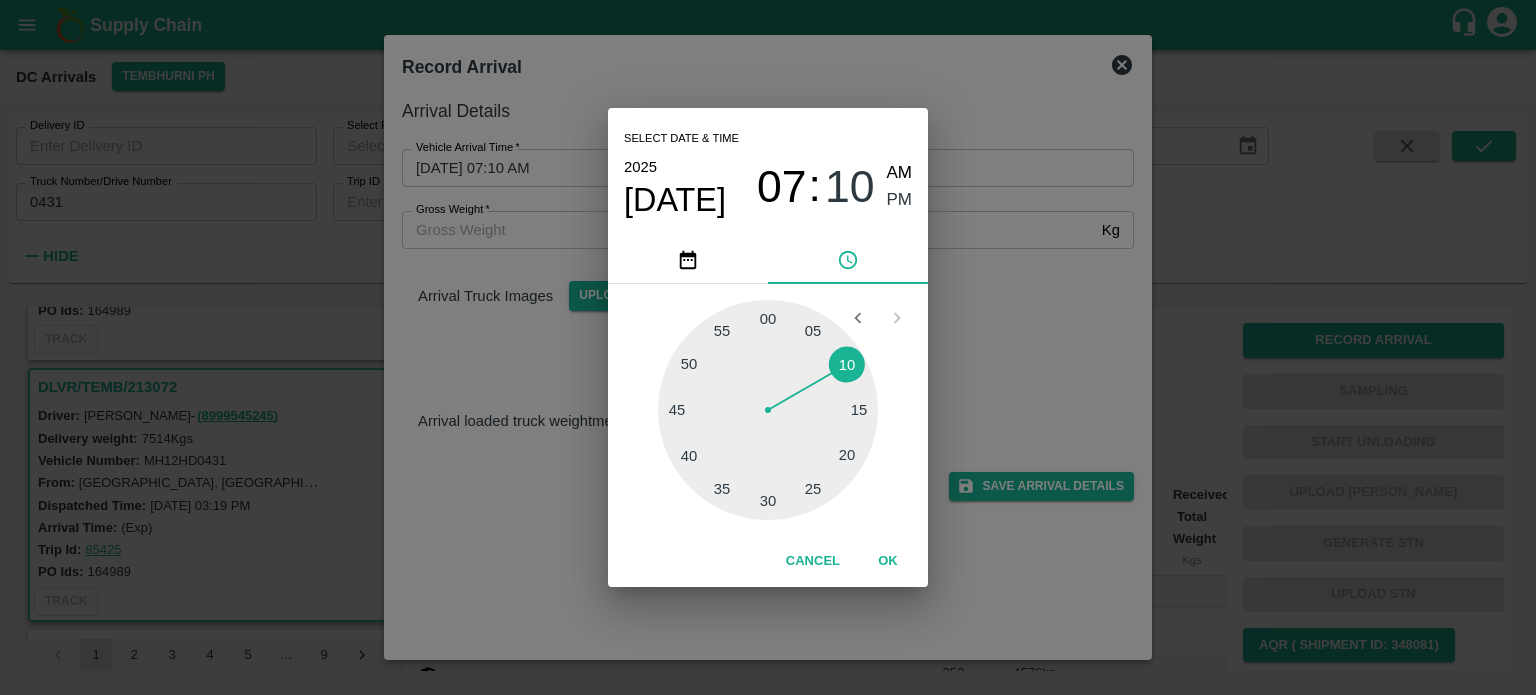 type on "[DATE] 07:10 PM" 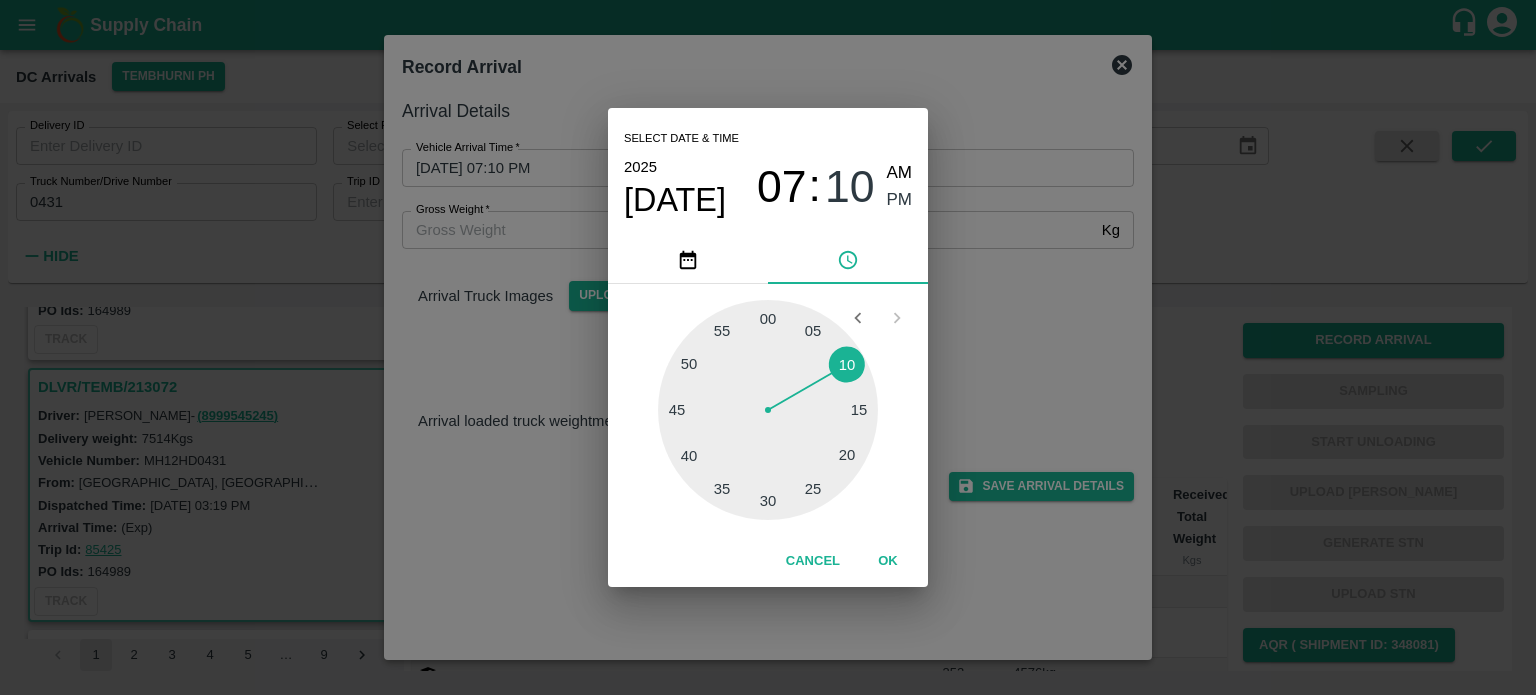 click on "Select date & time [DATE] 07 : 10 AM PM 05 10 15 20 25 30 35 40 45 50 55 00 Cancel OK" at bounding box center [768, 347] 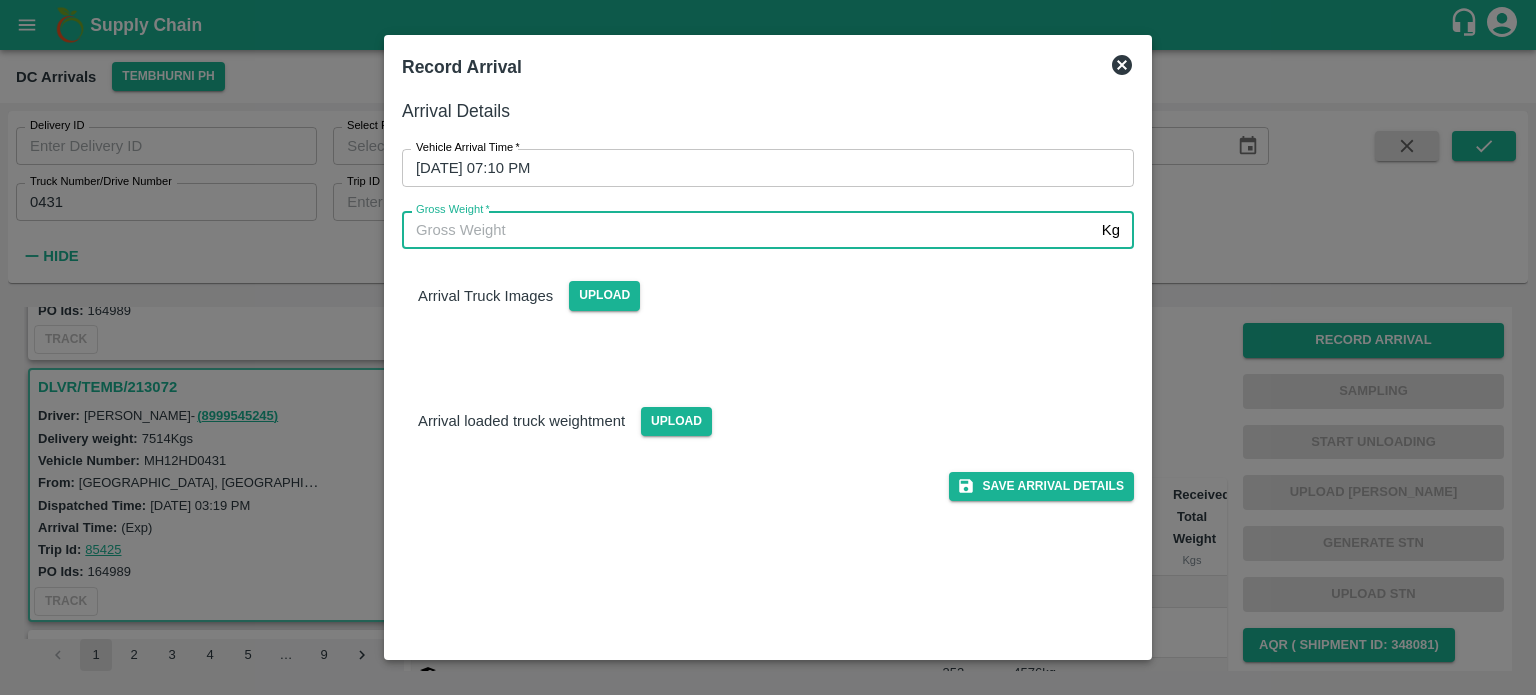 click on "Gross Weight   *" at bounding box center (748, 230) 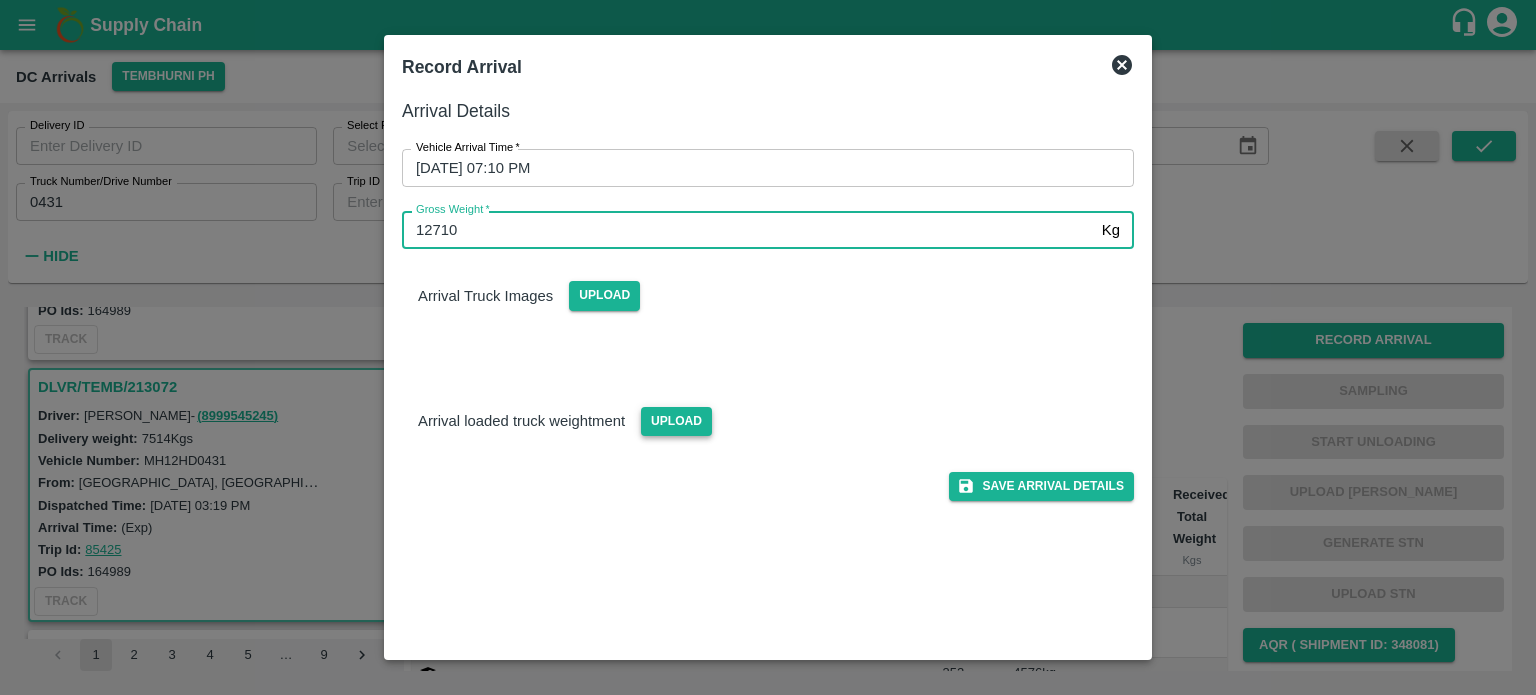 type on "12710" 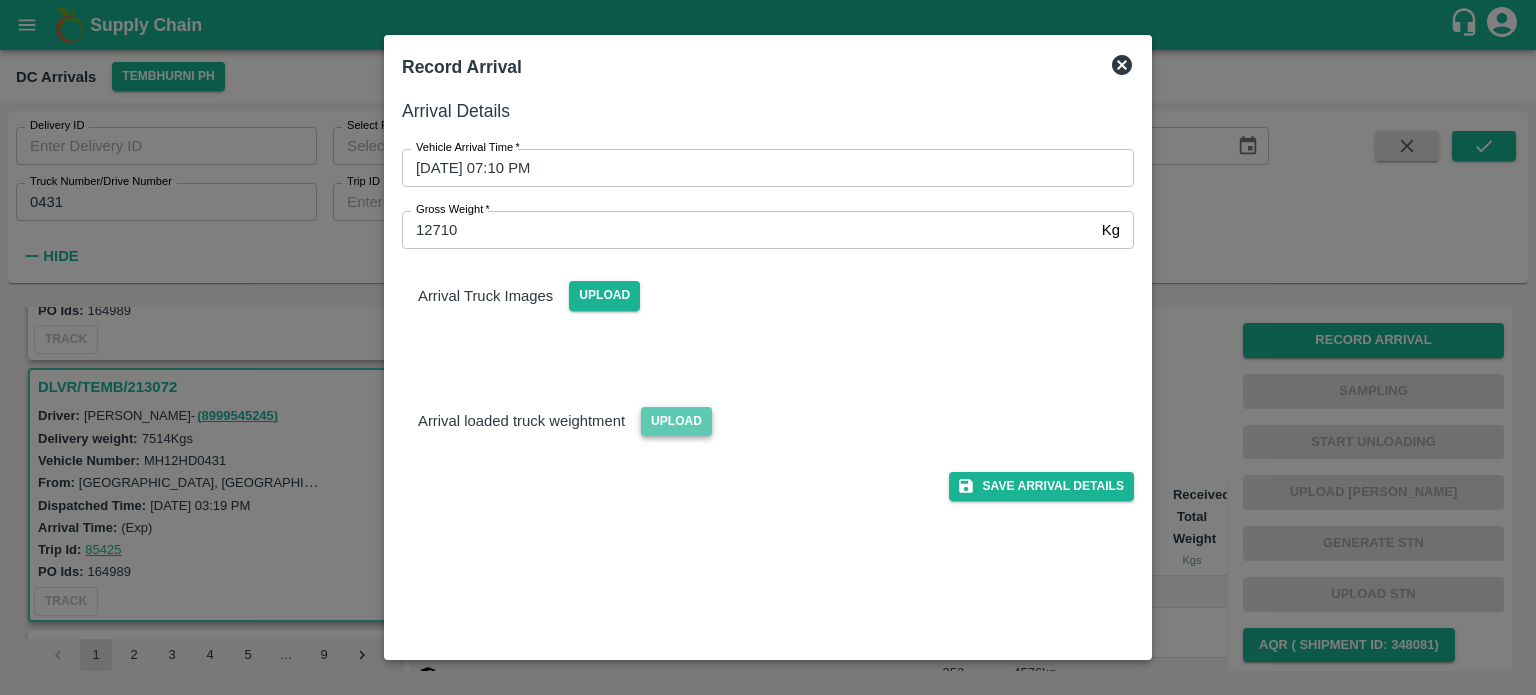 click on "Upload" at bounding box center [676, 421] 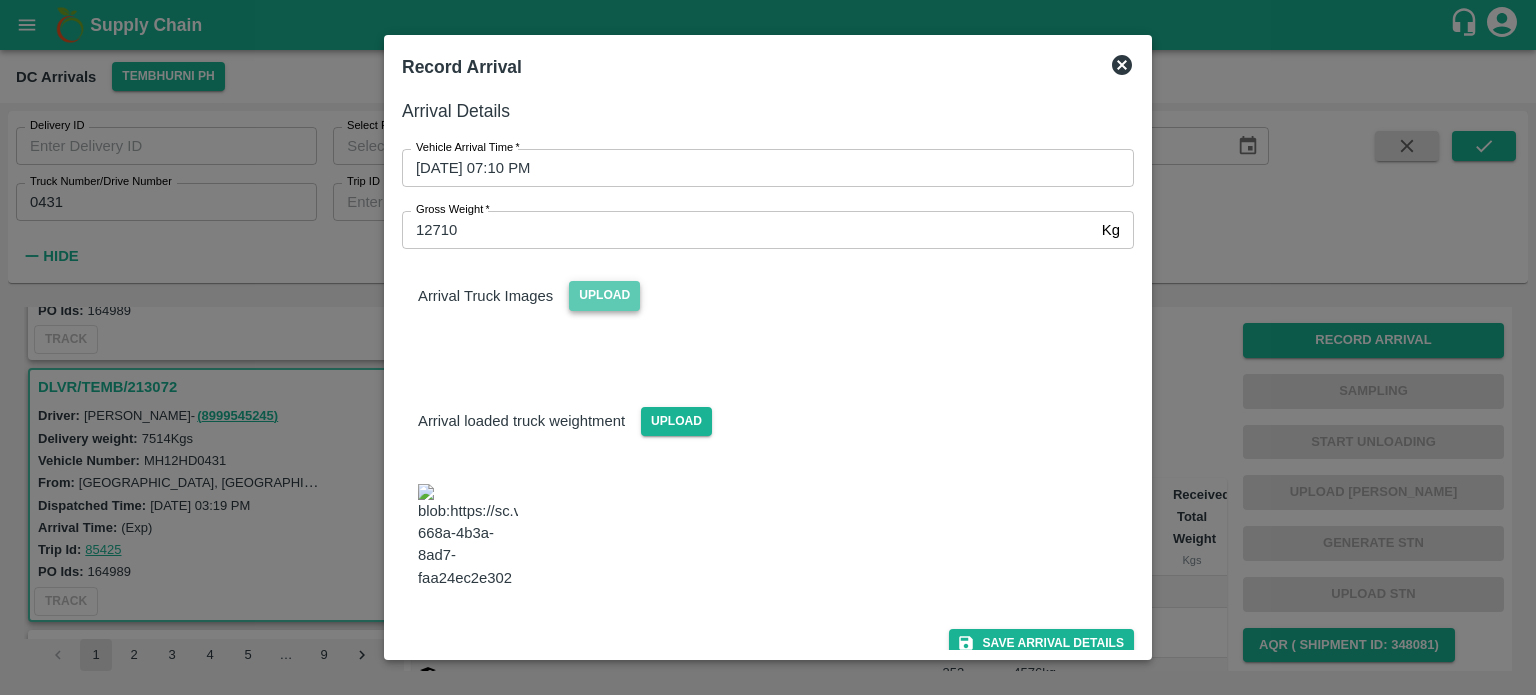 click on "Upload" at bounding box center [604, 295] 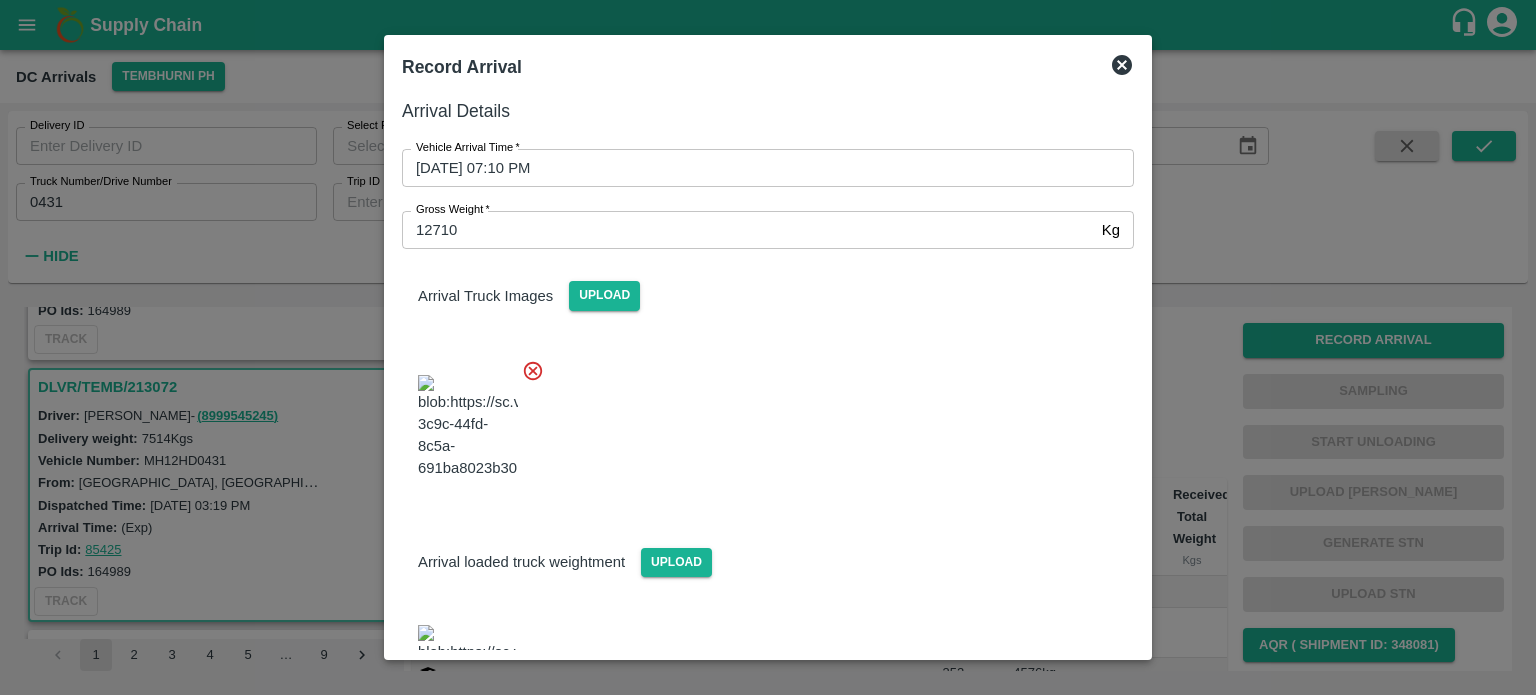 click at bounding box center [760, 421] 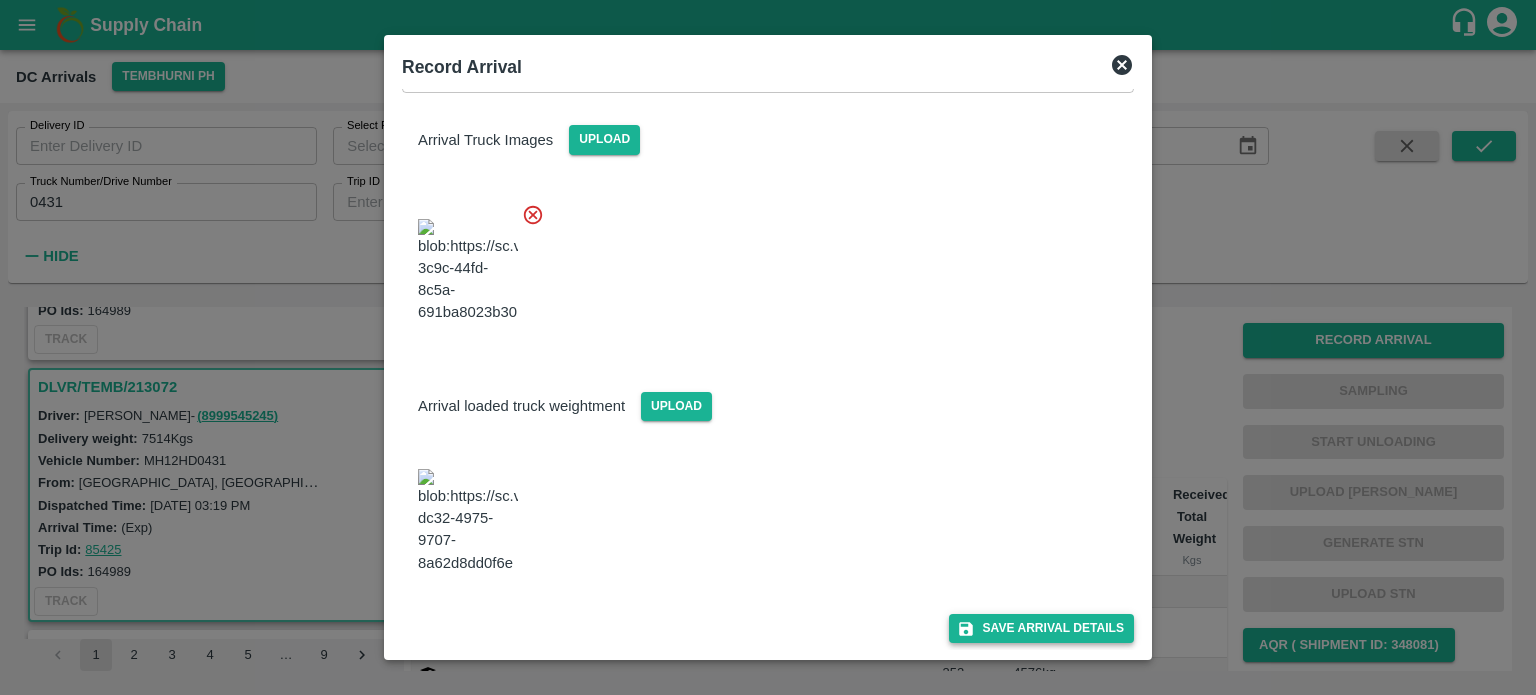 click on "Save Arrival Details" at bounding box center [1041, 628] 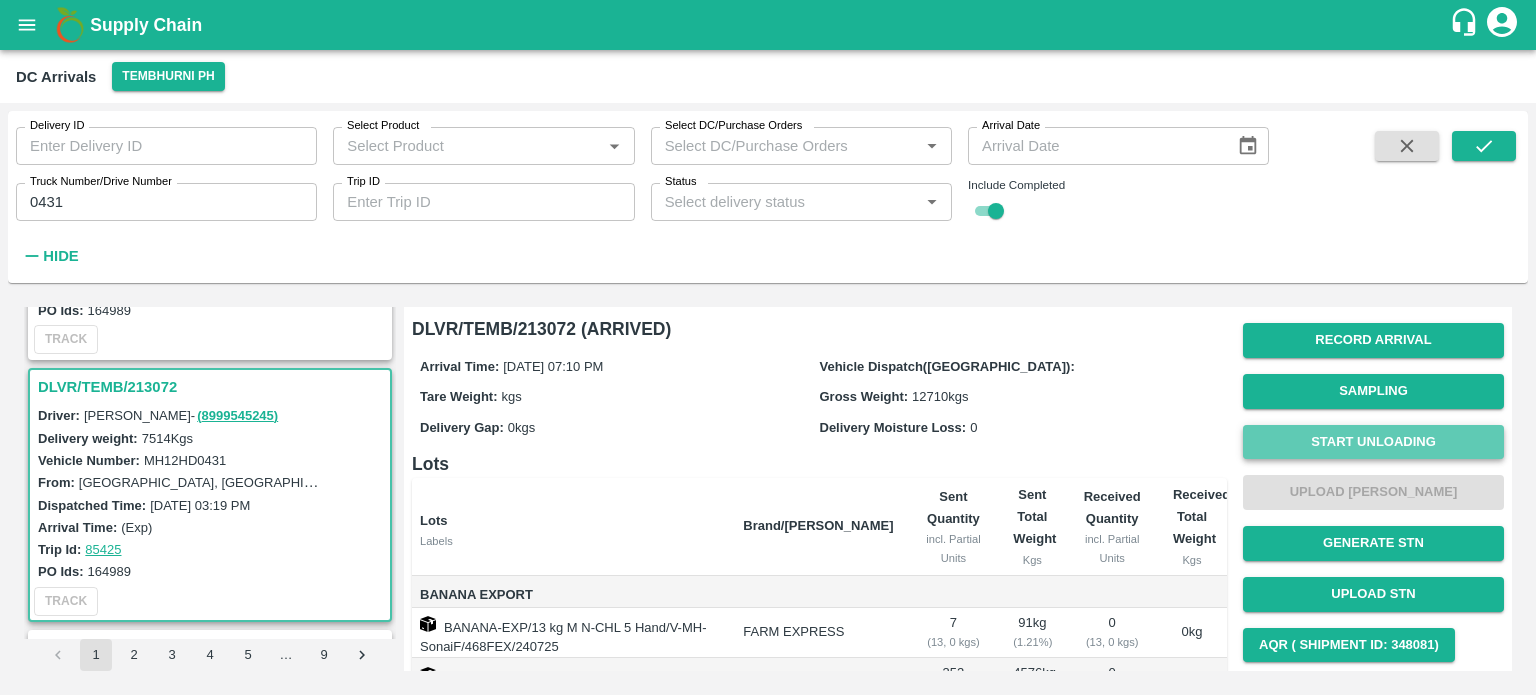 click on "Start Unloading" at bounding box center [1373, 442] 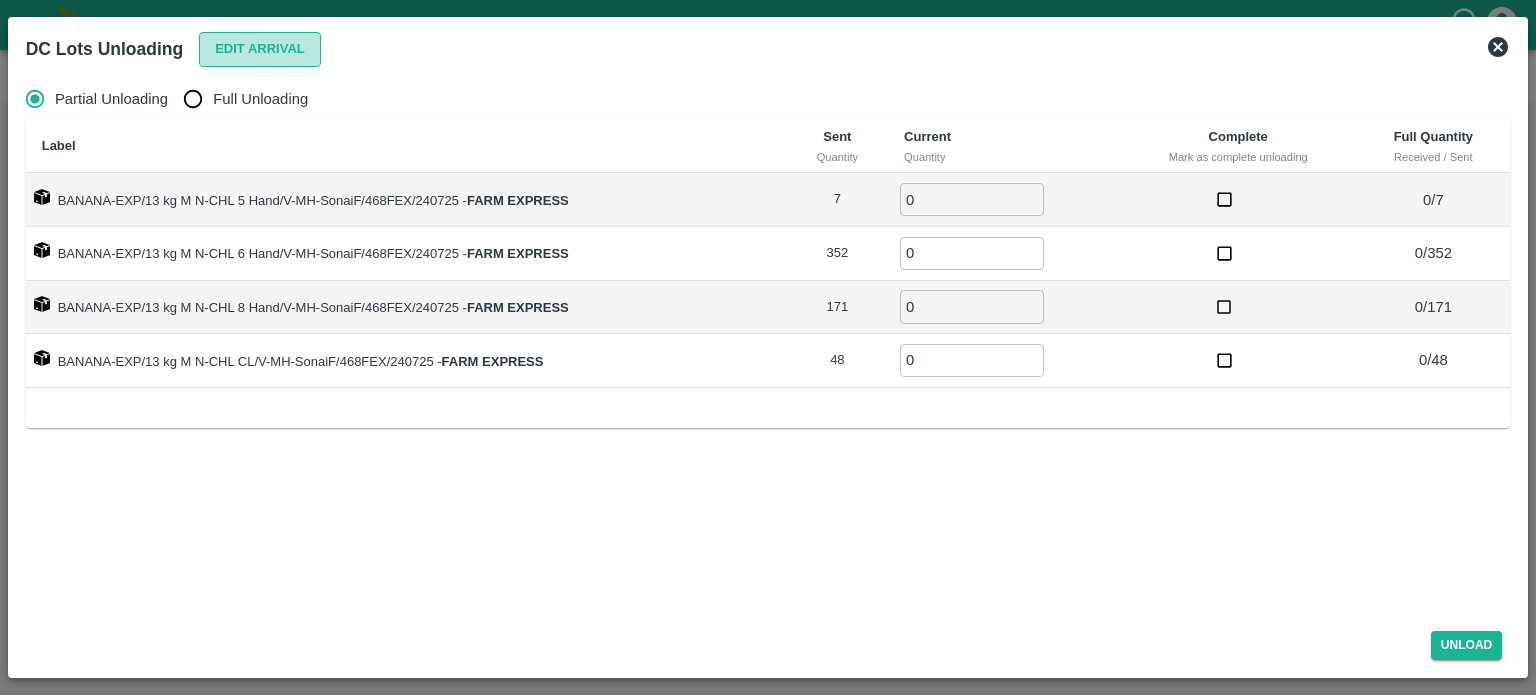 click on "Edit Arrival" at bounding box center [260, 49] 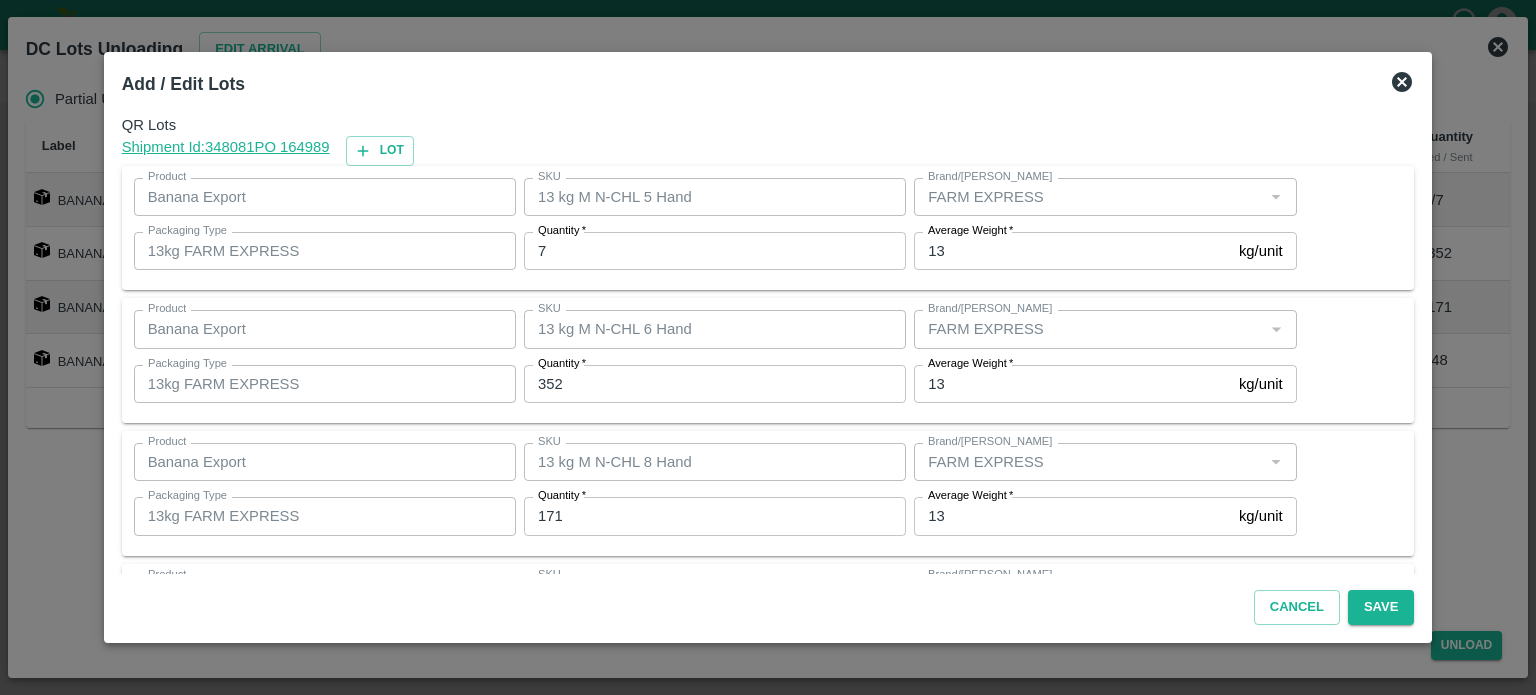 click on "7" at bounding box center [715, 251] 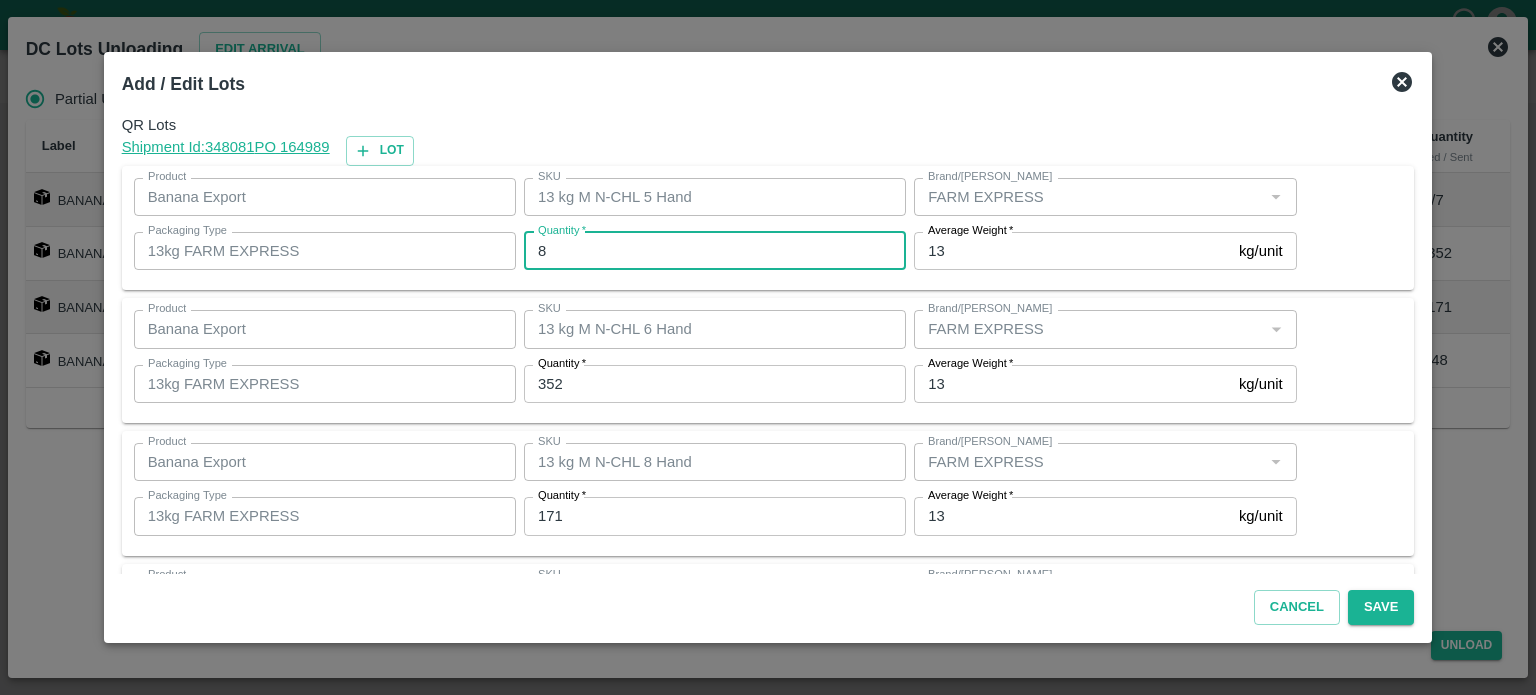 type on "8" 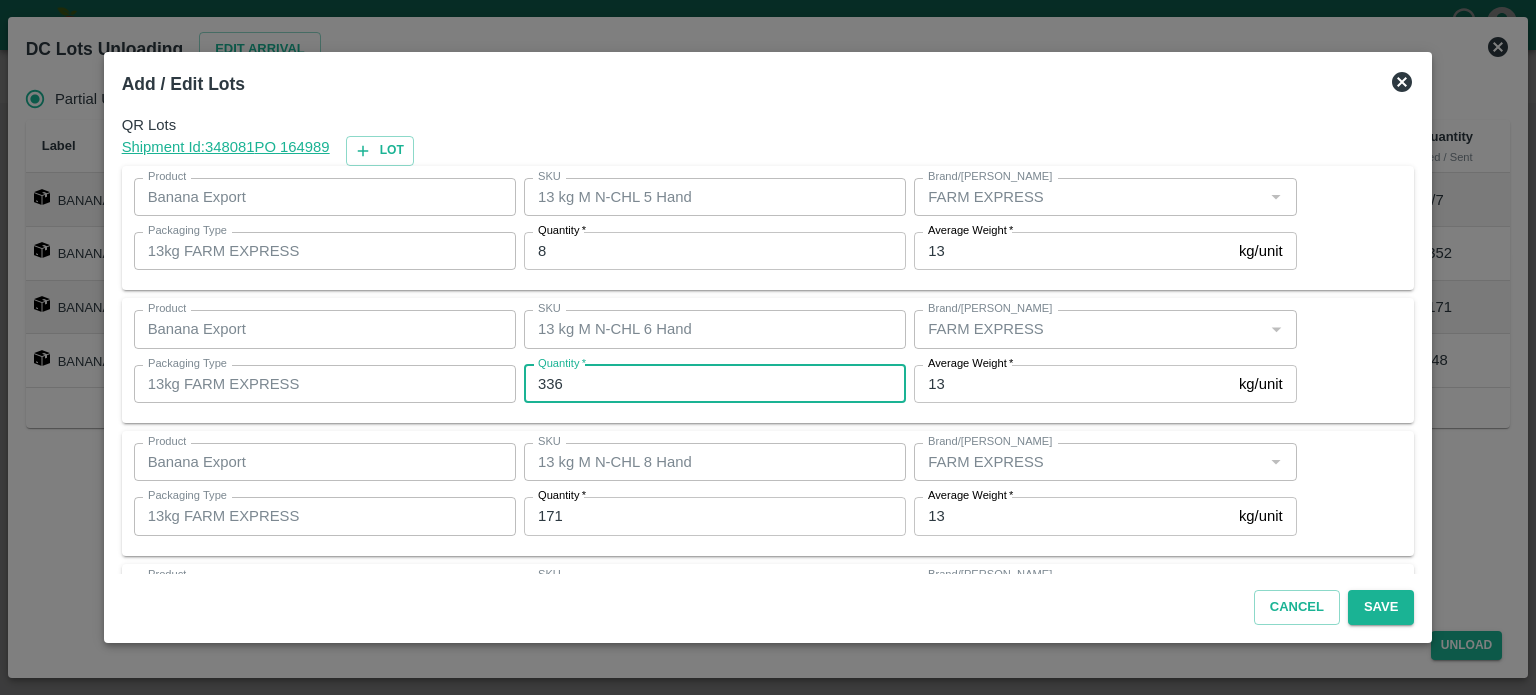 type on "336" 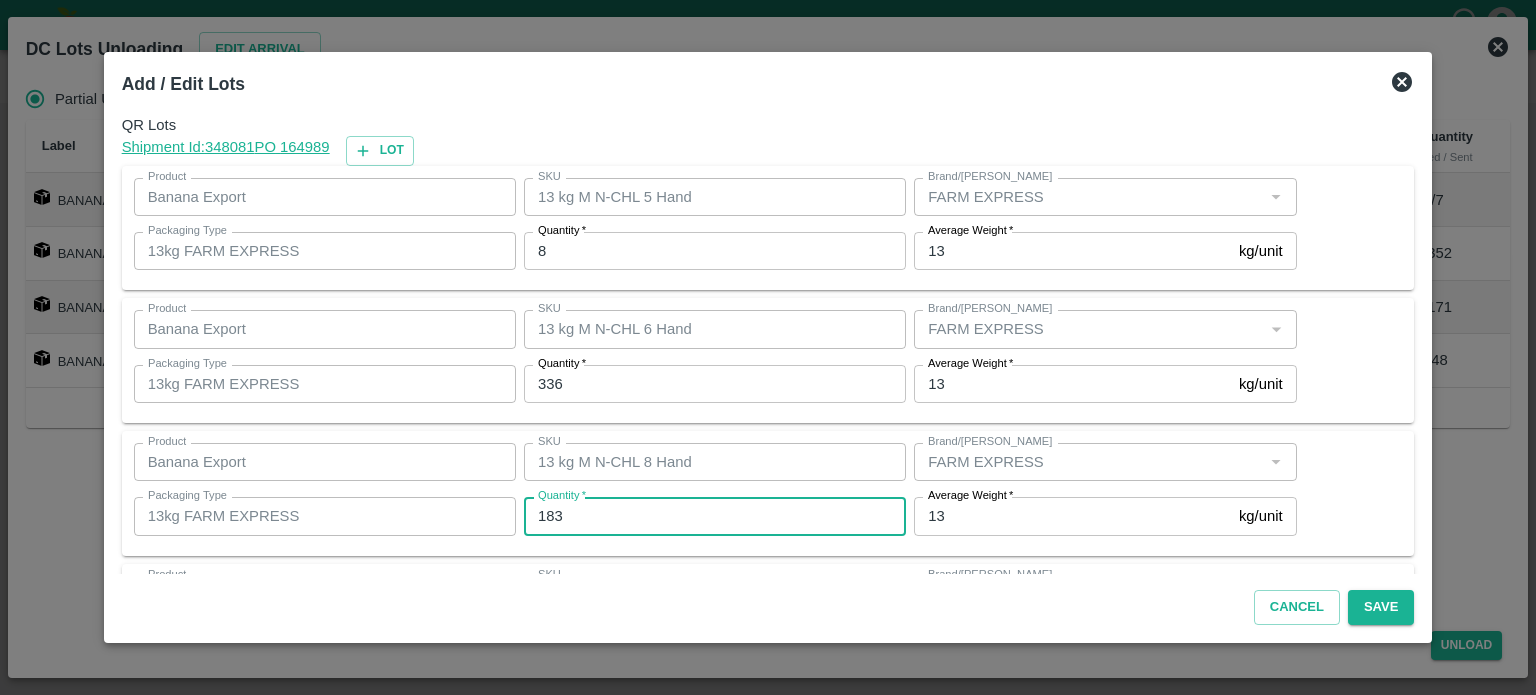 type on "183" 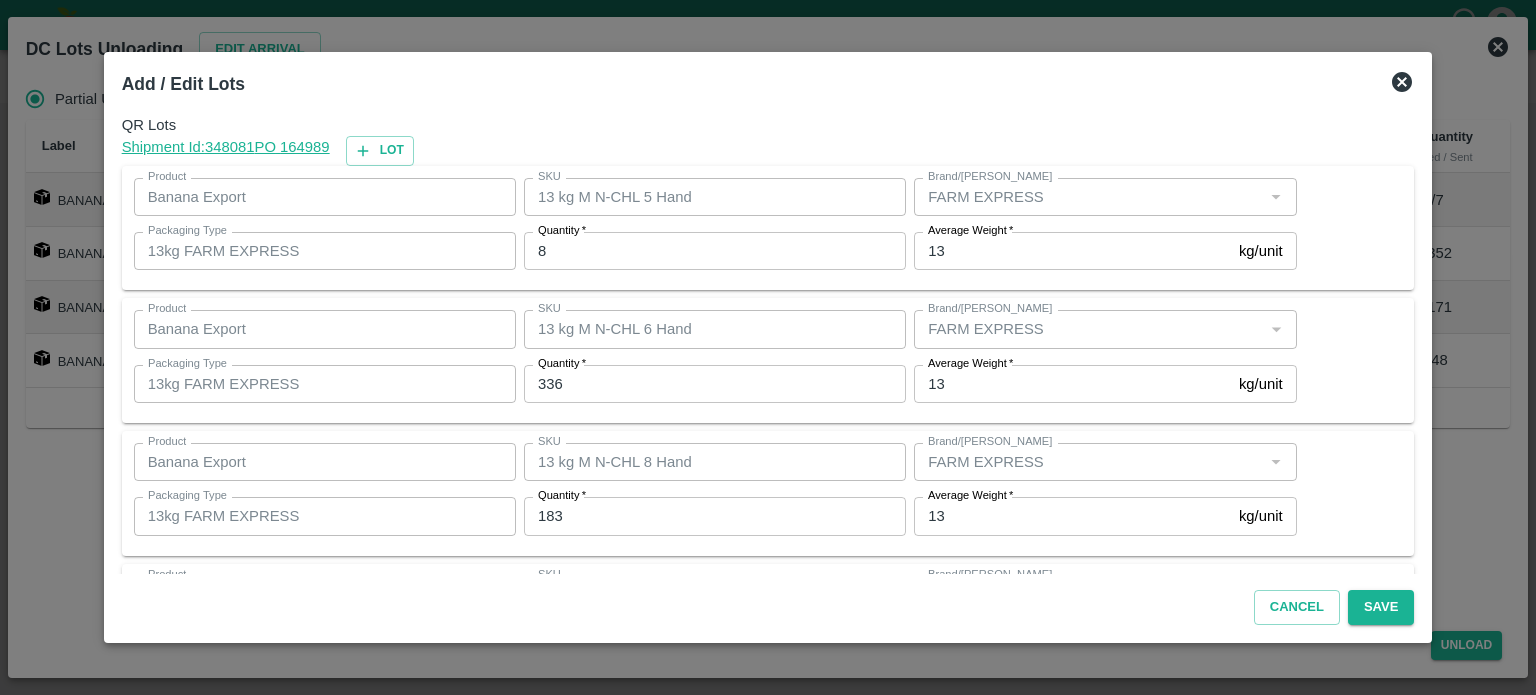 scroll, scrollTop: 129, scrollLeft: 0, axis: vertical 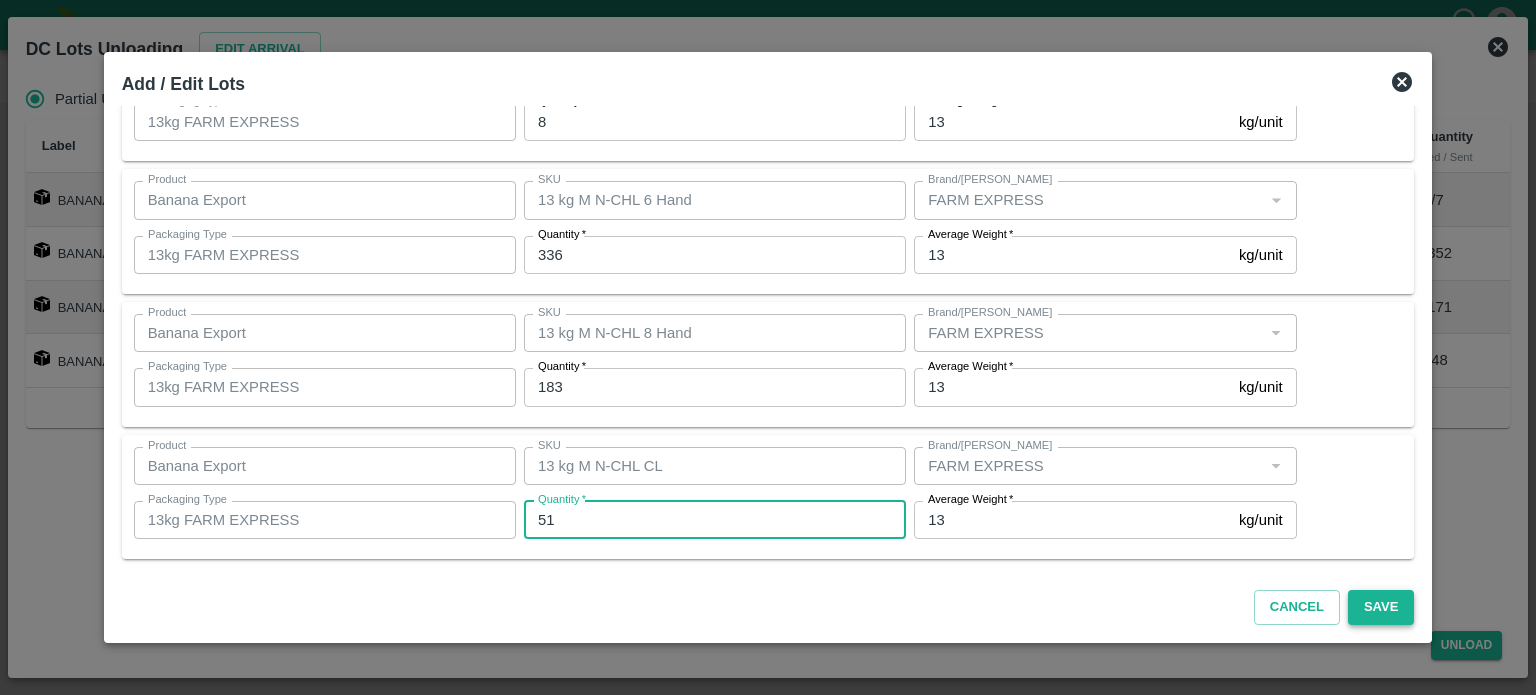 type on "51" 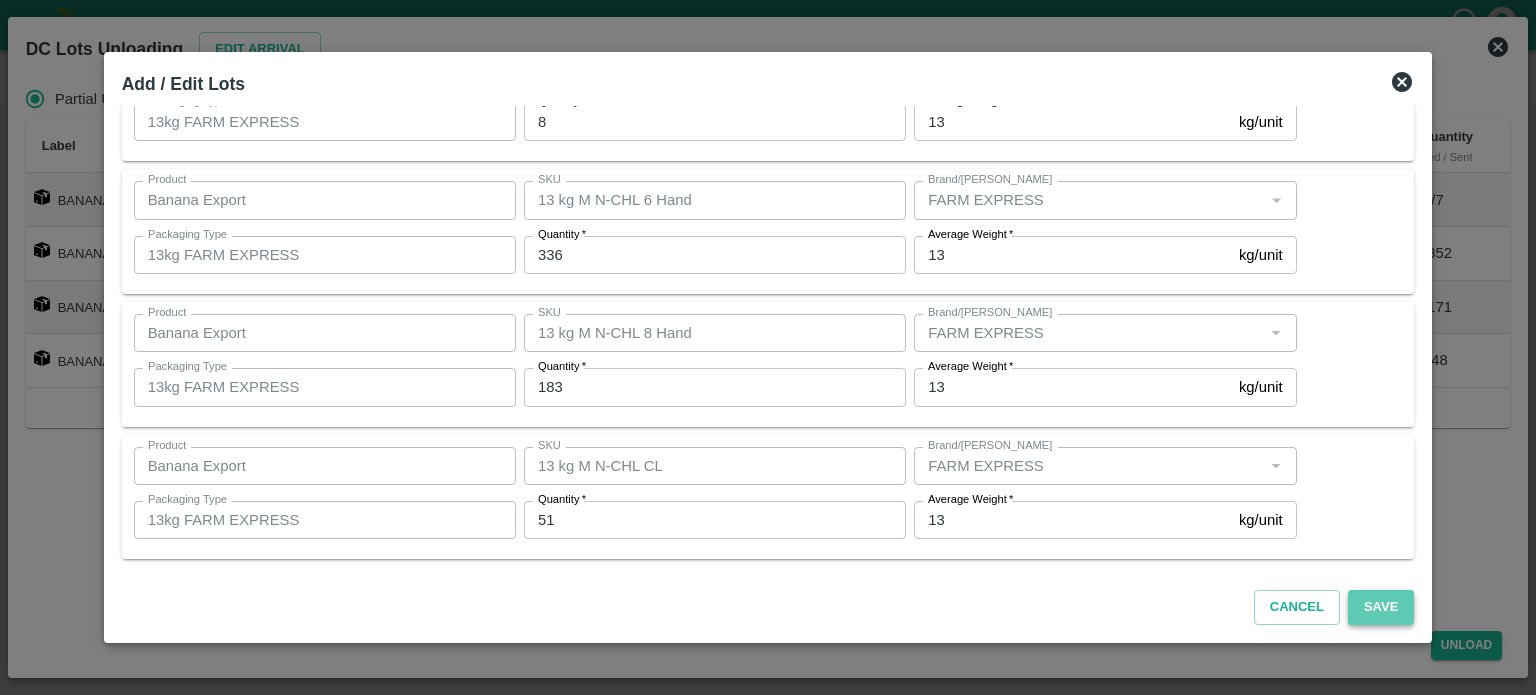 click on "Save" at bounding box center [1381, 607] 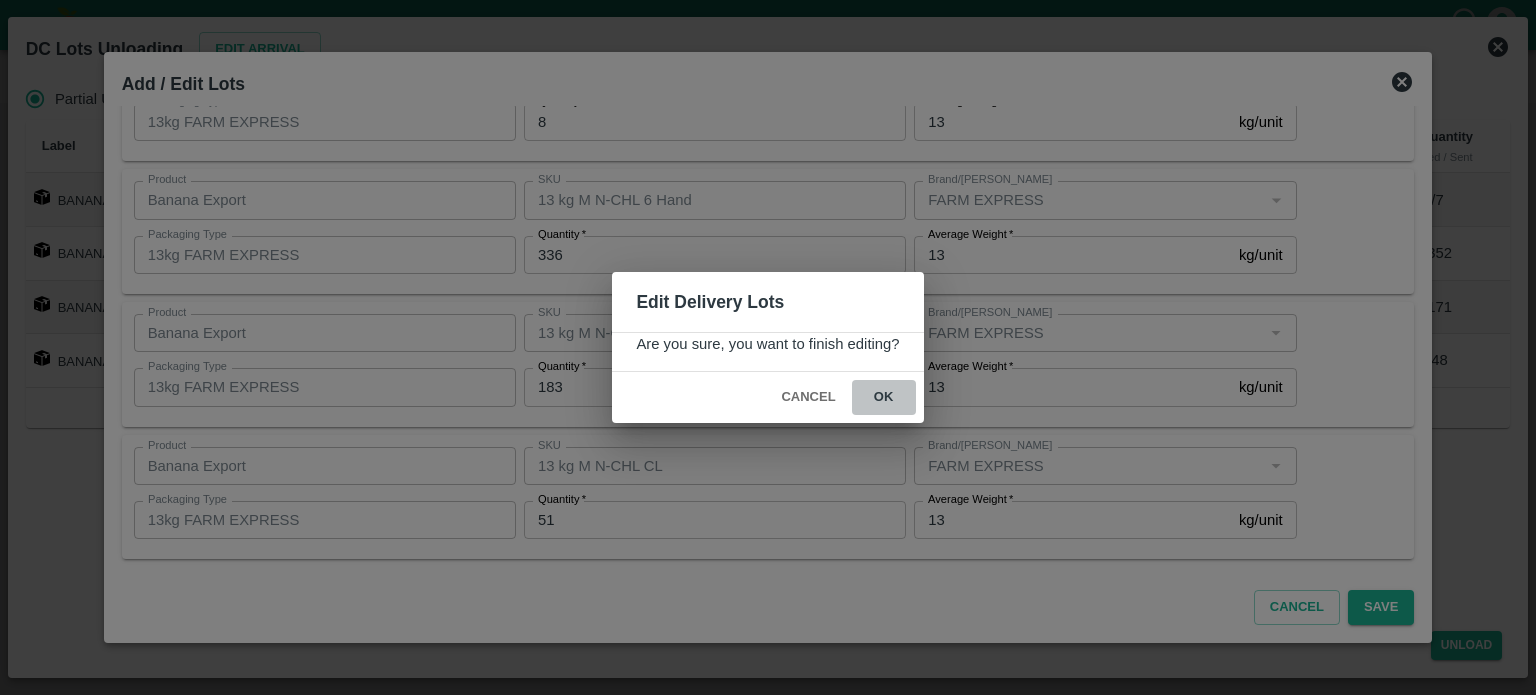 click on "ok" at bounding box center (884, 397) 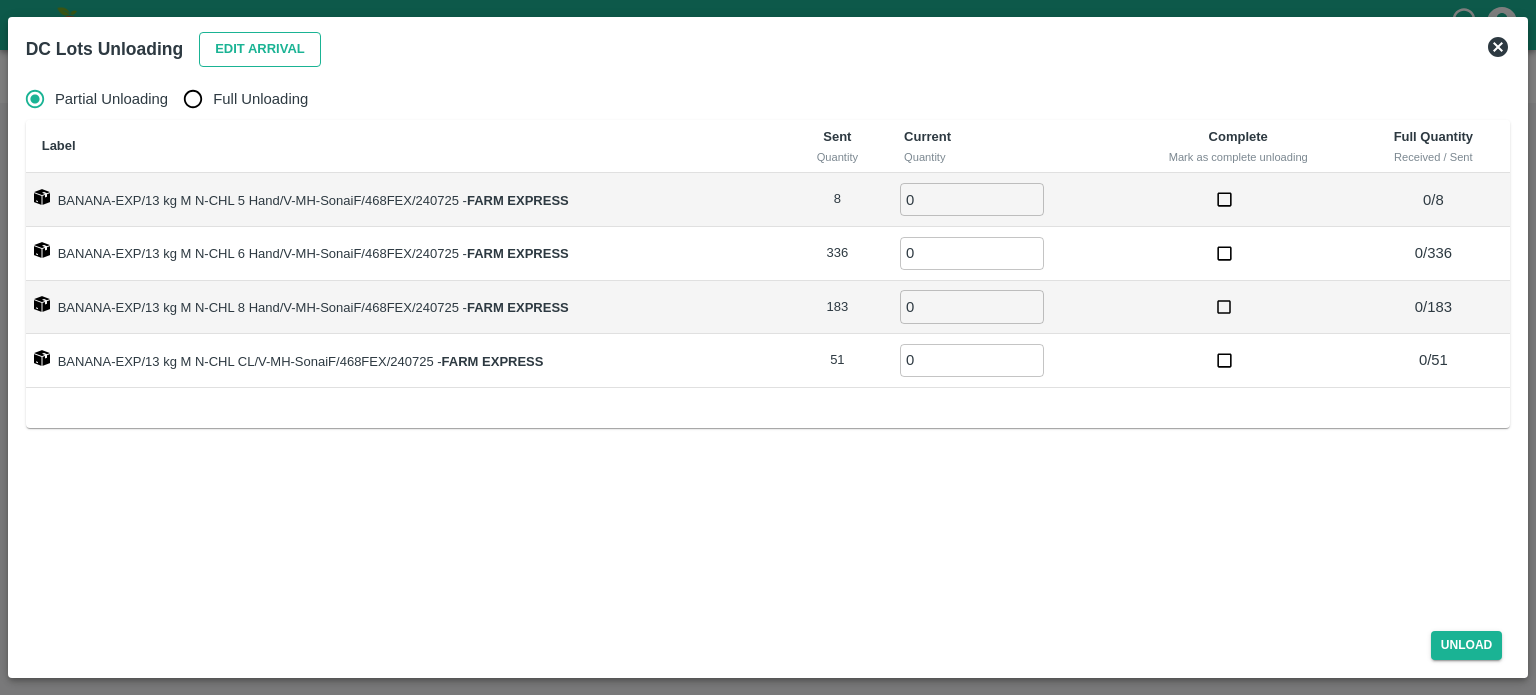 click on "Edit Arrival" at bounding box center (260, 49) 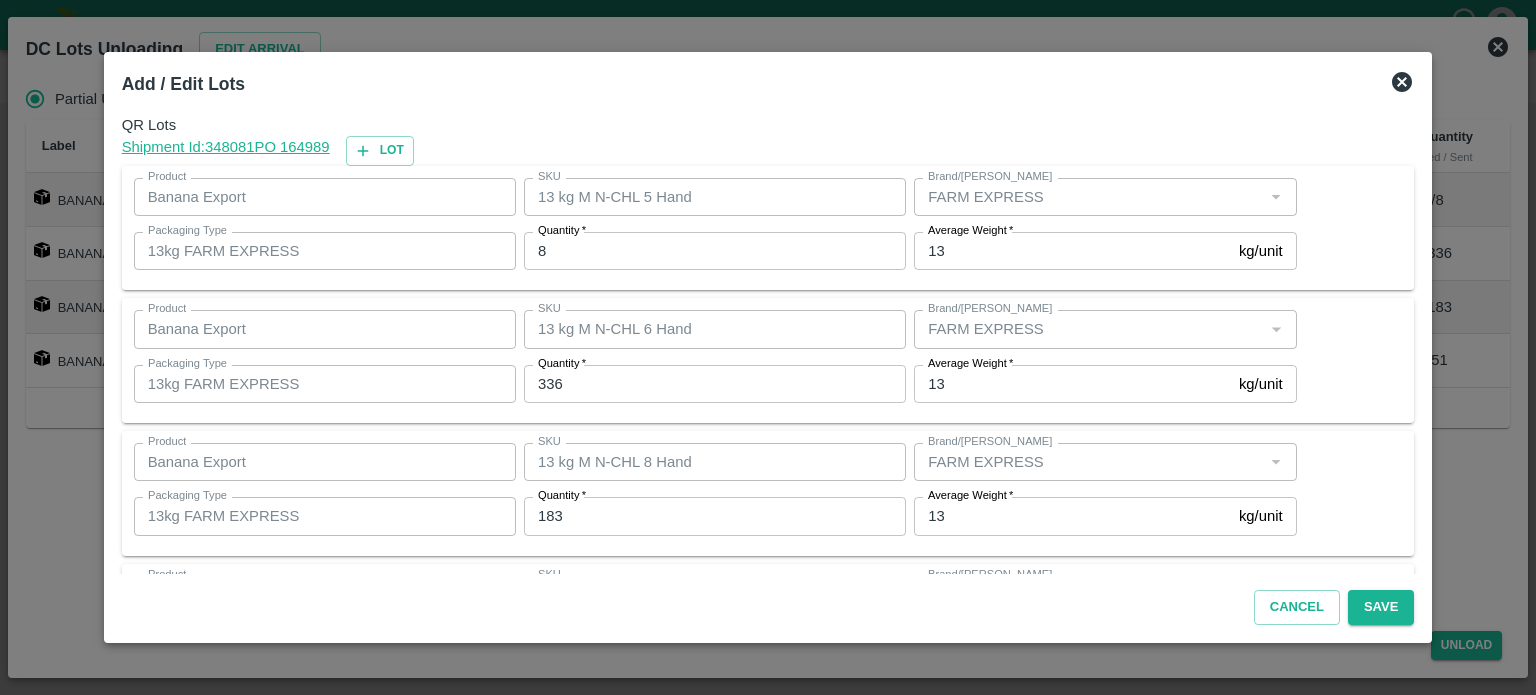 click 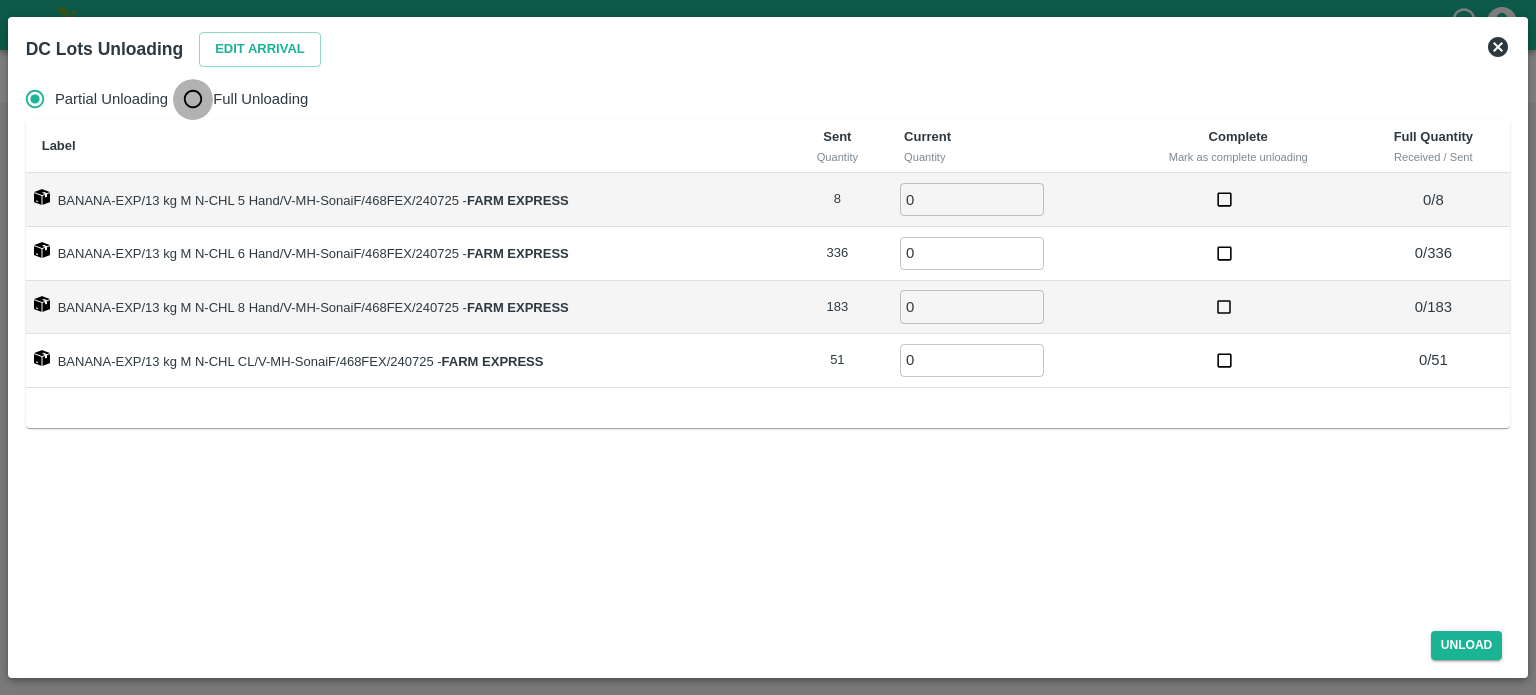 click on "Full Unloading" at bounding box center (193, 99) 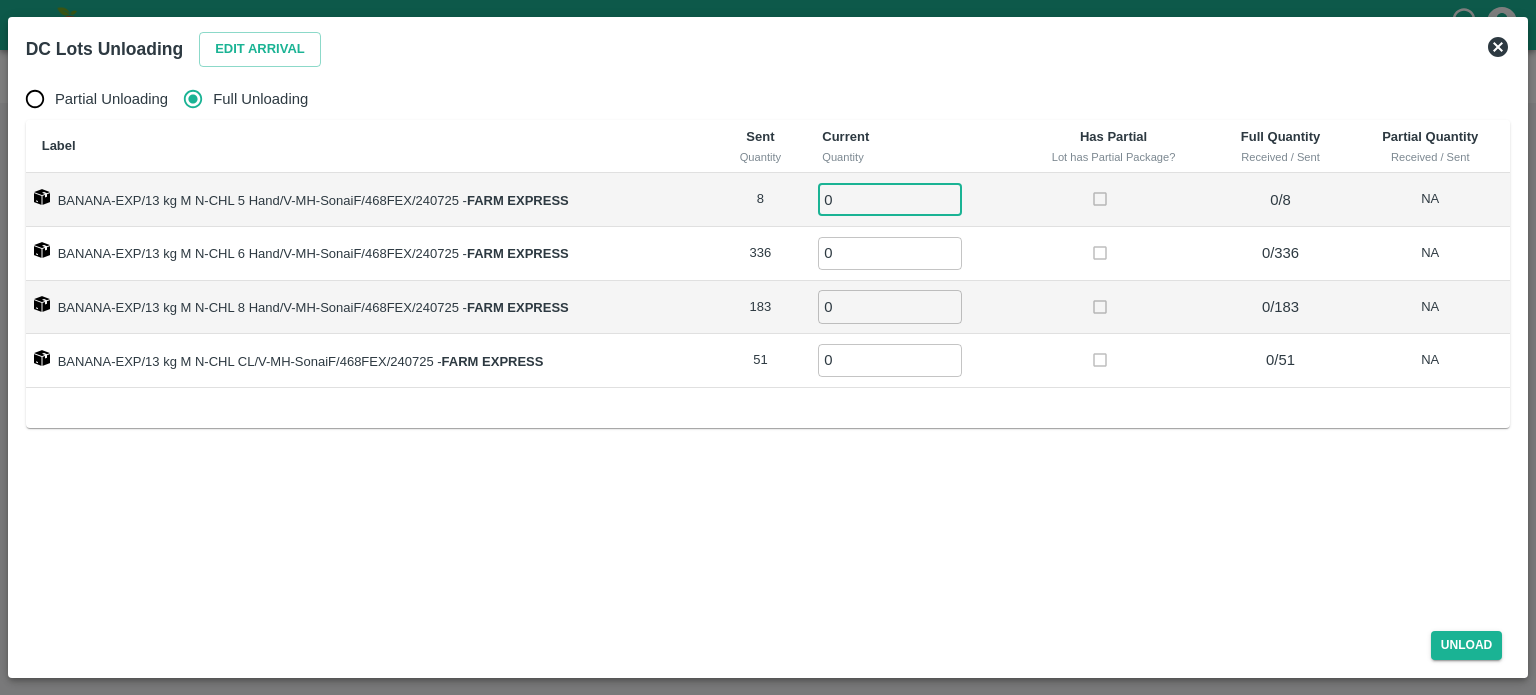 click on "0" at bounding box center [890, 199] 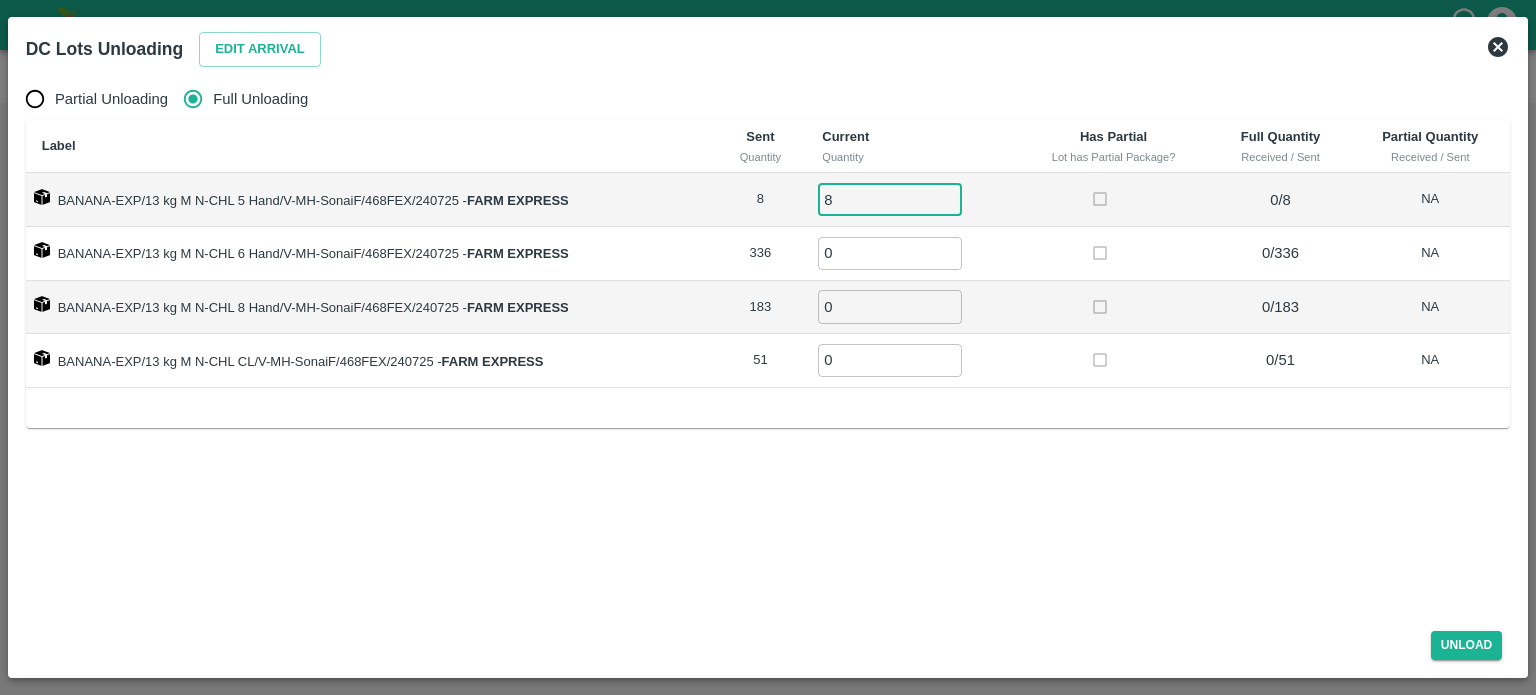 type on "8" 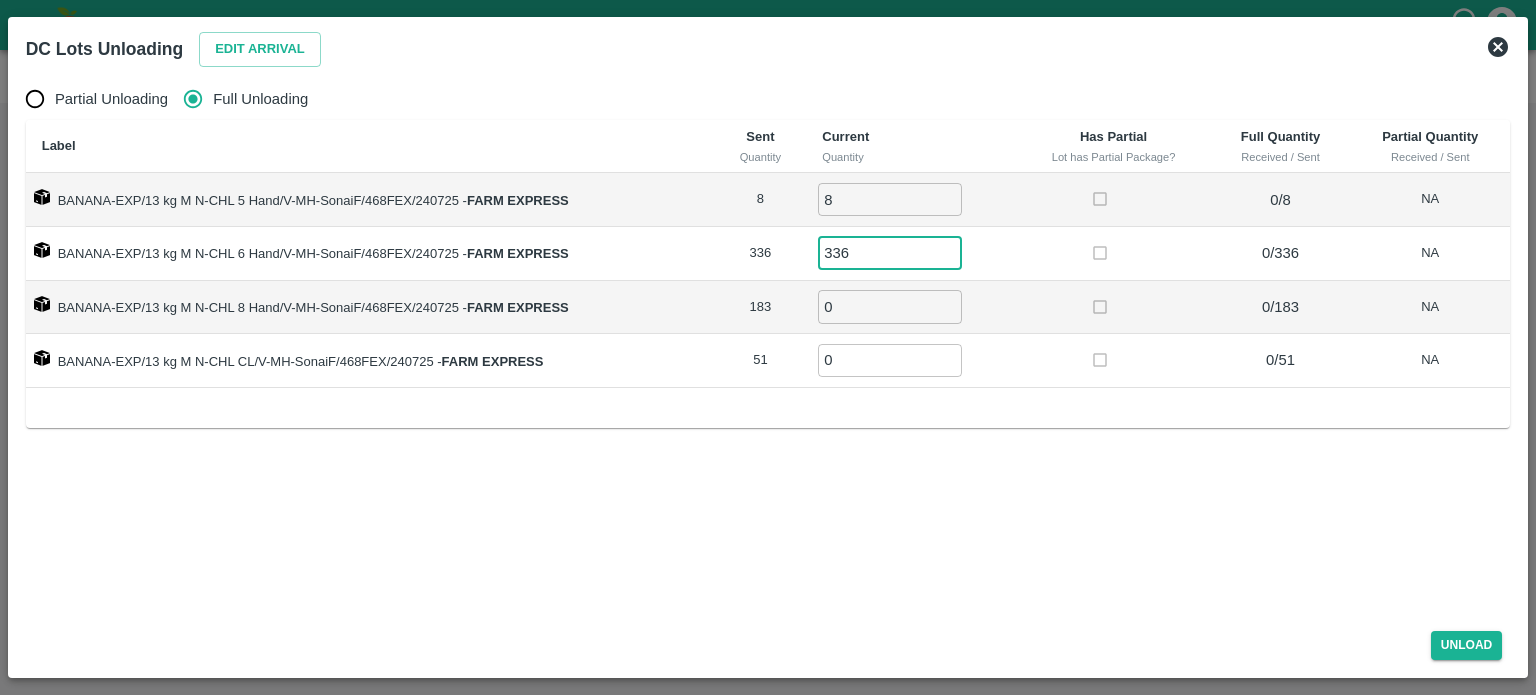 type on "336" 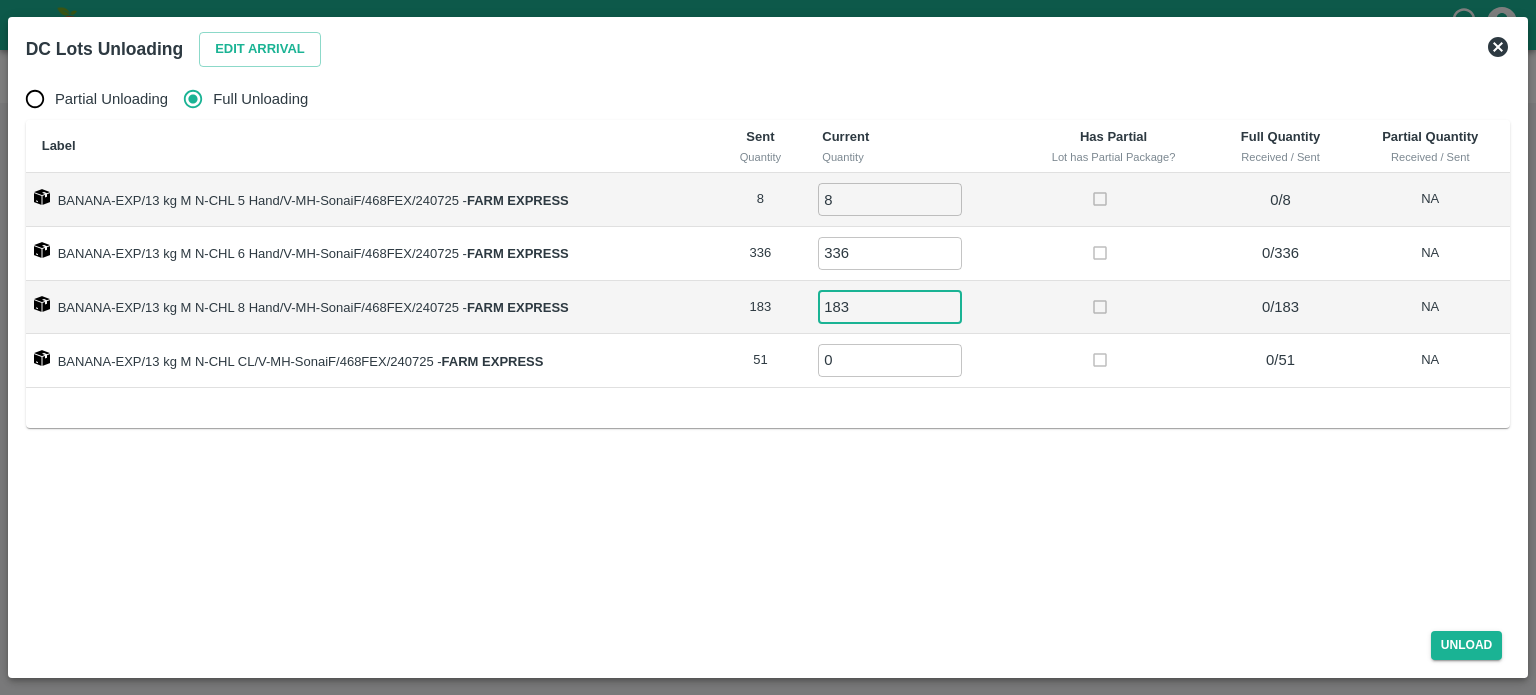 type on "183" 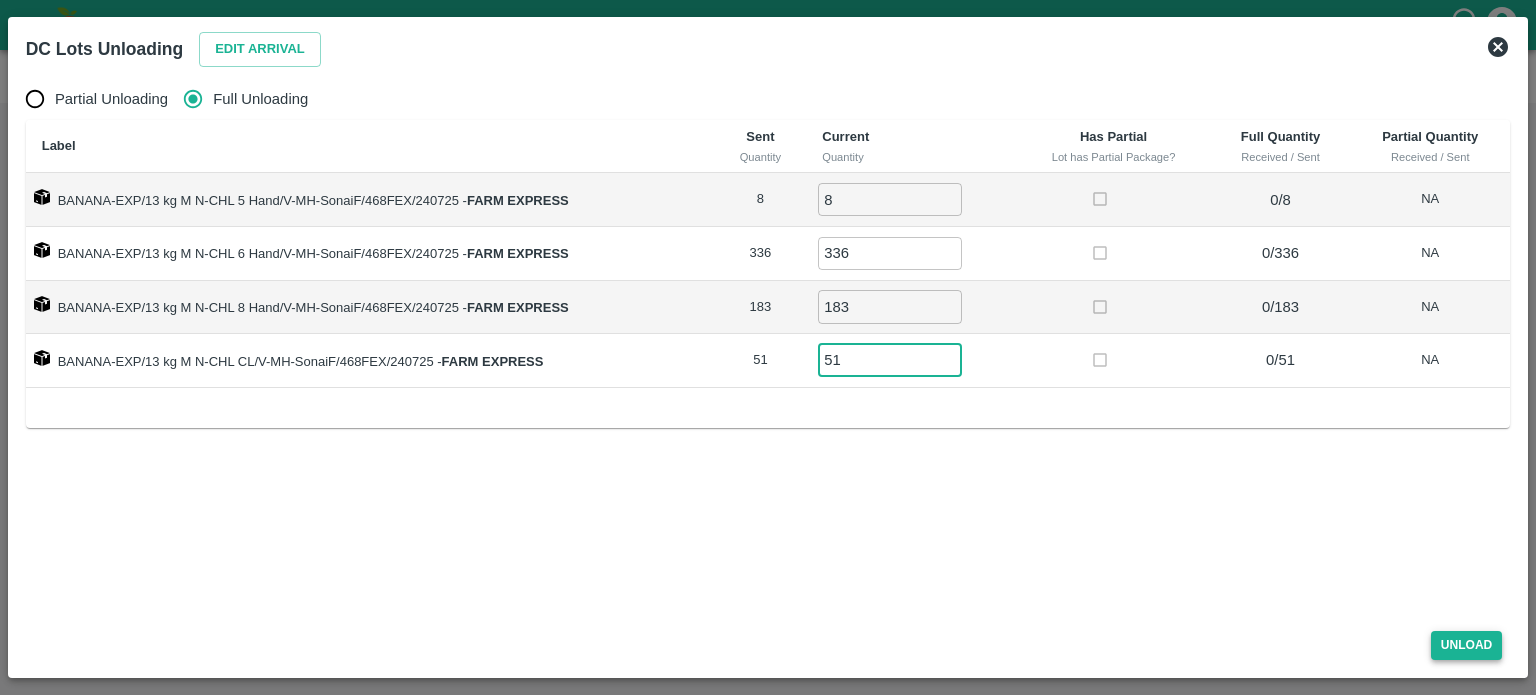 type on "51" 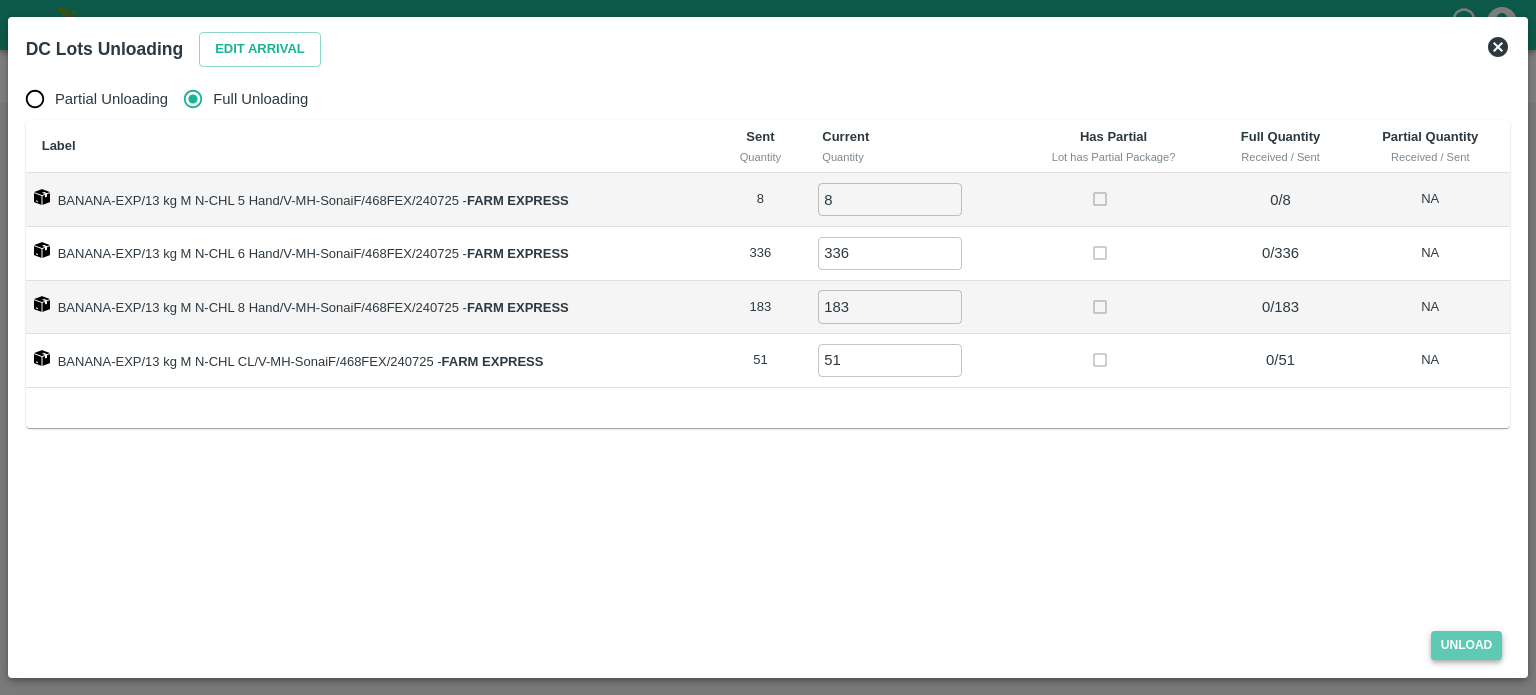 click on "Unload" at bounding box center [1467, 645] 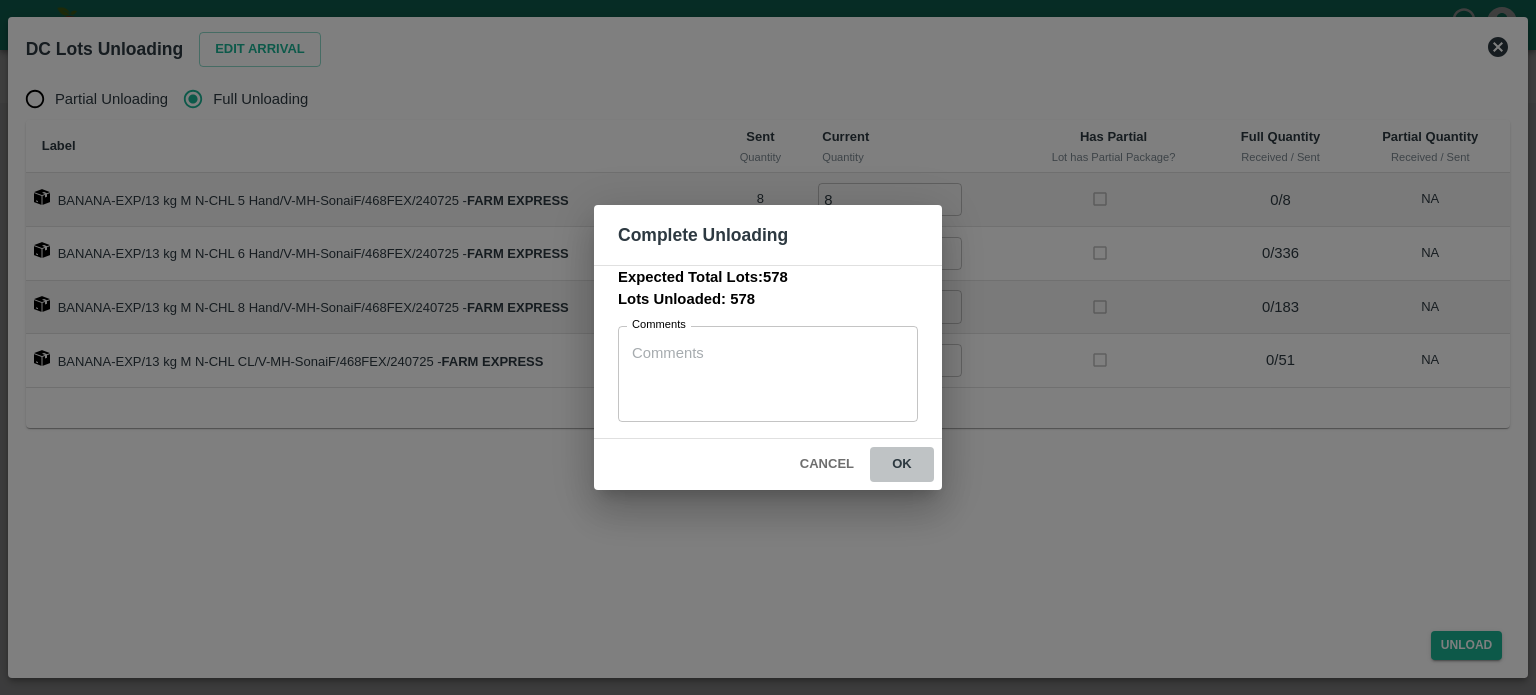 click on "ok" at bounding box center [902, 464] 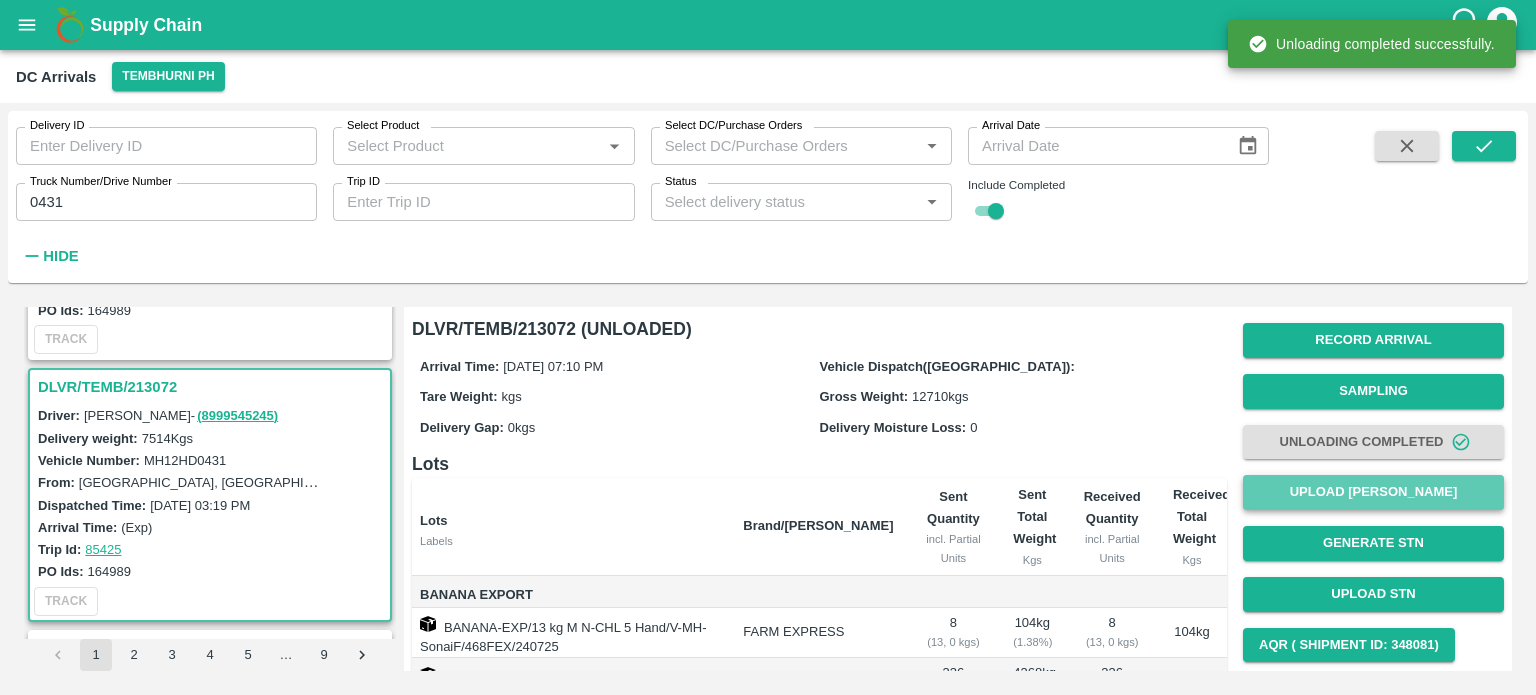click on "Upload [PERSON_NAME]" at bounding box center (1373, 492) 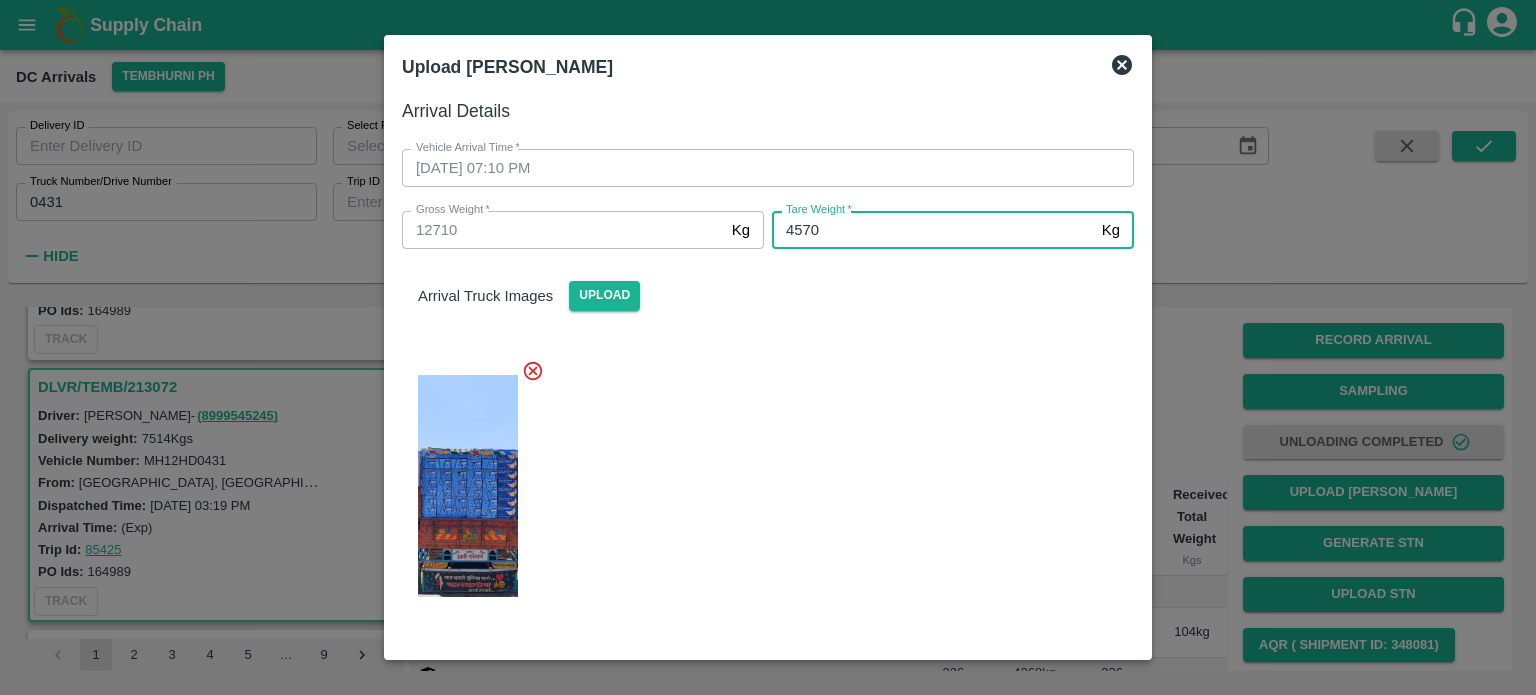 type on "4570" 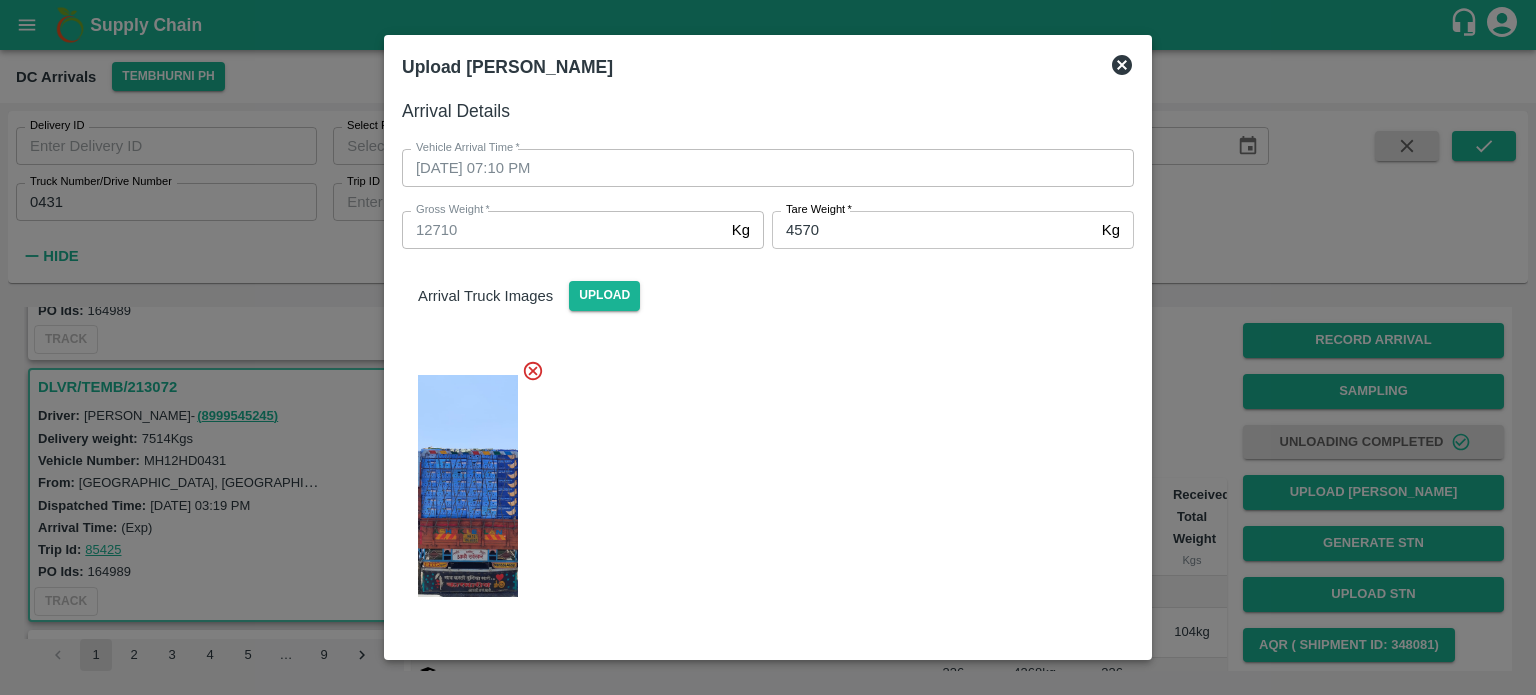 click at bounding box center [760, 480] 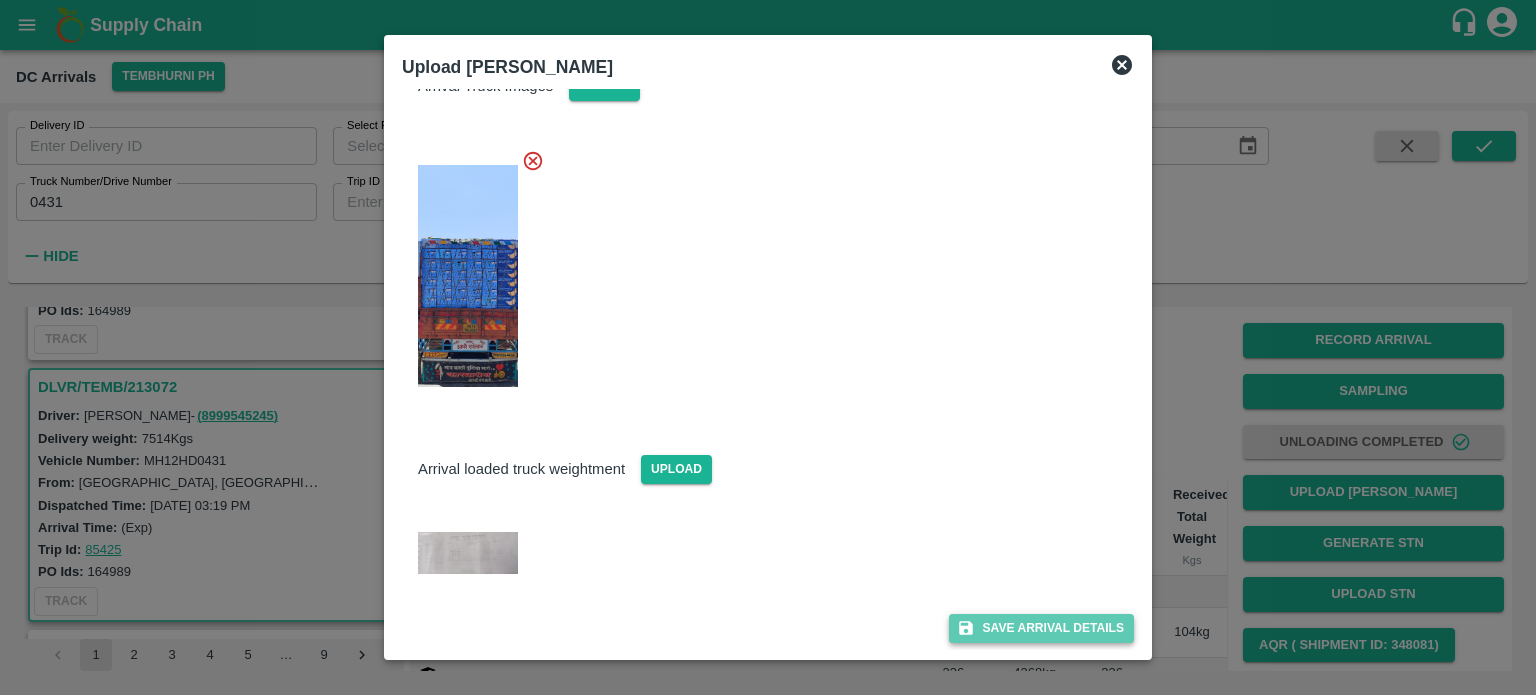 click on "Save Arrival Details" at bounding box center [1041, 628] 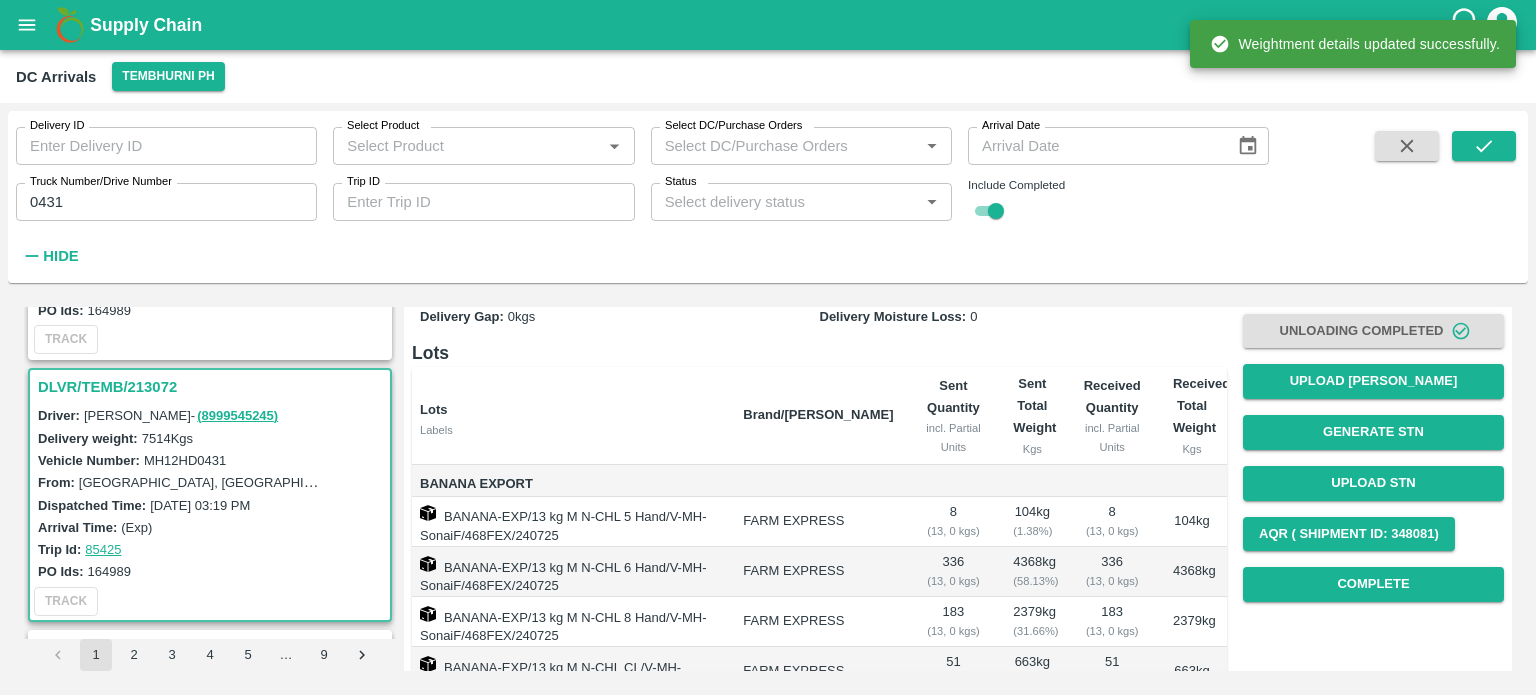 scroll, scrollTop: 112, scrollLeft: 0, axis: vertical 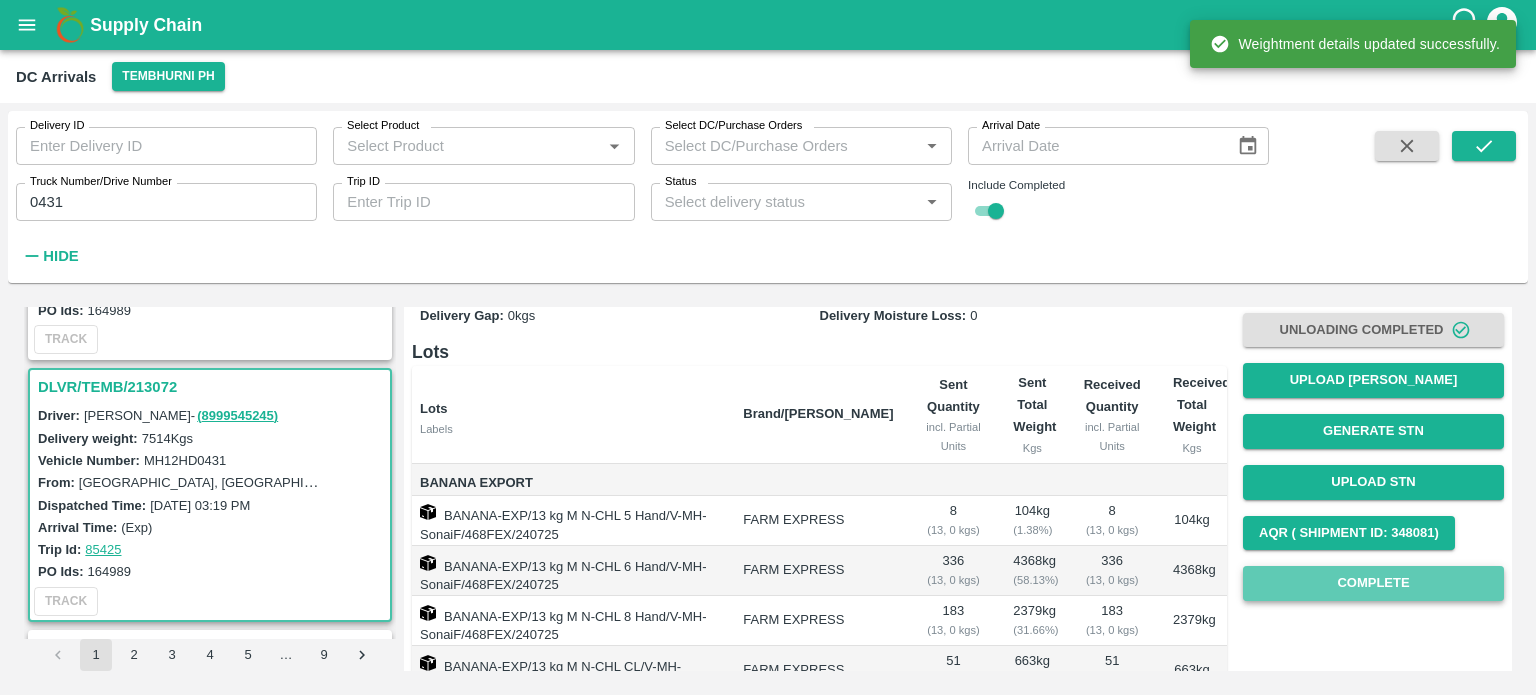 click on "Complete" at bounding box center [1373, 583] 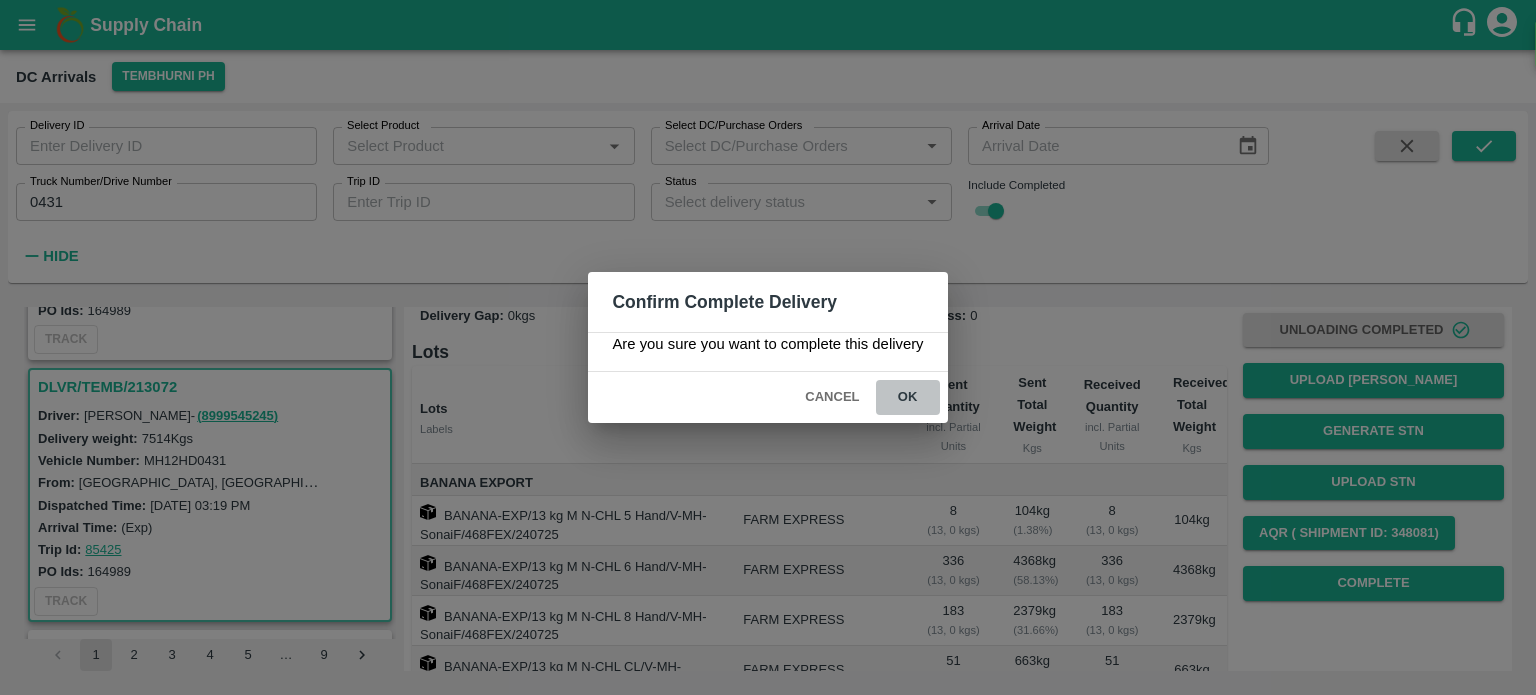 click on "ok" at bounding box center [908, 397] 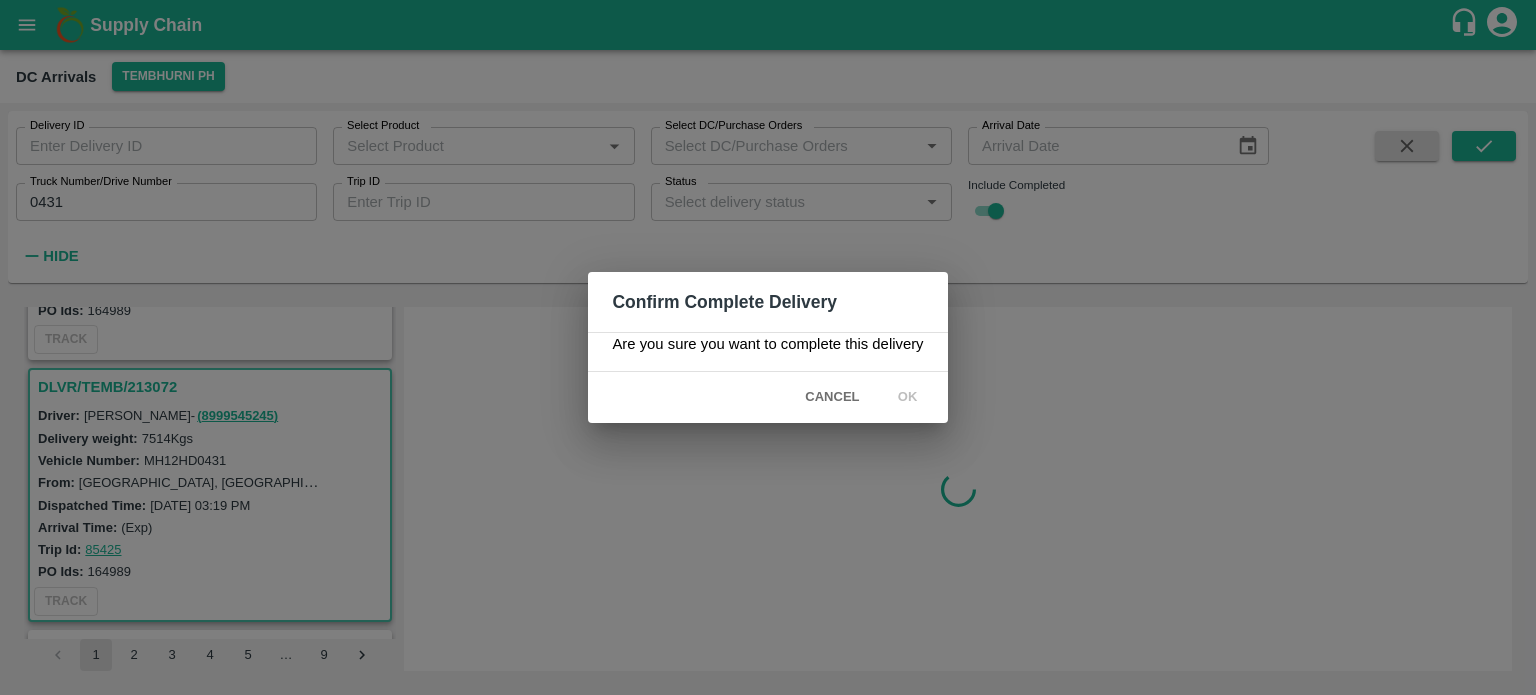 scroll, scrollTop: 0, scrollLeft: 0, axis: both 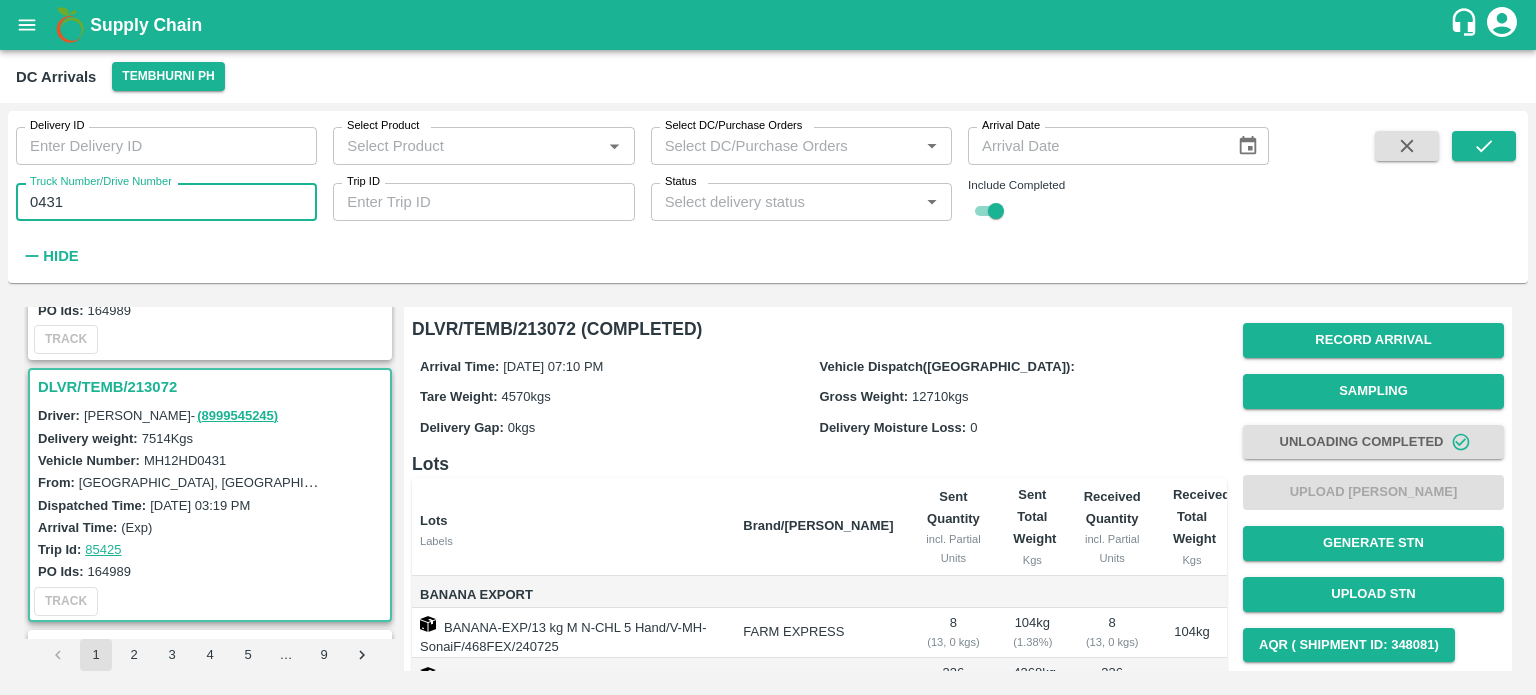click on "0431" at bounding box center [166, 202] 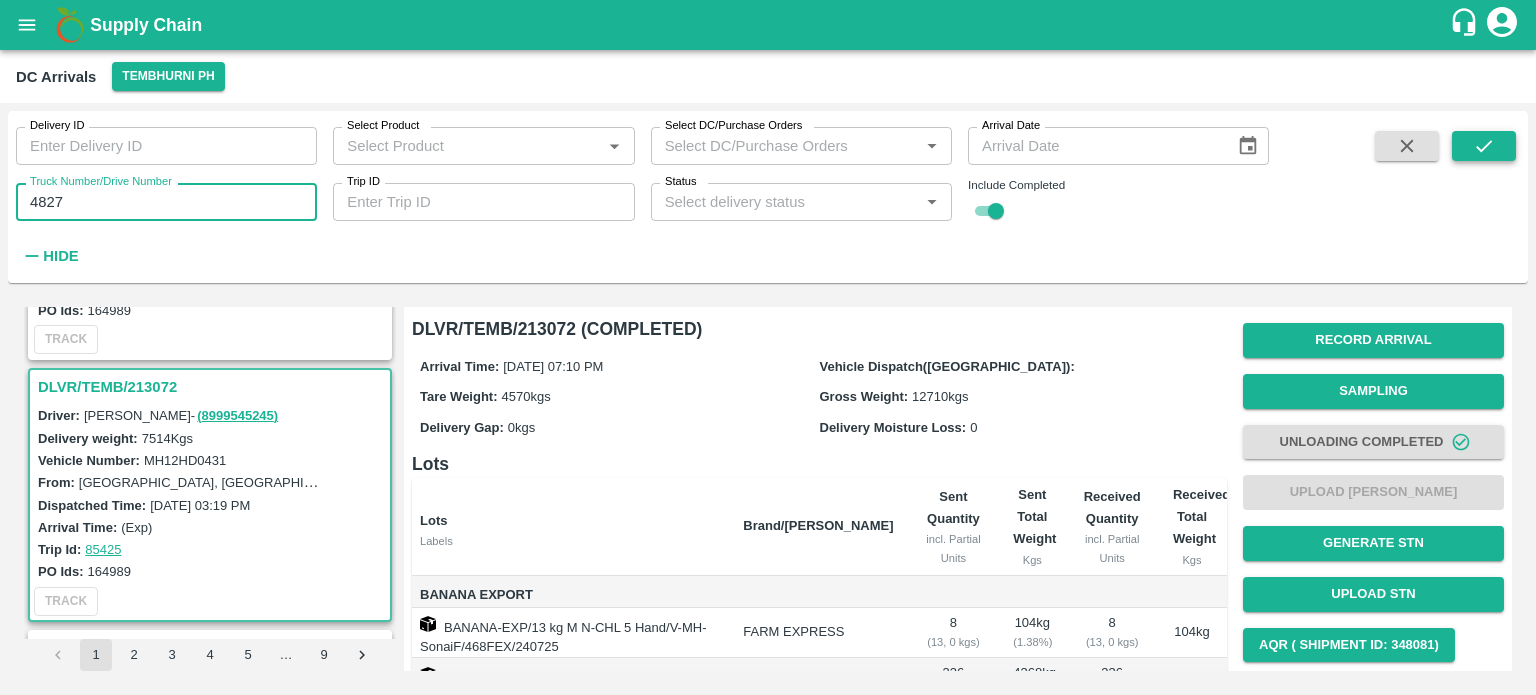 type on "4827" 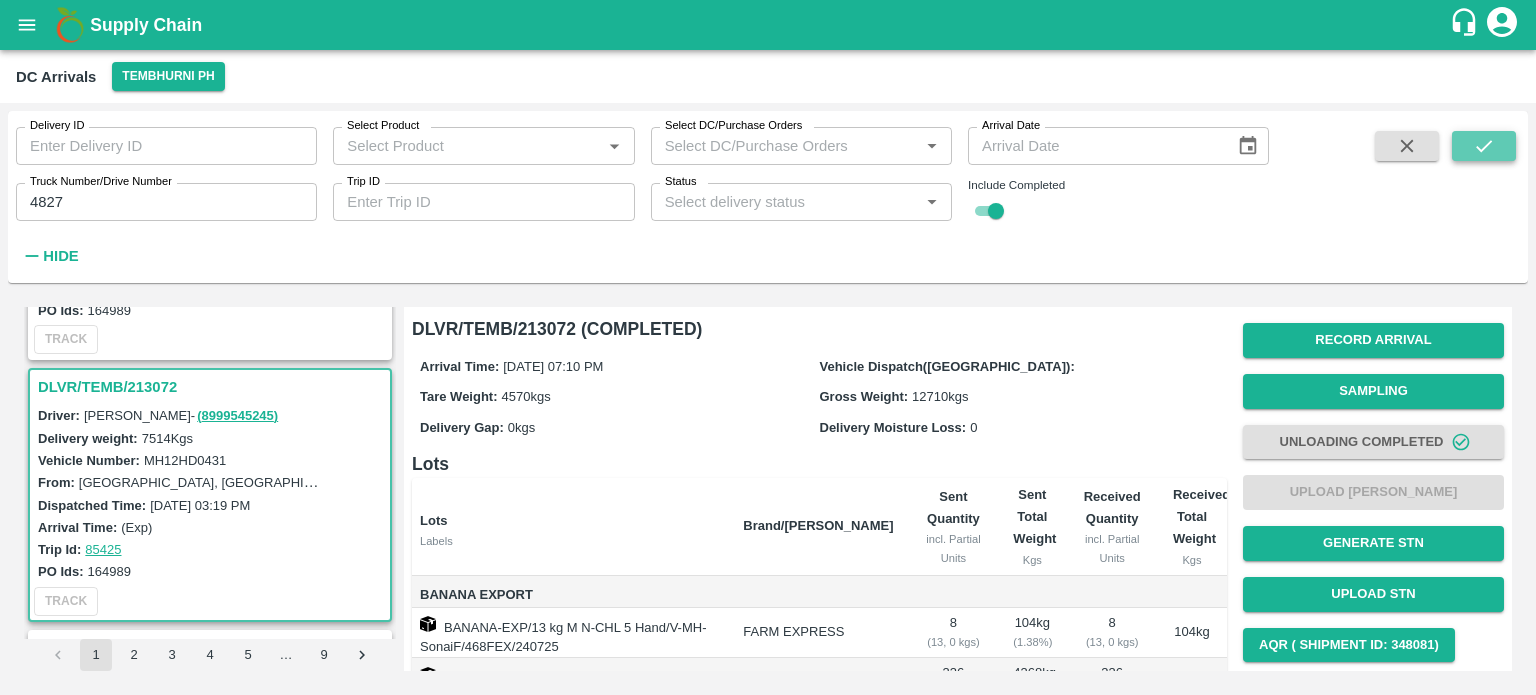 click 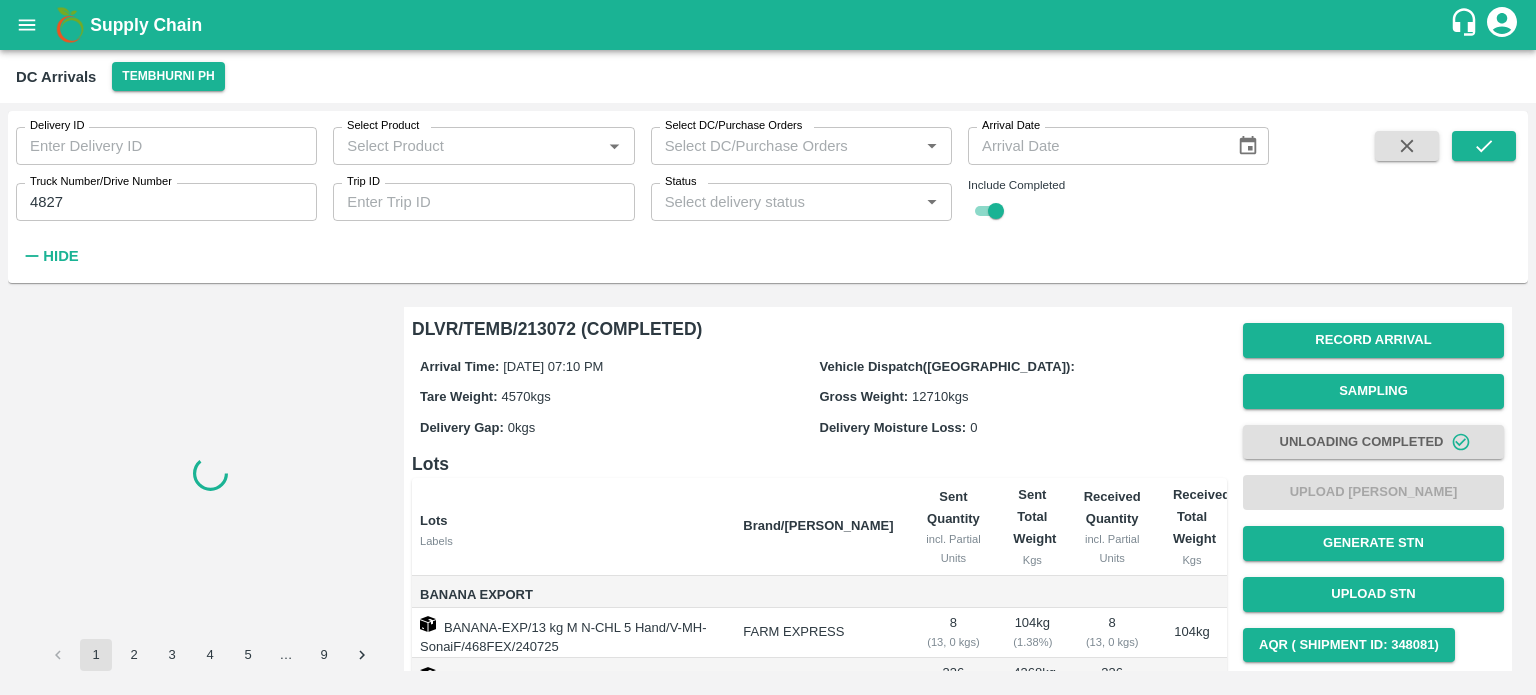 scroll, scrollTop: 0, scrollLeft: 0, axis: both 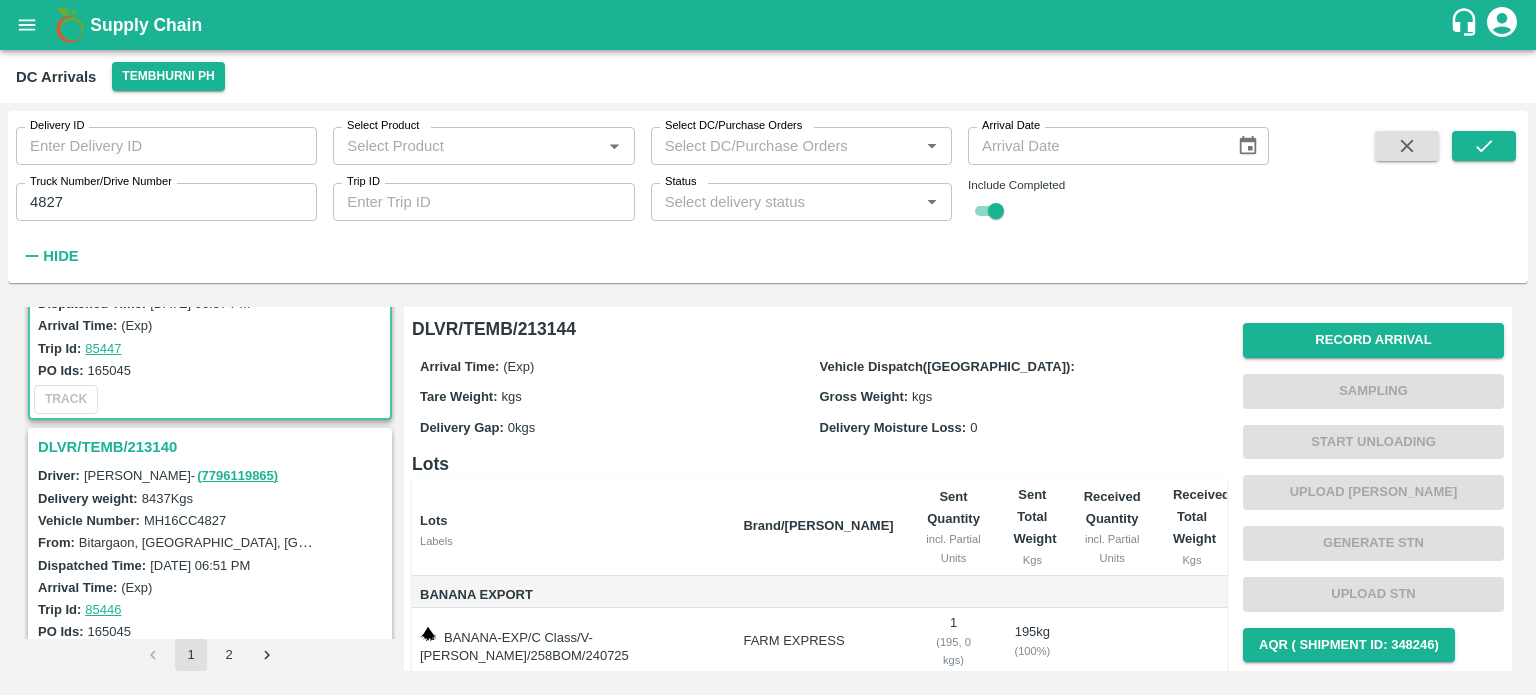 click on "DLVR/TEMB/213140" at bounding box center [213, 447] 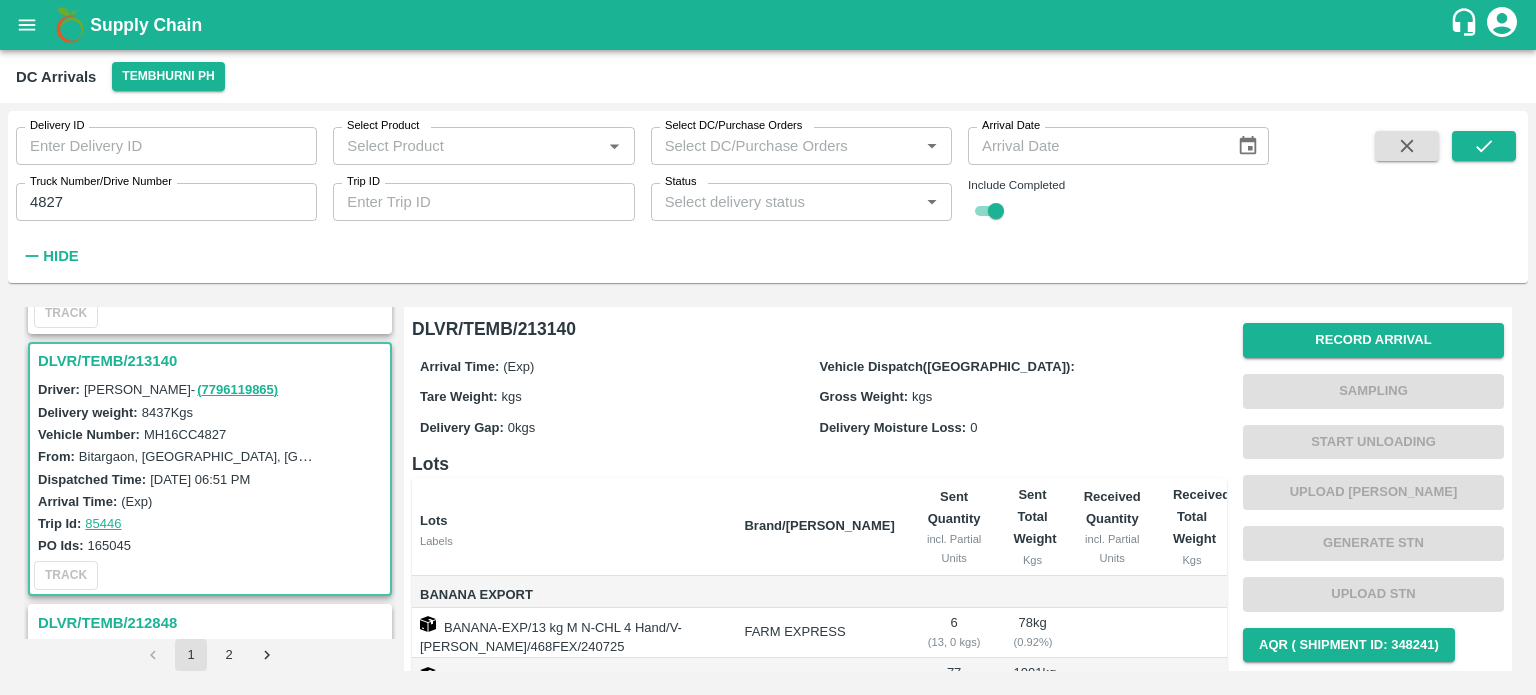 scroll, scrollTop: 236, scrollLeft: 0, axis: vertical 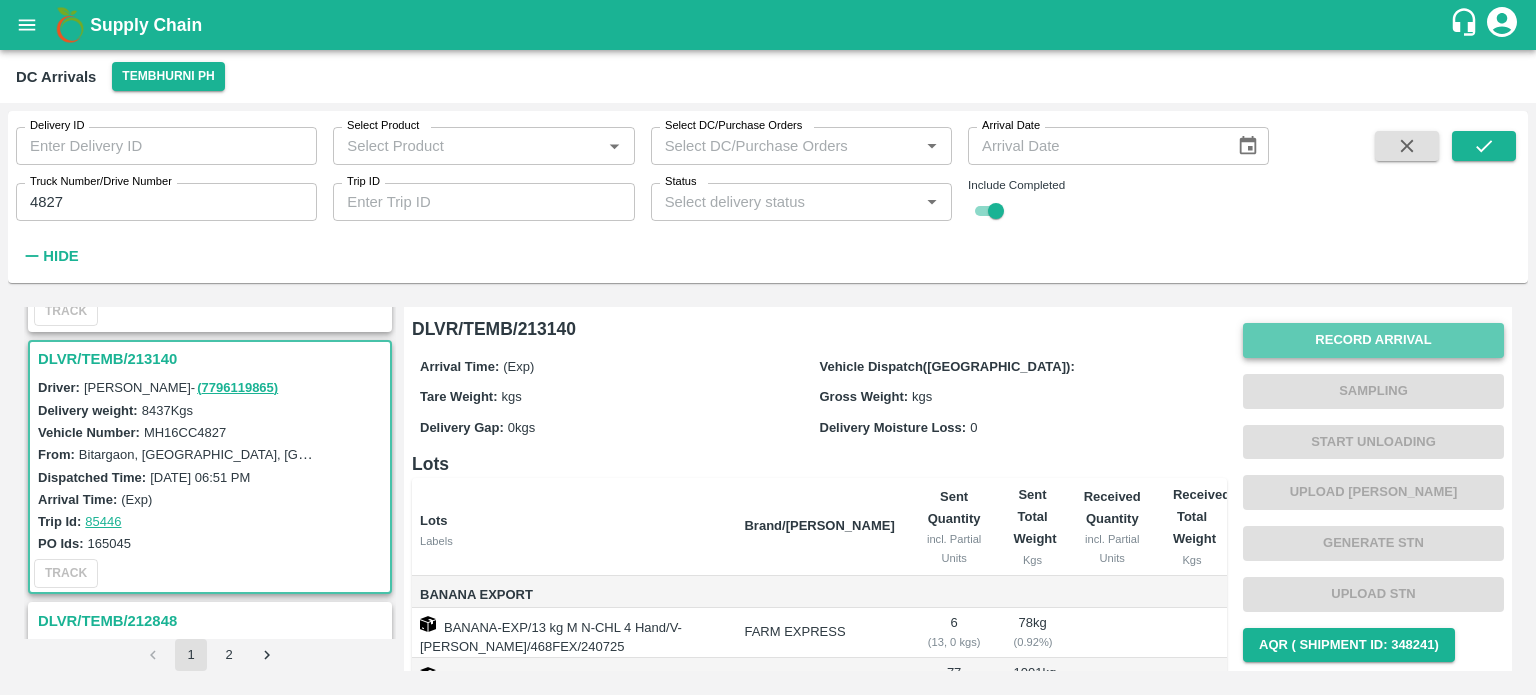 click on "Record Arrival" at bounding box center [1373, 340] 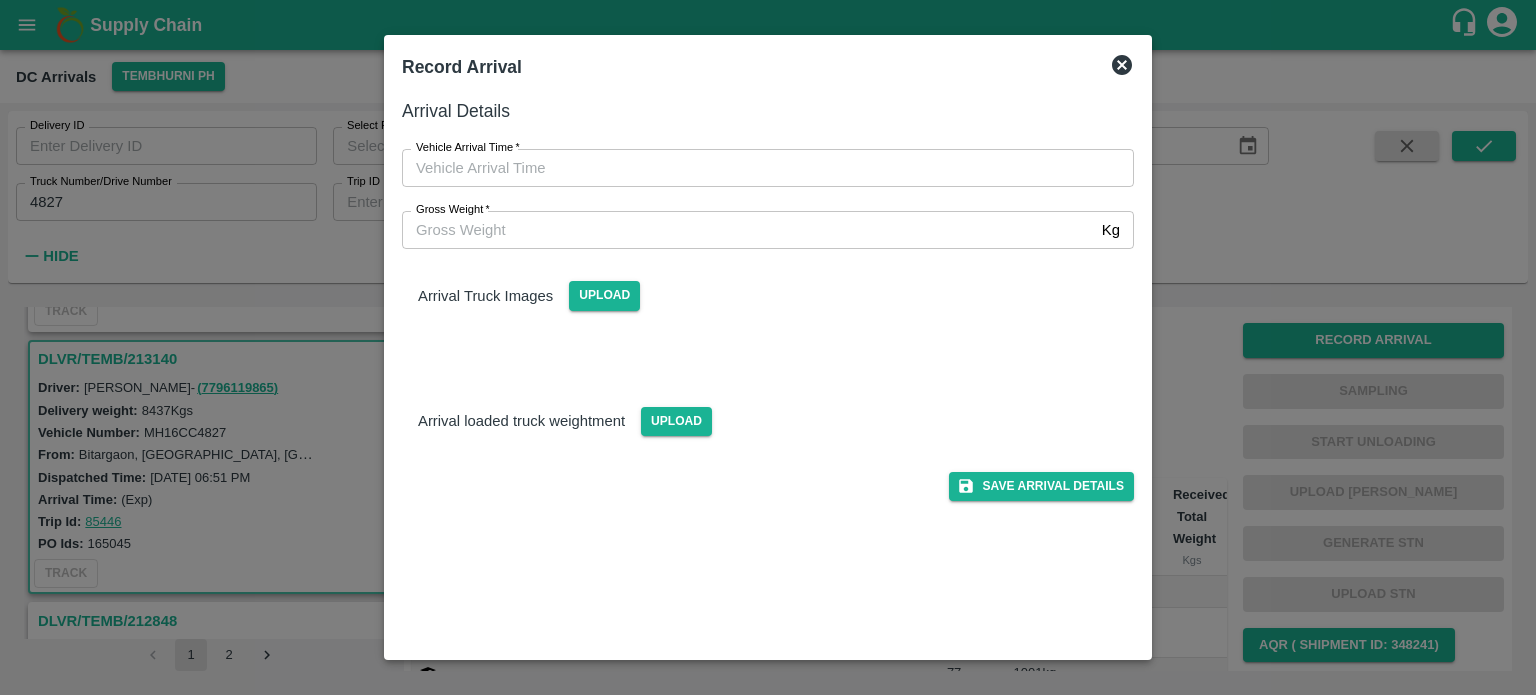 type on "DD/MM/YYYY hh:mm aa" 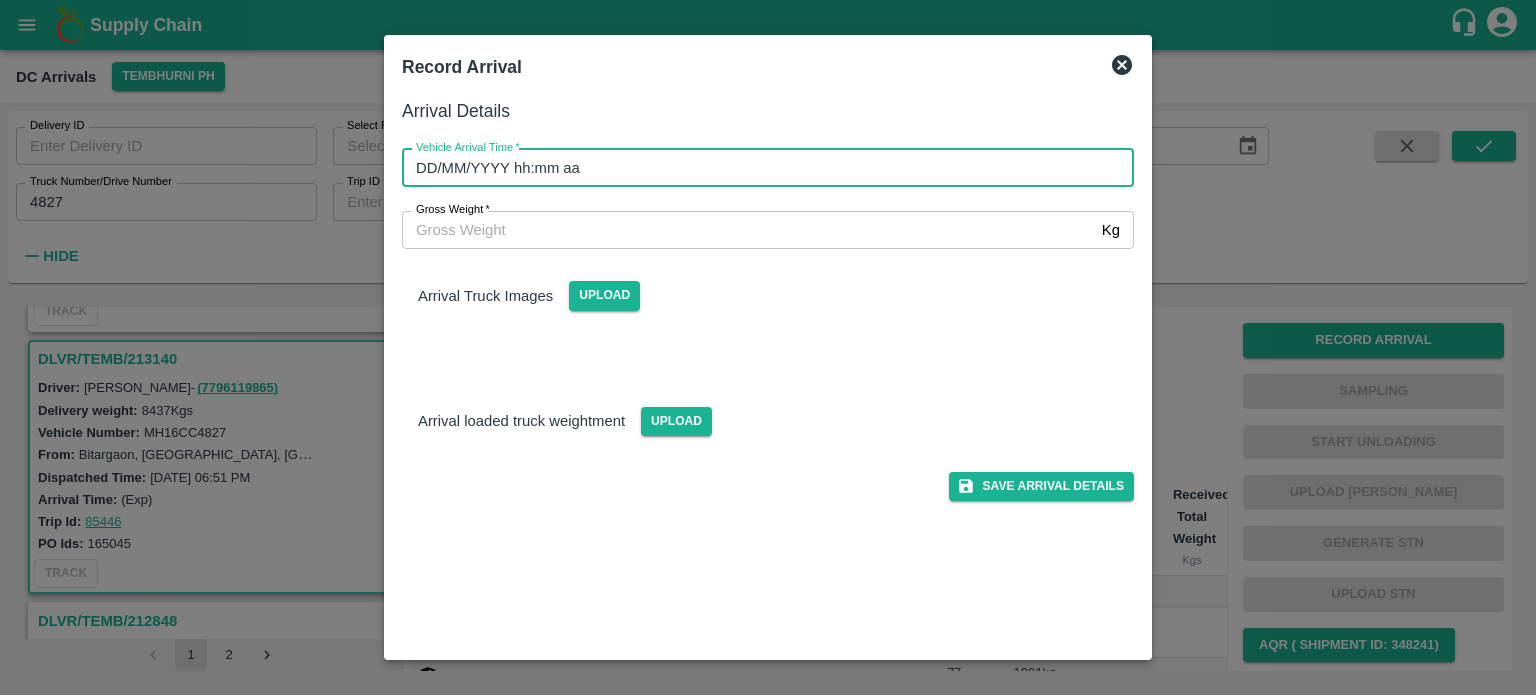 click on "DD/MM/YYYY hh:mm aa" at bounding box center (761, 168) 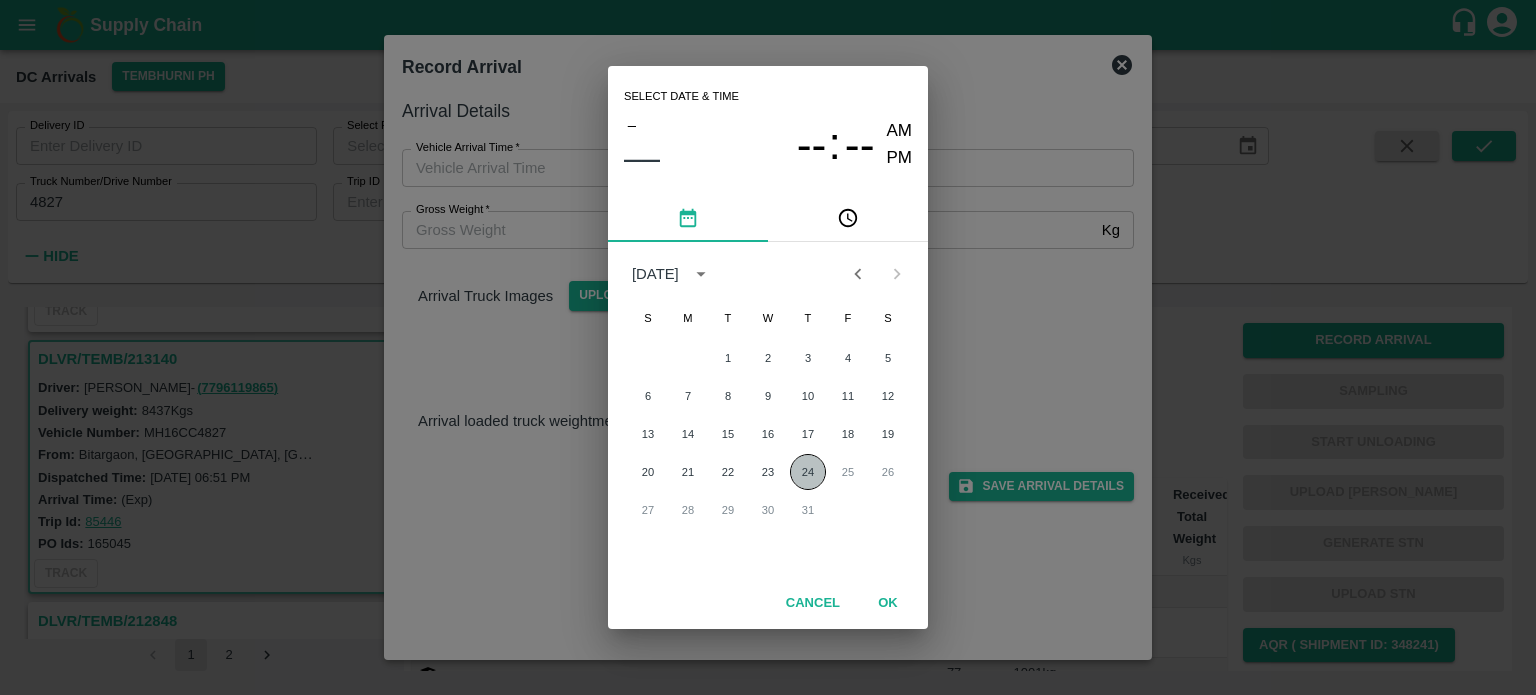 click on "24" at bounding box center (808, 472) 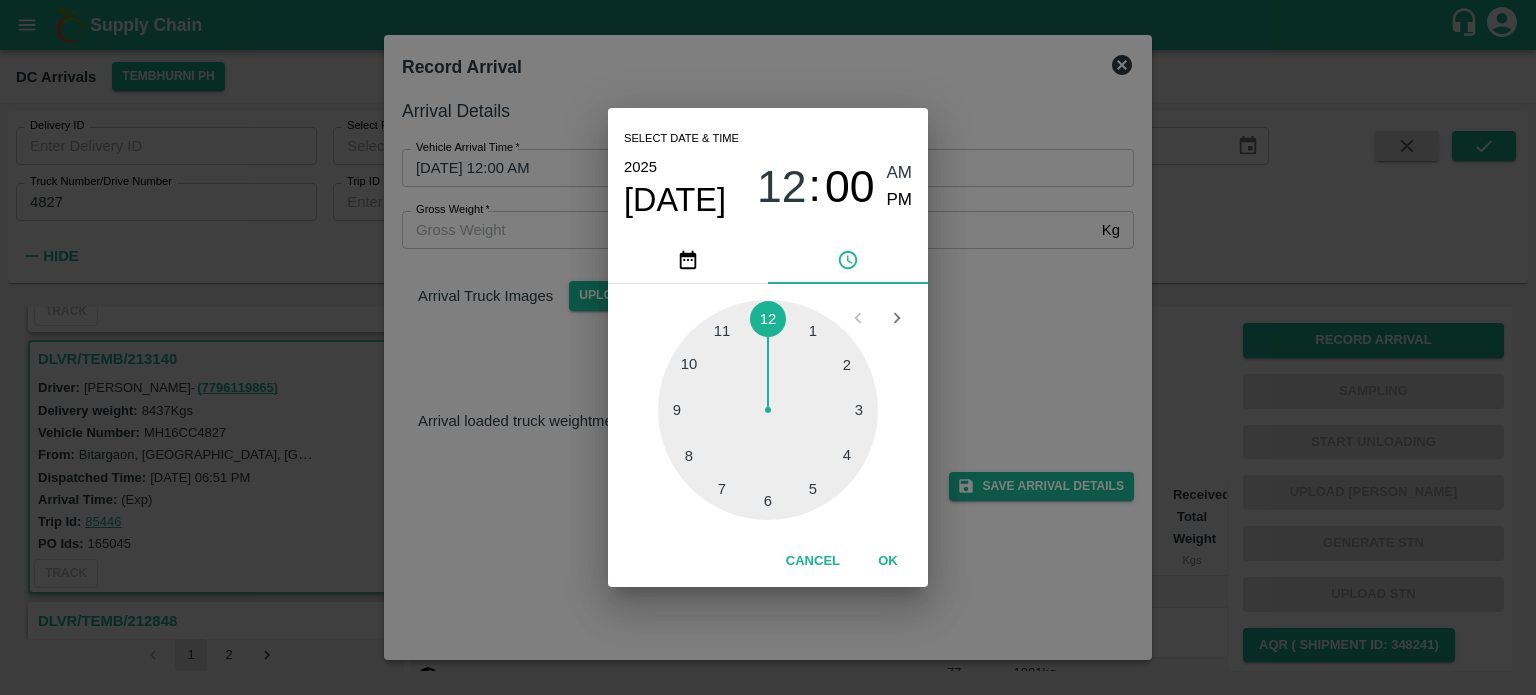 click at bounding box center [768, 410] 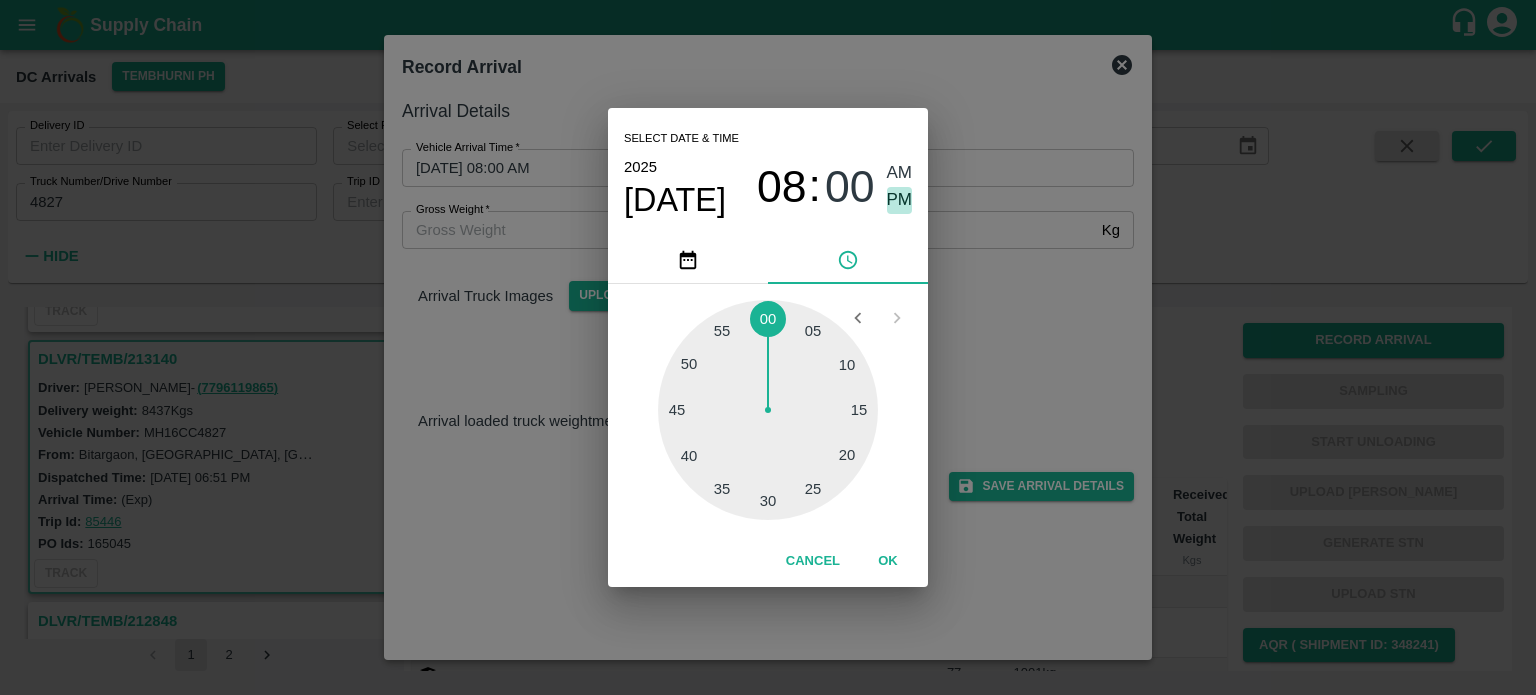 click on "PM" at bounding box center (900, 200) 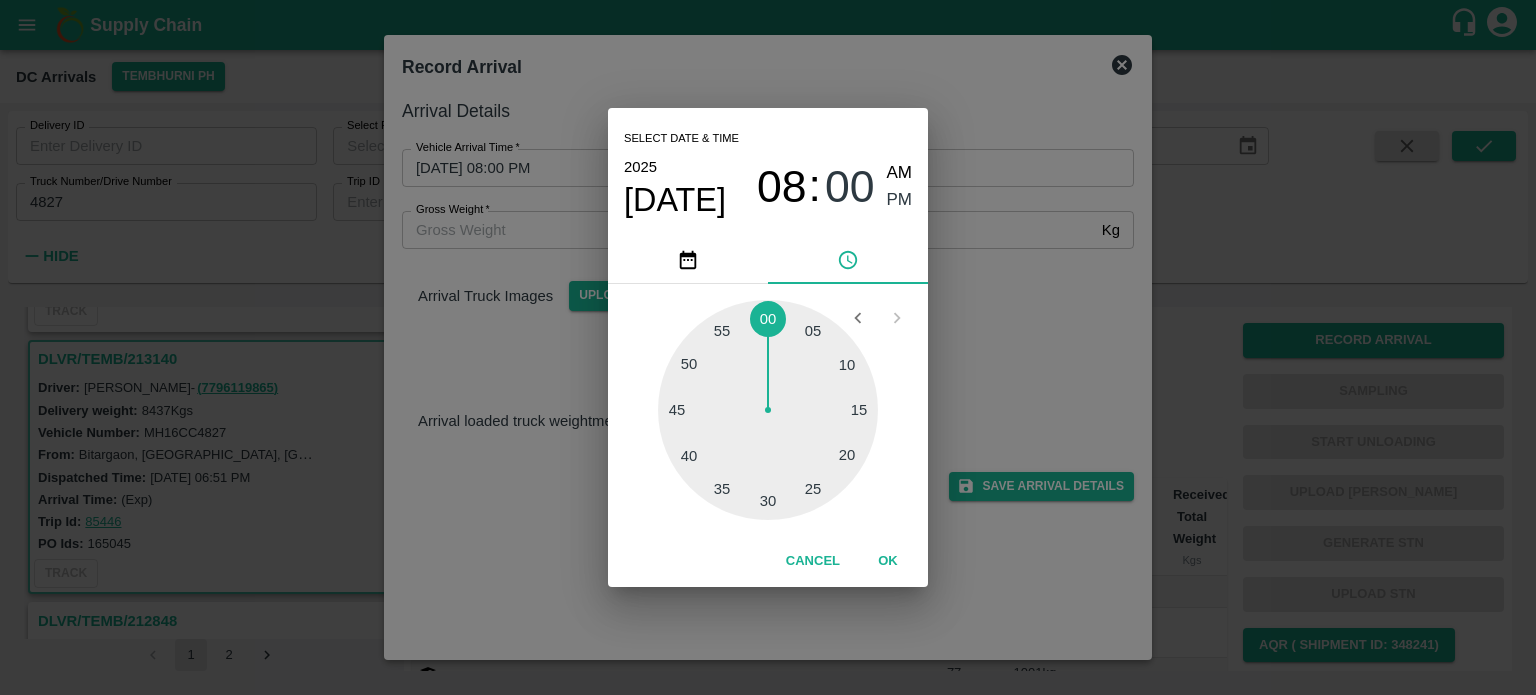 click on "Select date & time [DATE] 08 : 00 AM PM 05 10 15 20 25 30 35 40 45 50 55 00 Cancel OK" at bounding box center [768, 347] 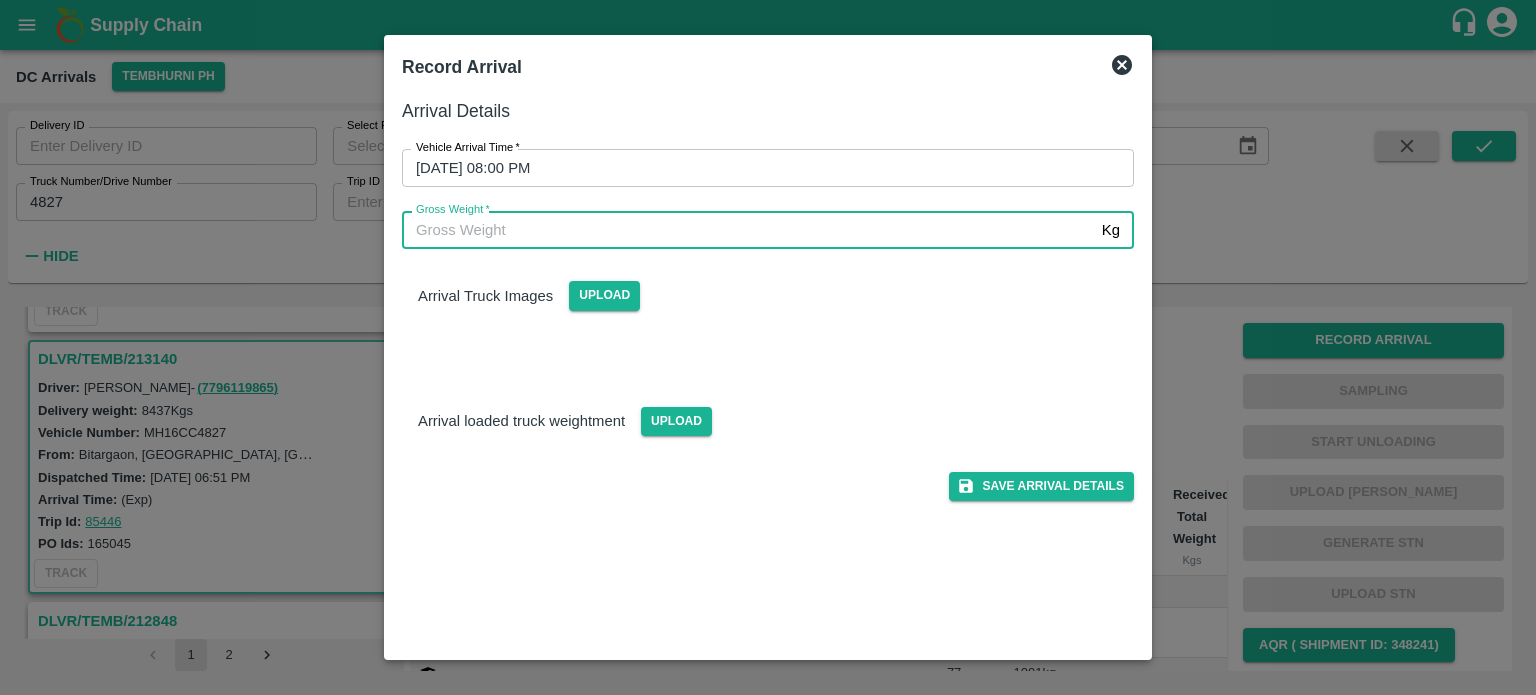 click on "Gross Weight   *" at bounding box center (748, 230) 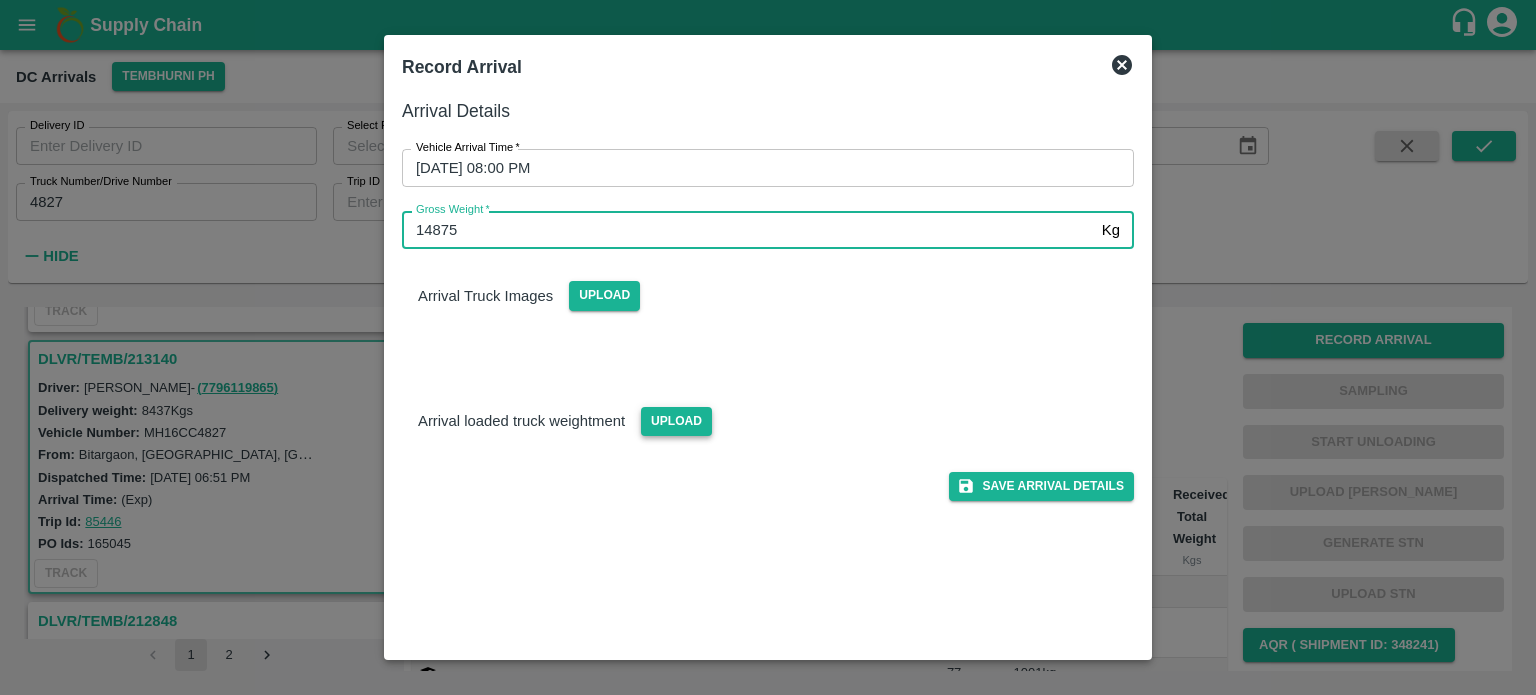 type on "14875" 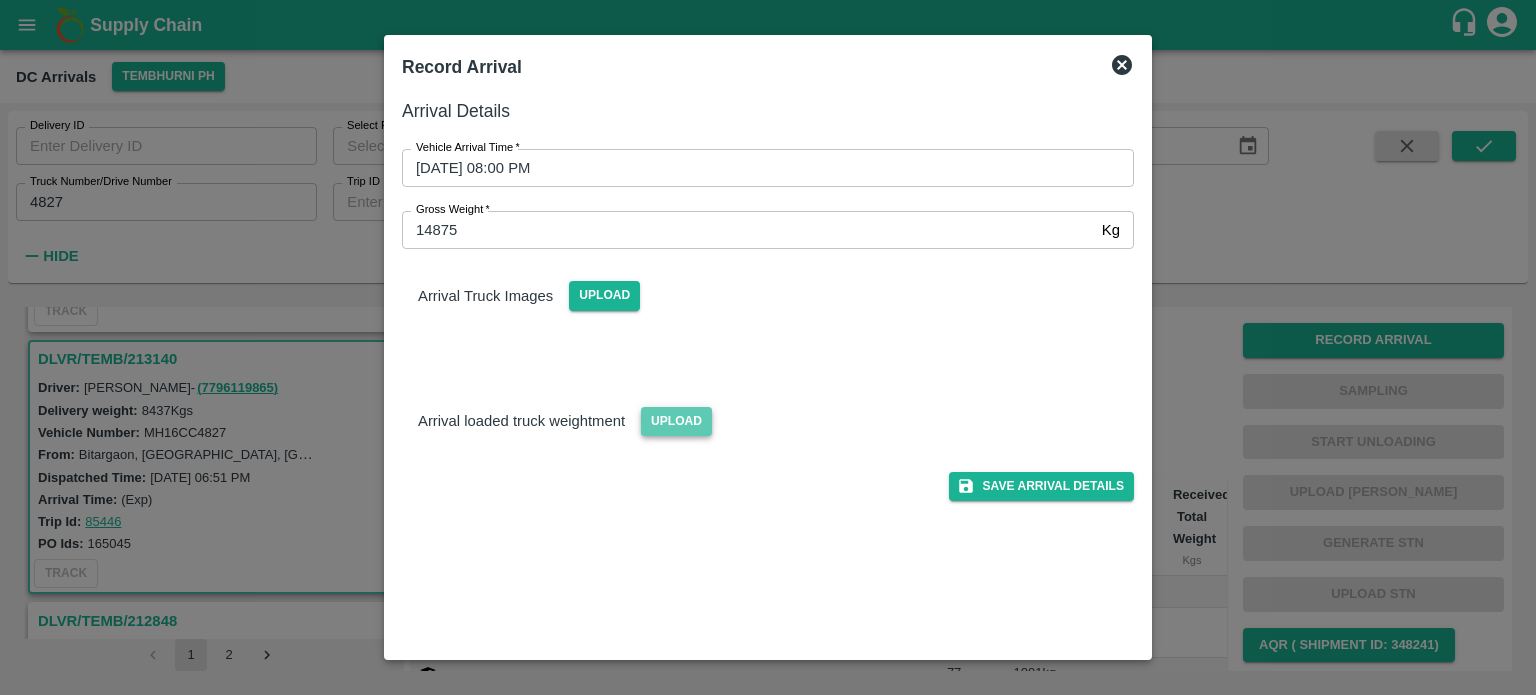 click on "Upload" at bounding box center [676, 421] 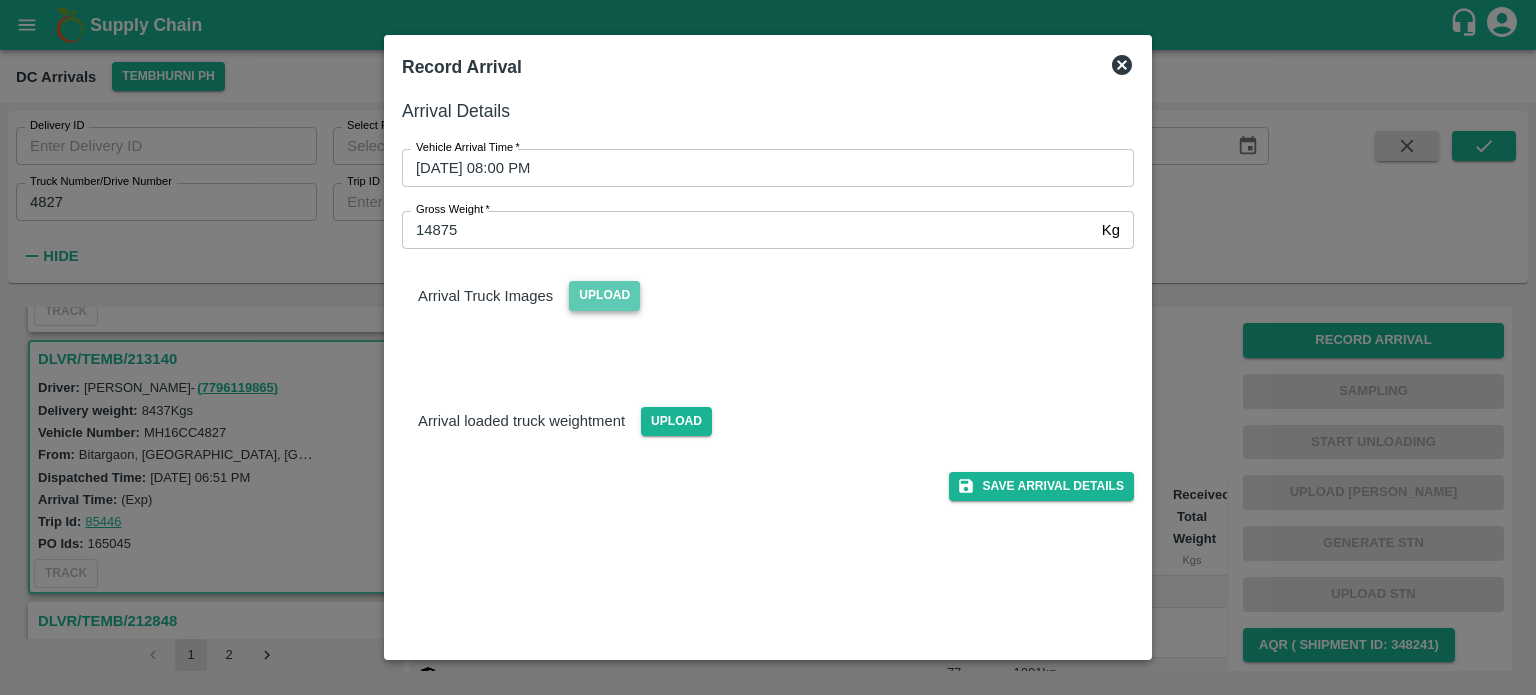 click on "Upload" at bounding box center (604, 295) 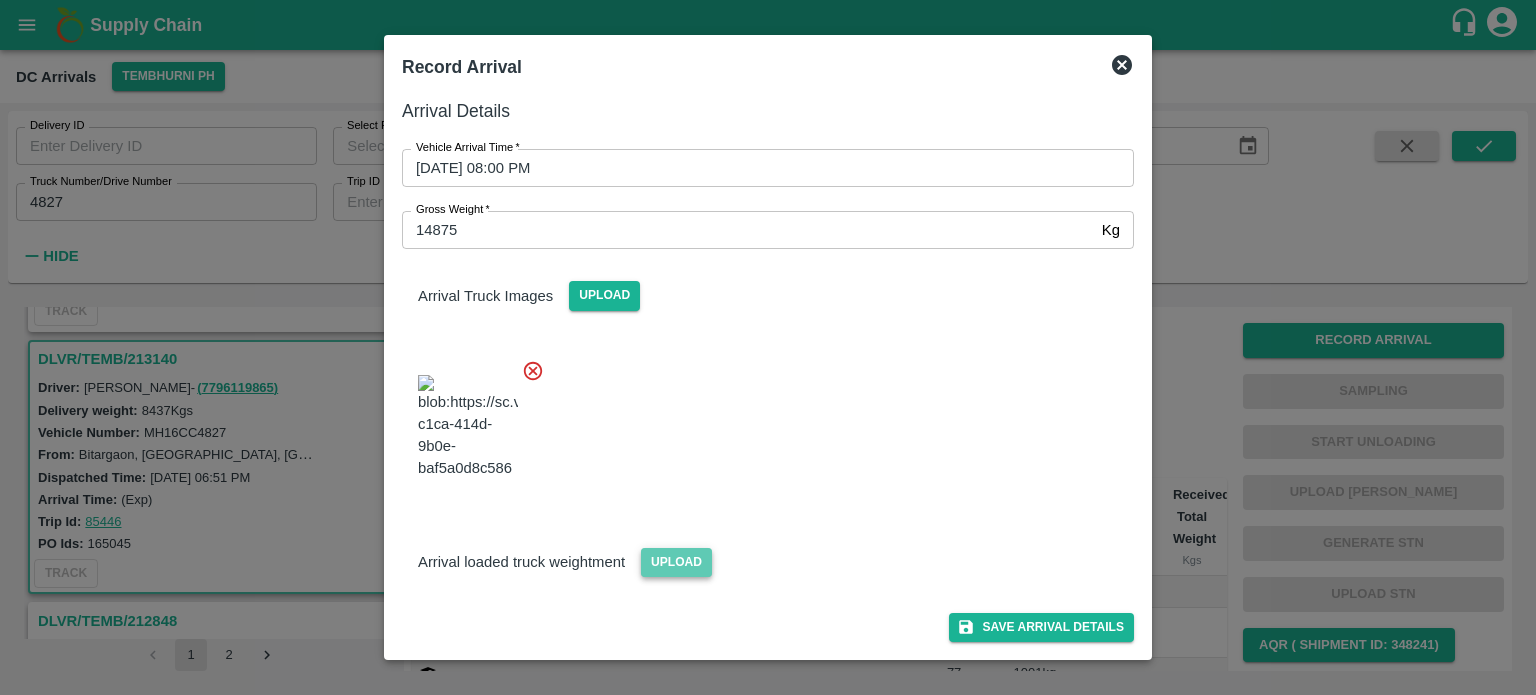 click on "Upload" at bounding box center (676, 562) 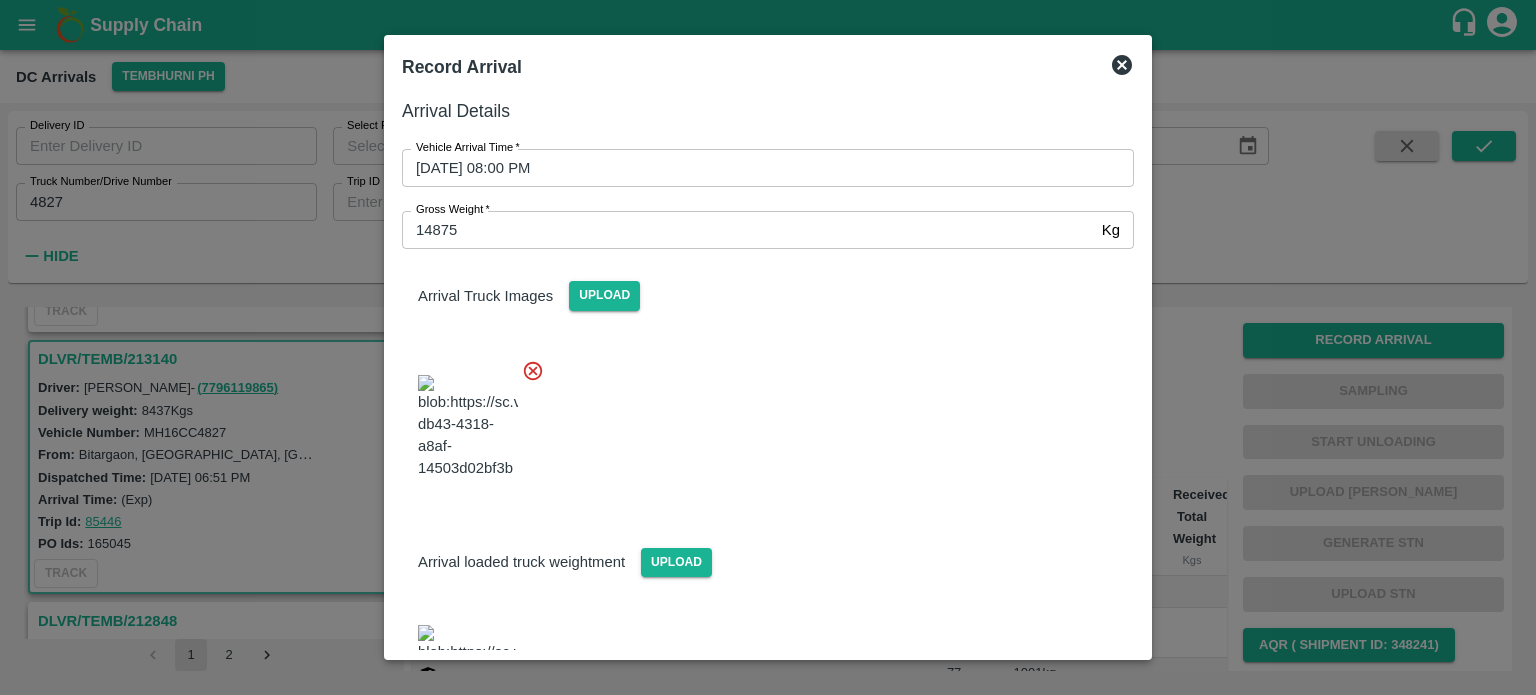 click at bounding box center (760, 421) 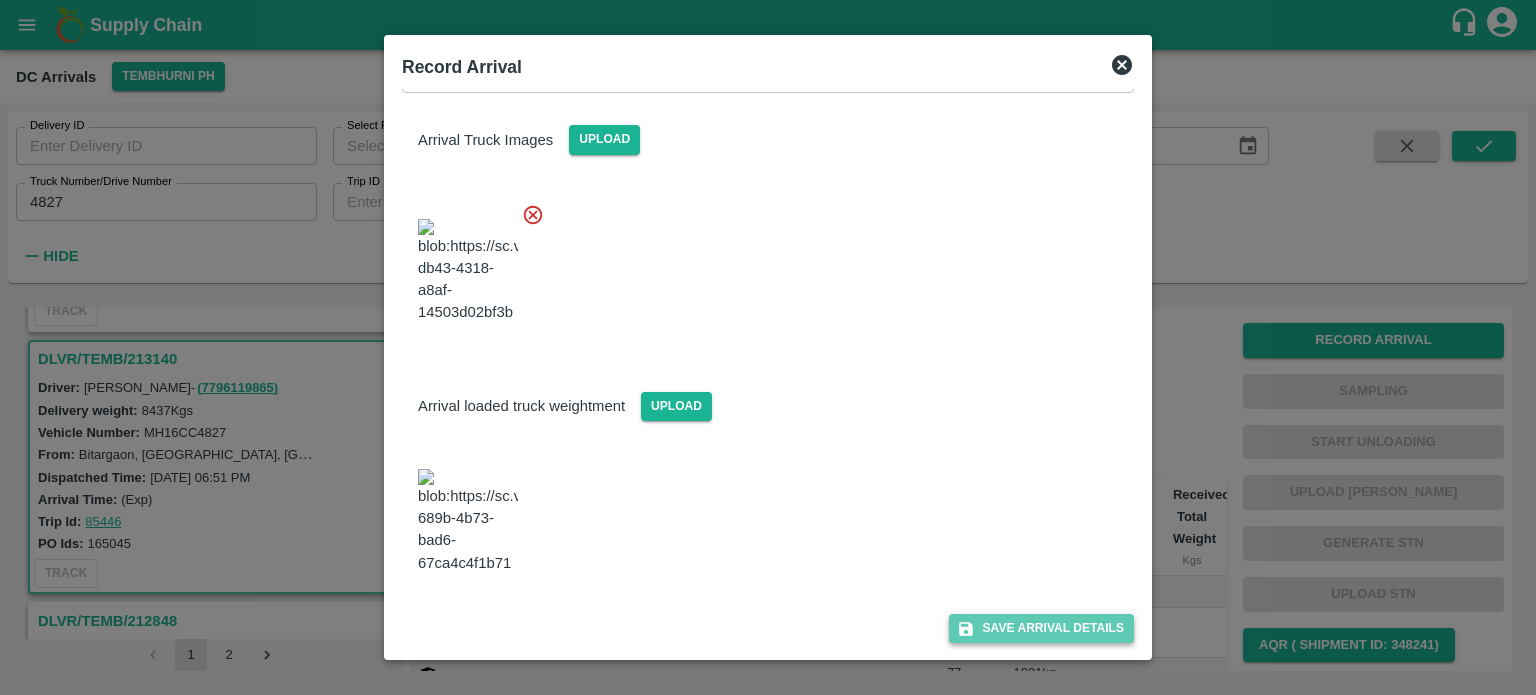click on "Save Arrival Details" at bounding box center (1041, 628) 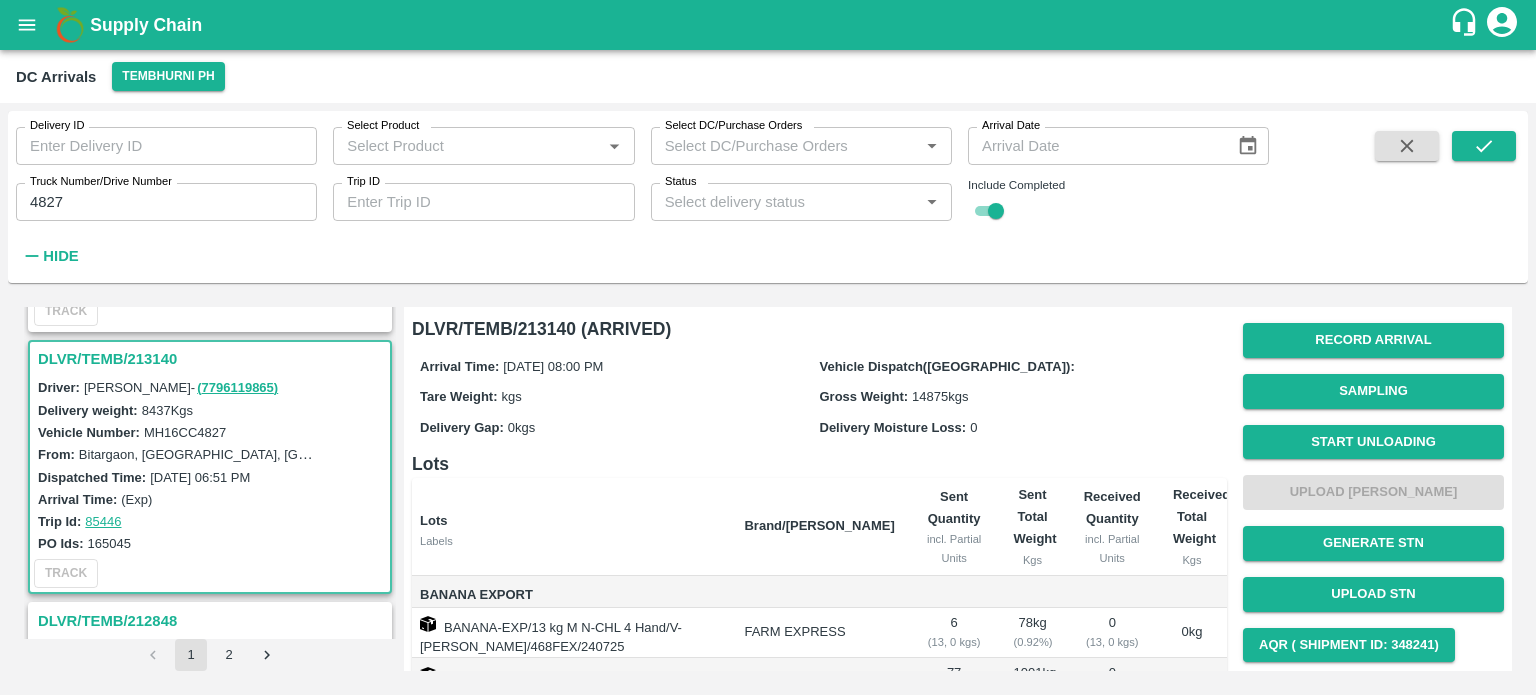 click on "Start Unloading" at bounding box center (1373, 442) 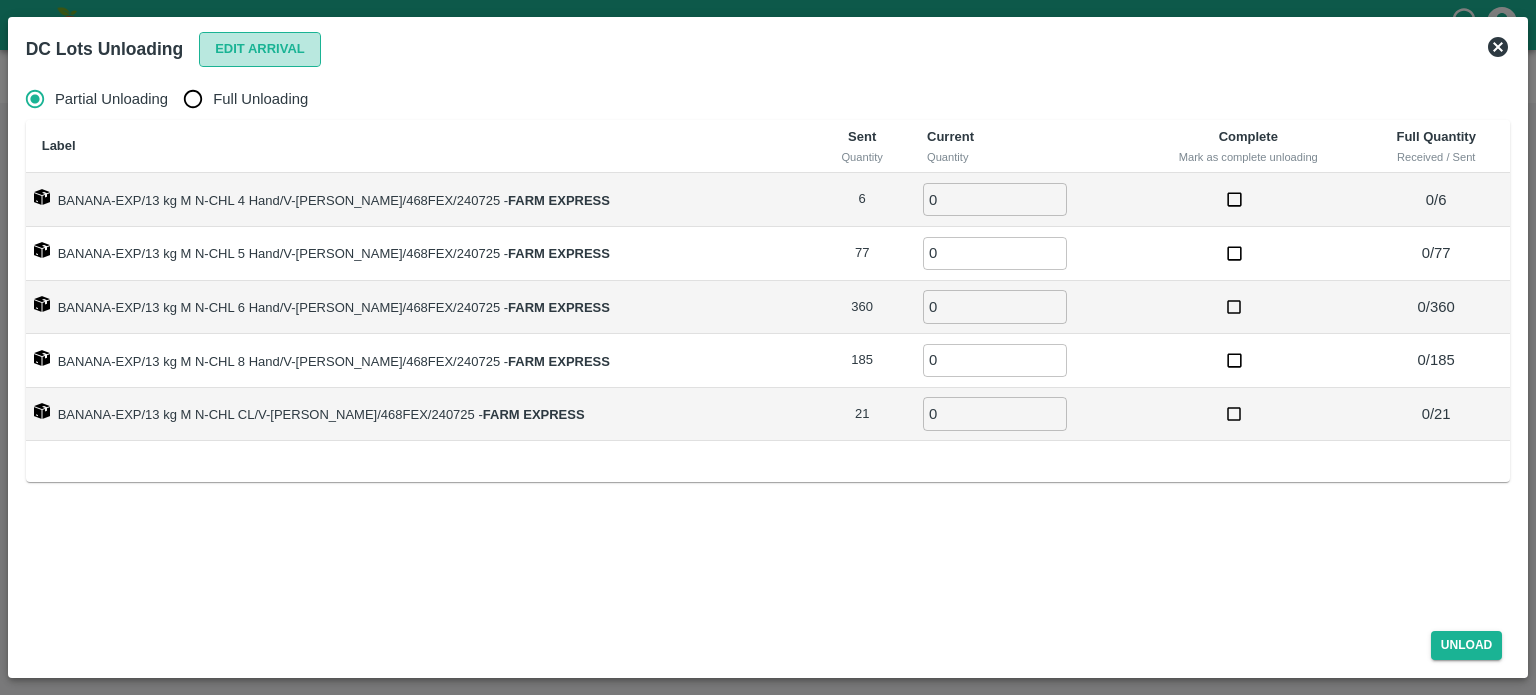 click on "Edit Arrival" at bounding box center (260, 49) 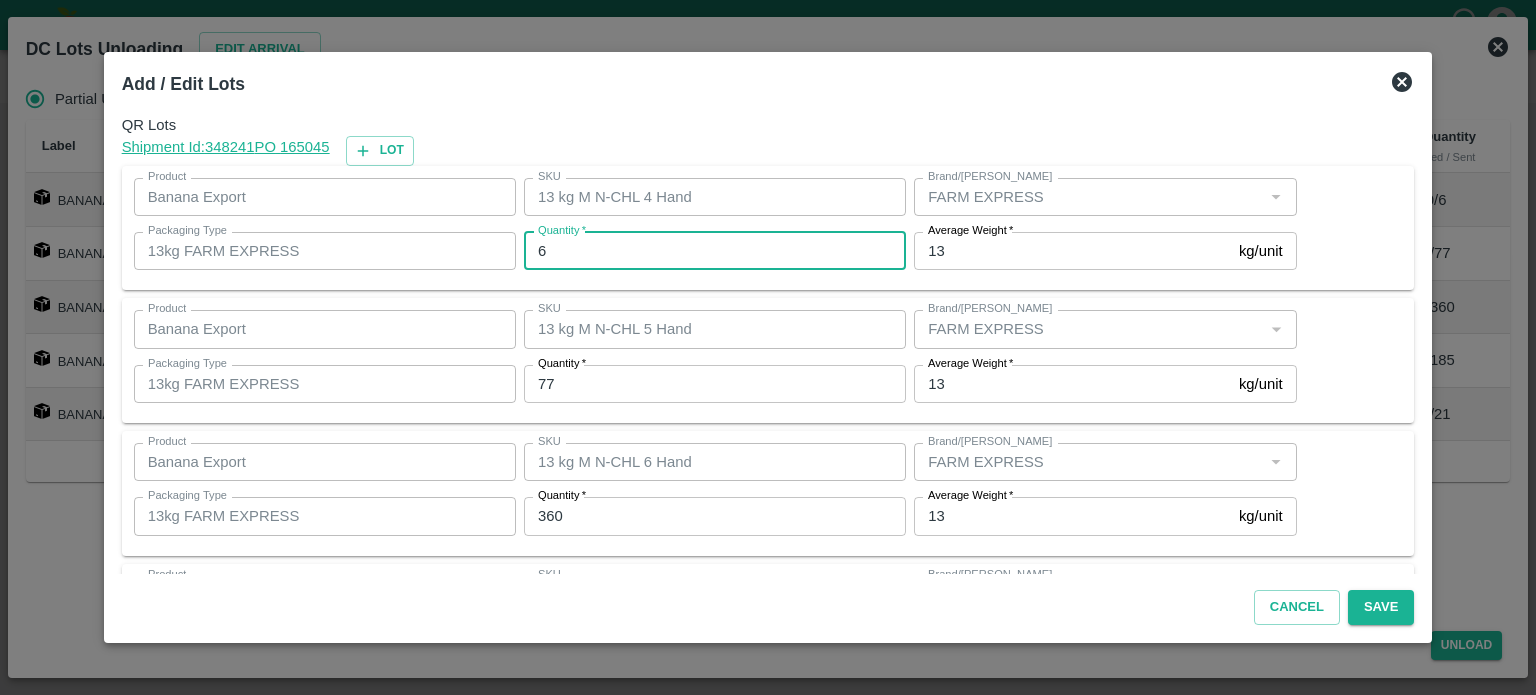click on "6" at bounding box center (715, 251) 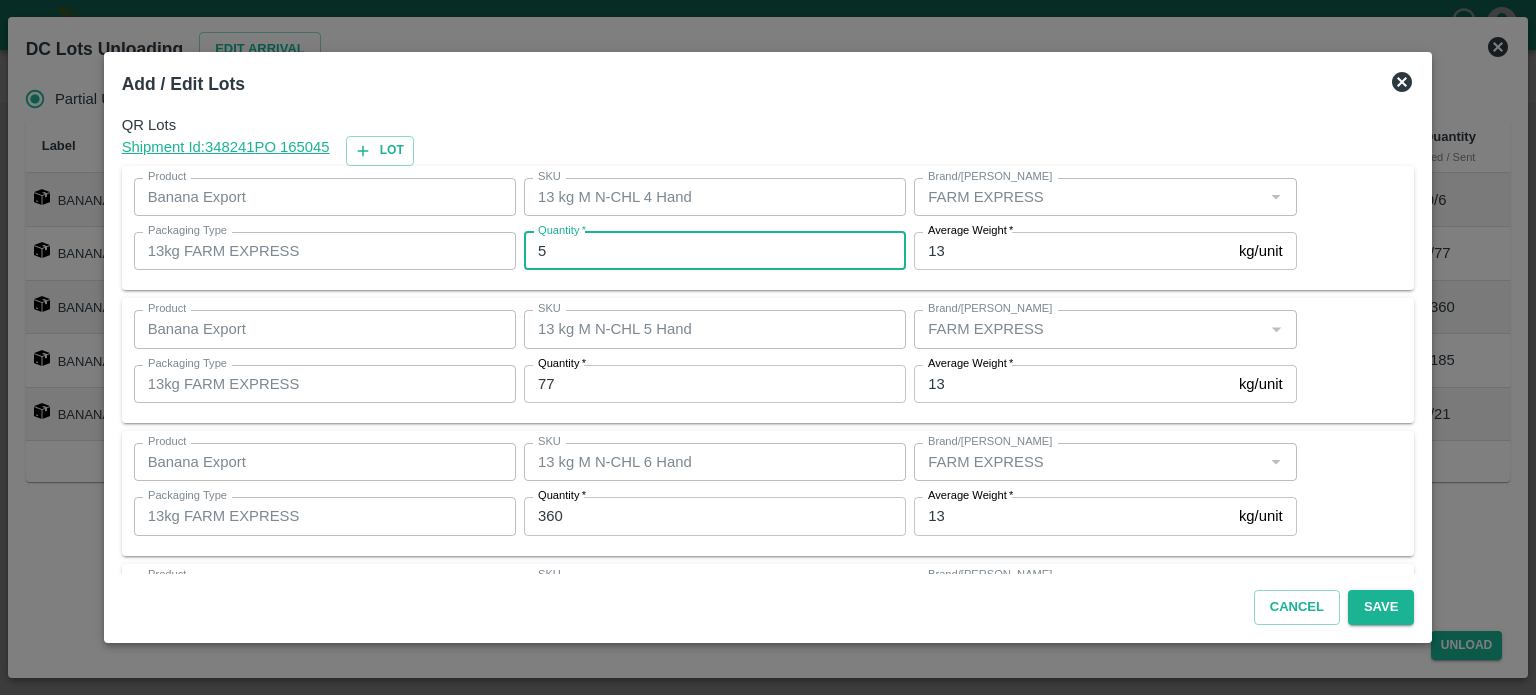 type on "5" 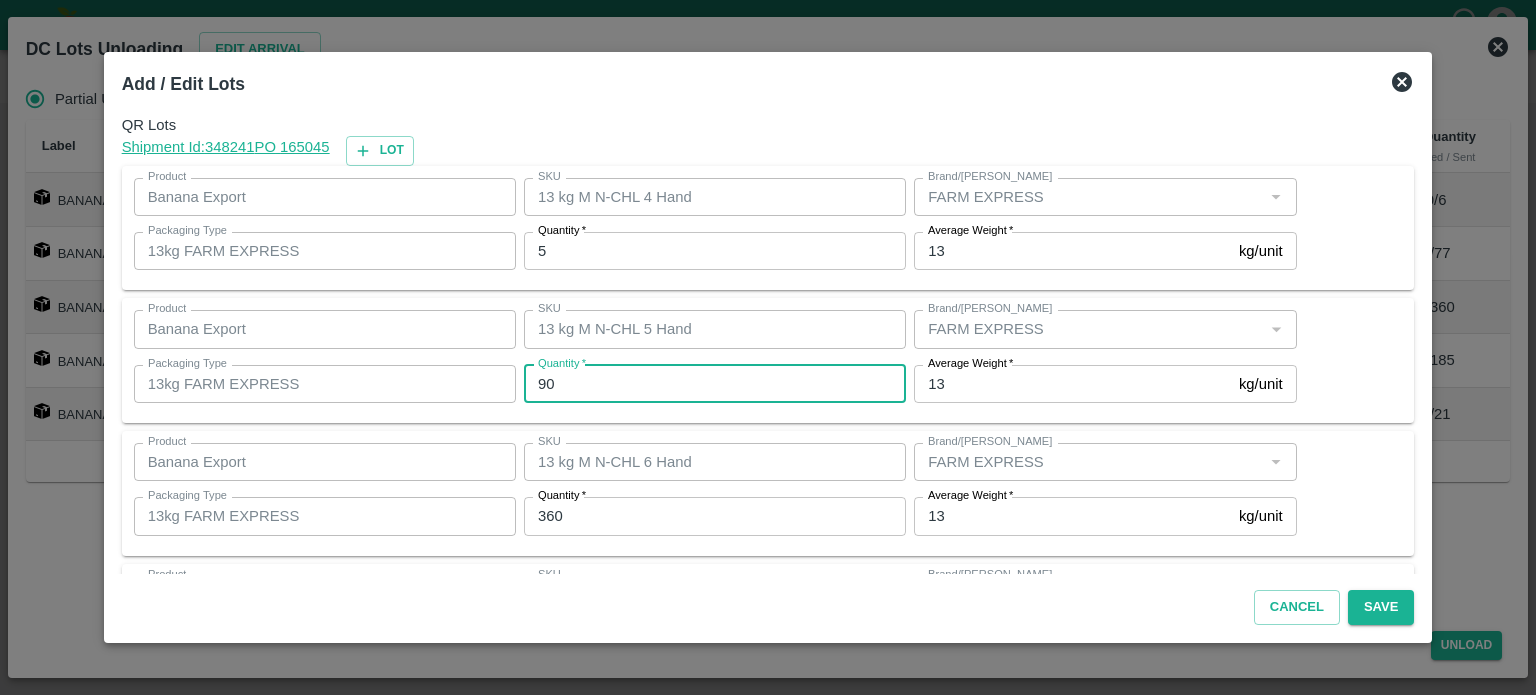 type on "90" 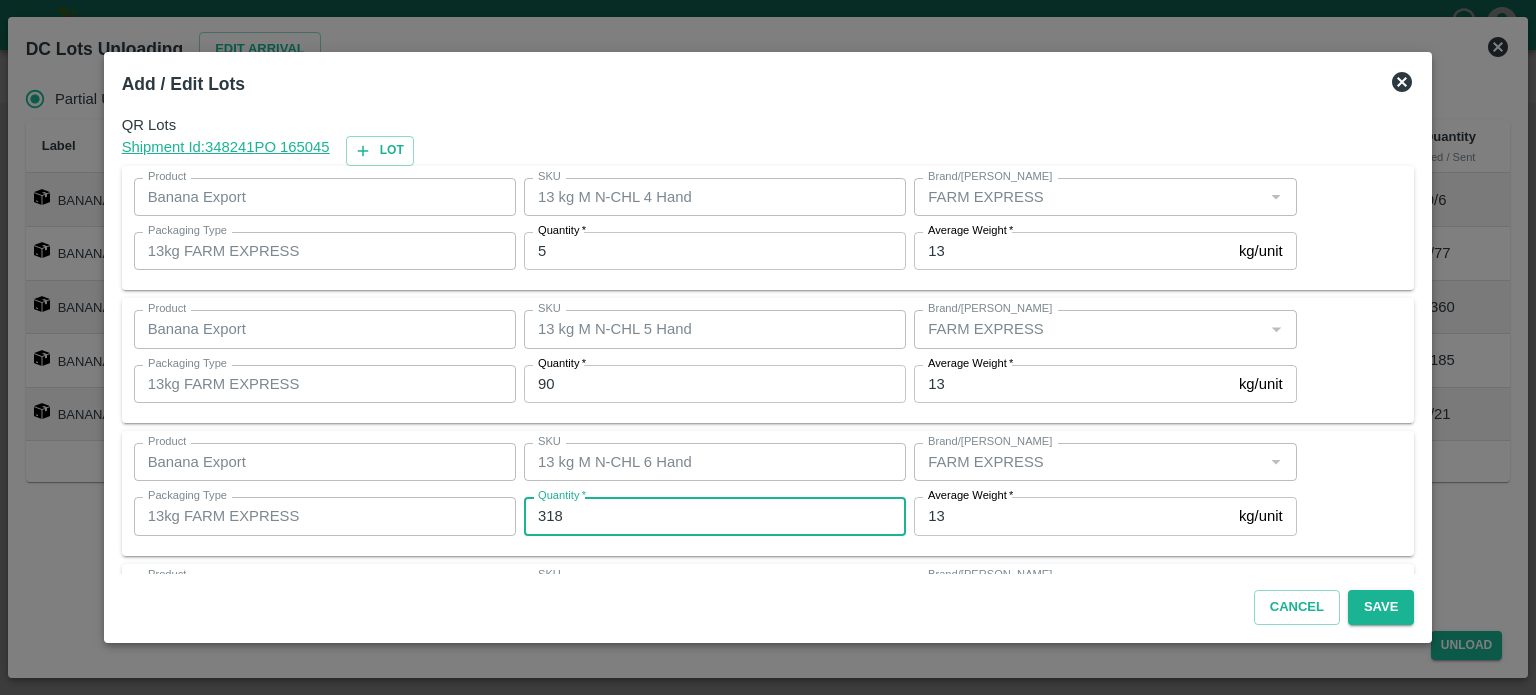 type on "318" 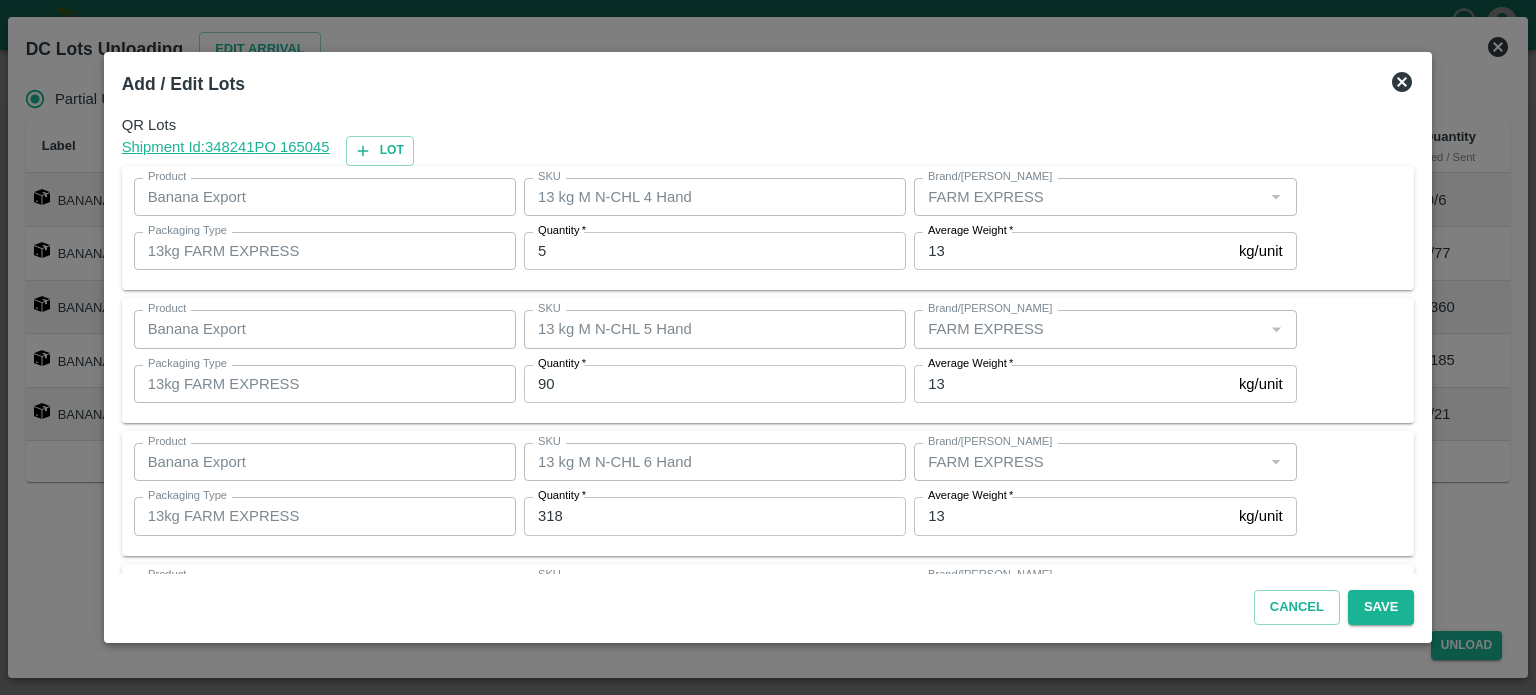 scroll, scrollTop: 262, scrollLeft: 0, axis: vertical 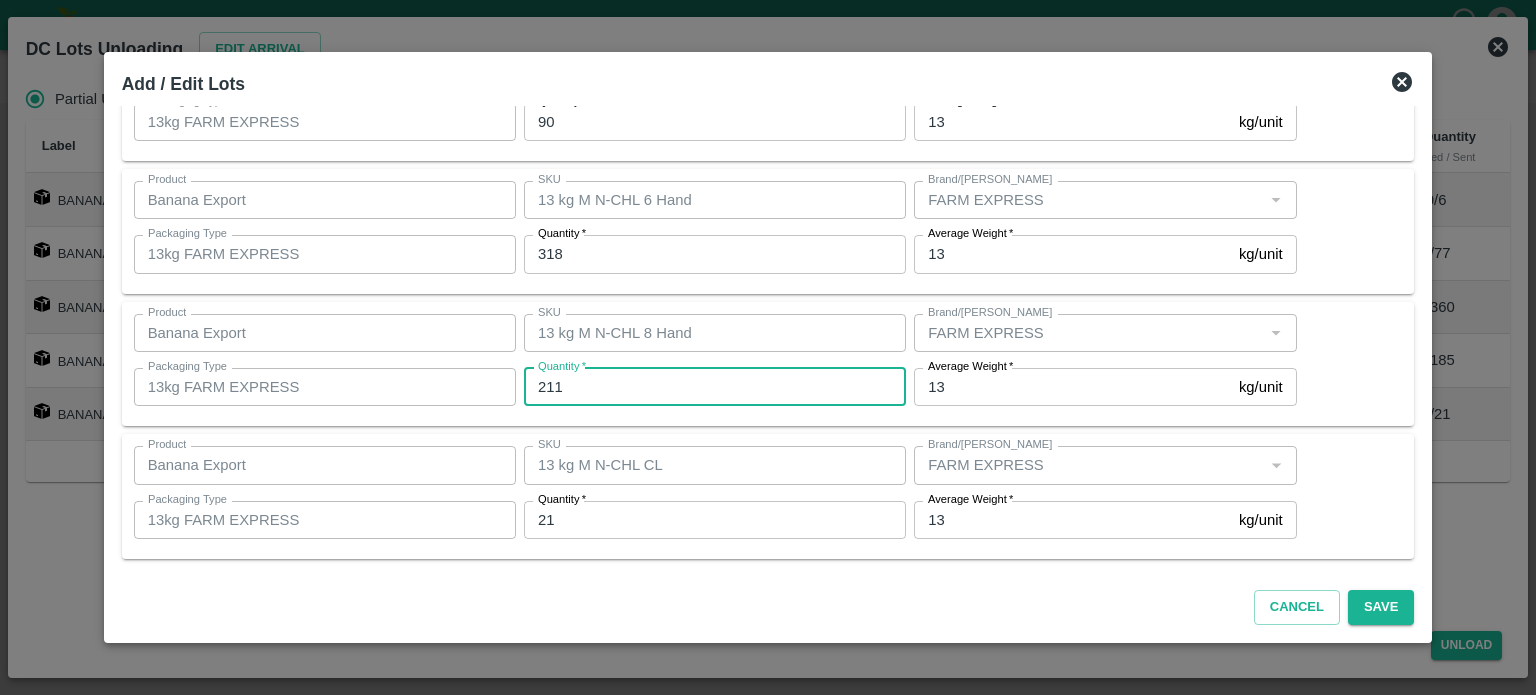 type on "211" 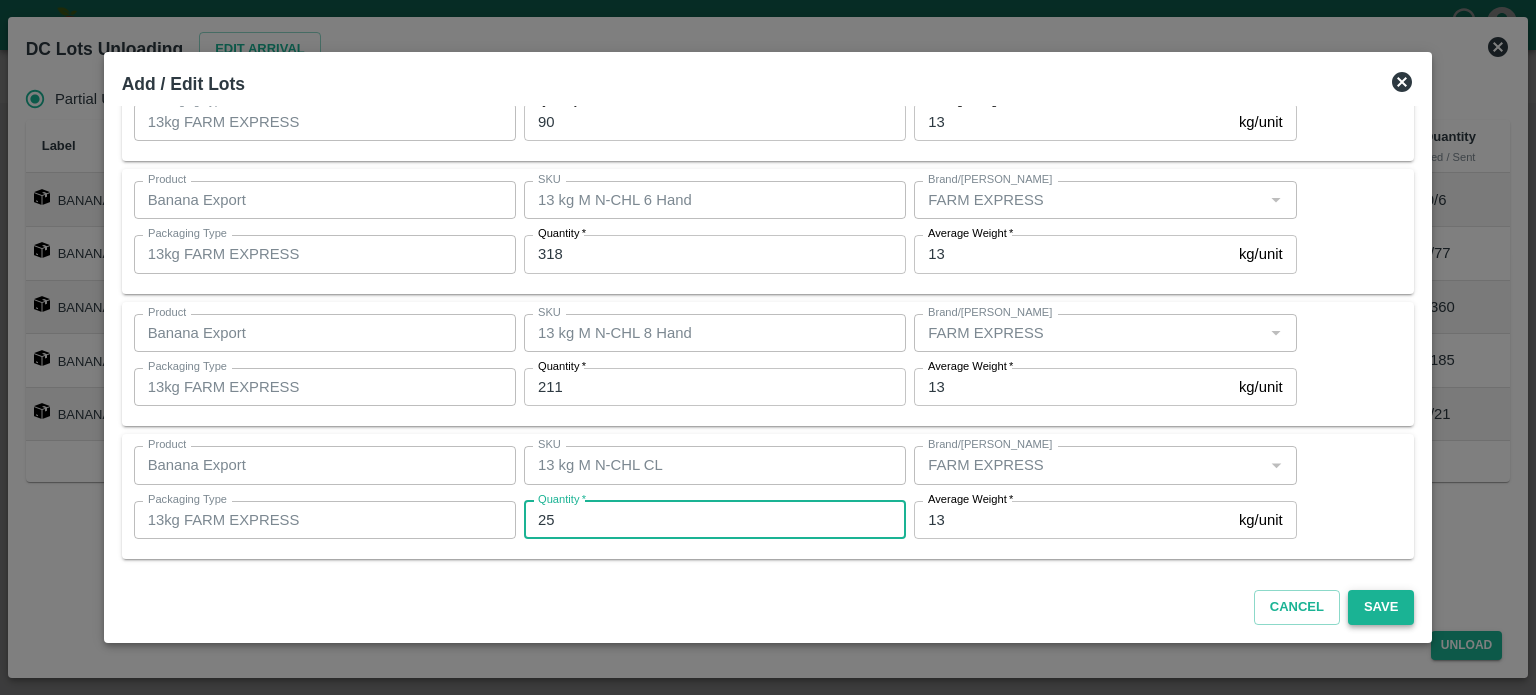 type on "25" 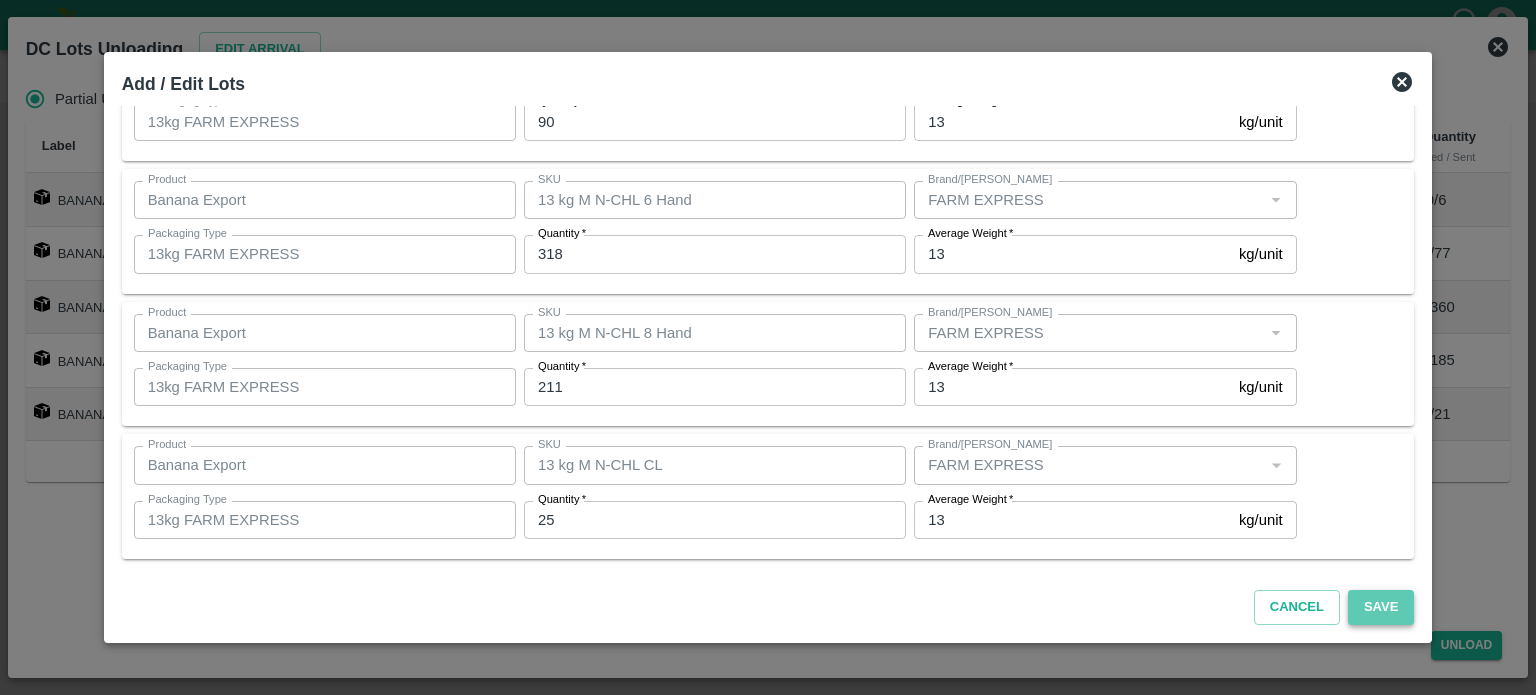 click on "Save" at bounding box center [1381, 607] 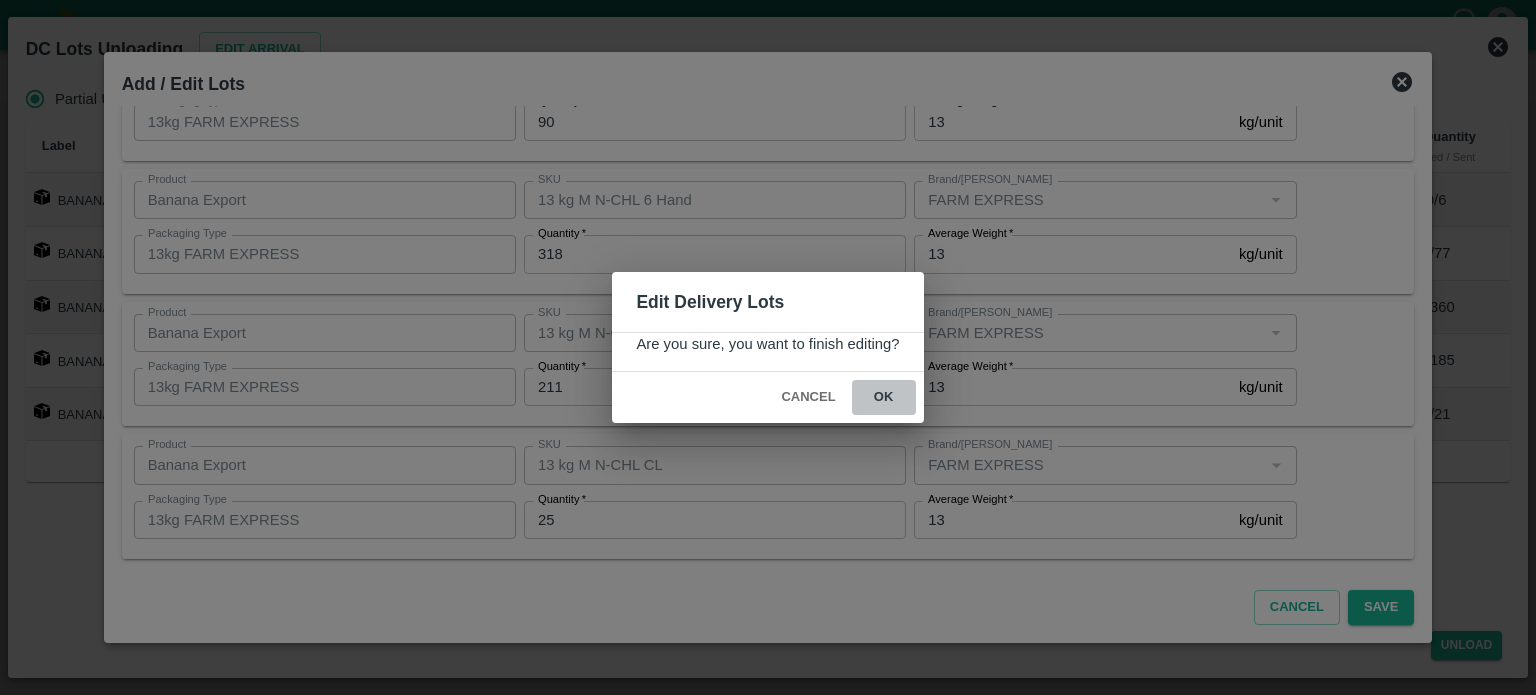 click on "ok" at bounding box center (884, 397) 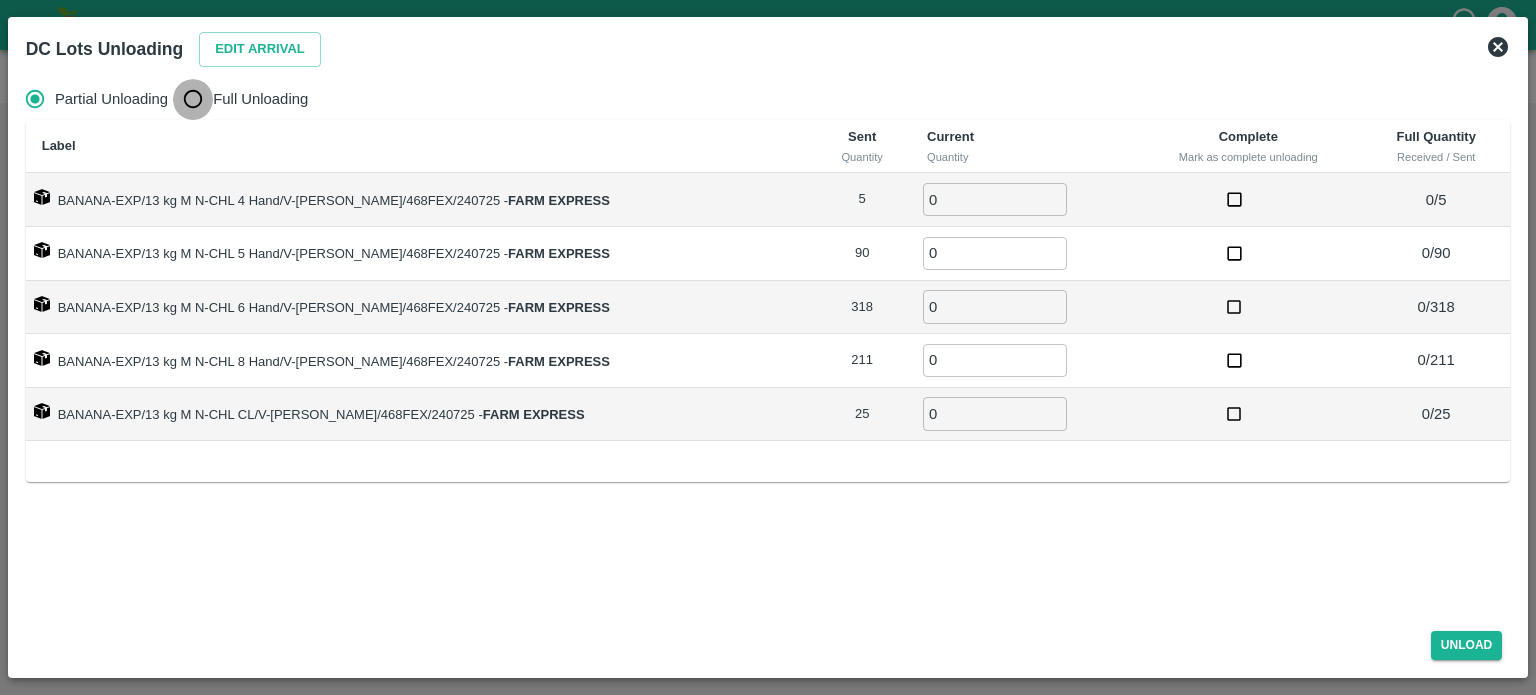 click on "Full Unloading" at bounding box center [193, 99] 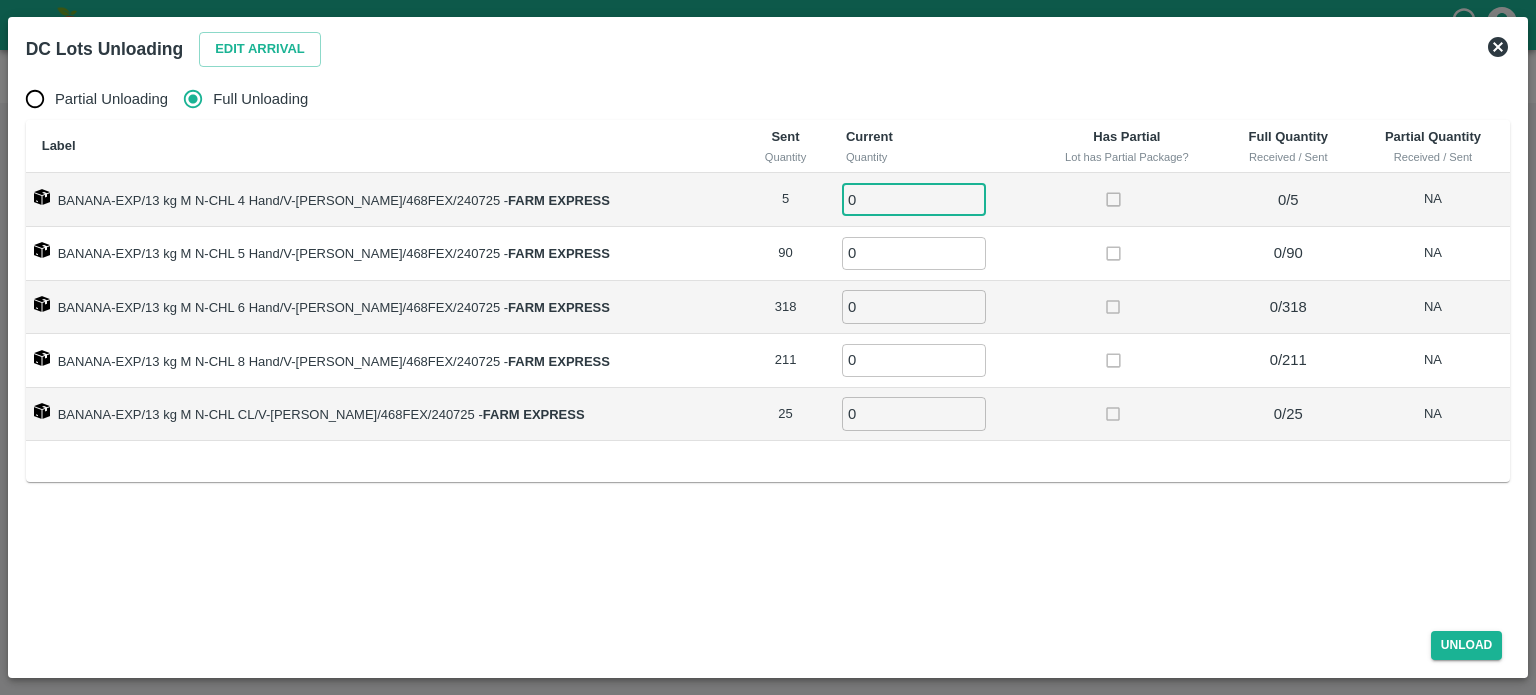 click on "0" at bounding box center (914, 199) 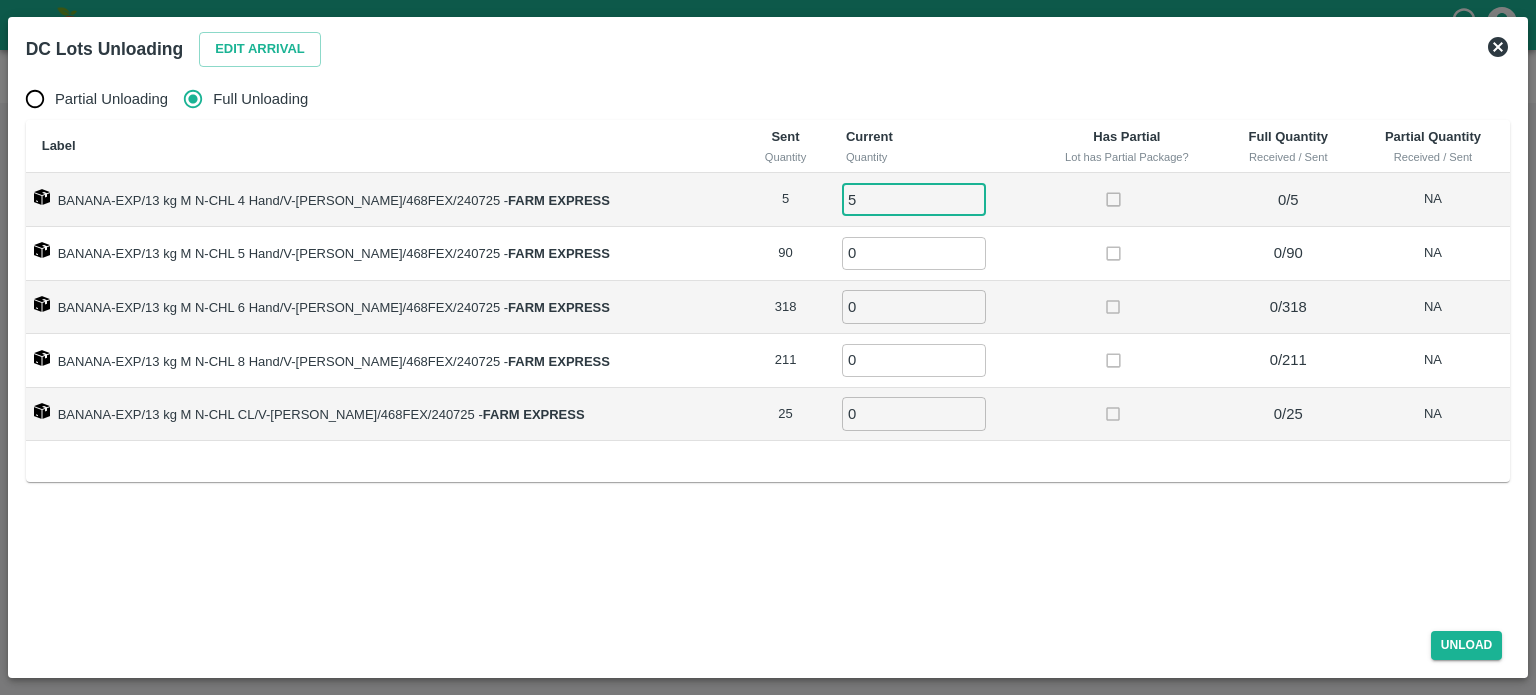 type on "5" 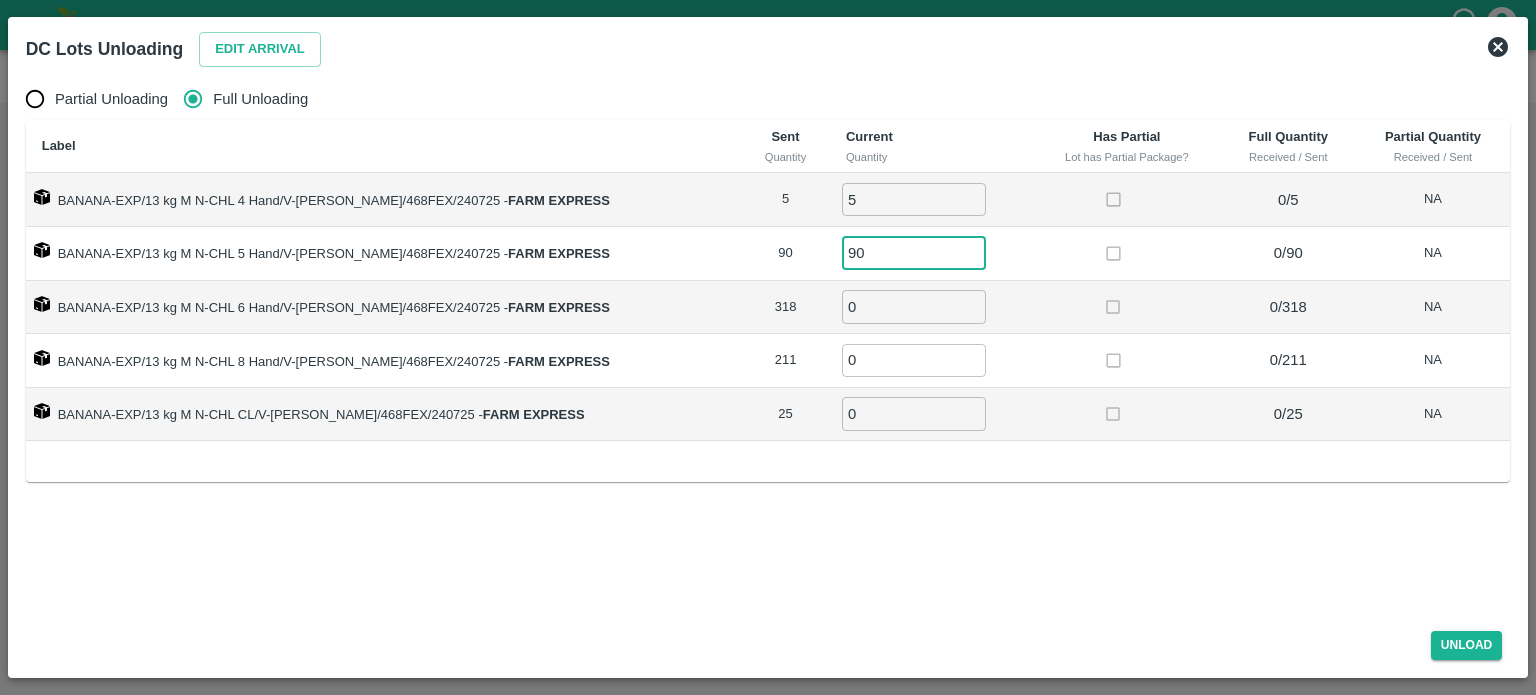 type on "90" 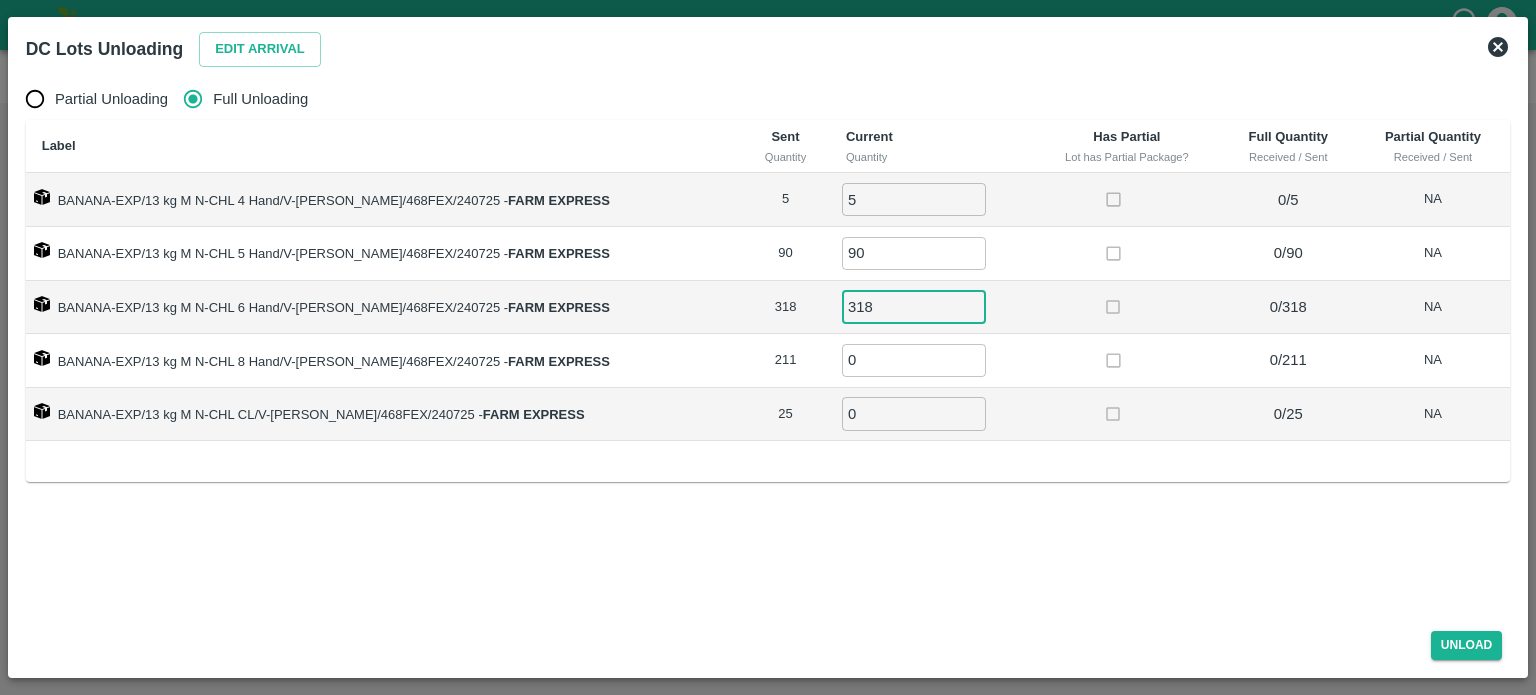 type on "318" 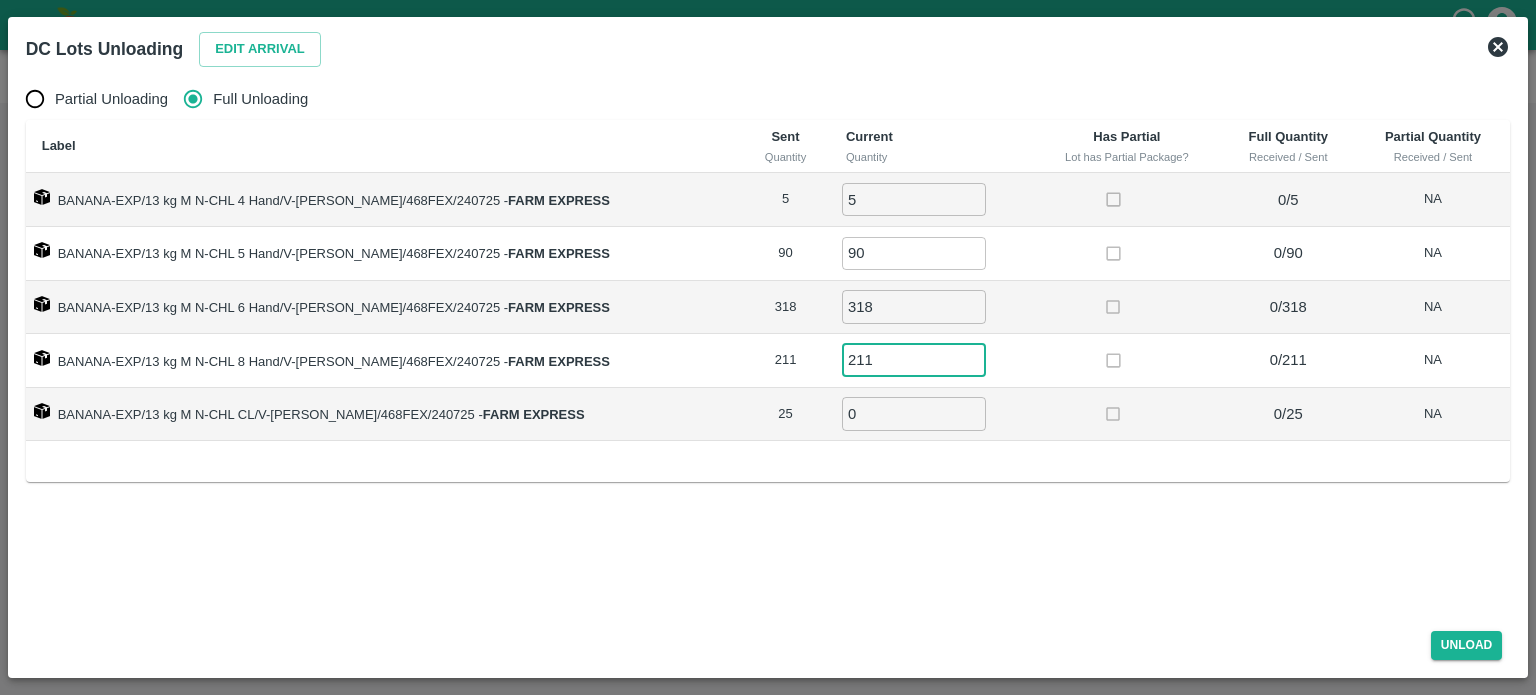 type on "211" 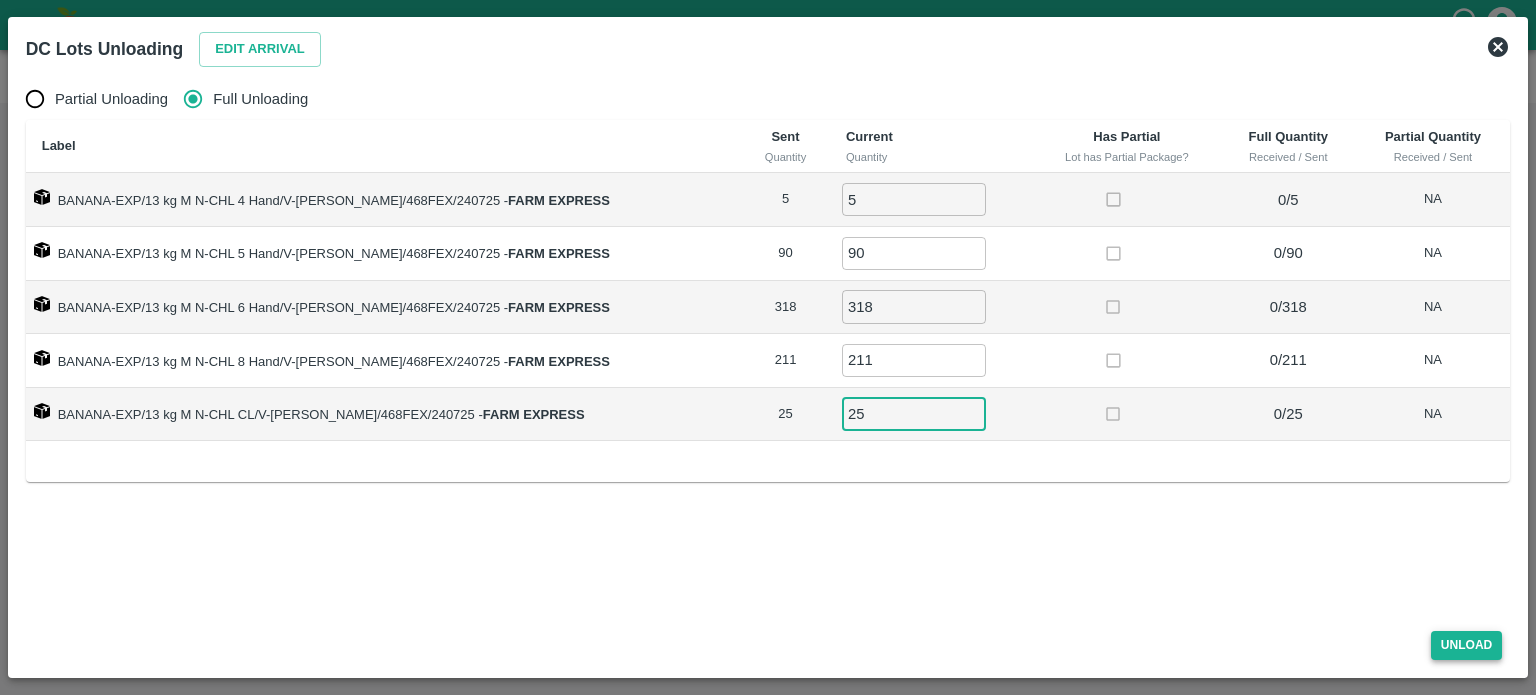 type on "25" 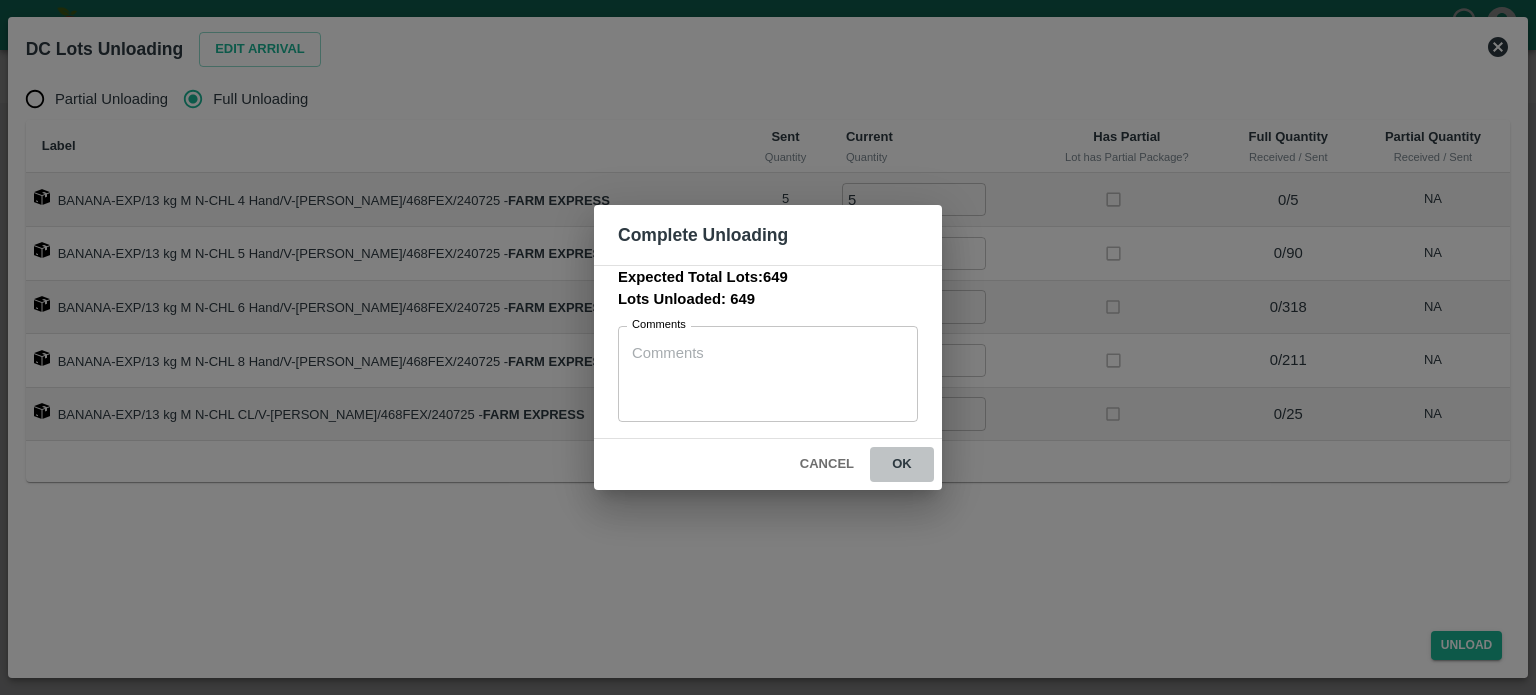 click on "ok" at bounding box center [902, 464] 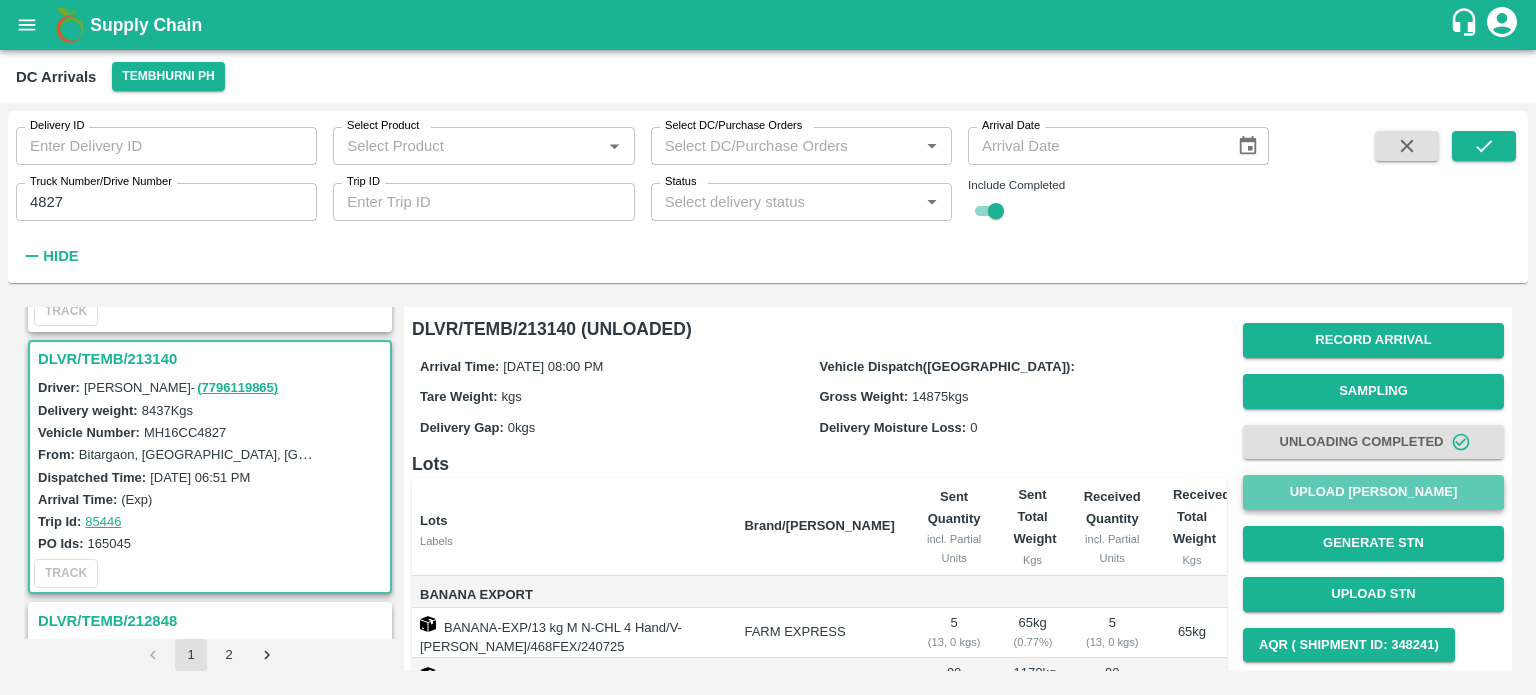 click on "Upload [PERSON_NAME]" at bounding box center [1373, 492] 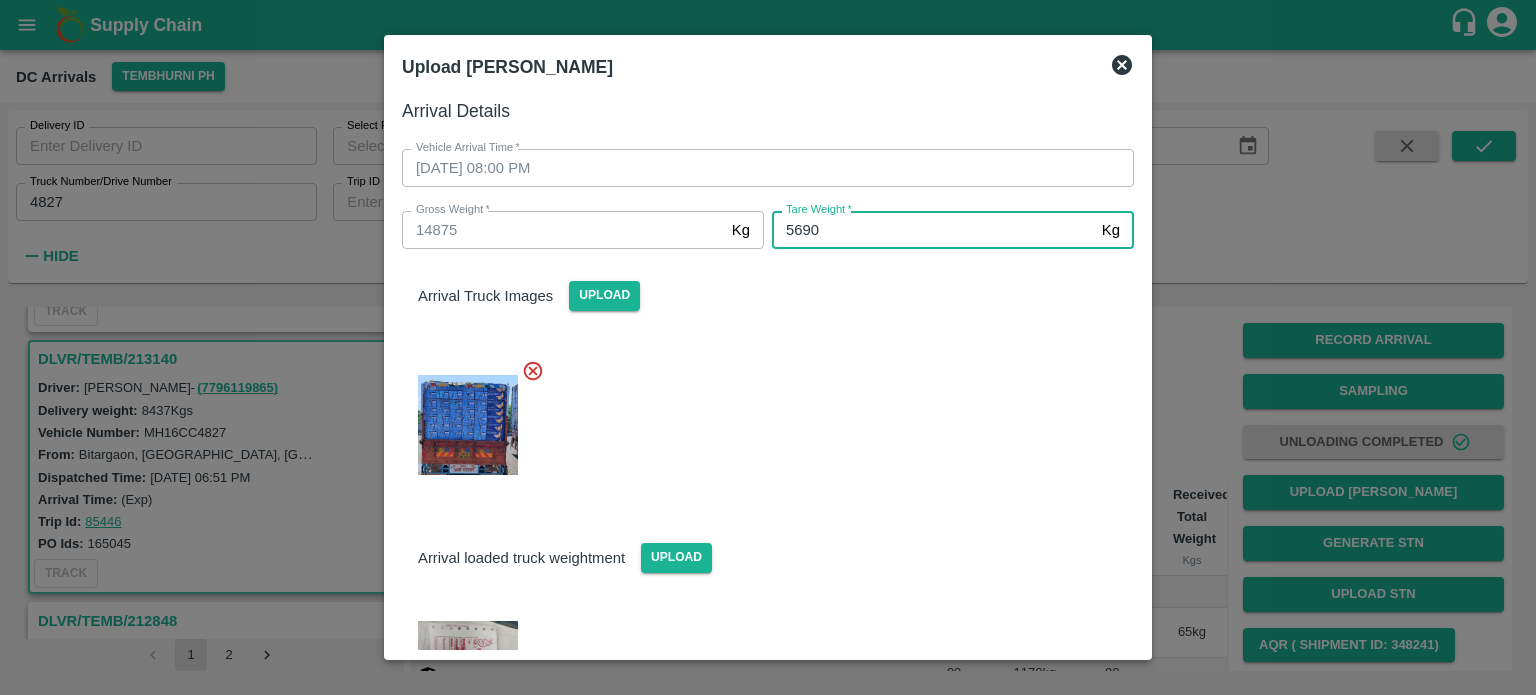 type on "5690" 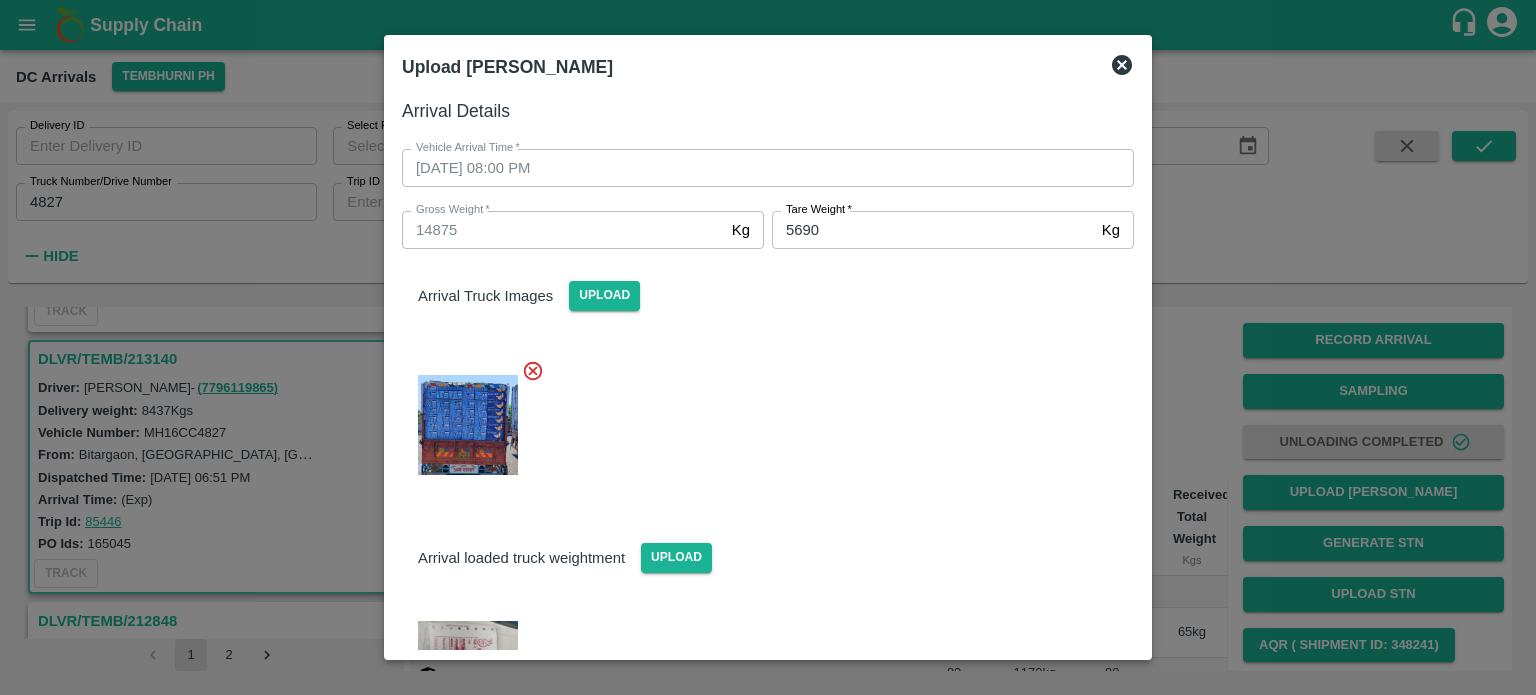 click at bounding box center [760, 419] 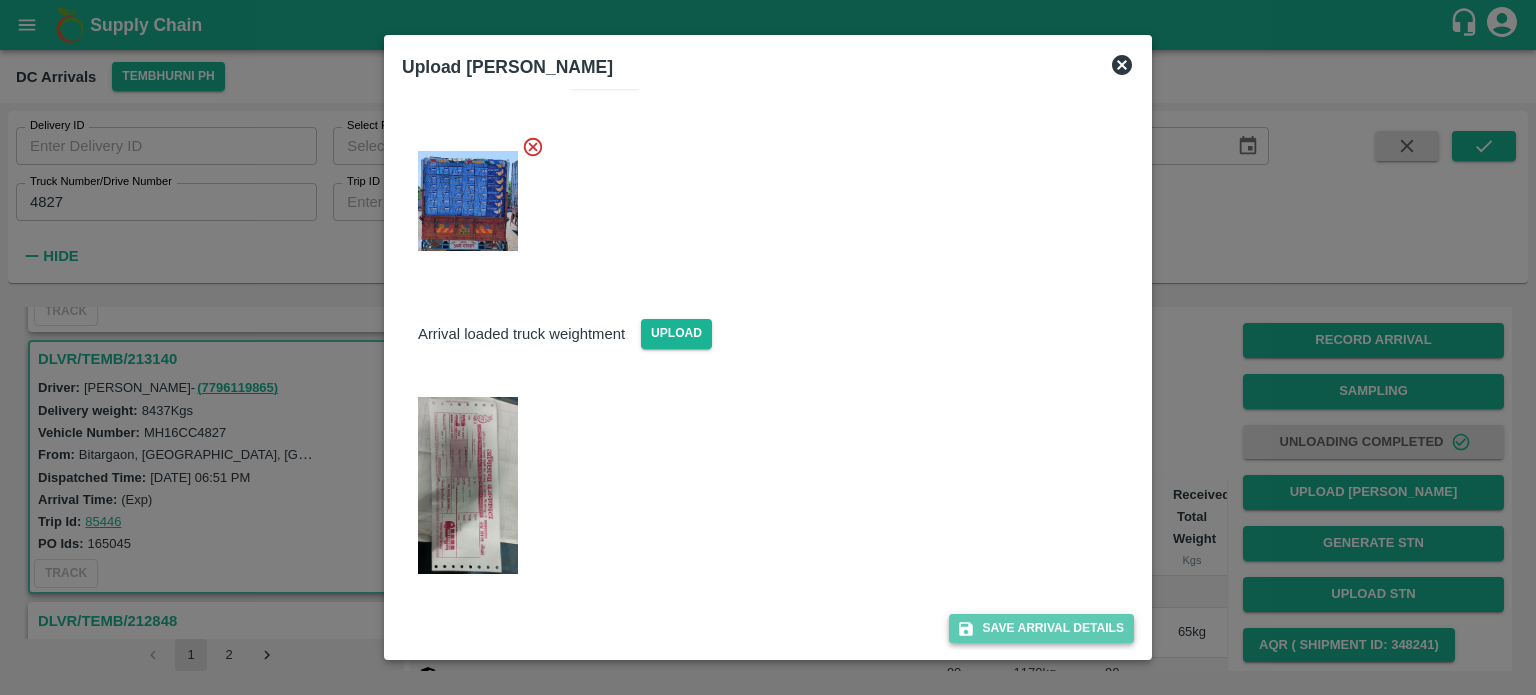 click on "Save Arrival Details" at bounding box center (1041, 628) 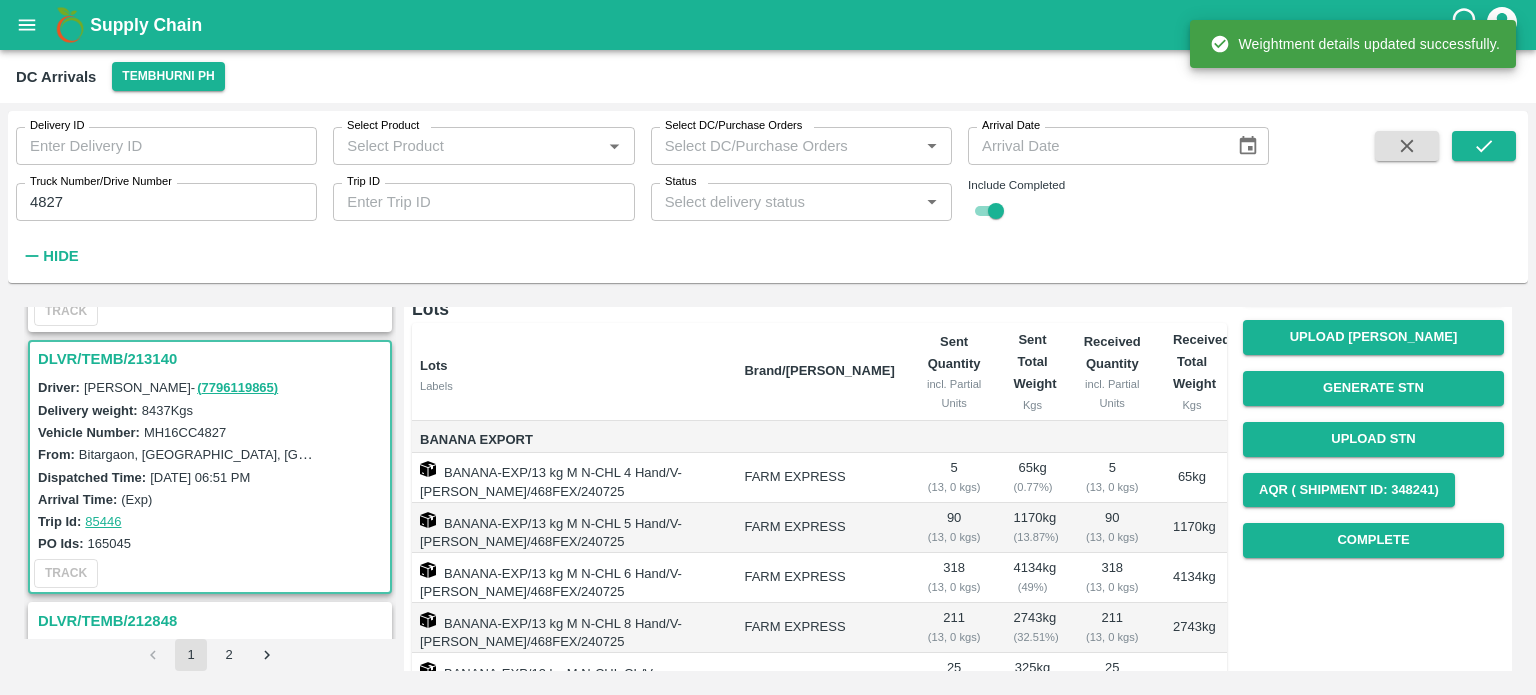 scroll, scrollTop: 156, scrollLeft: 0, axis: vertical 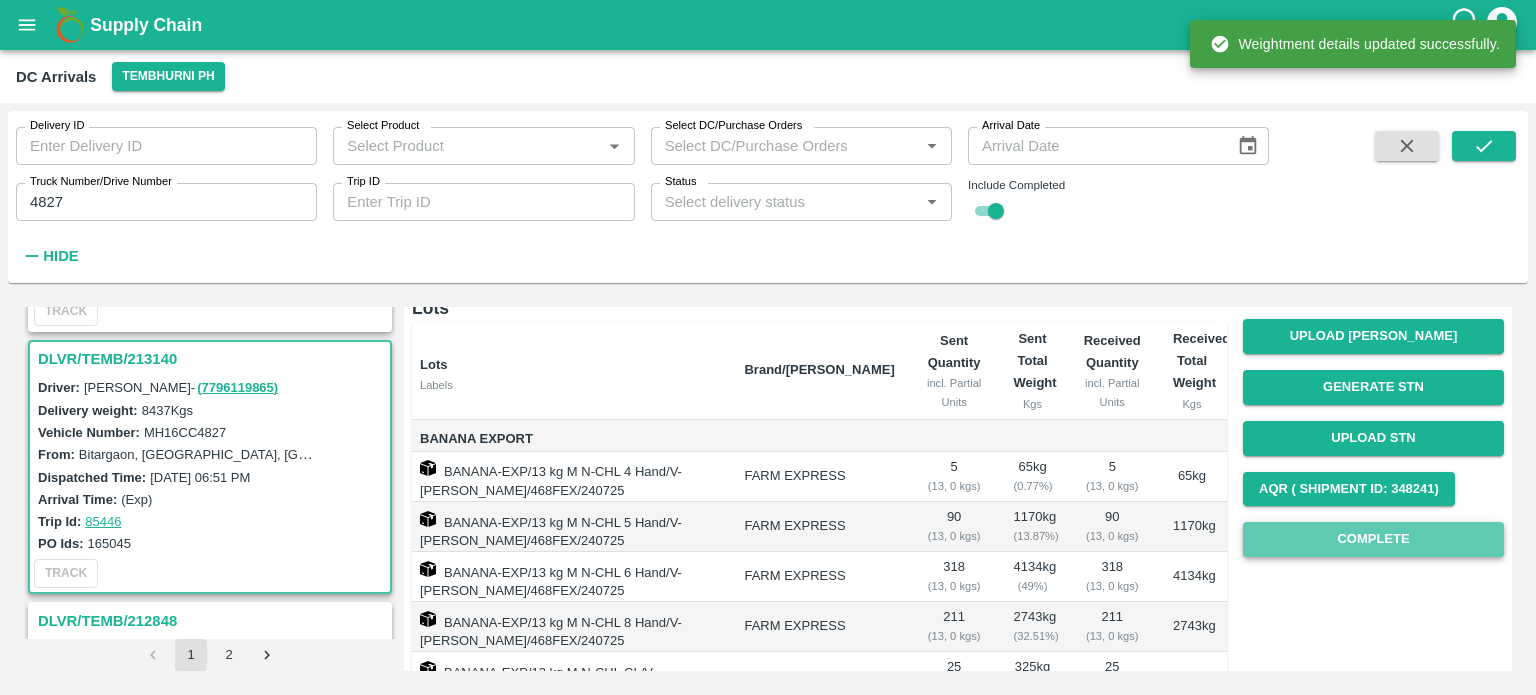 click on "Complete" at bounding box center (1373, 539) 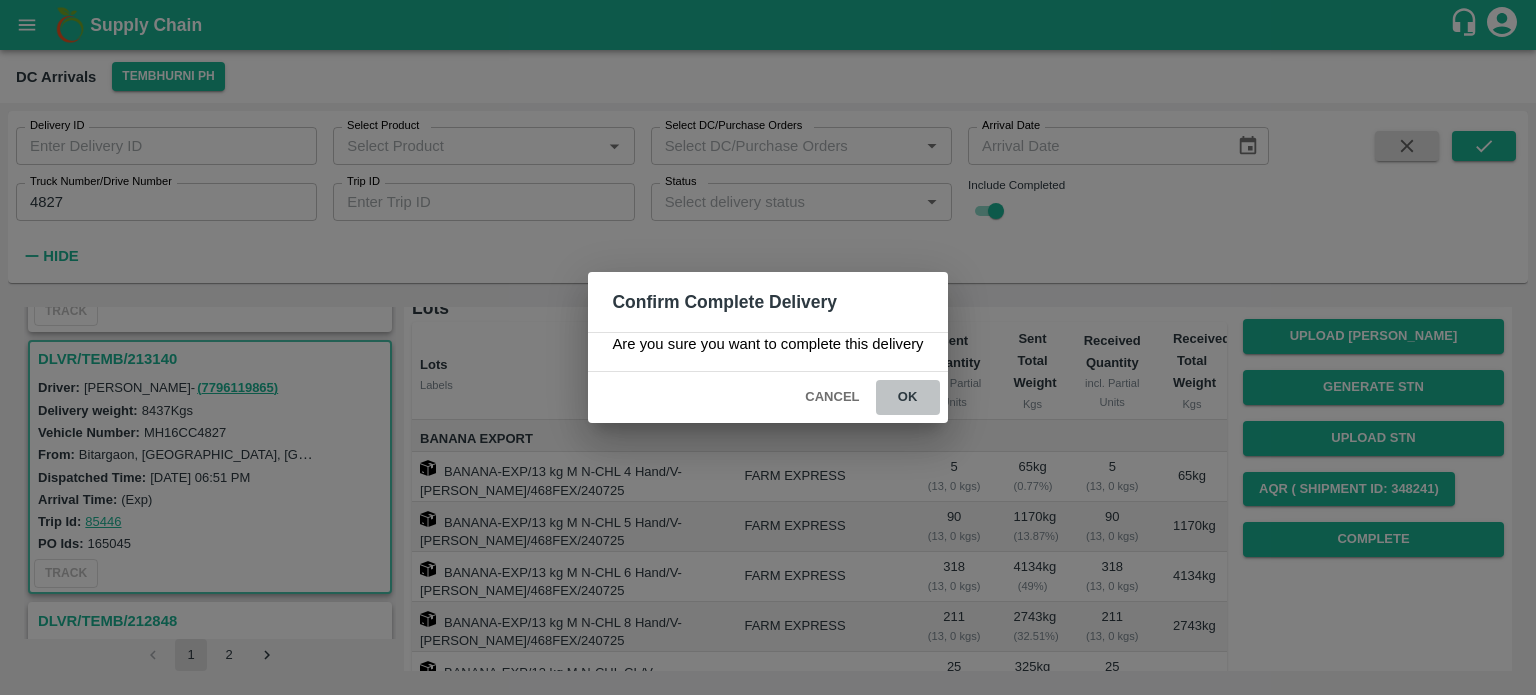 click on "ok" at bounding box center [908, 397] 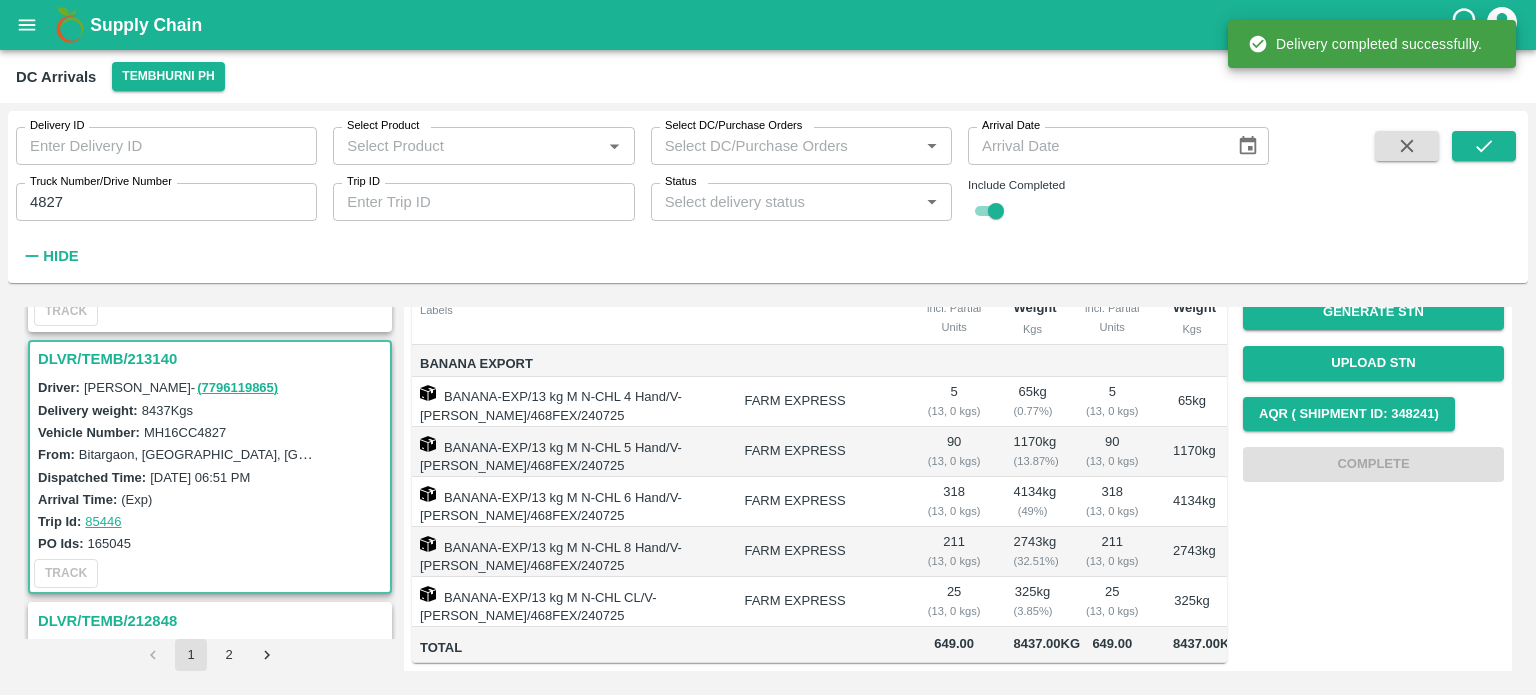 scroll, scrollTop: 334, scrollLeft: 0, axis: vertical 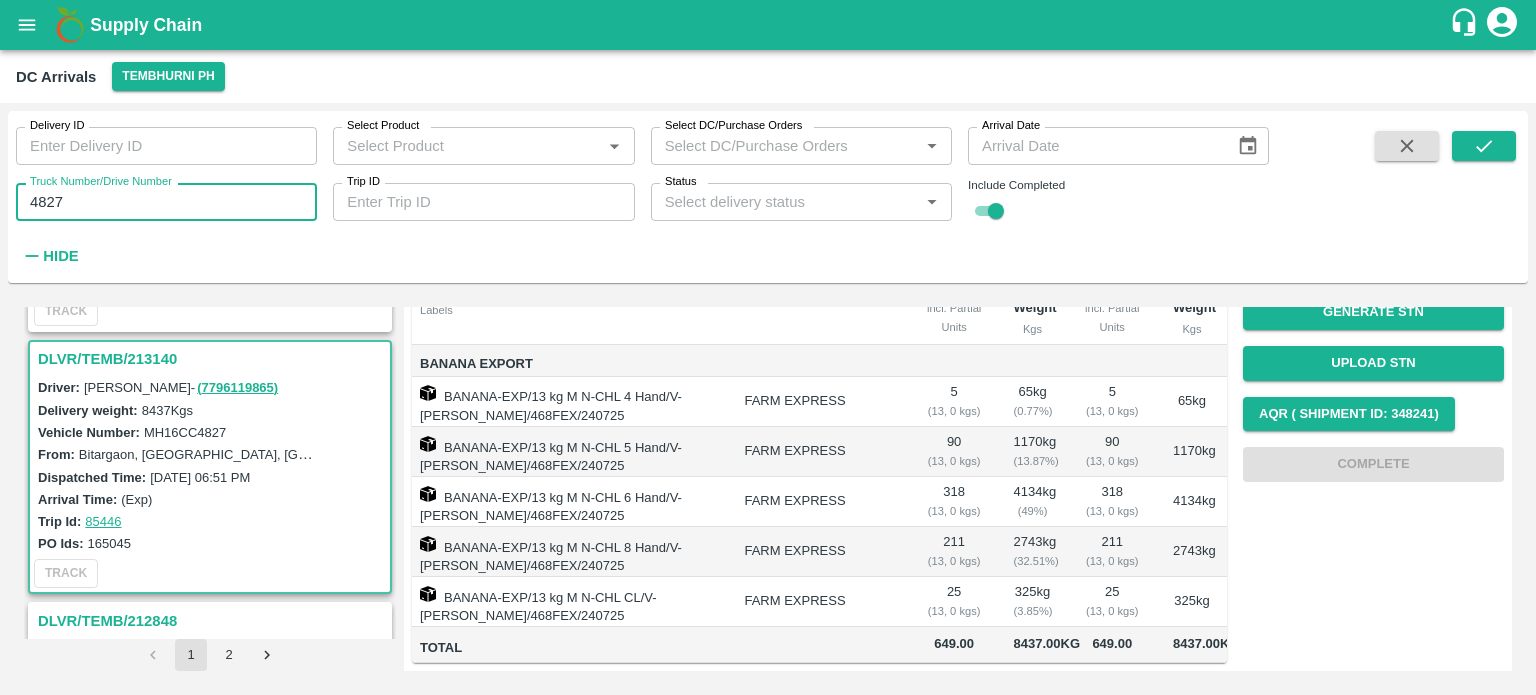 click on "4827" at bounding box center (166, 202) 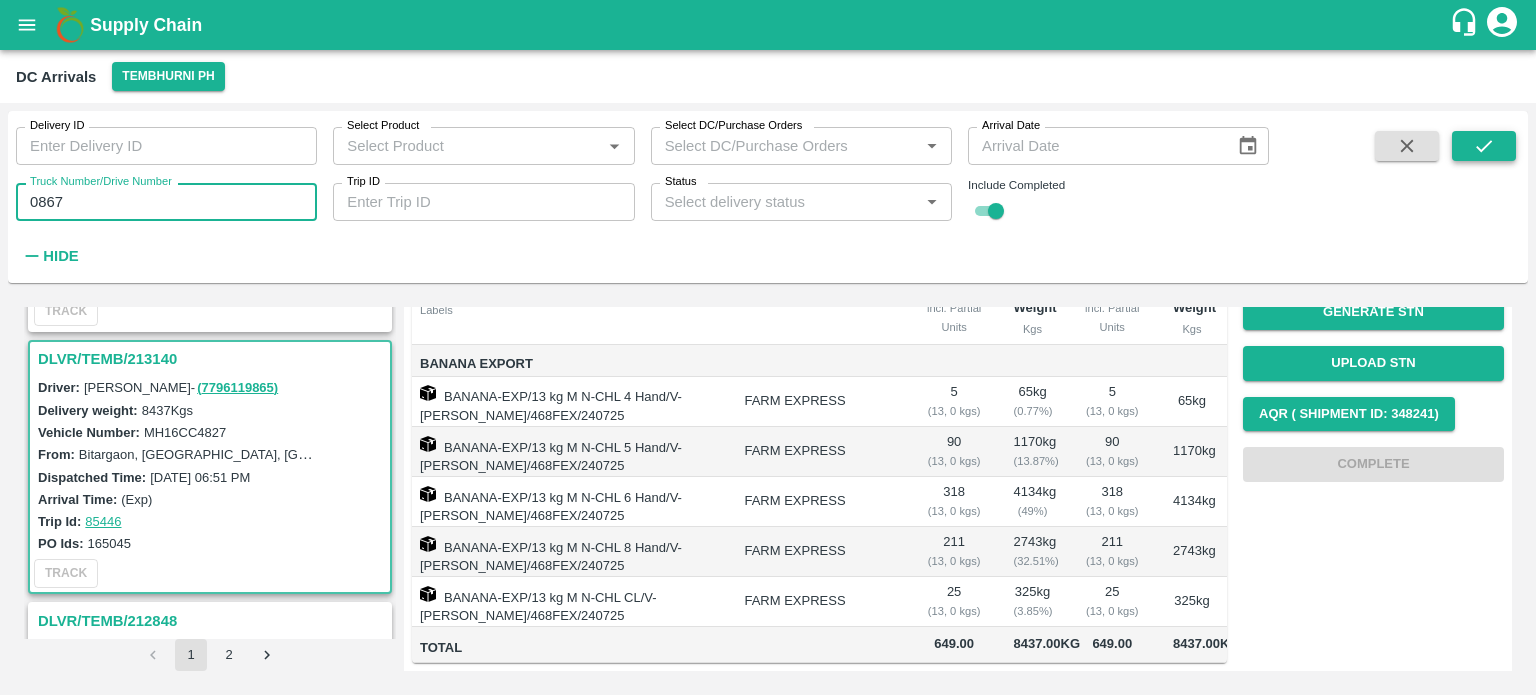 click 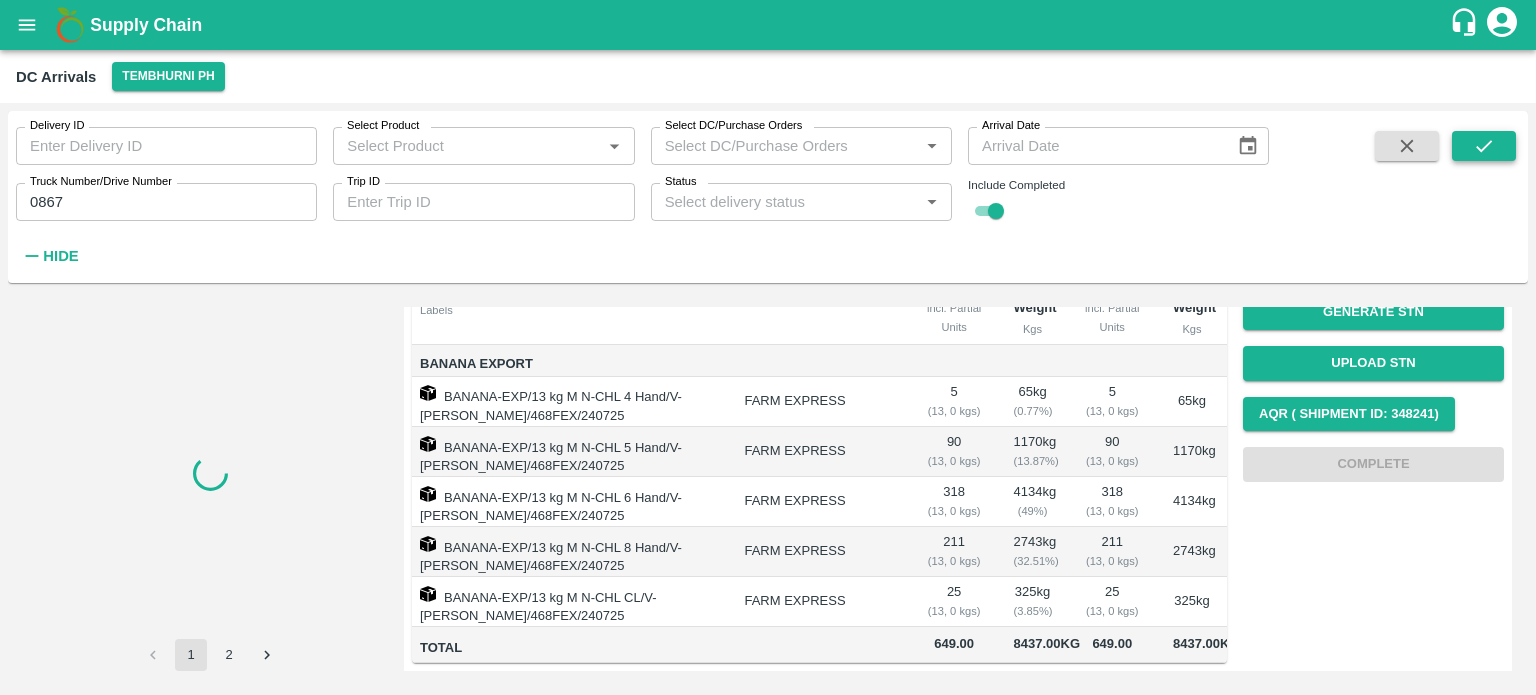 scroll, scrollTop: 0, scrollLeft: 0, axis: both 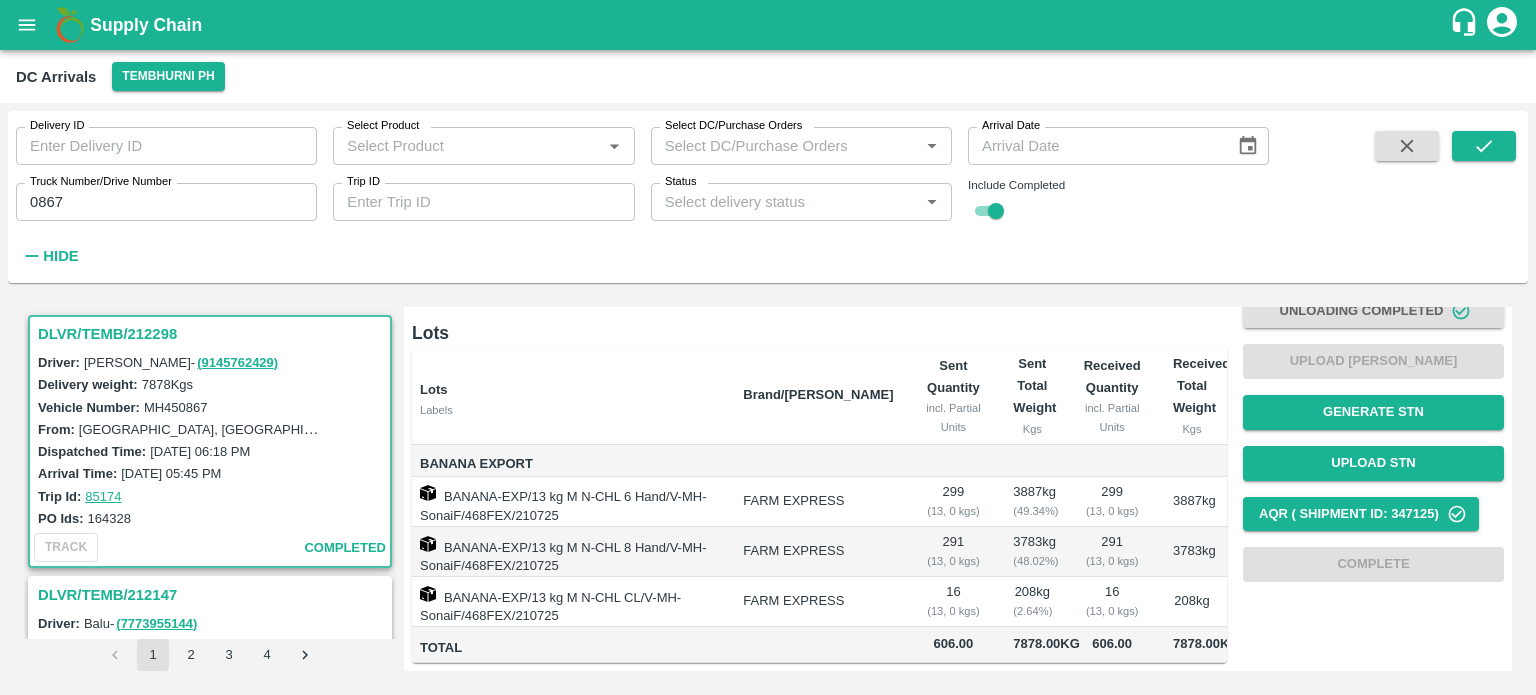 click on "0867" at bounding box center [166, 202] 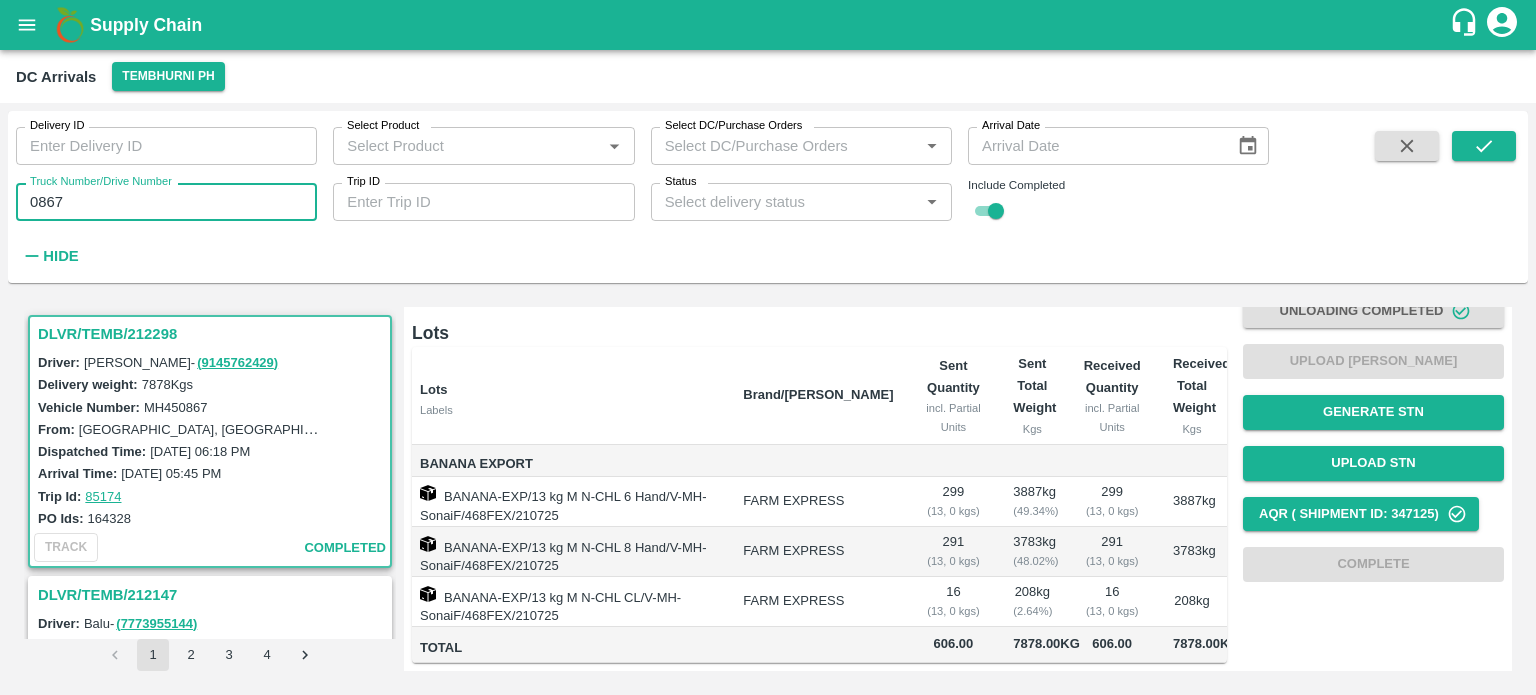 click on "0867" at bounding box center [166, 202] 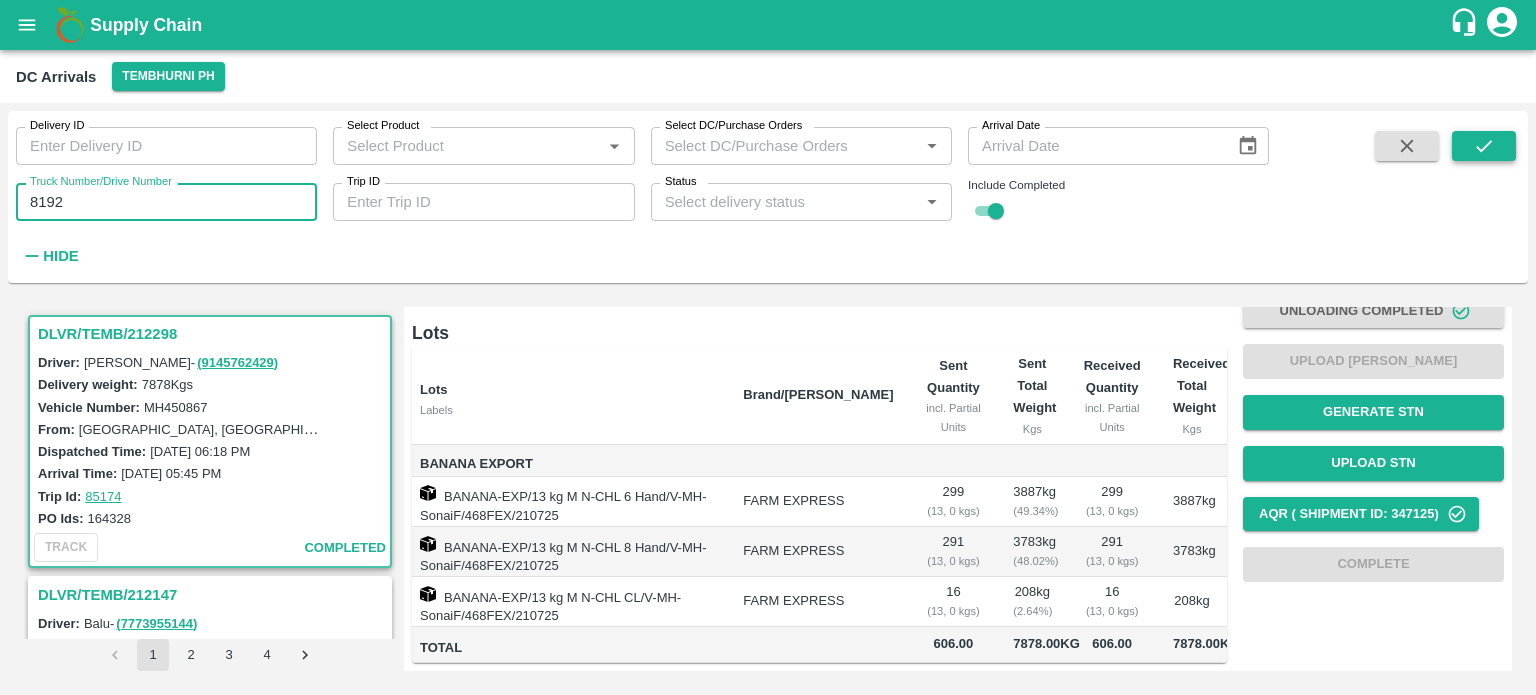 type on "8192" 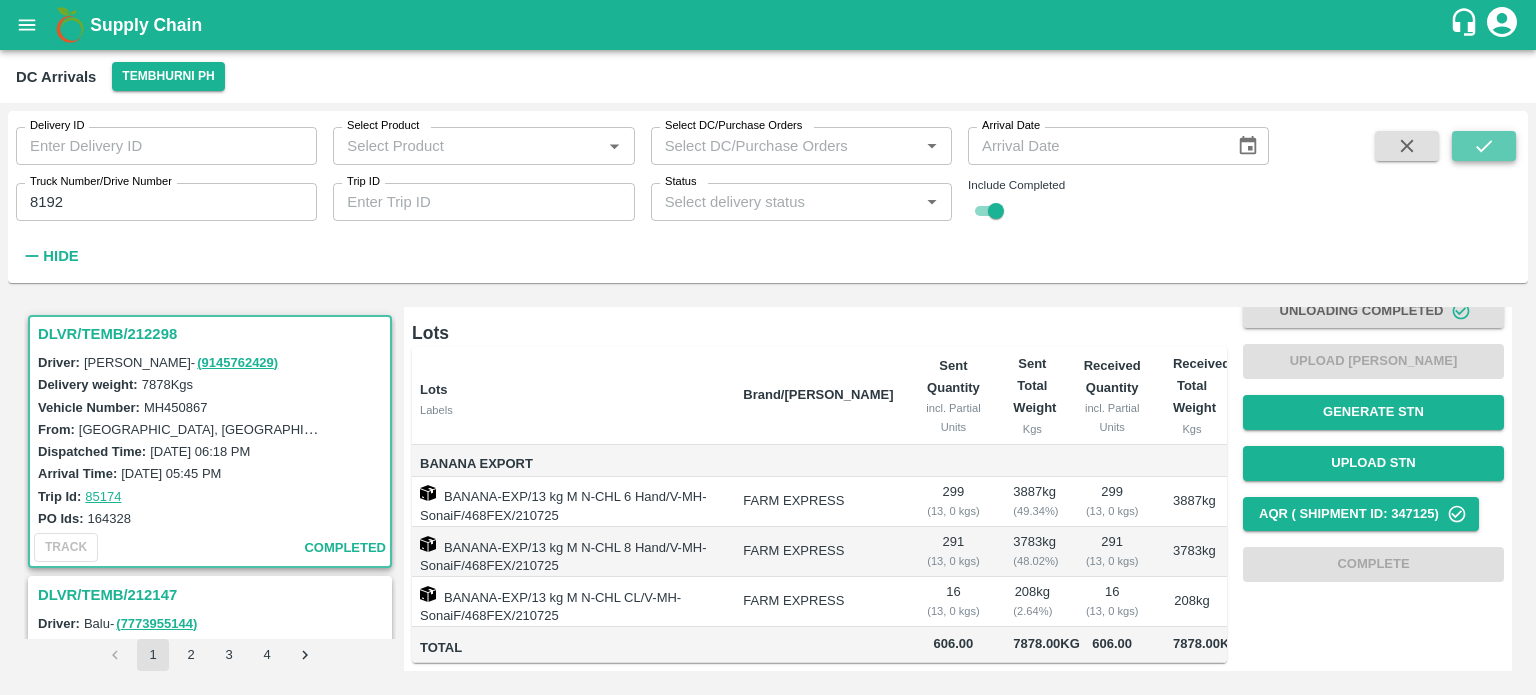 click 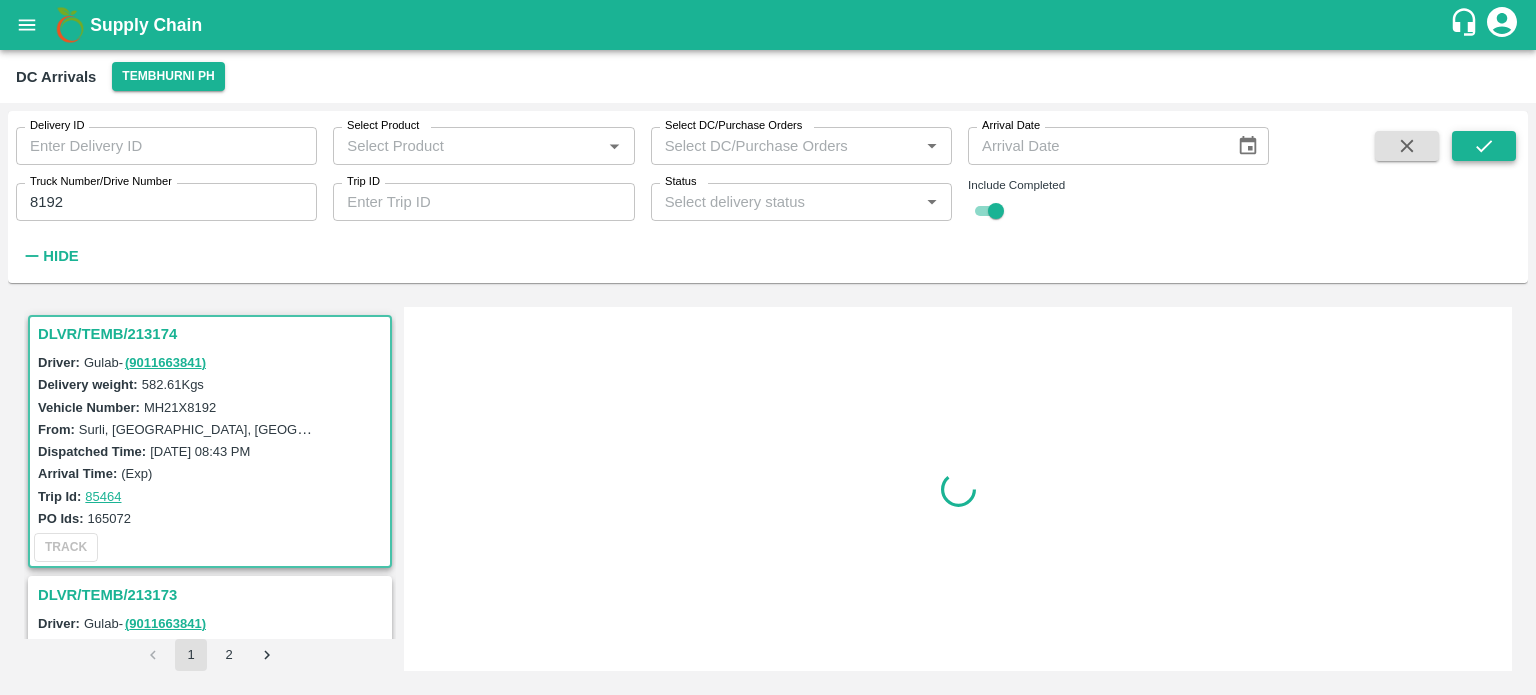 scroll, scrollTop: 0, scrollLeft: 0, axis: both 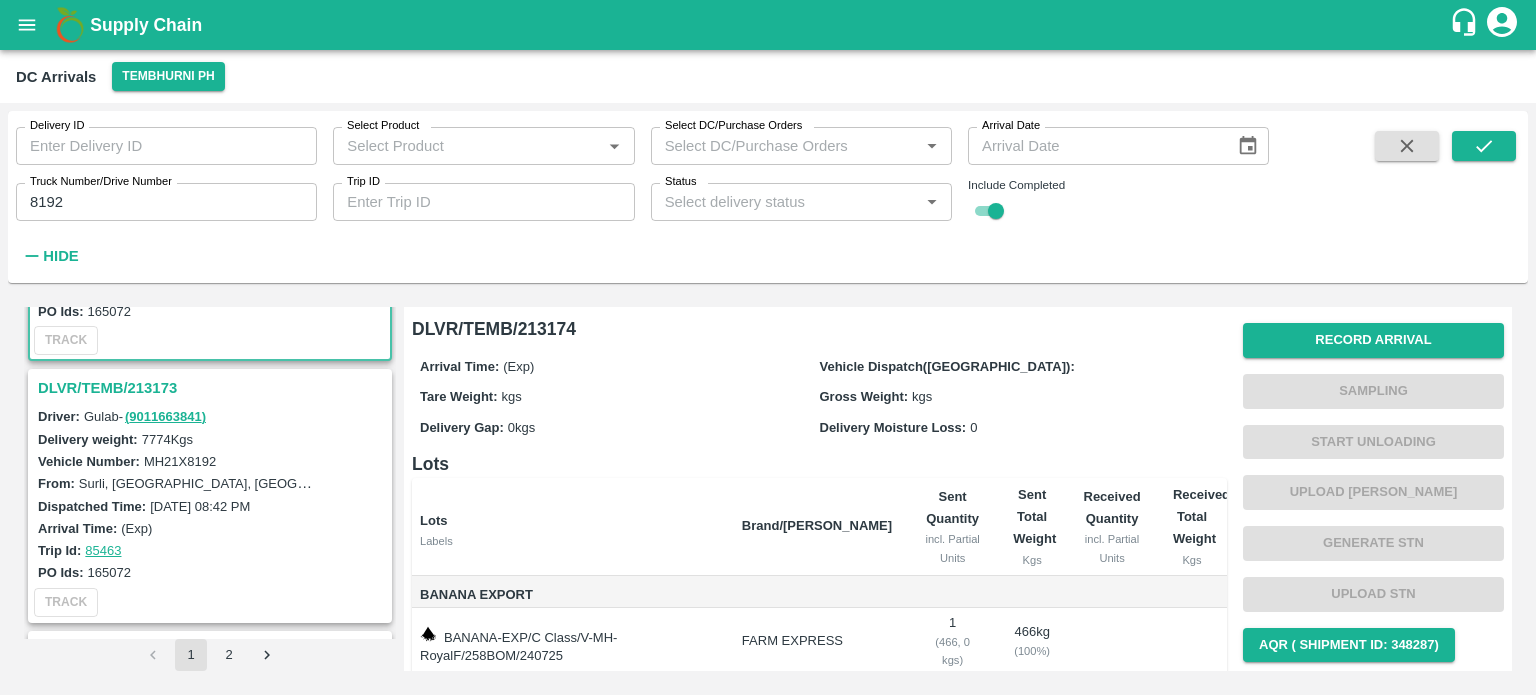 click on "DLVR/TEMB/213173" at bounding box center [213, 388] 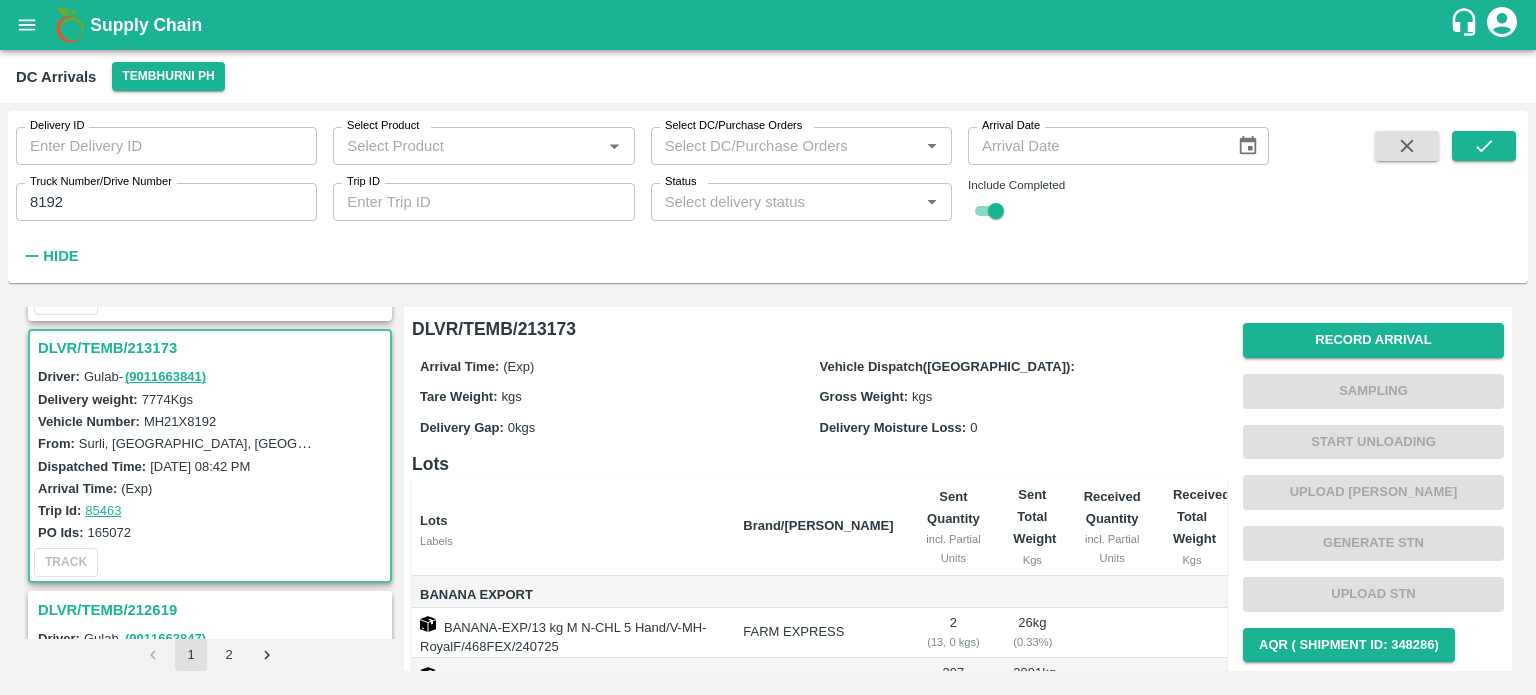 scroll, scrollTop: 212, scrollLeft: 0, axis: vertical 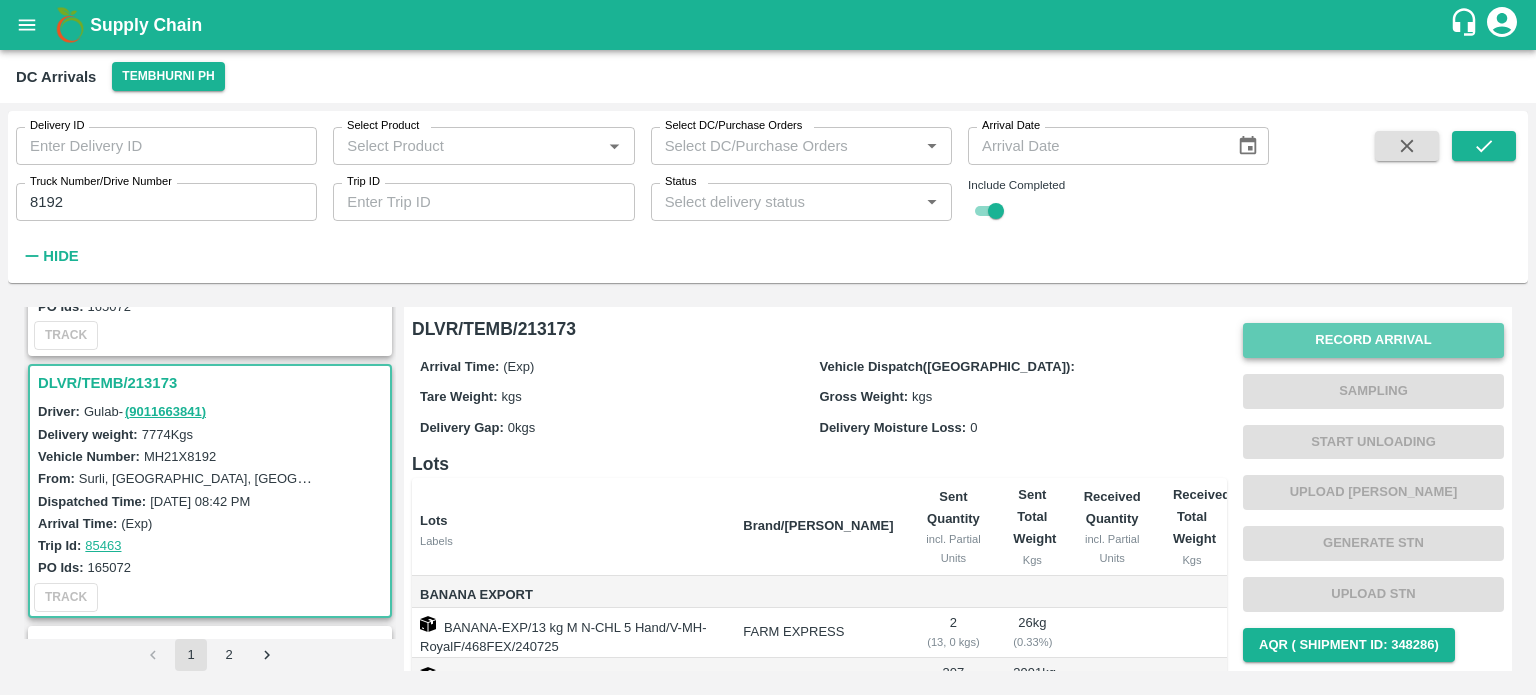 click on "Record Arrival" at bounding box center [1373, 340] 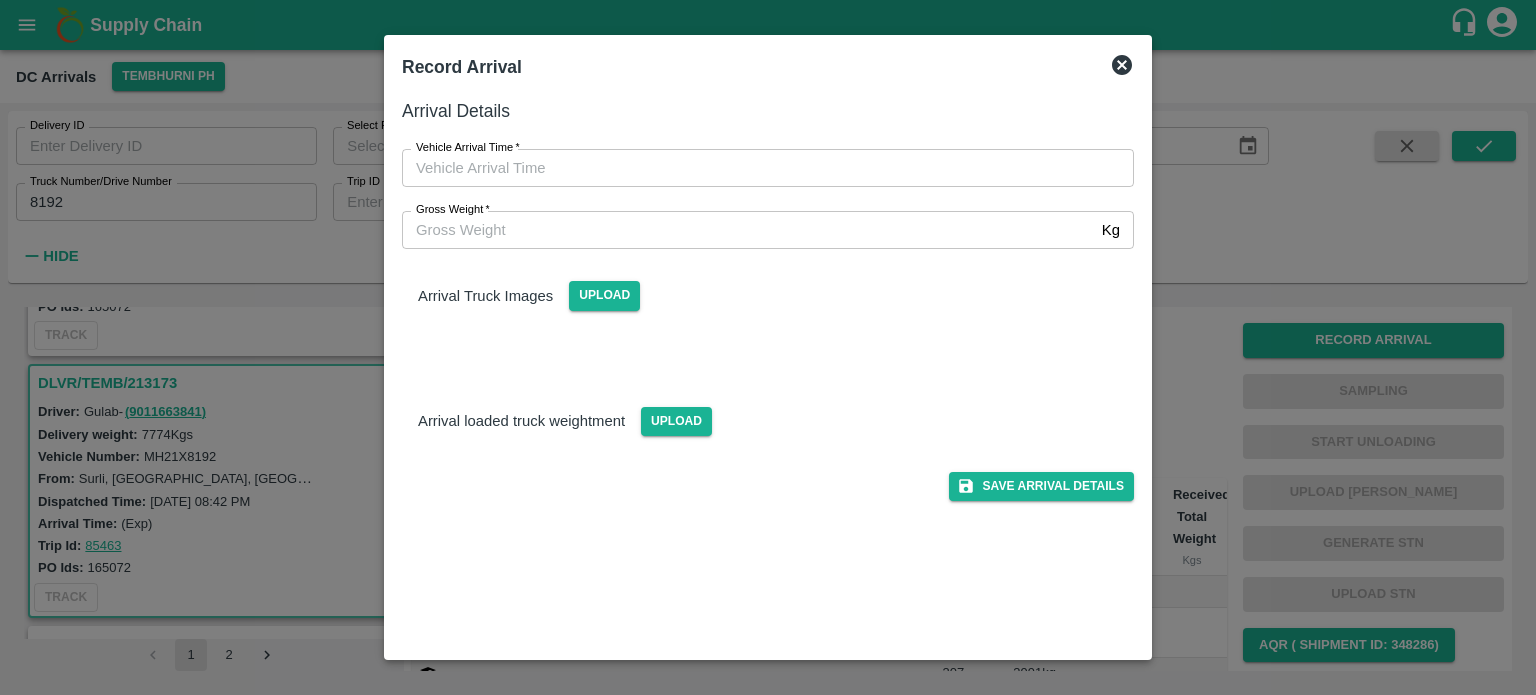 type on "DD/MM/YYYY hh:mm aa" 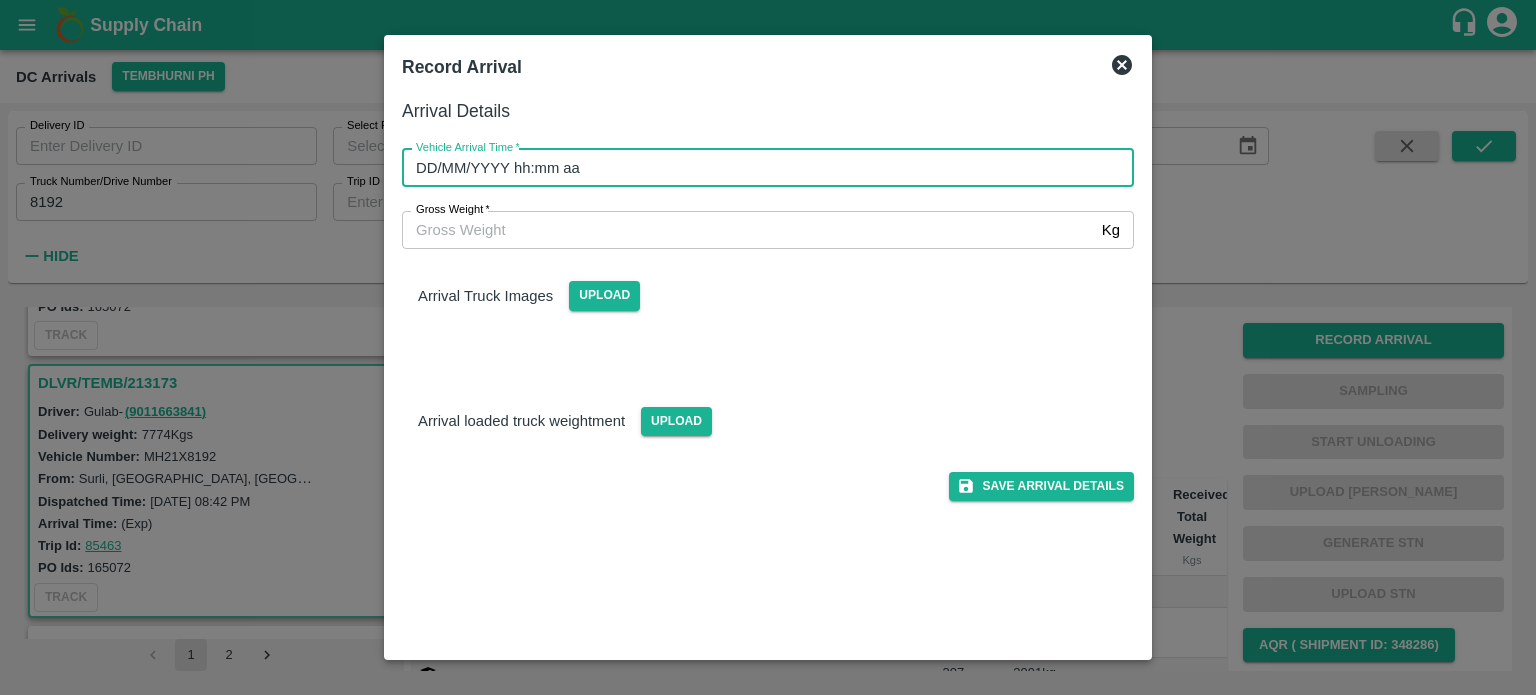 click on "DD/MM/YYYY hh:mm aa" at bounding box center (761, 168) 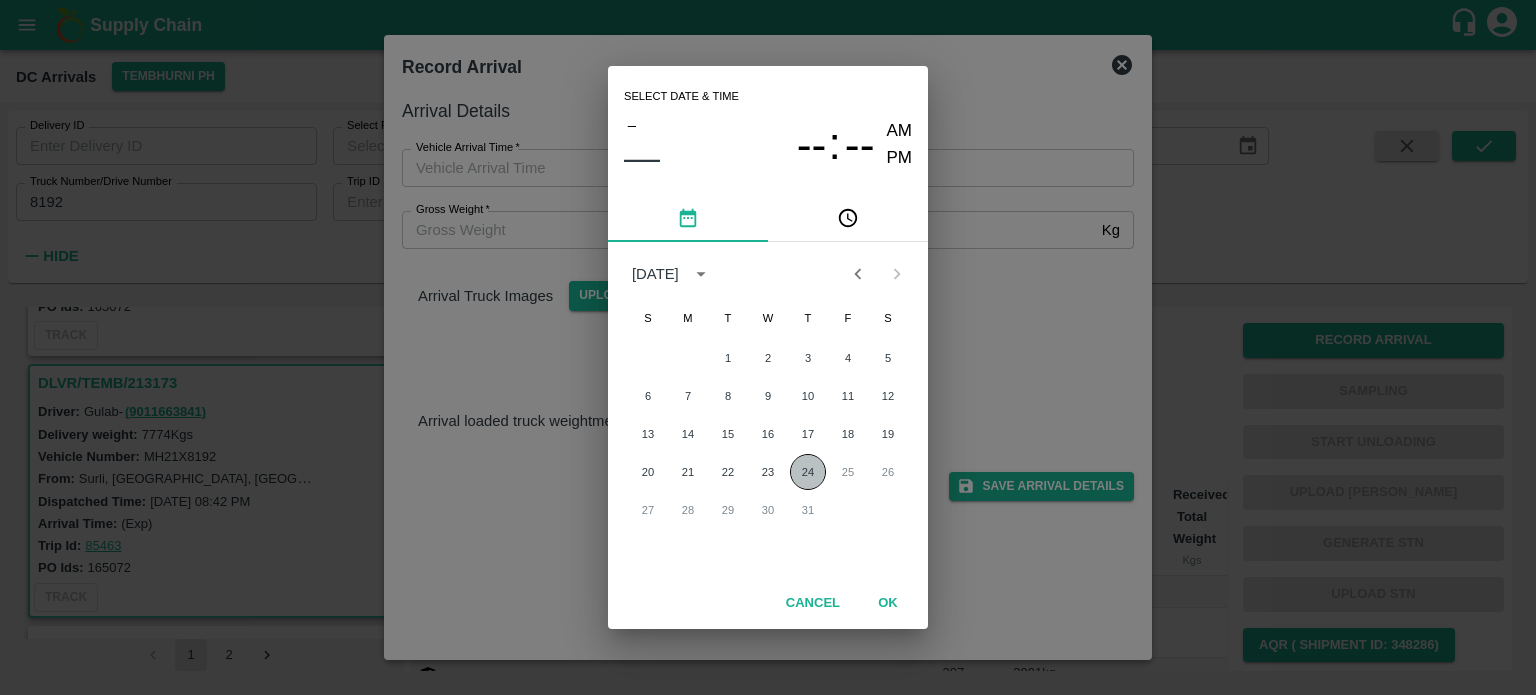 click on "24" at bounding box center [808, 472] 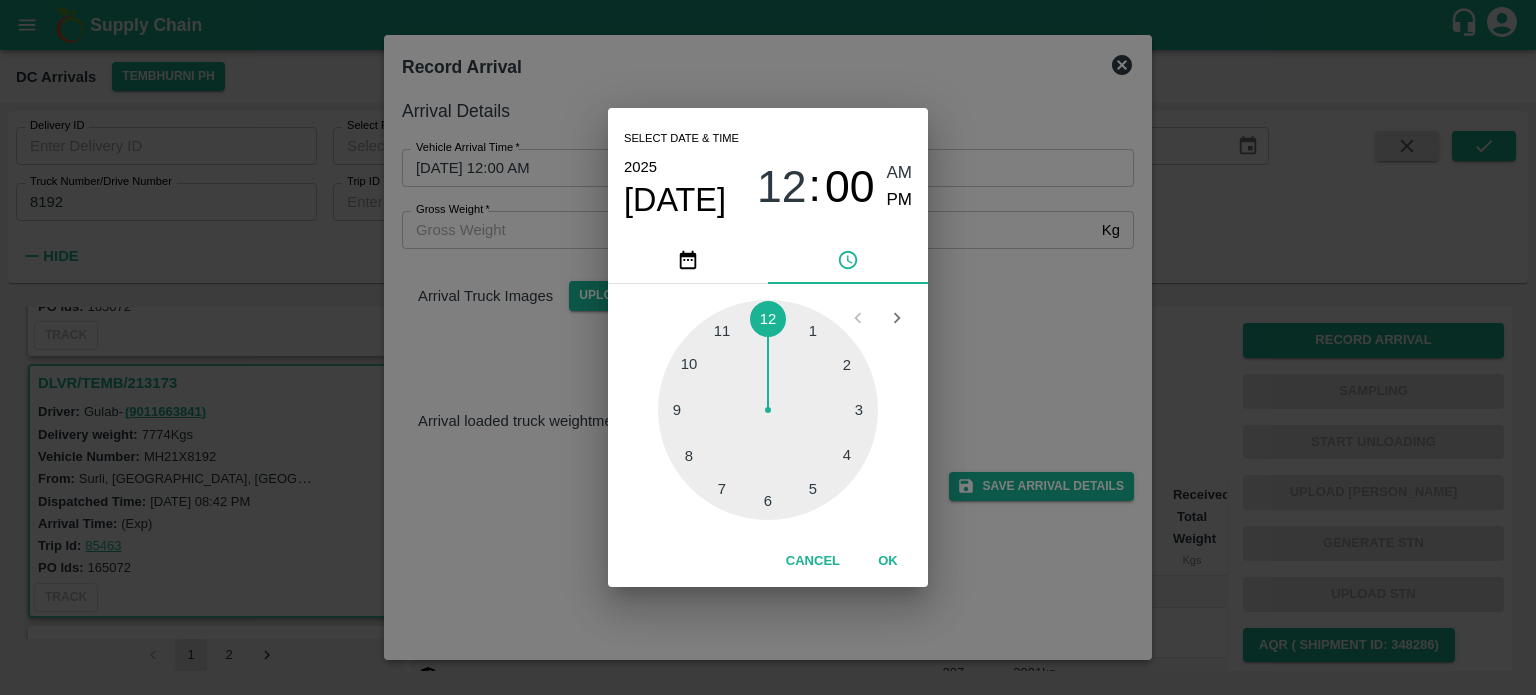 click at bounding box center (768, 410) 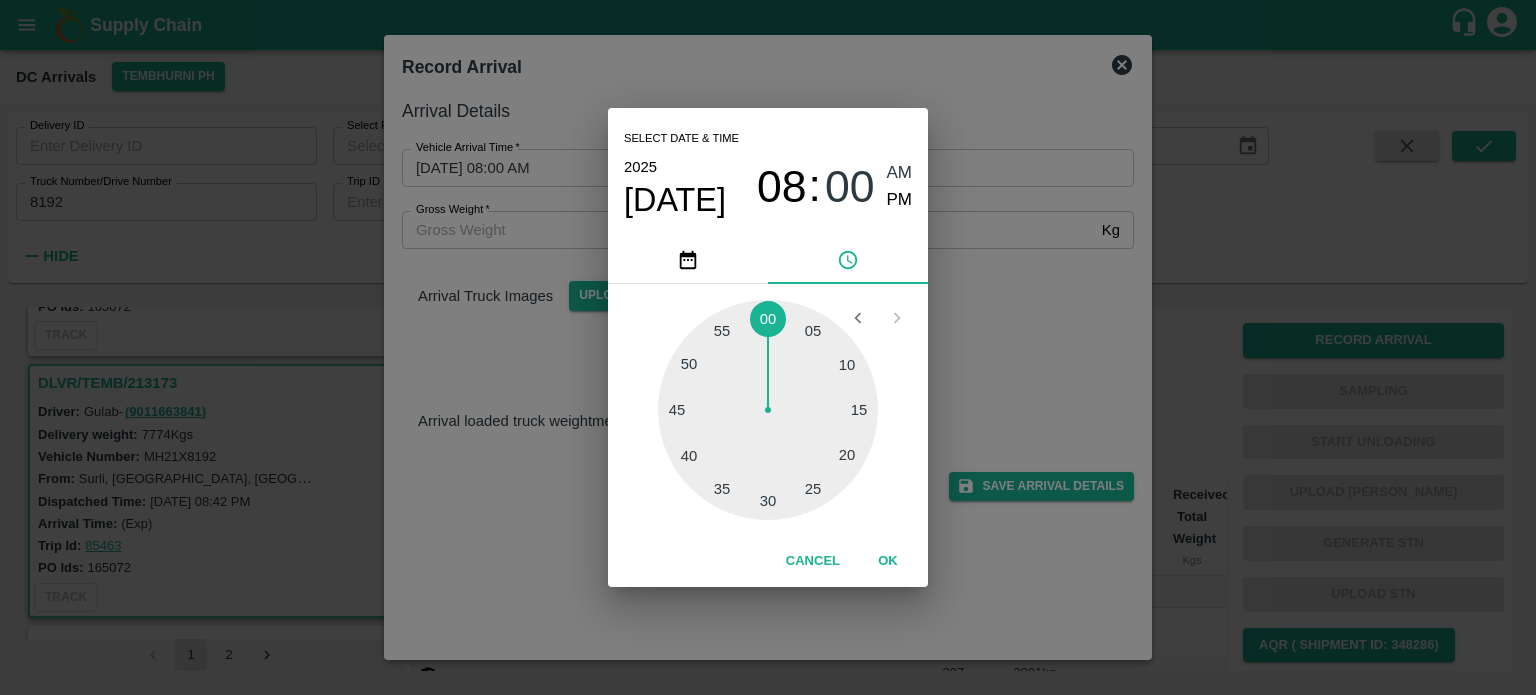 click at bounding box center [768, 410] 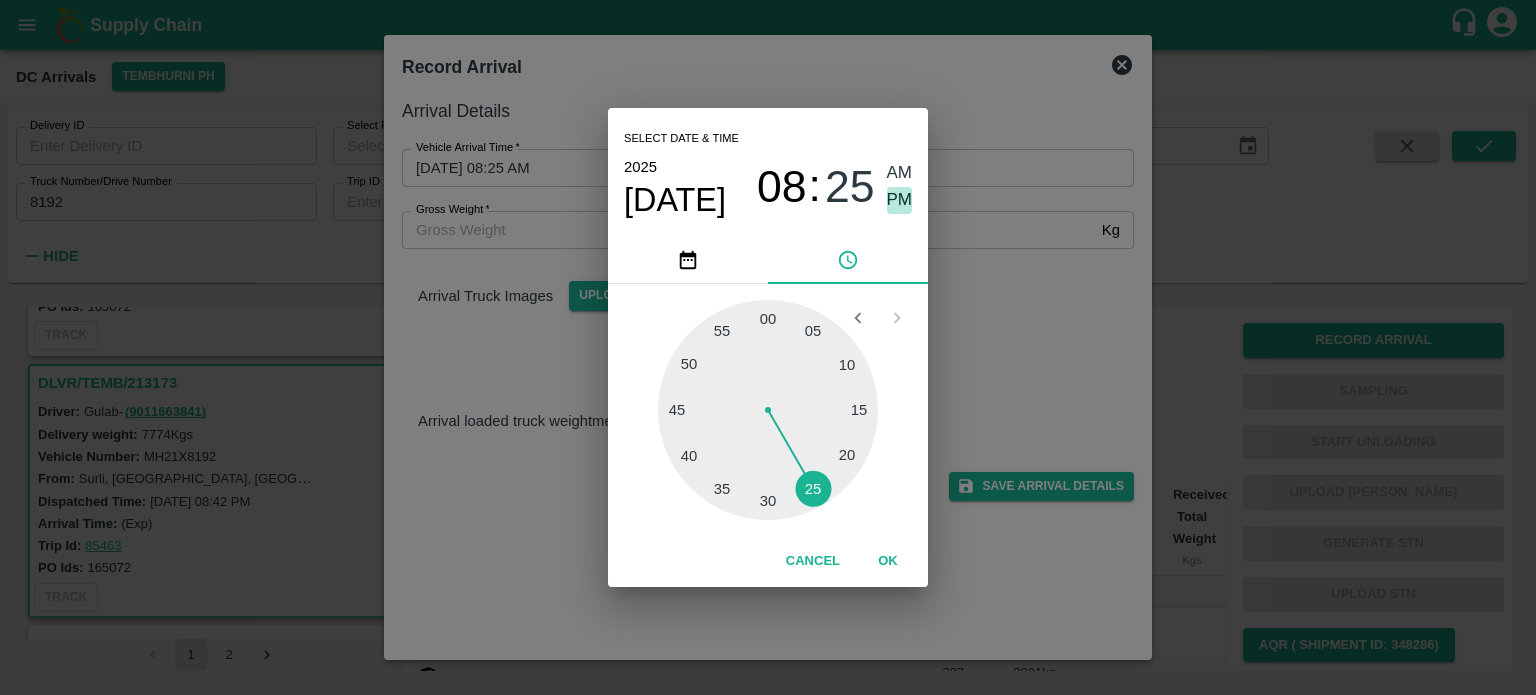 click on "PM" at bounding box center (900, 200) 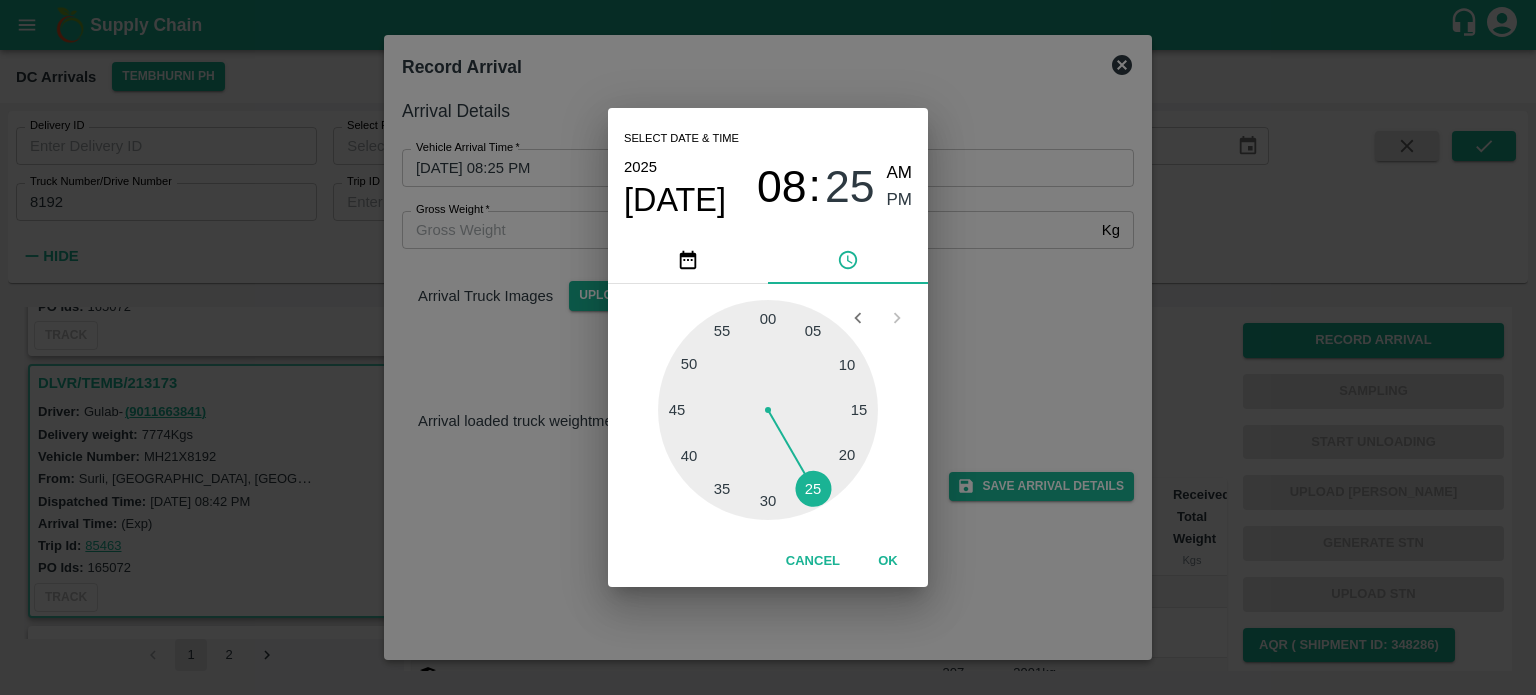 click on "Select date & time [DATE] 08 : 25 AM PM 05 10 15 20 25 30 35 40 45 50 55 00 Cancel OK" at bounding box center [768, 347] 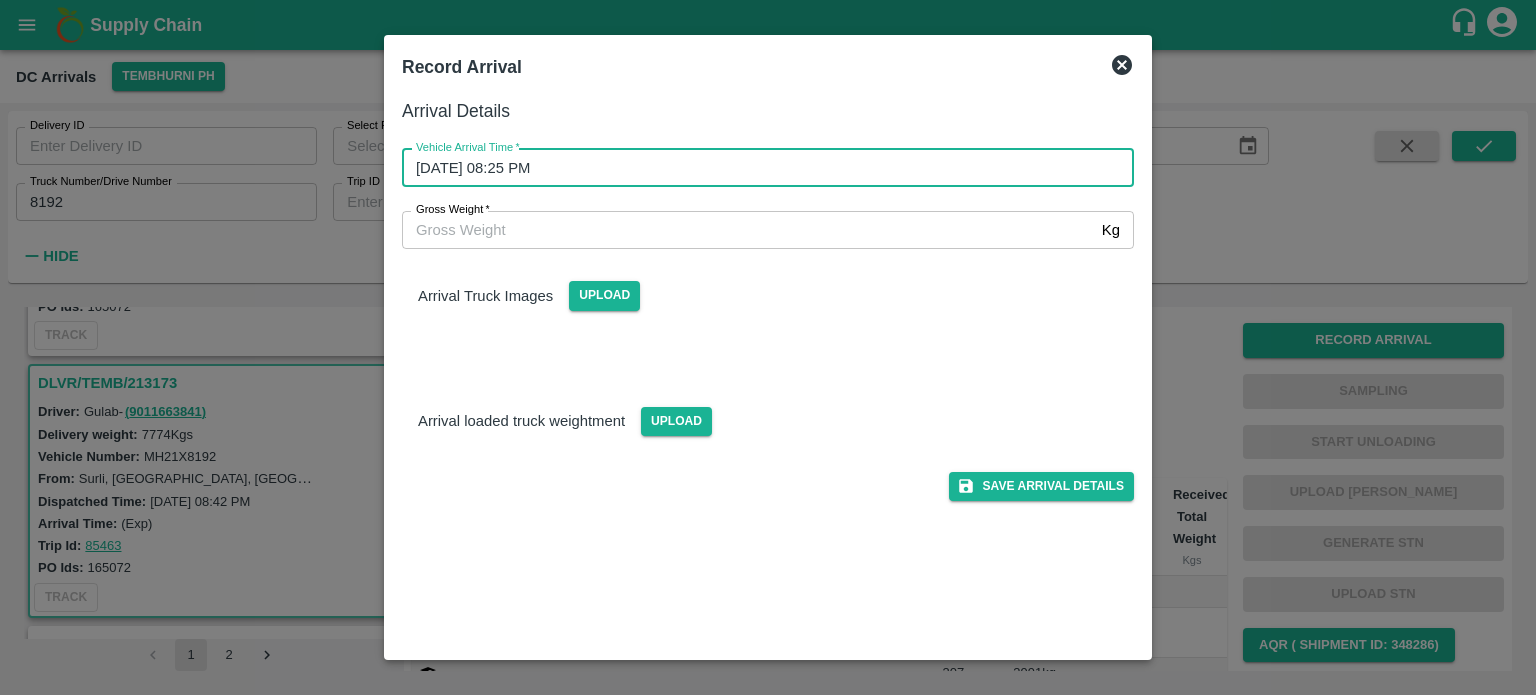 click on "Gross Weight   *" at bounding box center (748, 230) 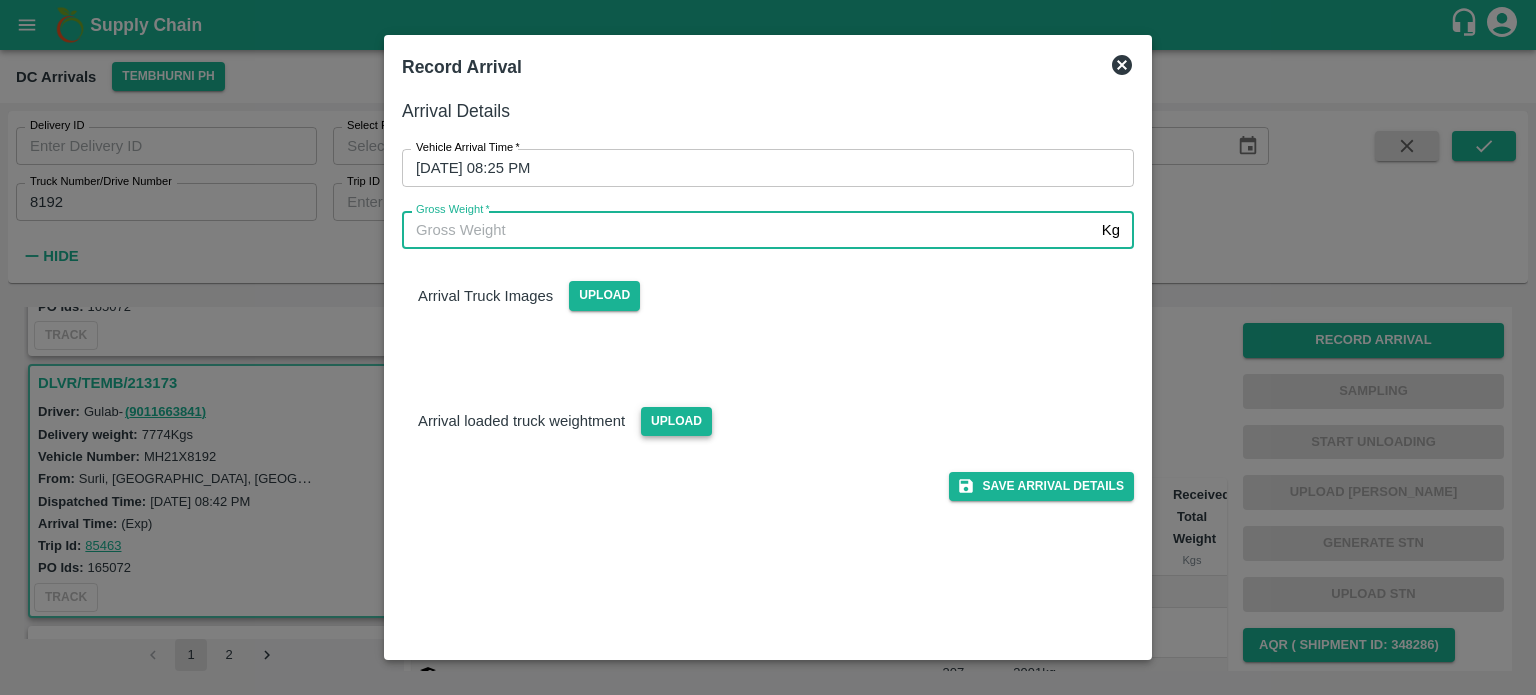 click on "Upload" at bounding box center [676, 421] 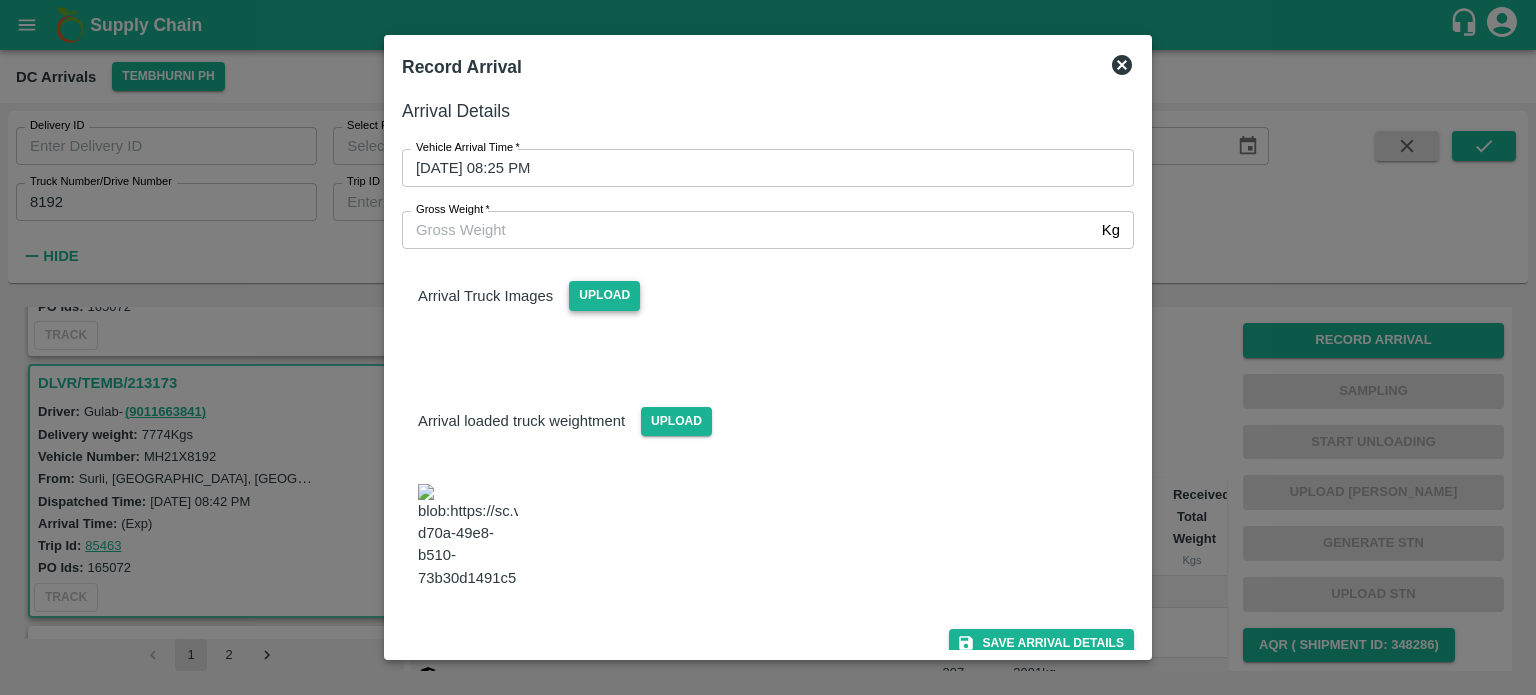 click on "Upload" at bounding box center (604, 295) 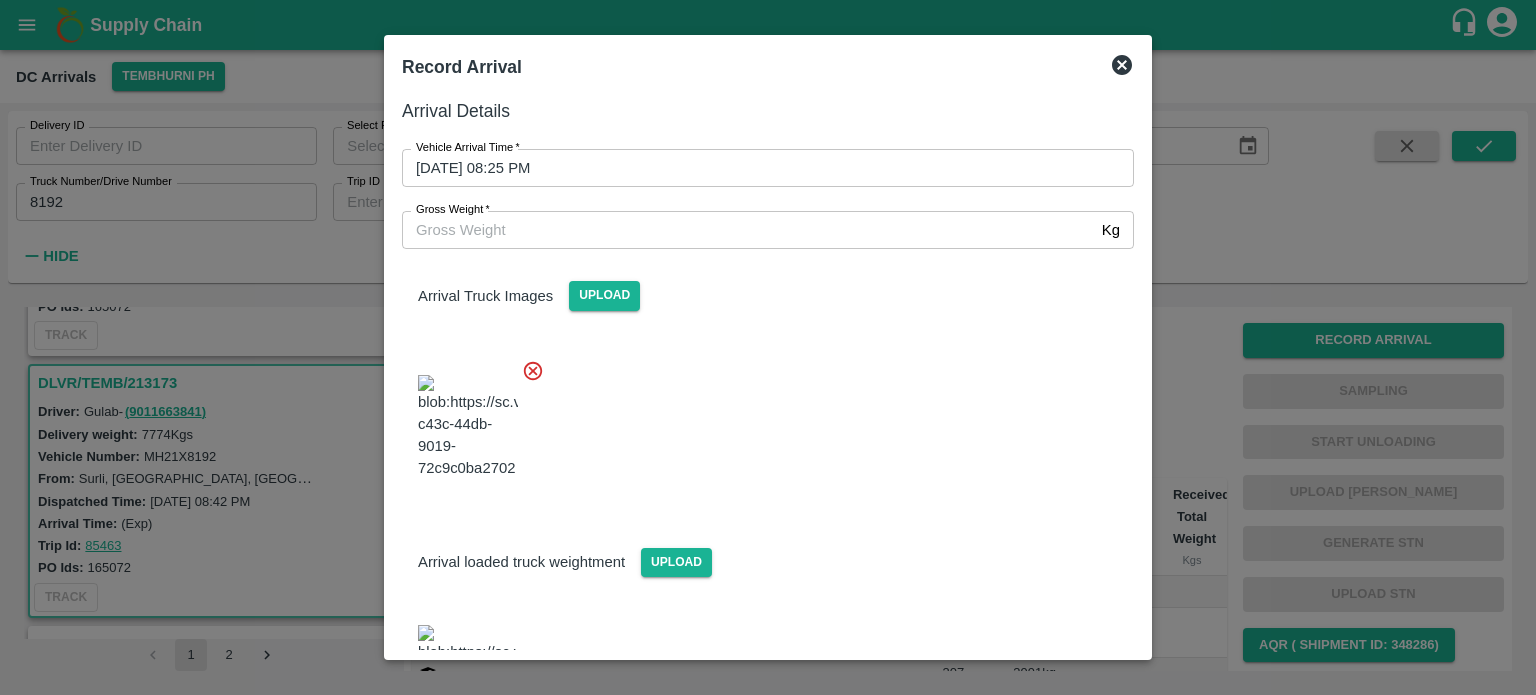 click at bounding box center [760, 421] 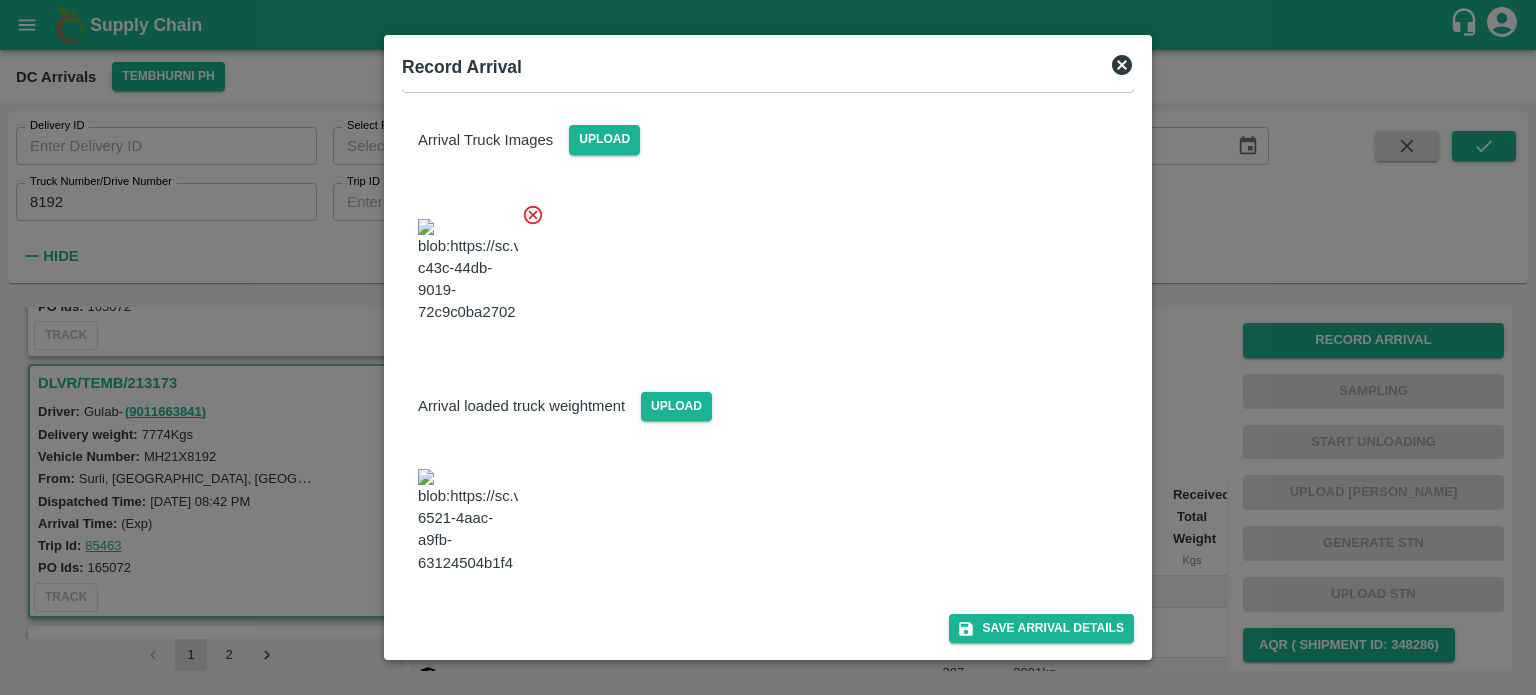 scroll, scrollTop: 300, scrollLeft: 0, axis: vertical 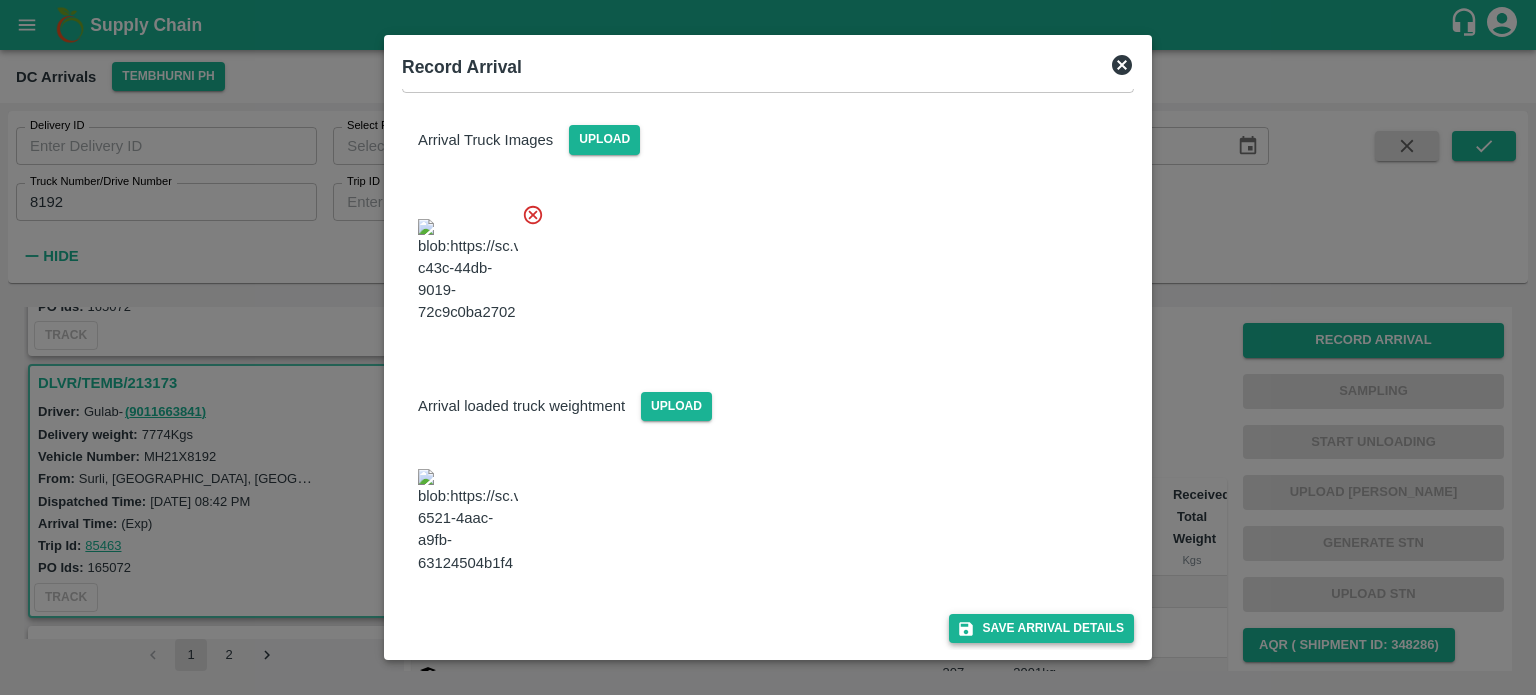 click on "Save Arrival Details" at bounding box center [1041, 628] 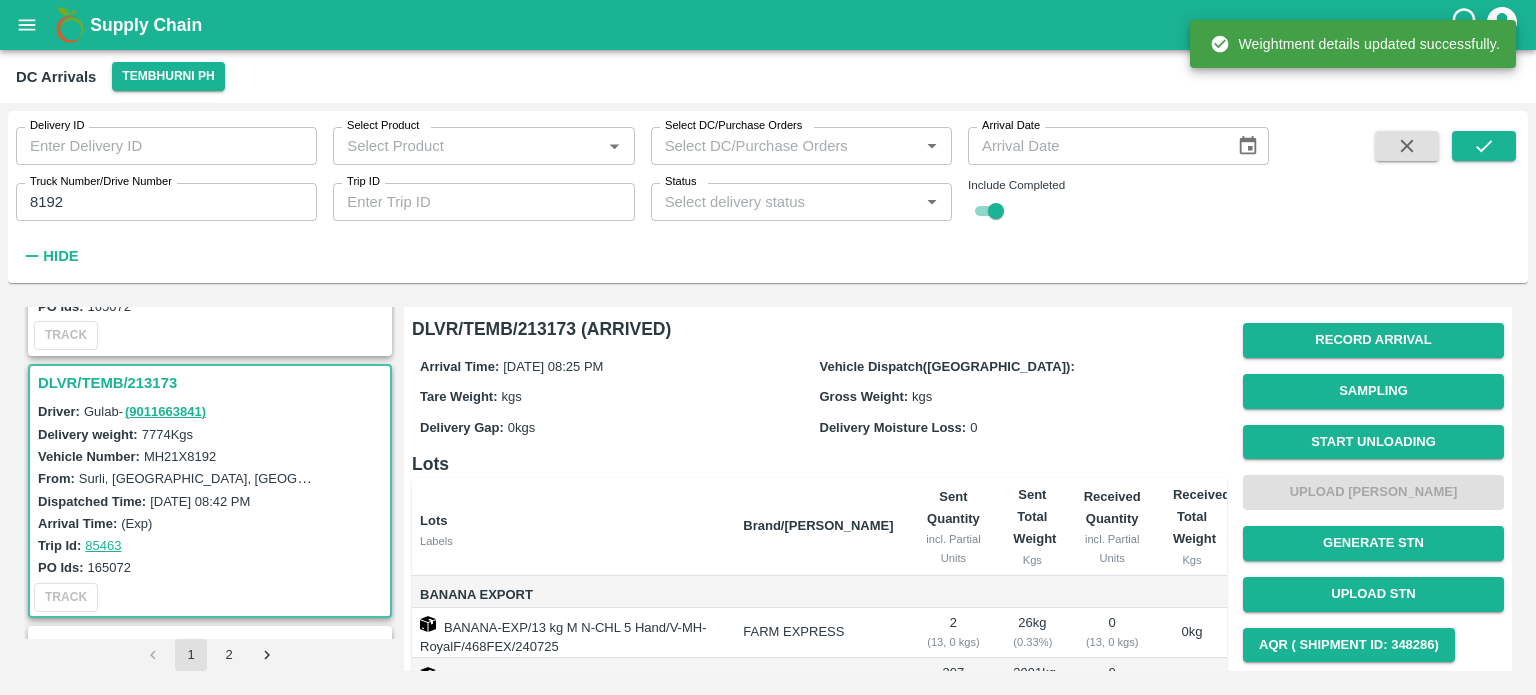 click on "Start Unloading" at bounding box center (1373, 442) 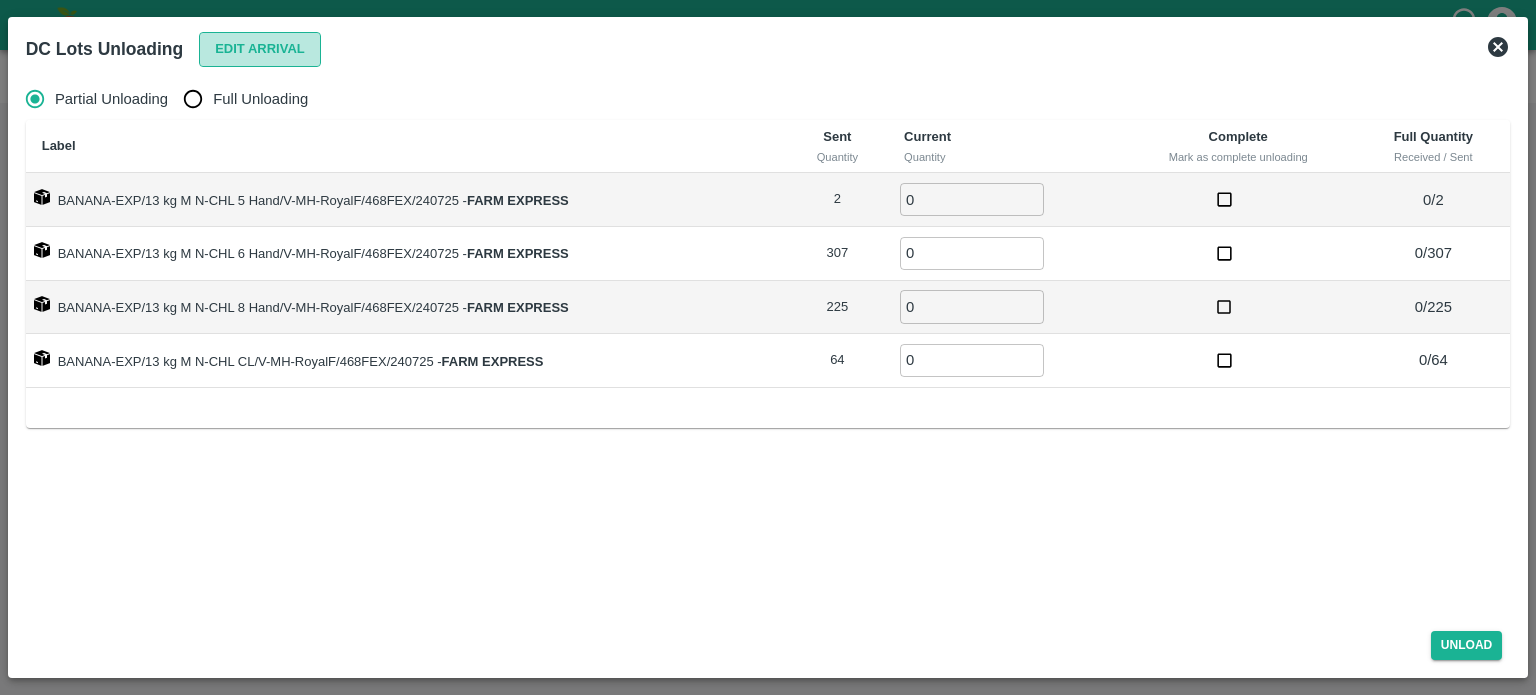 click on "Edit Arrival" at bounding box center [260, 49] 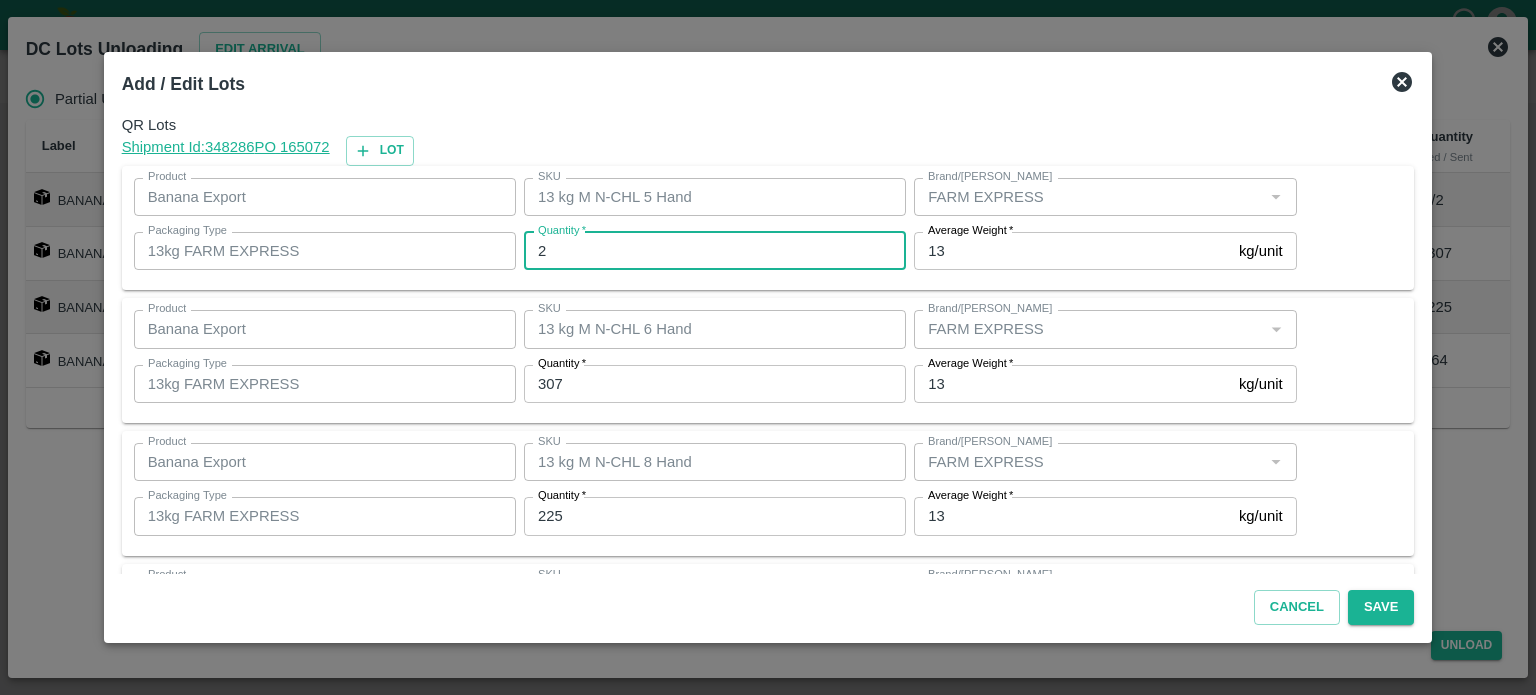 click on "2" at bounding box center (715, 251) 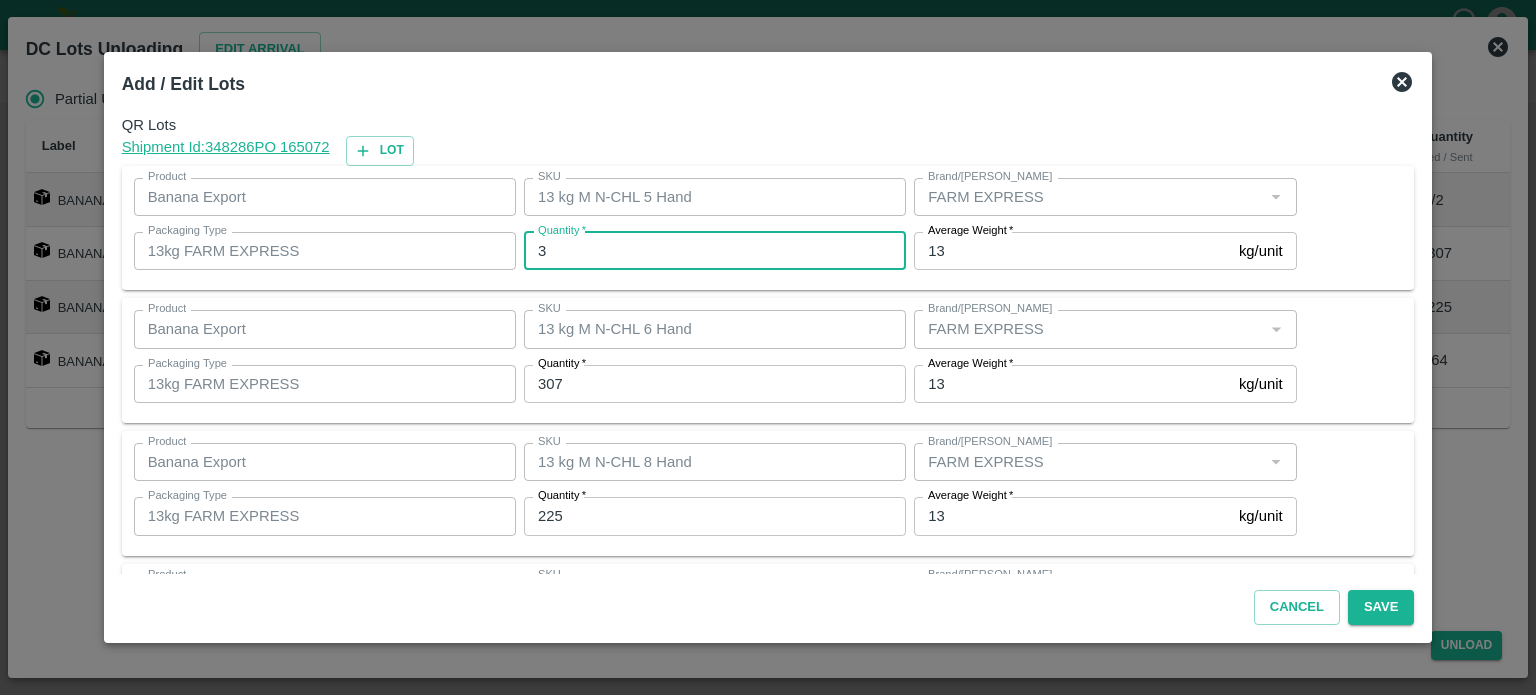 type on "3" 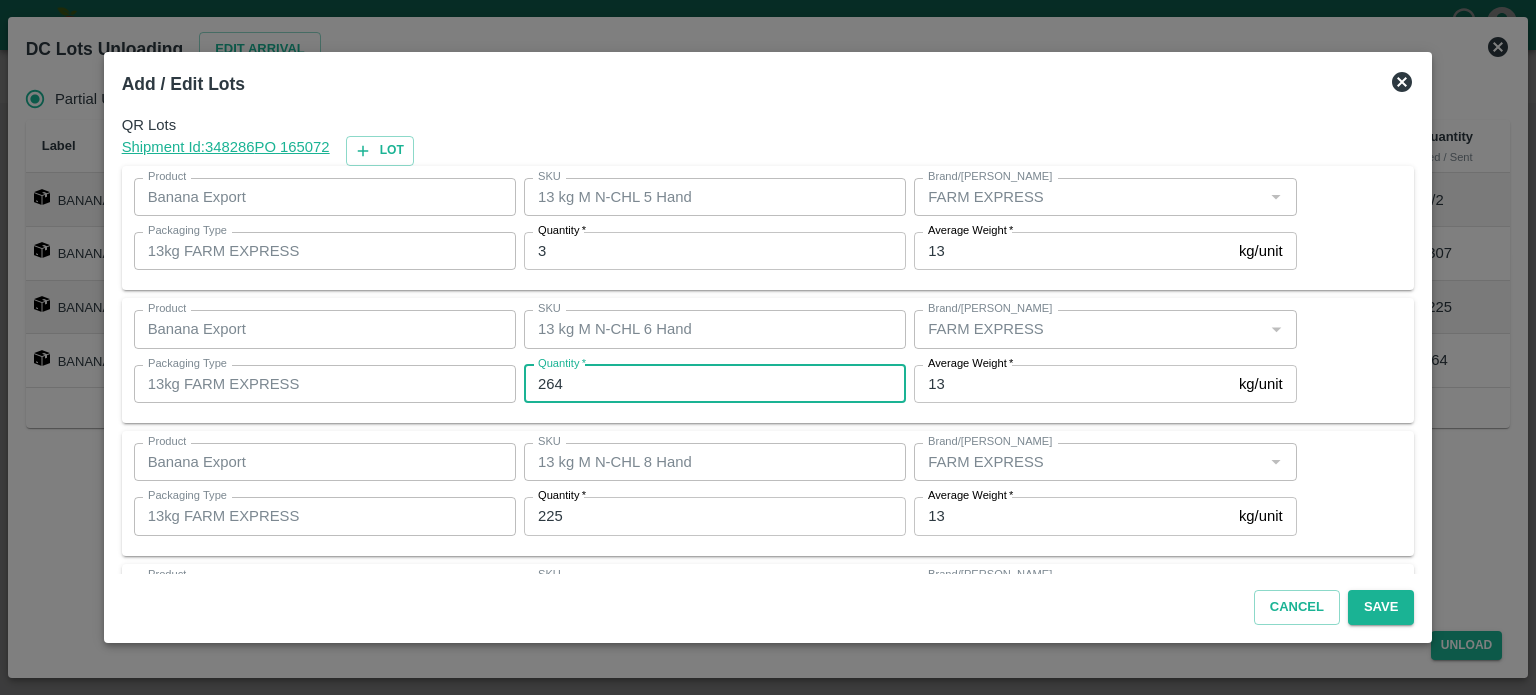 type on "264" 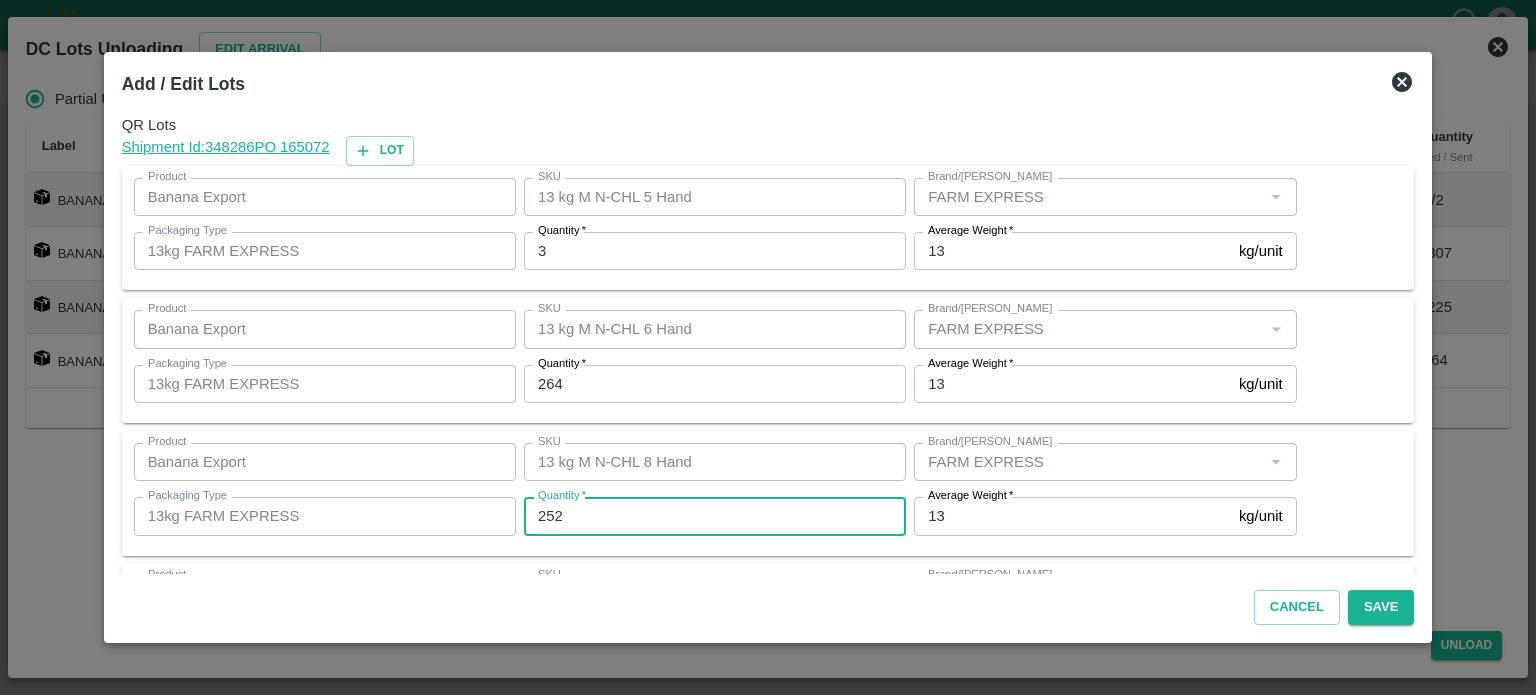 type on "252" 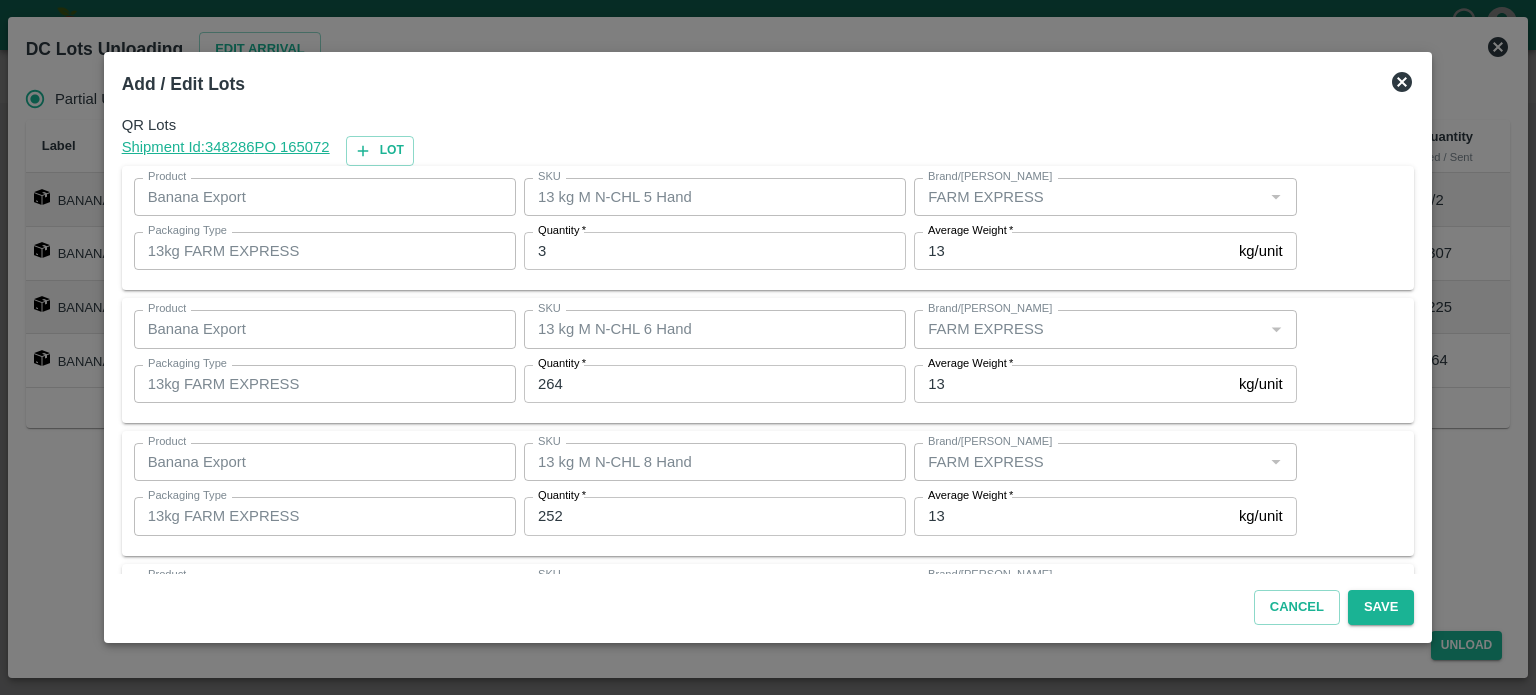 scroll, scrollTop: 129, scrollLeft: 0, axis: vertical 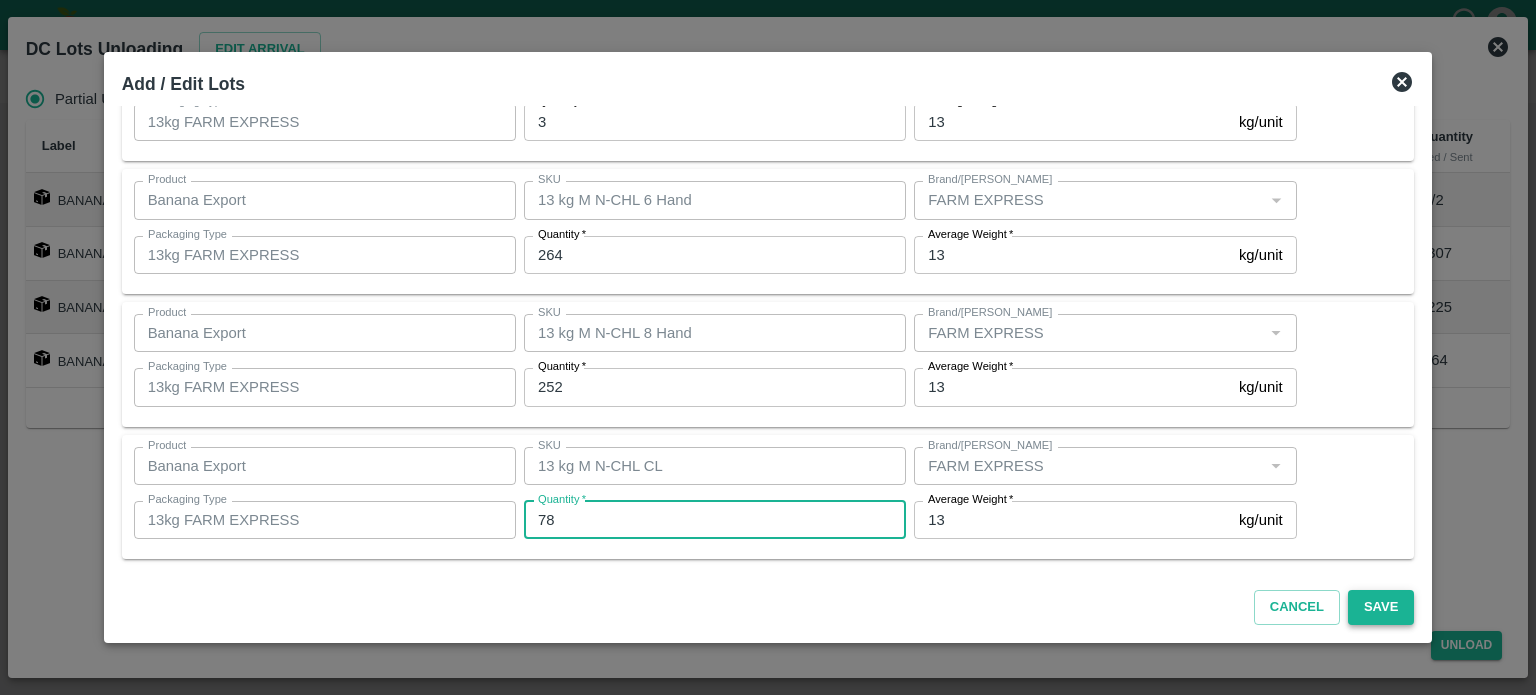 type on "78" 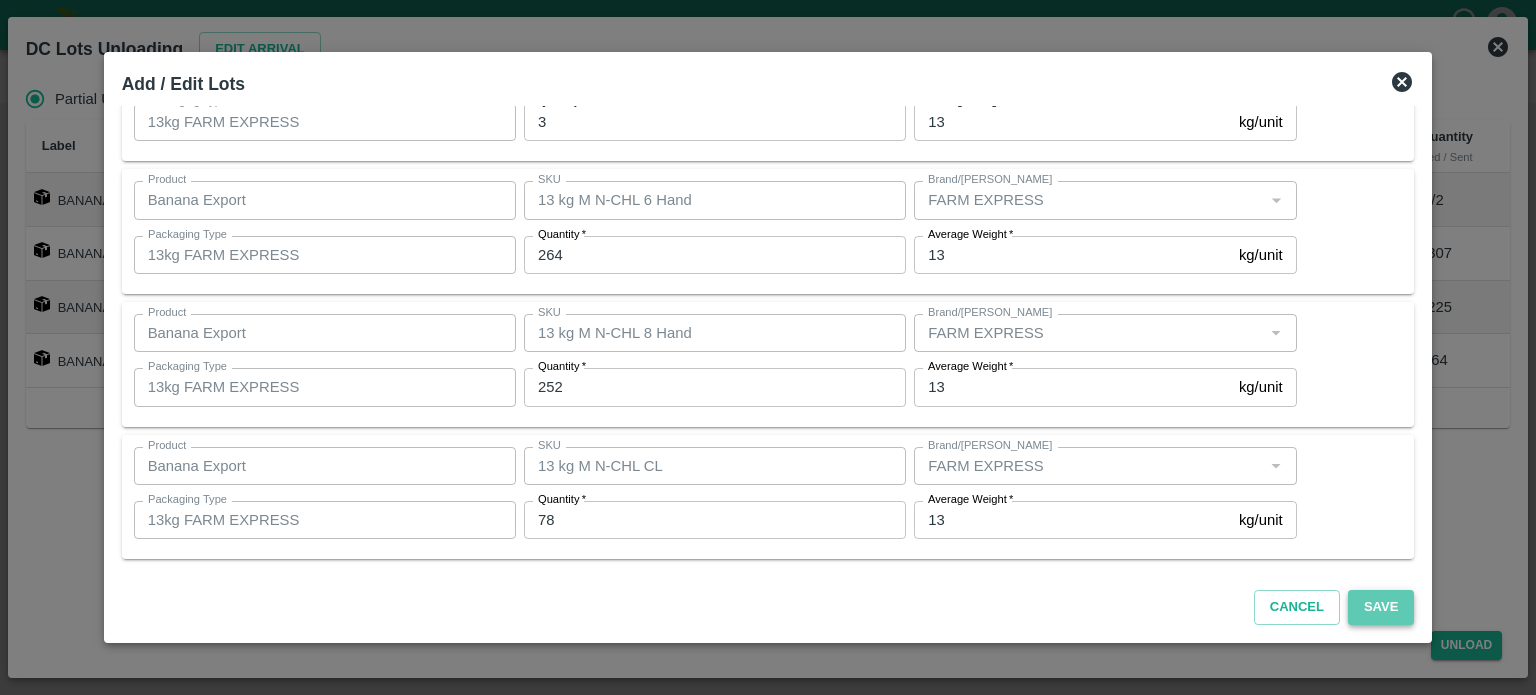 click on "Save" at bounding box center [1381, 607] 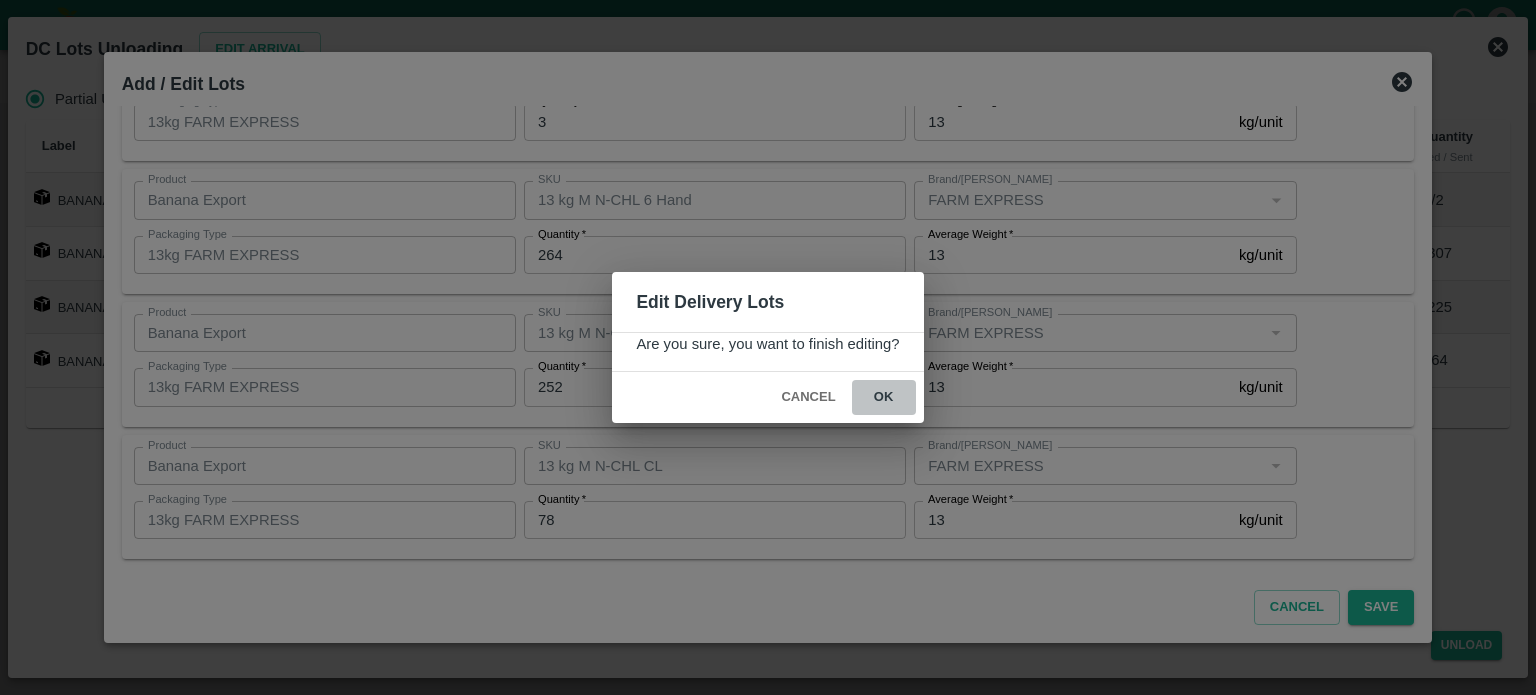 click on "ok" at bounding box center (884, 397) 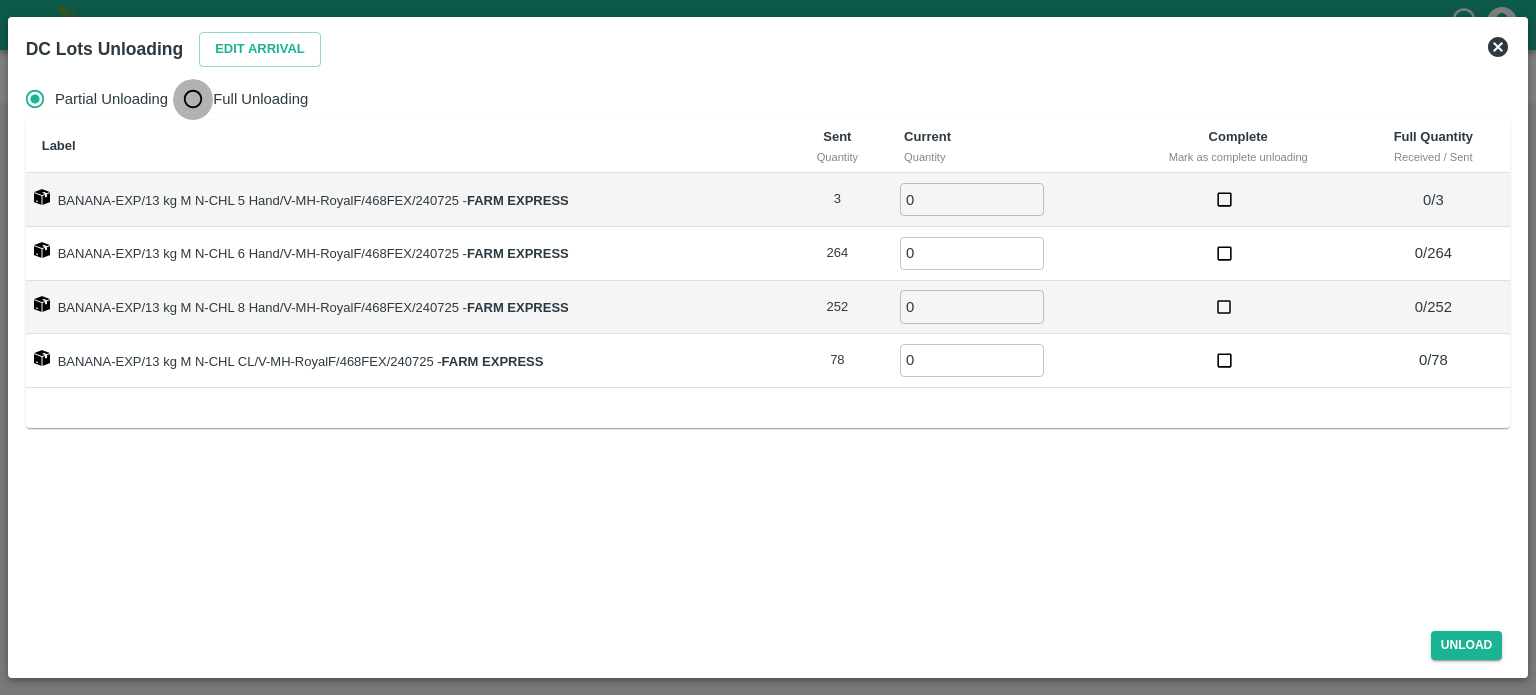 click on "Full Unloading" at bounding box center (193, 99) 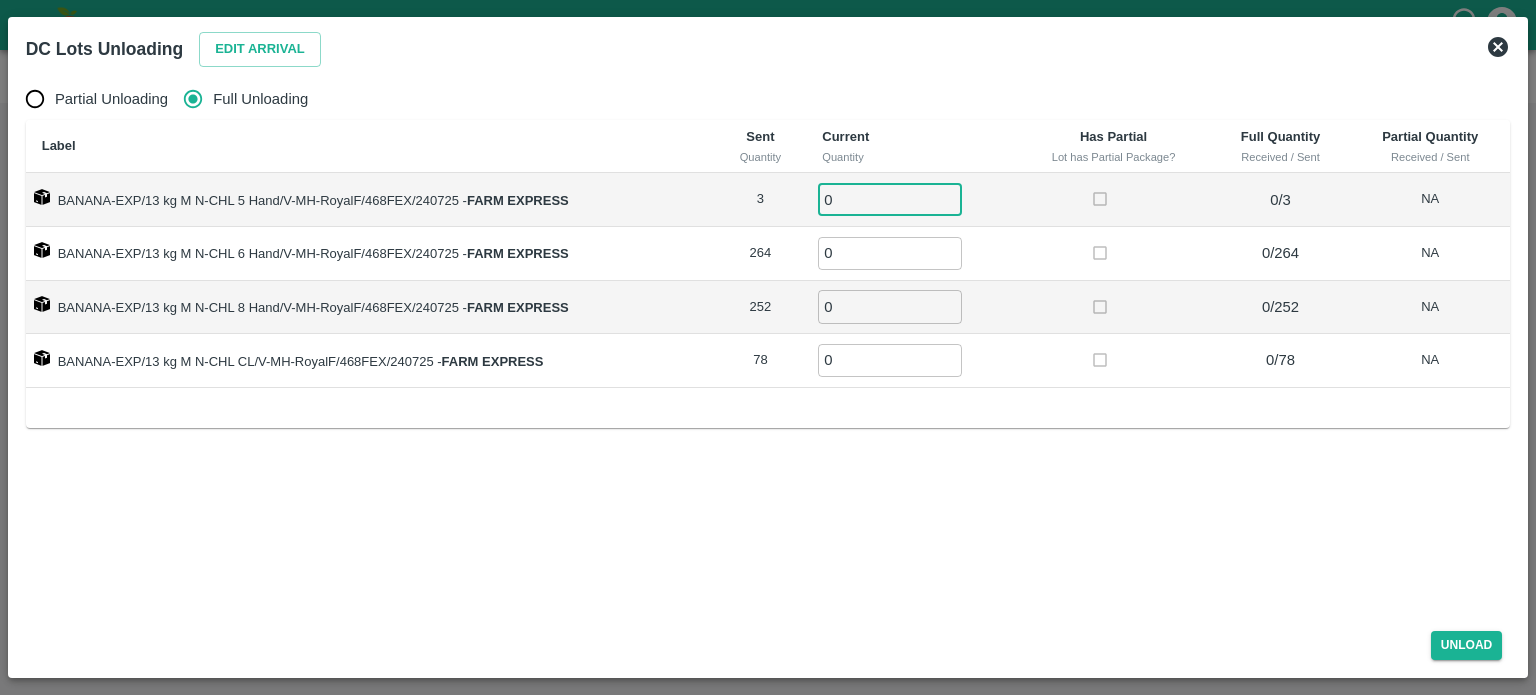 click on "0" at bounding box center (890, 199) 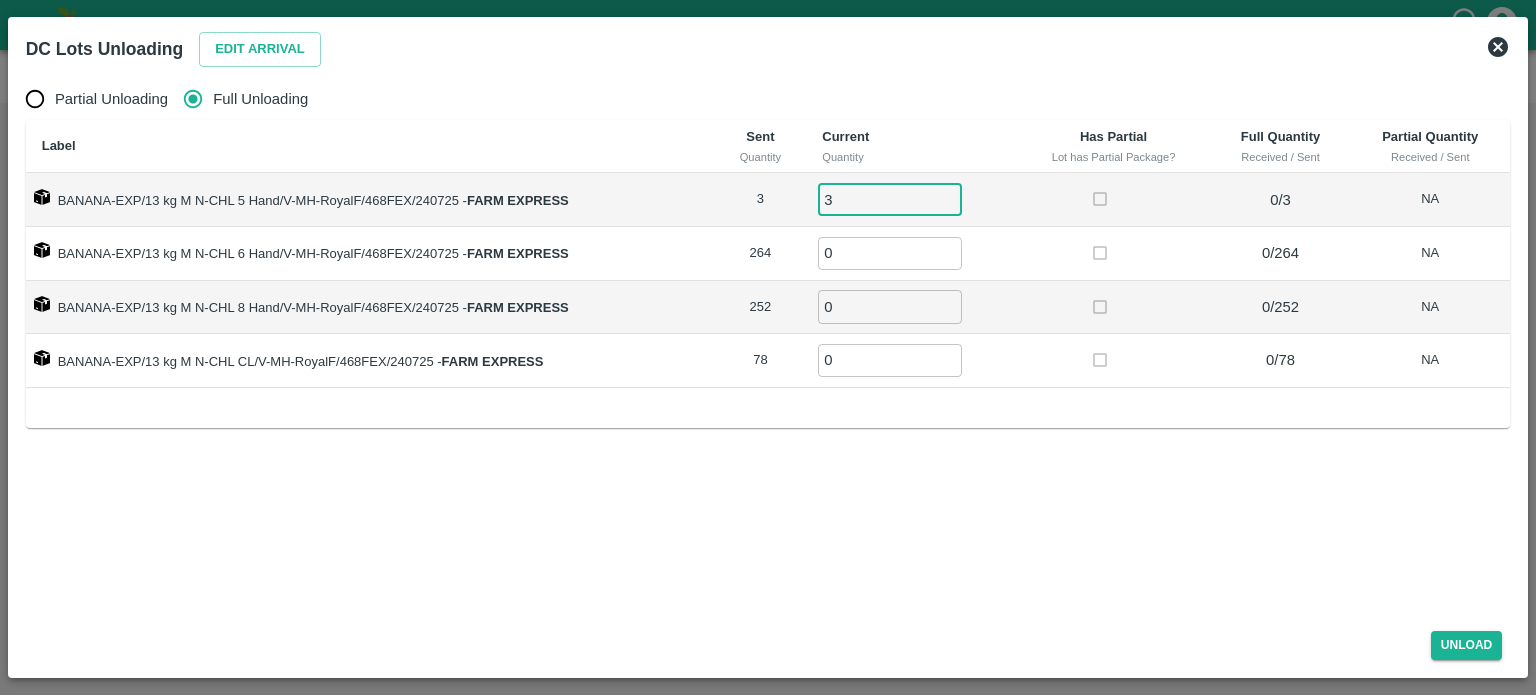 type on "3" 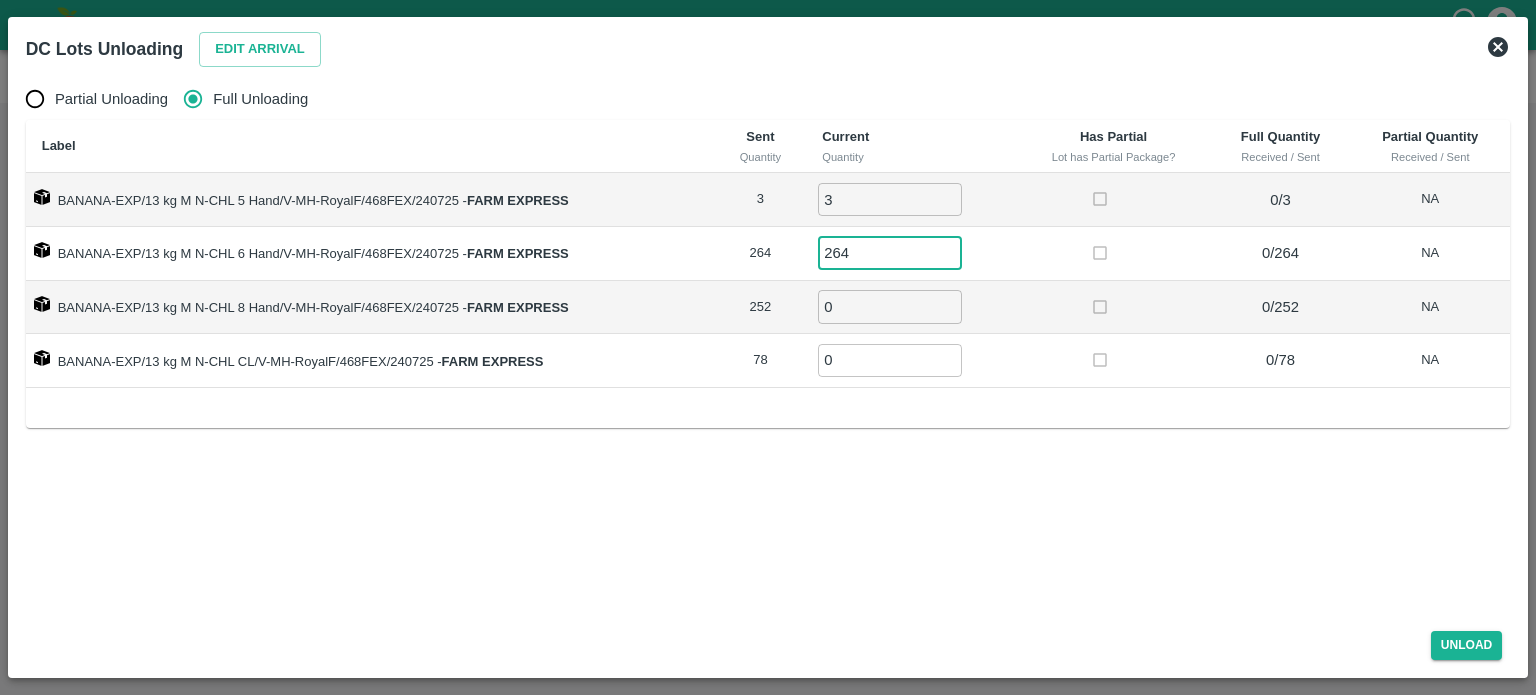 type on "264" 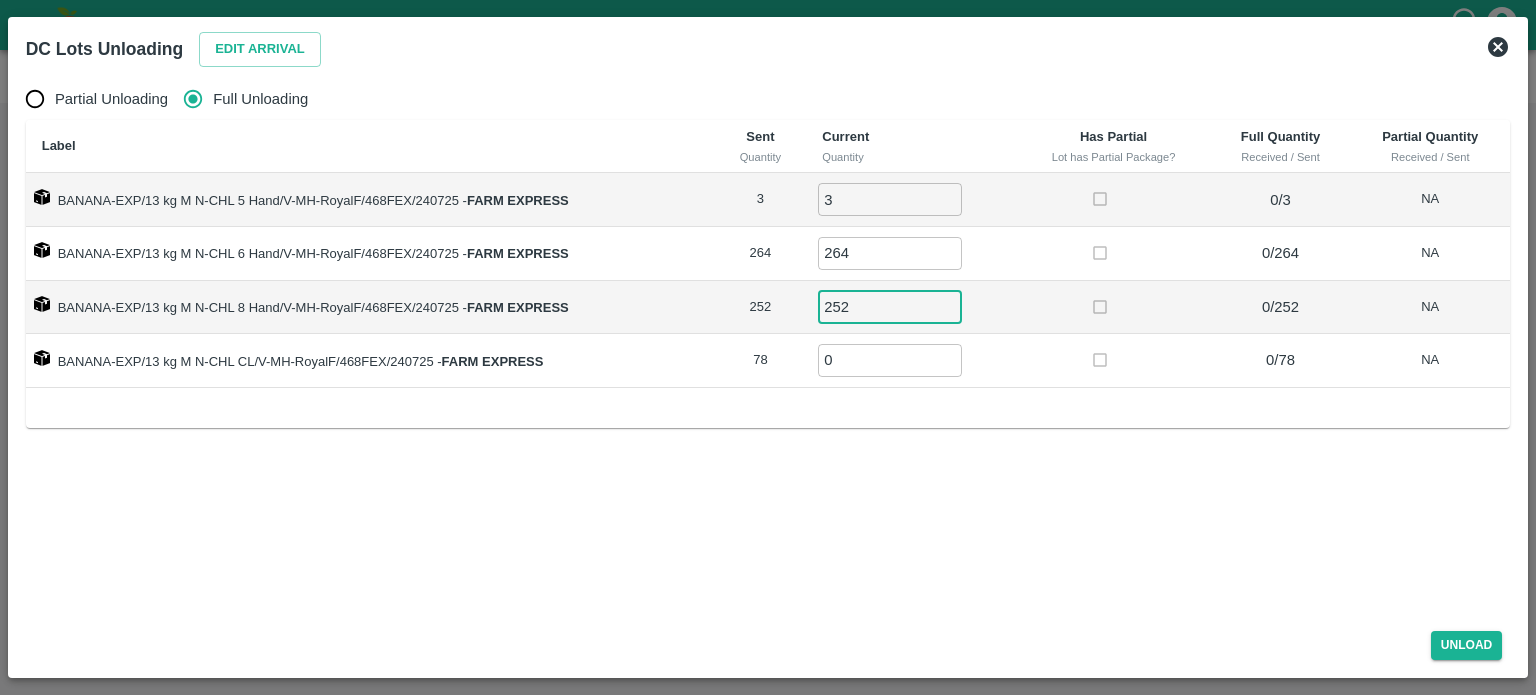 type on "252" 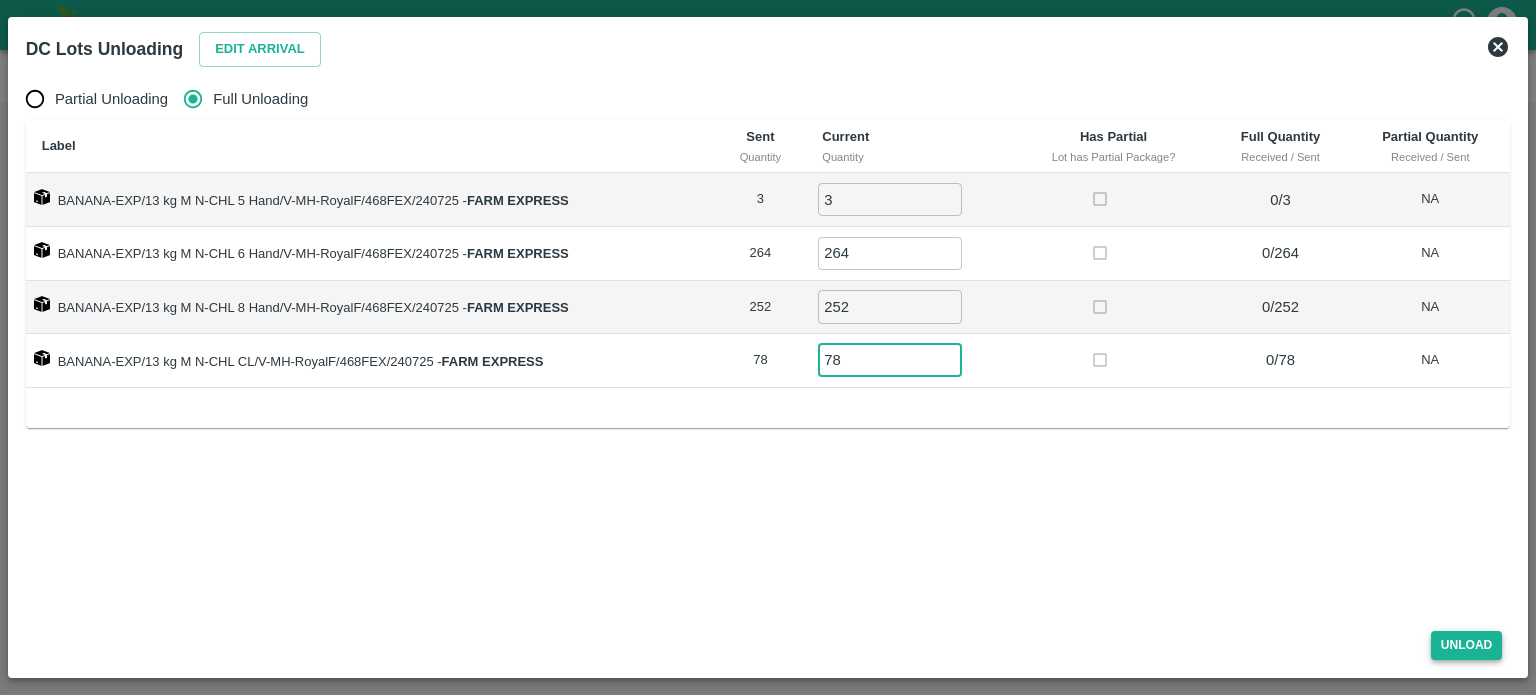 type on "78" 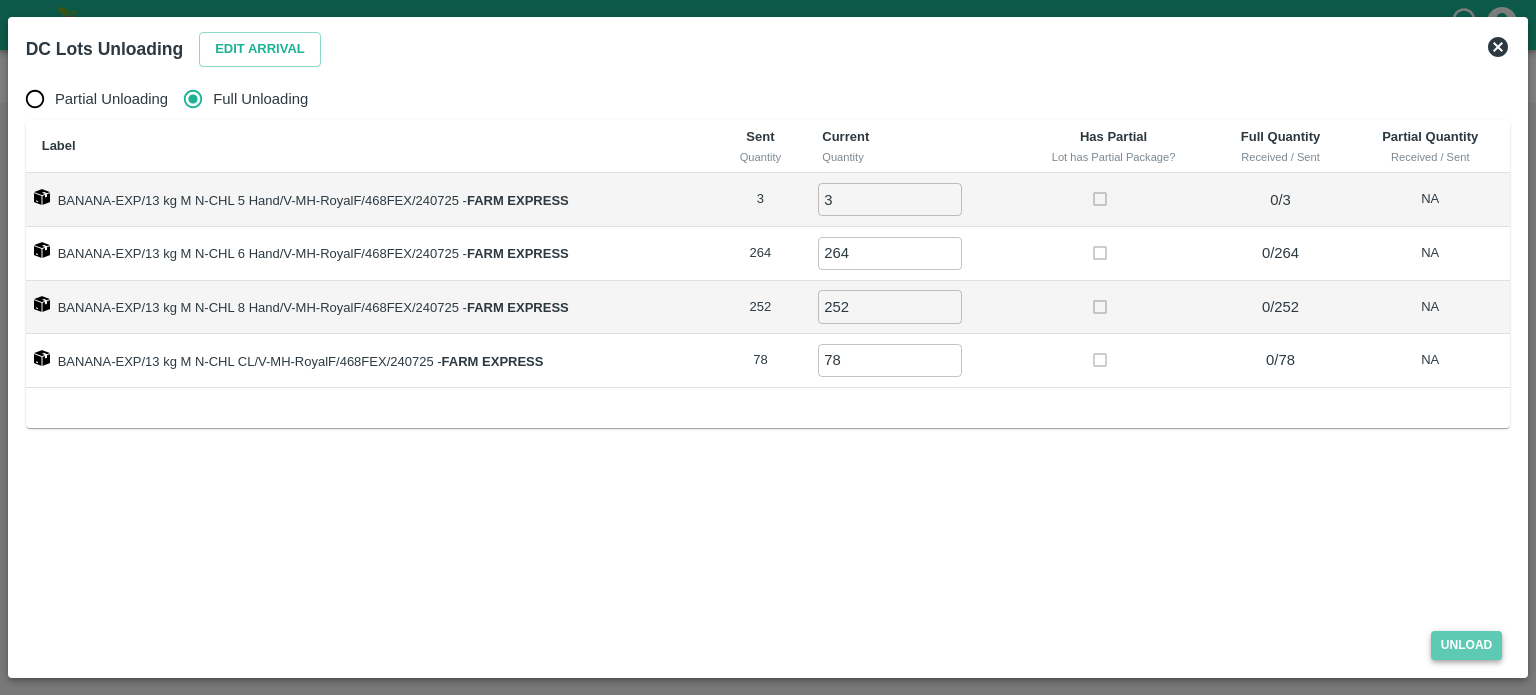 click on "Unload" at bounding box center (1467, 645) 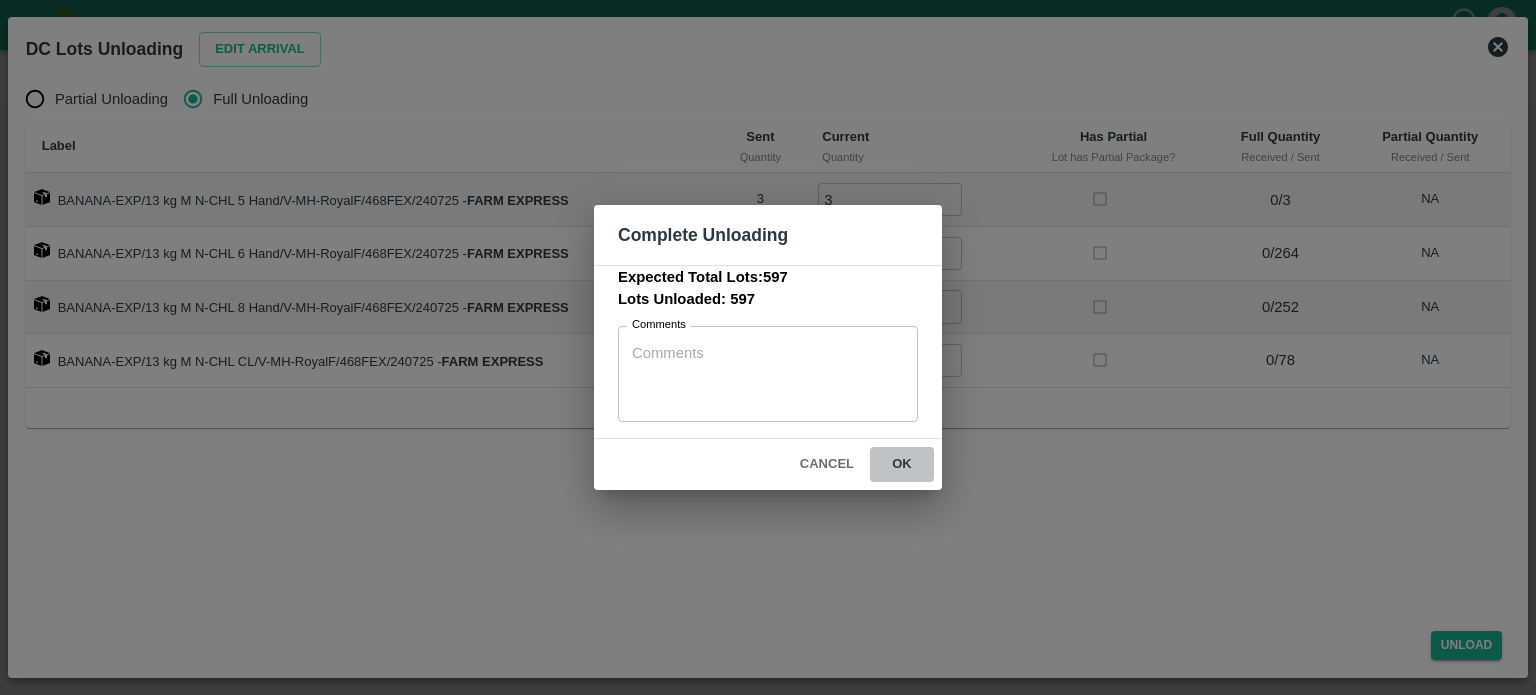 click on "ok" at bounding box center [902, 464] 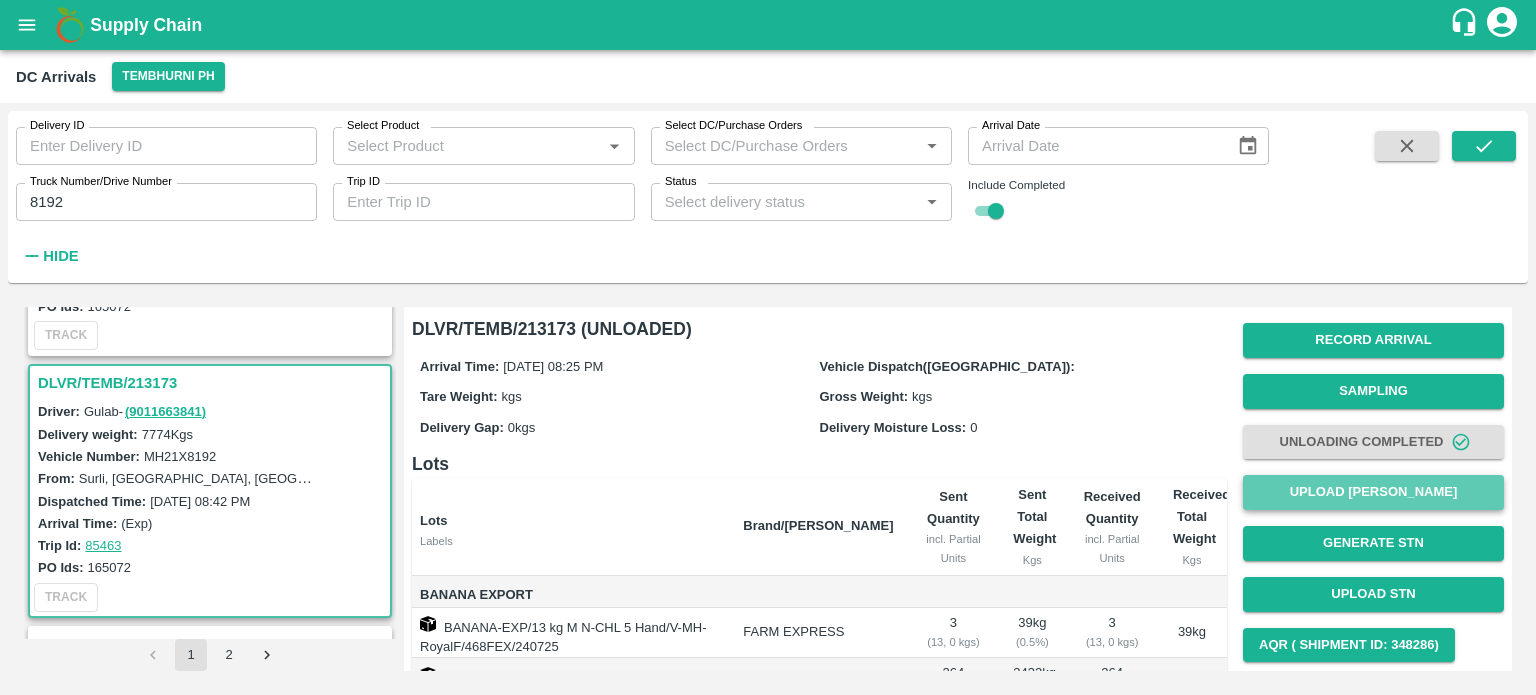 click on "Upload [PERSON_NAME]" at bounding box center (1373, 492) 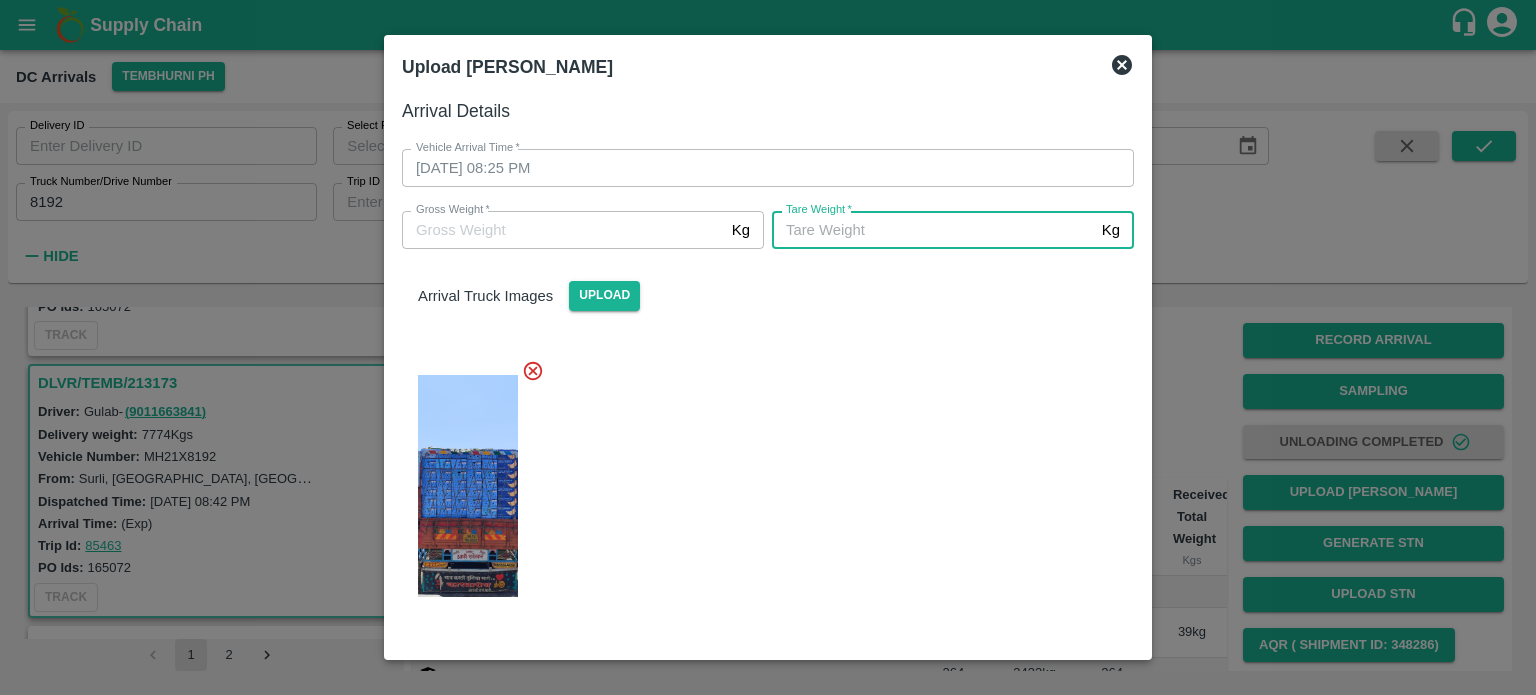 click on "[PERSON_NAME]   *" at bounding box center (933, 230) 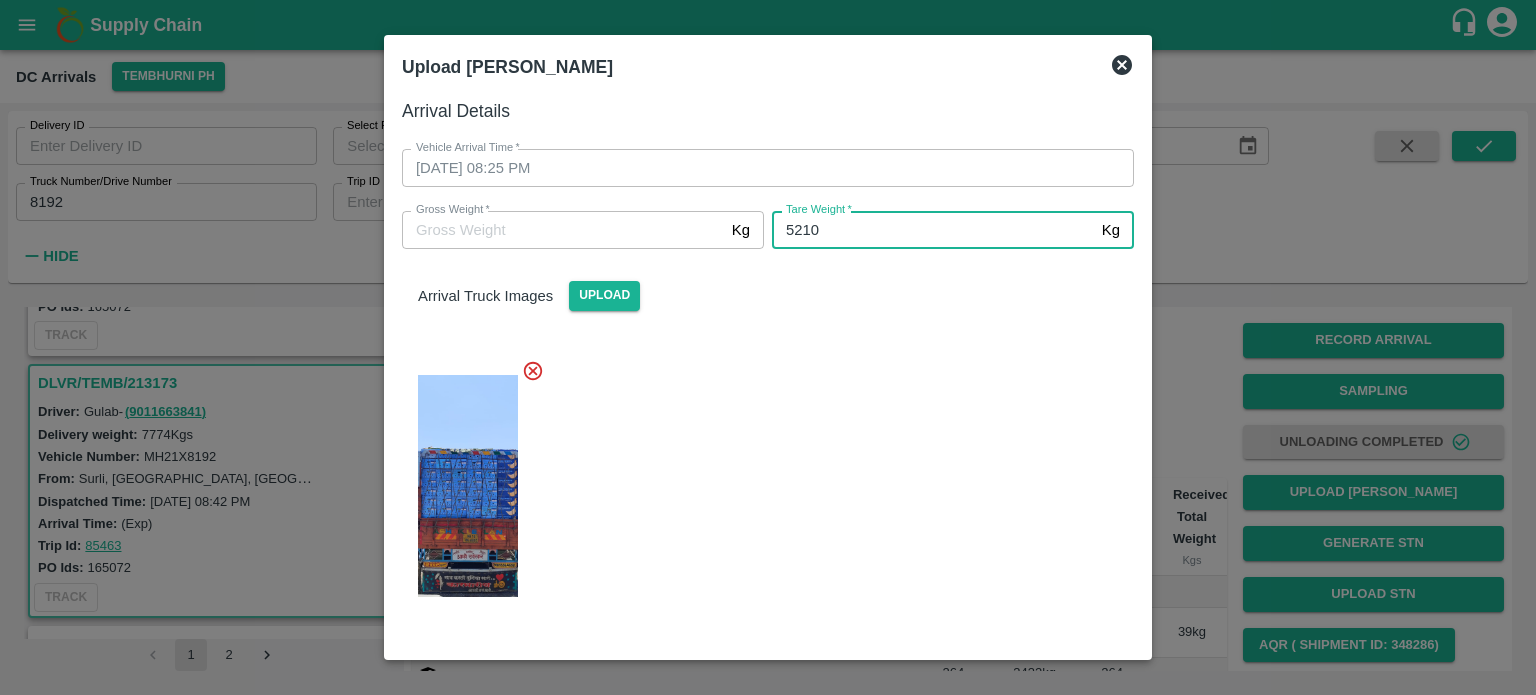 type on "5210" 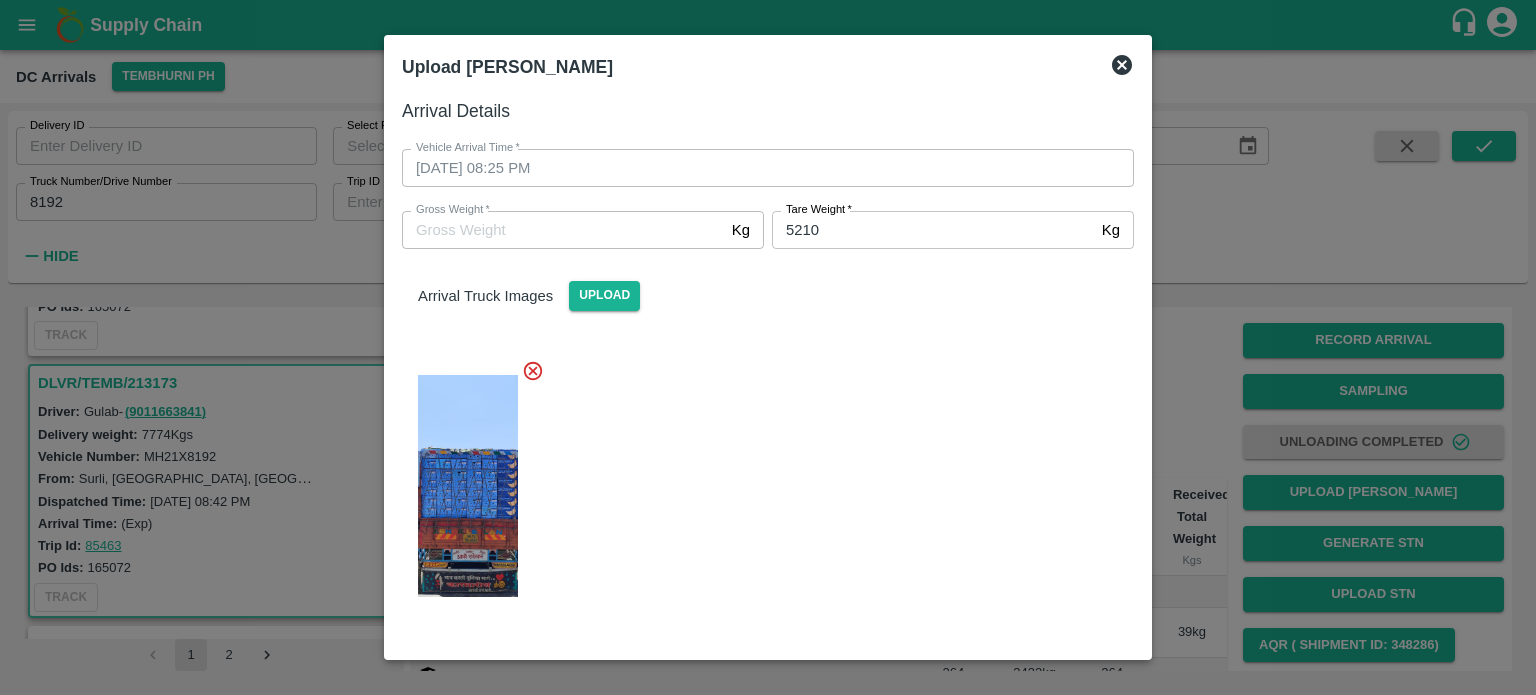 scroll, scrollTop: 80, scrollLeft: 0, axis: vertical 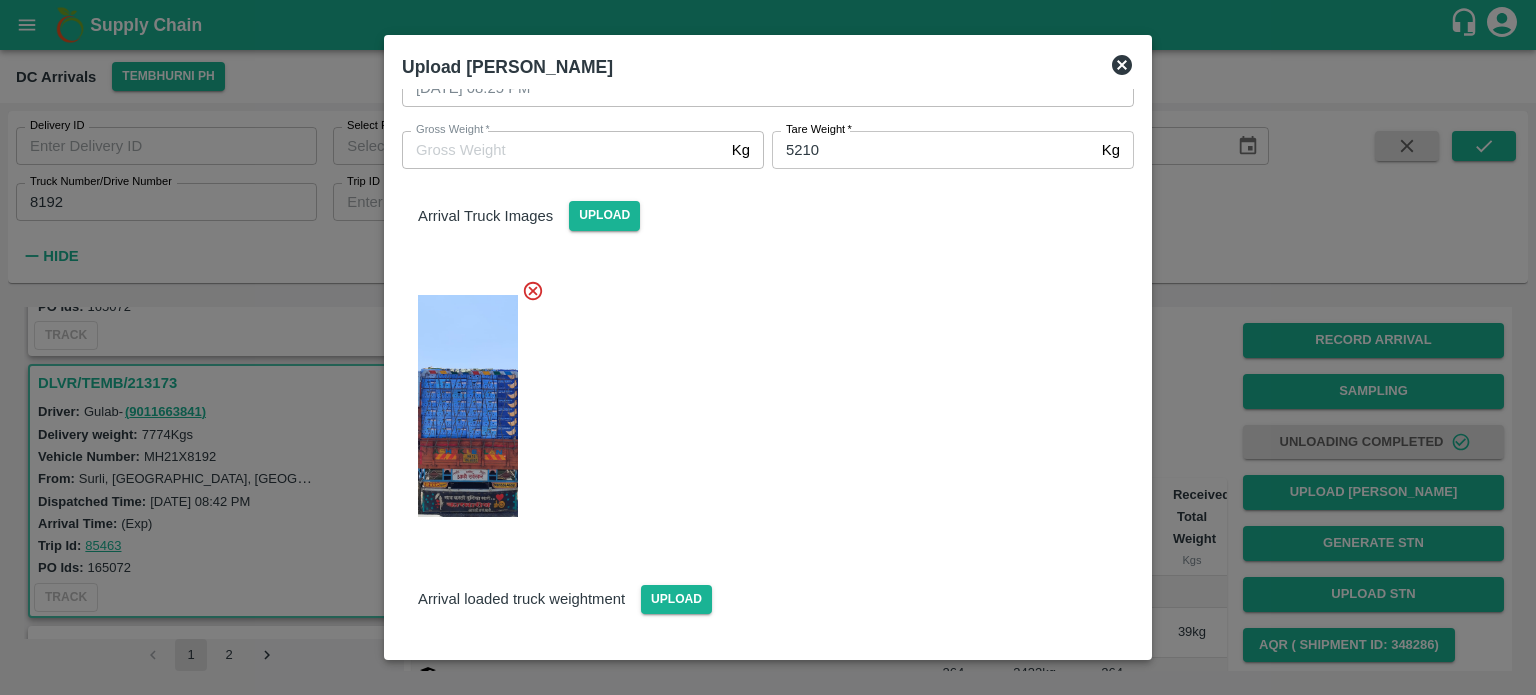 click on "Save Arrival Details" at bounding box center [1041, 849] 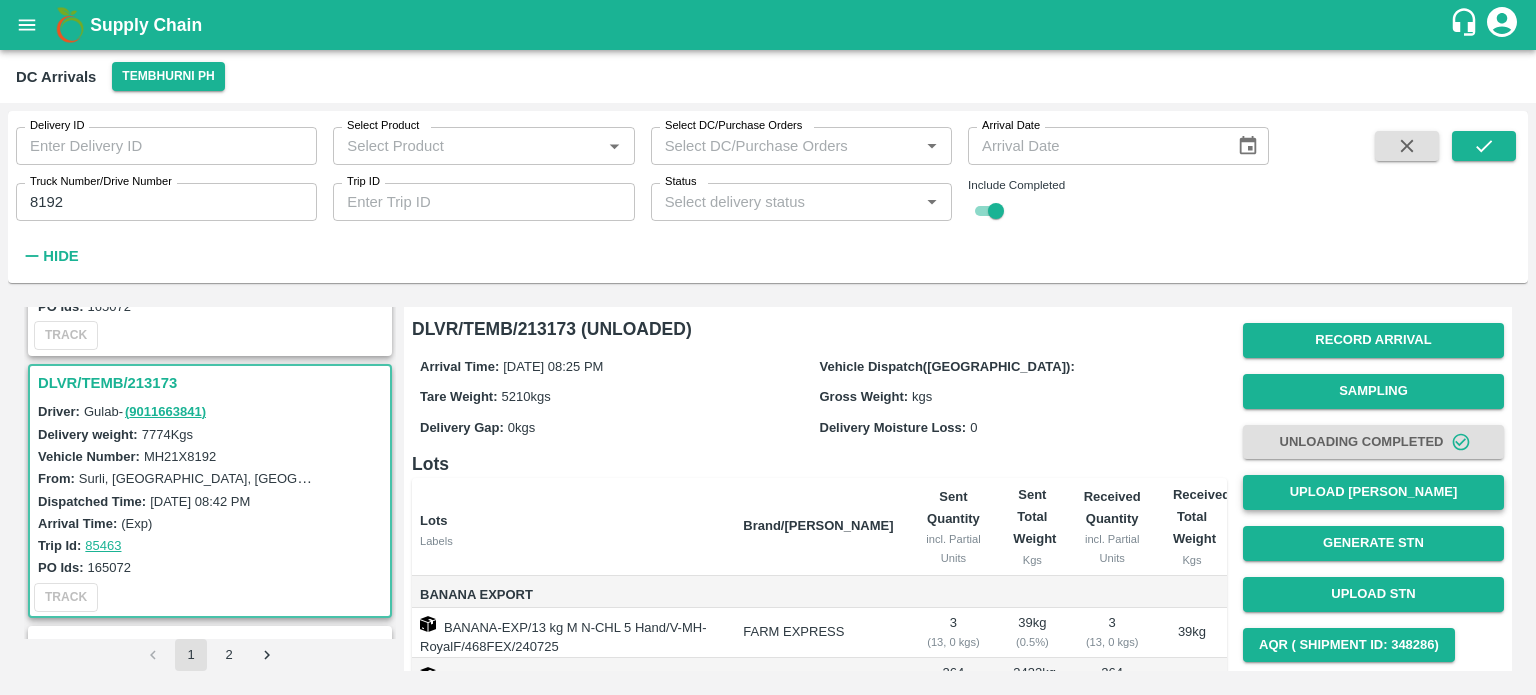 scroll, scrollTop: 266, scrollLeft: 0, axis: vertical 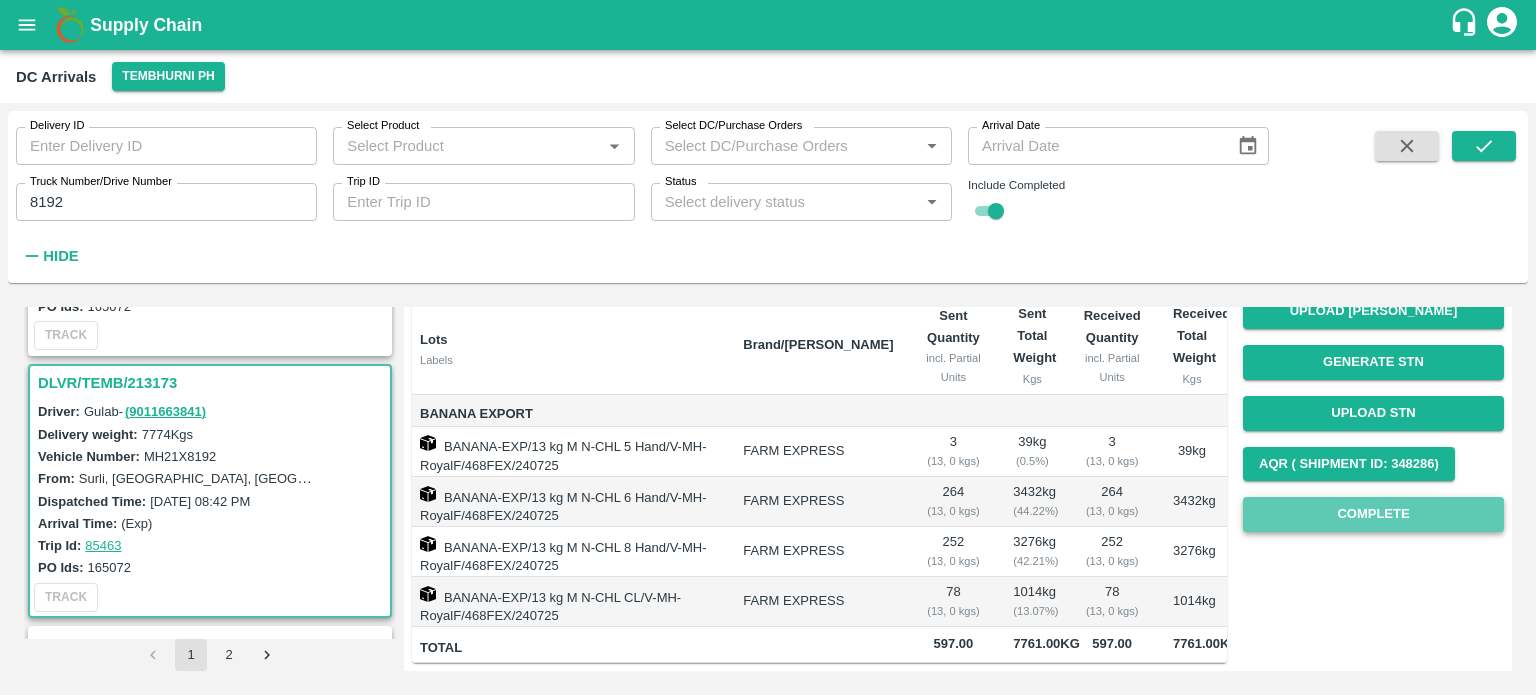 click on "Complete" at bounding box center [1373, 514] 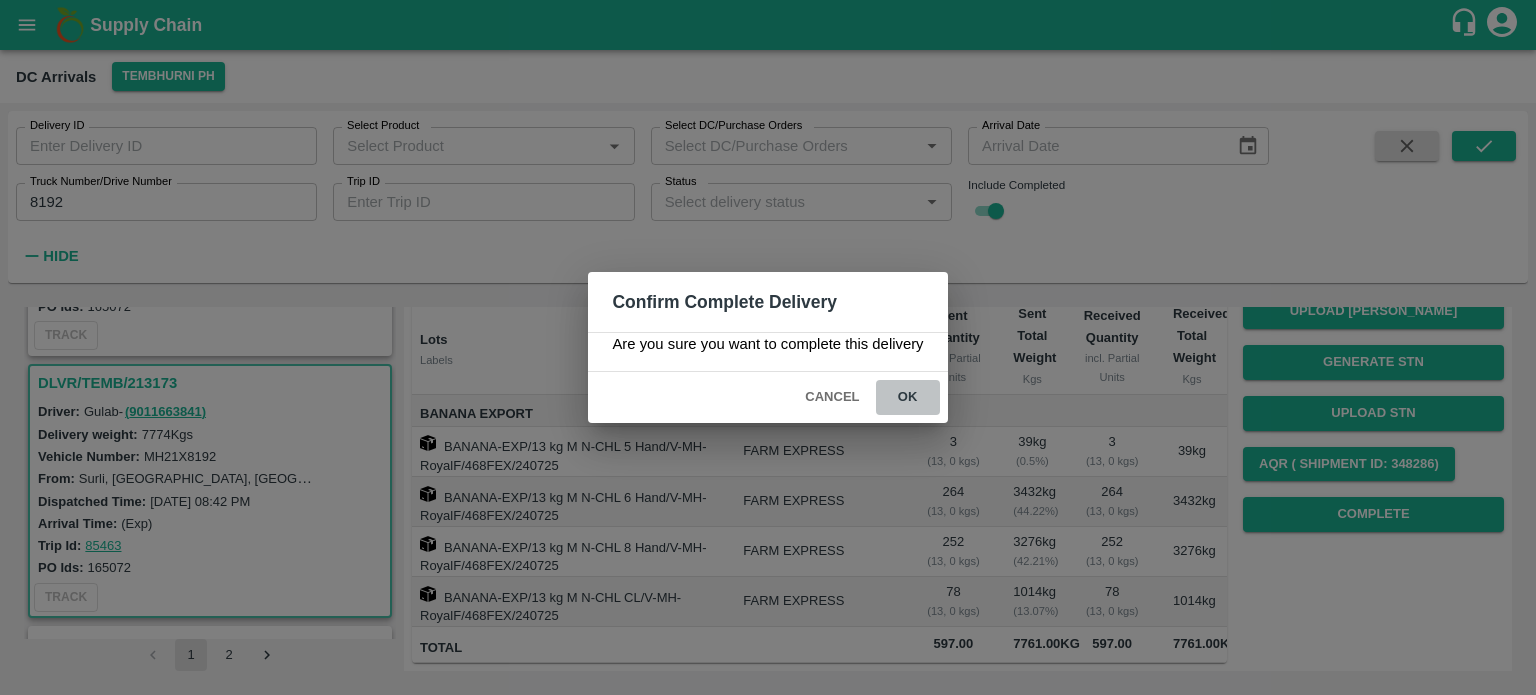 click on "ok" at bounding box center (908, 397) 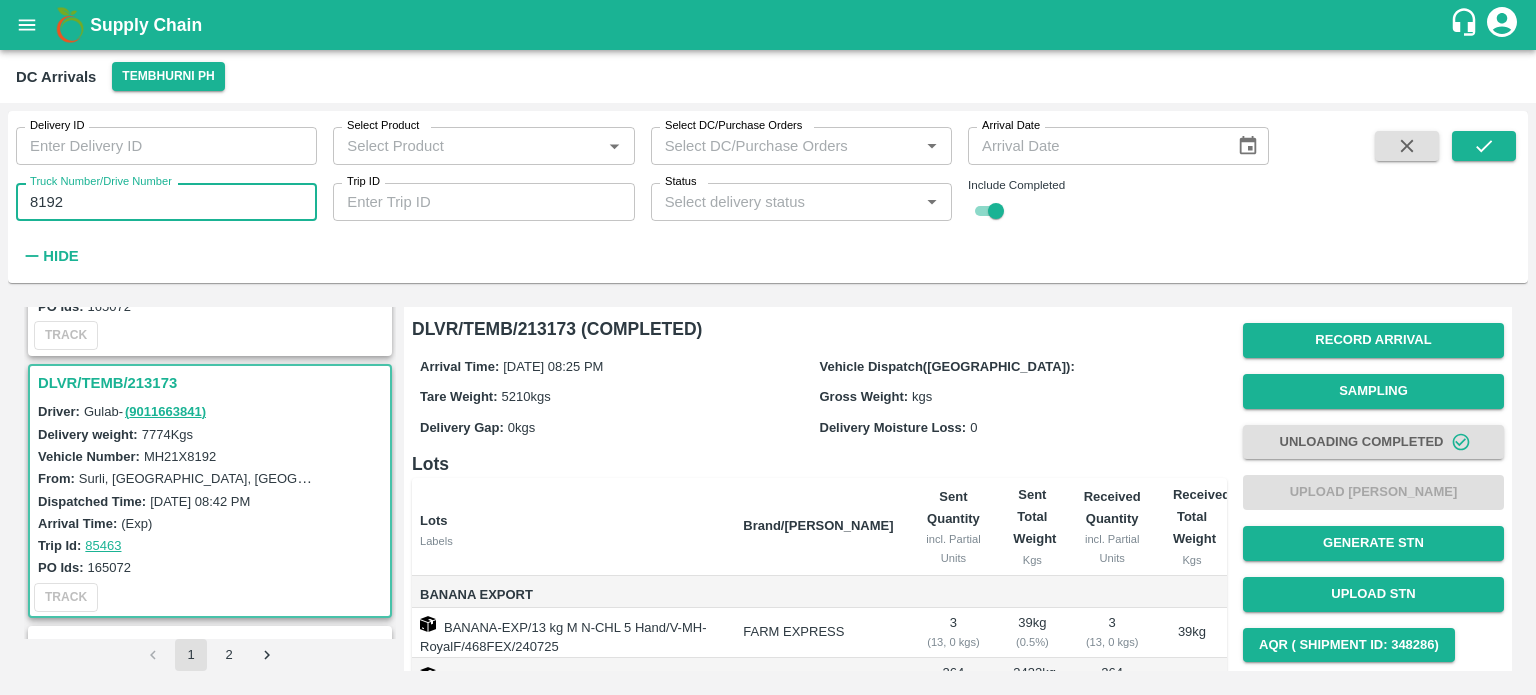 click on "8192" at bounding box center [166, 202] 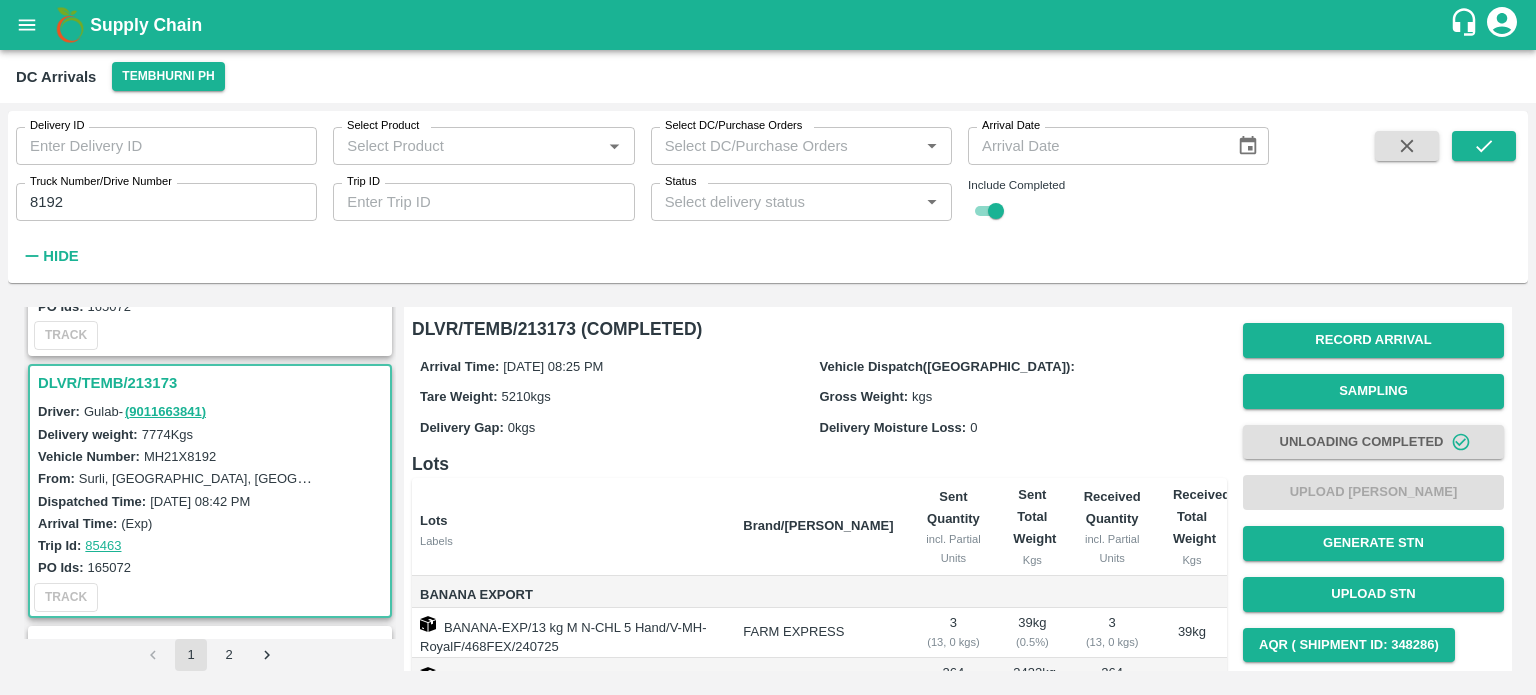 click on "Lots Labels" at bounding box center [569, 527] 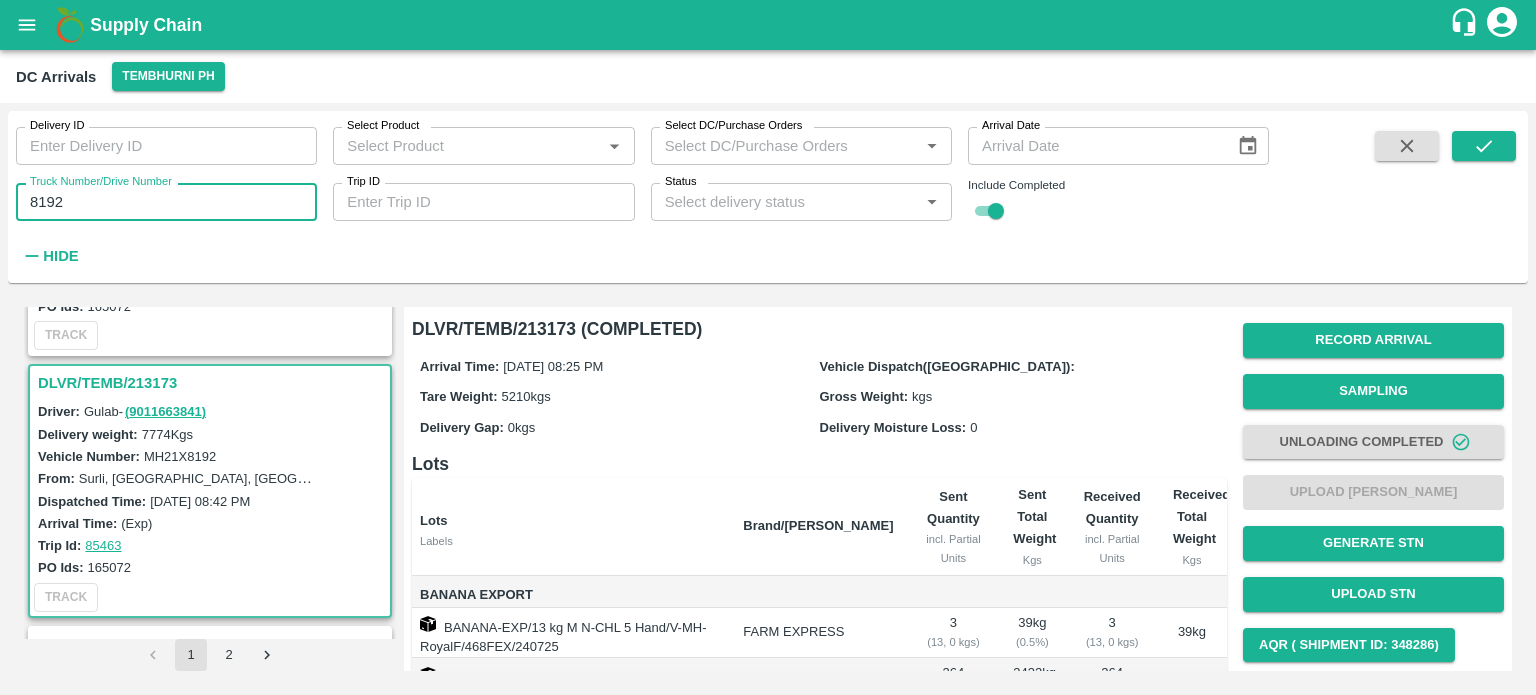 click on "8192" at bounding box center (166, 202) 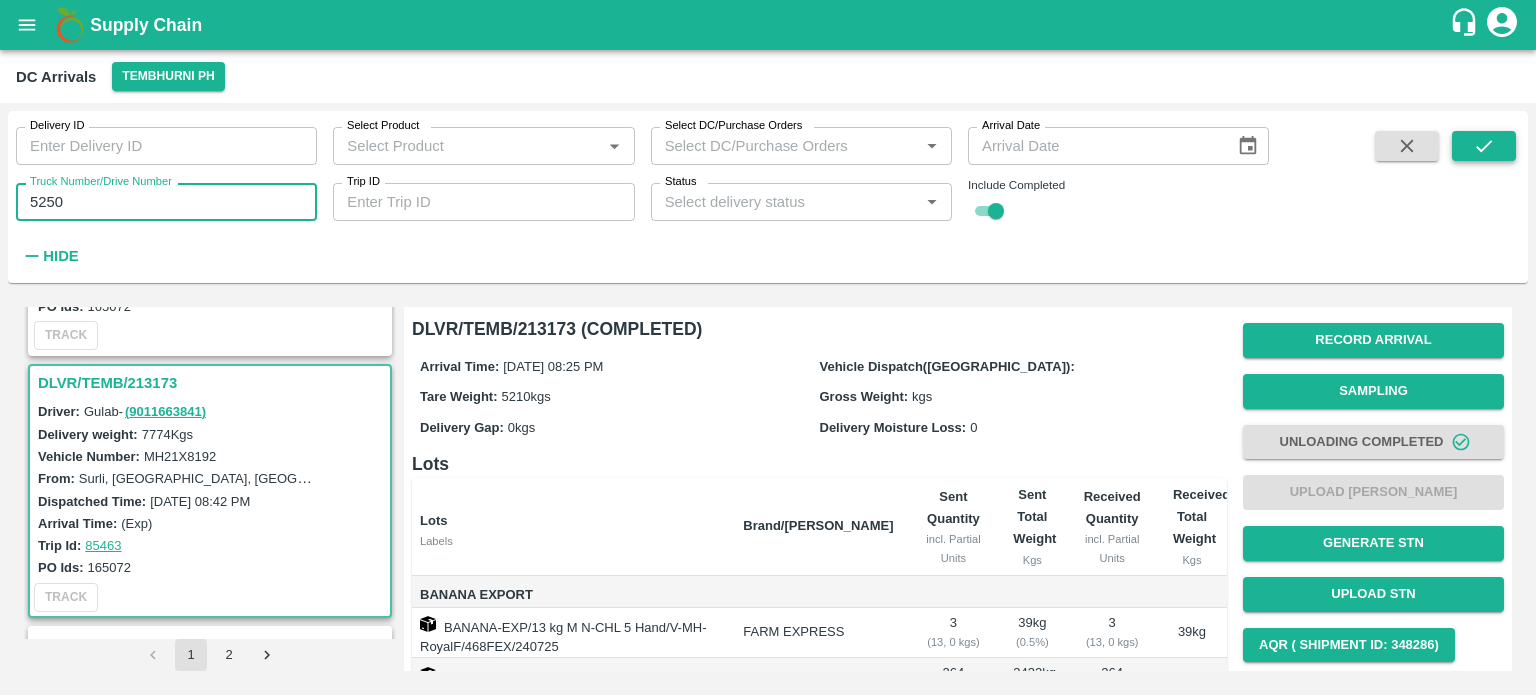 type on "5250" 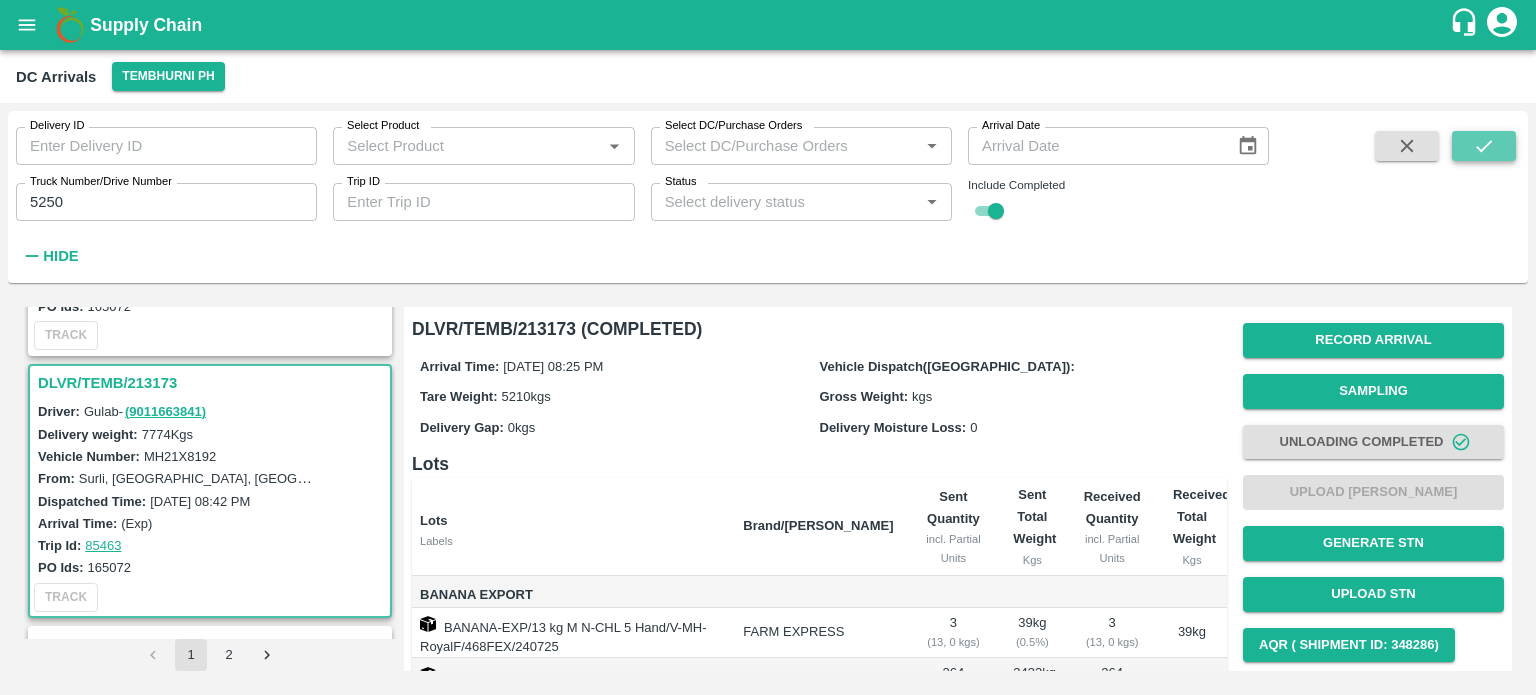click 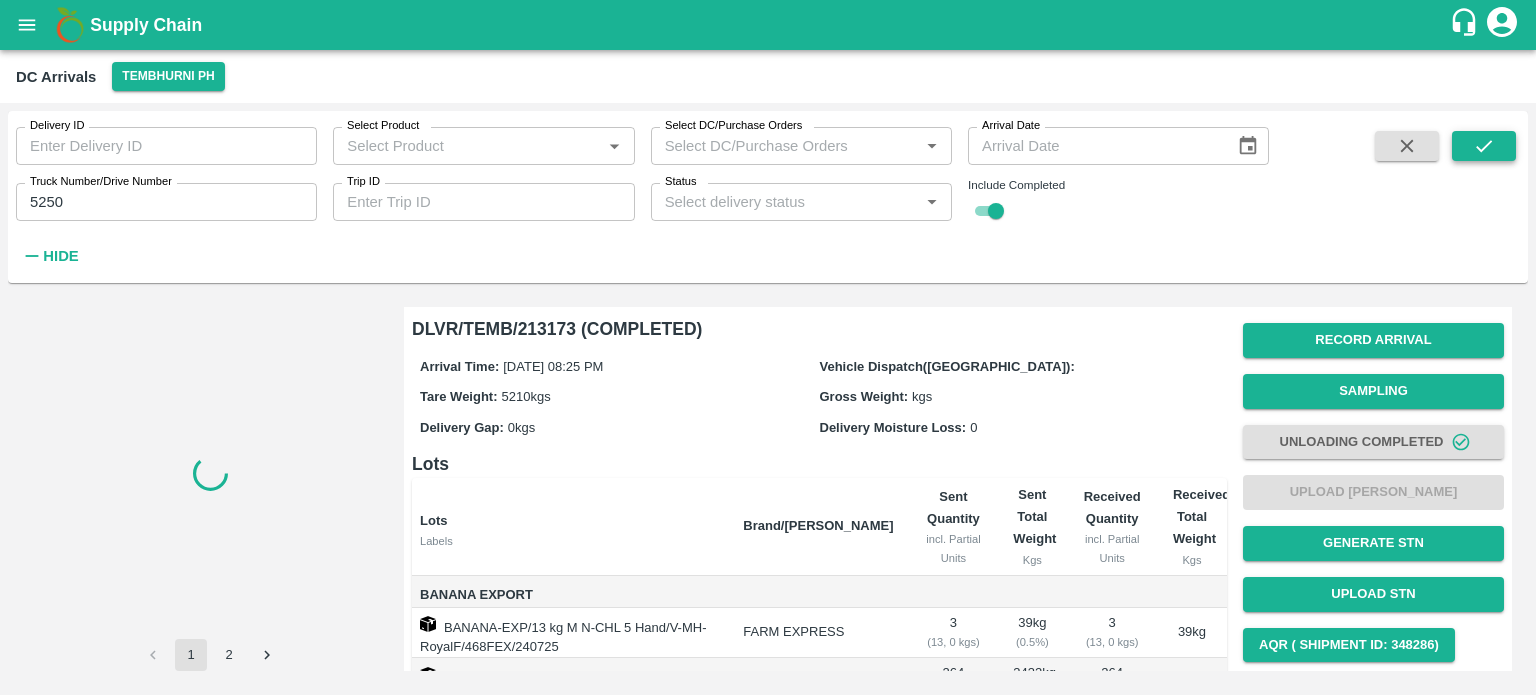 scroll, scrollTop: 0, scrollLeft: 0, axis: both 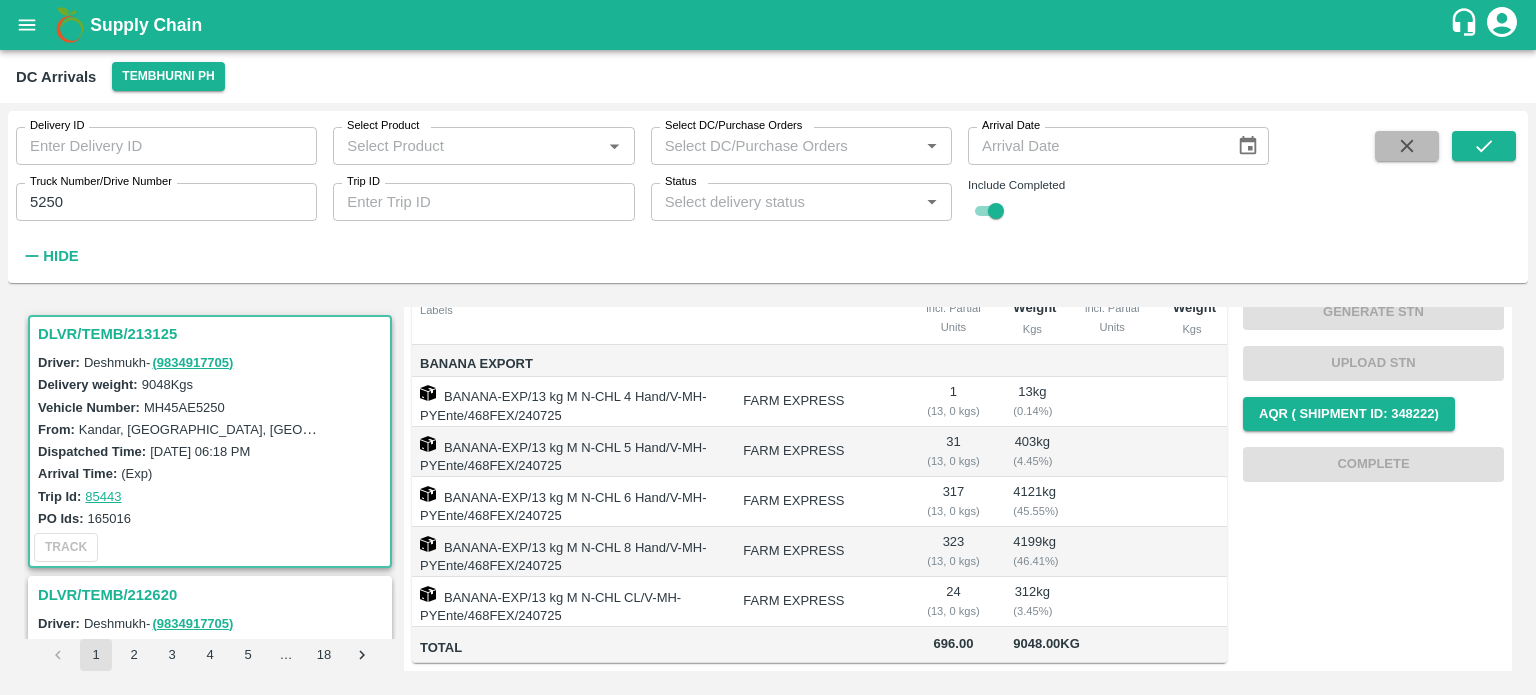 click 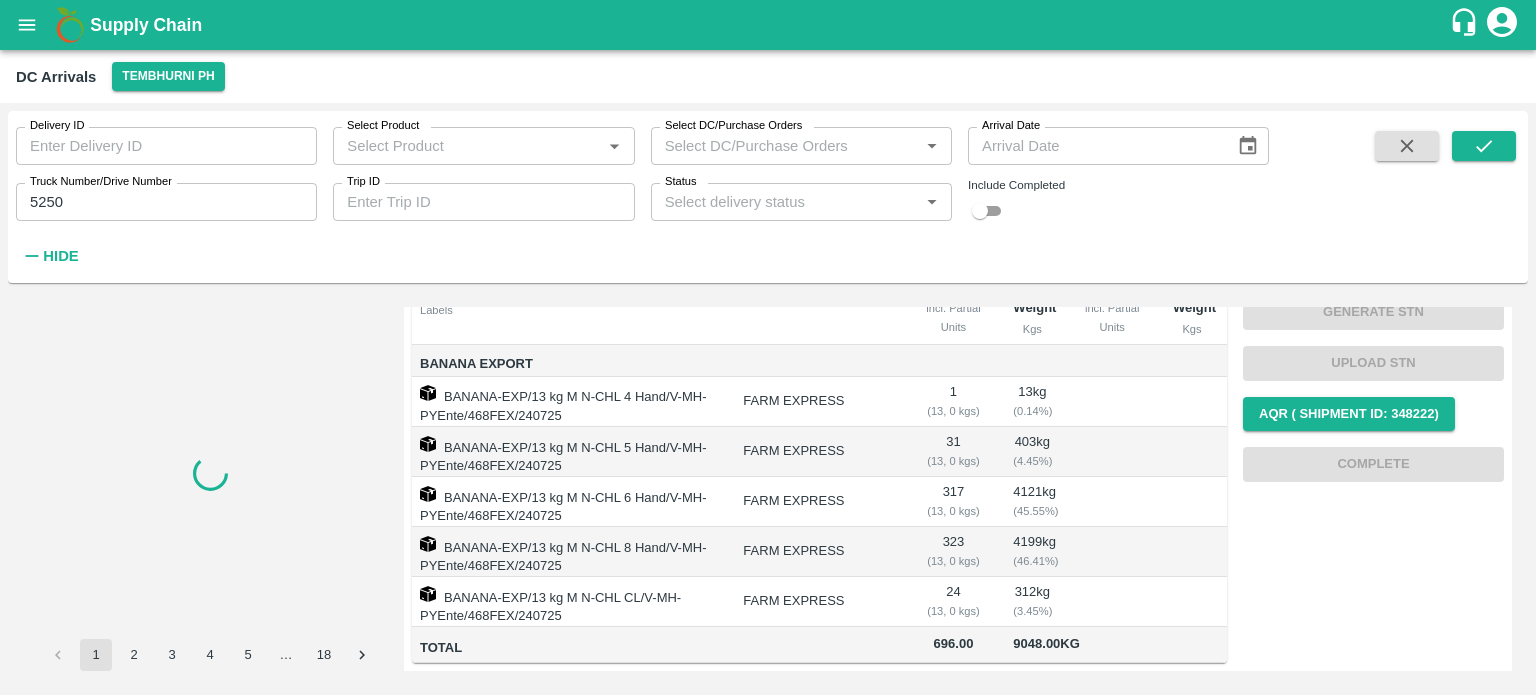 type 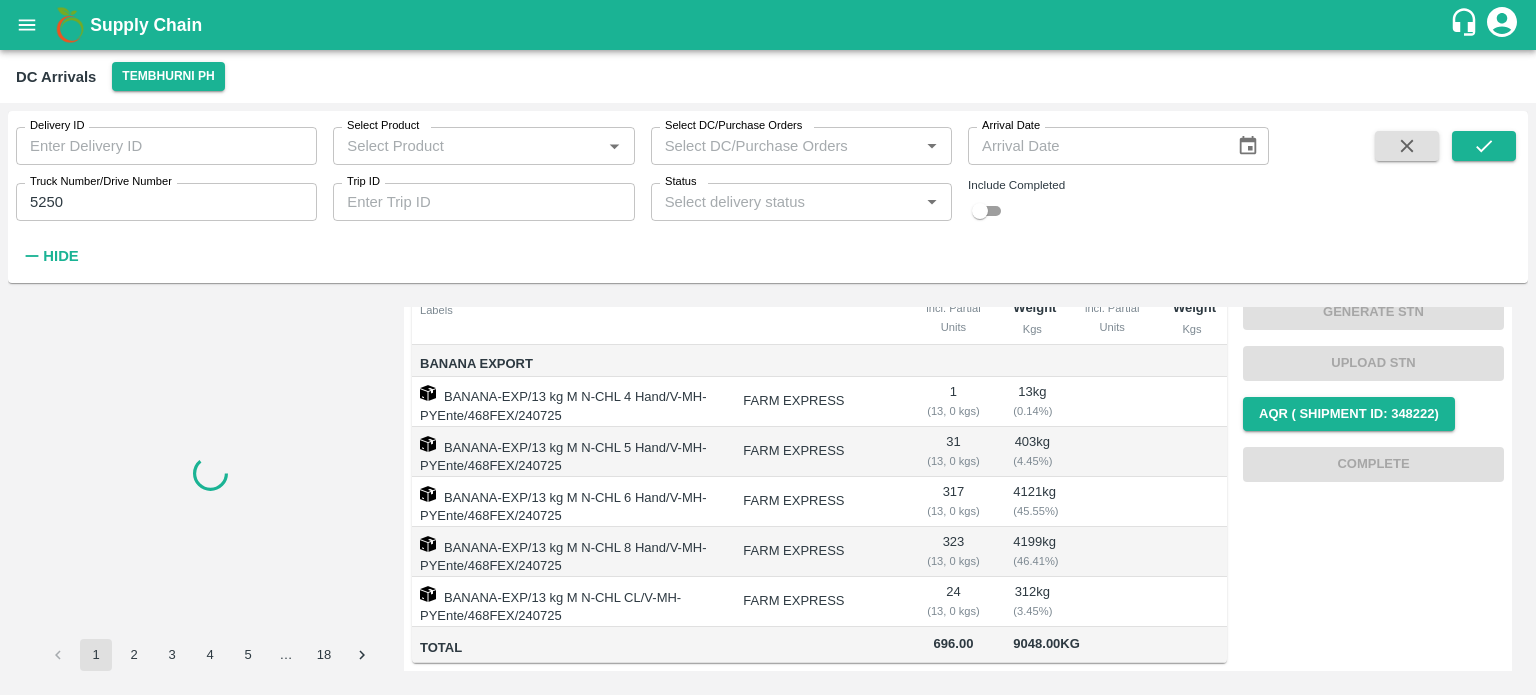 checkbox on "false" 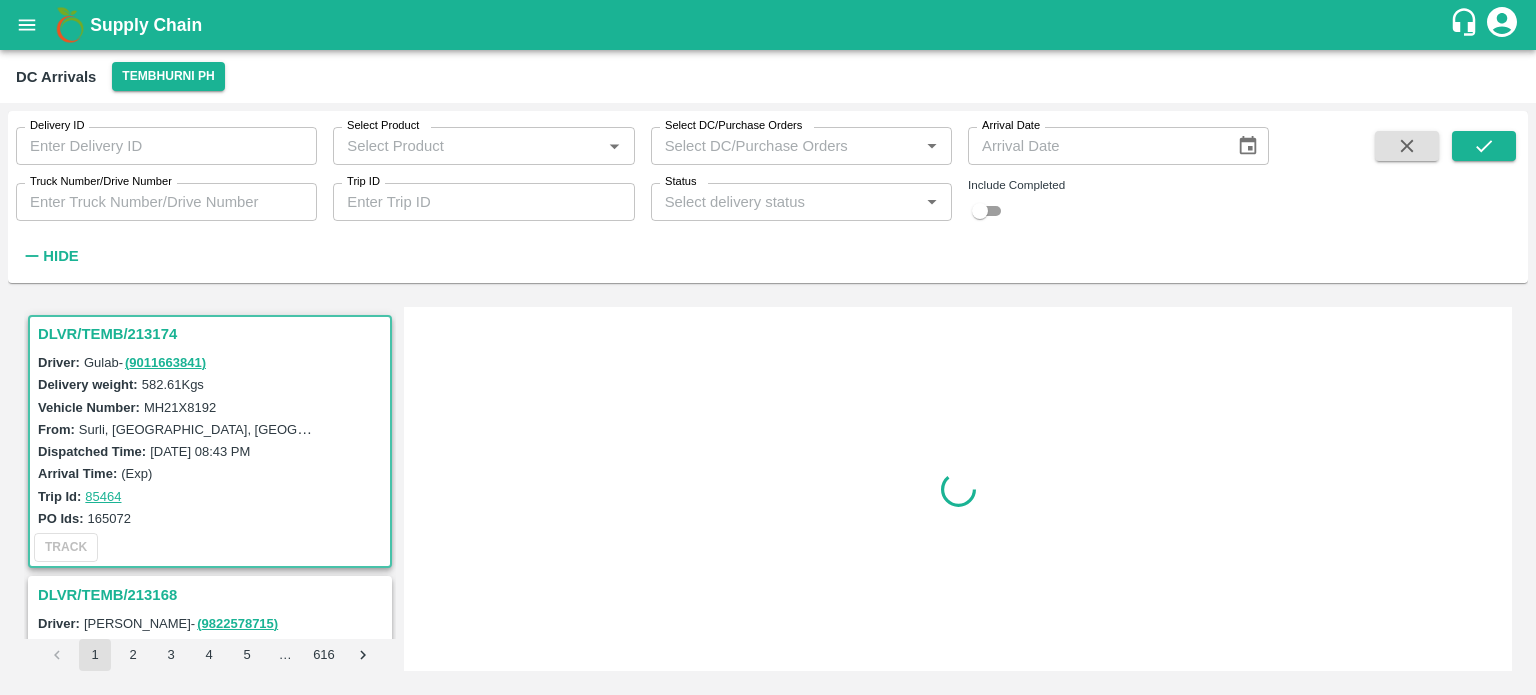 scroll, scrollTop: 0, scrollLeft: 0, axis: both 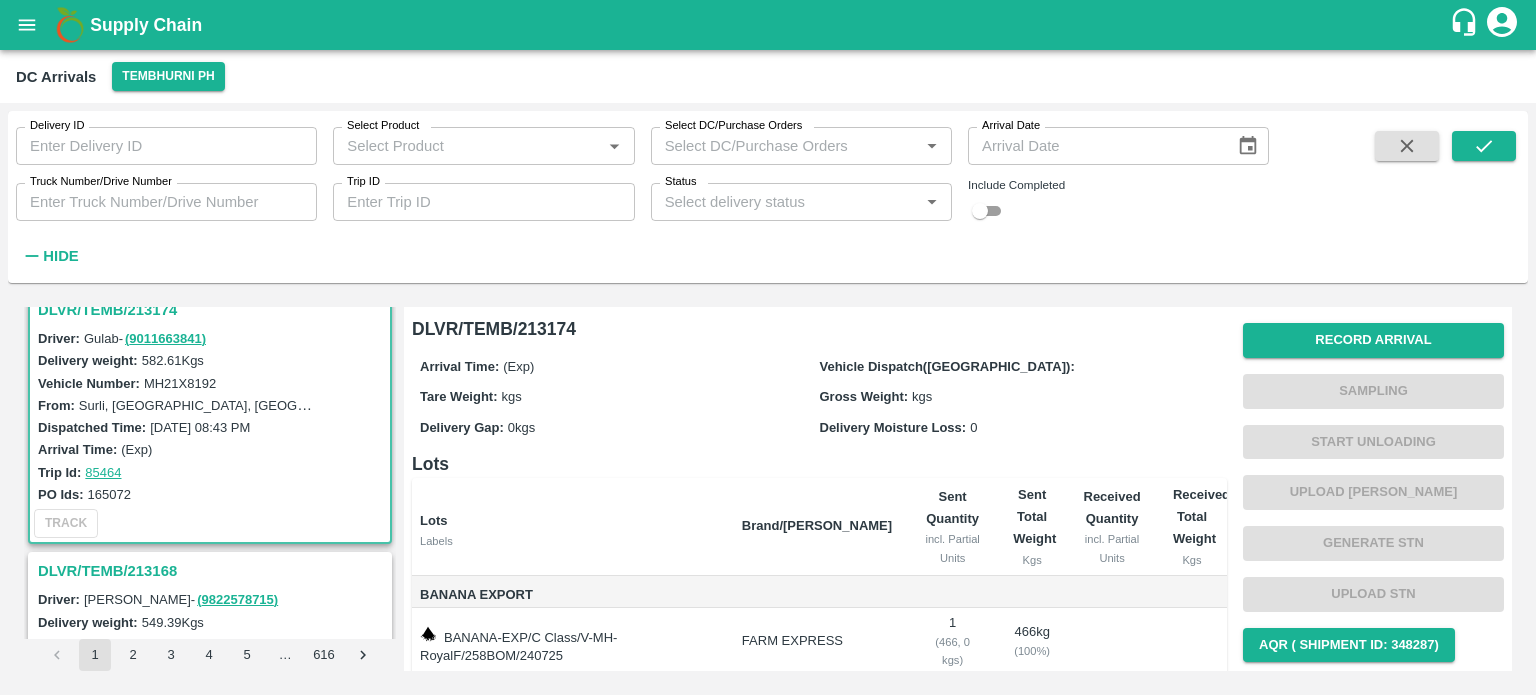 click at bounding box center (1484, 201) 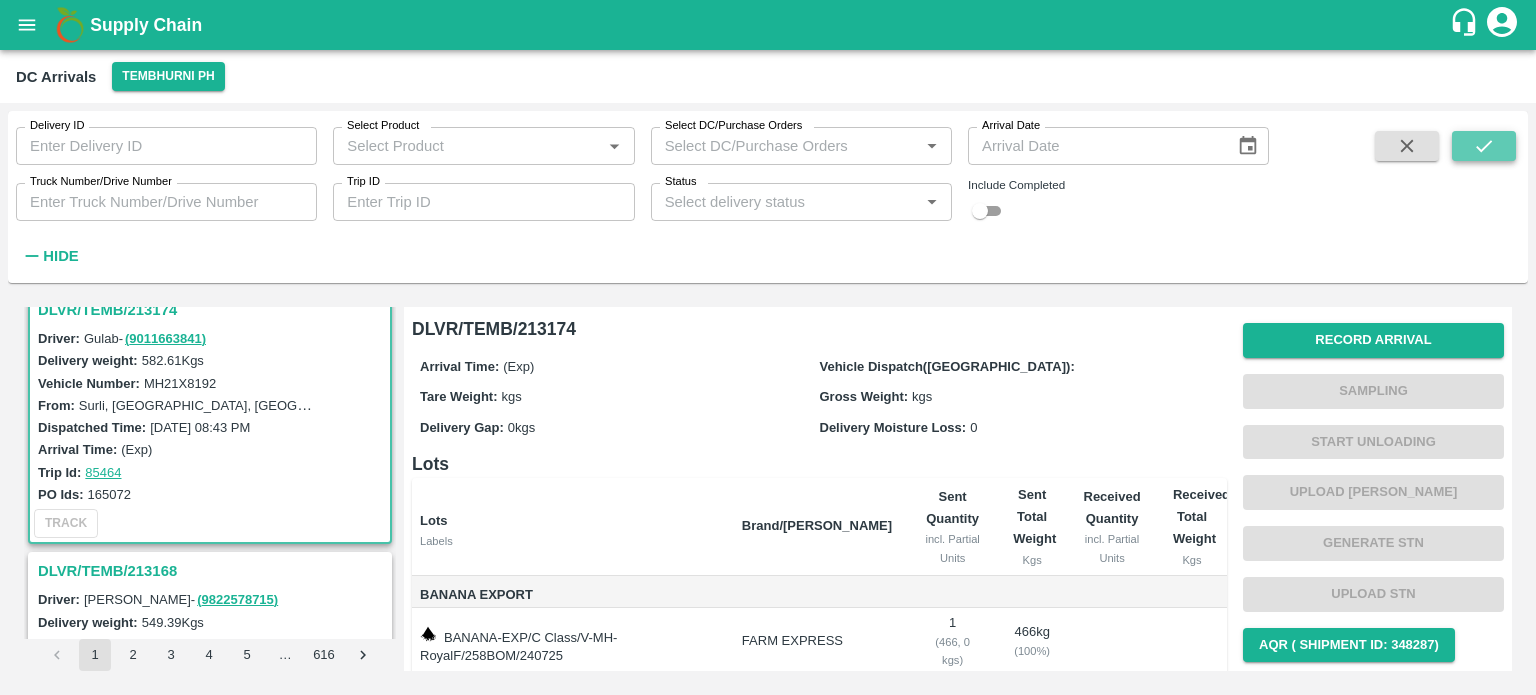 click 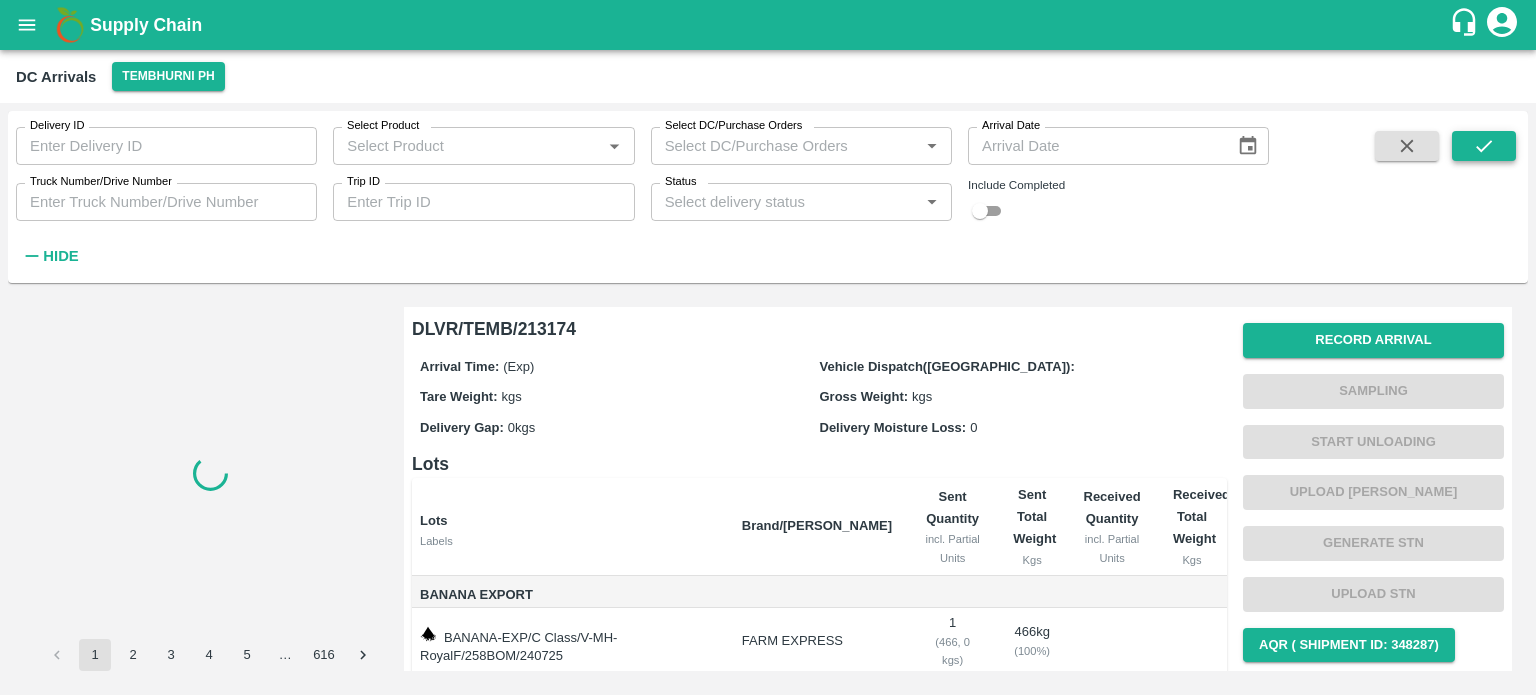 scroll, scrollTop: 0, scrollLeft: 0, axis: both 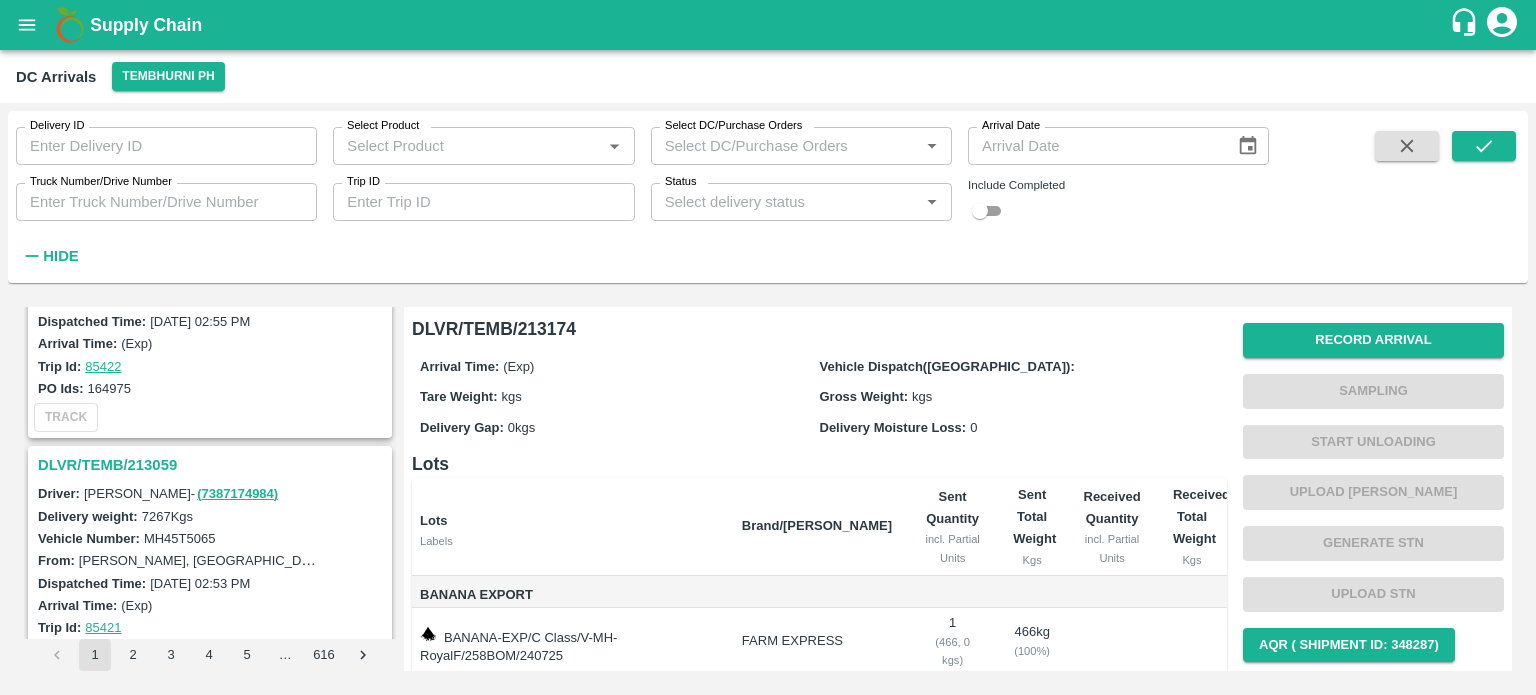 click on "DLVR/TEMB/213059" at bounding box center (213, 465) 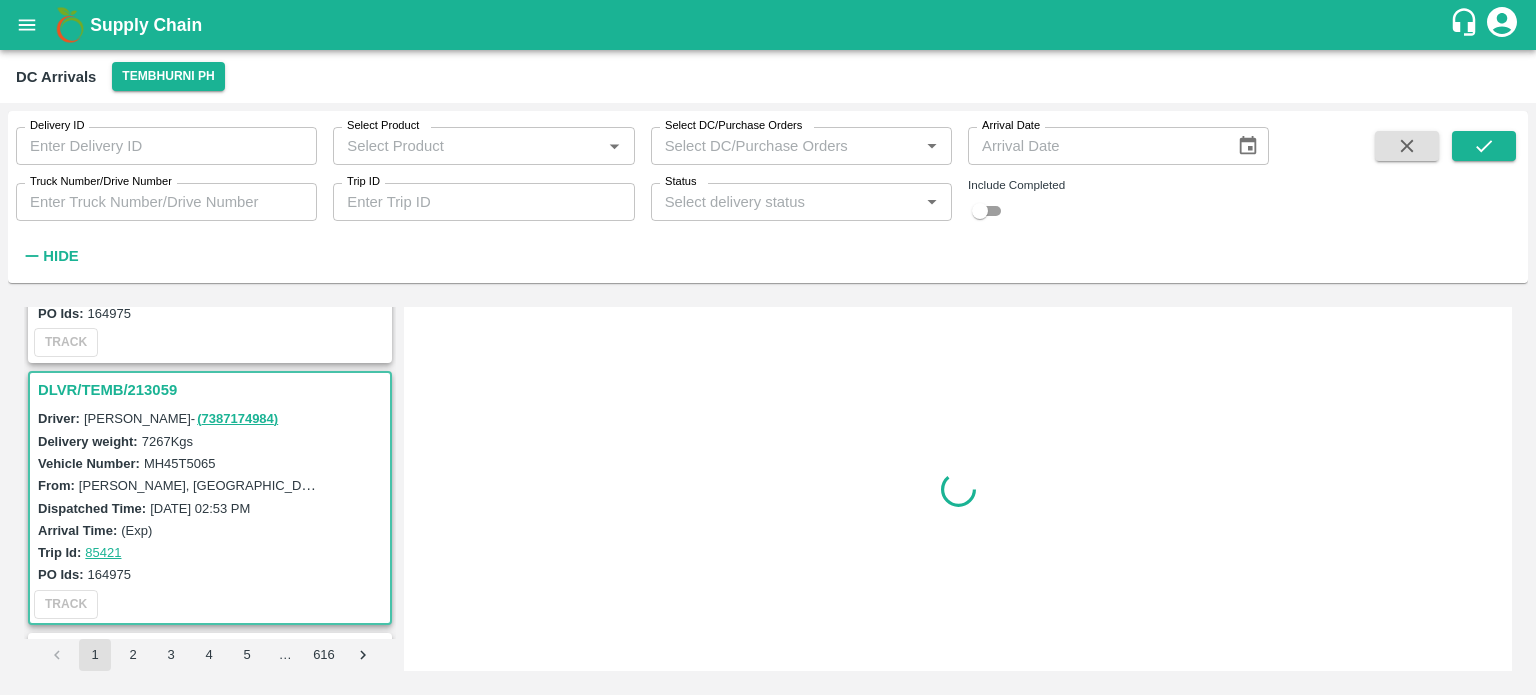 scroll, scrollTop: 4432, scrollLeft: 0, axis: vertical 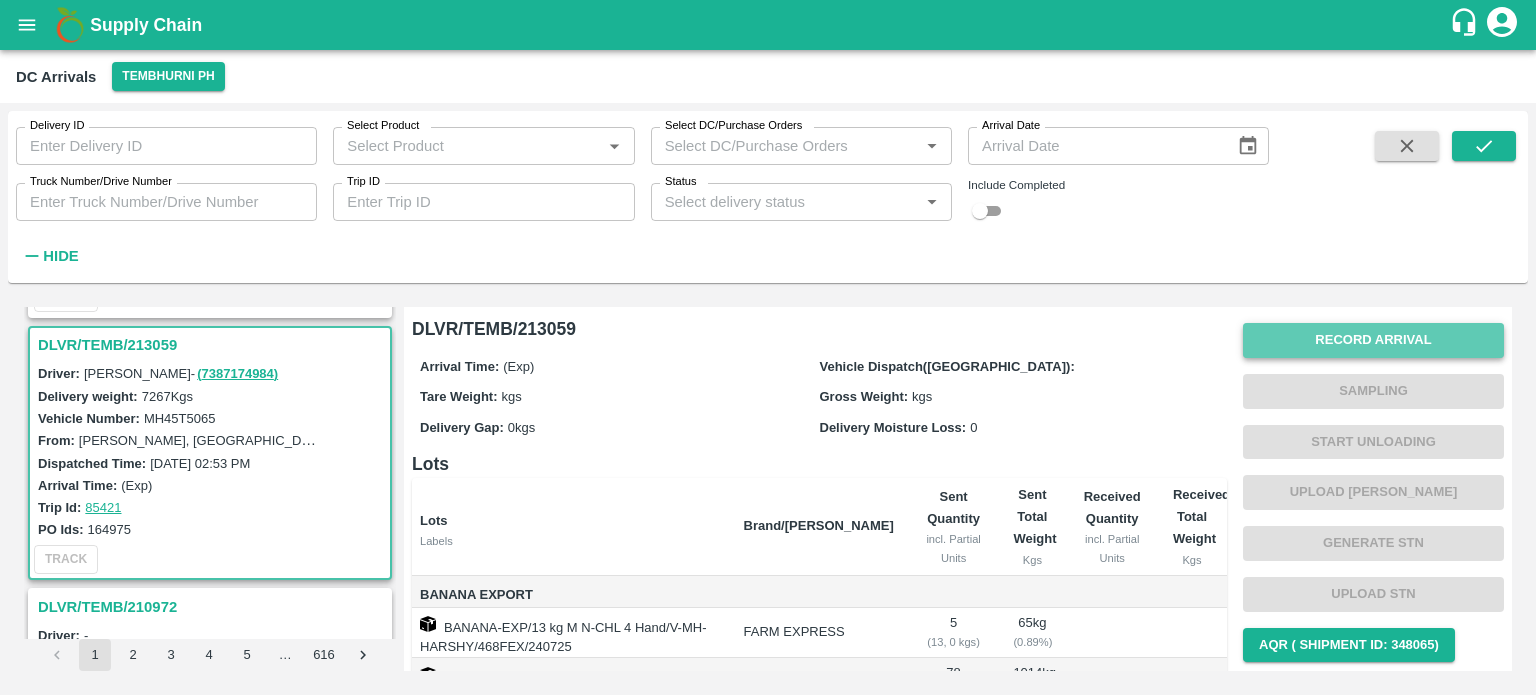 click on "Record Arrival" at bounding box center (1373, 340) 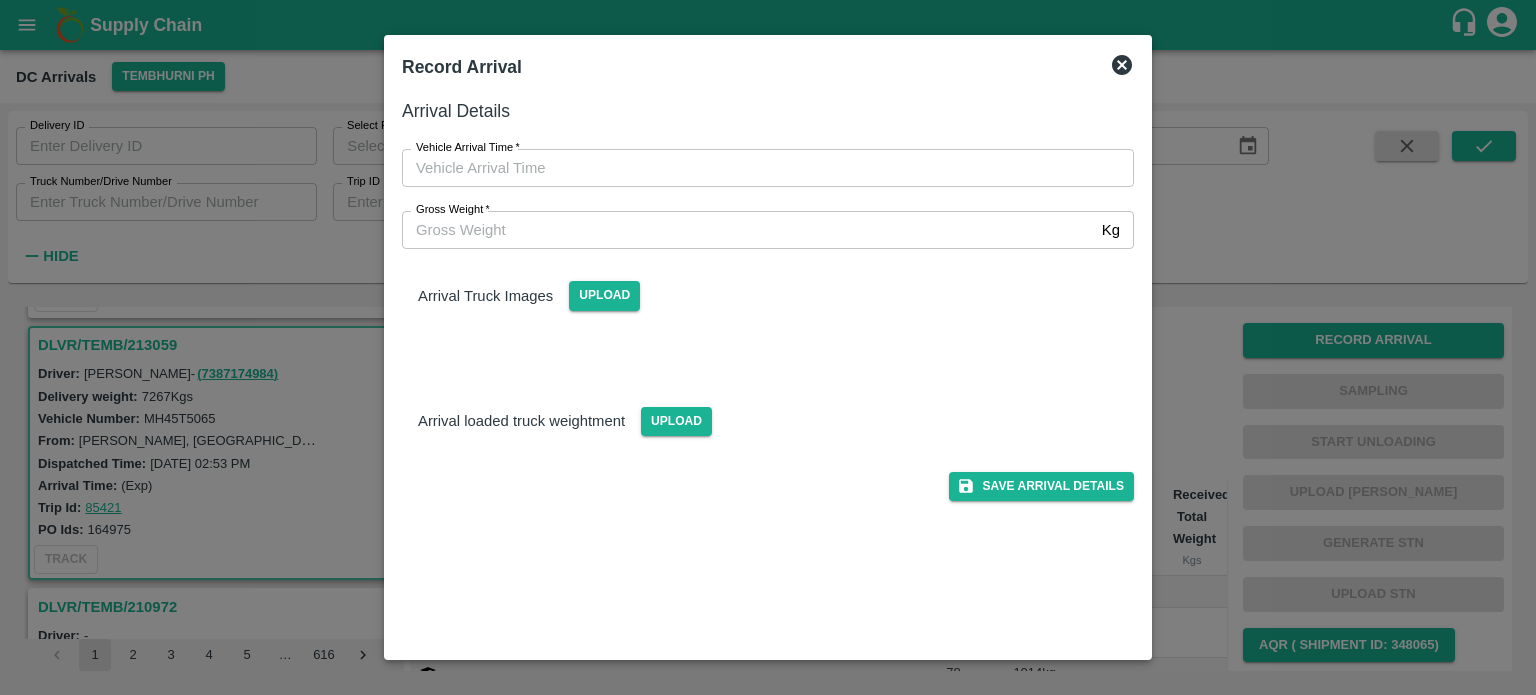 type on "DD/MM/YYYY hh:mm aa" 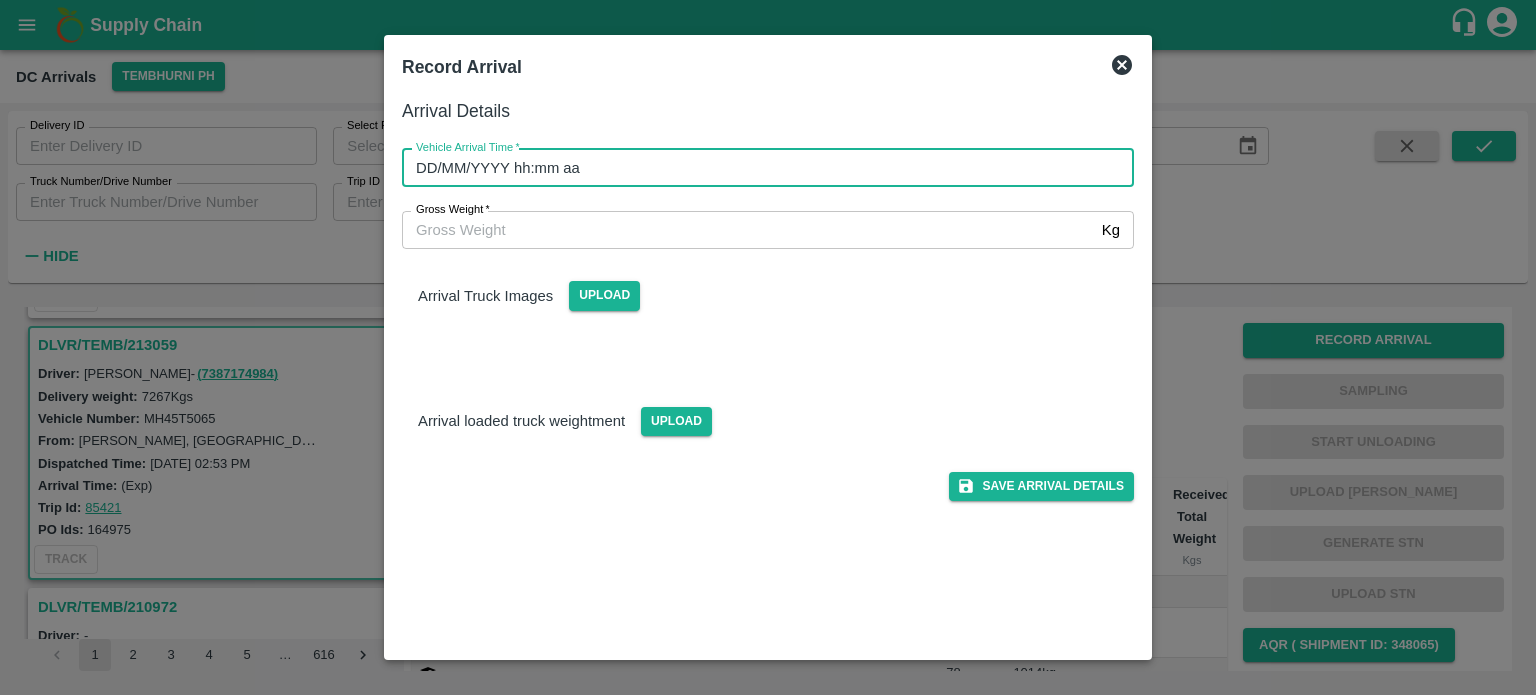 click on "DD/MM/YYYY hh:mm aa" at bounding box center [761, 168] 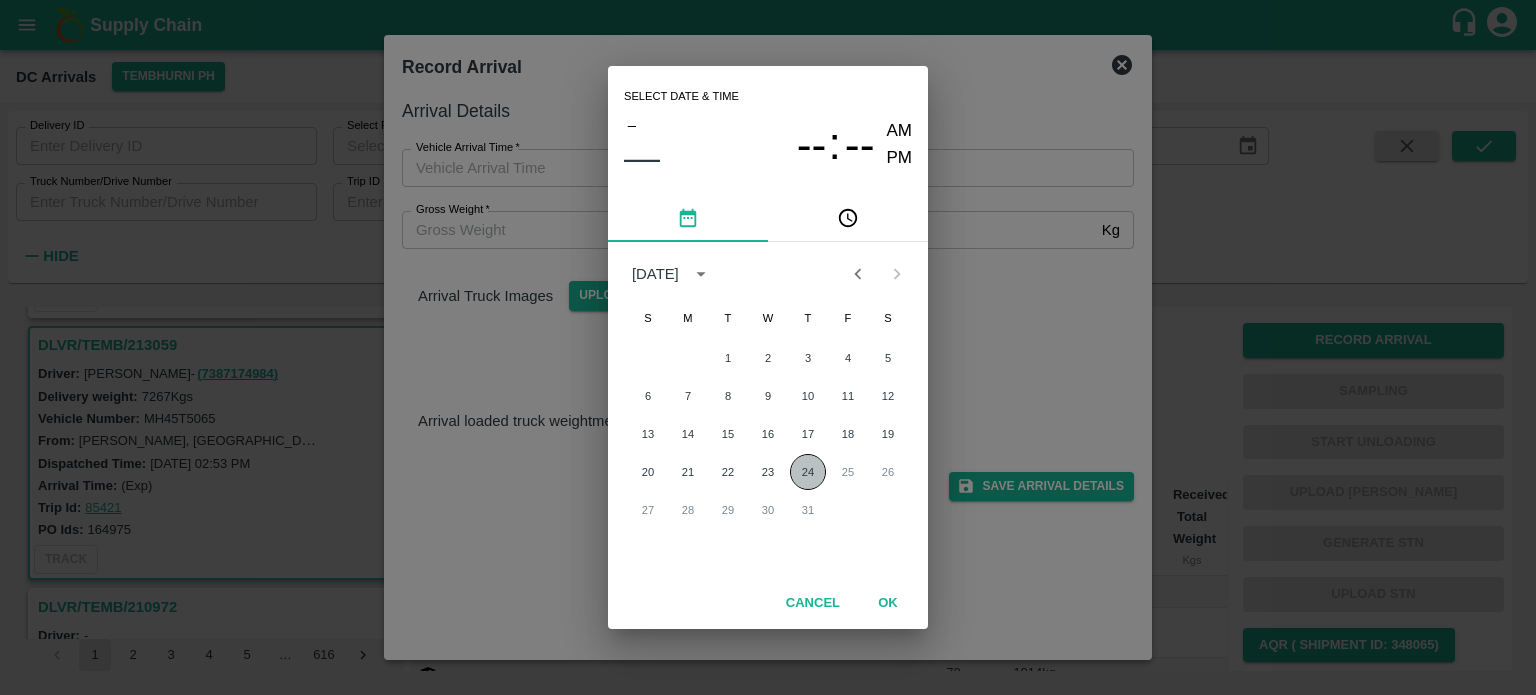 click on "24" at bounding box center [808, 472] 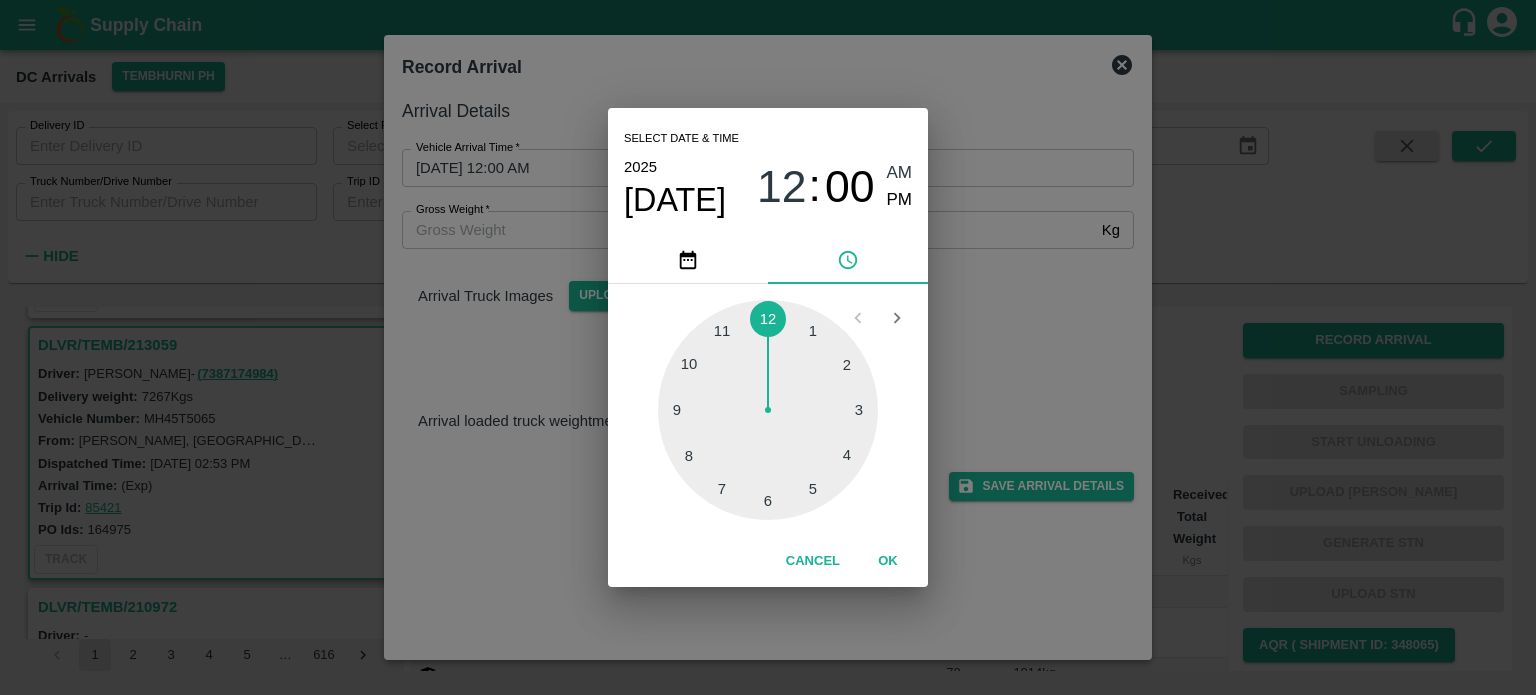 click at bounding box center (768, 410) 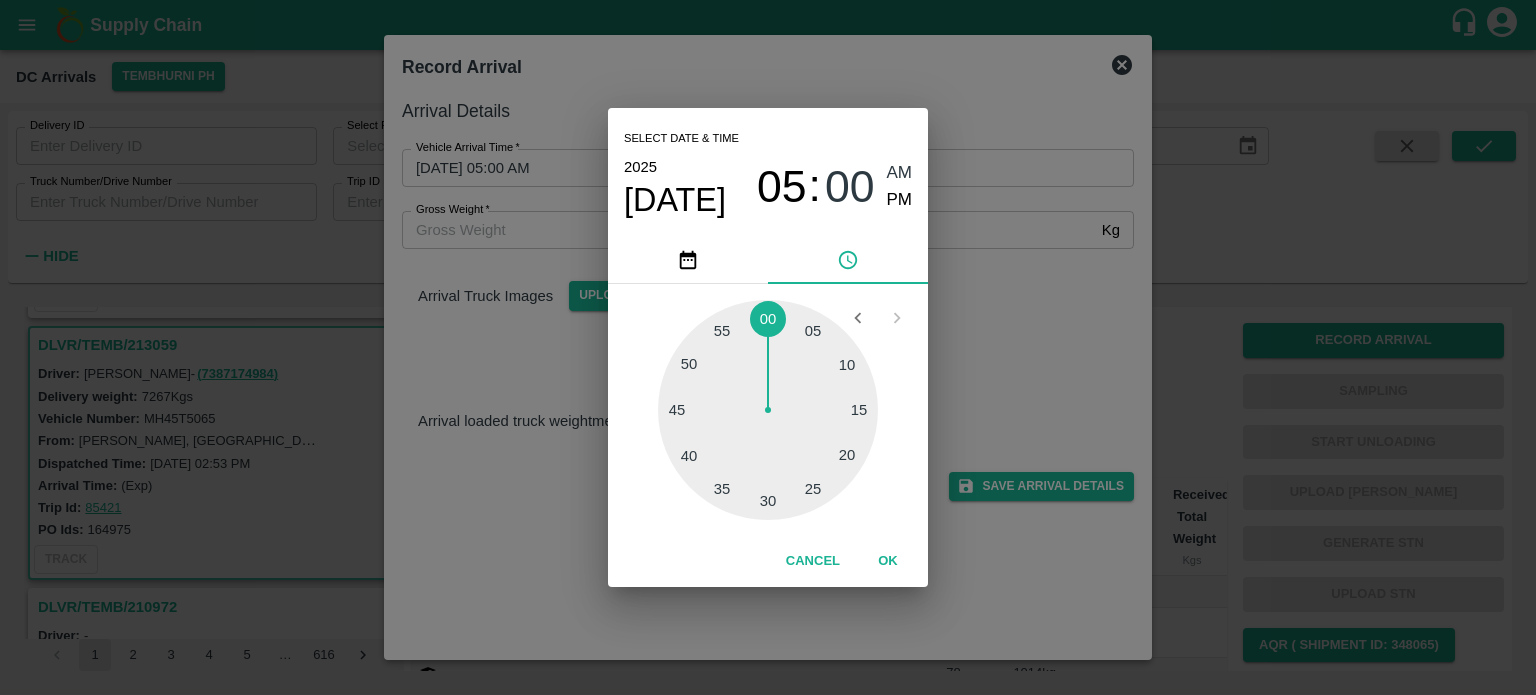 click at bounding box center (768, 410) 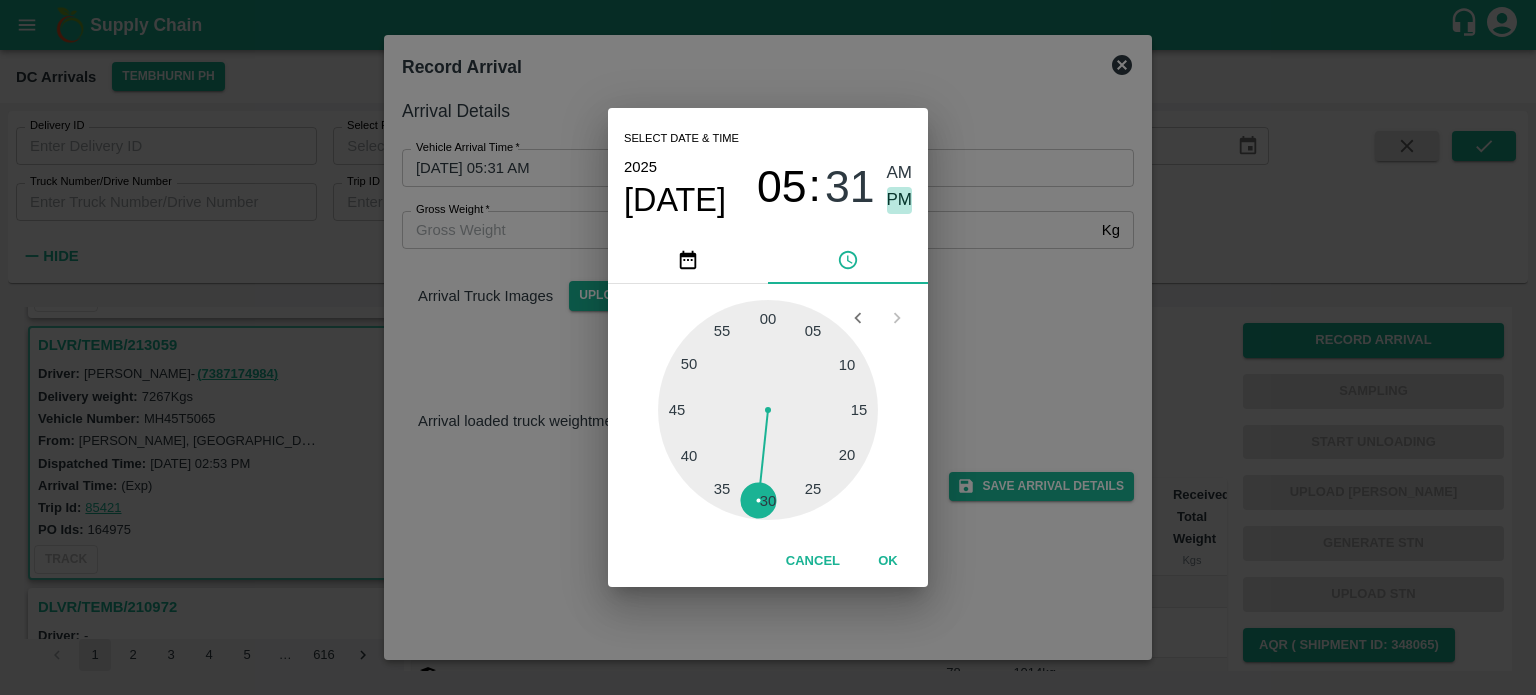 click on "PM" at bounding box center (900, 200) 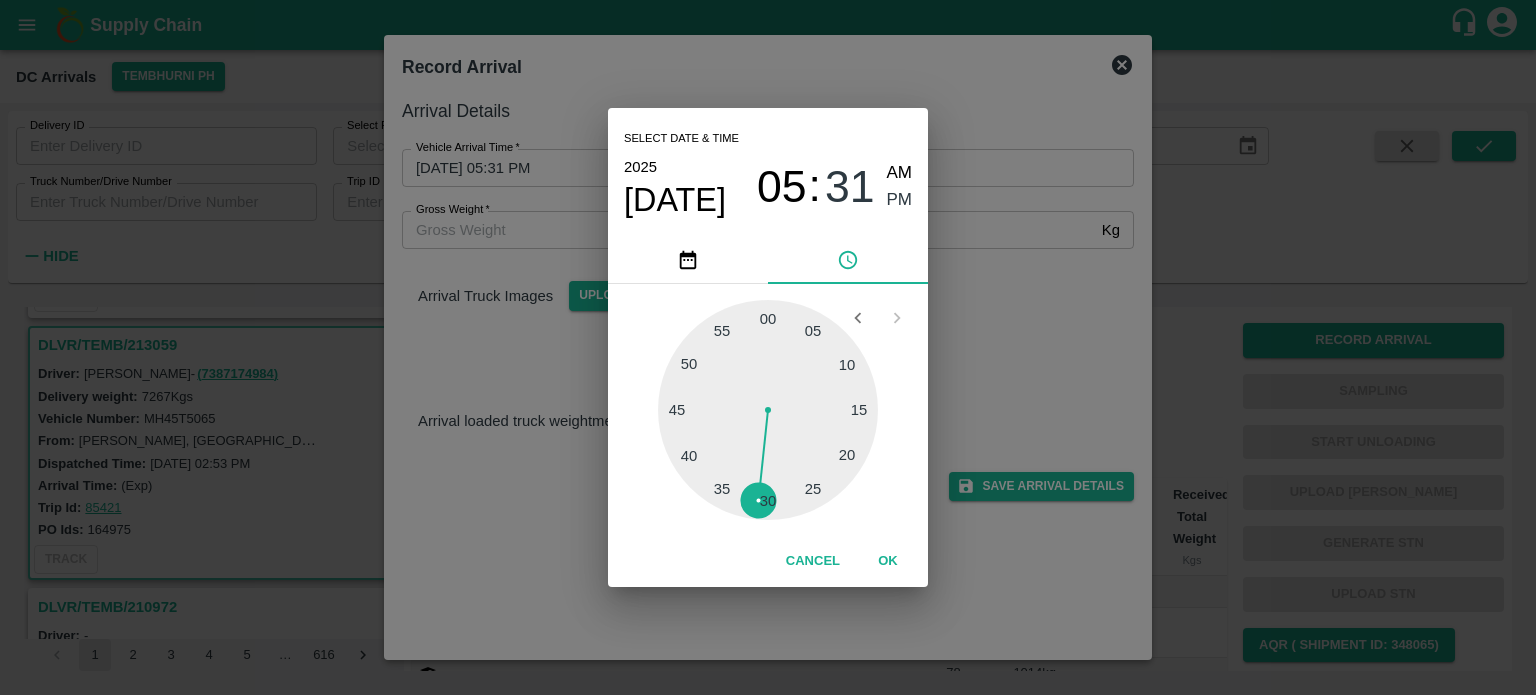 click on "Select date & time [DATE] 05 : 31 AM PM 05 10 15 20 25 30 35 40 45 50 55 00 Cancel OK" at bounding box center [768, 347] 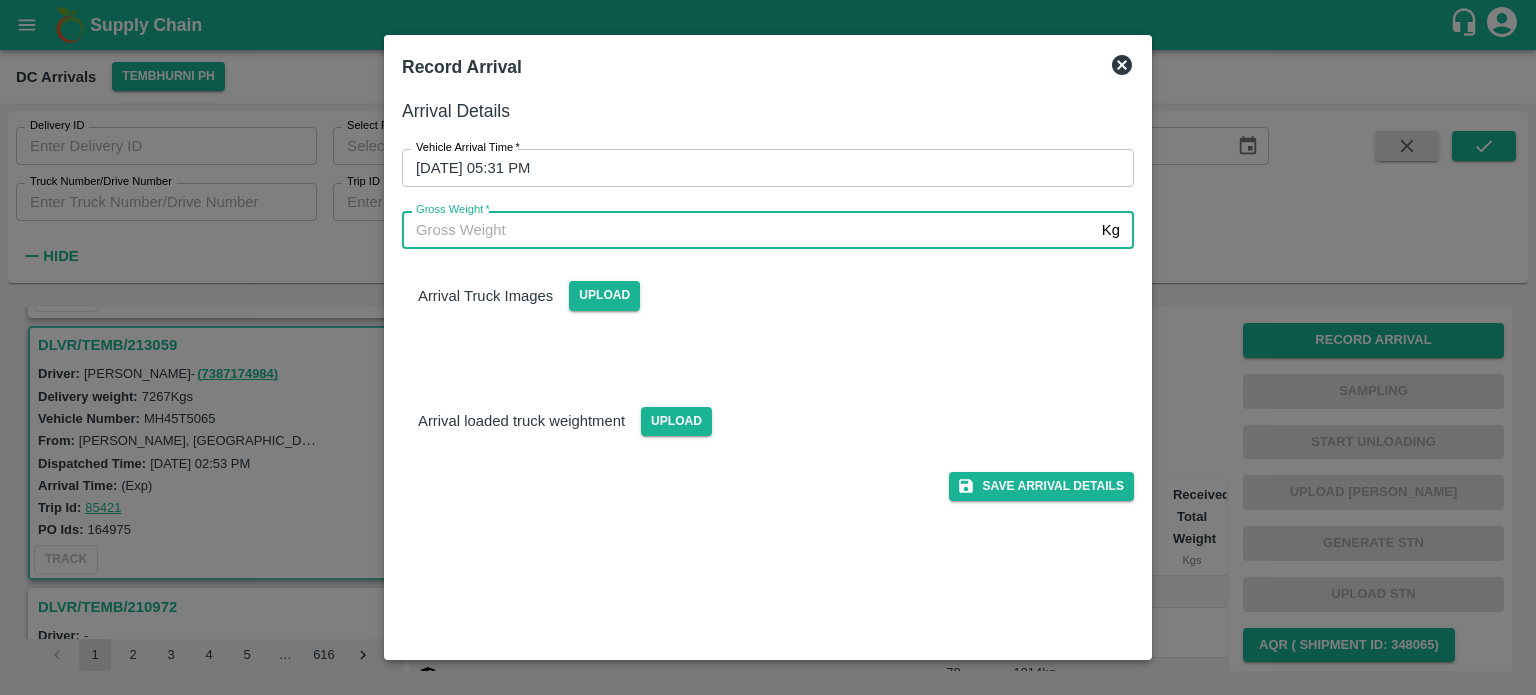 click on "Gross Weight   *" at bounding box center [748, 230] 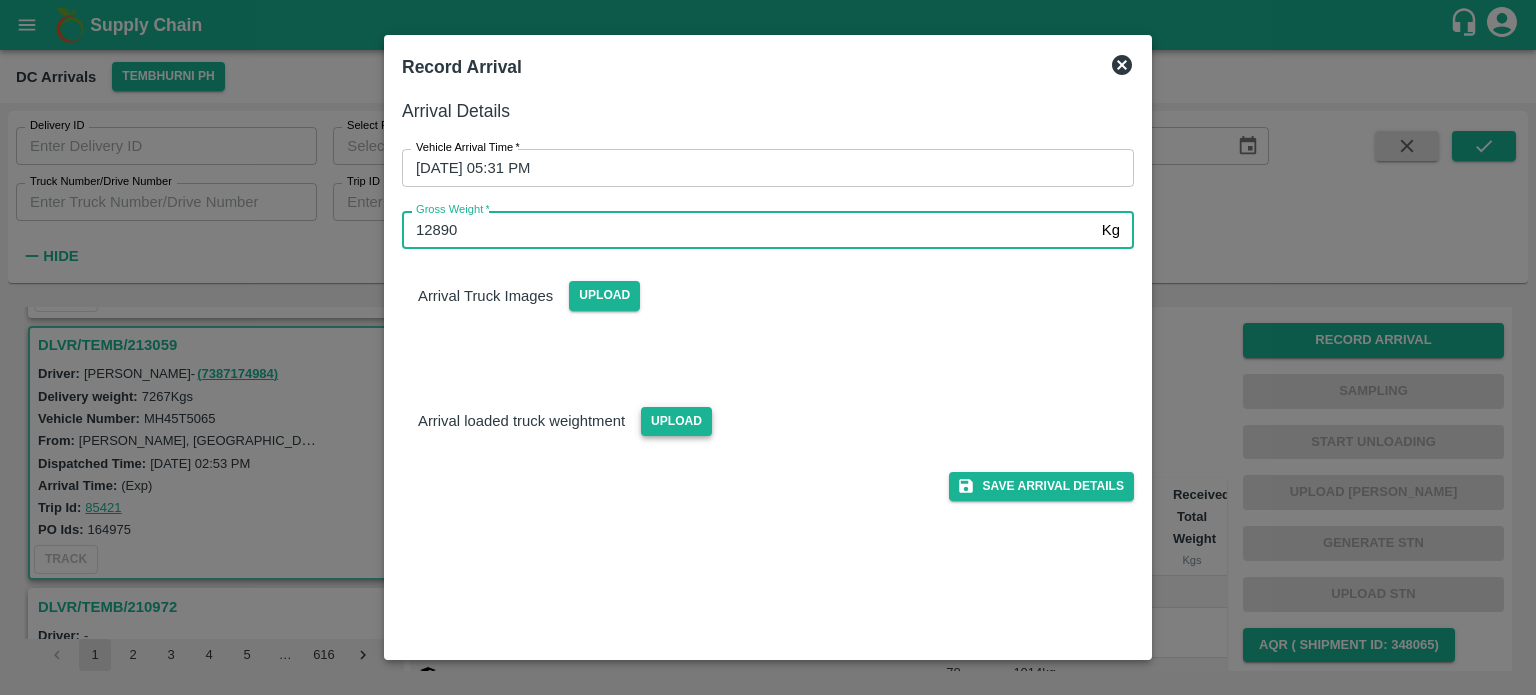 type on "12890" 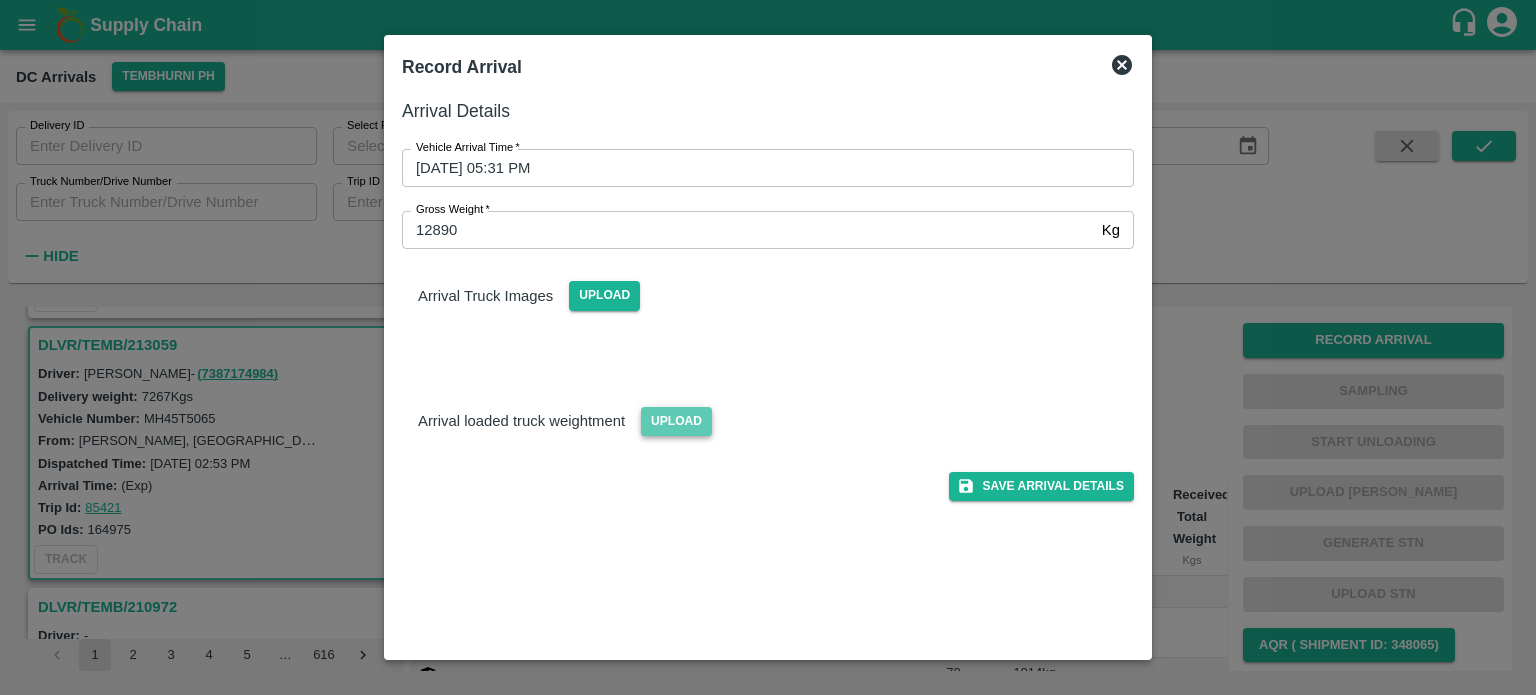click on "Upload" at bounding box center [676, 421] 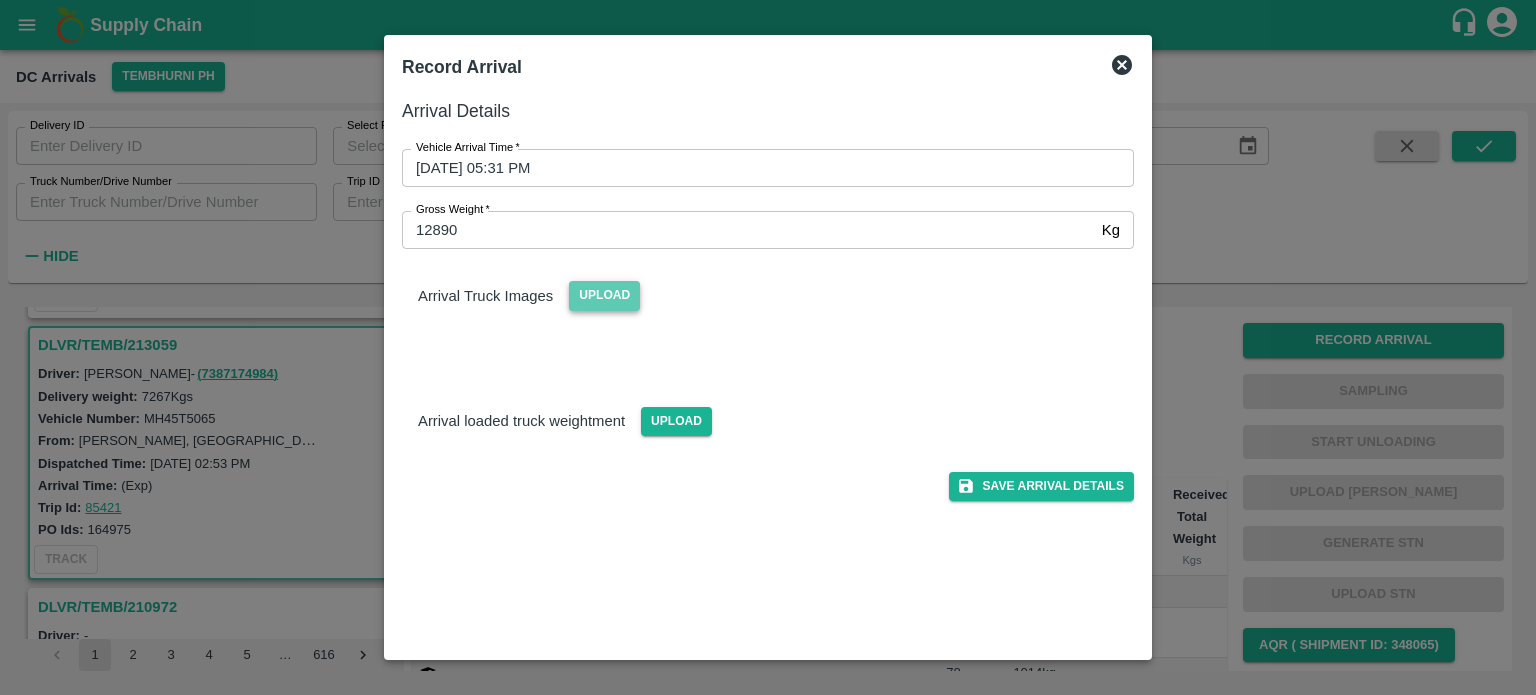 click on "Upload" at bounding box center [604, 295] 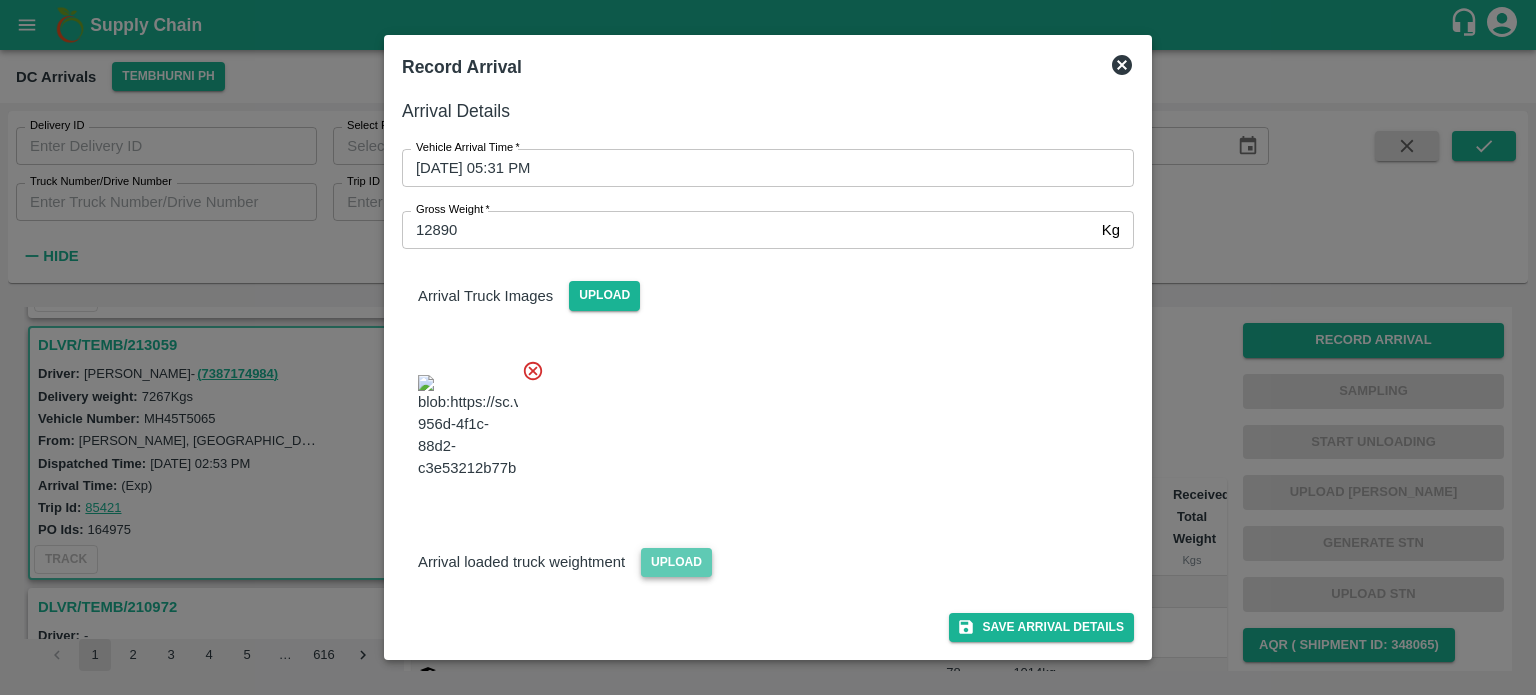 click on "Upload" at bounding box center [676, 562] 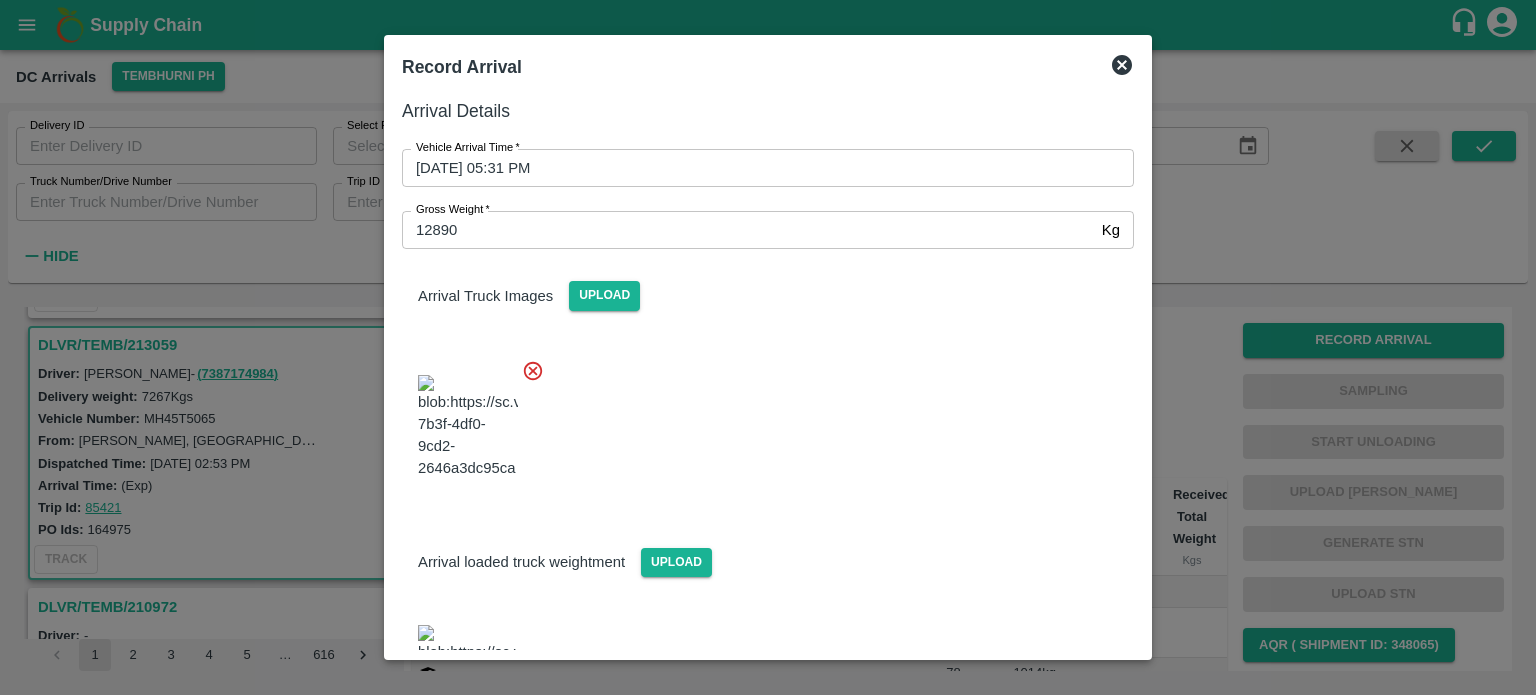 click at bounding box center [760, 421] 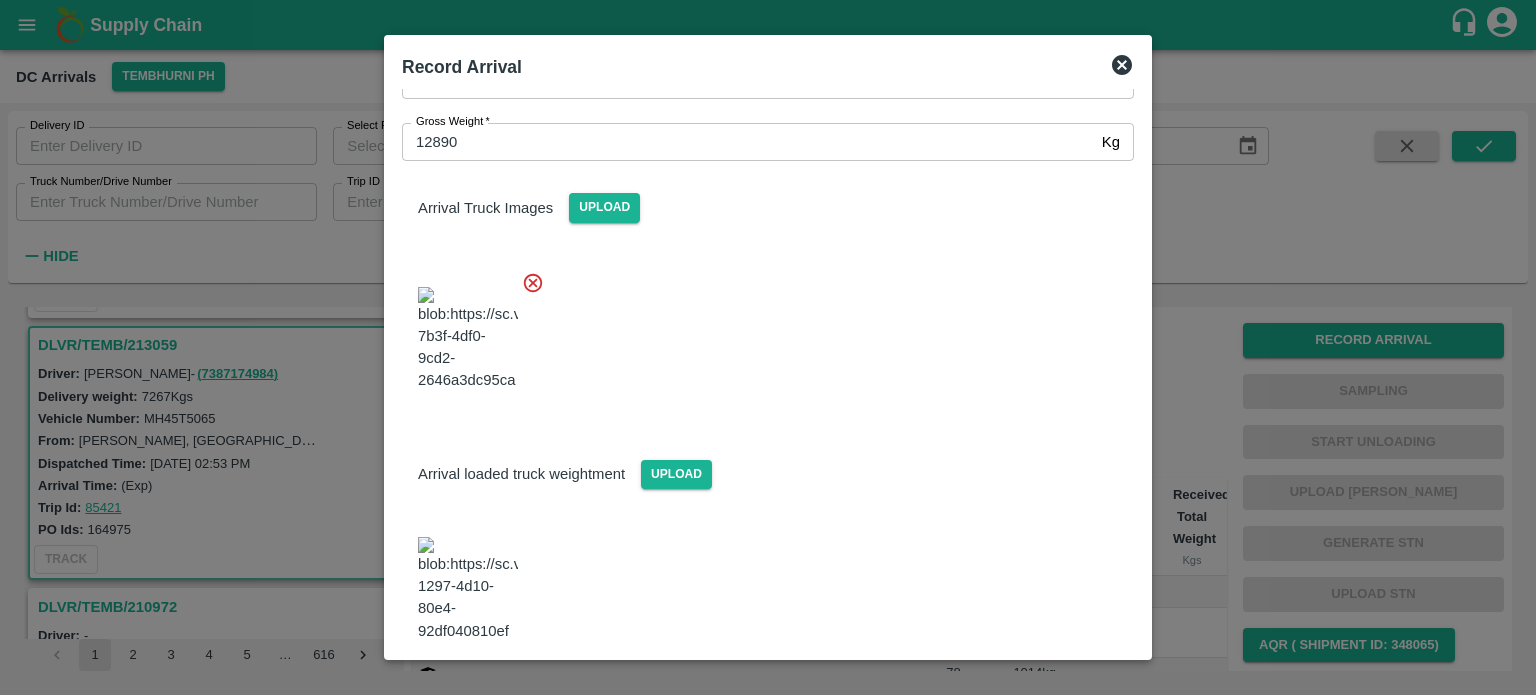 click on "Save Arrival Details" at bounding box center (1041, 696) 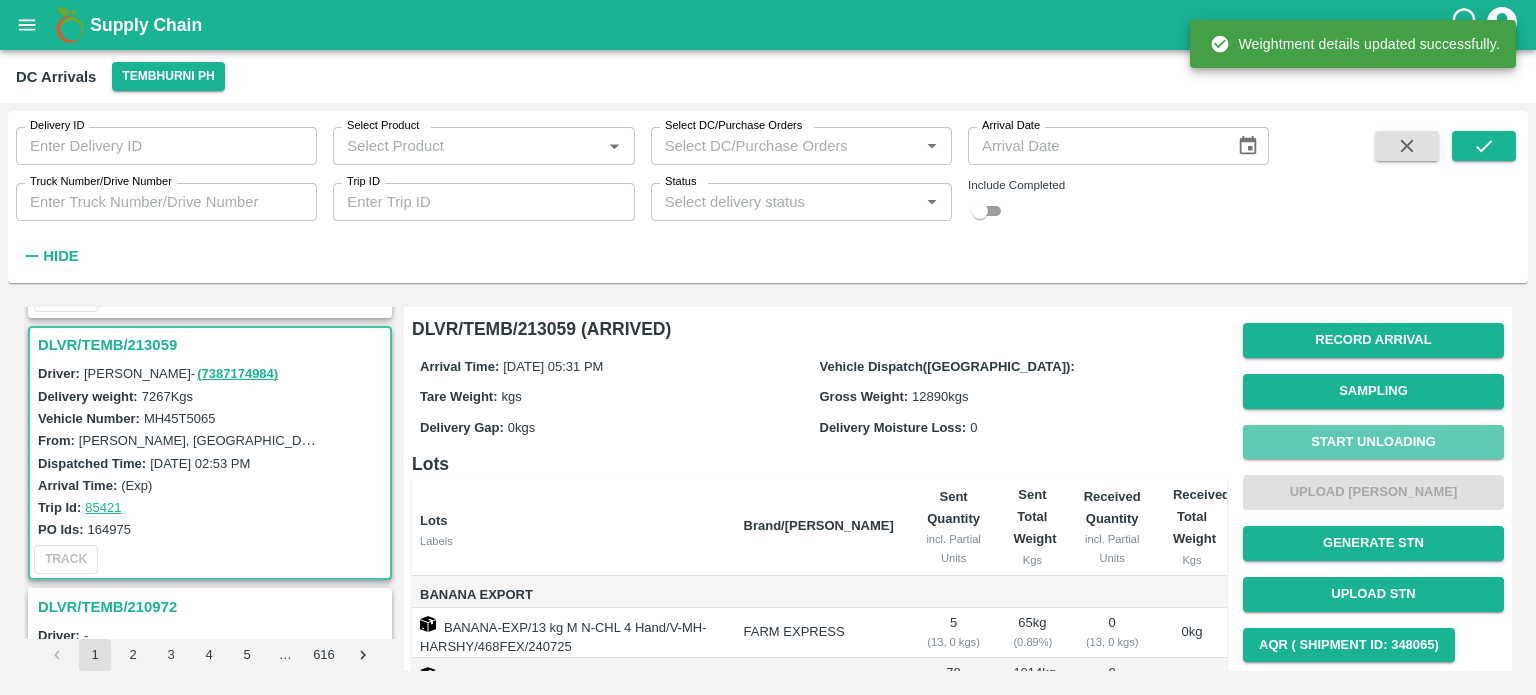 click on "Start Unloading" at bounding box center [1373, 442] 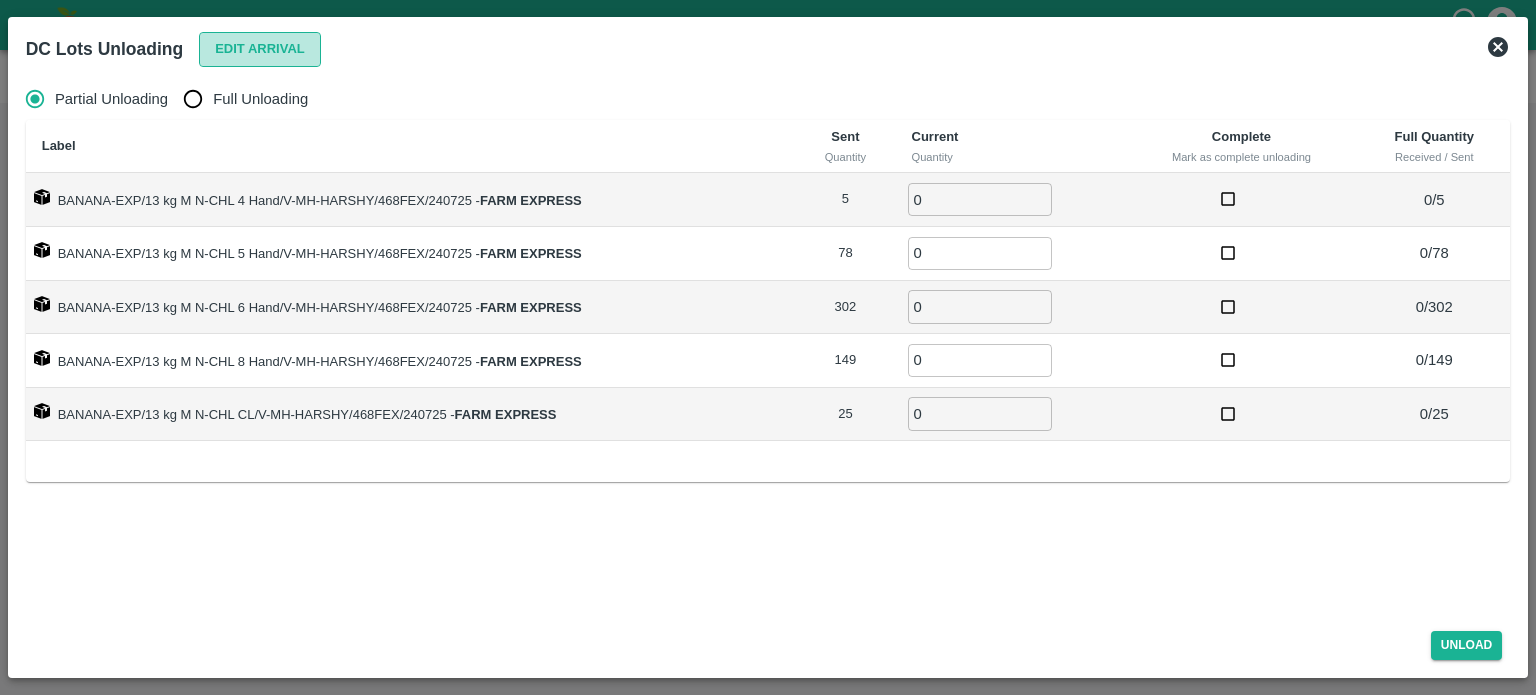 click on "Edit Arrival" at bounding box center [260, 49] 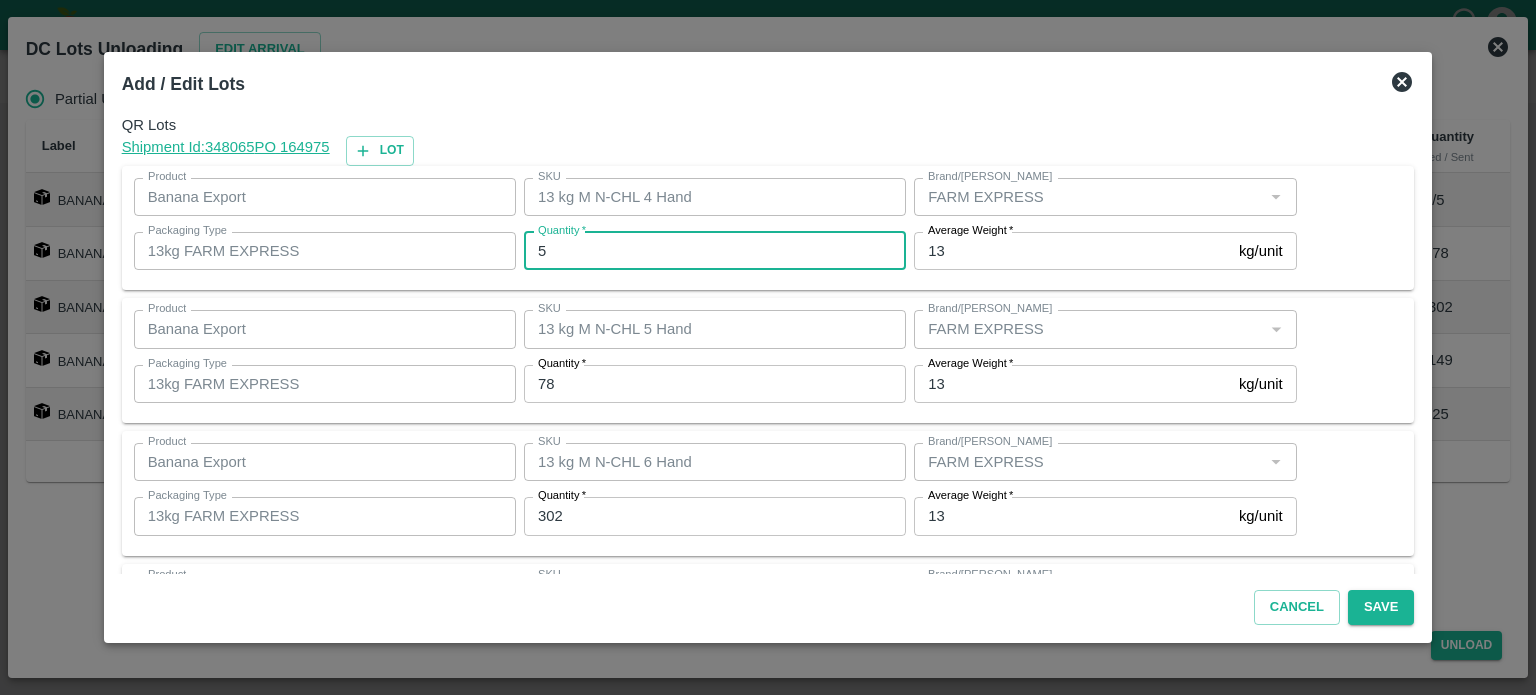 click on "5" at bounding box center (715, 251) 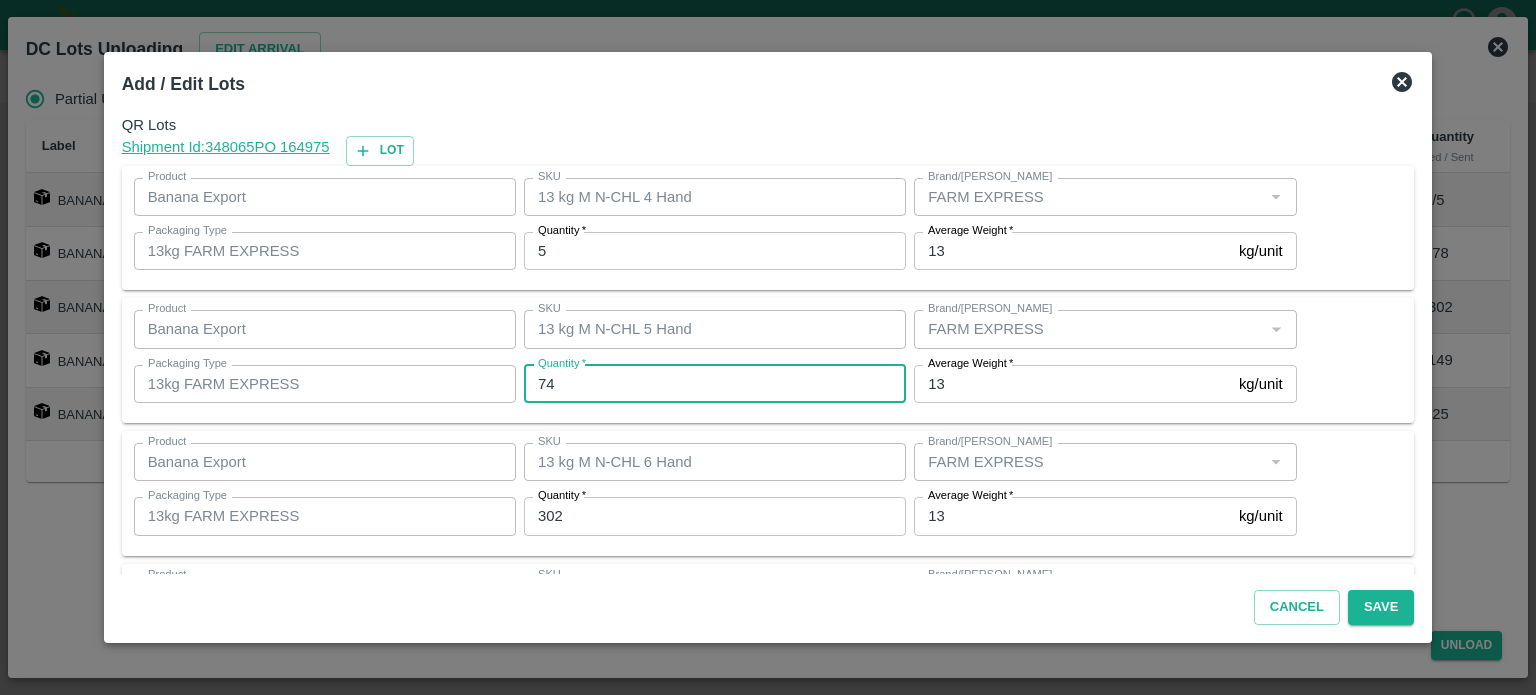 type on "74" 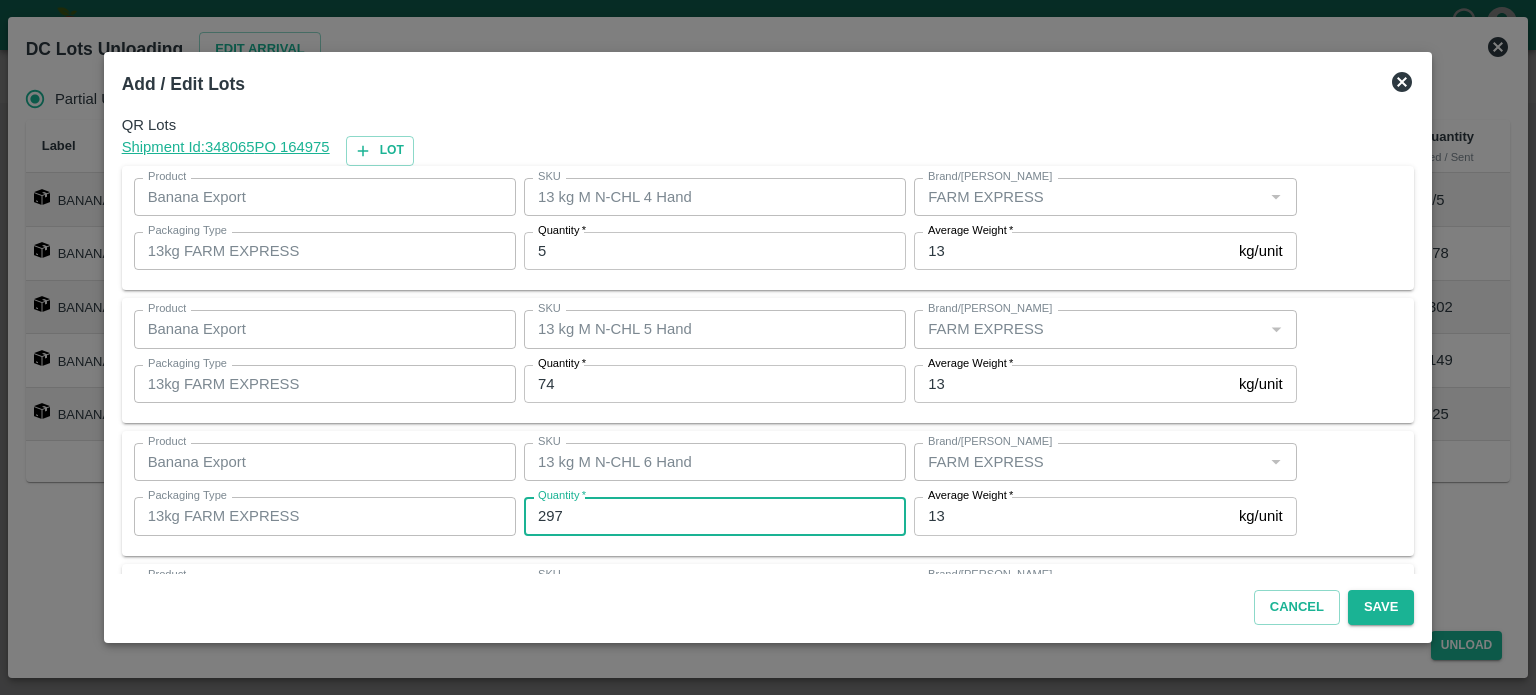 type on "297" 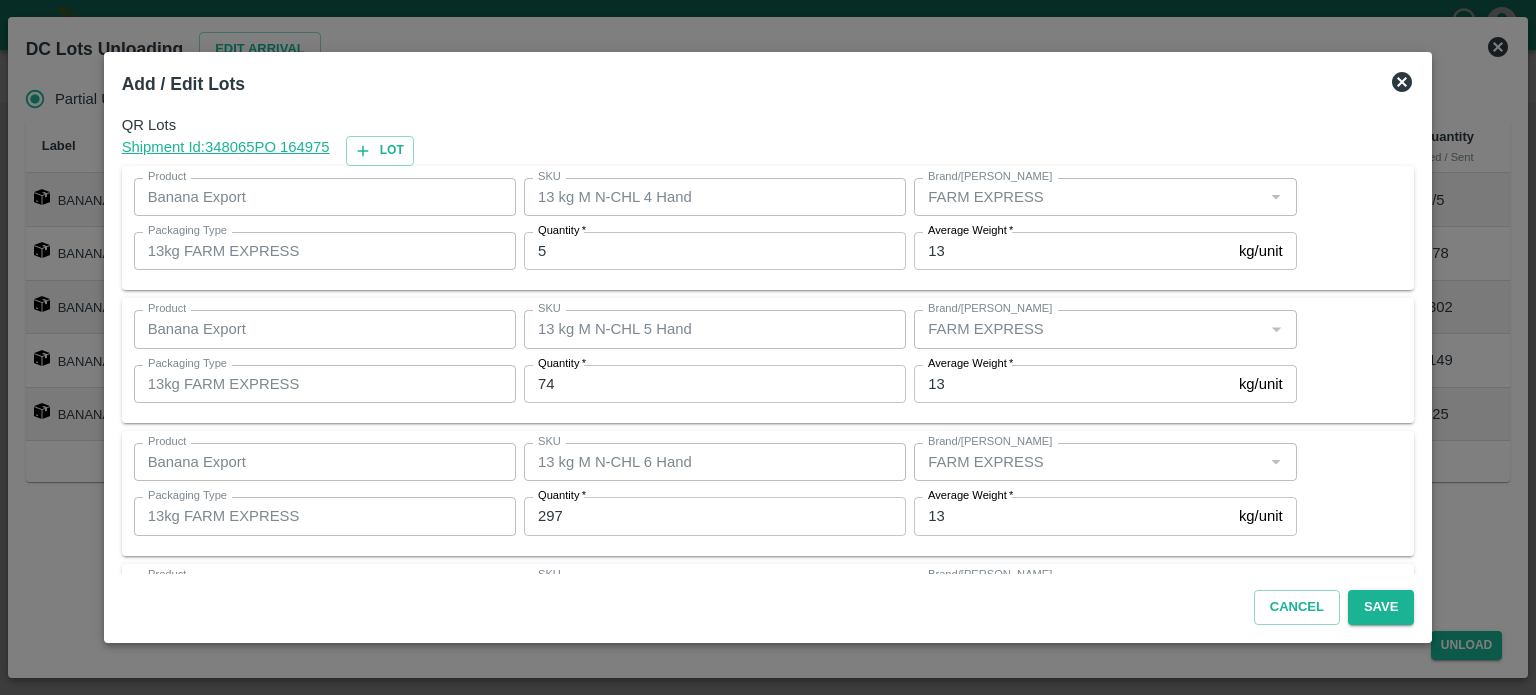 scroll, scrollTop: 262, scrollLeft: 0, axis: vertical 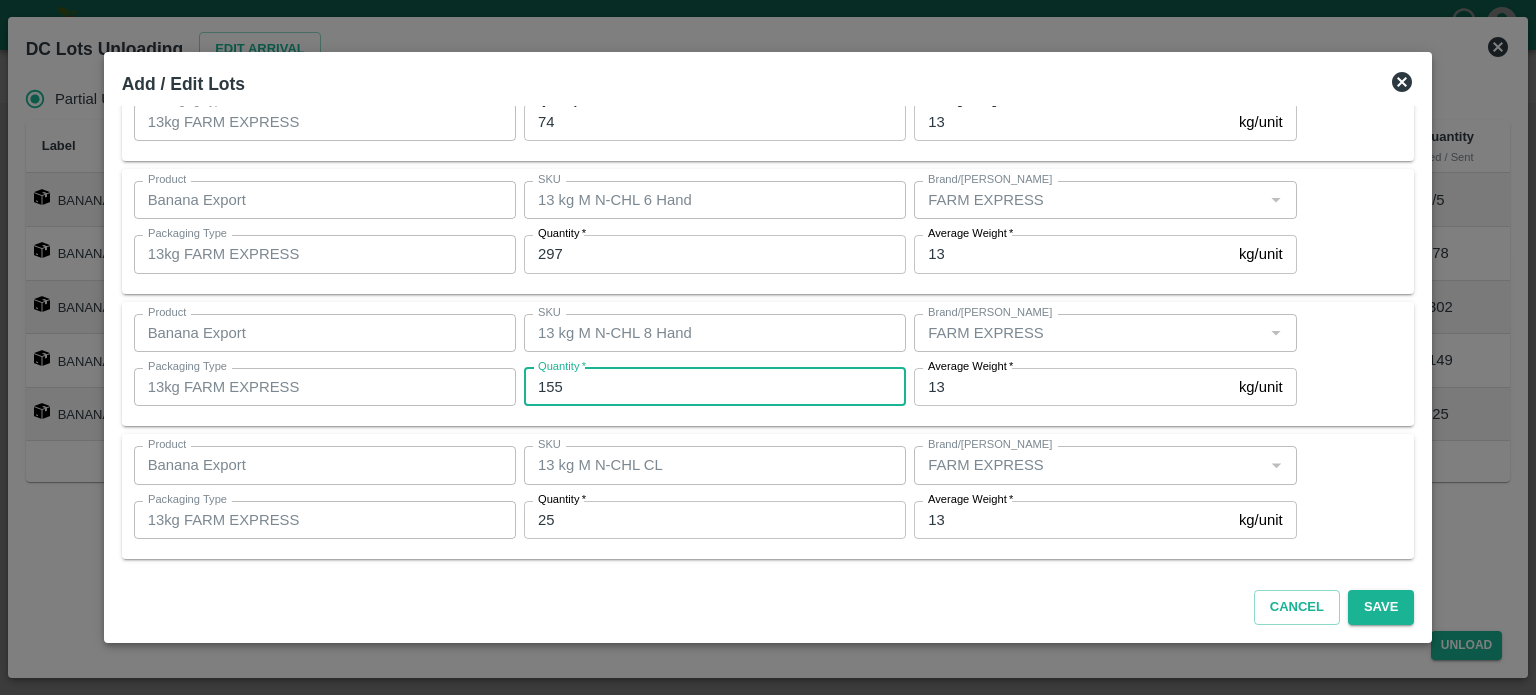 type on "155" 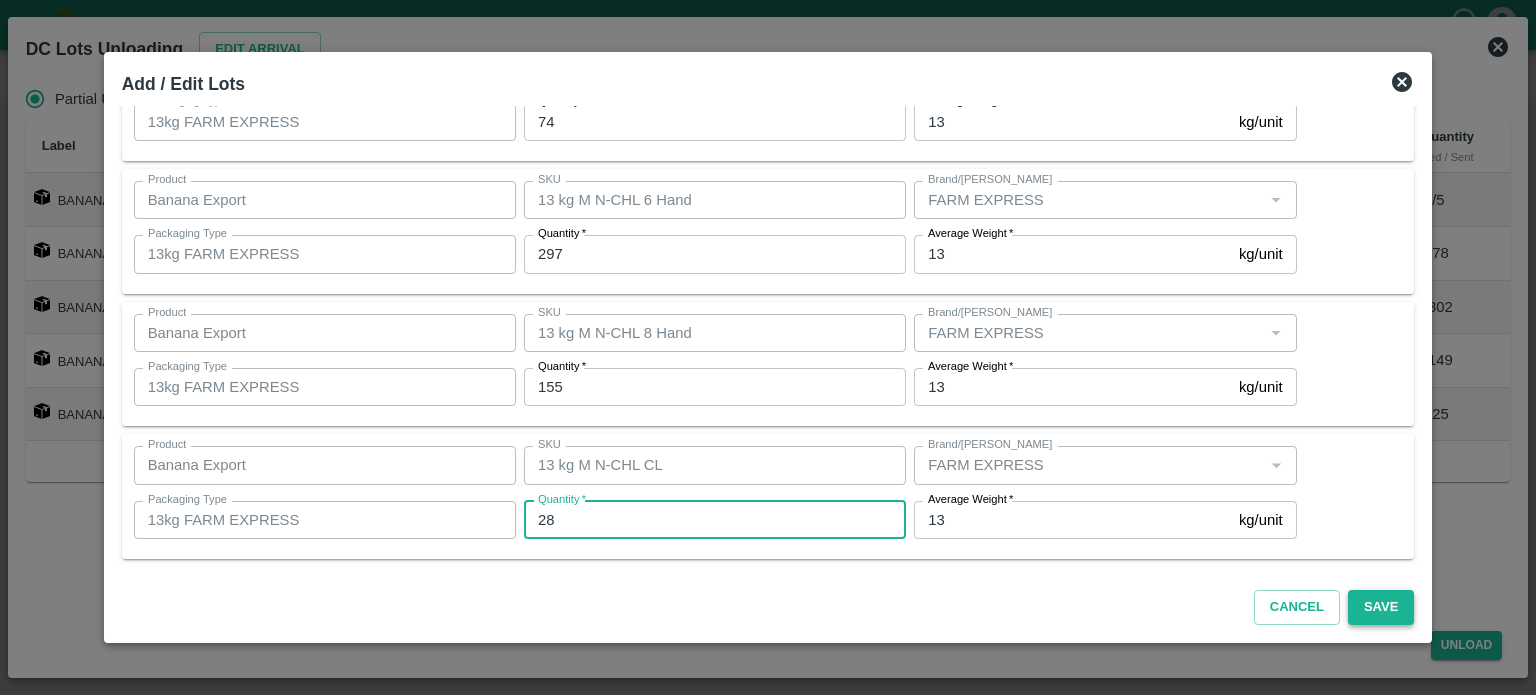 type on "28" 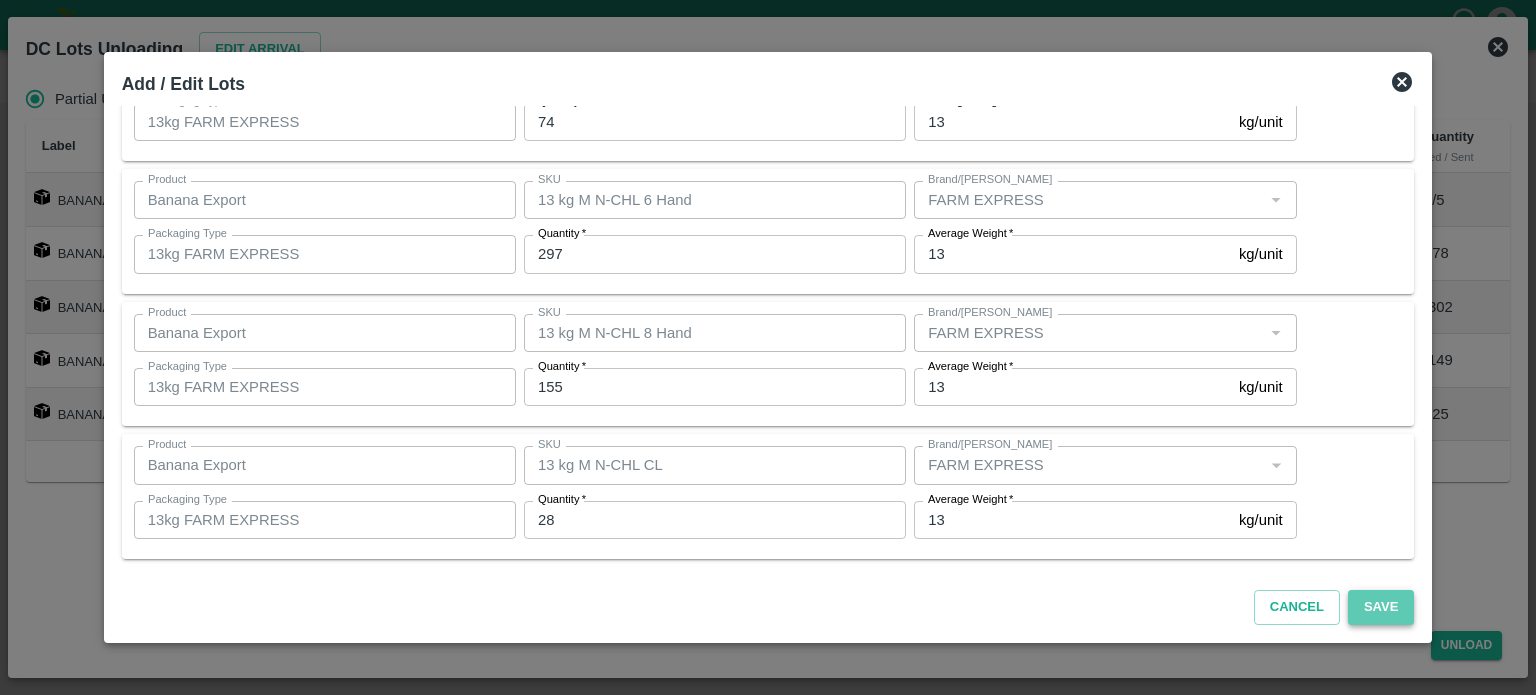 click on "Save" at bounding box center [1381, 607] 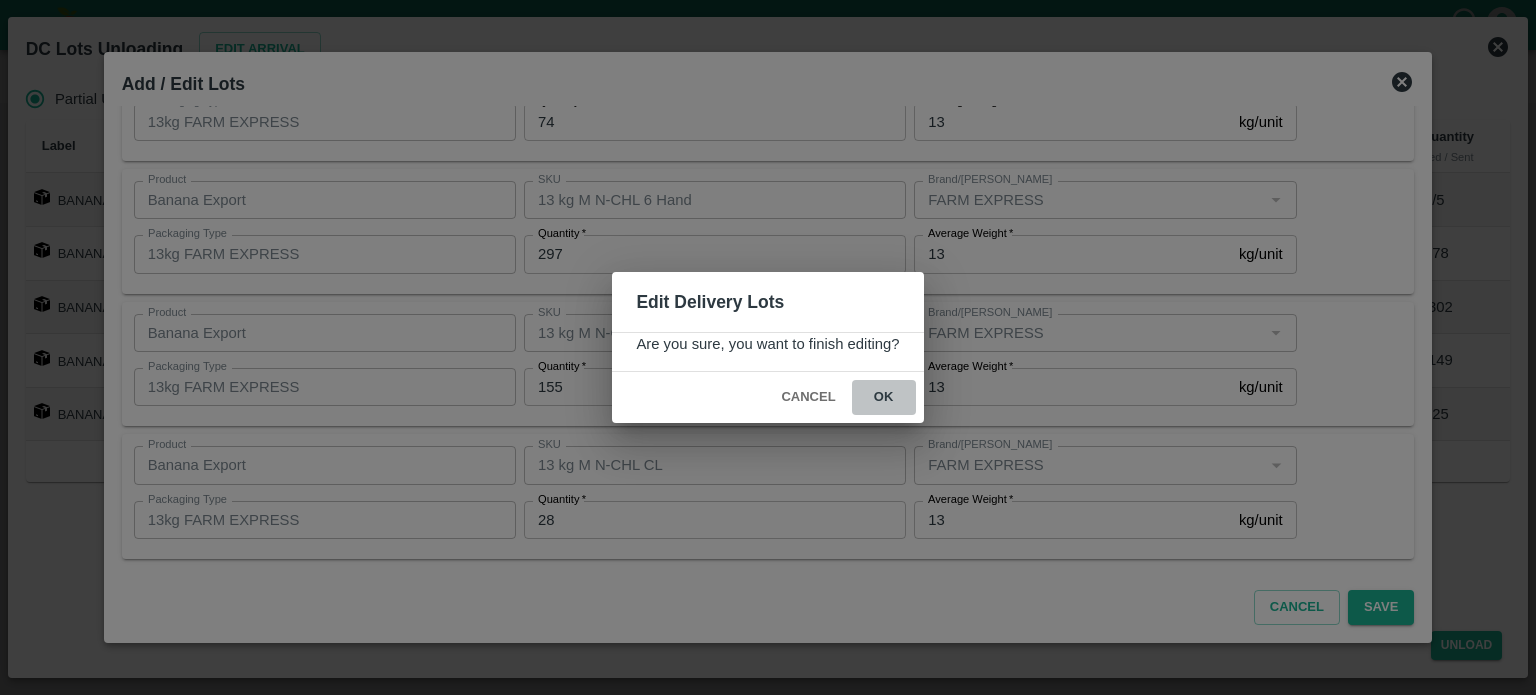 click on "ok" at bounding box center [884, 397] 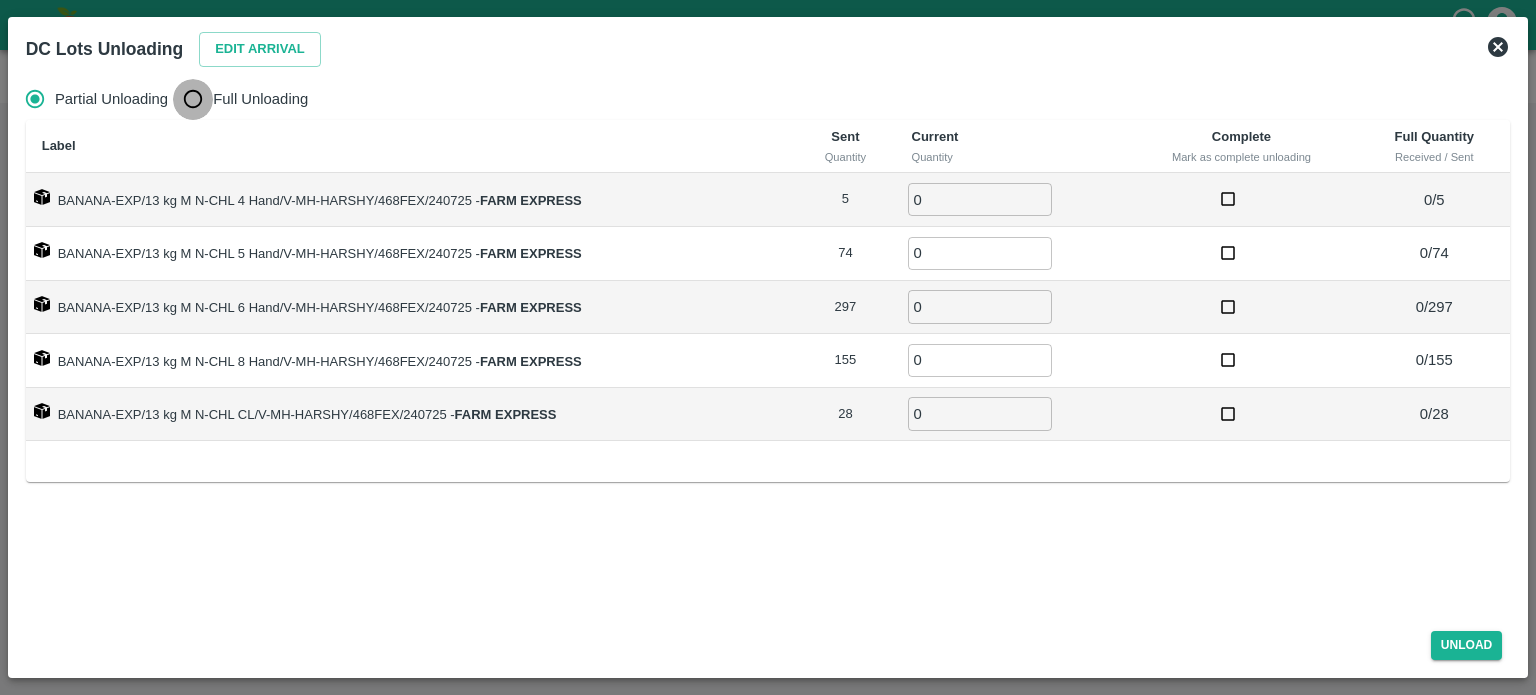 click on "Full Unloading" at bounding box center [193, 99] 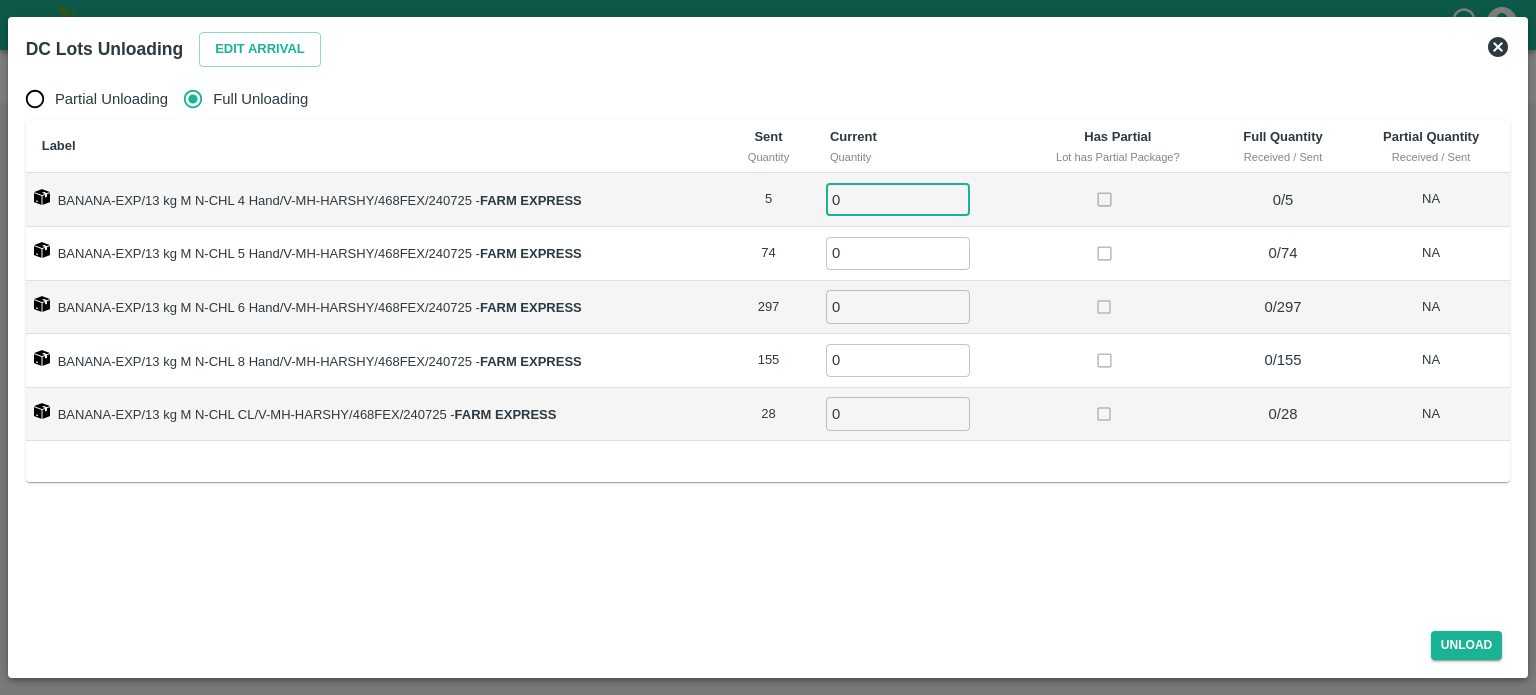 click on "0" at bounding box center (898, 199) 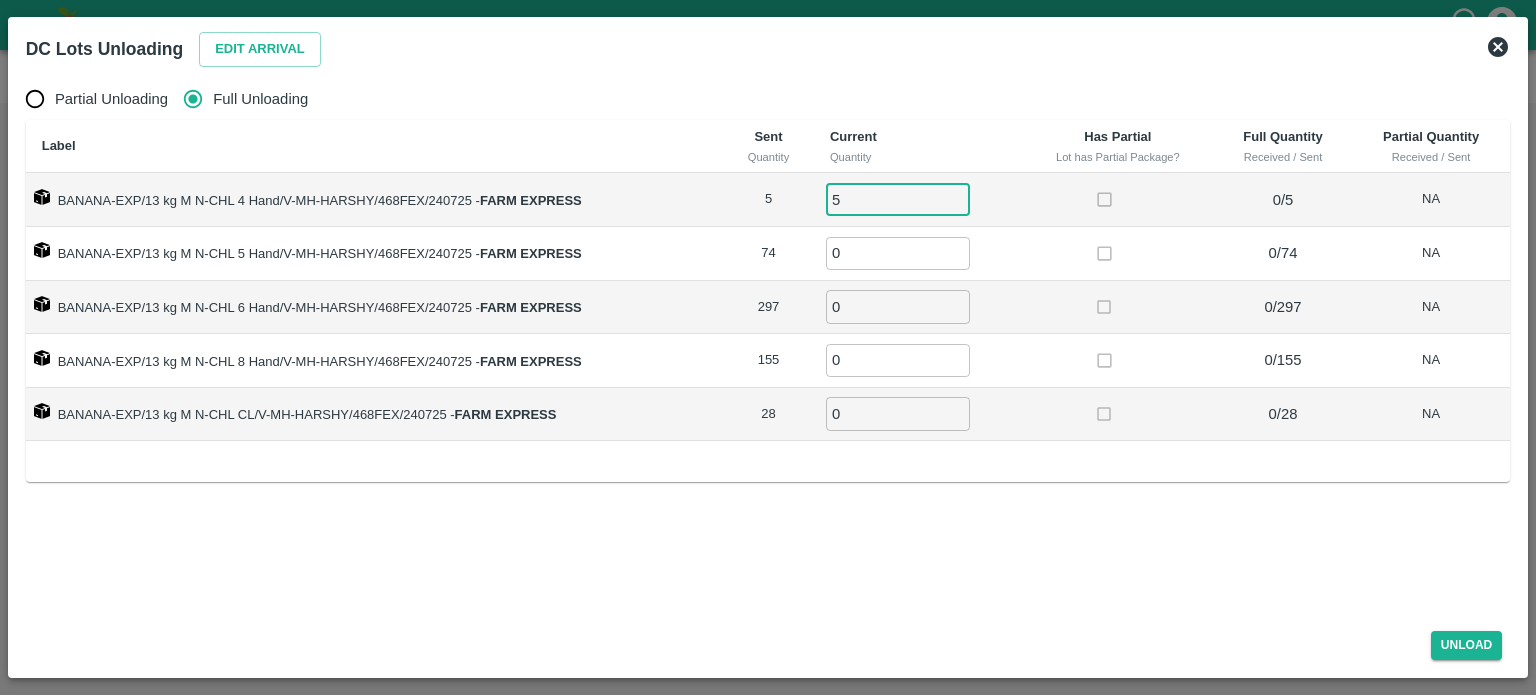 type on "5" 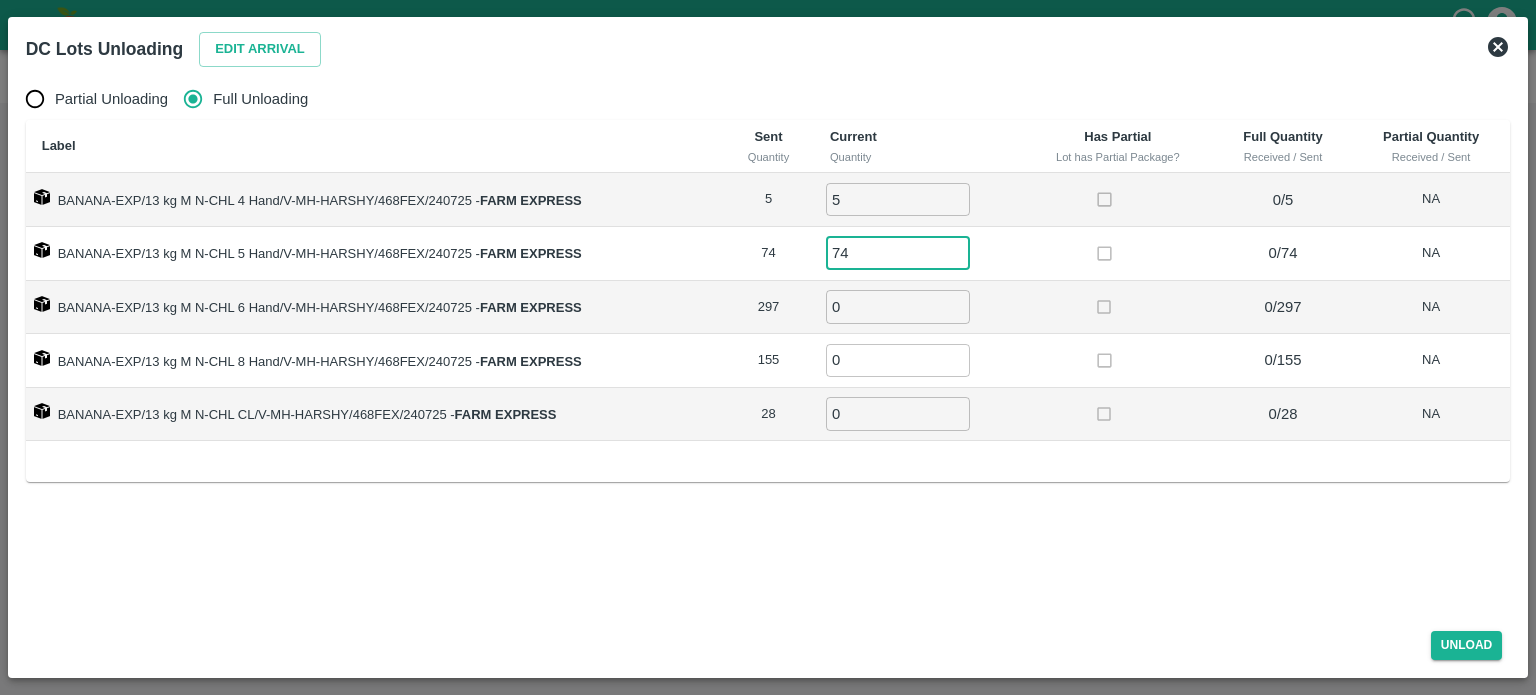 type on "74" 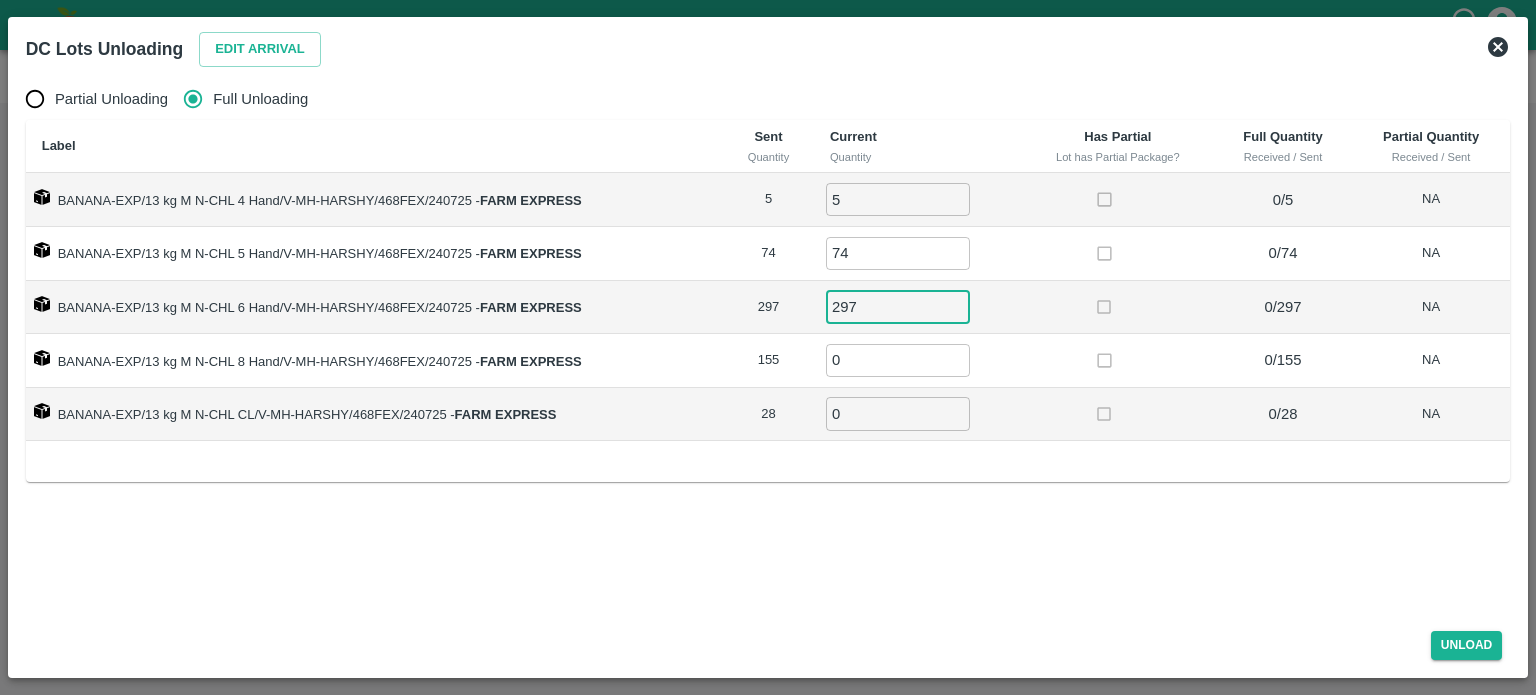 type on "297" 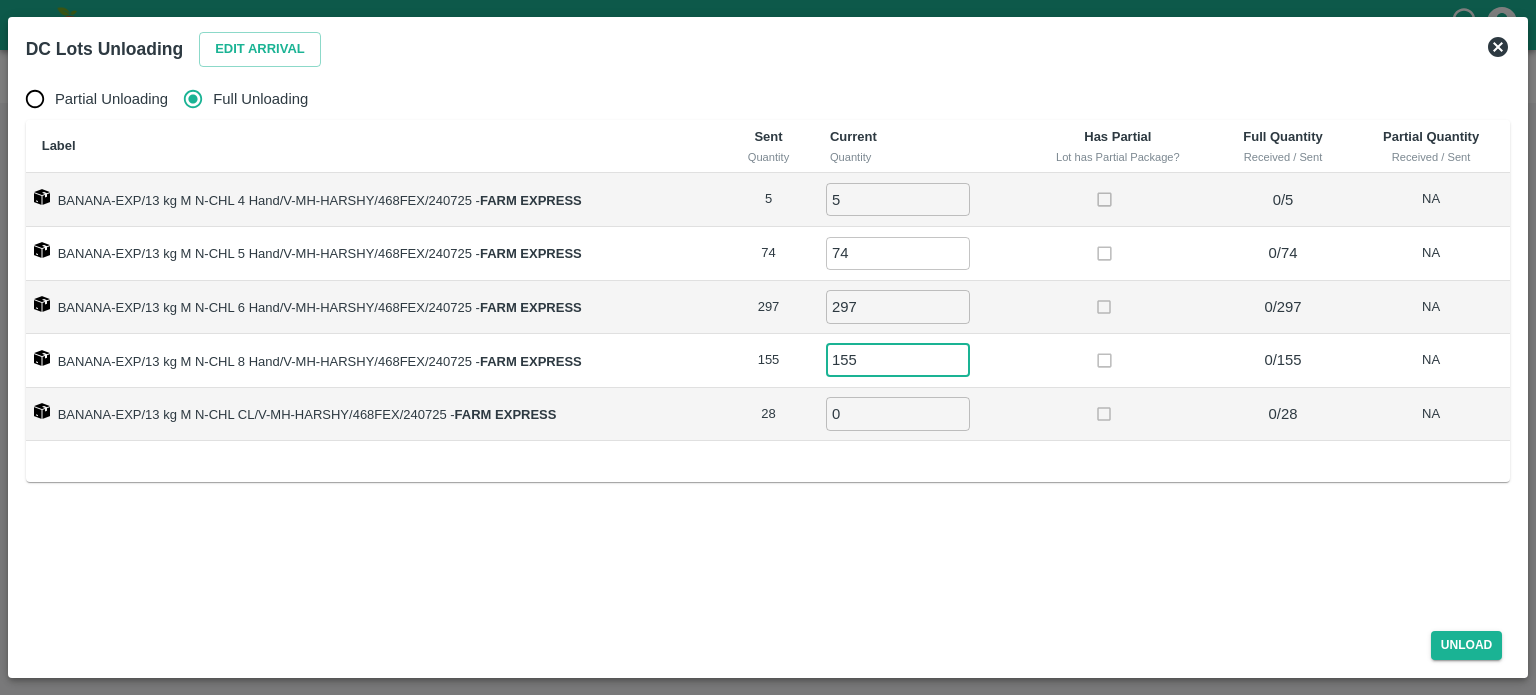 type on "155" 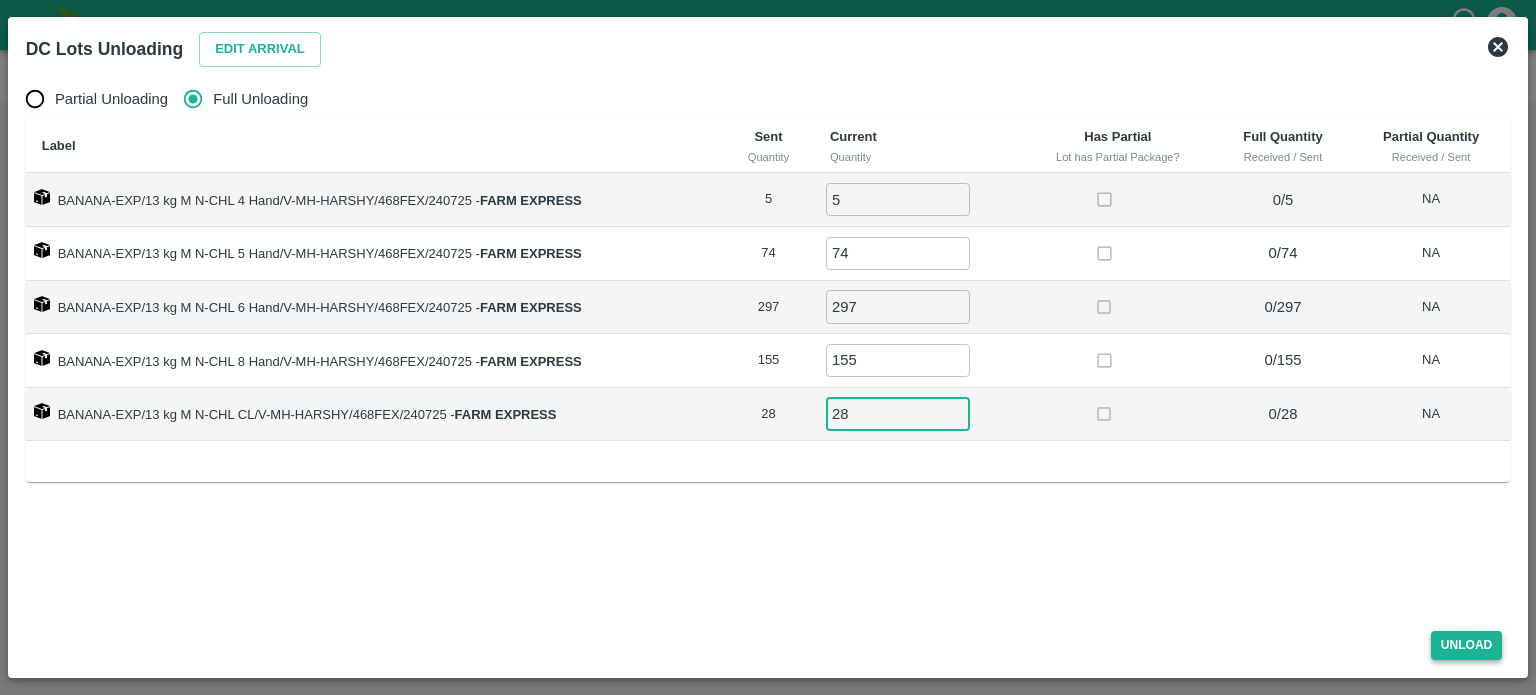 type on "28" 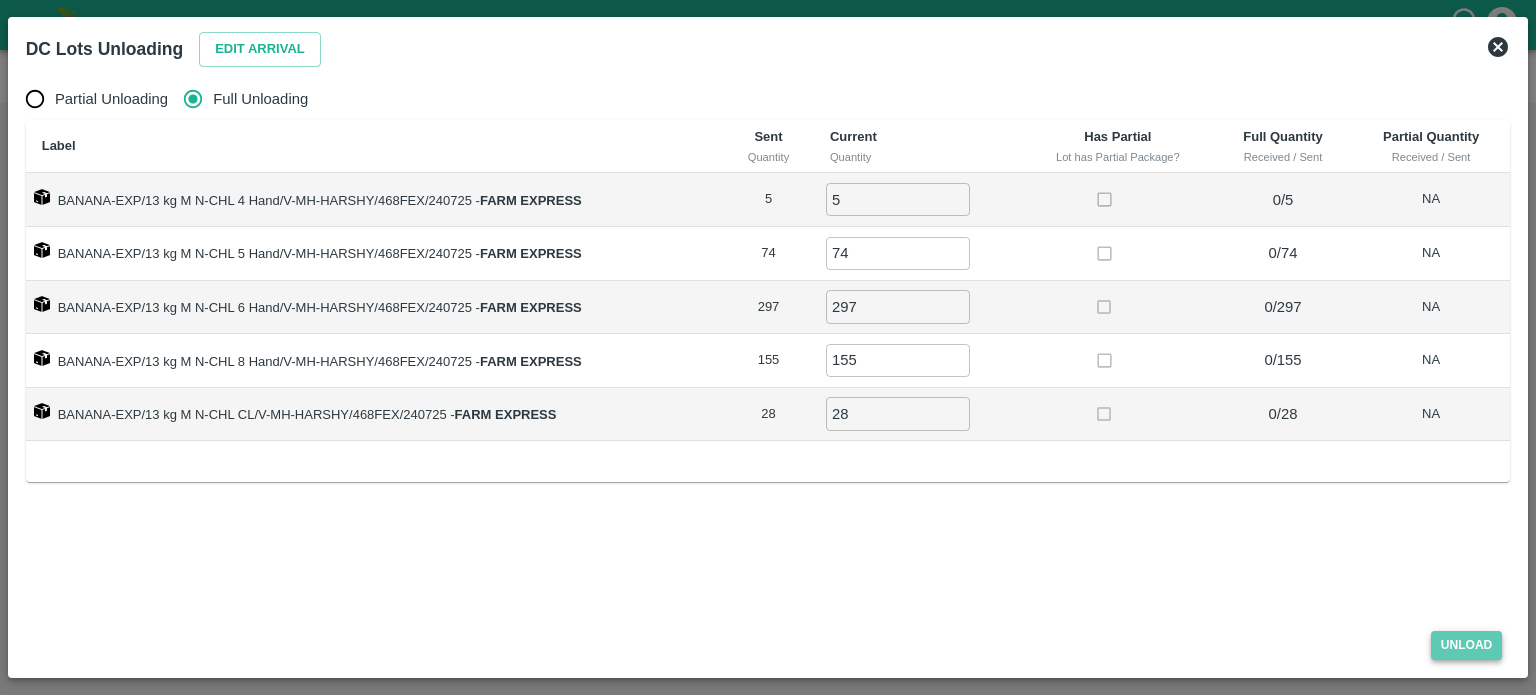 click on "Unload" at bounding box center (1467, 645) 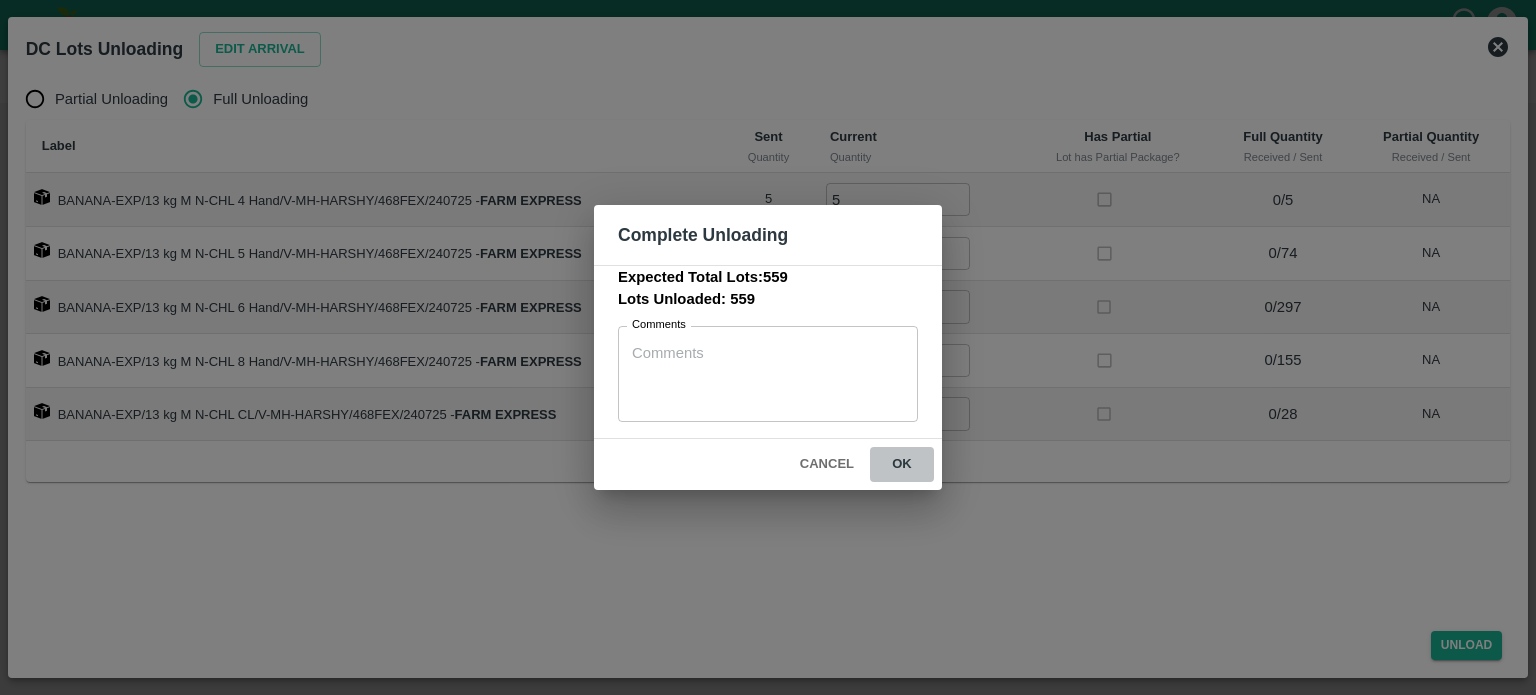 click on "ok" at bounding box center [902, 464] 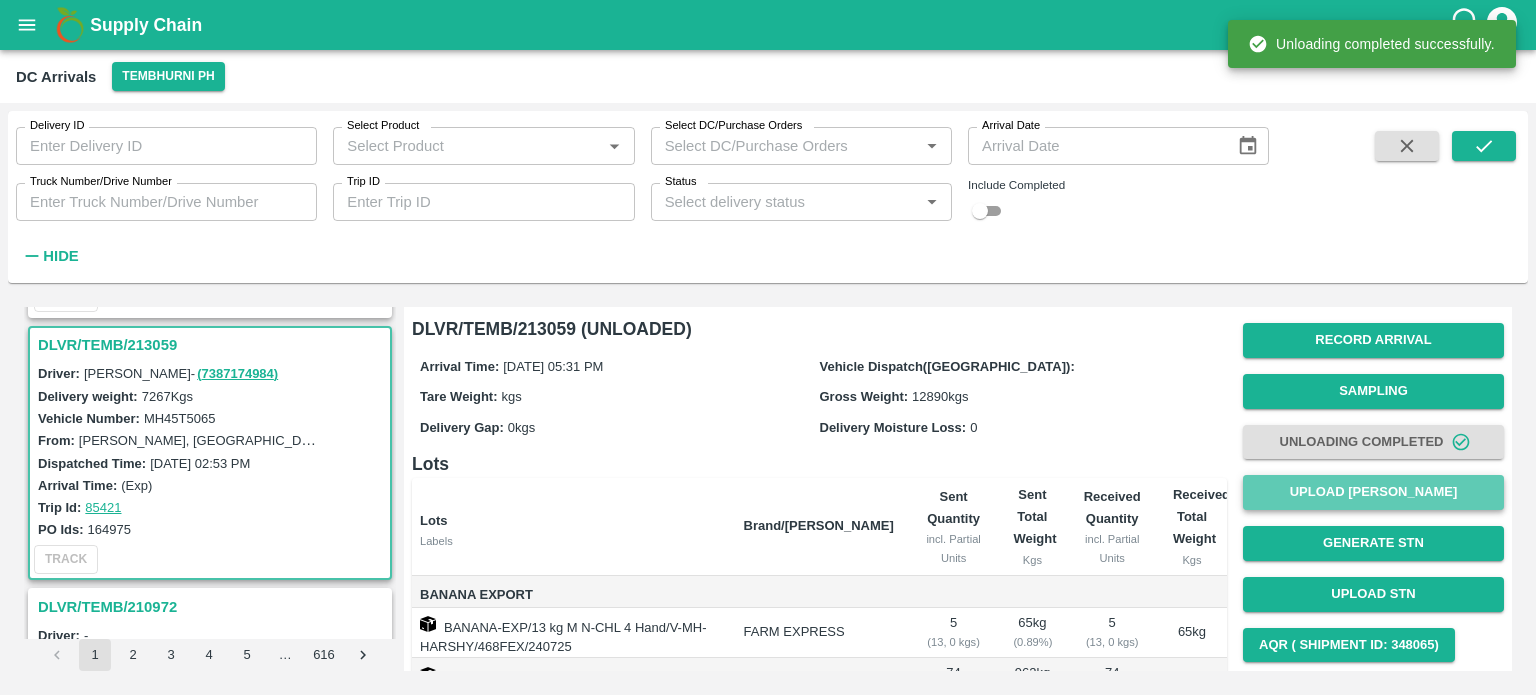 click on "Upload [PERSON_NAME]" at bounding box center [1373, 492] 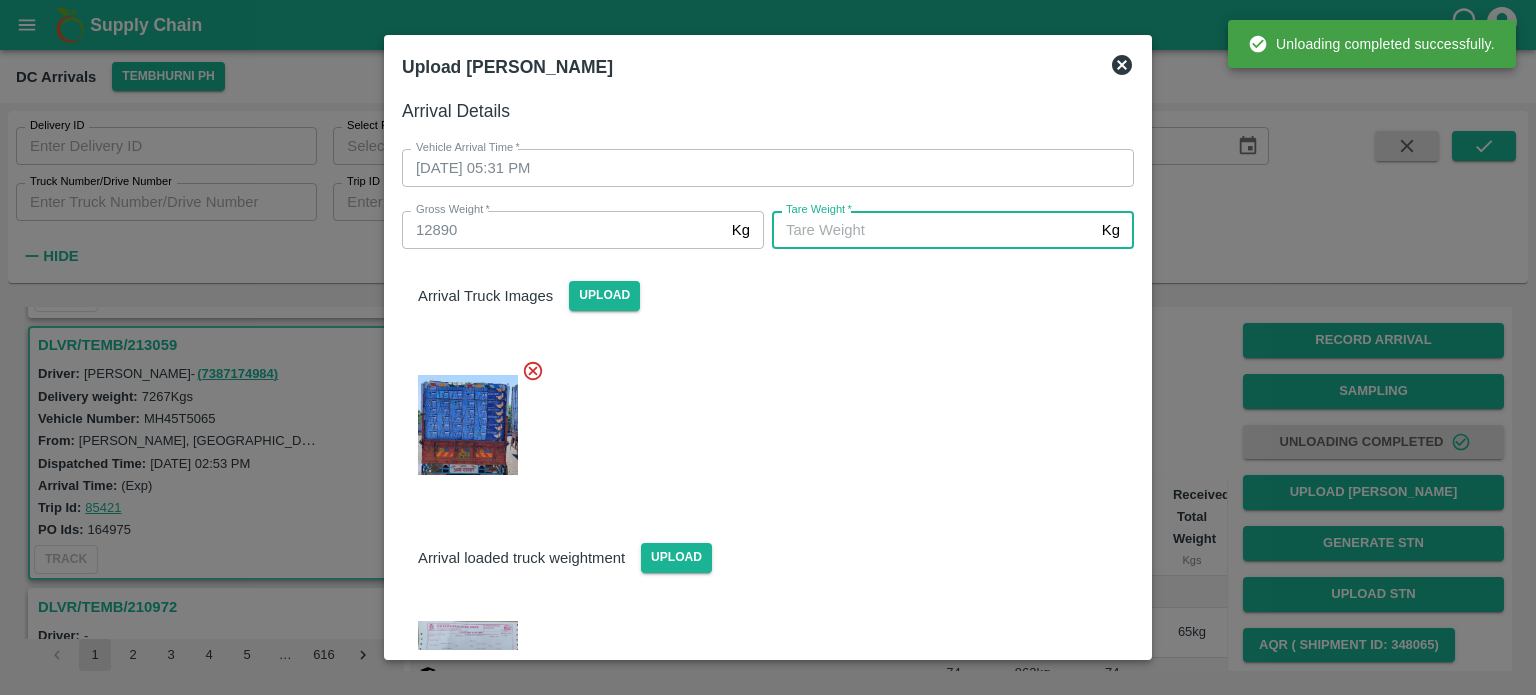 click on "[PERSON_NAME]   *" at bounding box center (933, 230) 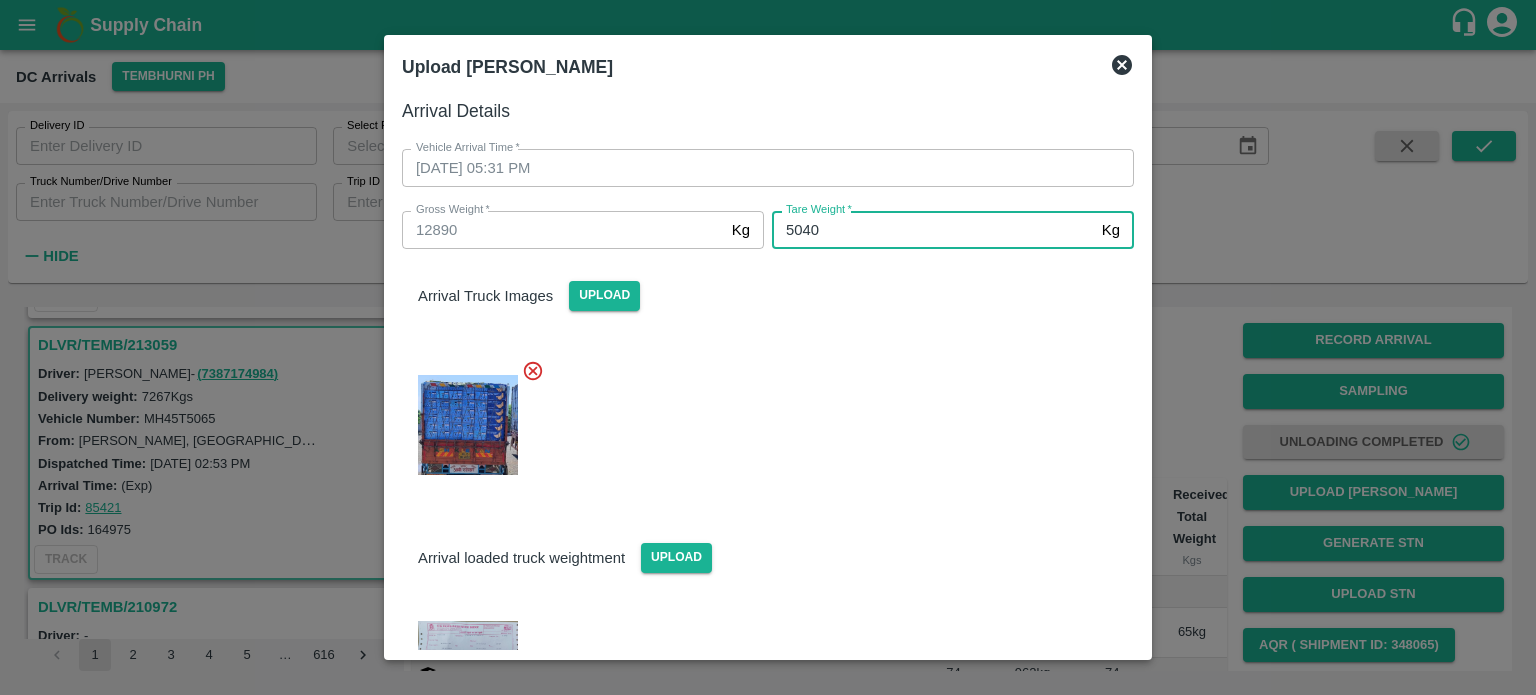 type on "5040" 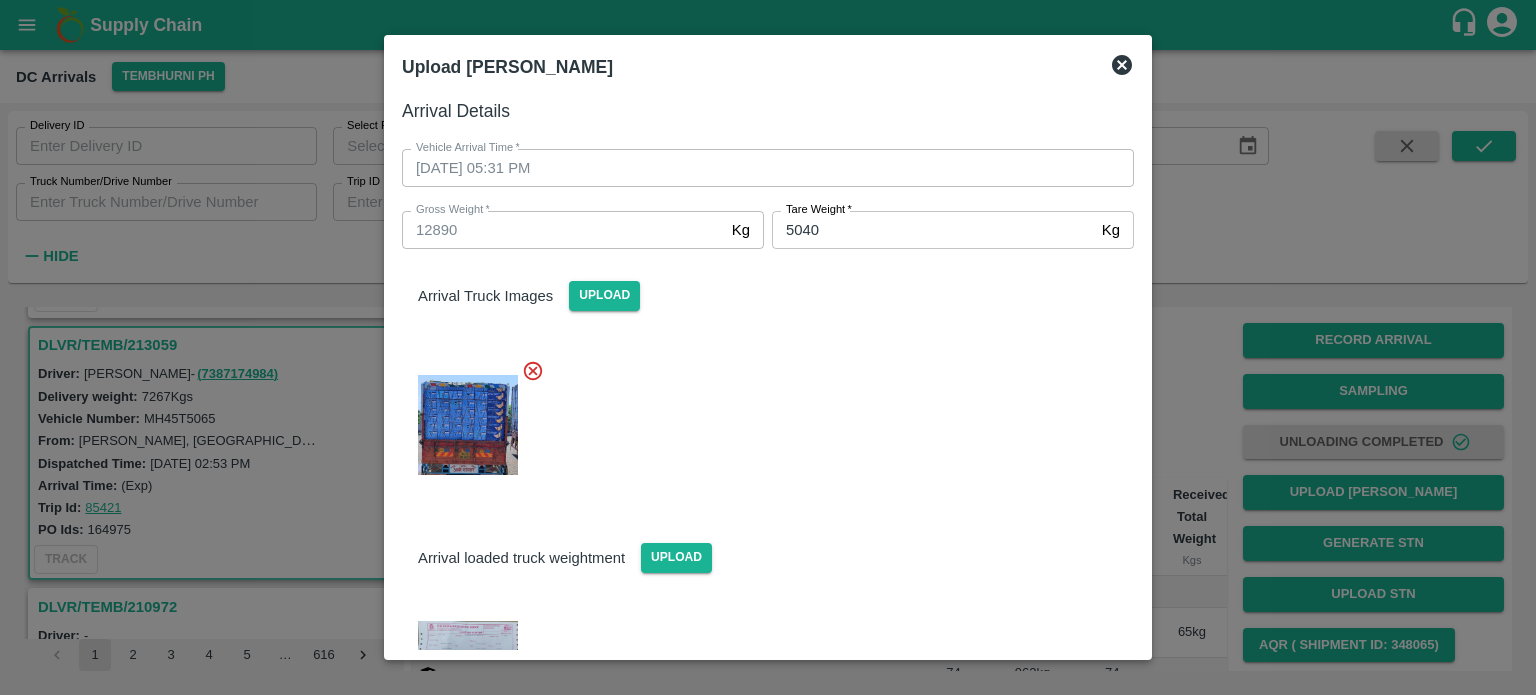 click at bounding box center (760, 419) 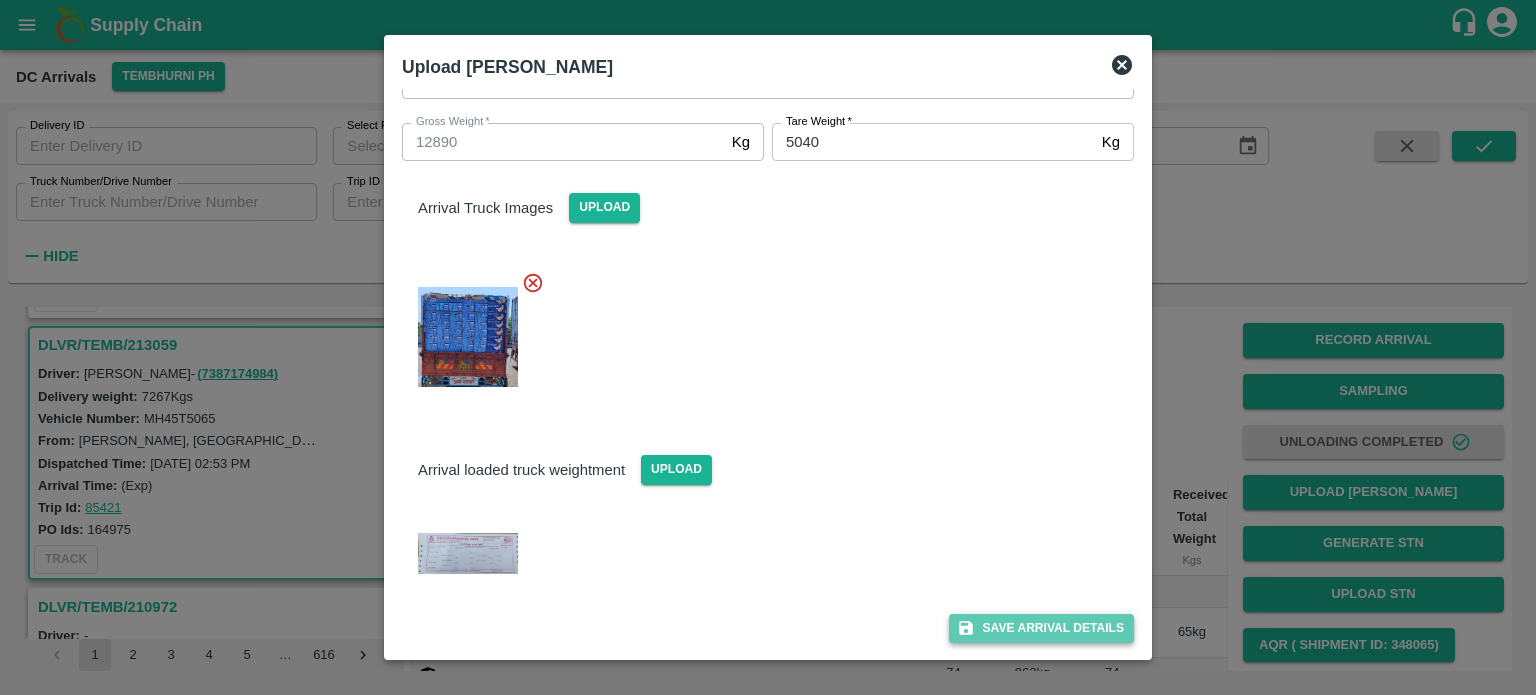 click on "Save Arrival Details" at bounding box center [1041, 628] 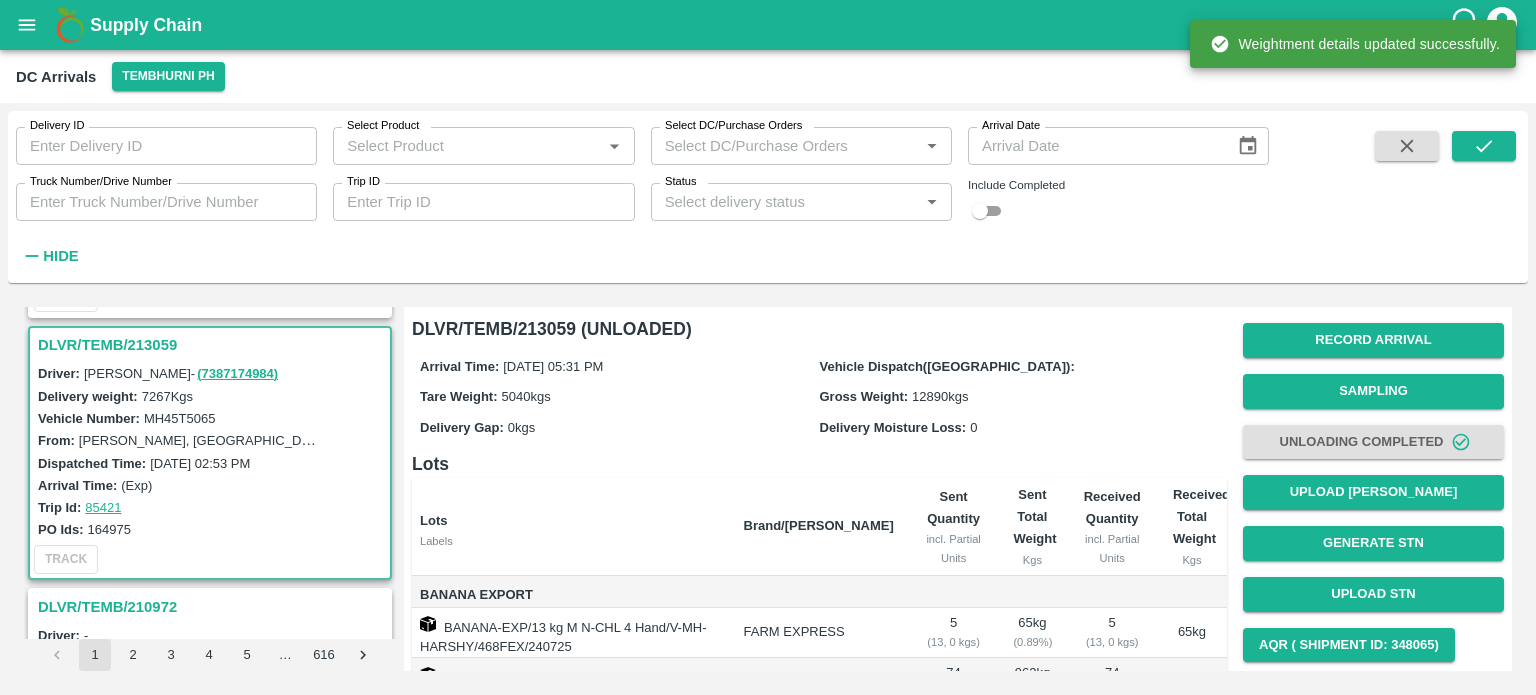 scroll, scrollTop: 268, scrollLeft: 0, axis: vertical 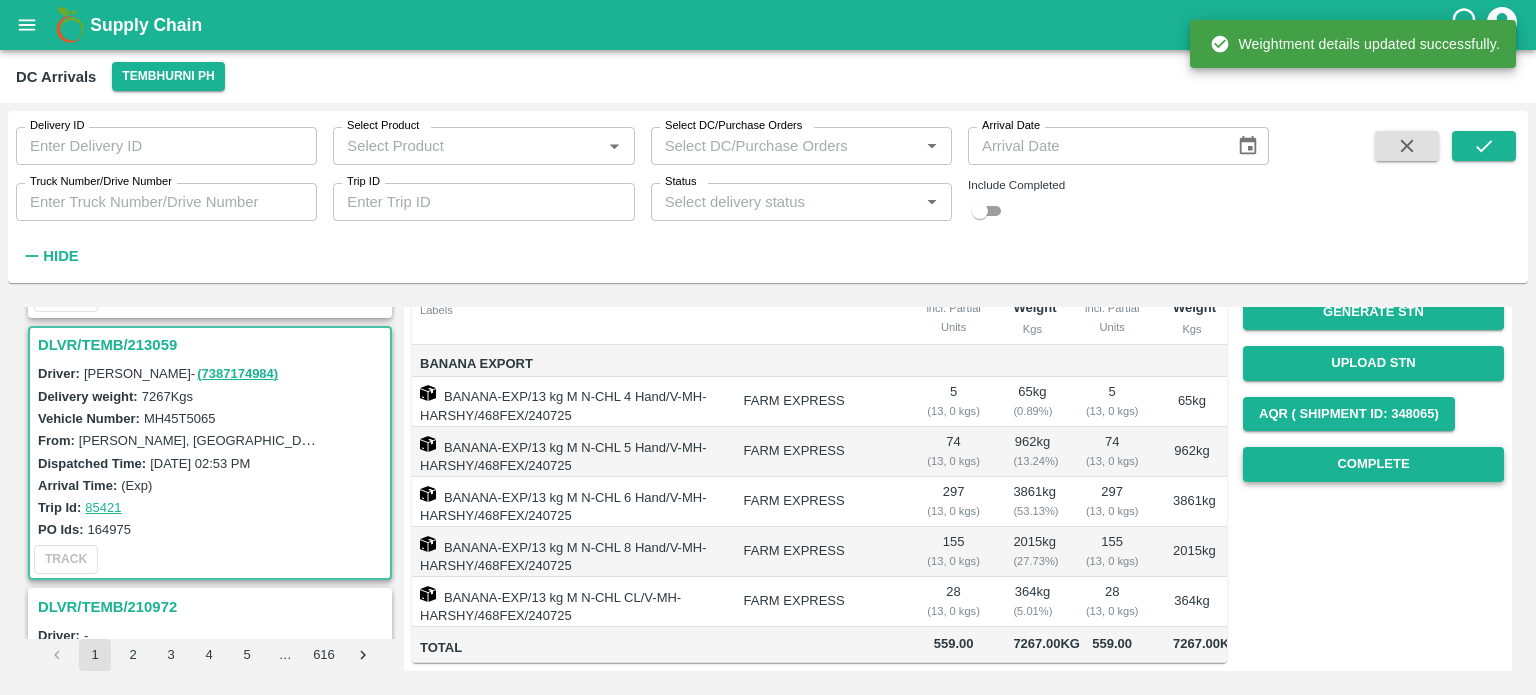click on "Complete" at bounding box center [1373, 464] 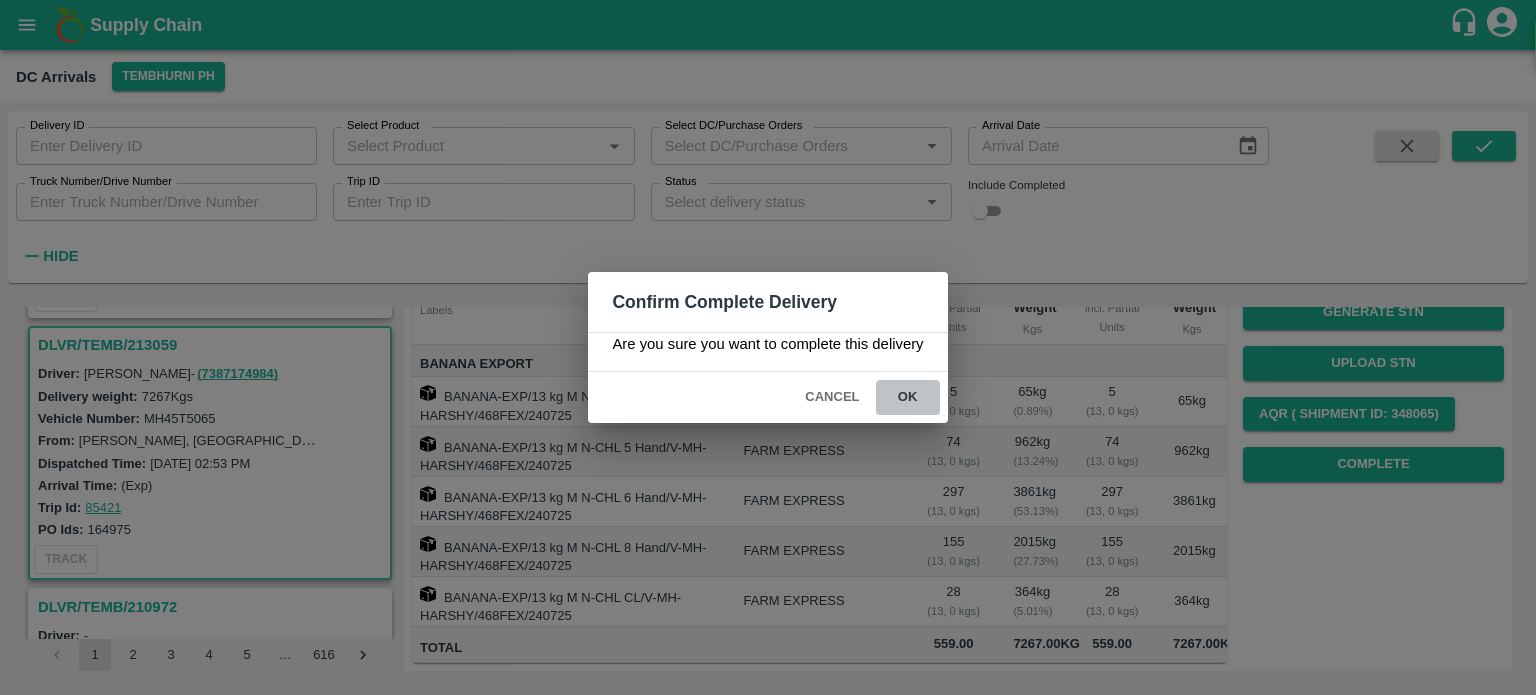 click on "ok" at bounding box center (908, 397) 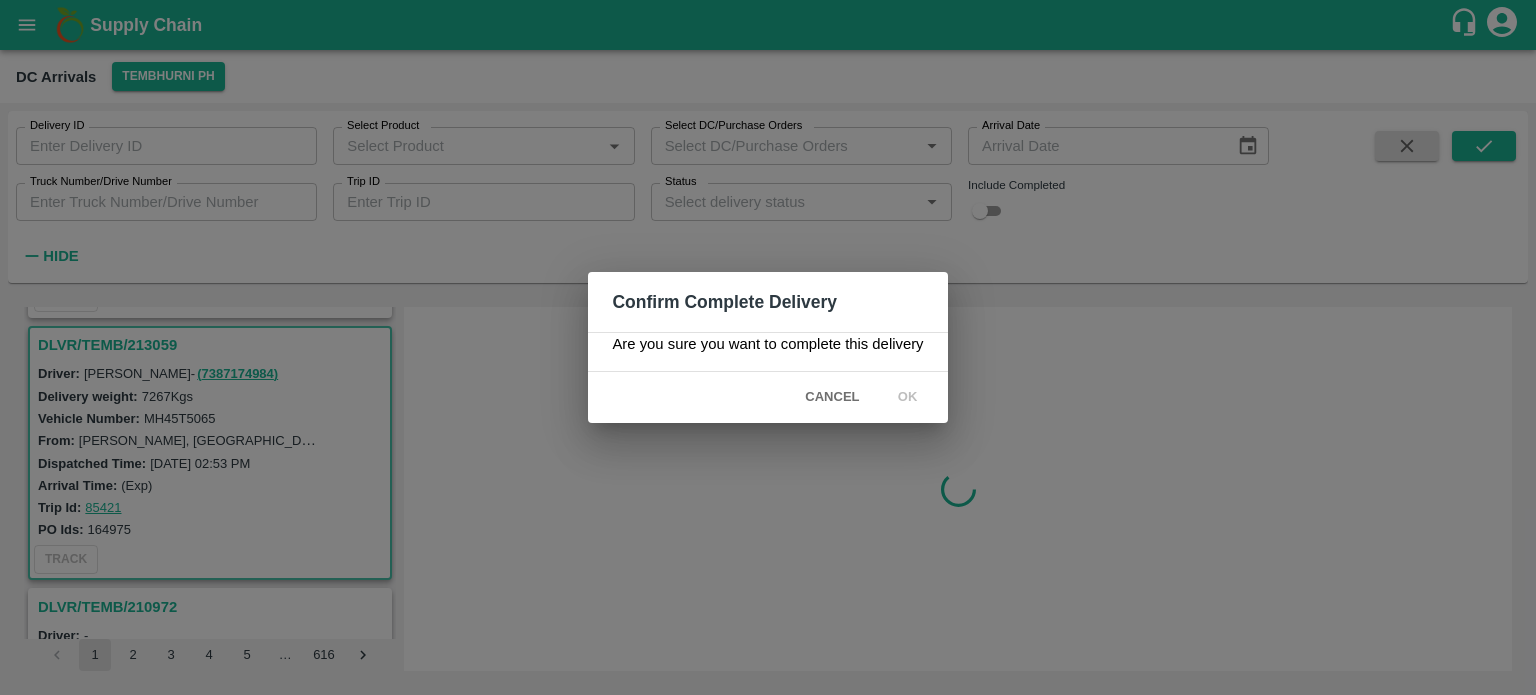 scroll, scrollTop: 0, scrollLeft: 0, axis: both 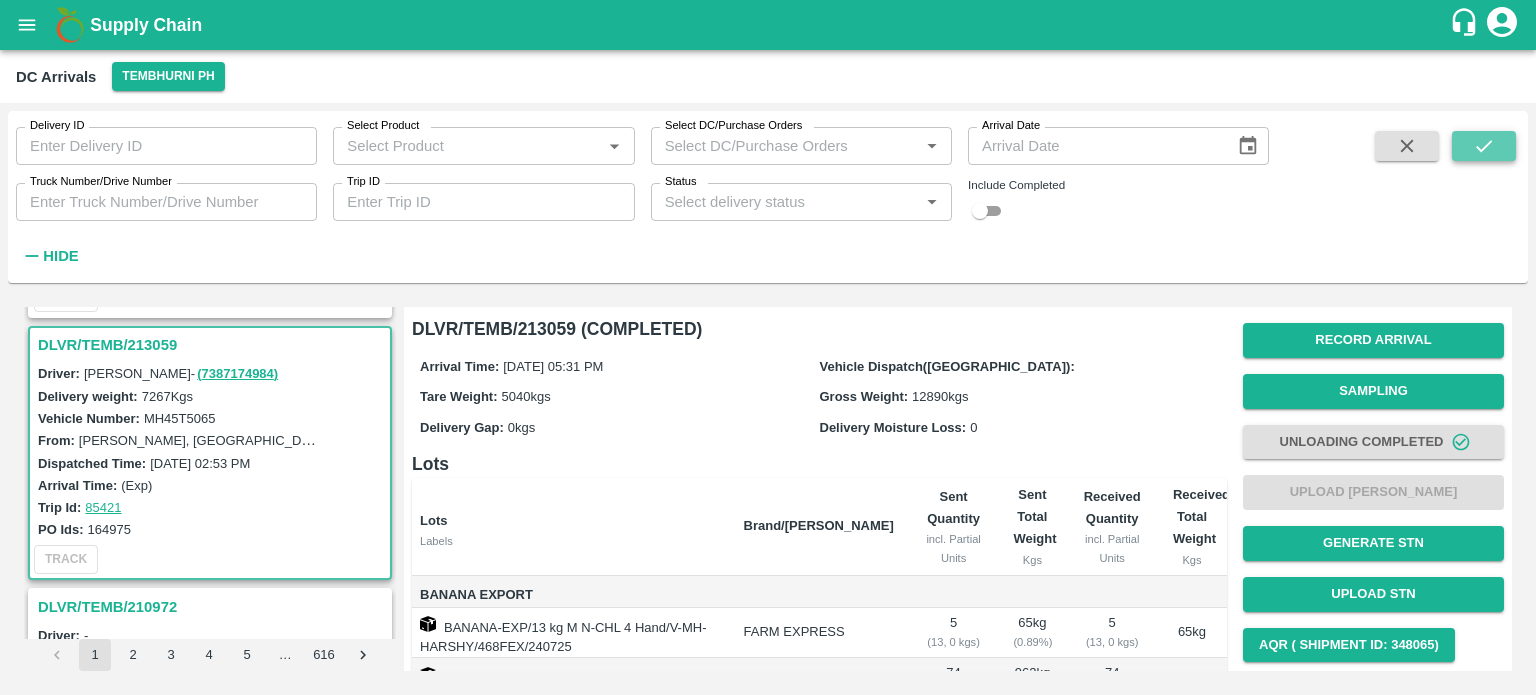 click 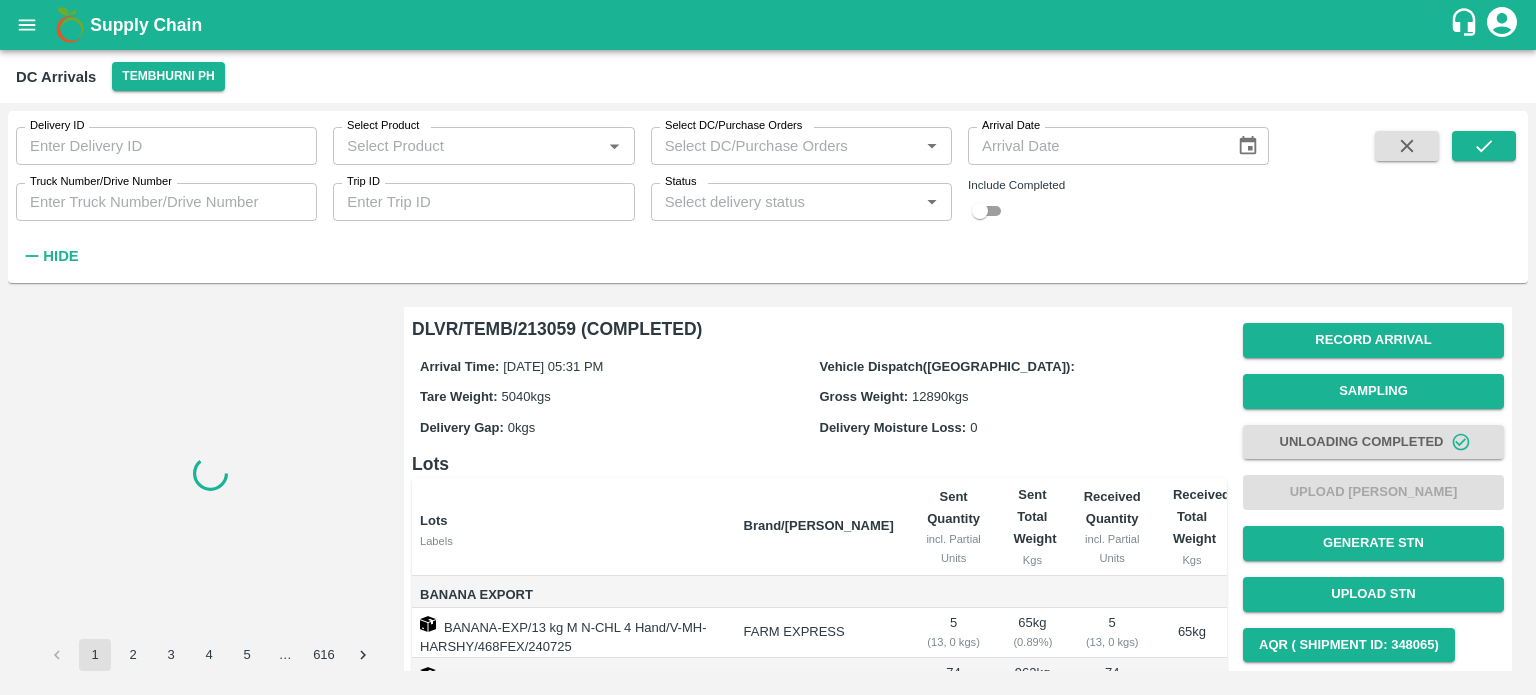 scroll, scrollTop: 0, scrollLeft: 0, axis: both 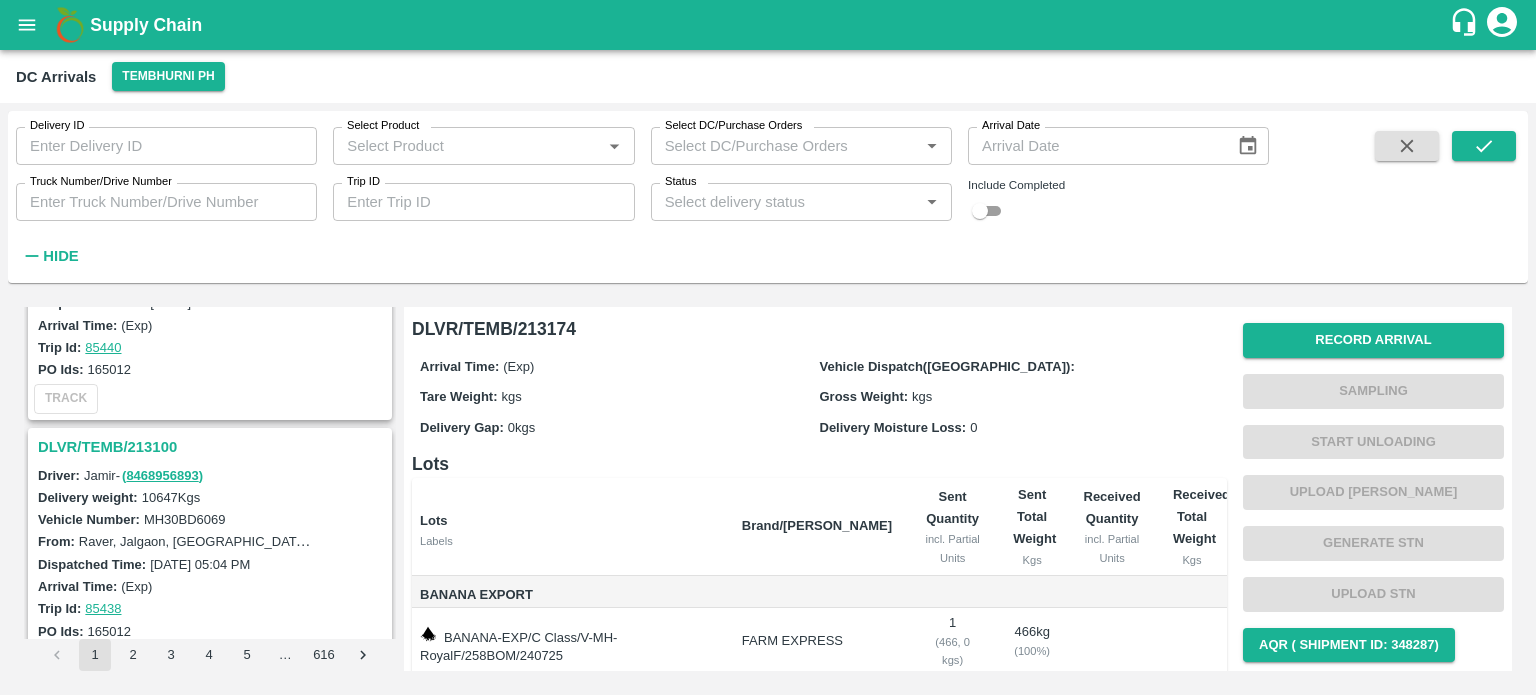click on "DLVR/TEMB/213100" at bounding box center [213, 447] 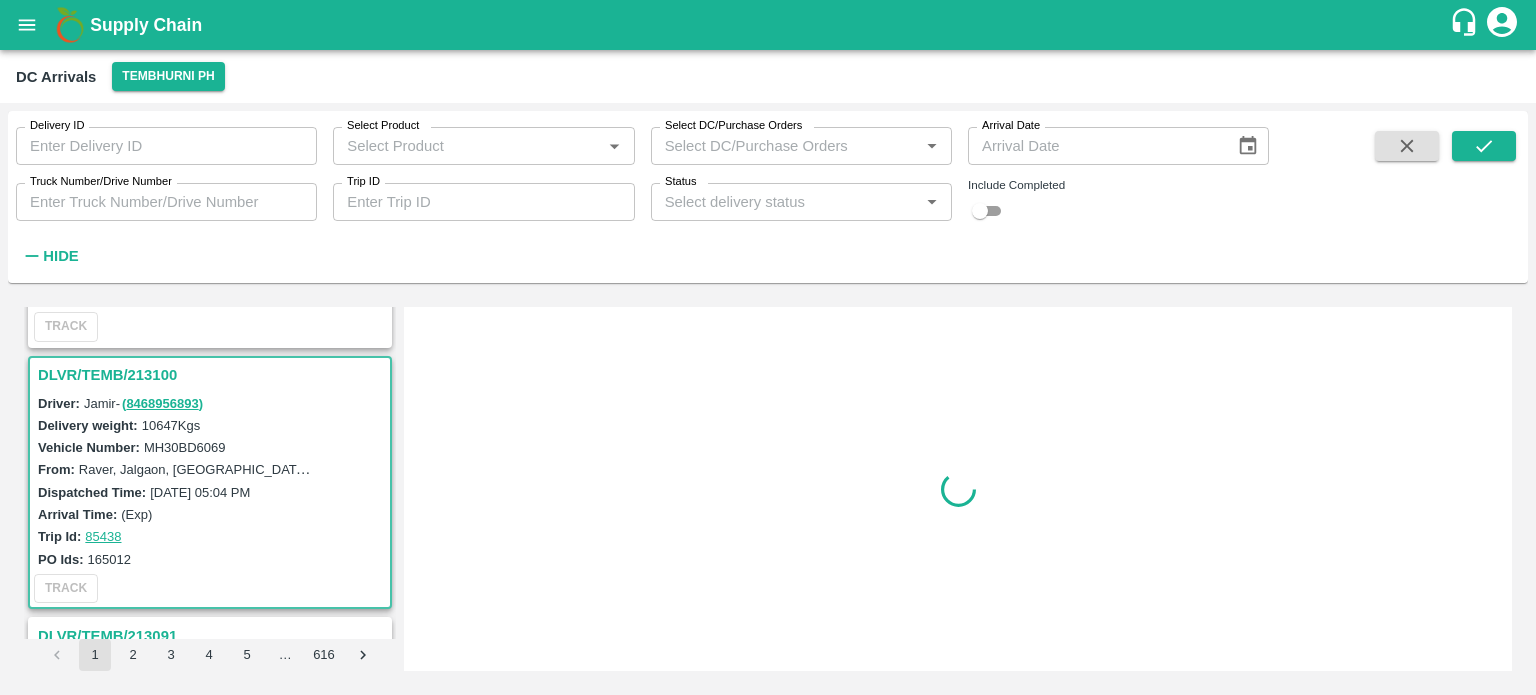 scroll, scrollTop: 3130, scrollLeft: 0, axis: vertical 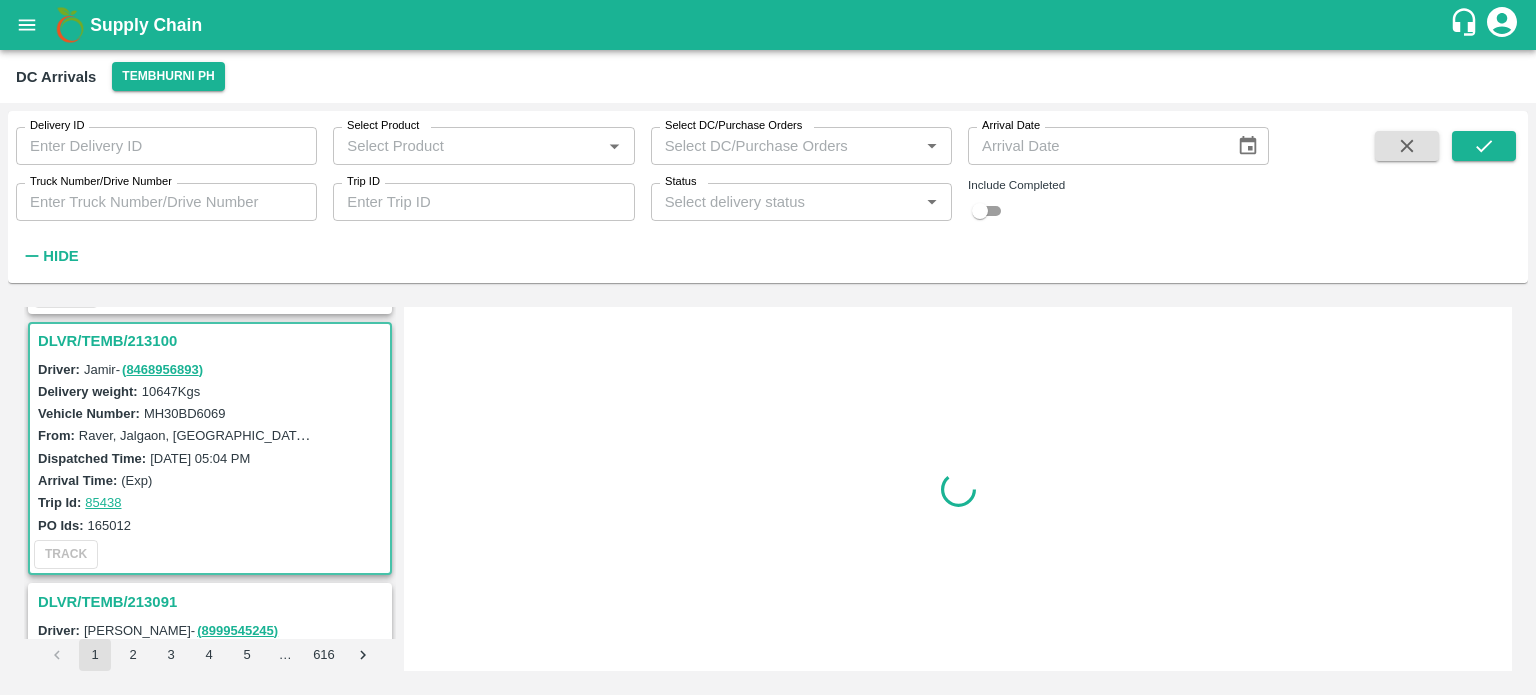 click on "Raver, Jalgaon, [GEOGRAPHIC_DATA], [GEOGRAPHIC_DATA]" at bounding box center [199, 435] 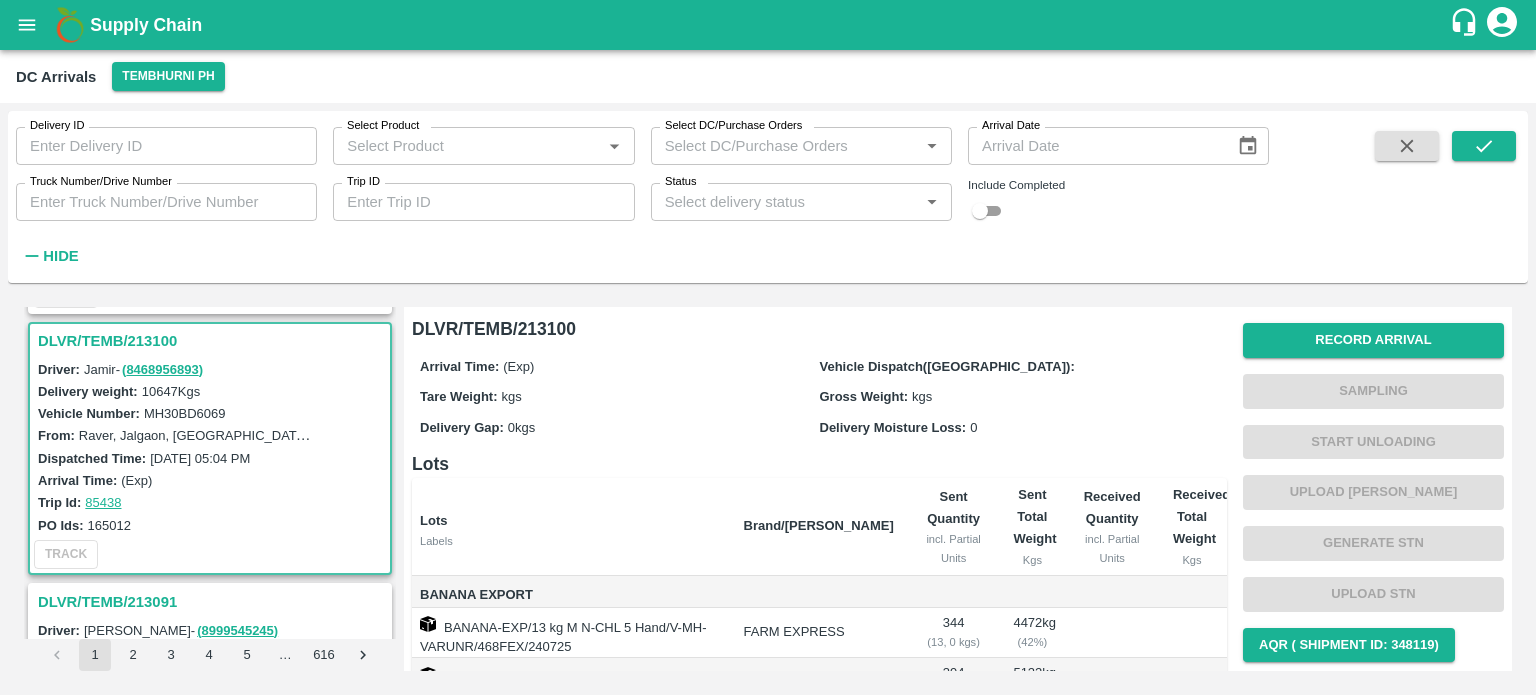scroll, scrollTop: 284, scrollLeft: 0, axis: vertical 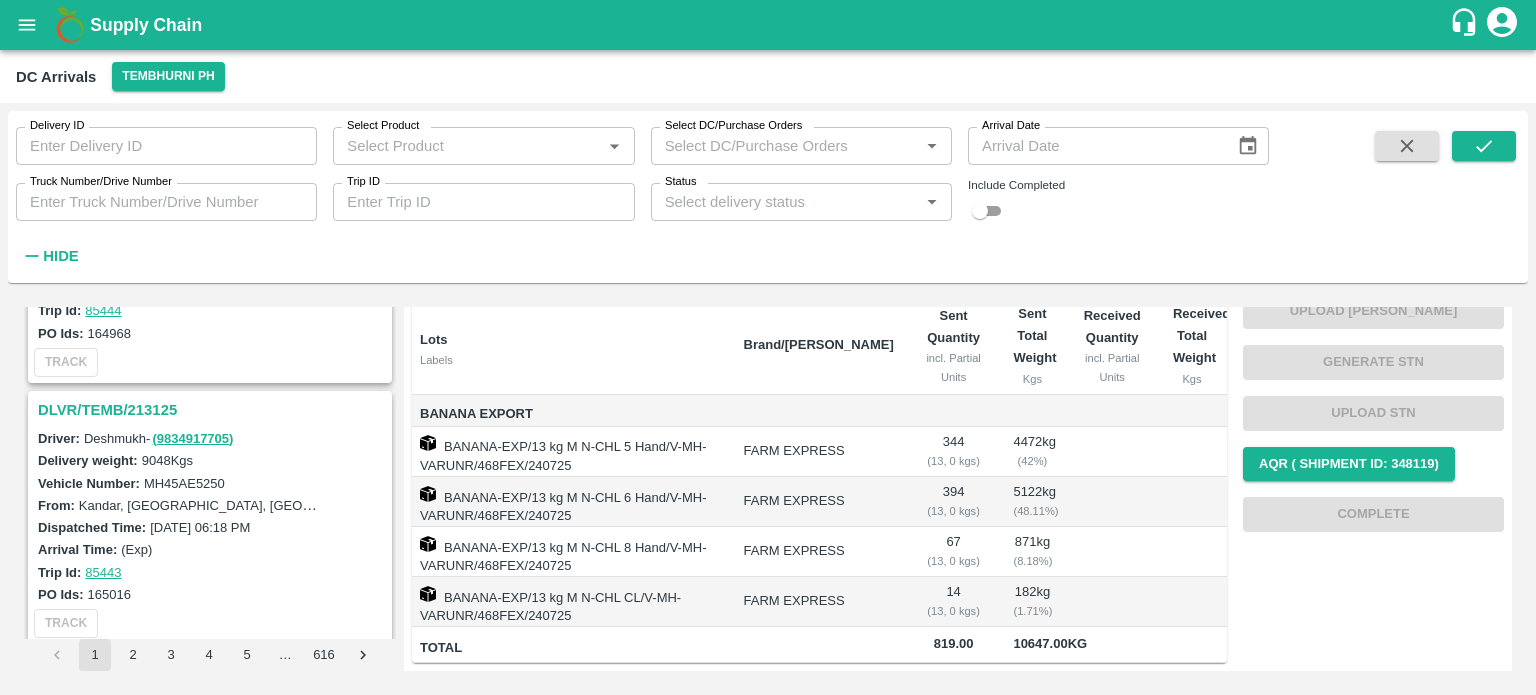 click on "DLVR/TEMB/213125" at bounding box center [213, 410] 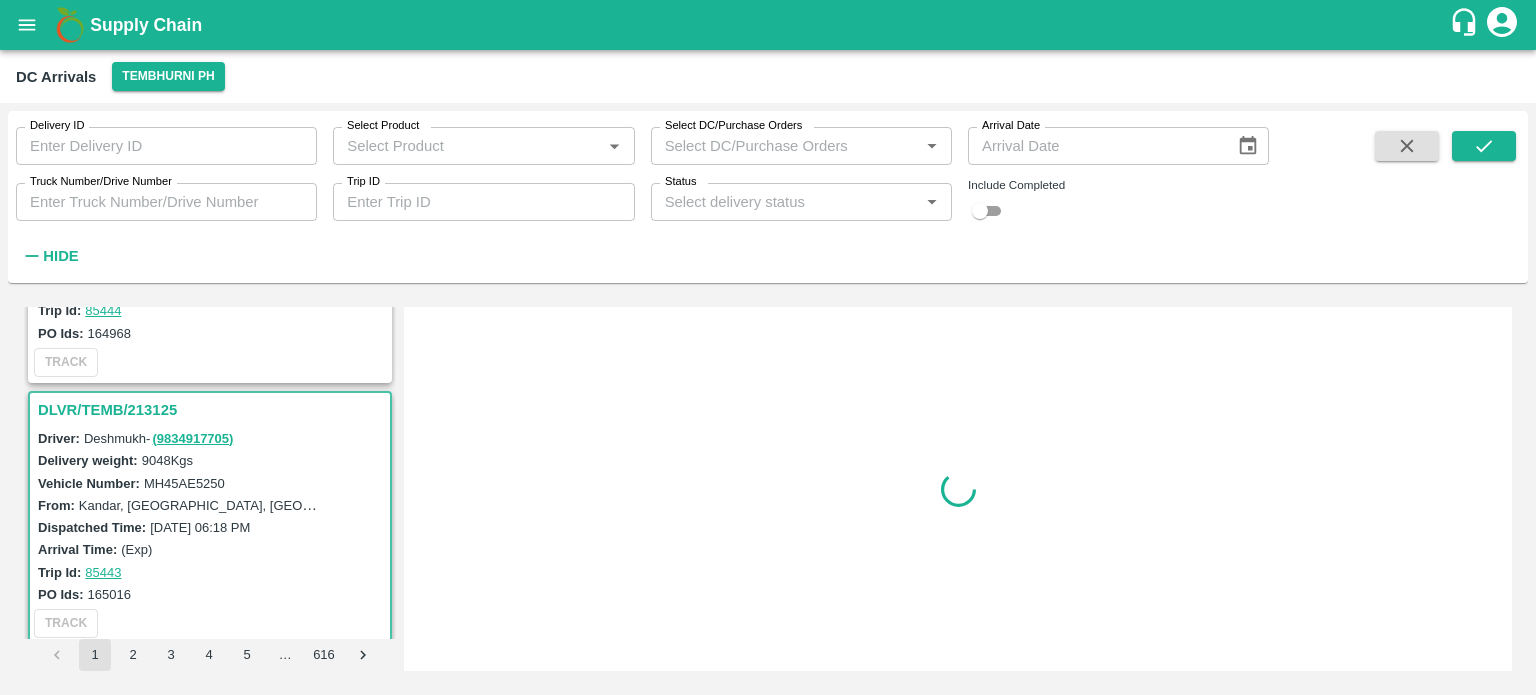 scroll, scrollTop: 0, scrollLeft: 0, axis: both 